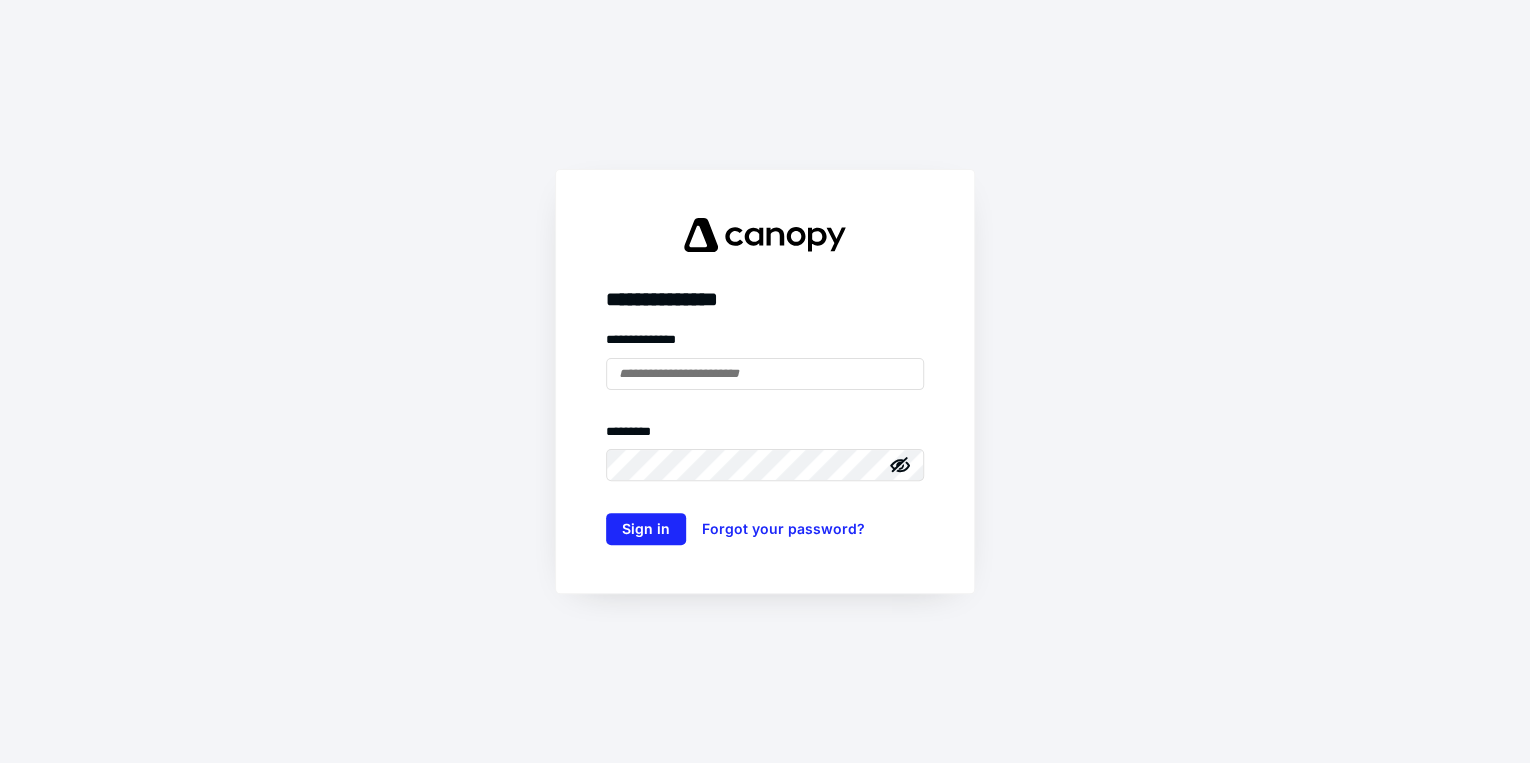 scroll, scrollTop: 0, scrollLeft: 0, axis: both 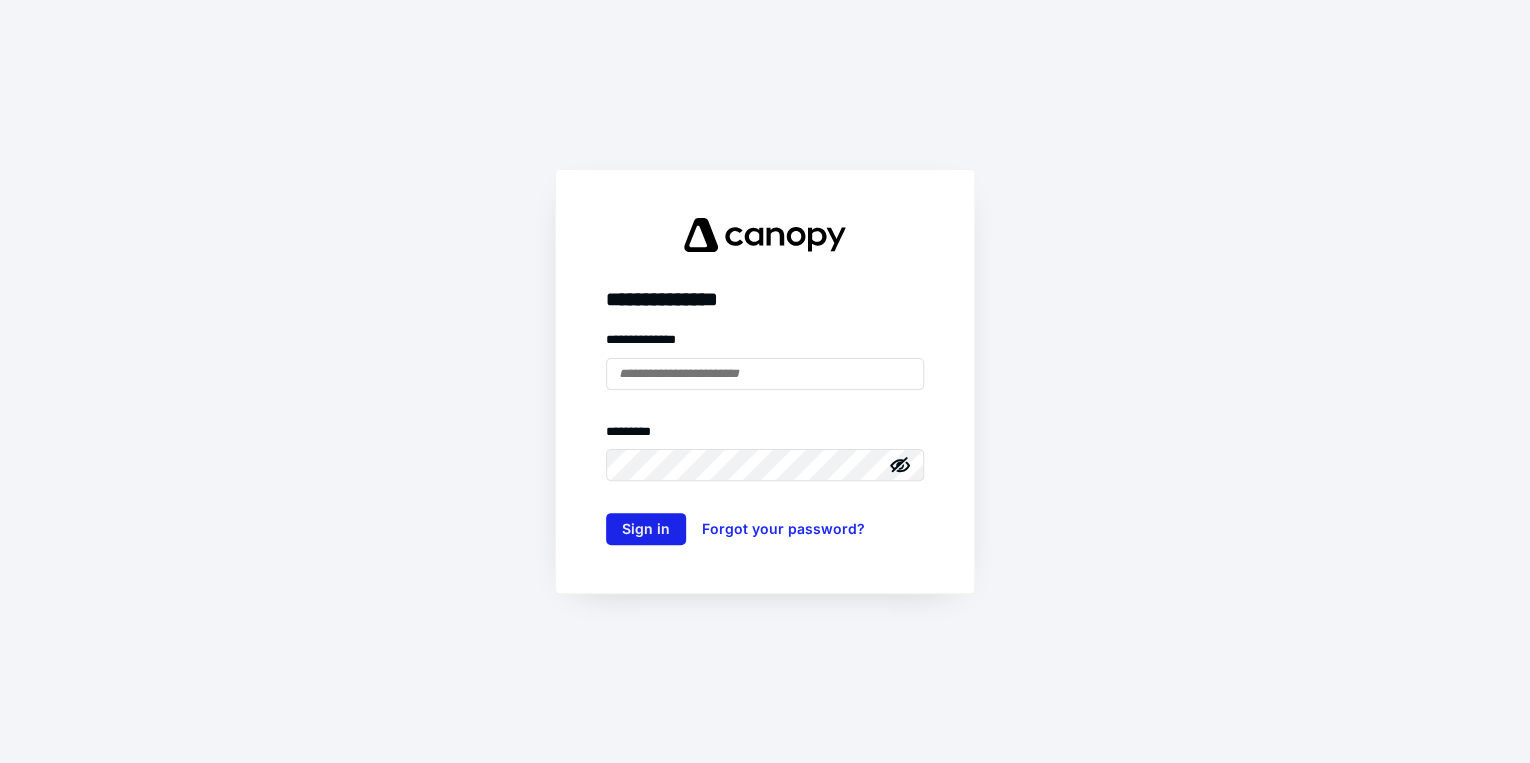 type on "**********" 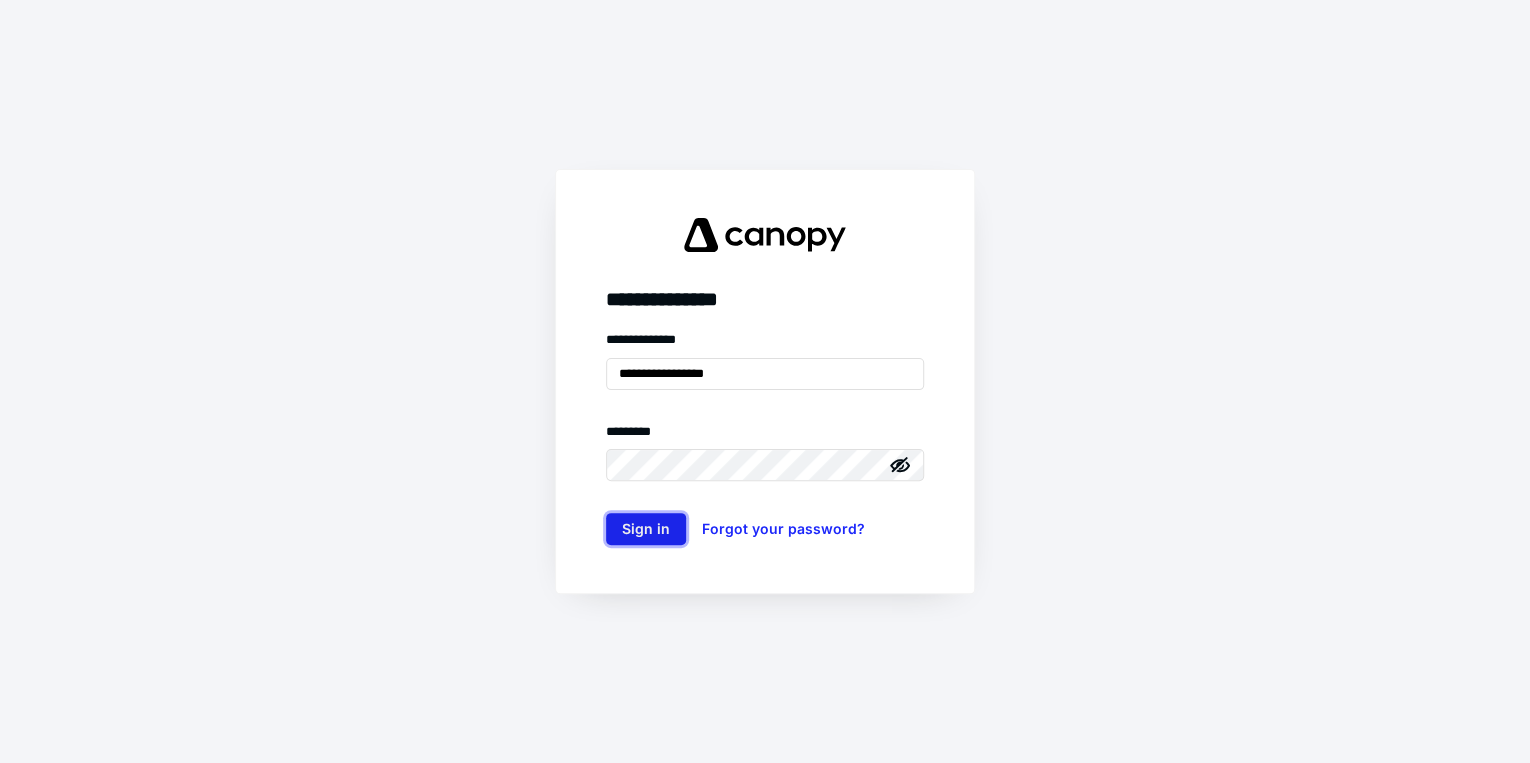 click on "Sign in" at bounding box center (646, 529) 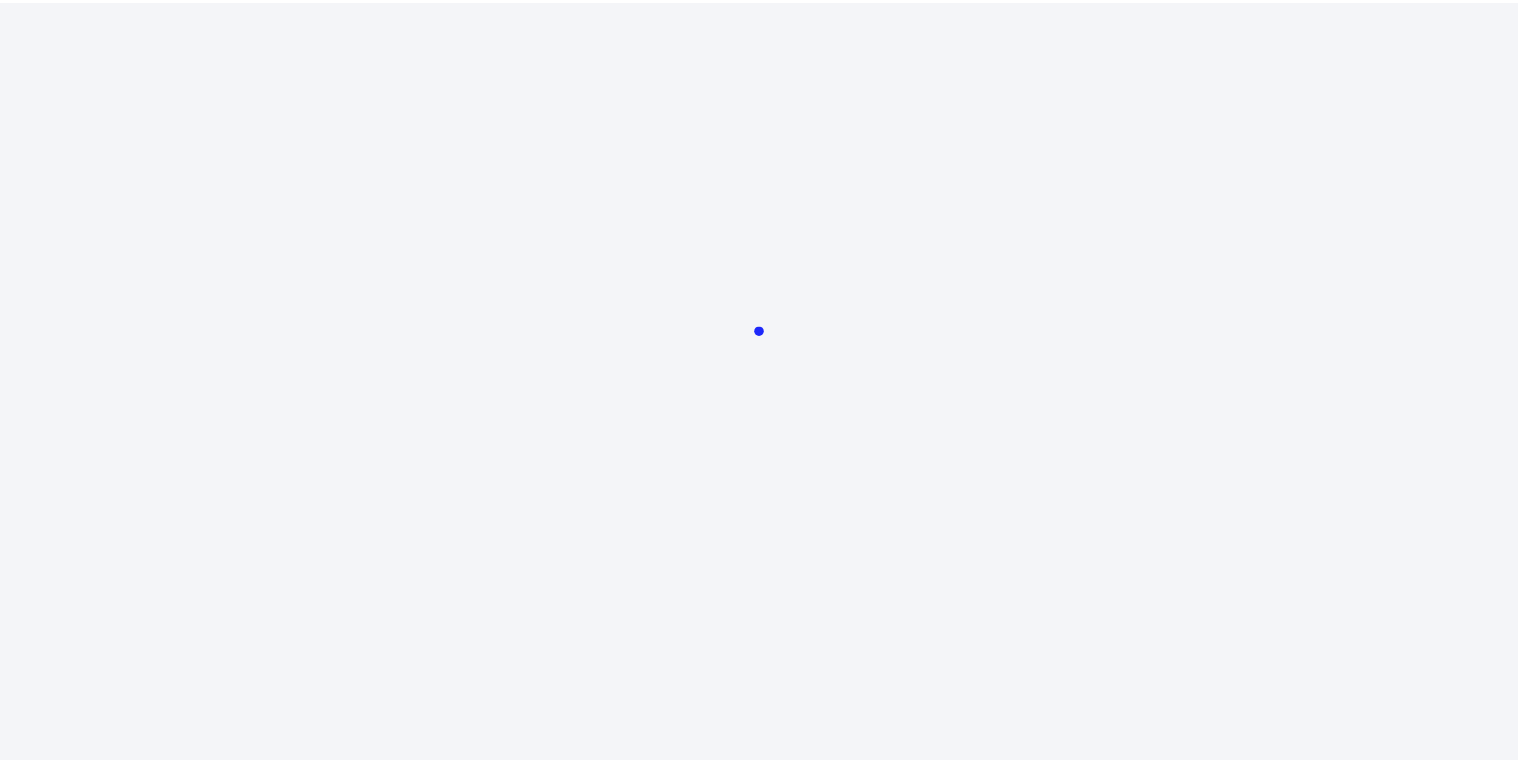 scroll, scrollTop: 0, scrollLeft: 0, axis: both 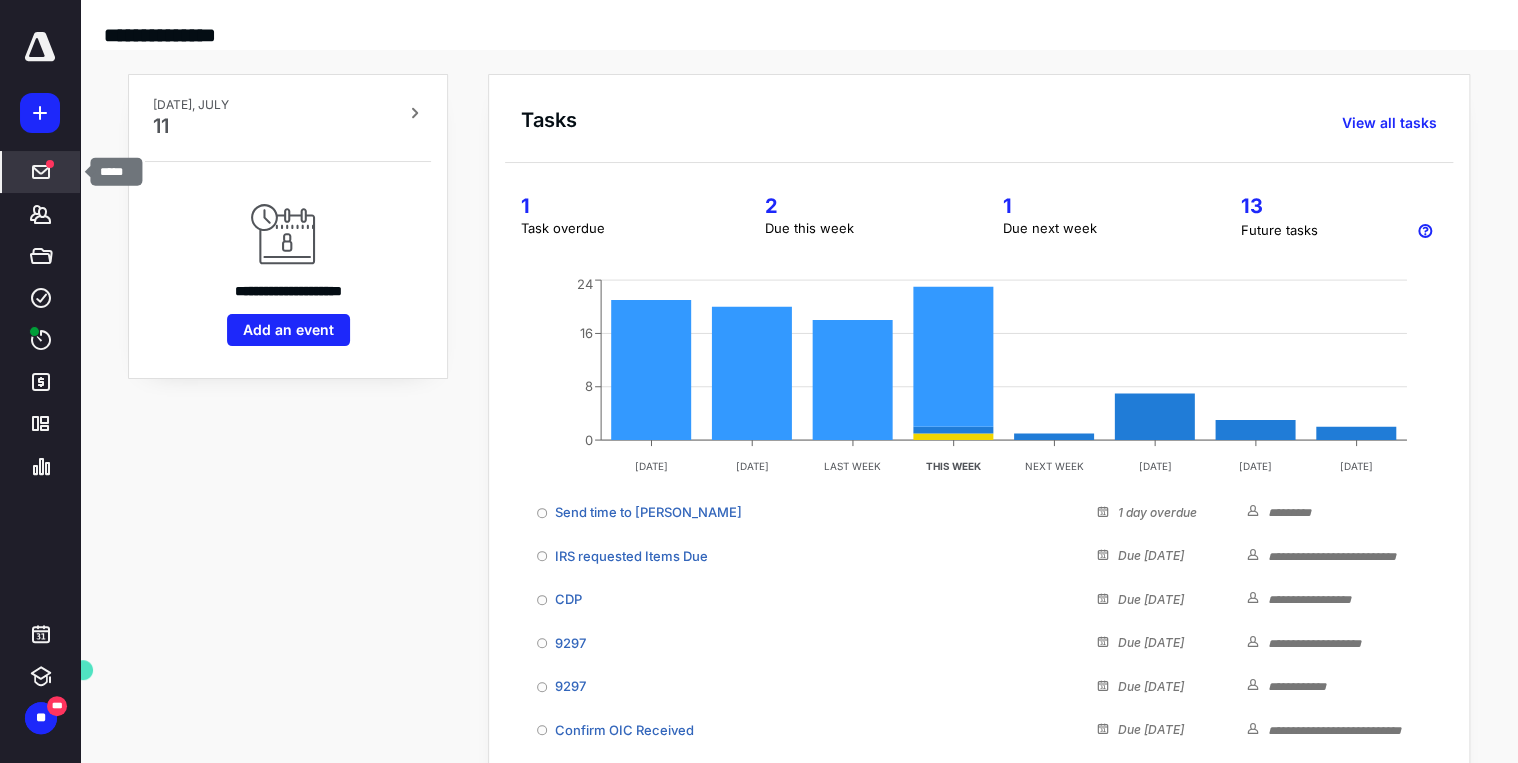 click on "*****" at bounding box center (41, 172) 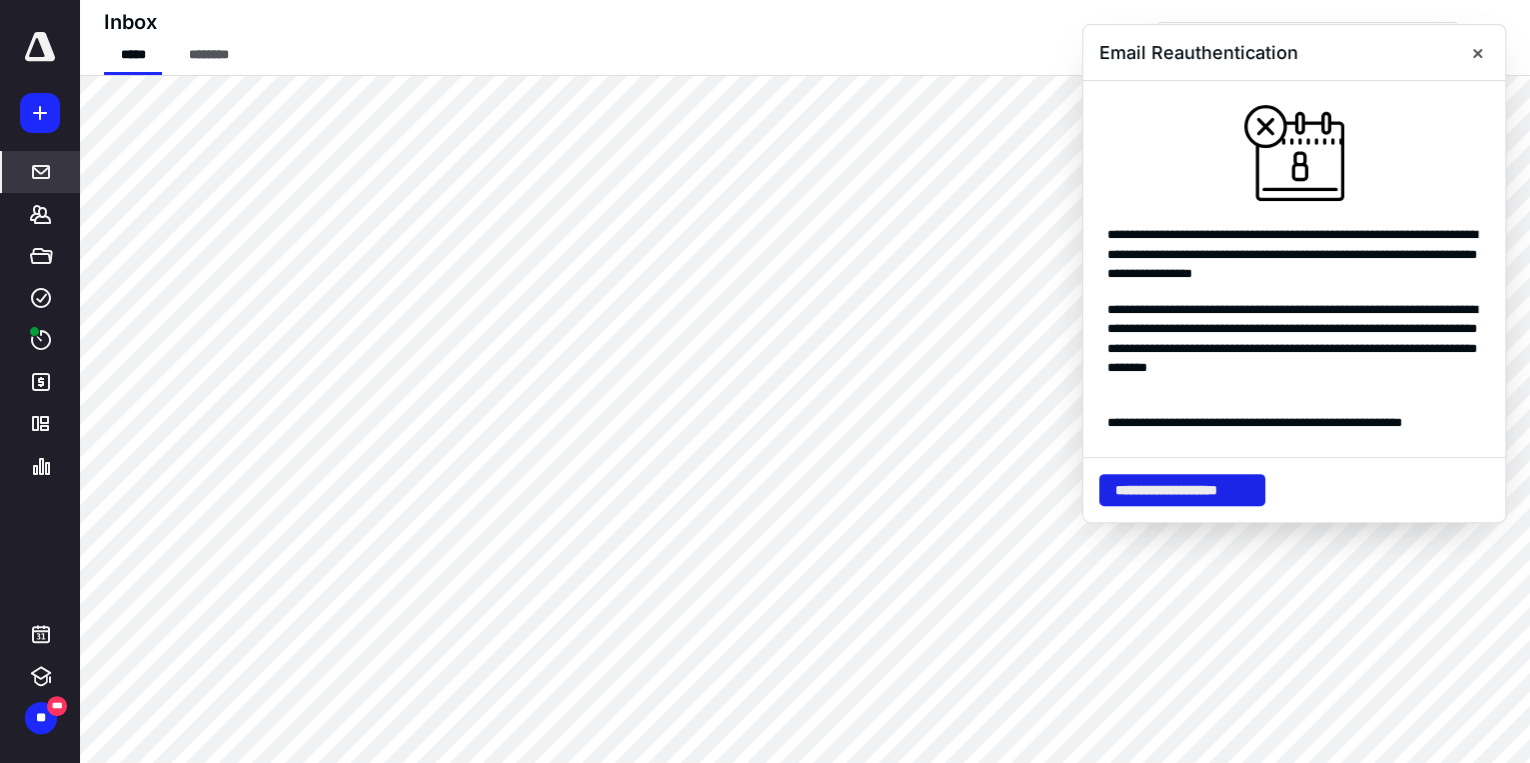 click on "**********" at bounding box center [1182, 490] 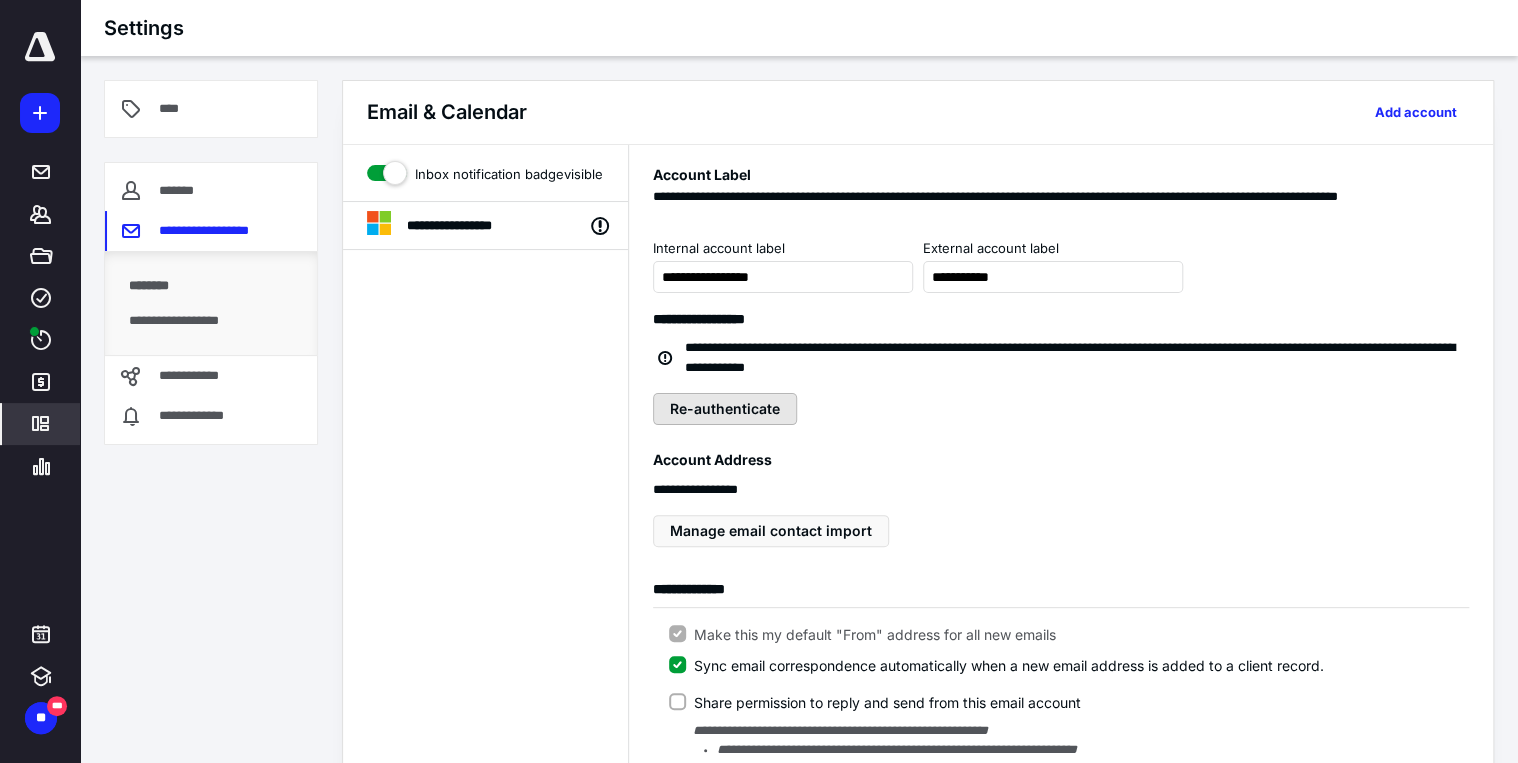 click on "Re-authenticate" at bounding box center (725, 409) 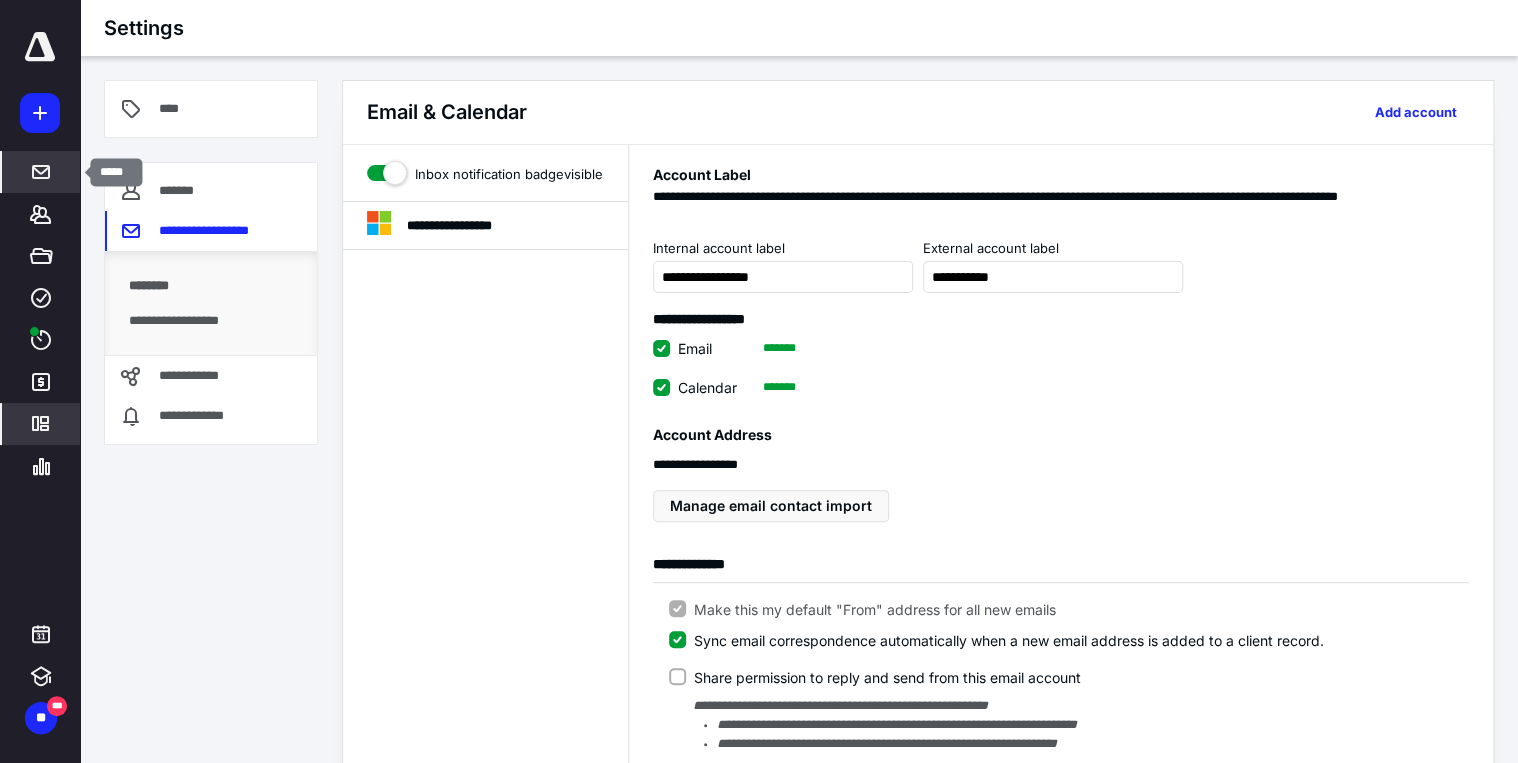 click 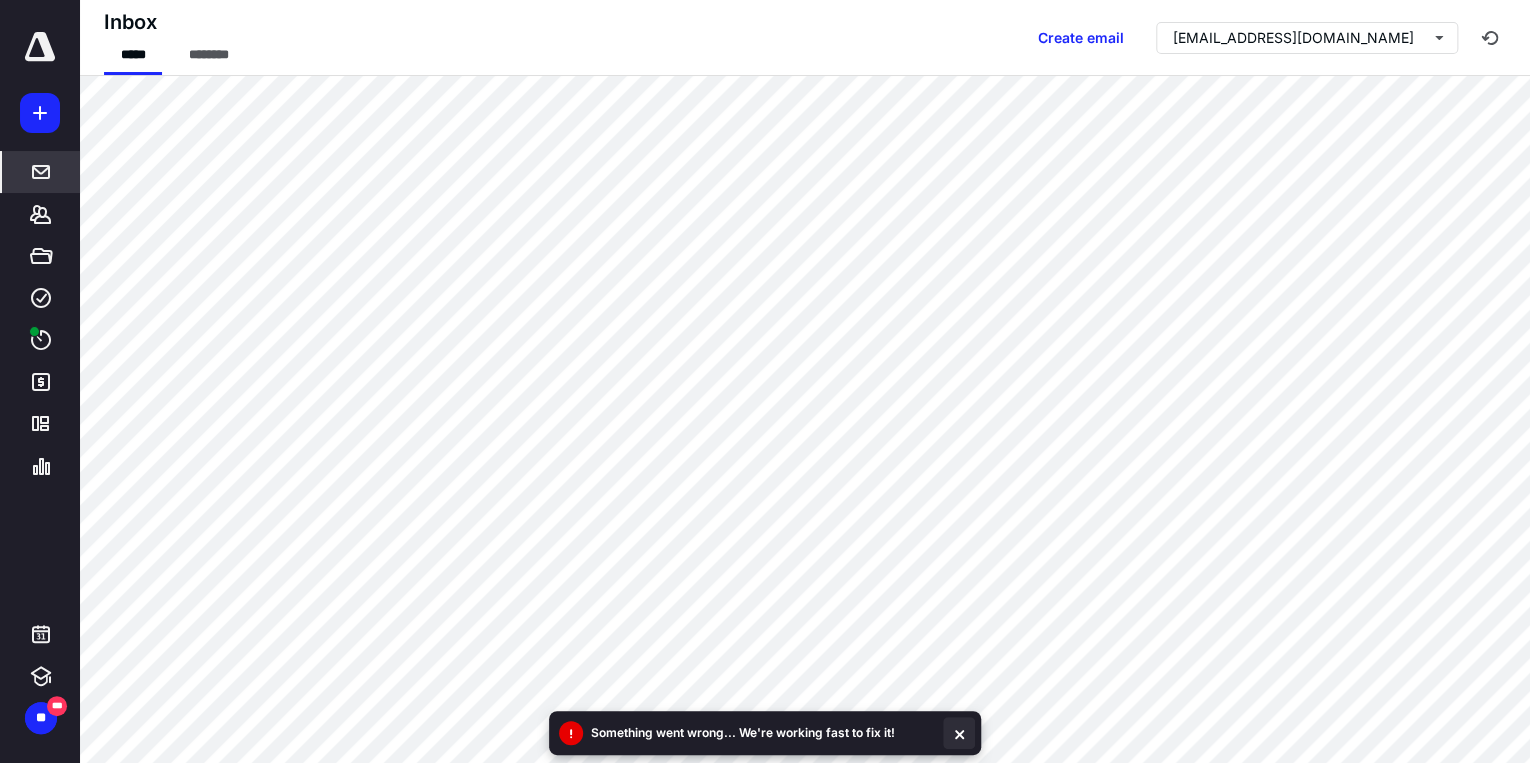 click at bounding box center [959, 733] 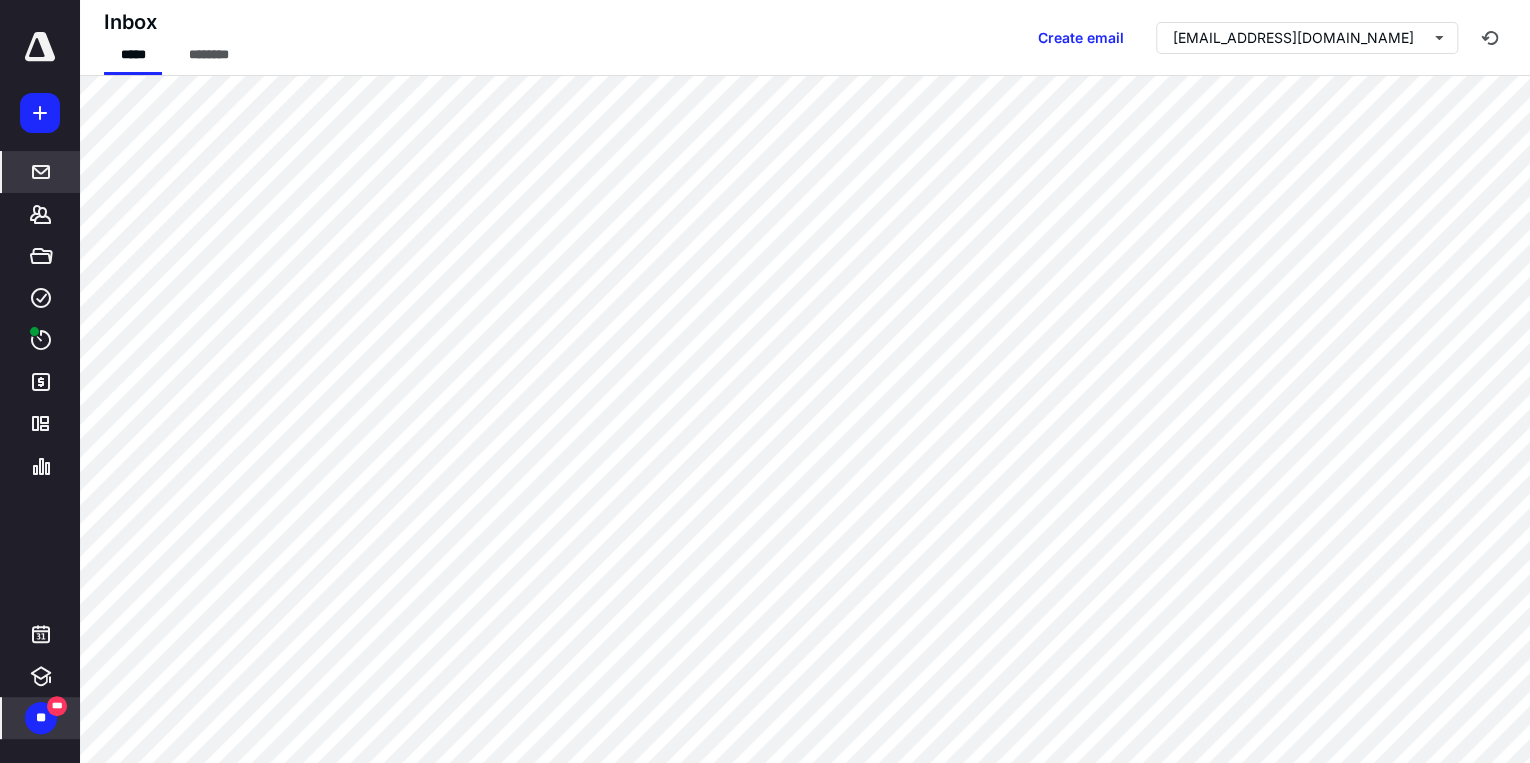 click on "**" at bounding box center [41, 718] 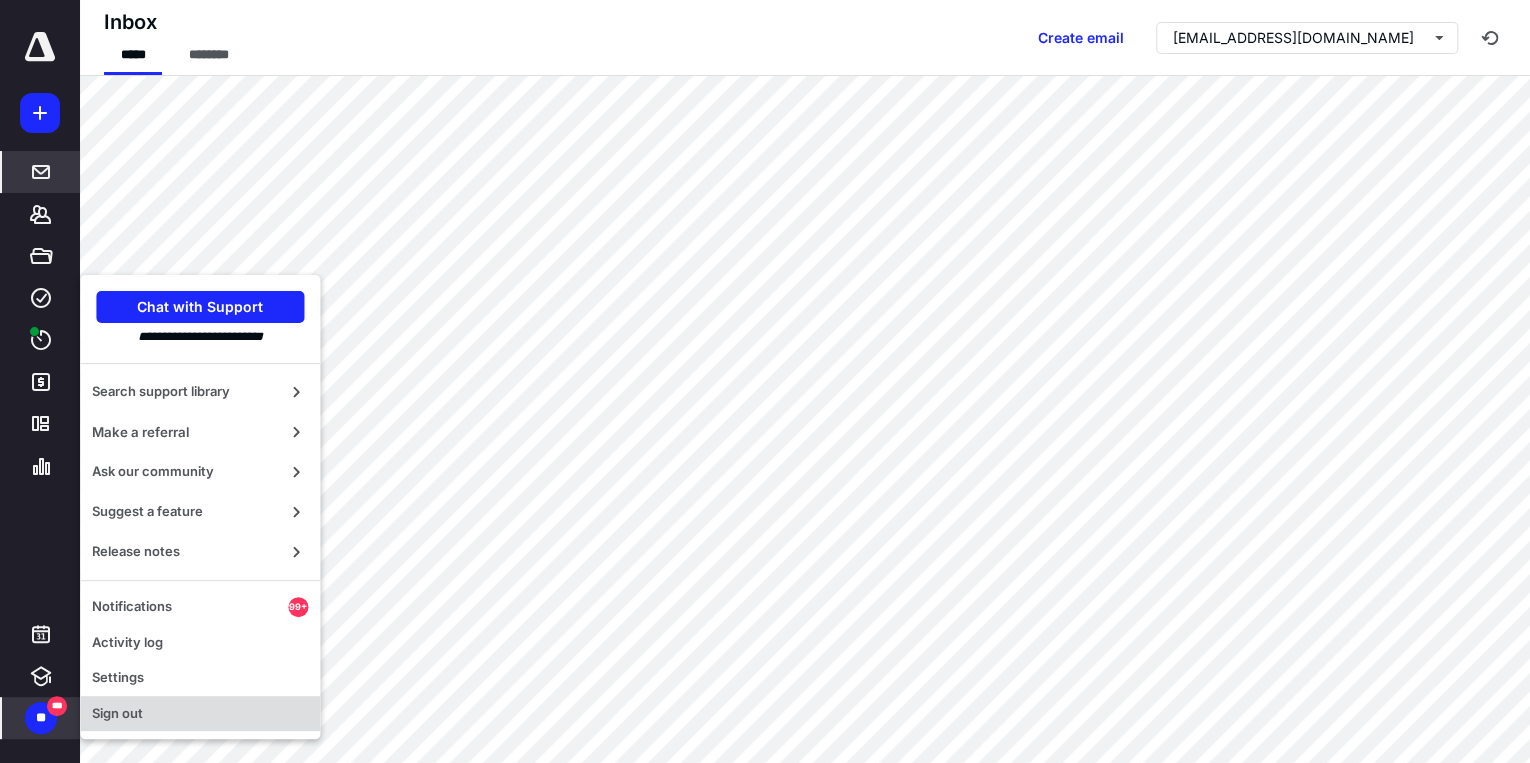 click on "Sign out" at bounding box center [200, 714] 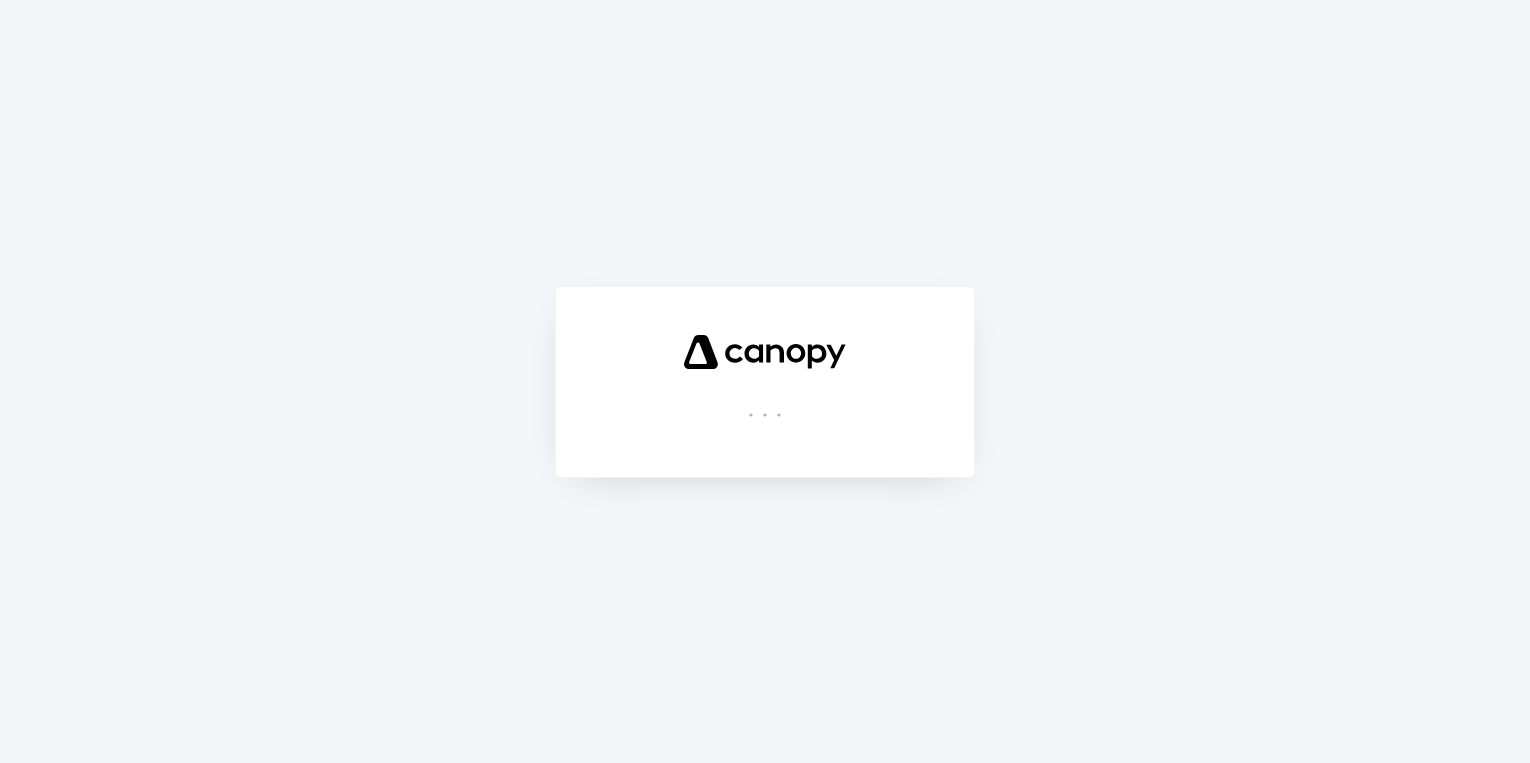 scroll, scrollTop: 0, scrollLeft: 0, axis: both 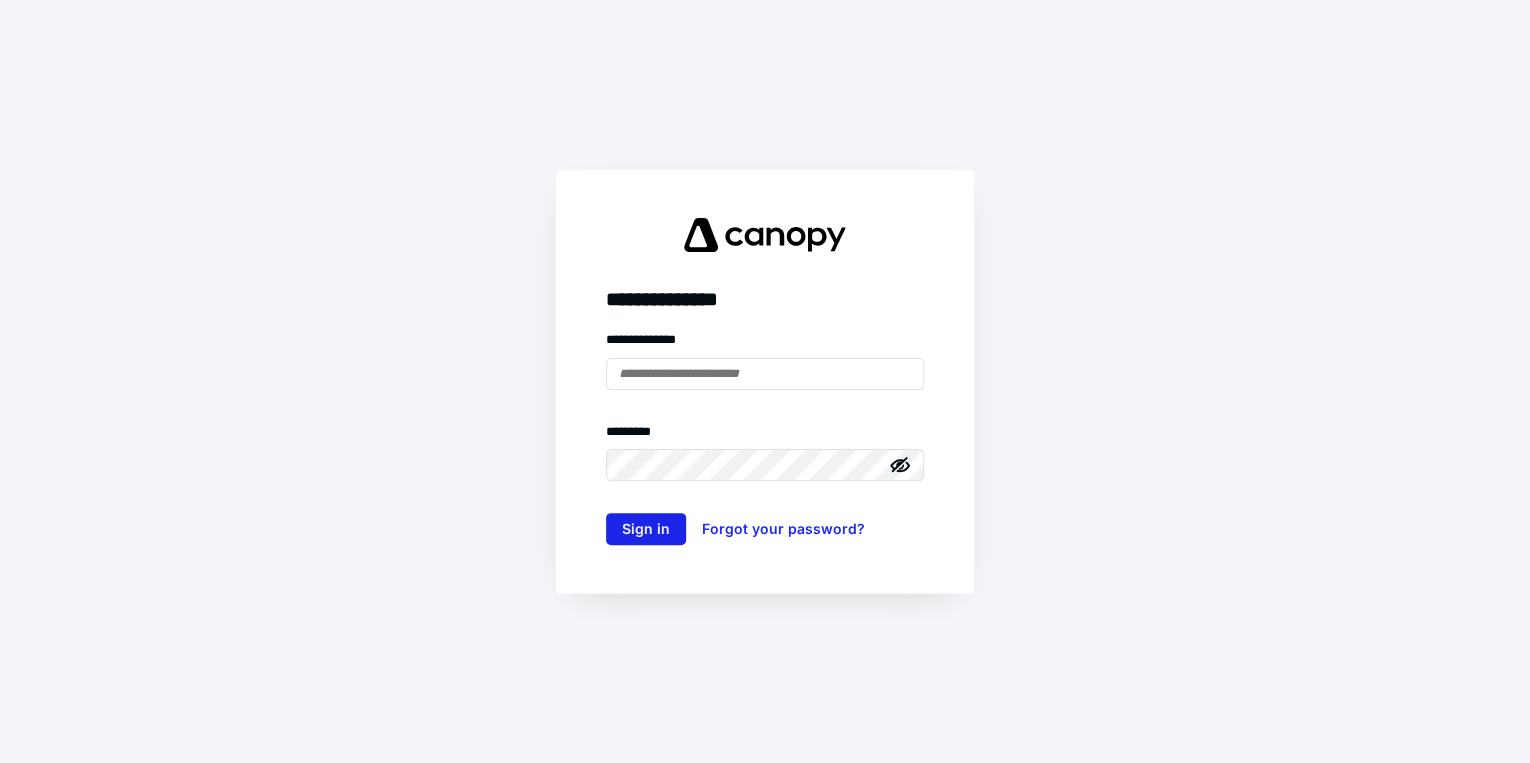 type on "**********" 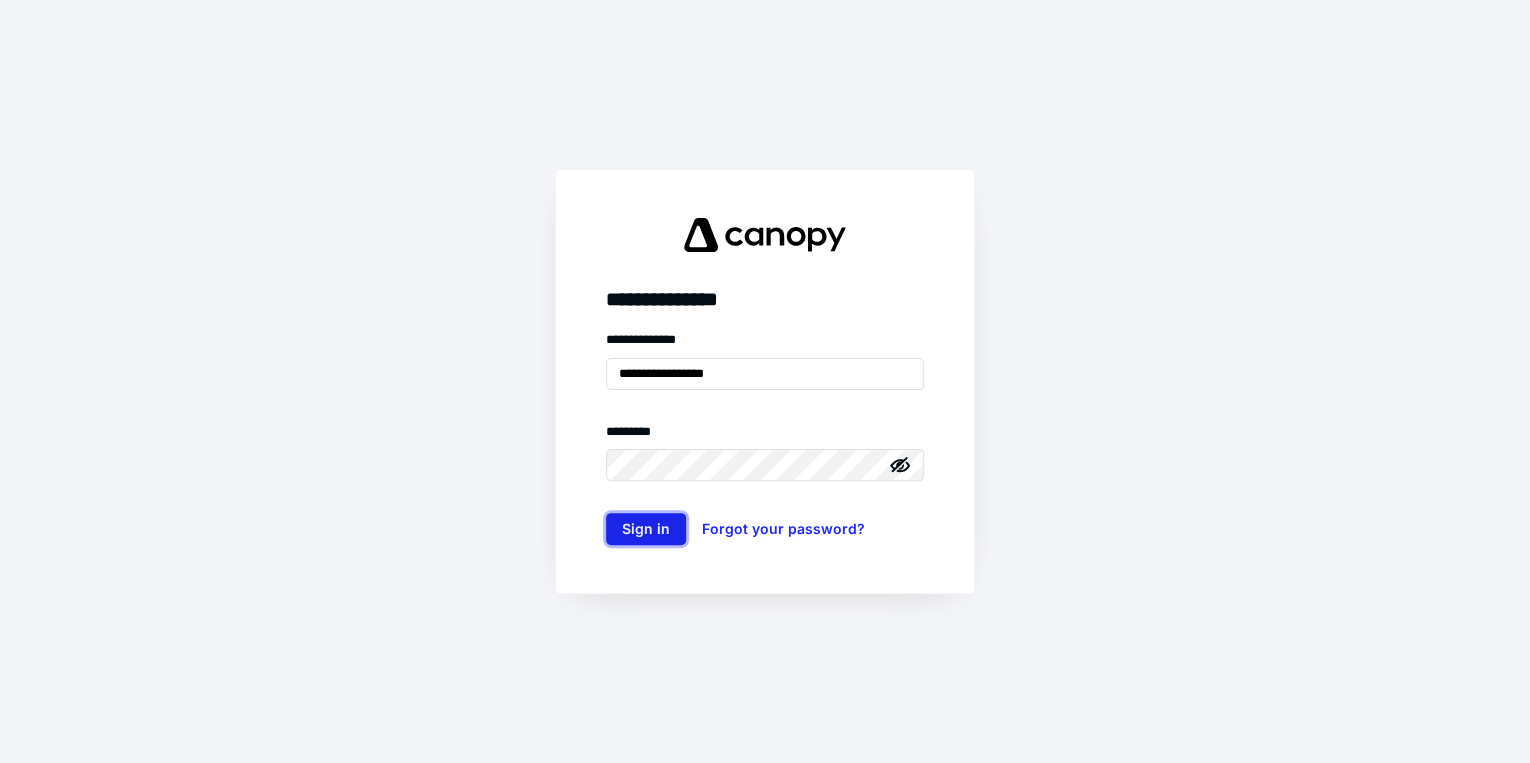 click on "Sign in" at bounding box center (646, 529) 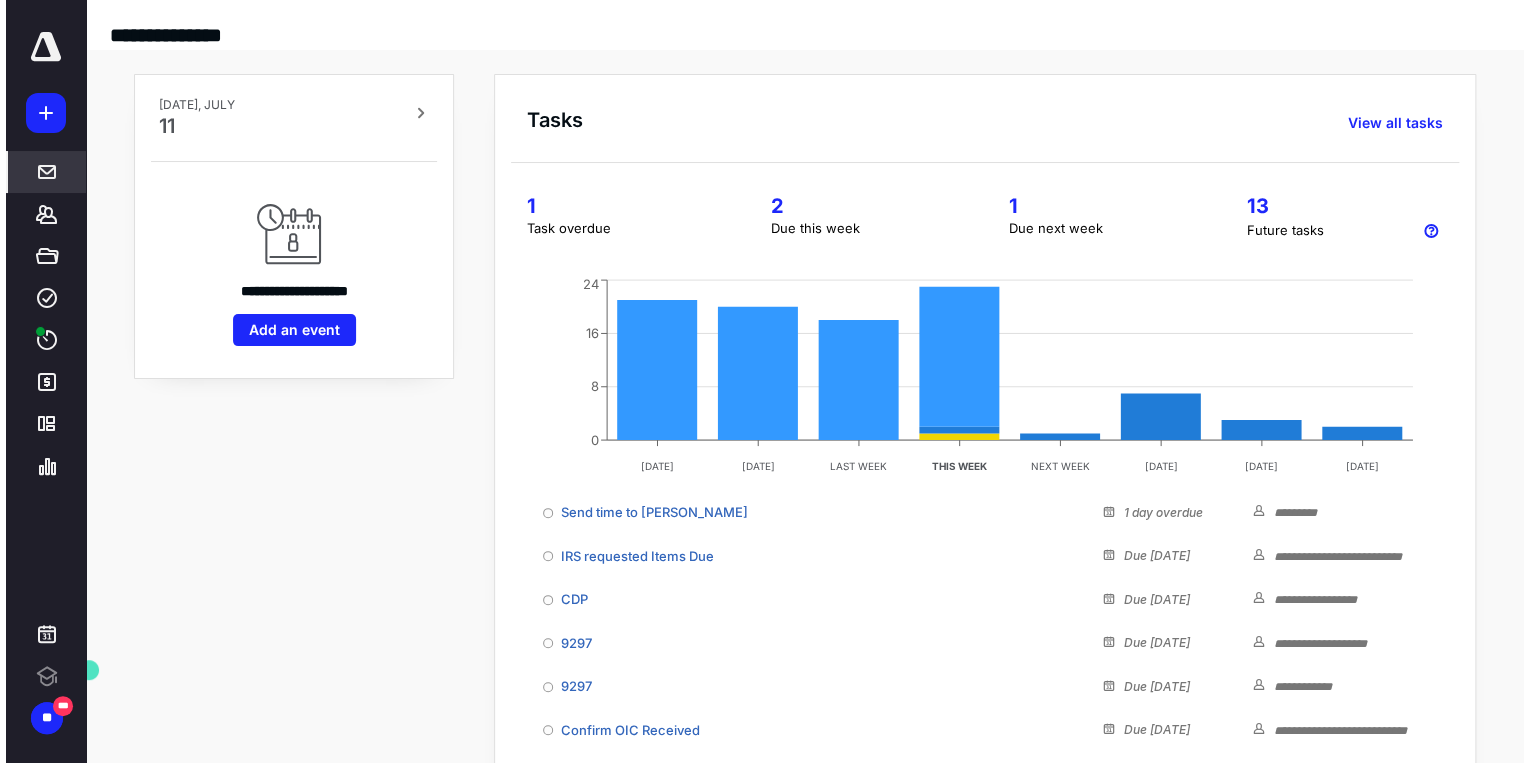 scroll, scrollTop: 0, scrollLeft: 0, axis: both 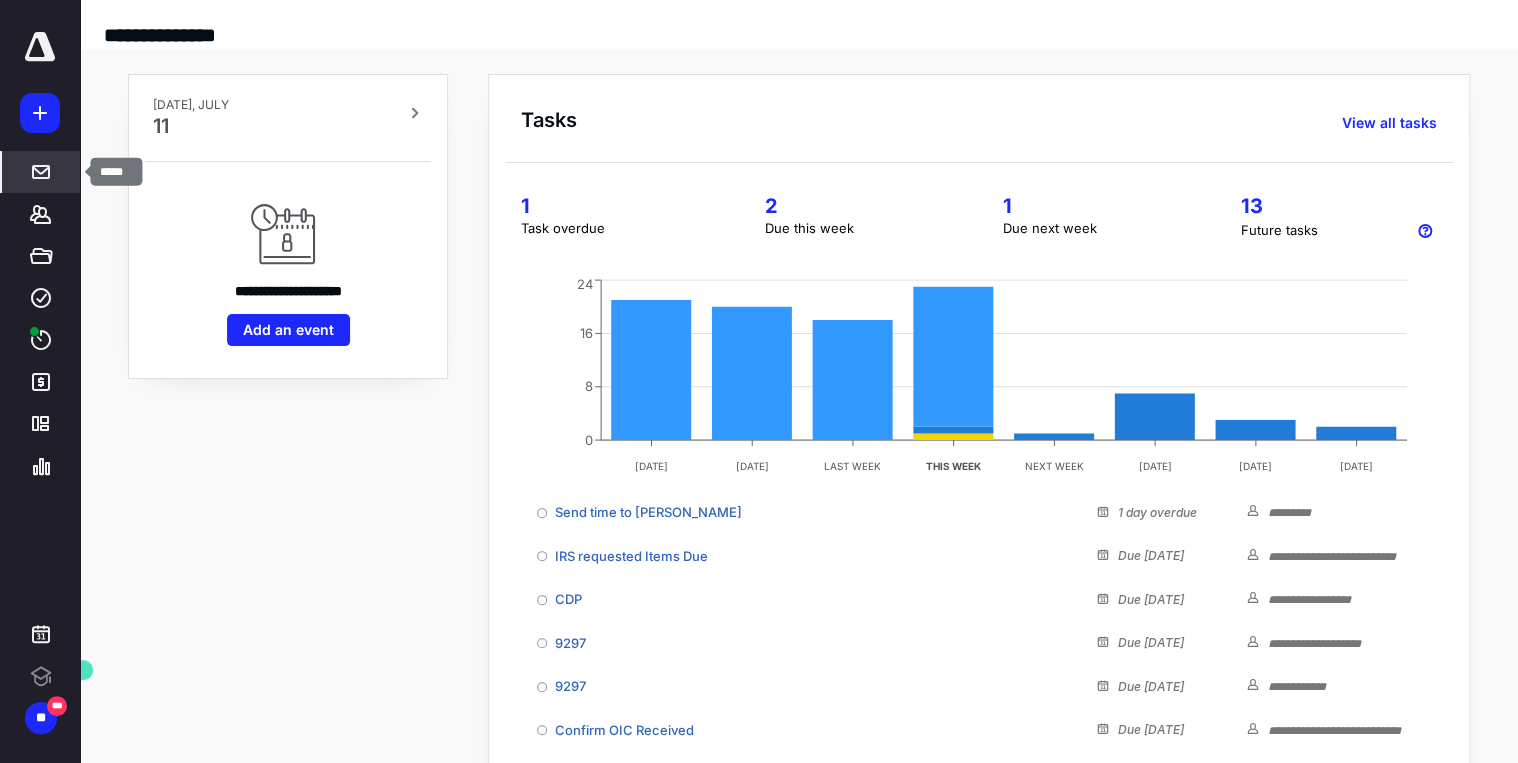 click 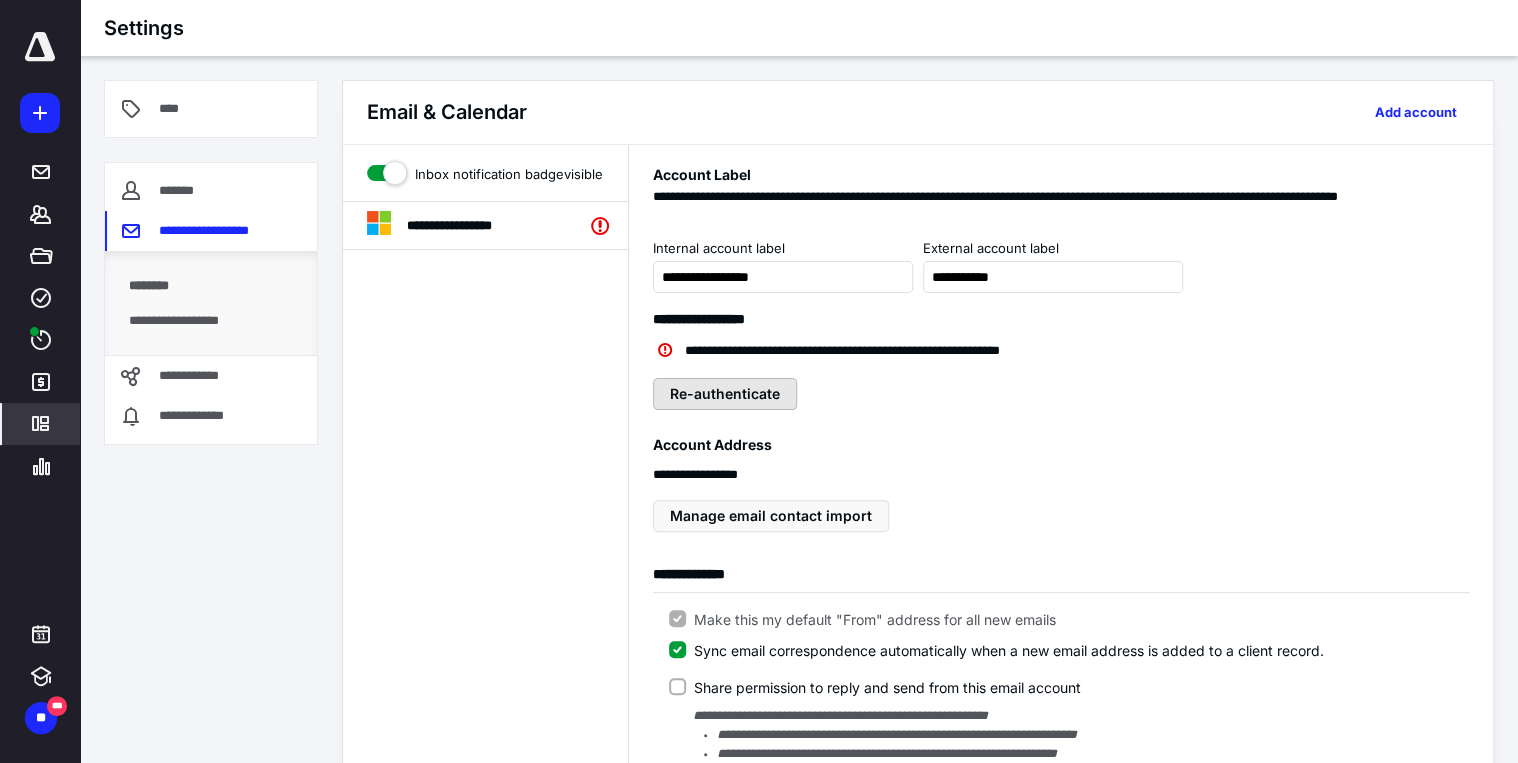 click on "Re-authenticate" at bounding box center [725, 394] 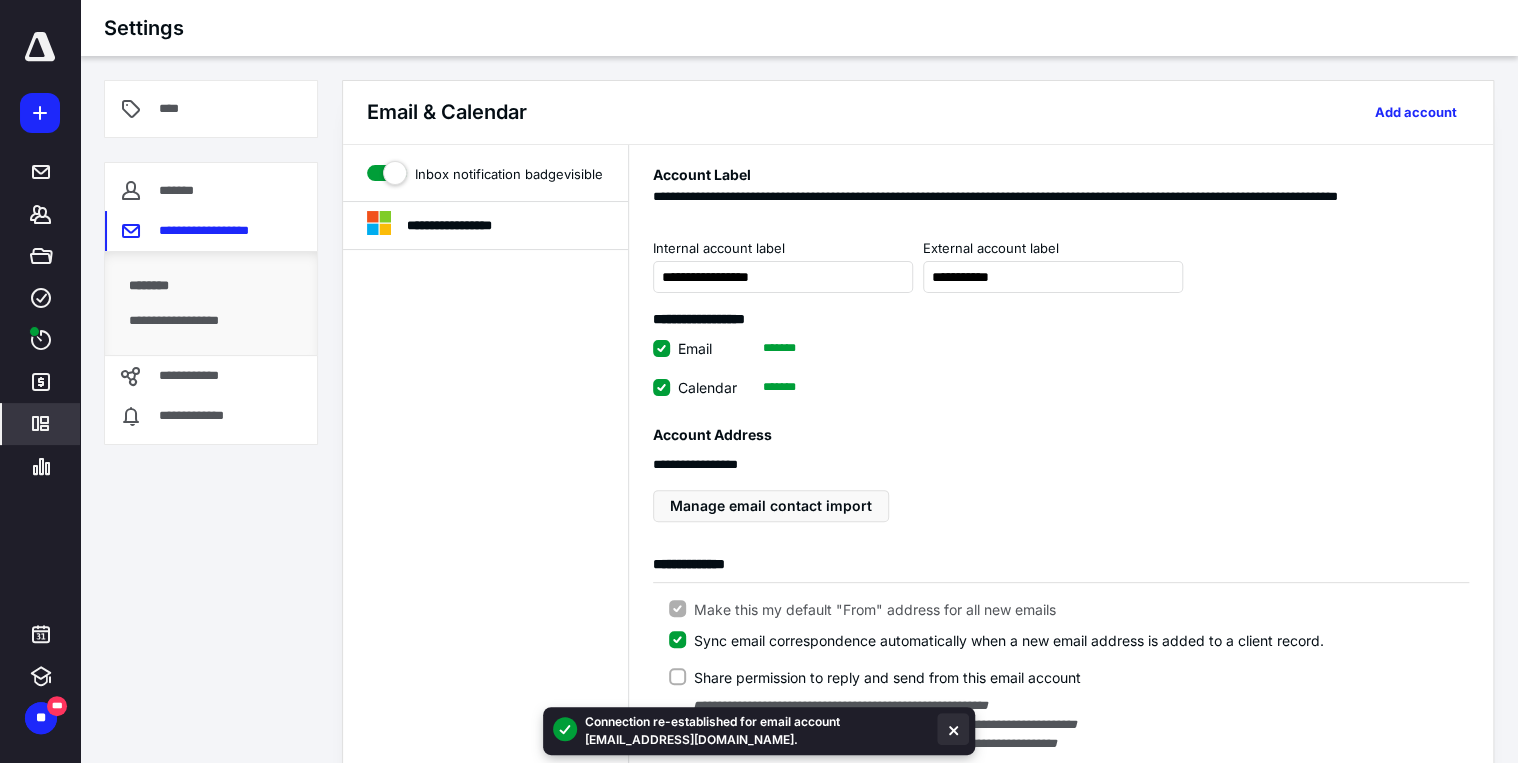 click at bounding box center [953, 729] 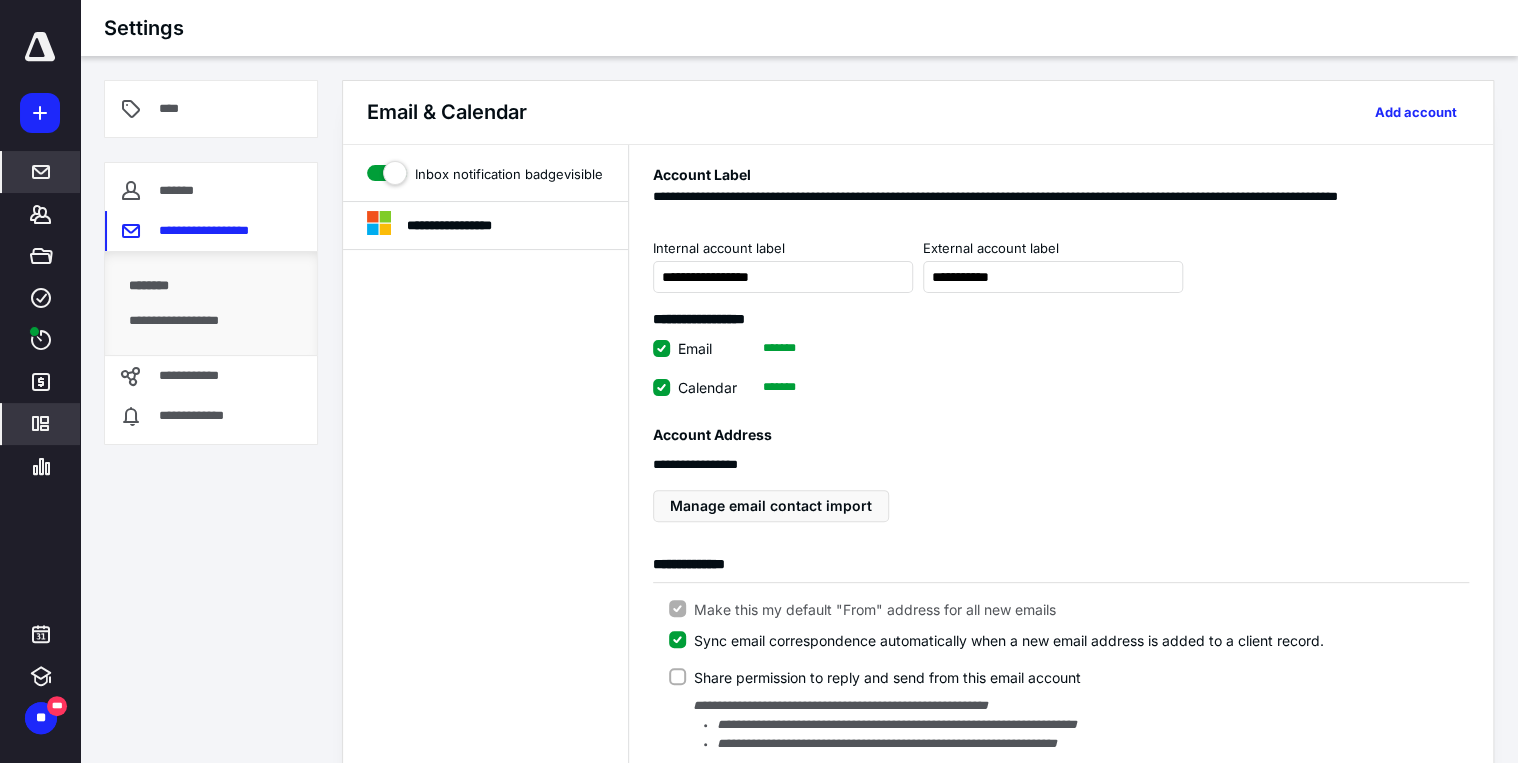 click 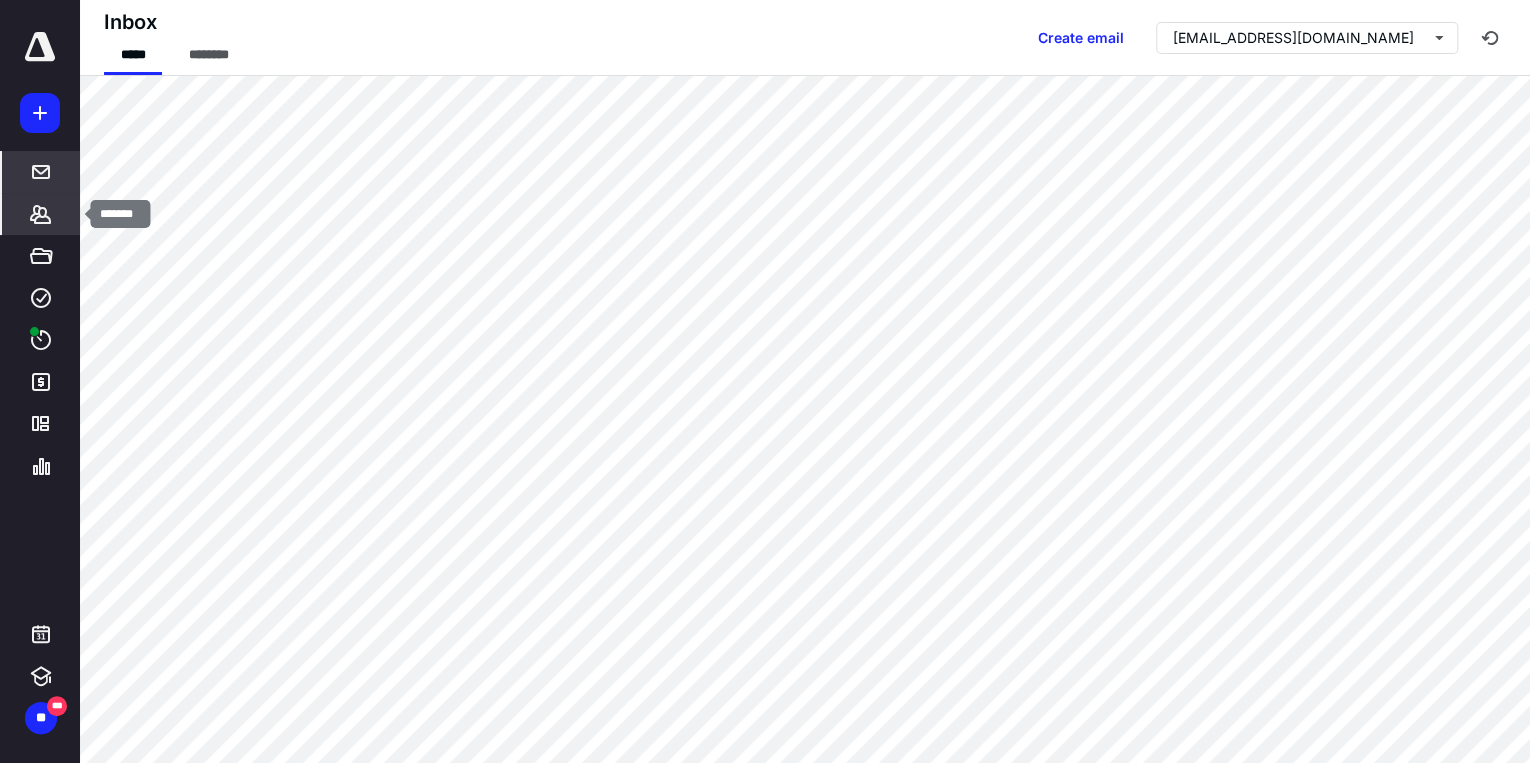 click 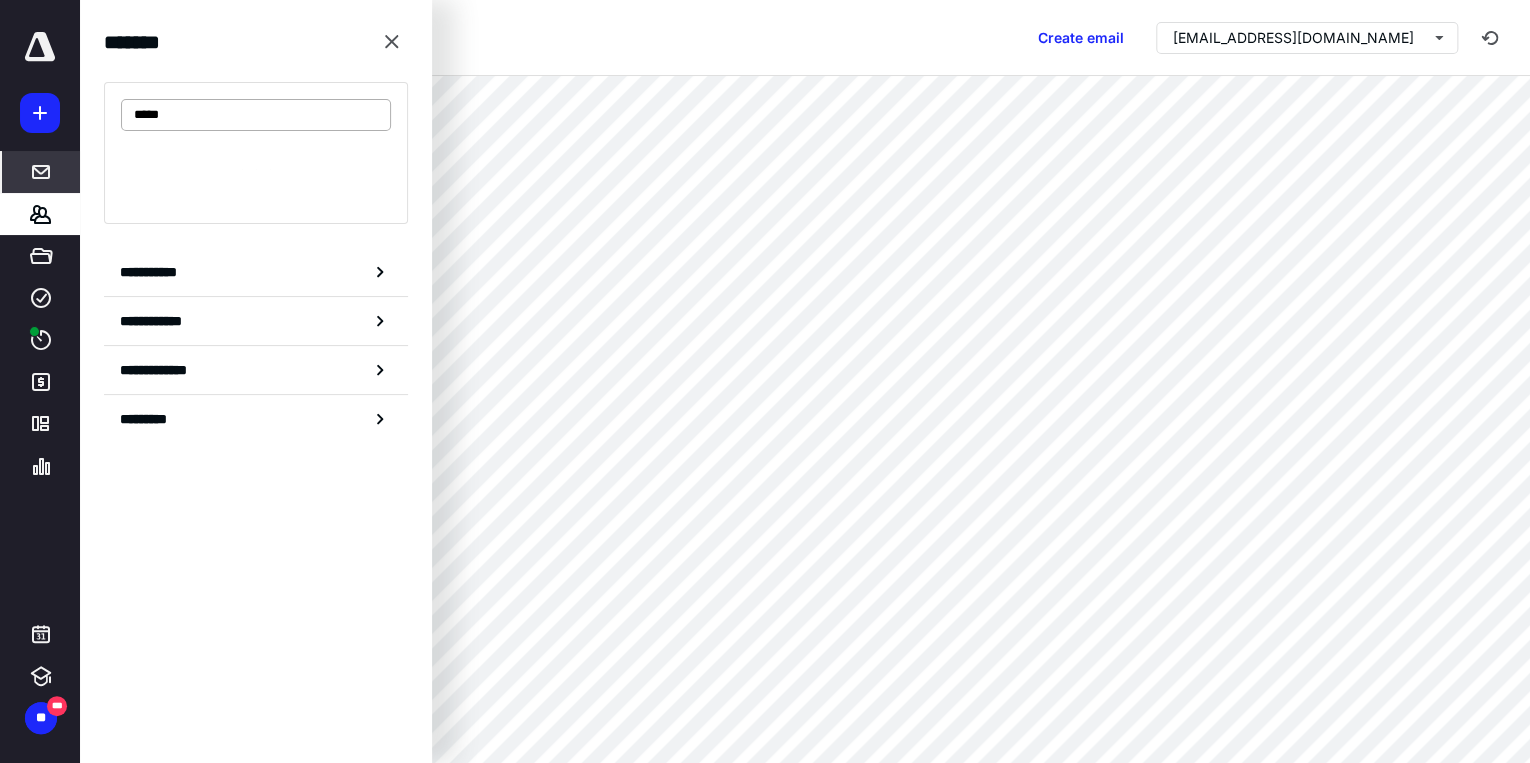 type on "*****" 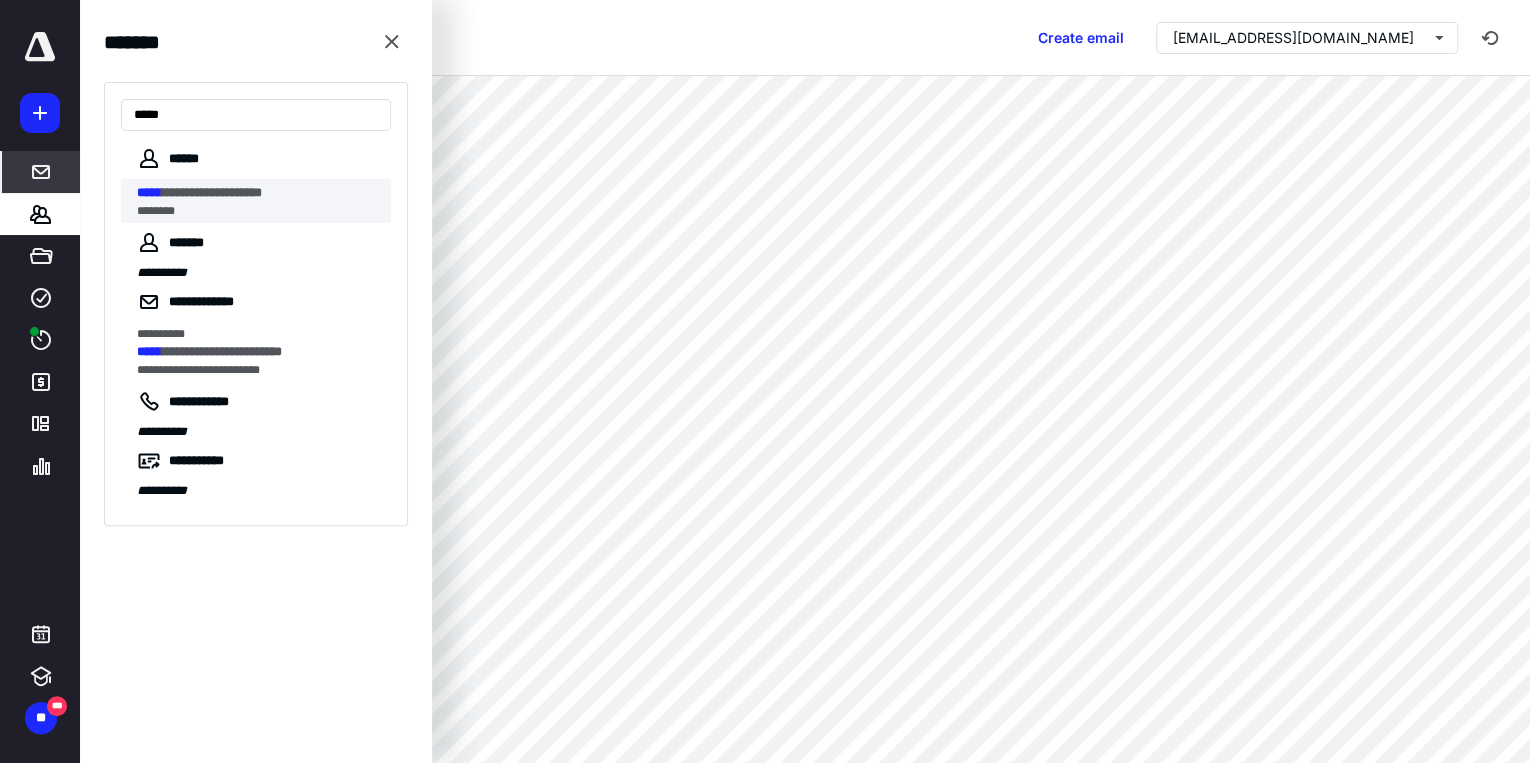 click on "**********" at bounding box center (212, 192) 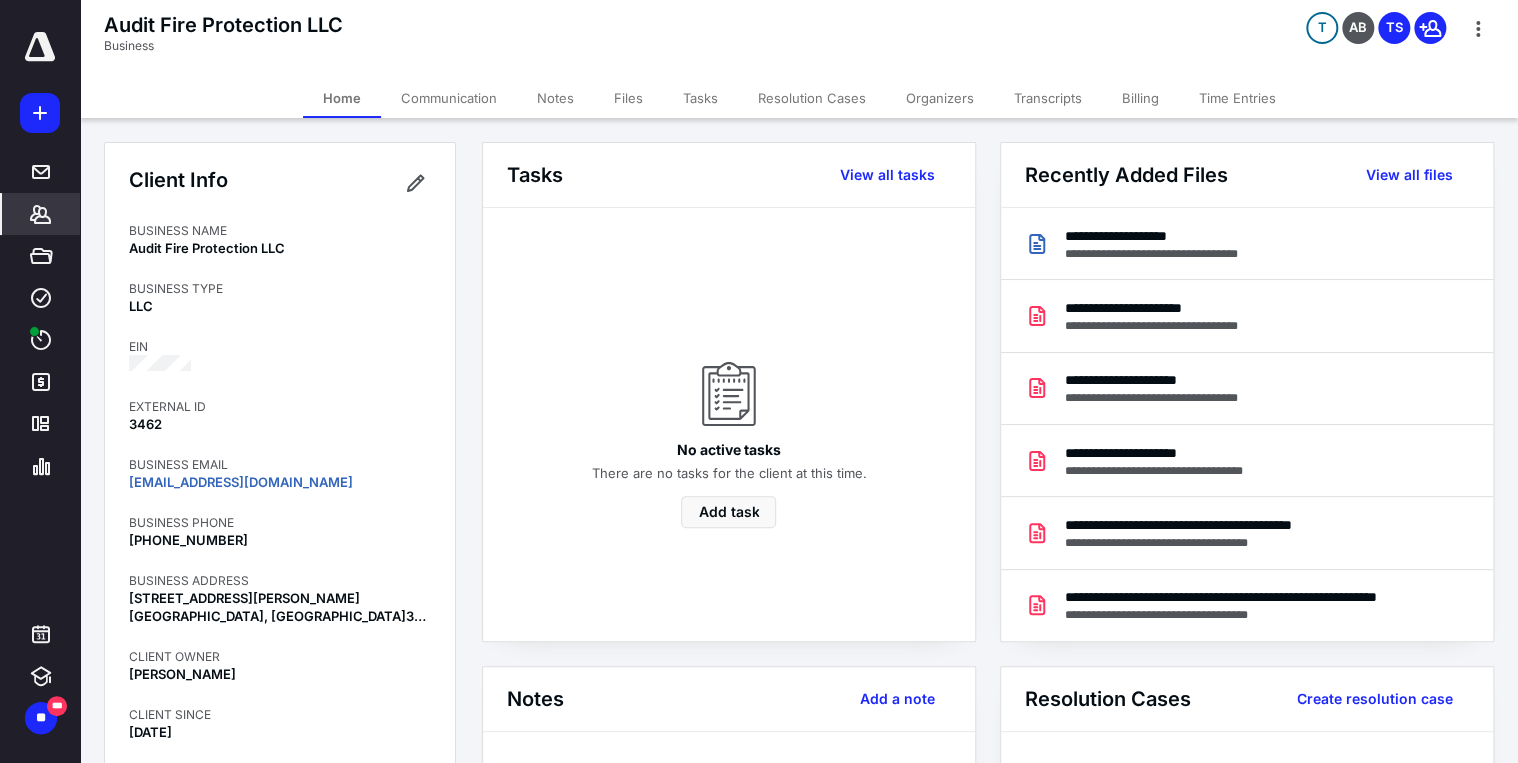 click on "Communication" at bounding box center [449, 98] 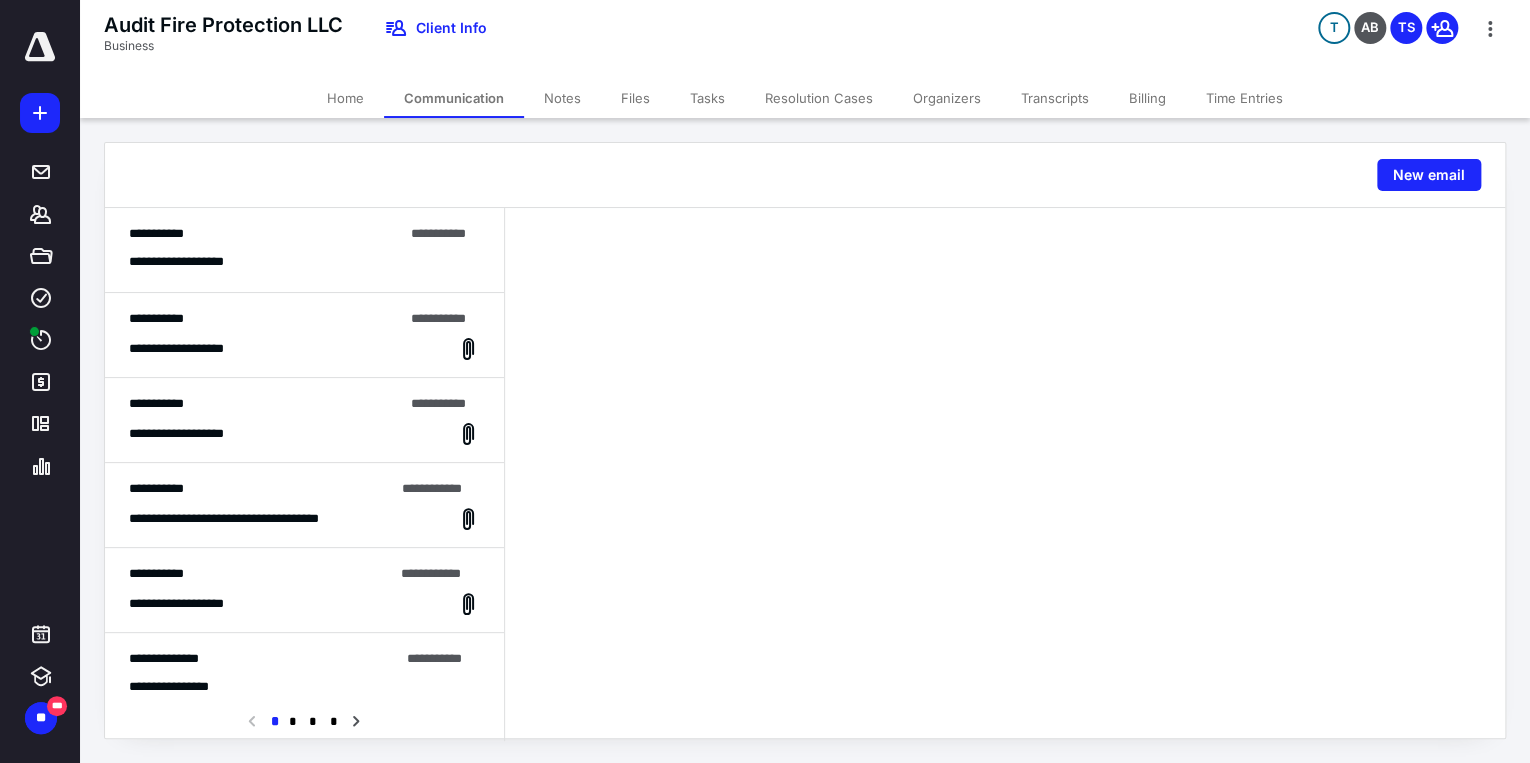 click on "**********" at bounding box center (266, 234) 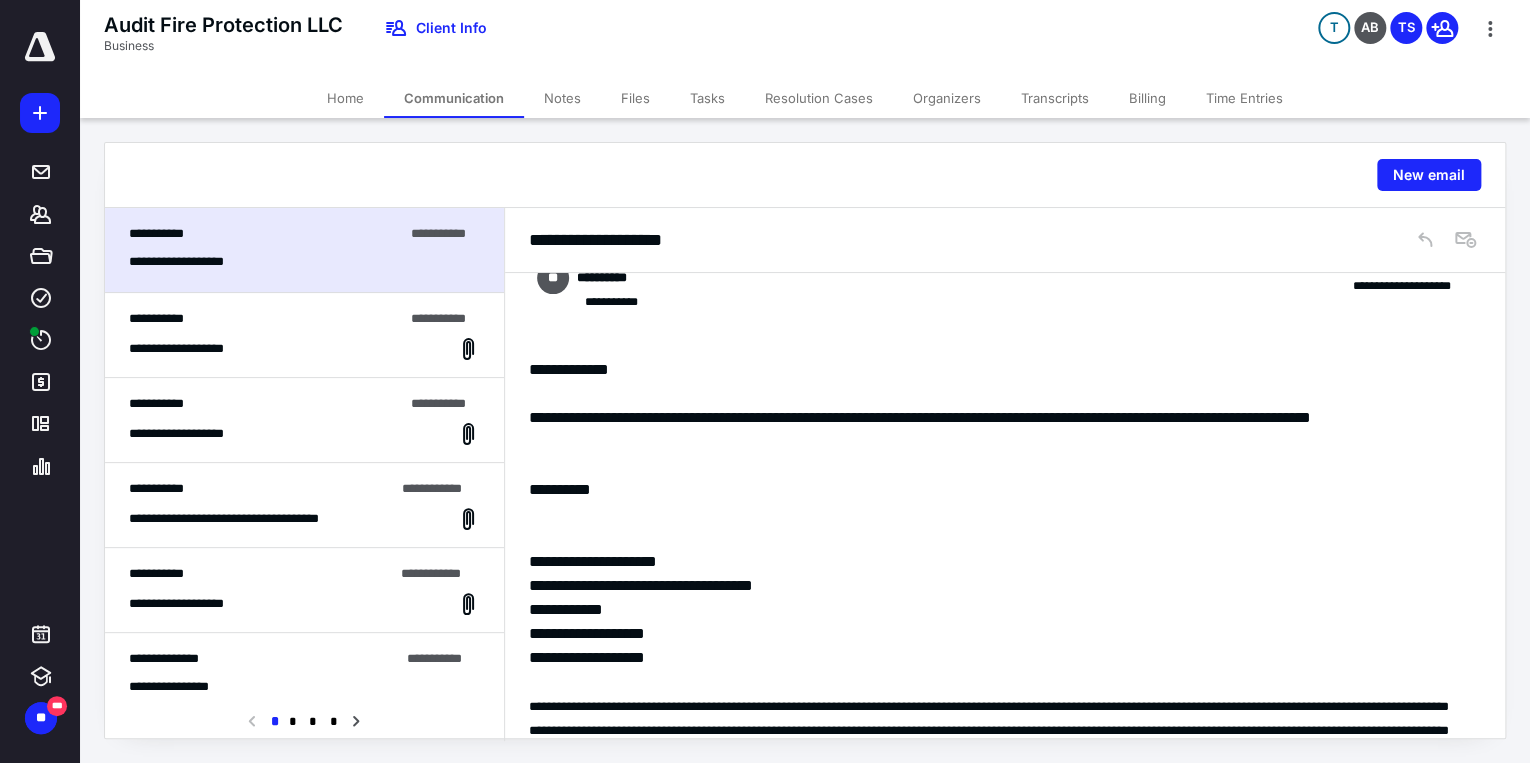 scroll, scrollTop: 0, scrollLeft: 0, axis: both 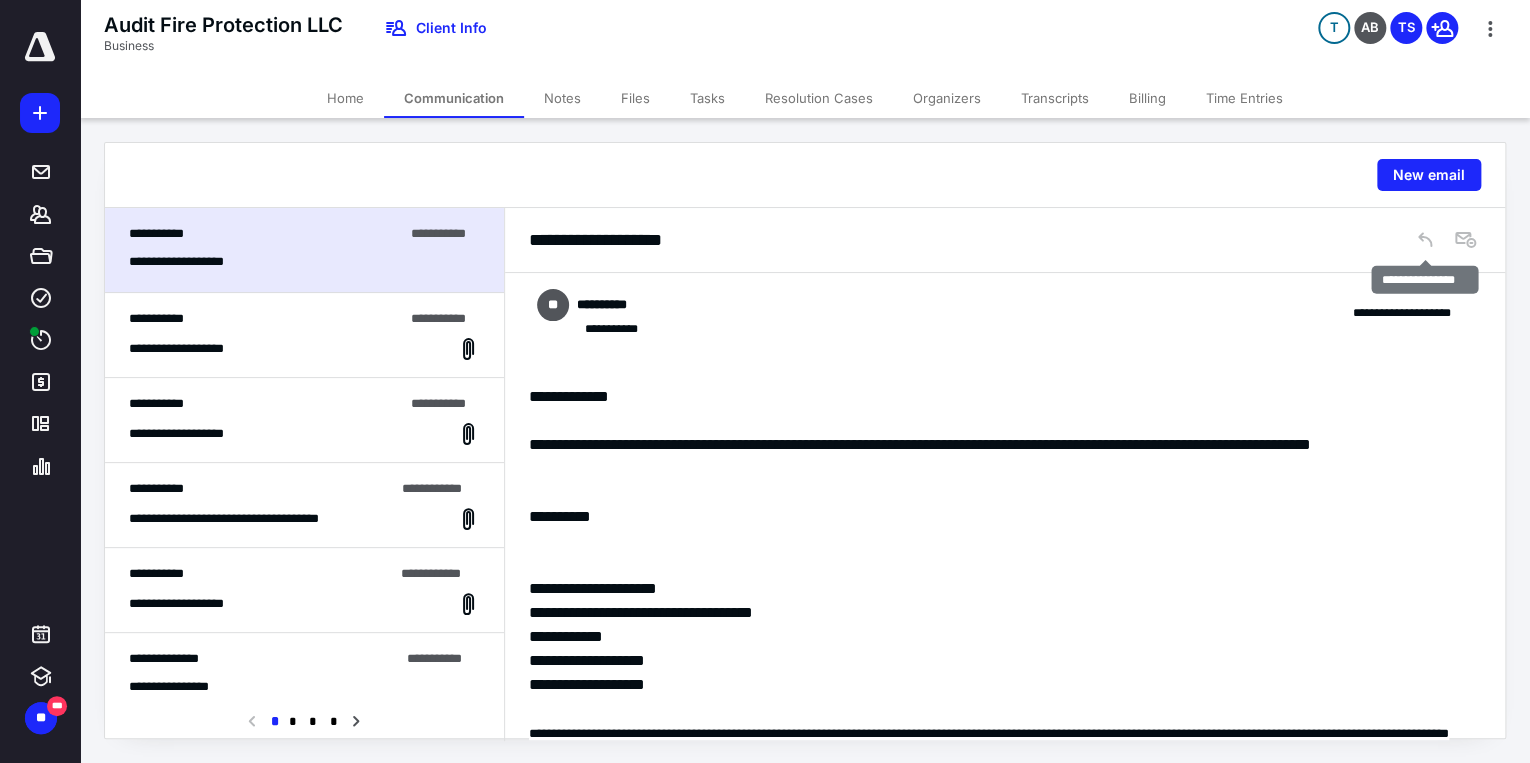 click 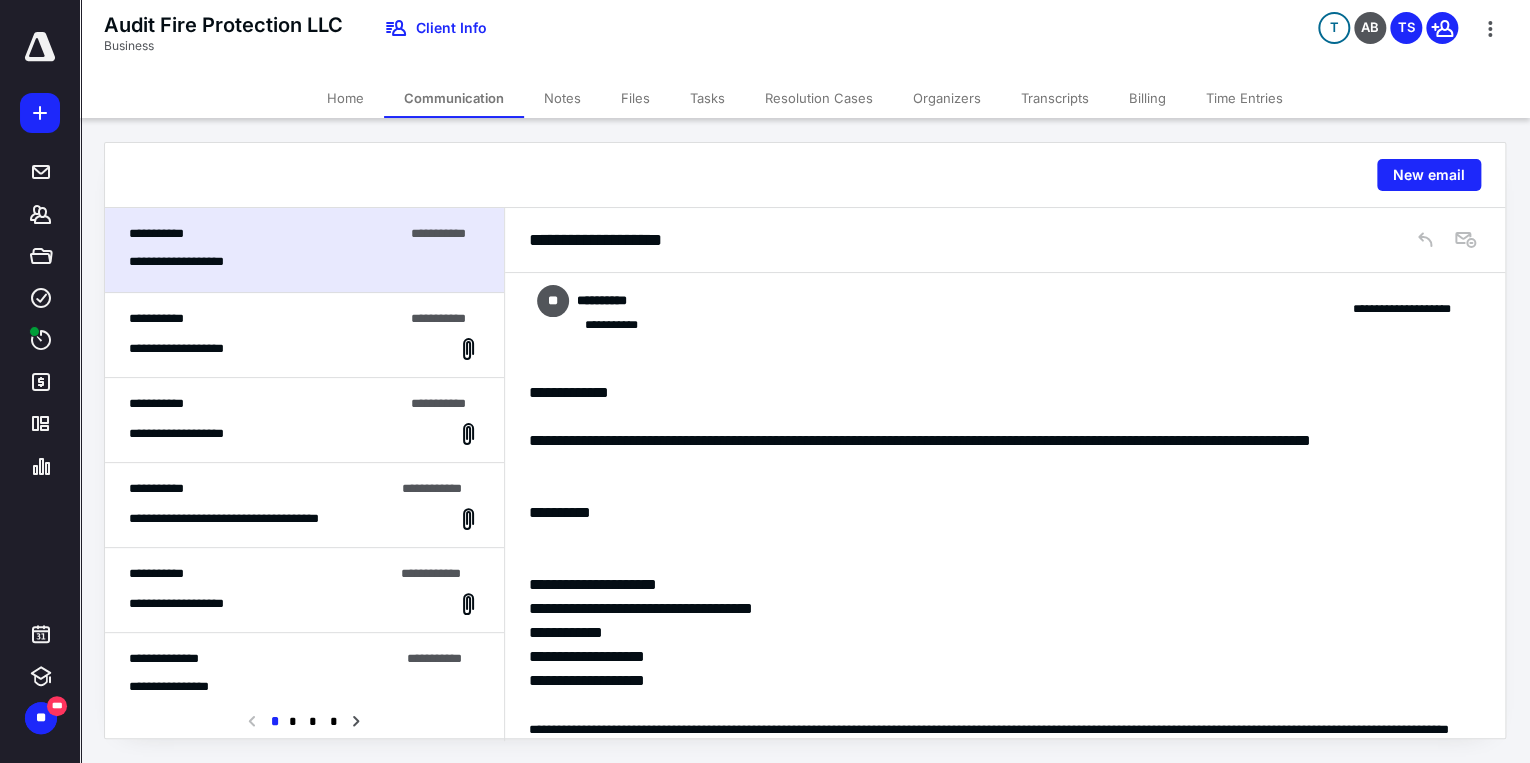 scroll, scrollTop: 0, scrollLeft: 0, axis: both 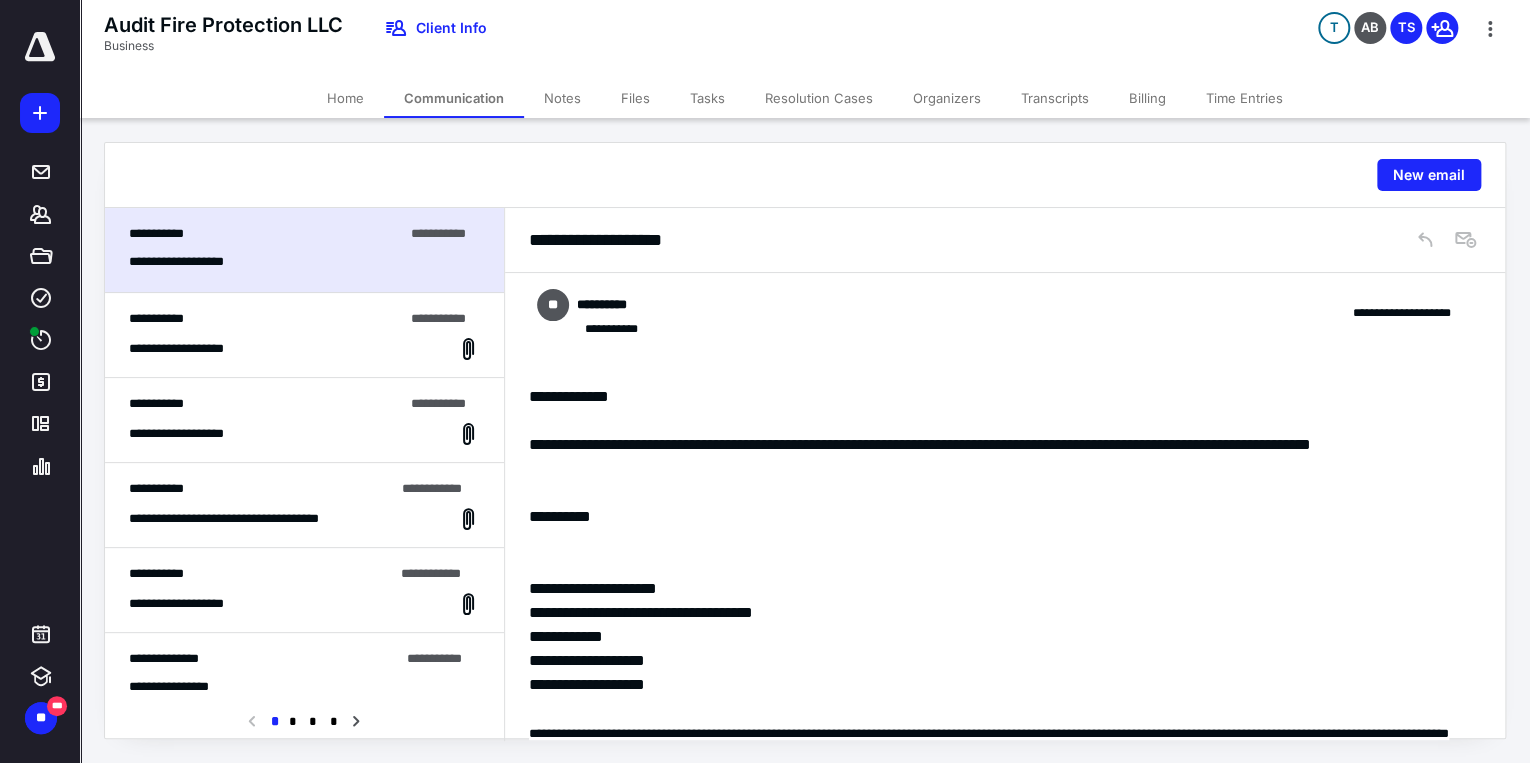 click on "**********" at bounding box center [304, 335] 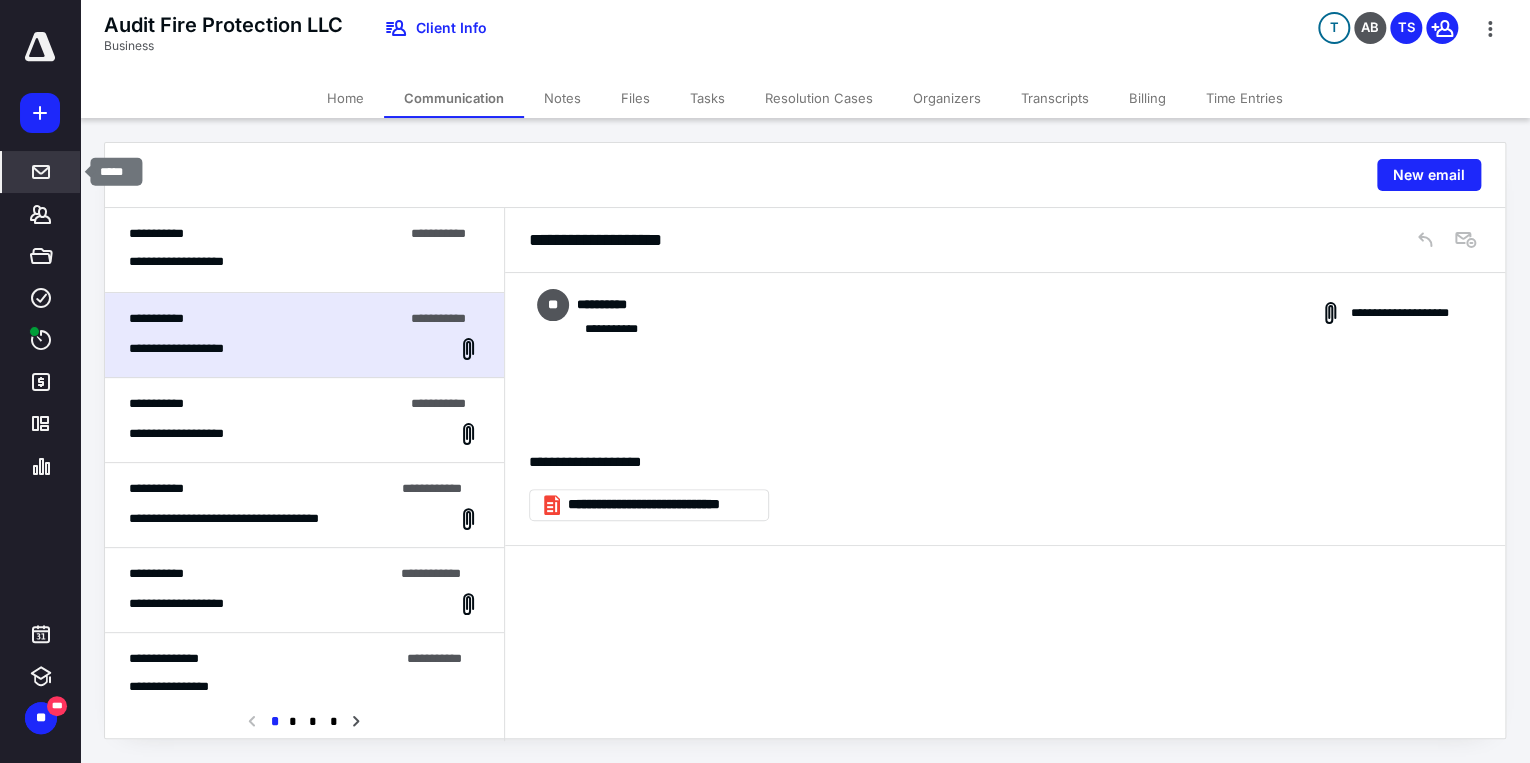 click 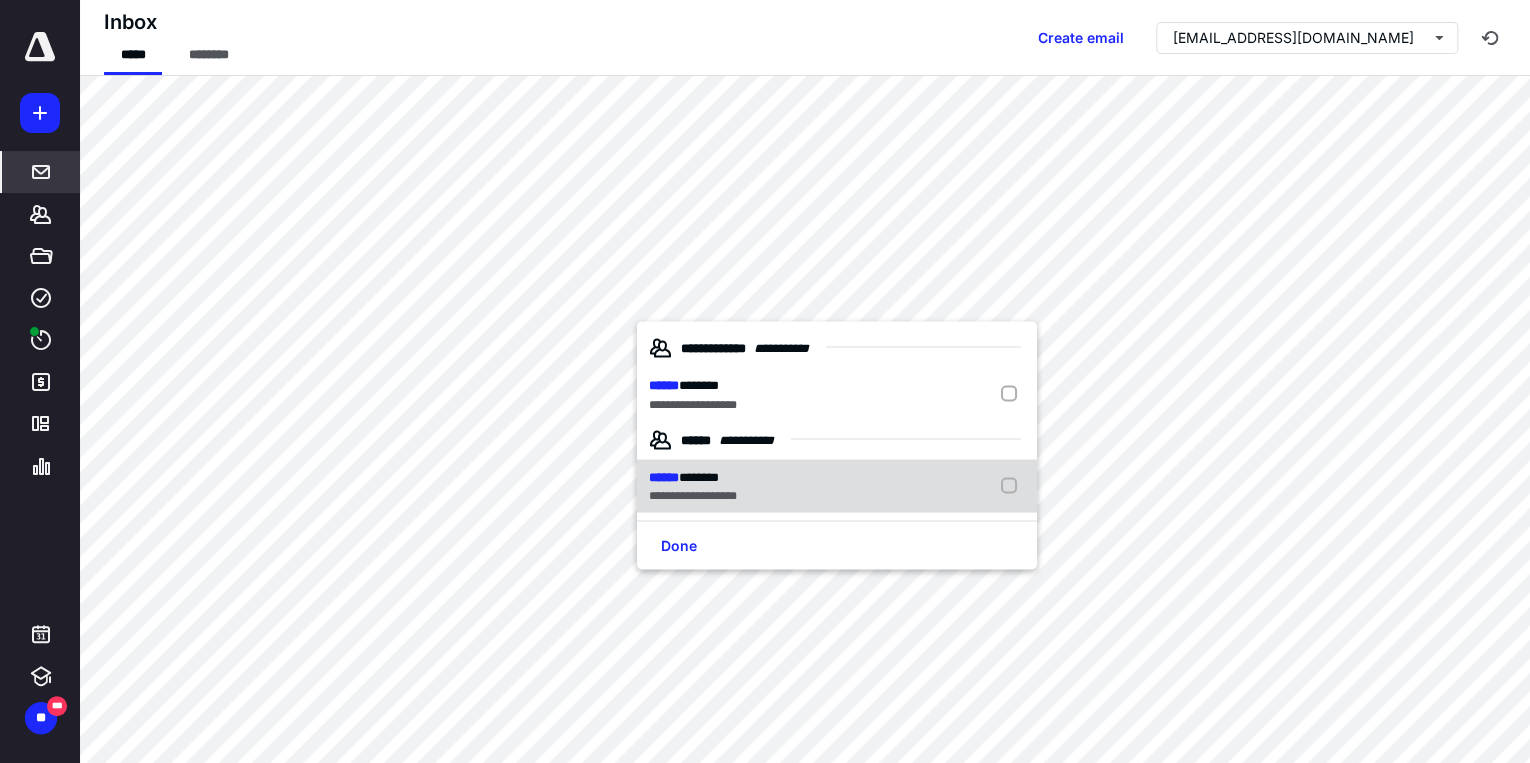 click on "**********" at bounding box center [837, 486] 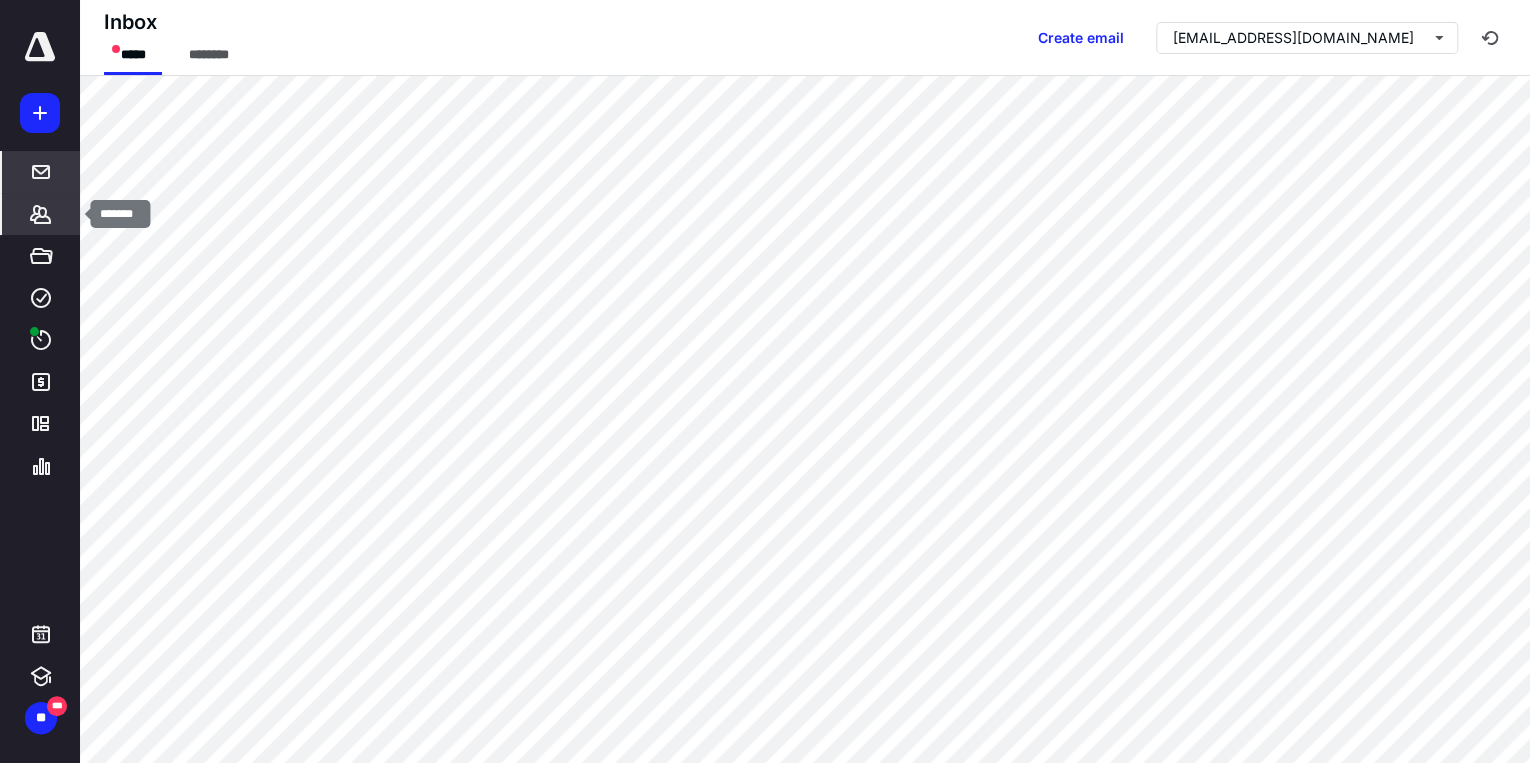 click 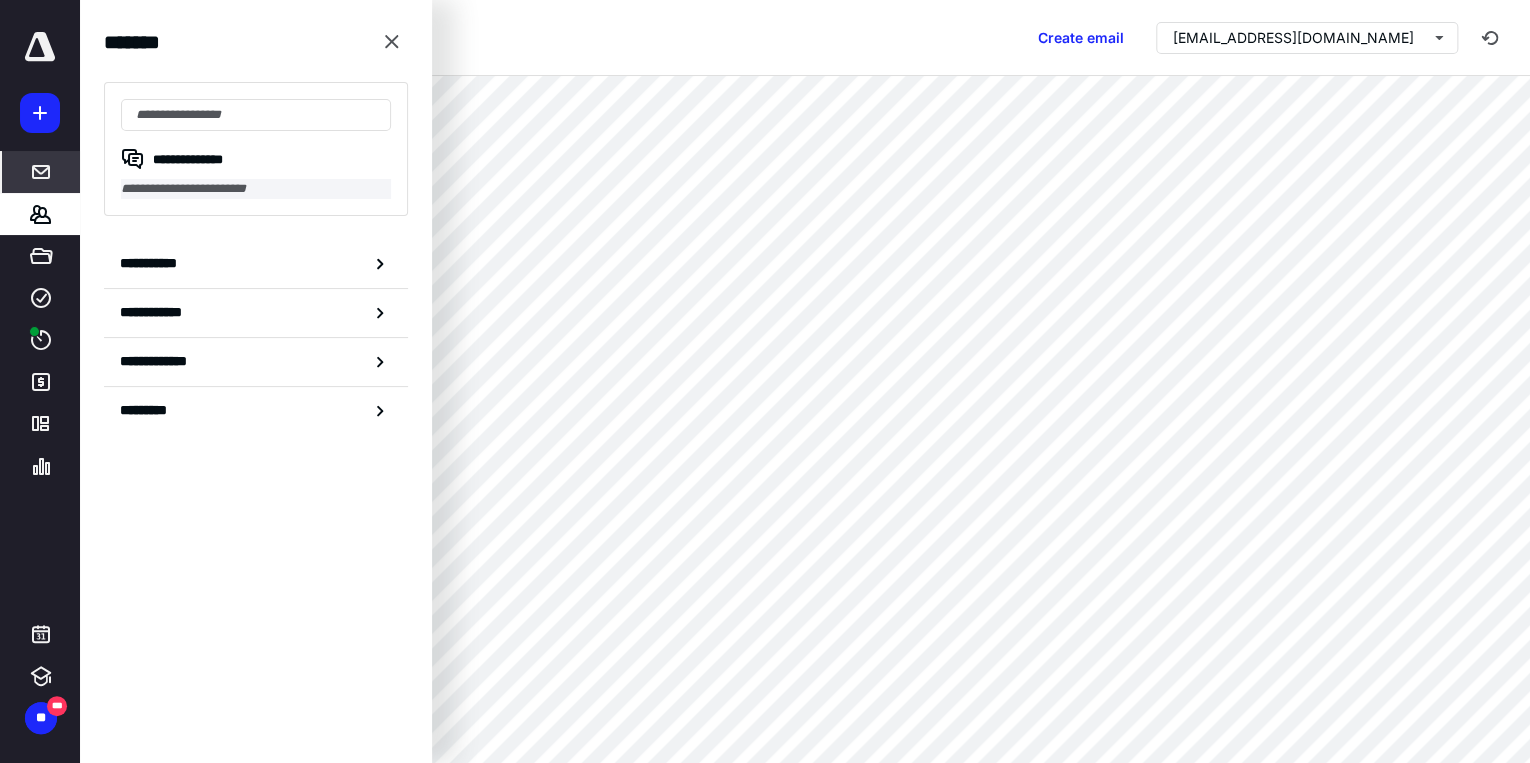 click on "**********" at bounding box center (256, 189) 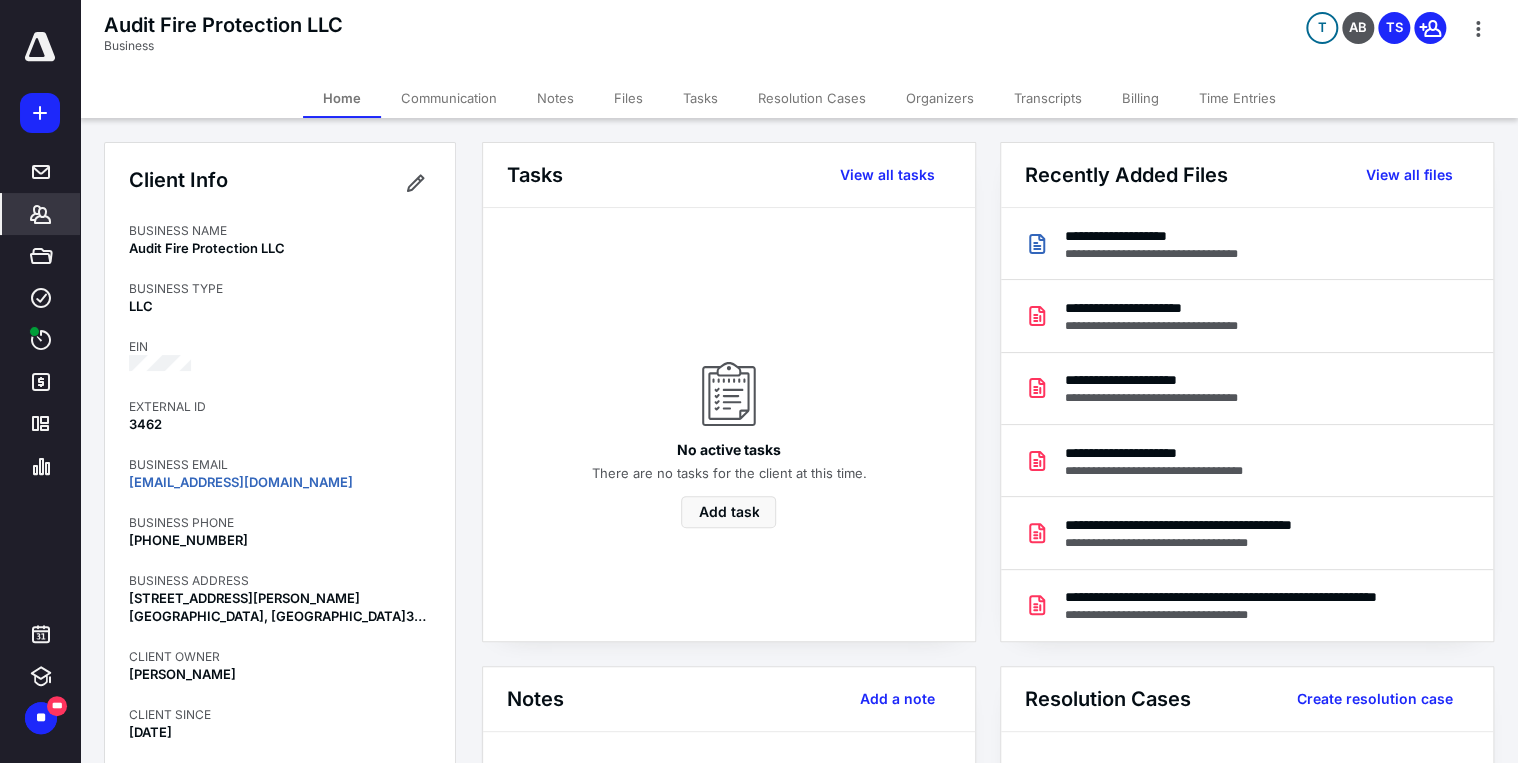 click on "Tasks" at bounding box center [700, 98] 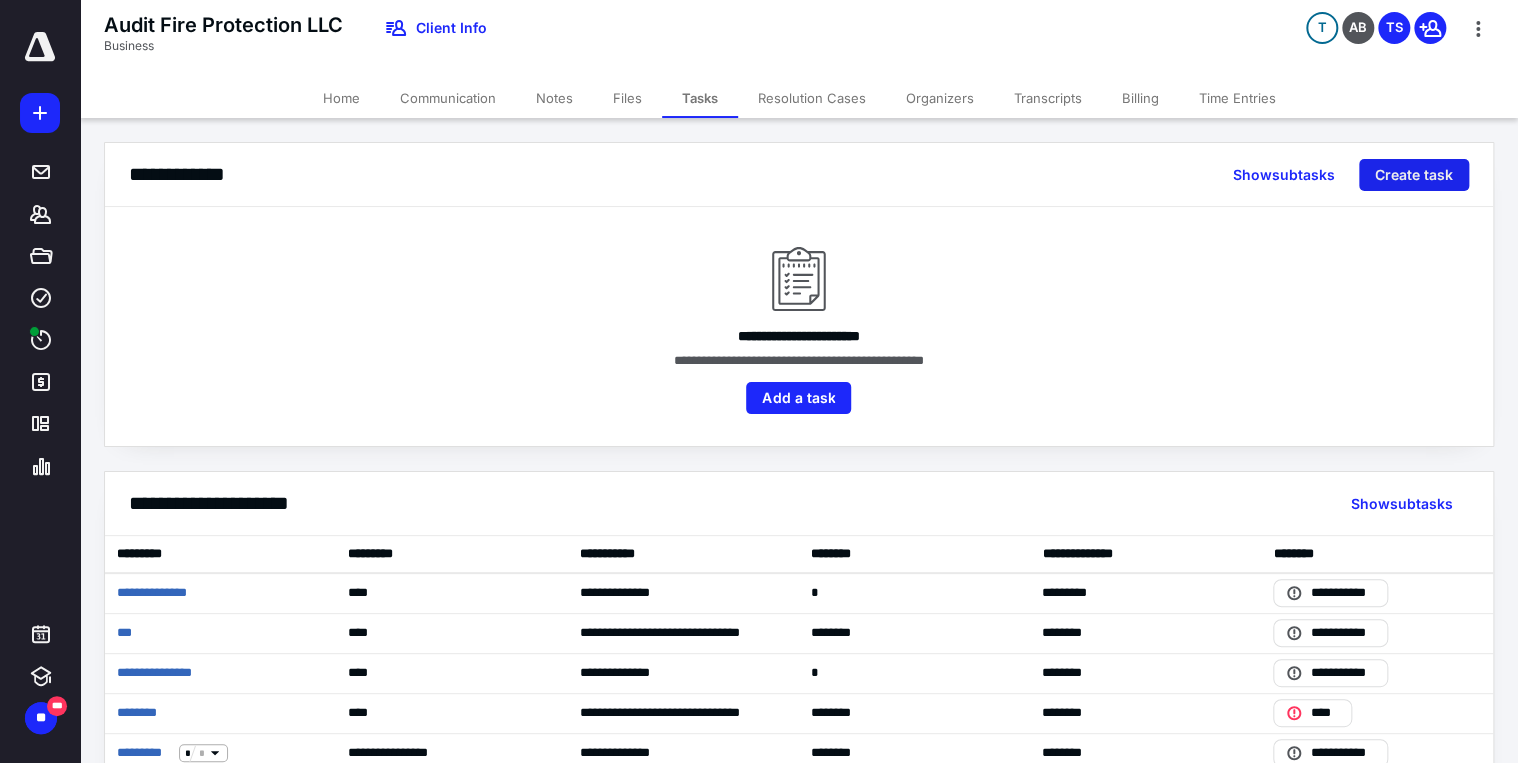 click on "Create task" at bounding box center [1414, 175] 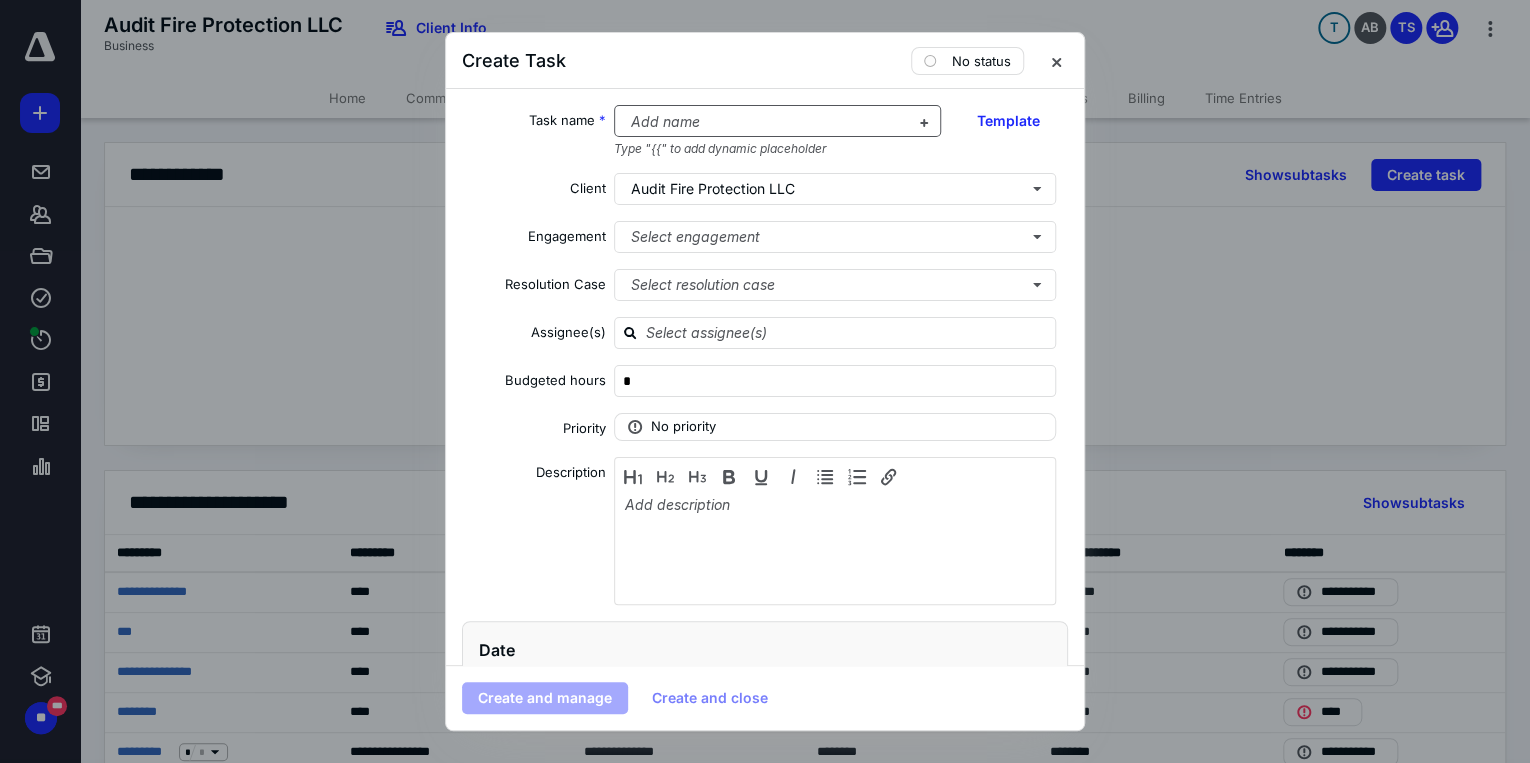 click at bounding box center [766, 122] 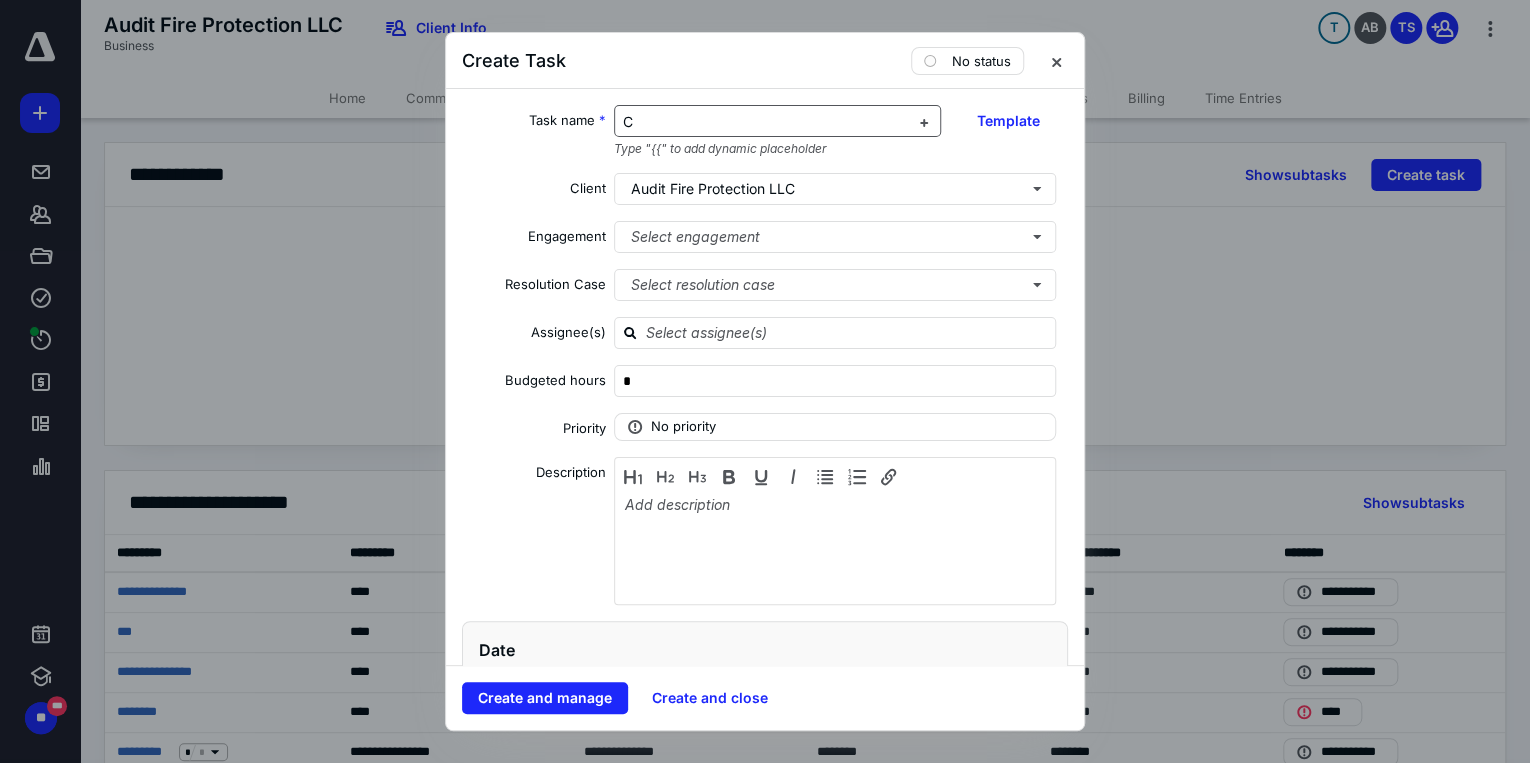 type 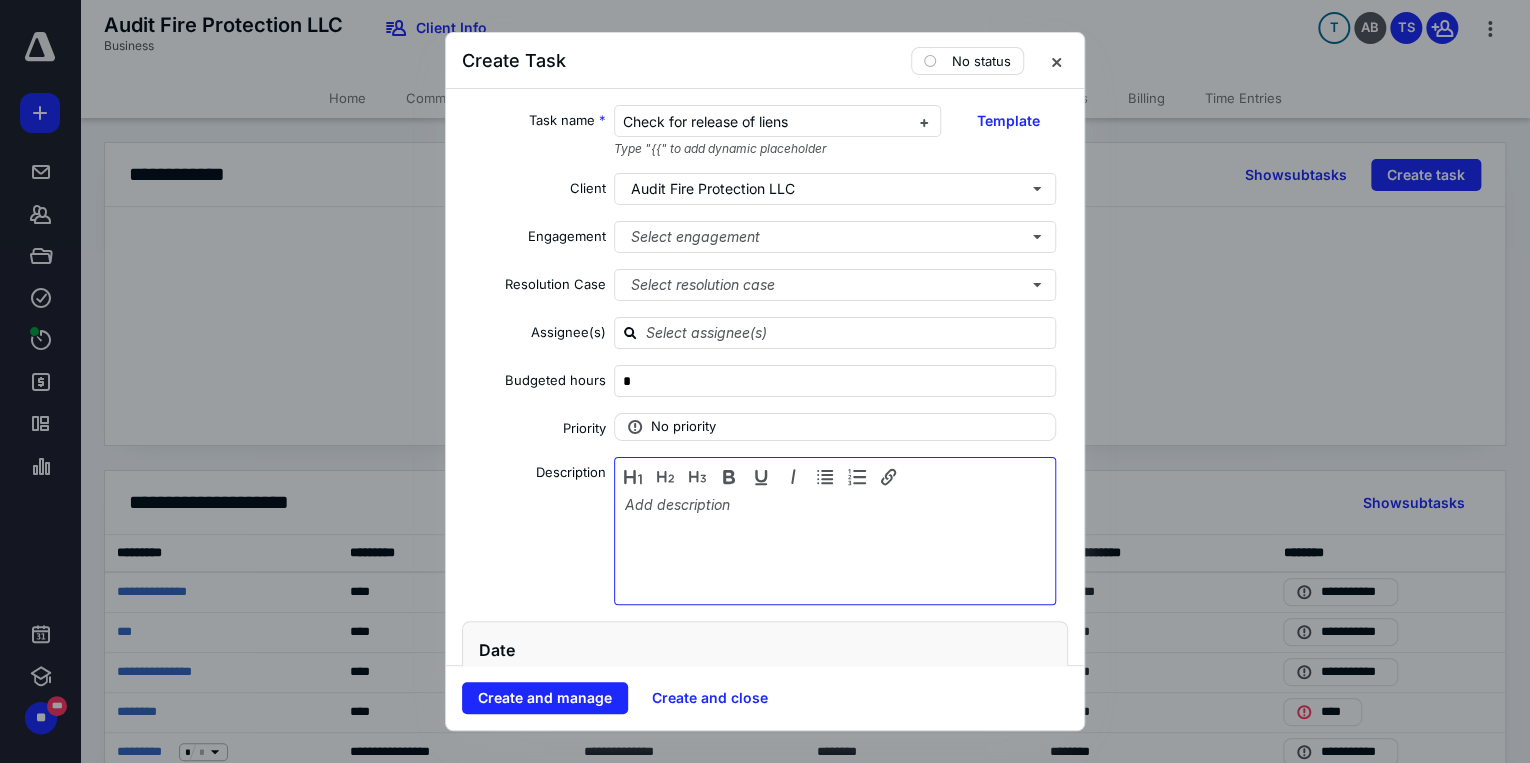 click at bounding box center (835, 546) 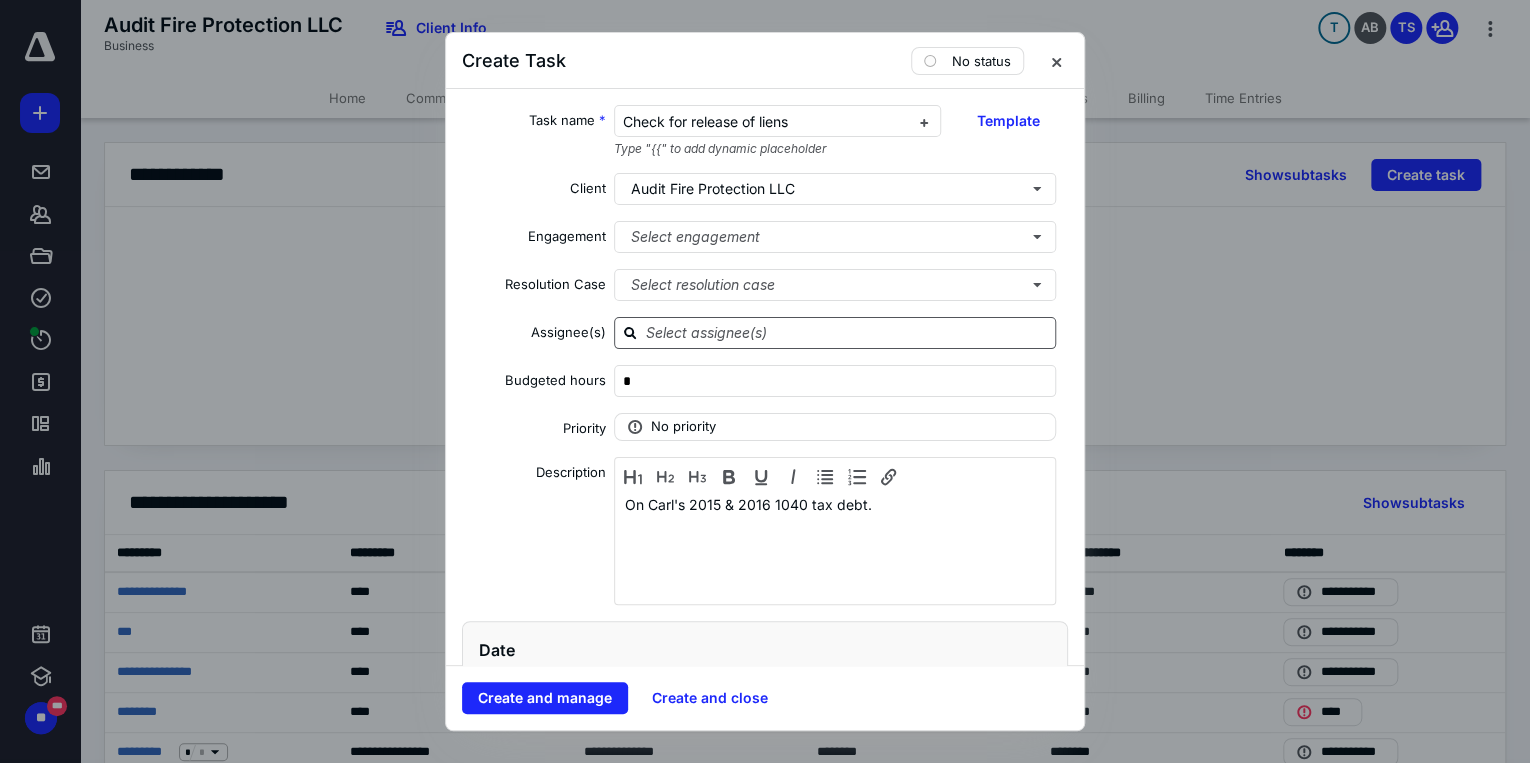 click at bounding box center [847, 332] 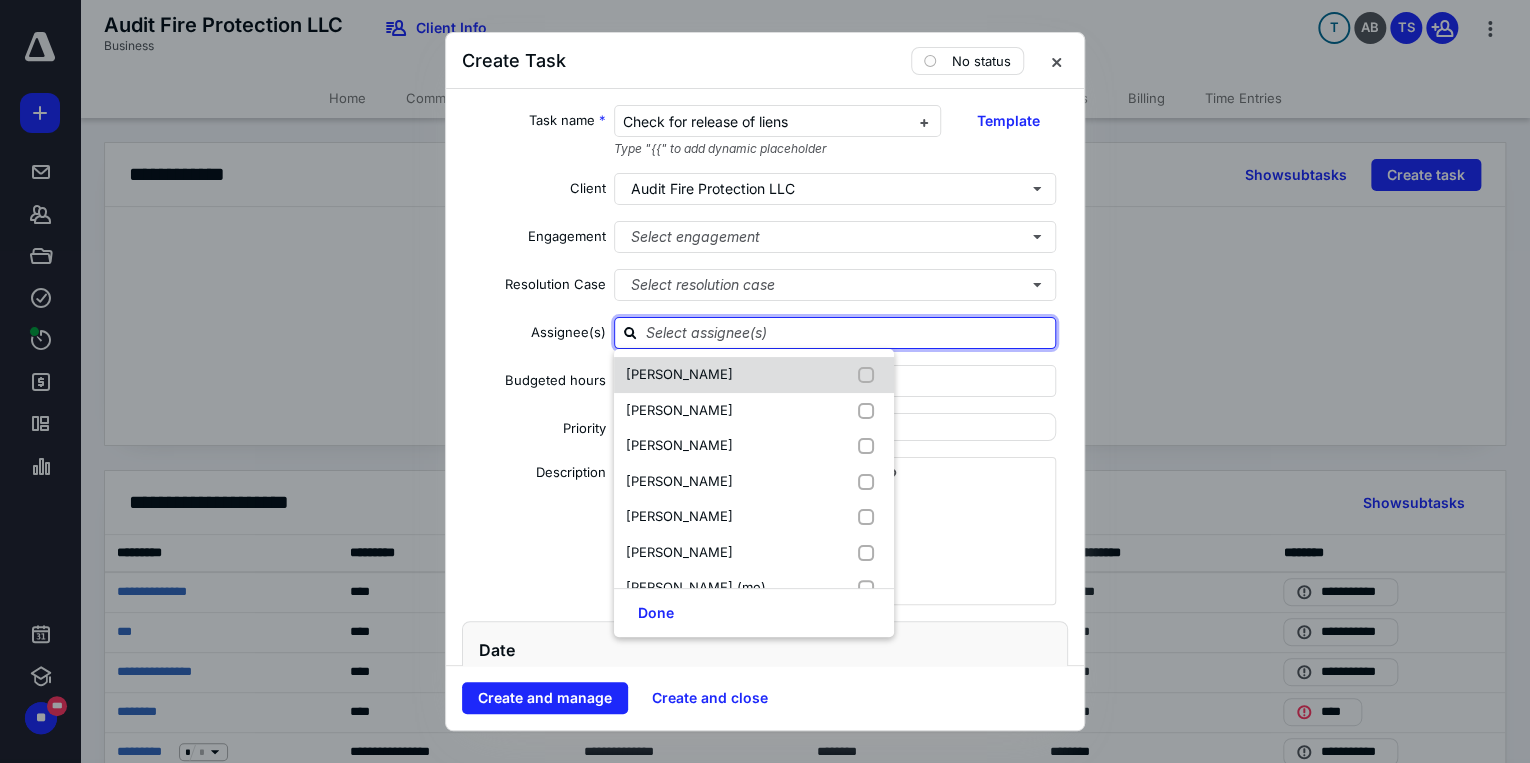 click on "[PERSON_NAME]" at bounding box center [679, 374] 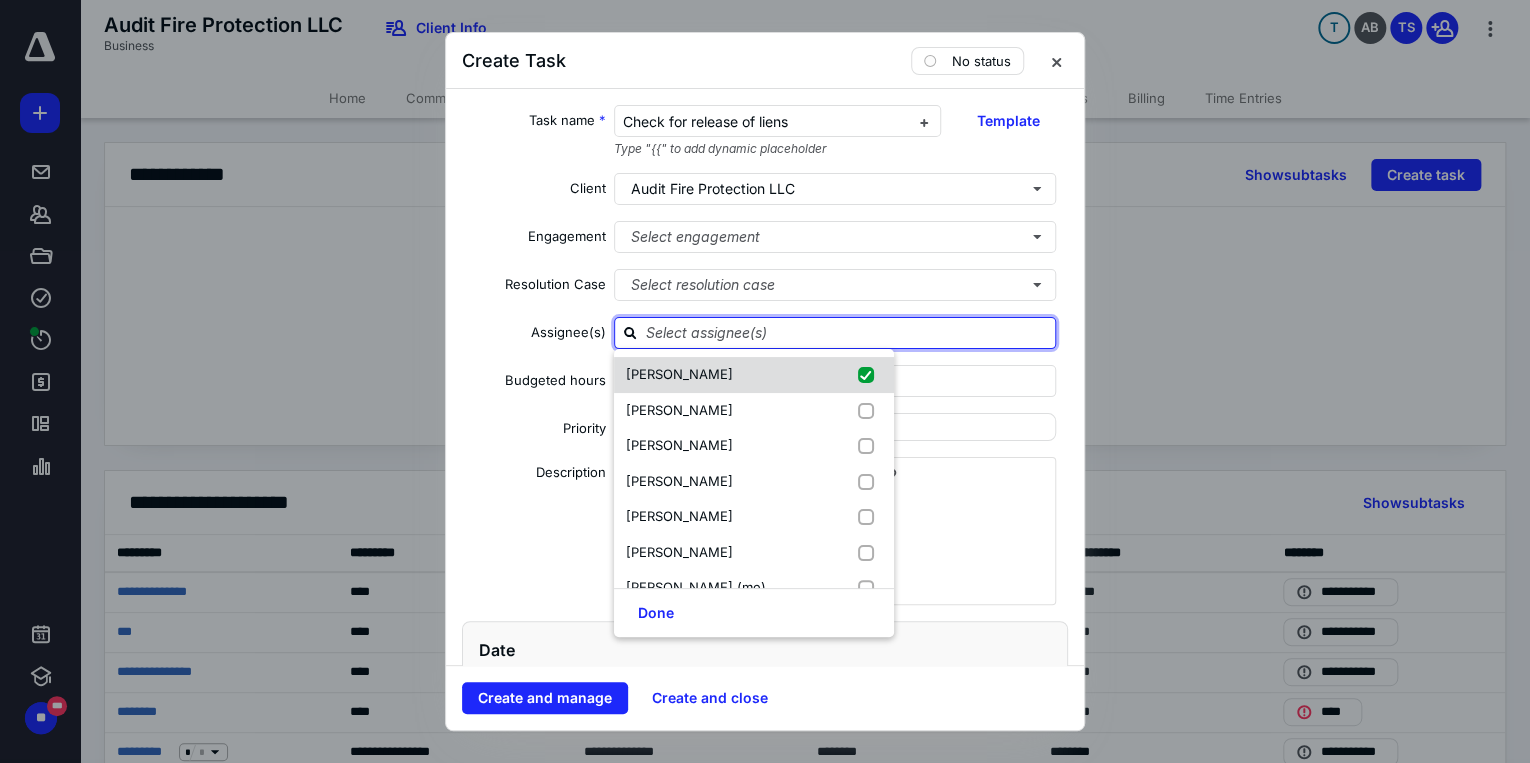 checkbox on "true" 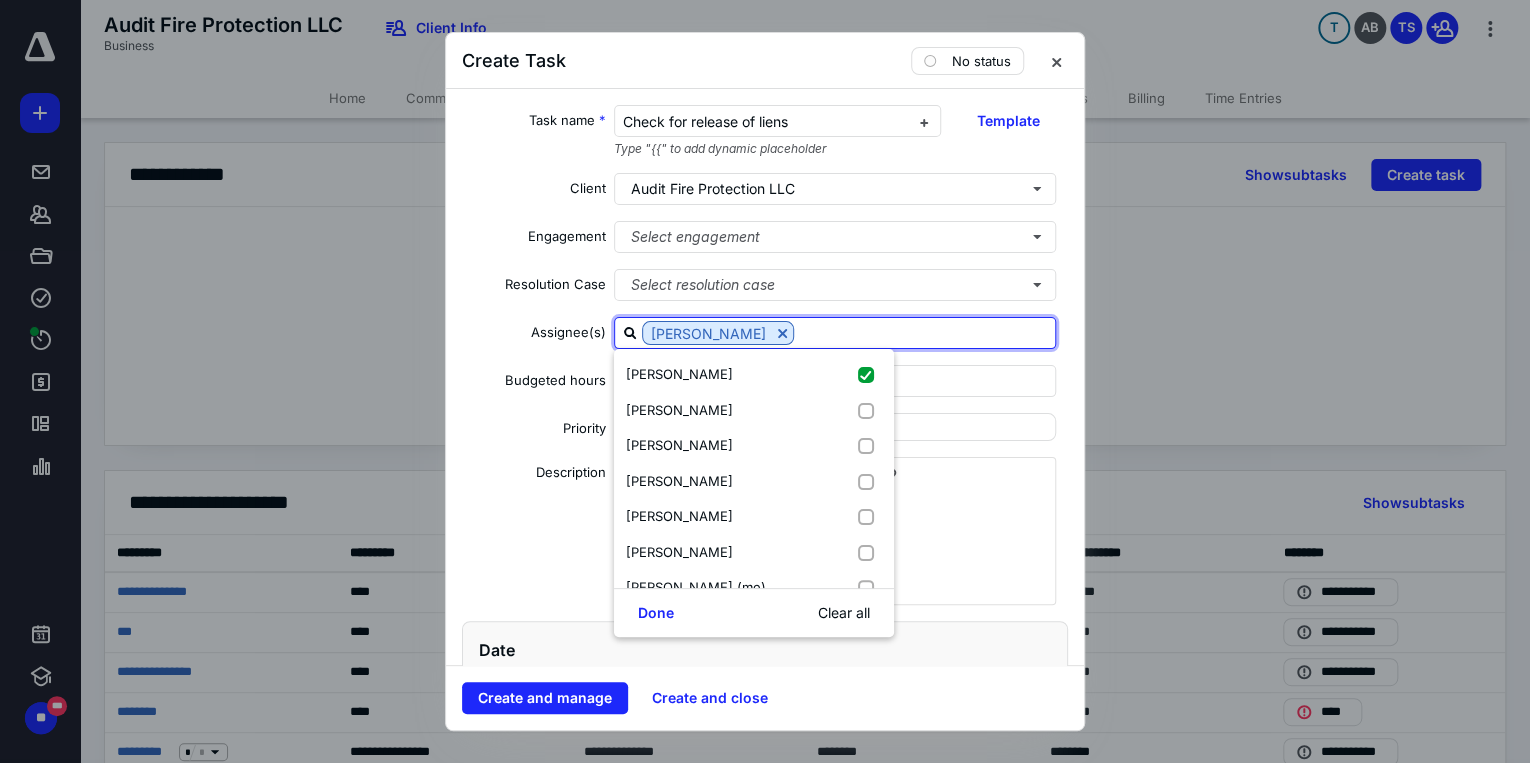 click at bounding box center [765, 381] 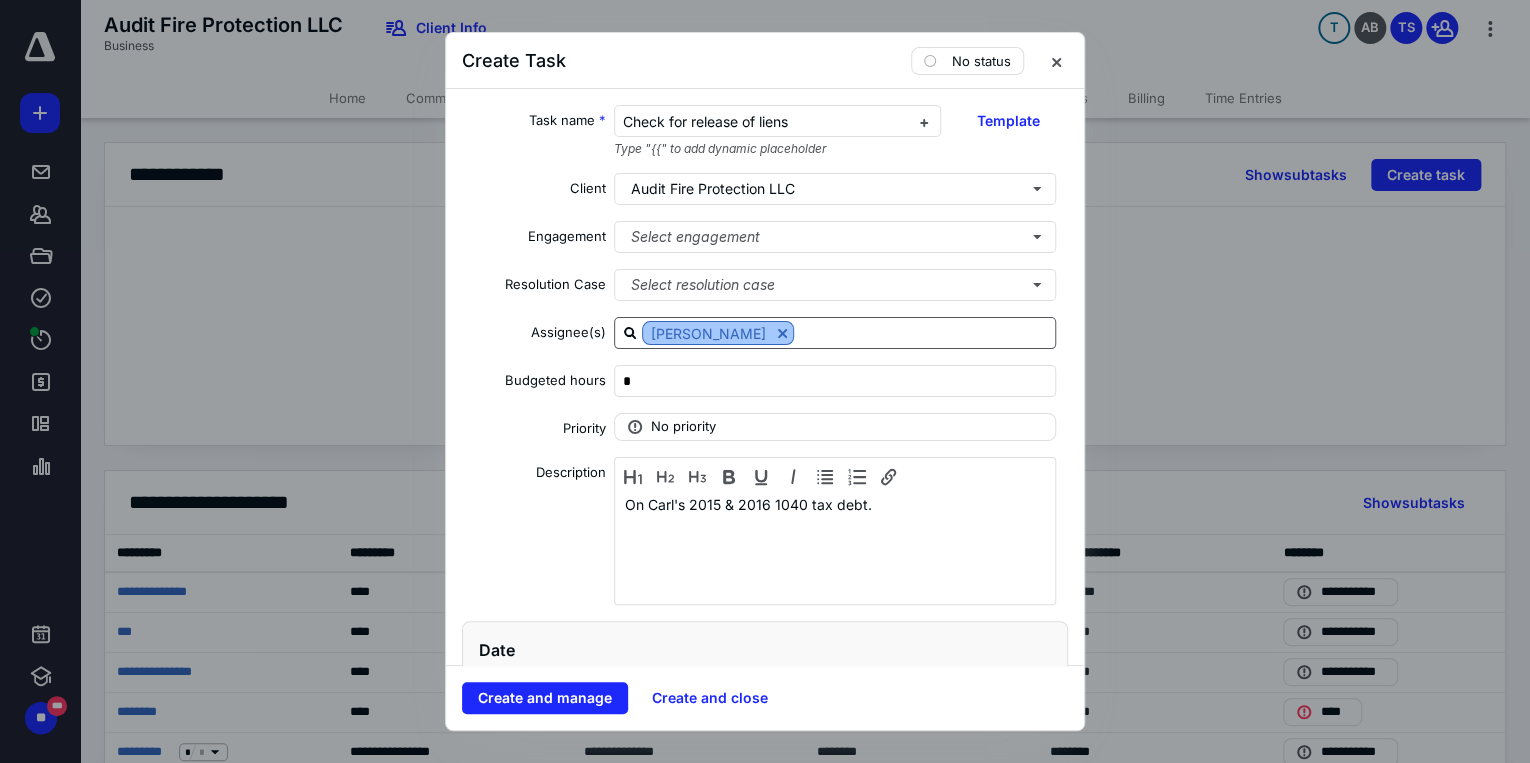 click at bounding box center [782, 333] 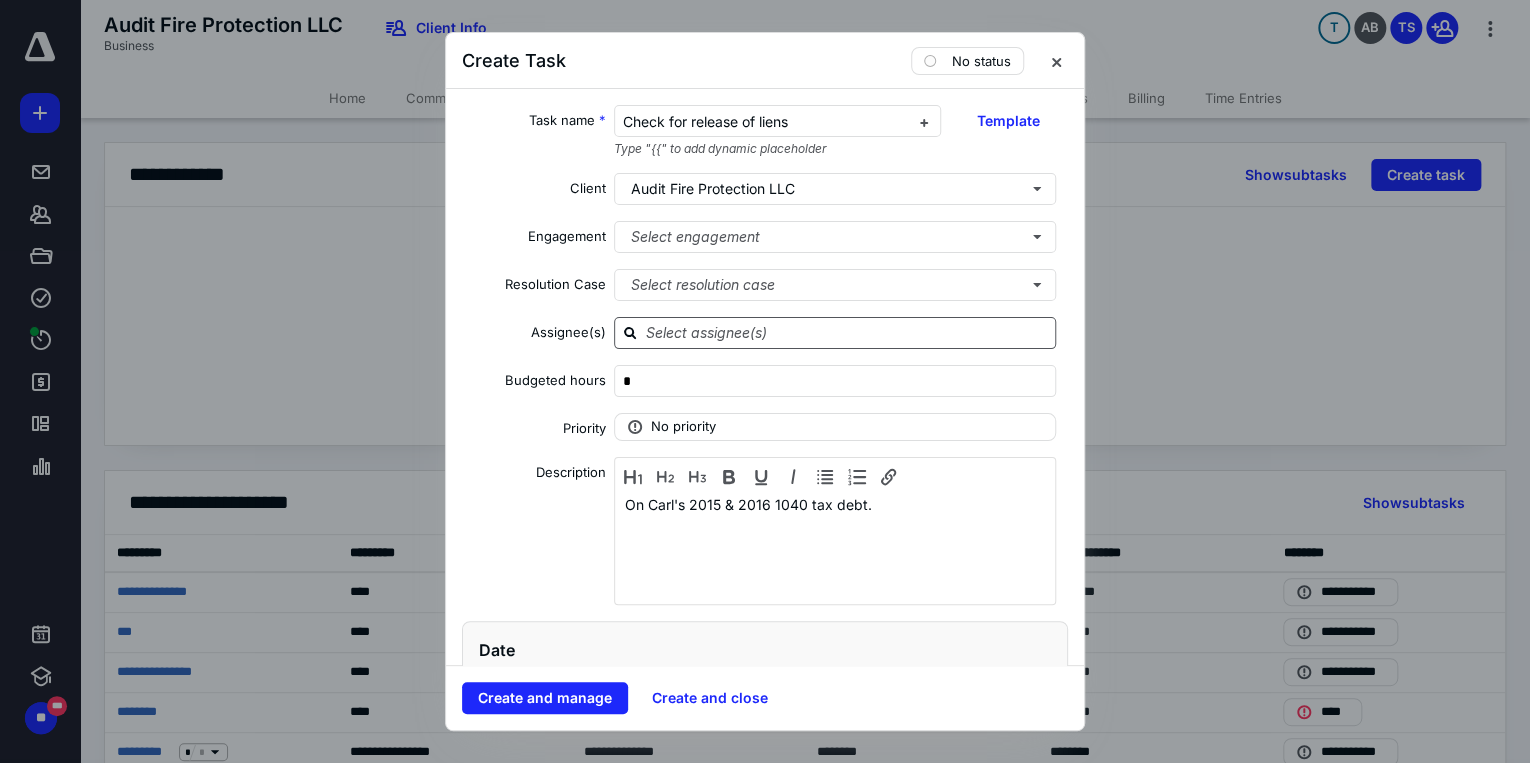 click at bounding box center (847, 332) 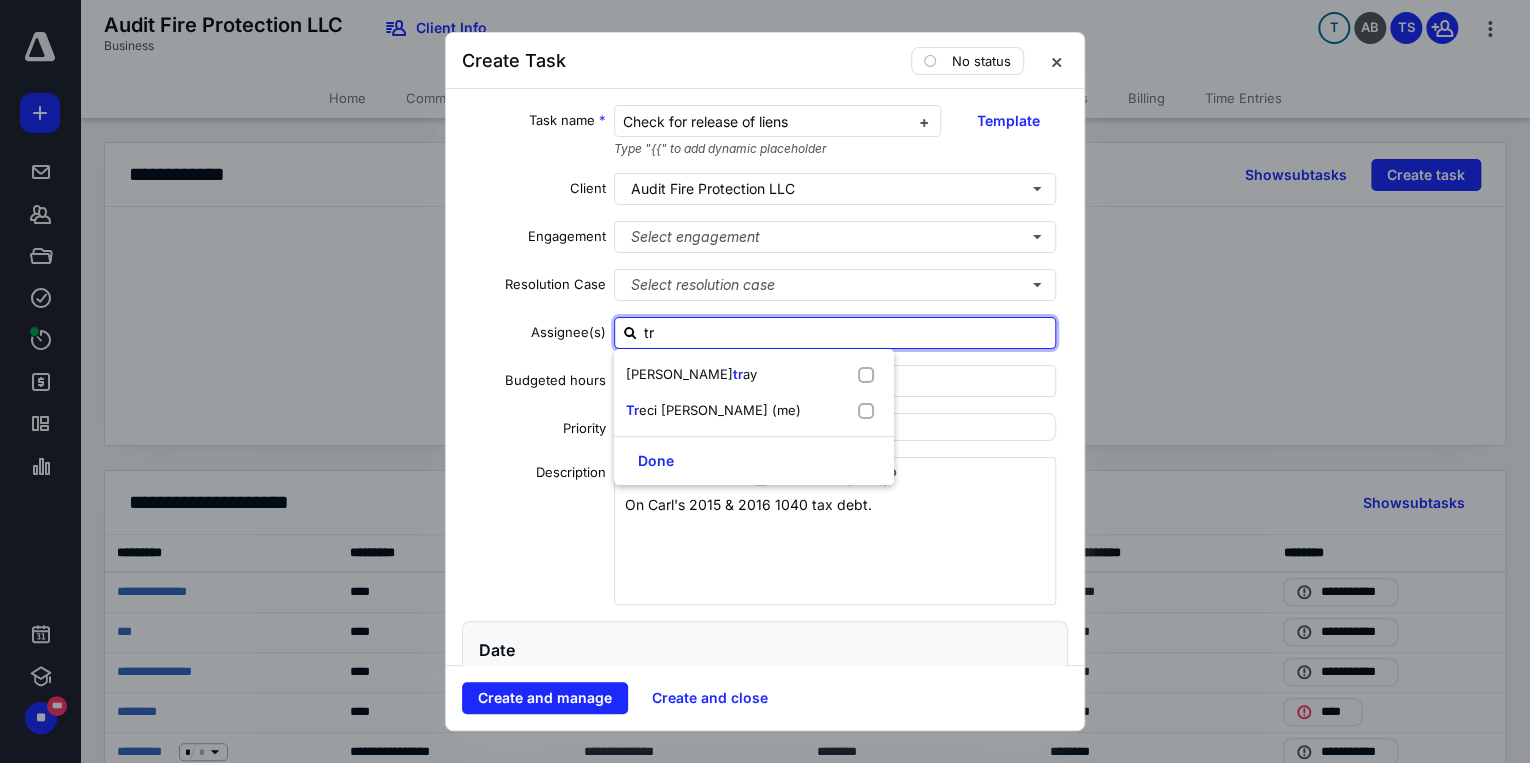type on "tre" 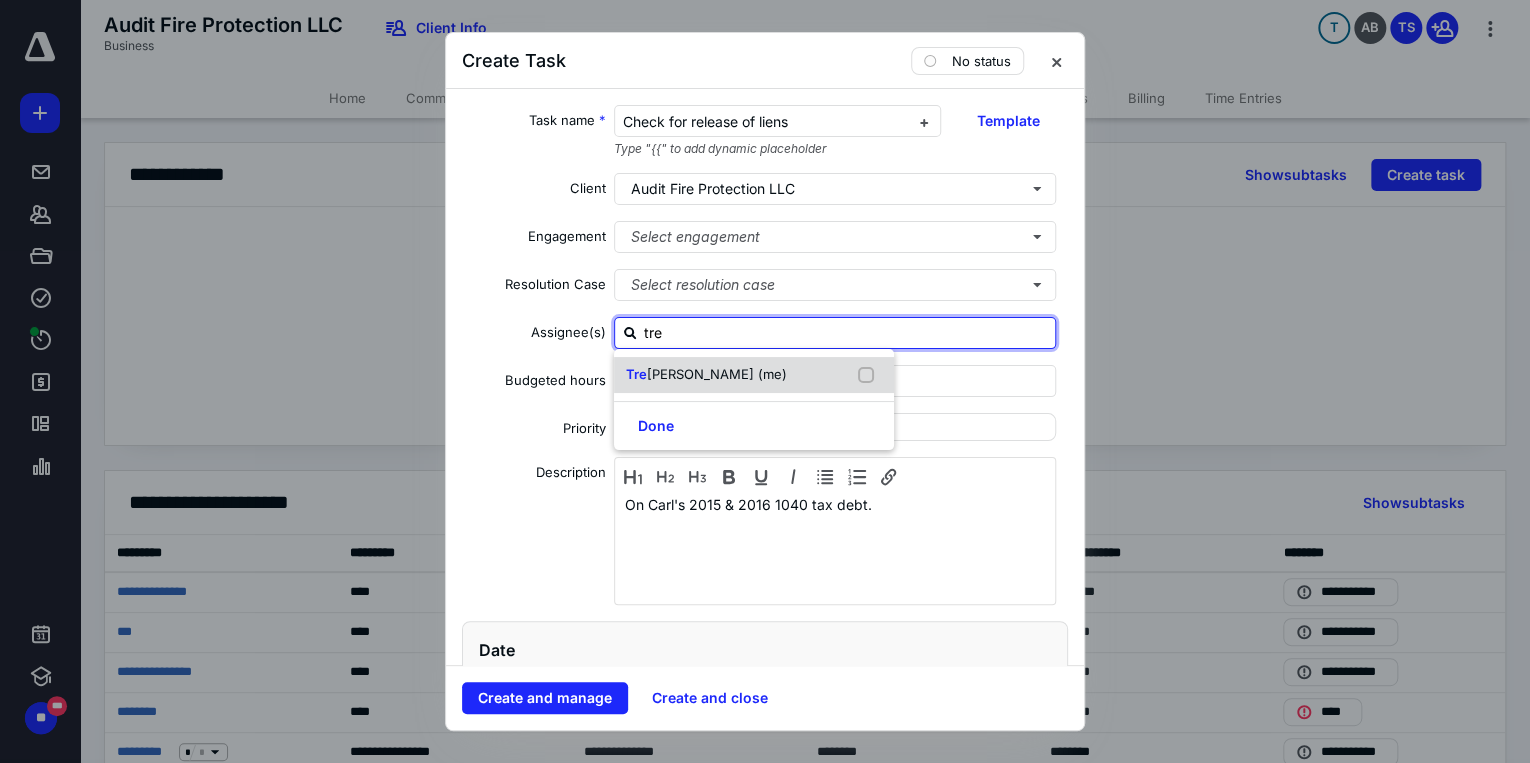 click on "[PERSON_NAME] (me)" at bounding box center (717, 374) 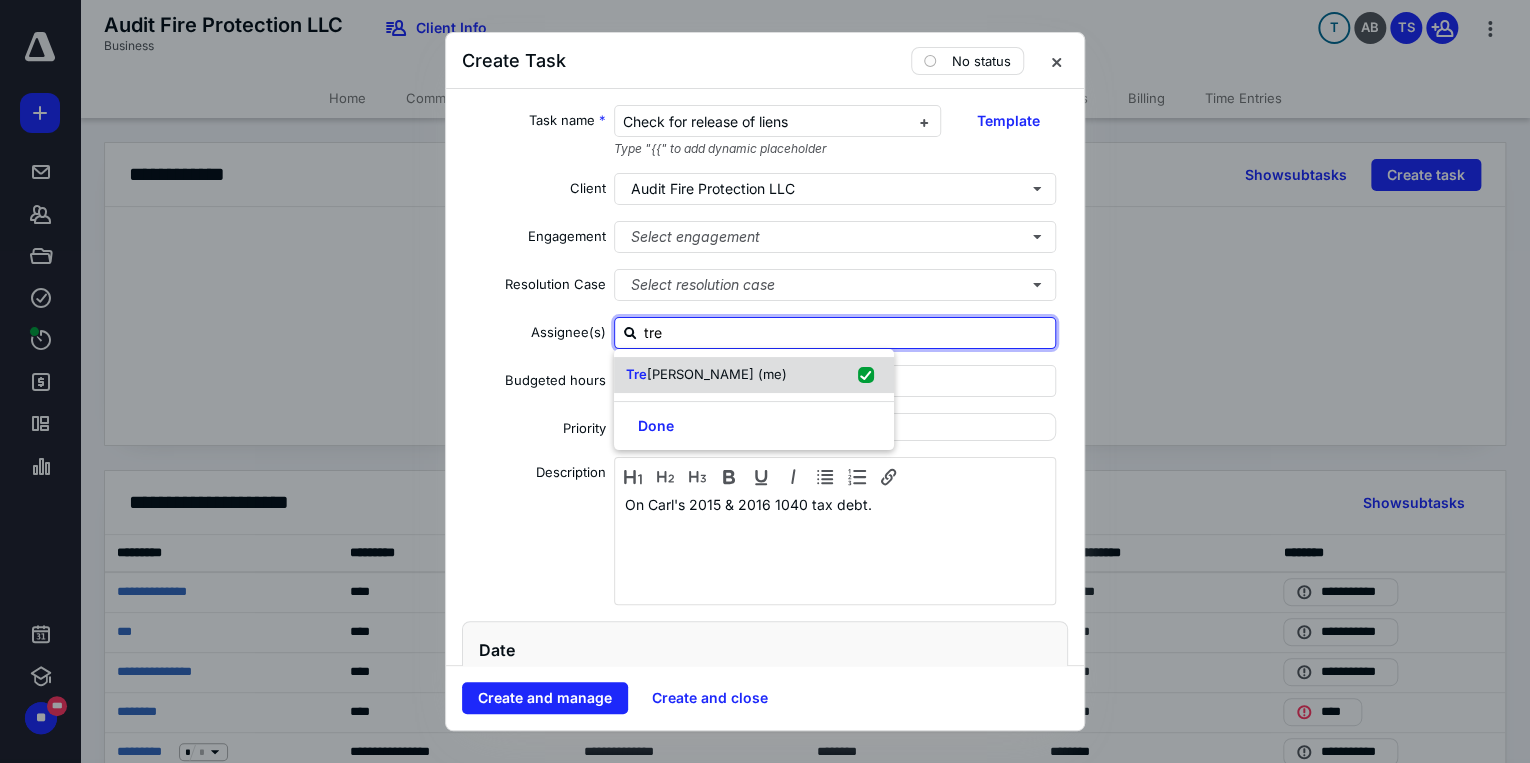 checkbox on "true" 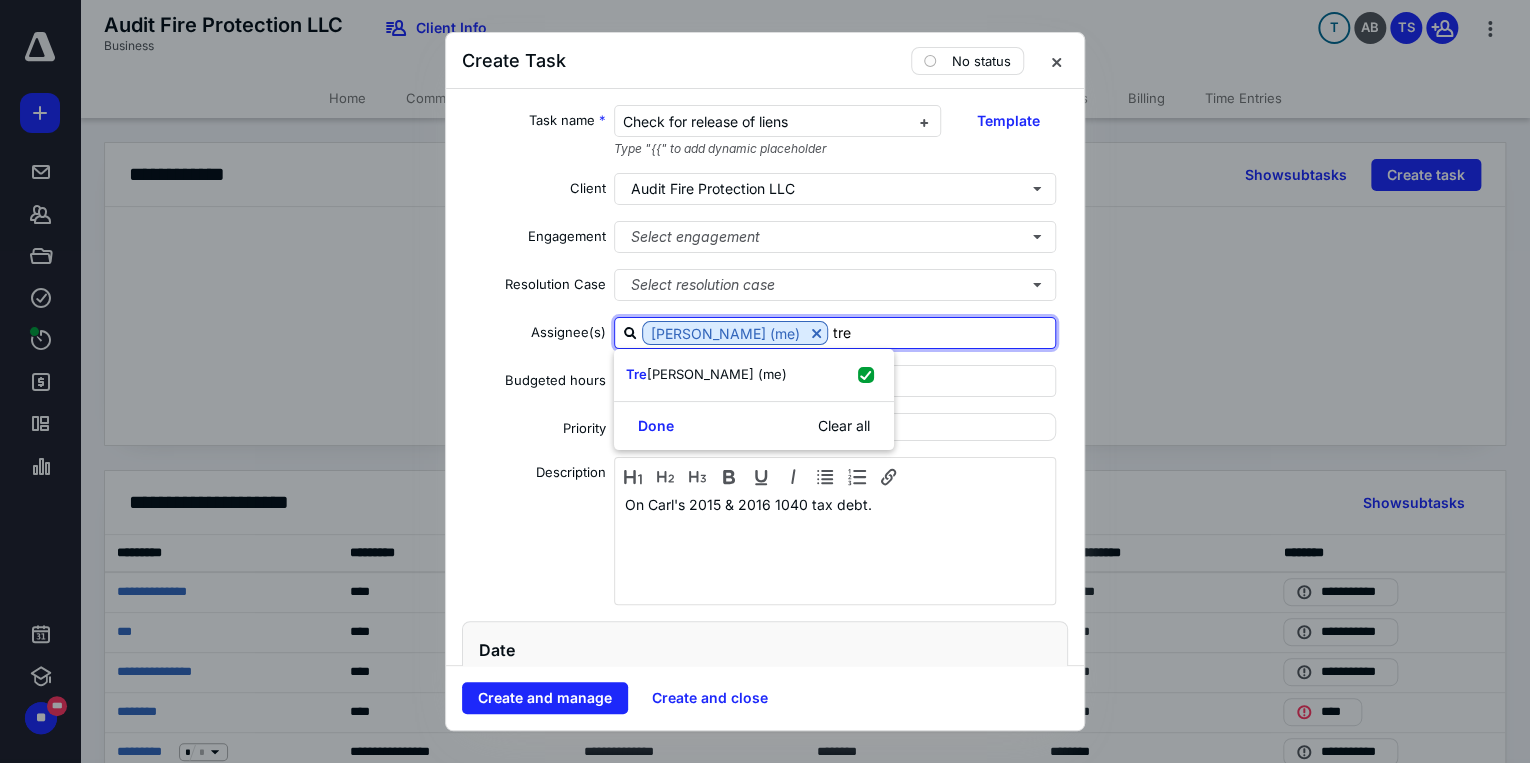 type on "tre" 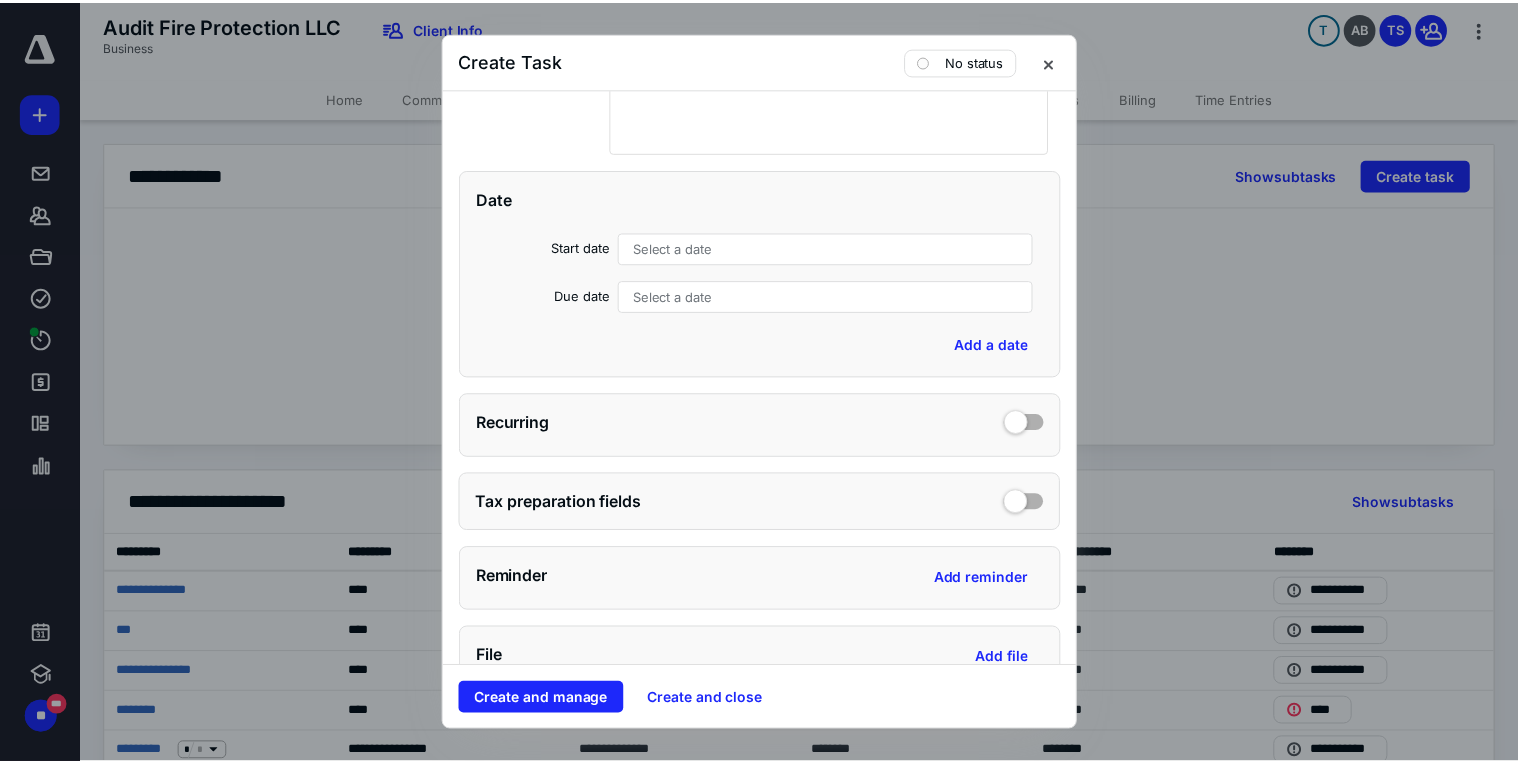 scroll, scrollTop: 320, scrollLeft: 0, axis: vertical 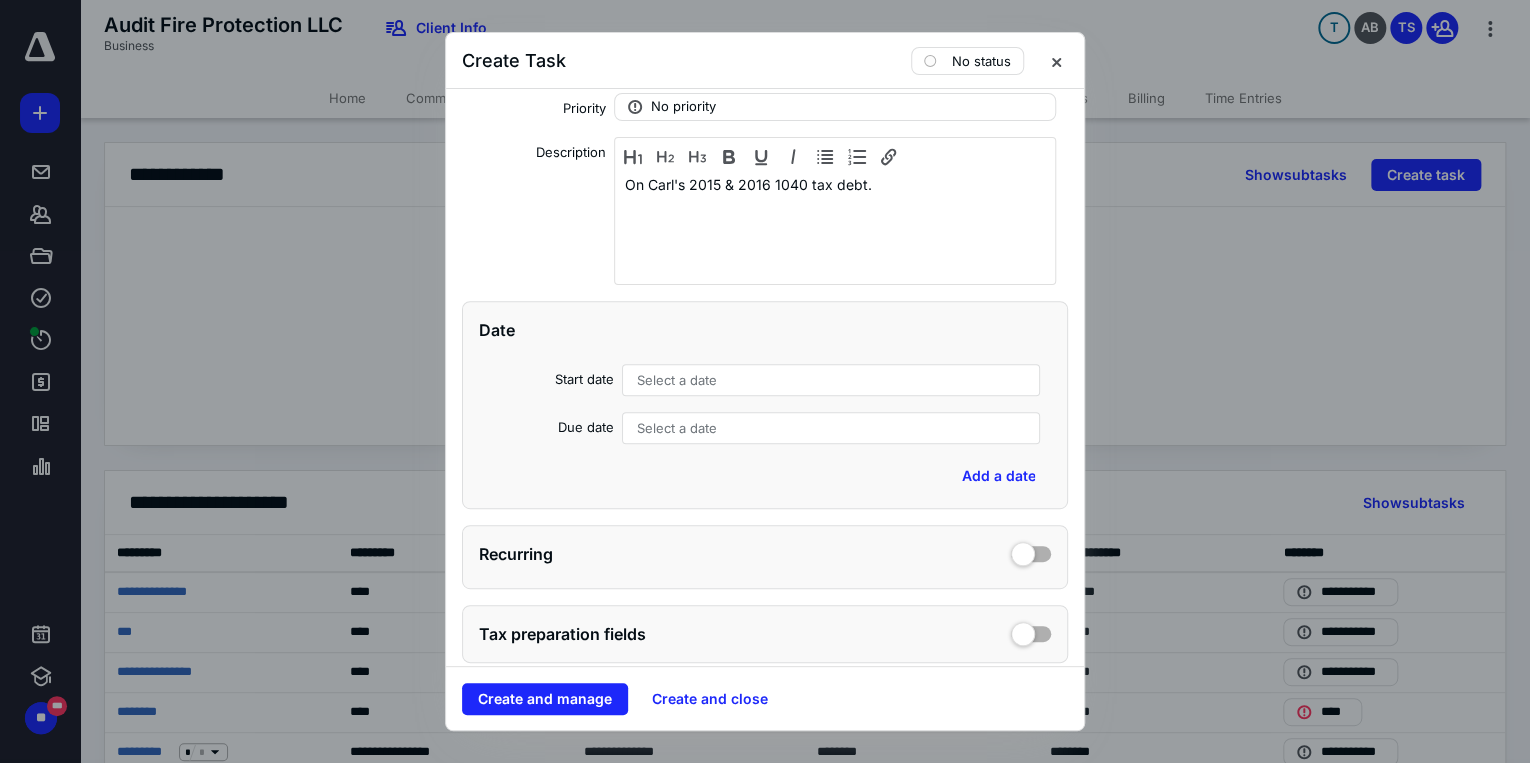 click on "Select a date" at bounding box center (677, 380) 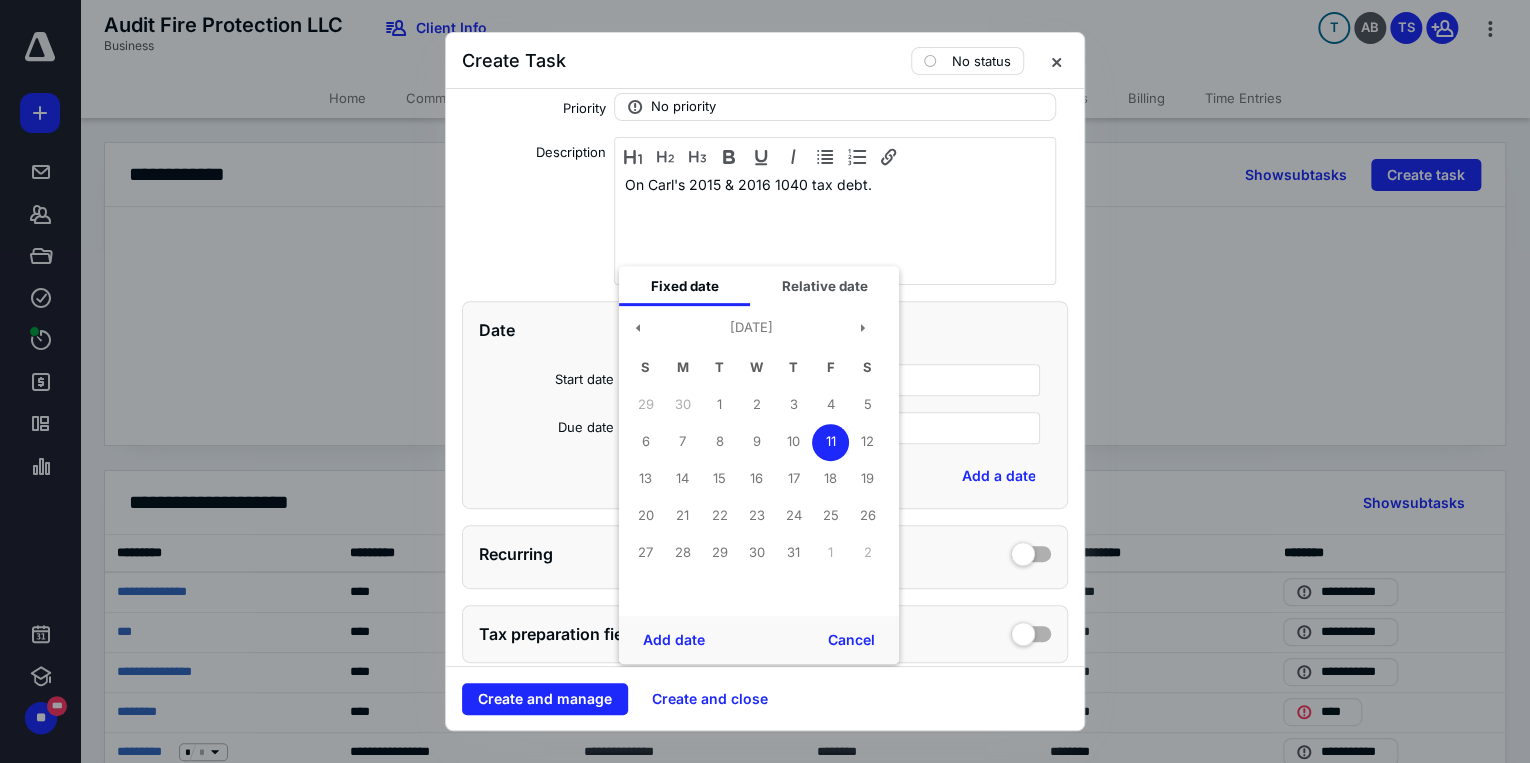 click on "11" at bounding box center [830, 442] 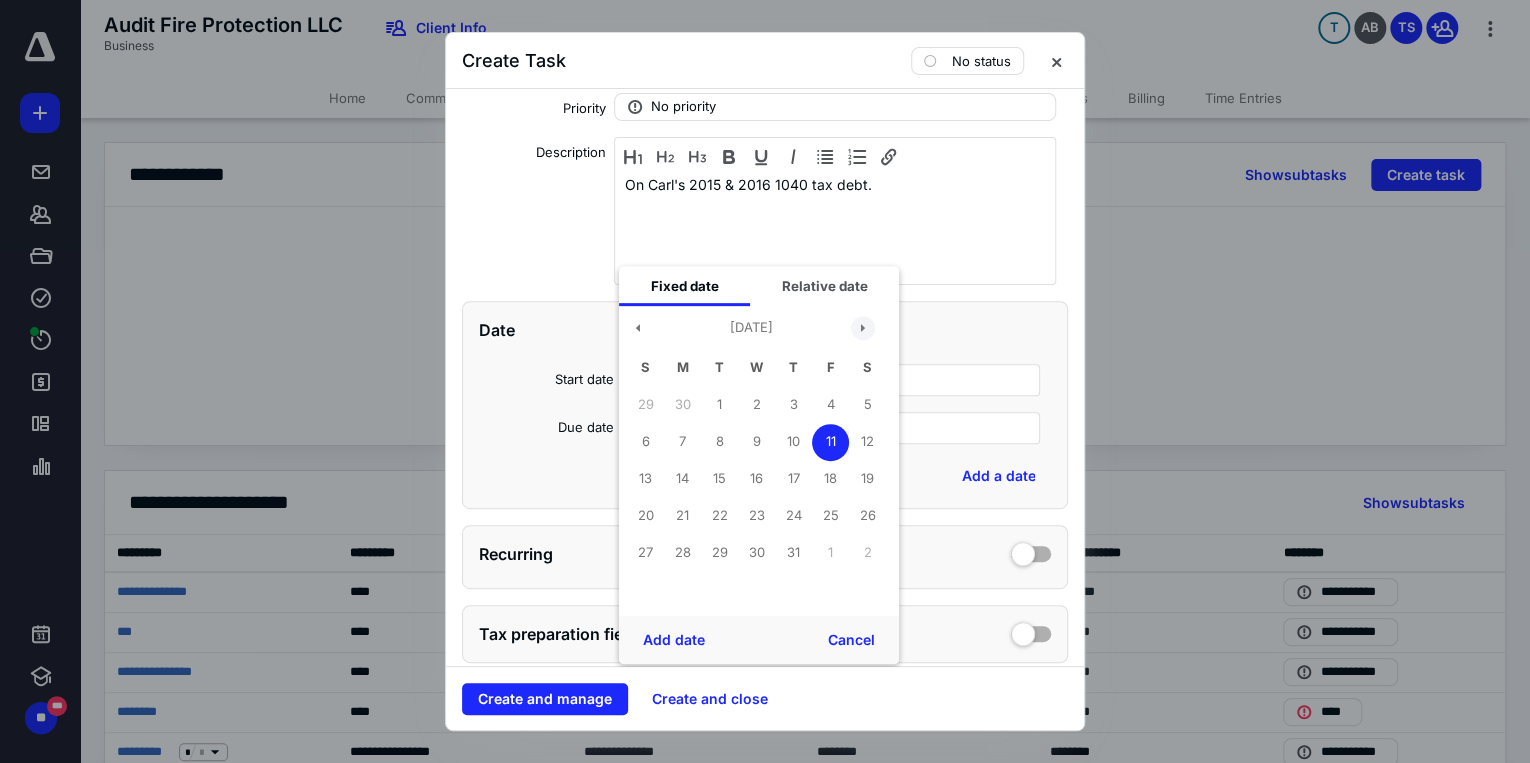 click at bounding box center [863, 328] 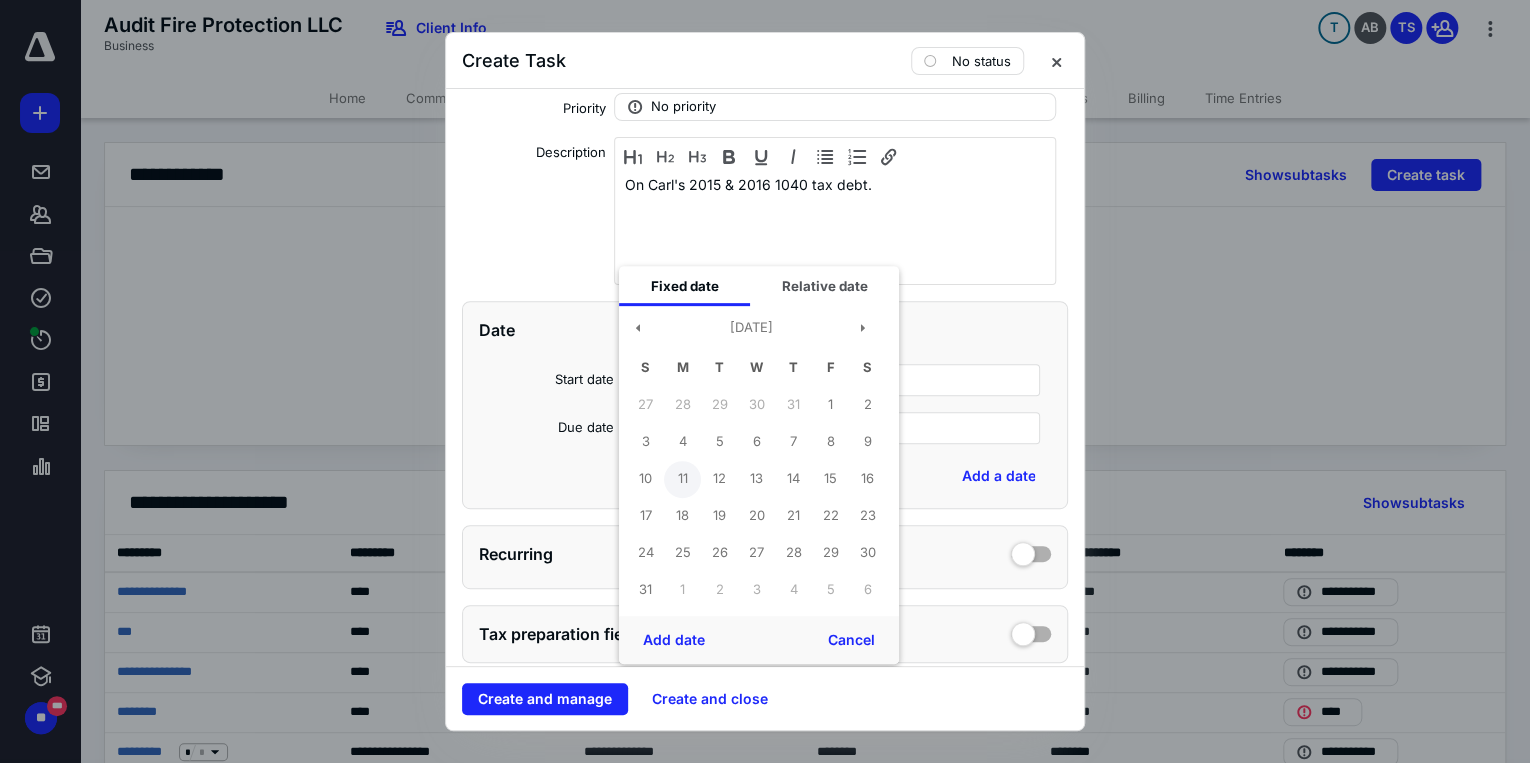 click on "11" at bounding box center [682, 479] 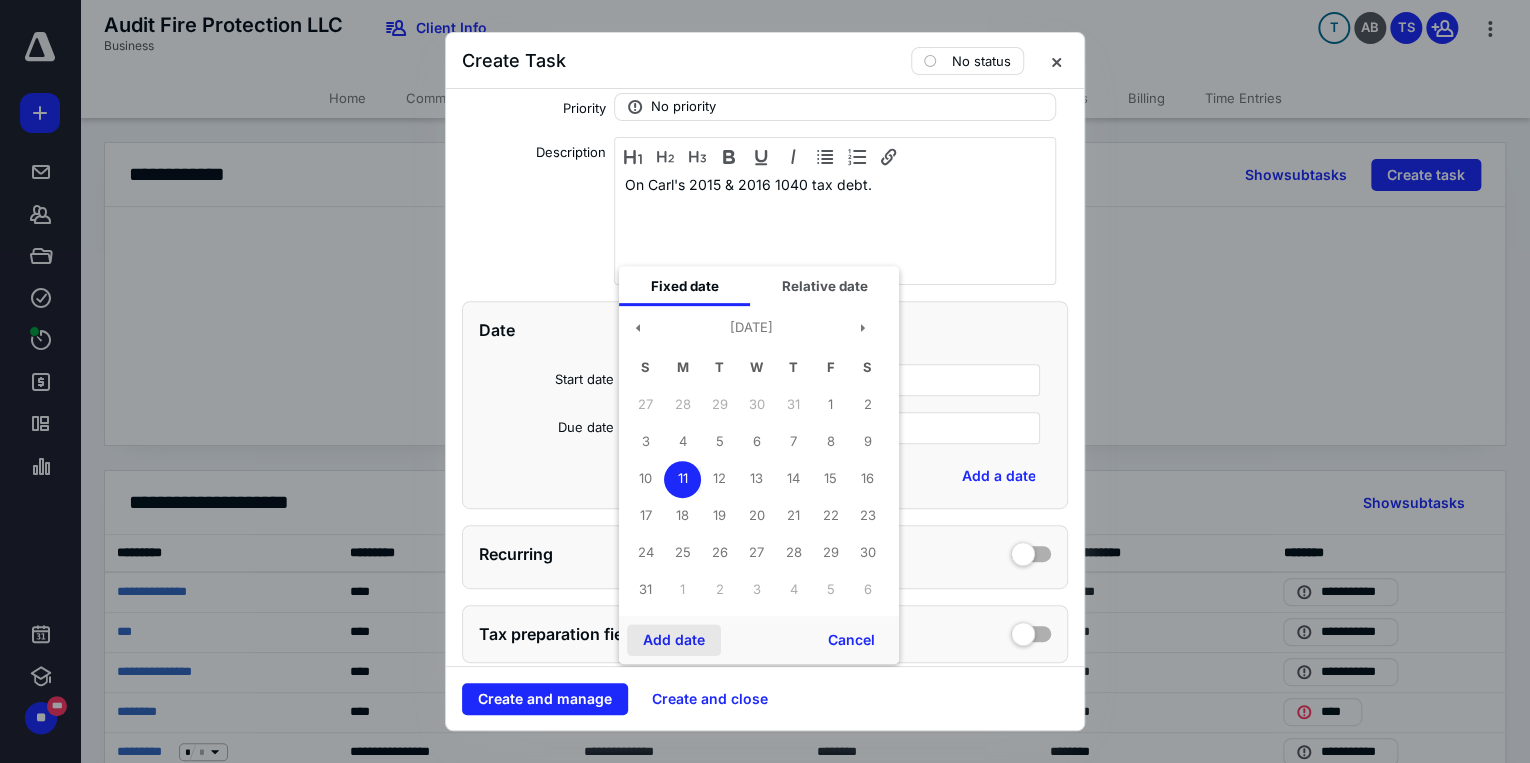 click on "Add date" at bounding box center (674, 640) 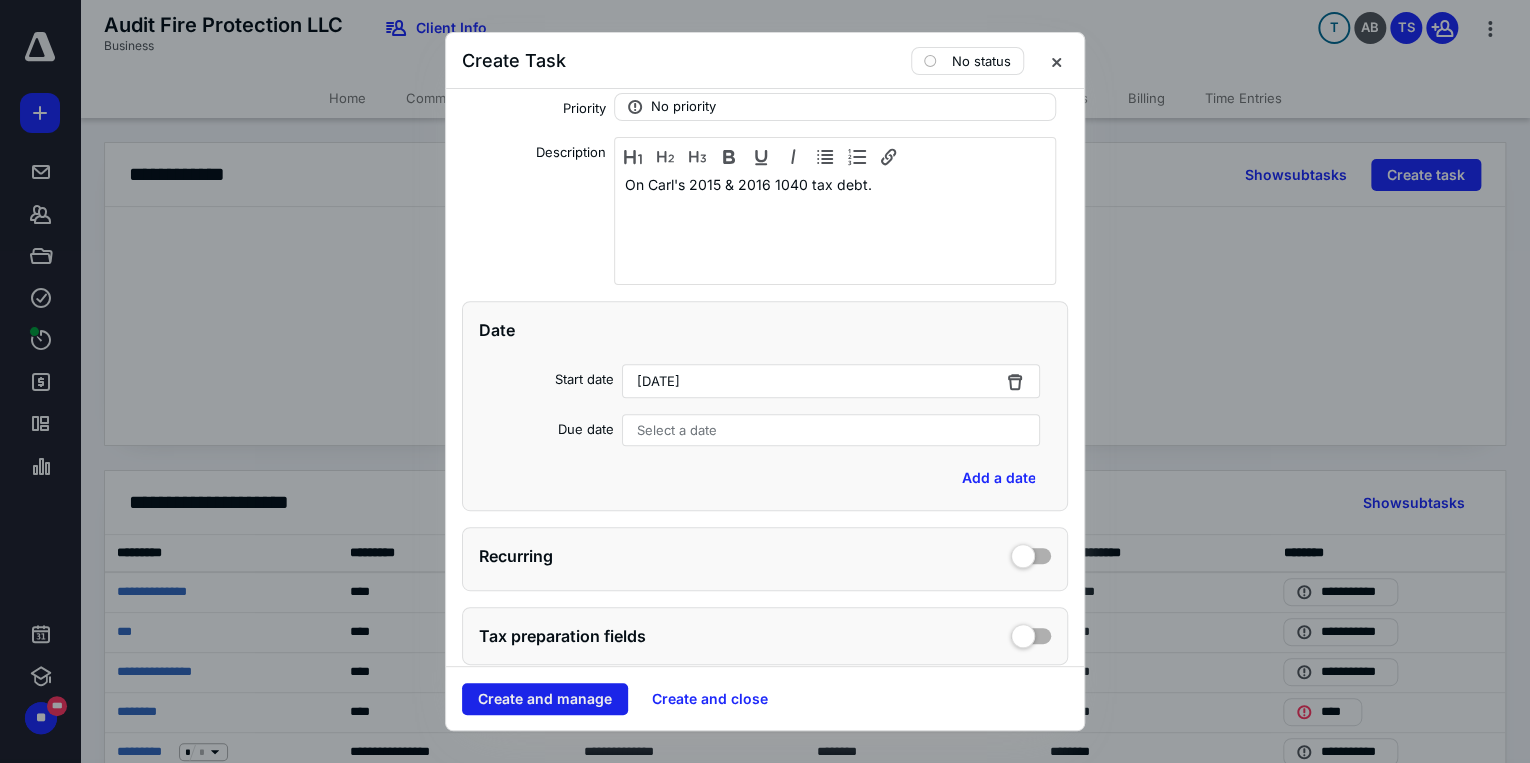 click on "Create and manage" at bounding box center (545, 699) 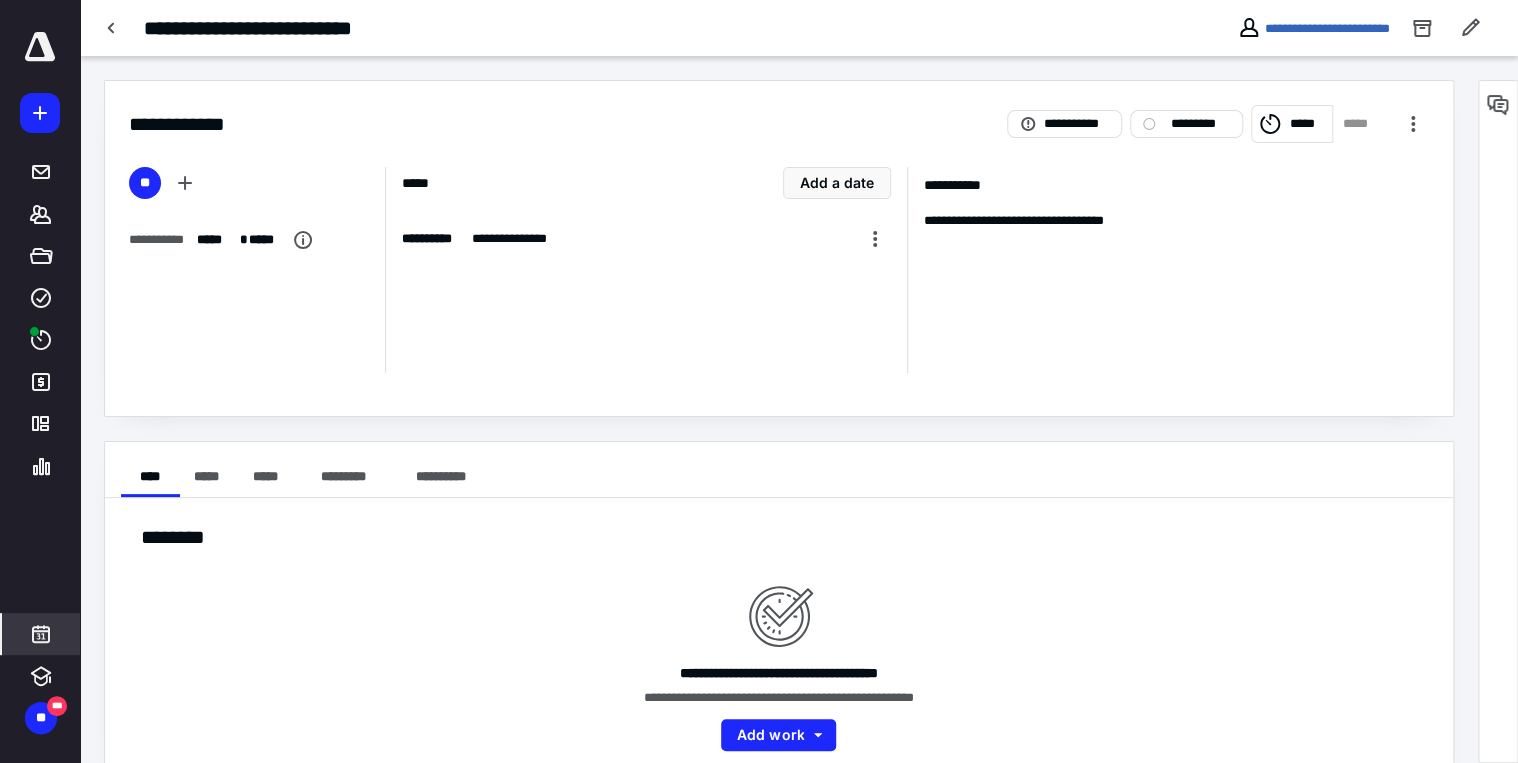 click at bounding box center [41, 634] 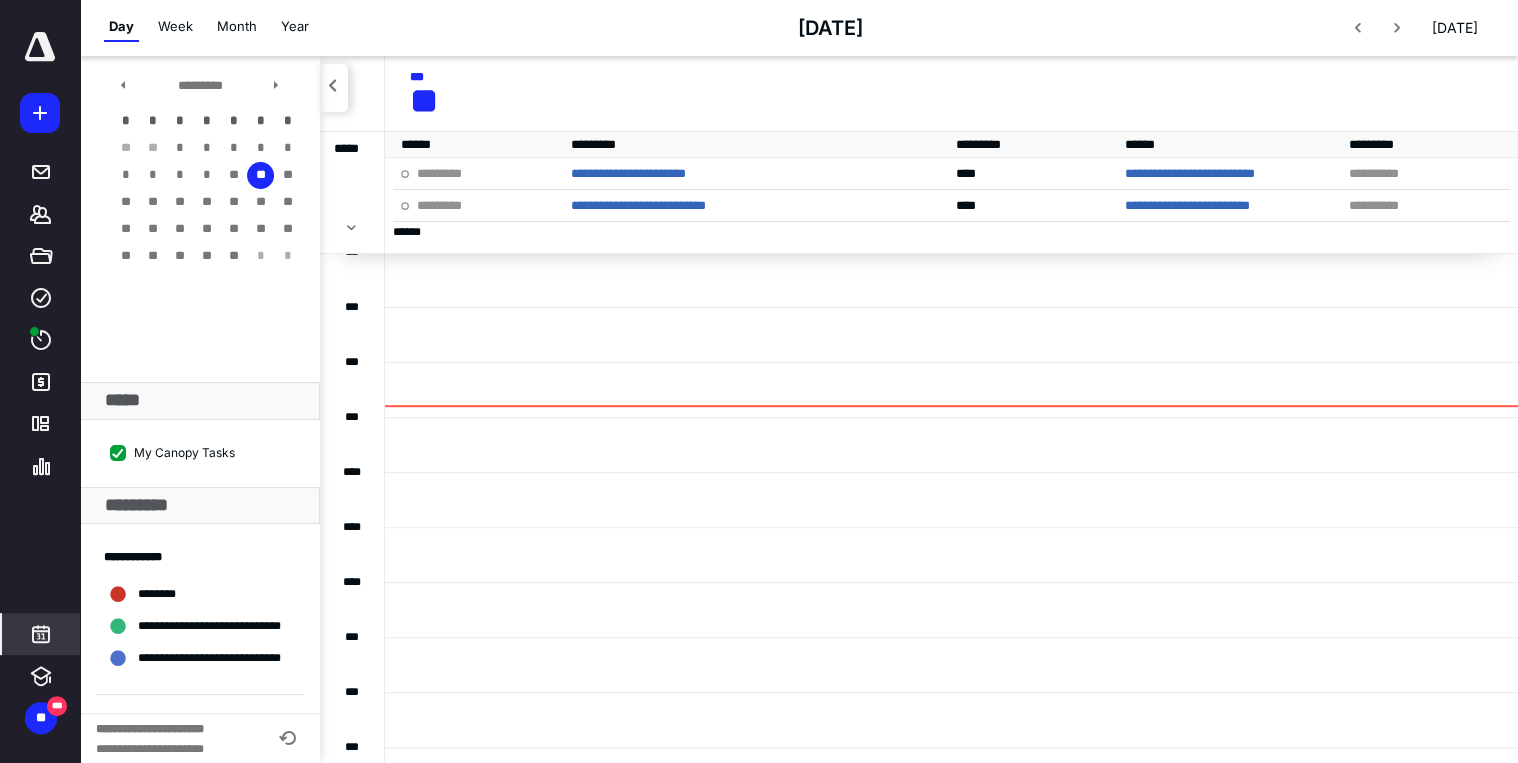 scroll, scrollTop: 331, scrollLeft: 0, axis: vertical 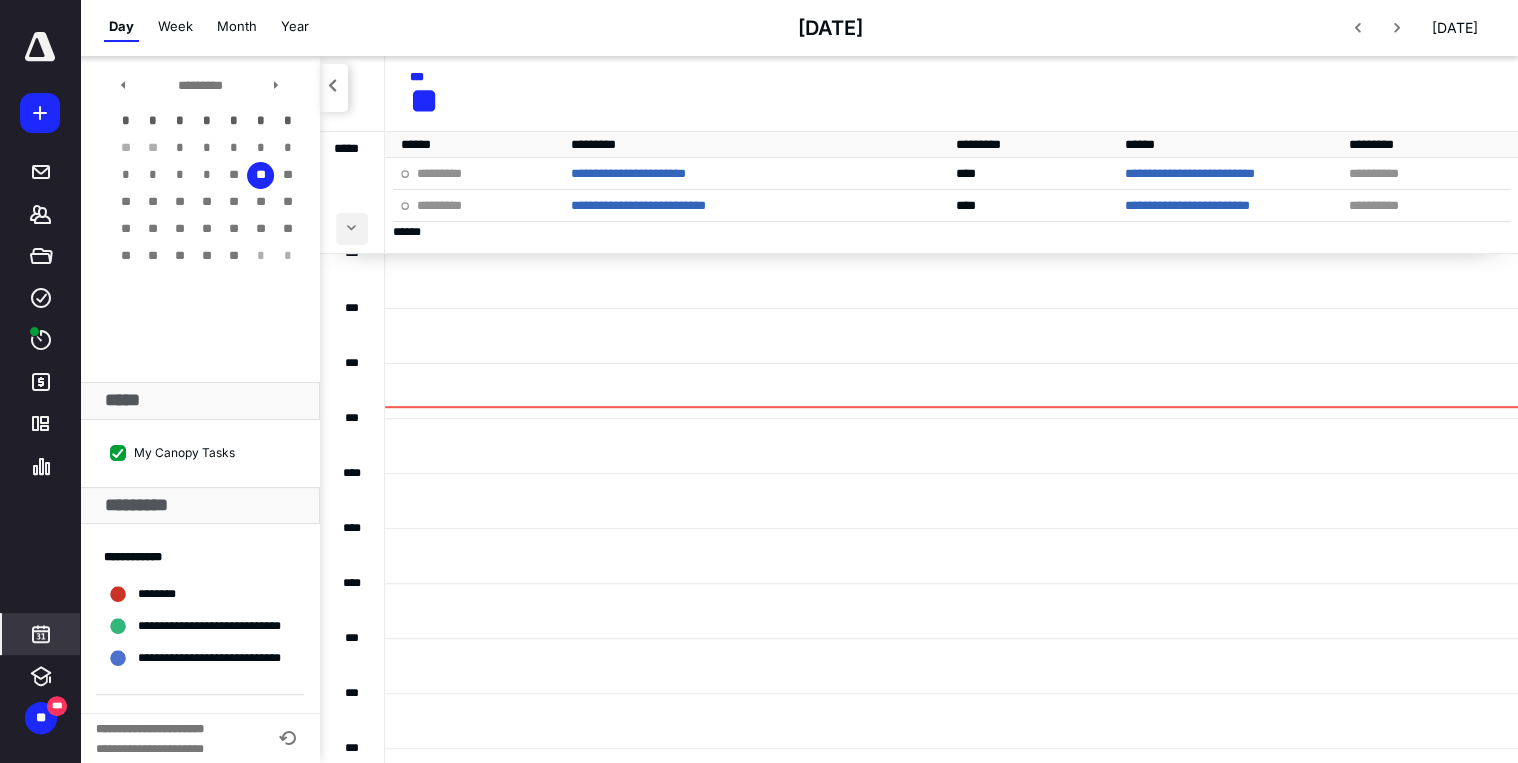 click at bounding box center [352, 229] 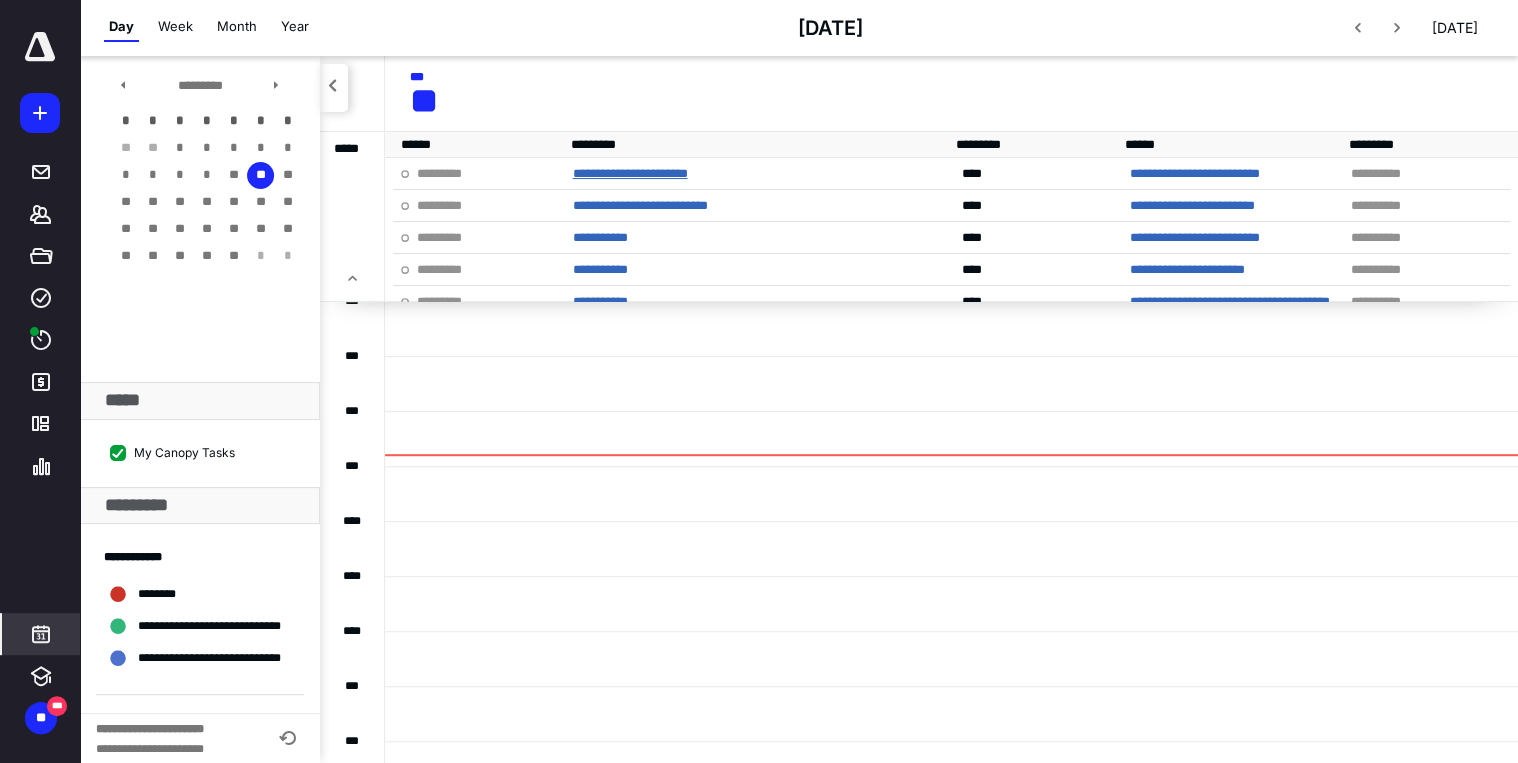 click on "**********" at bounding box center (629, 173) 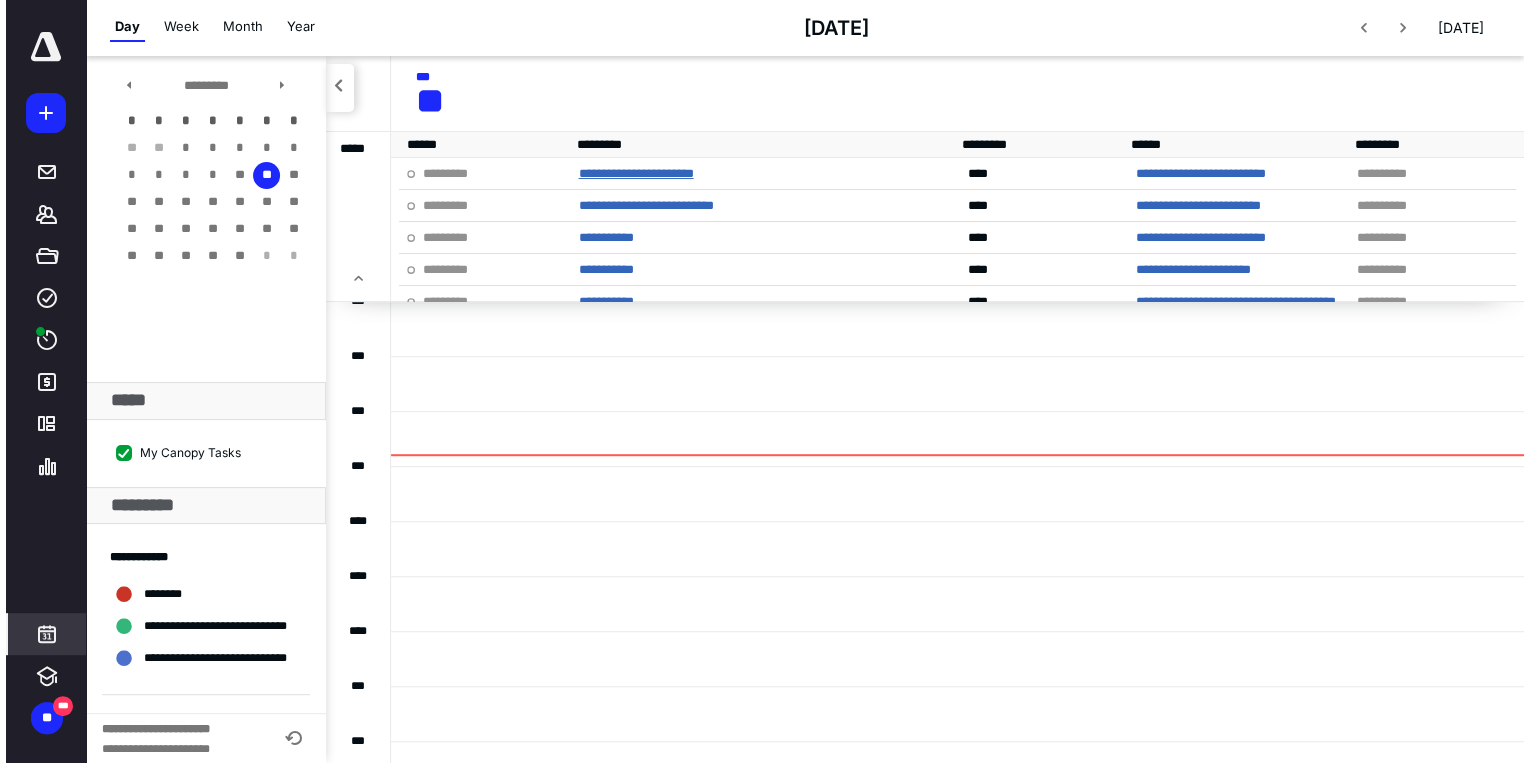 scroll, scrollTop: 0, scrollLeft: 0, axis: both 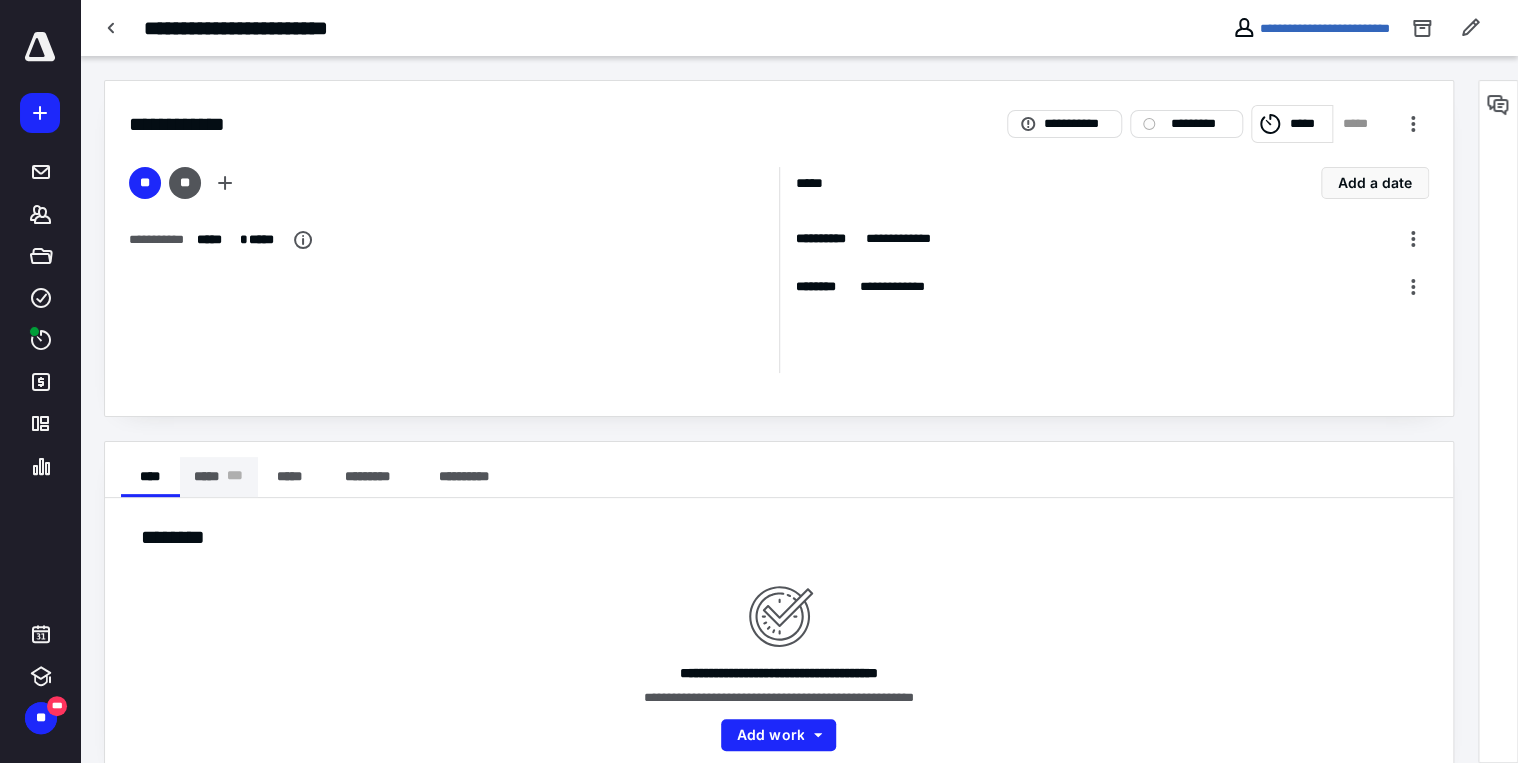 click on "***** * * *" at bounding box center (219, 477) 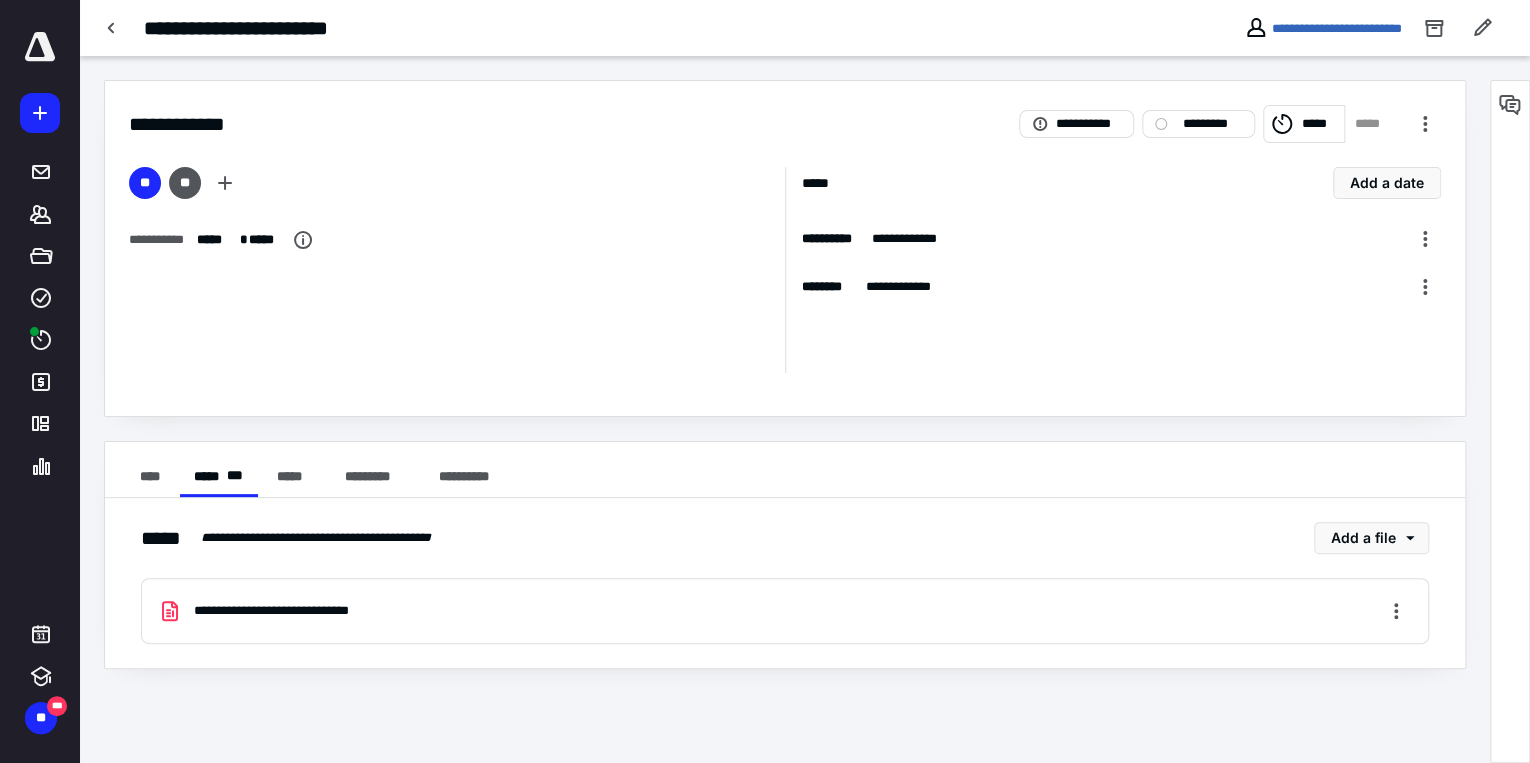 click on "**********" at bounding box center [293, 611] 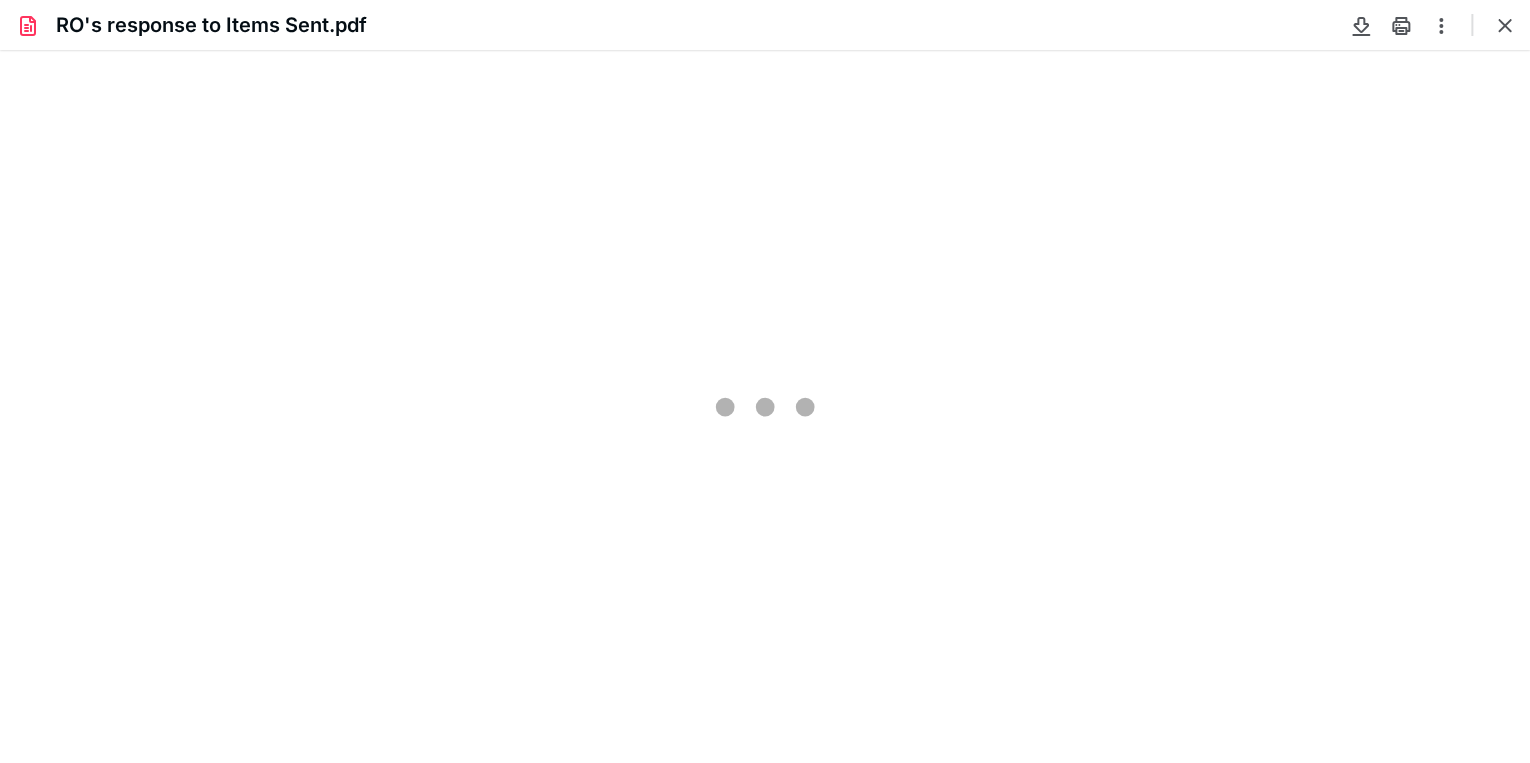 scroll, scrollTop: 0, scrollLeft: 0, axis: both 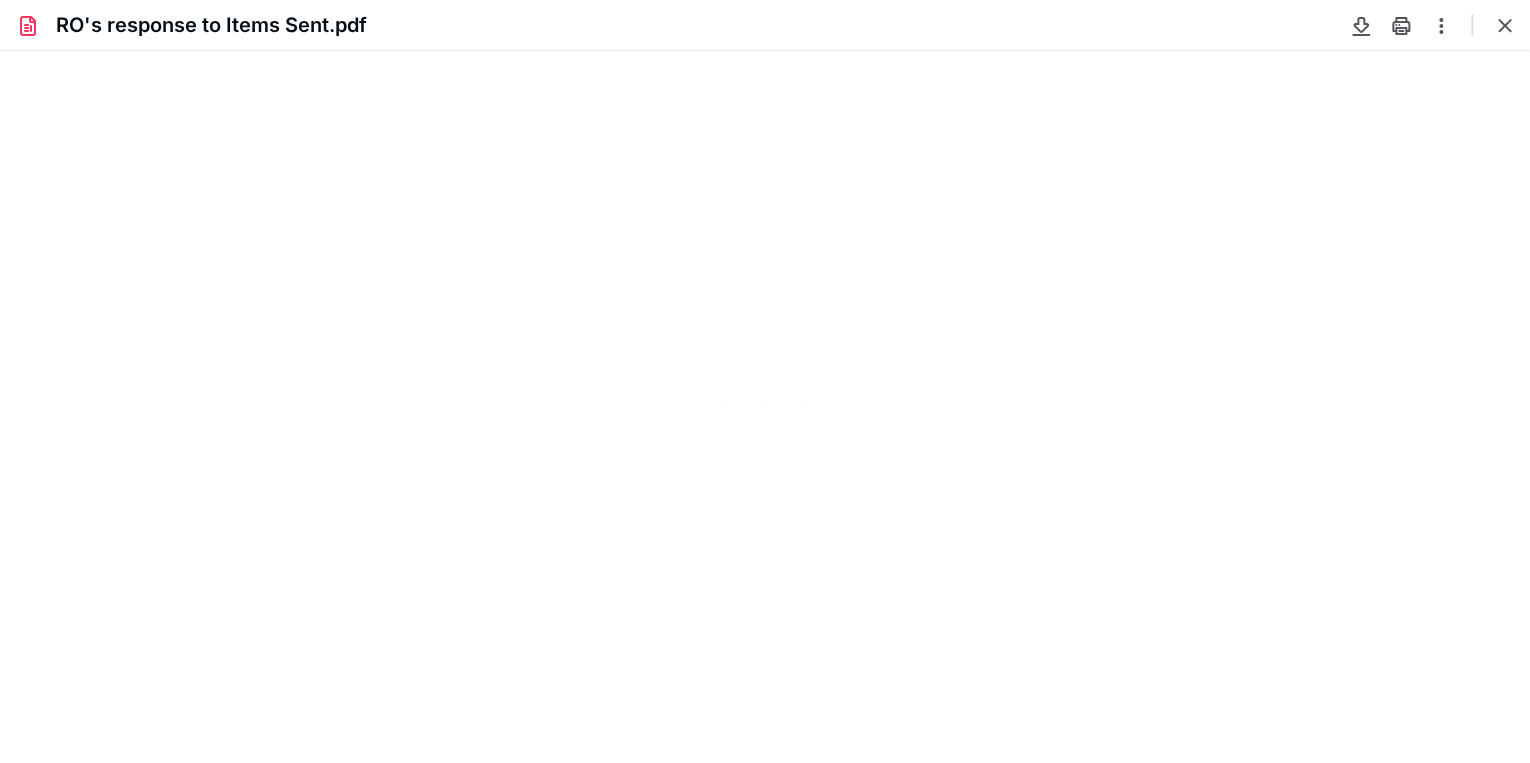 type on "80" 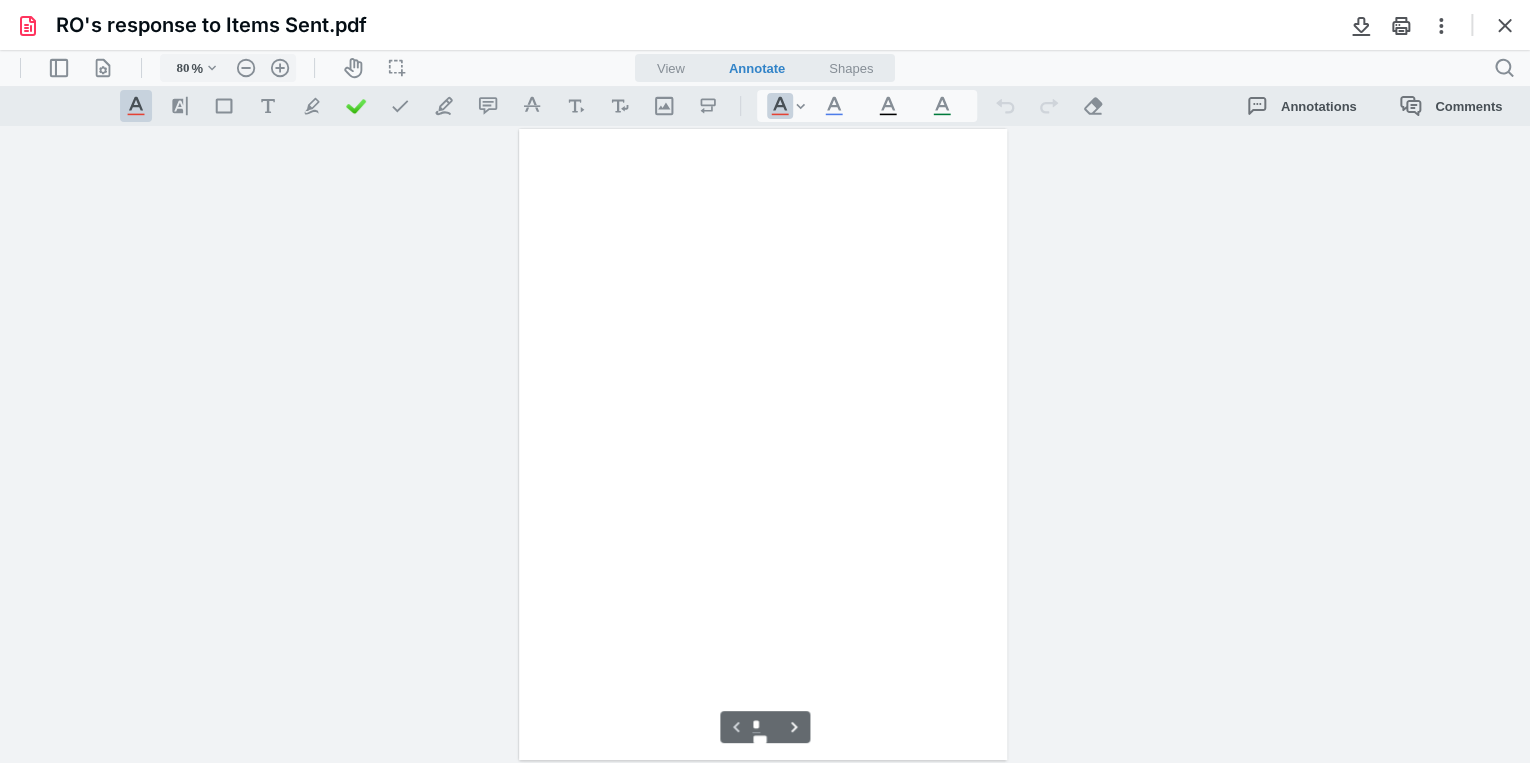 scroll, scrollTop: 79, scrollLeft: 0, axis: vertical 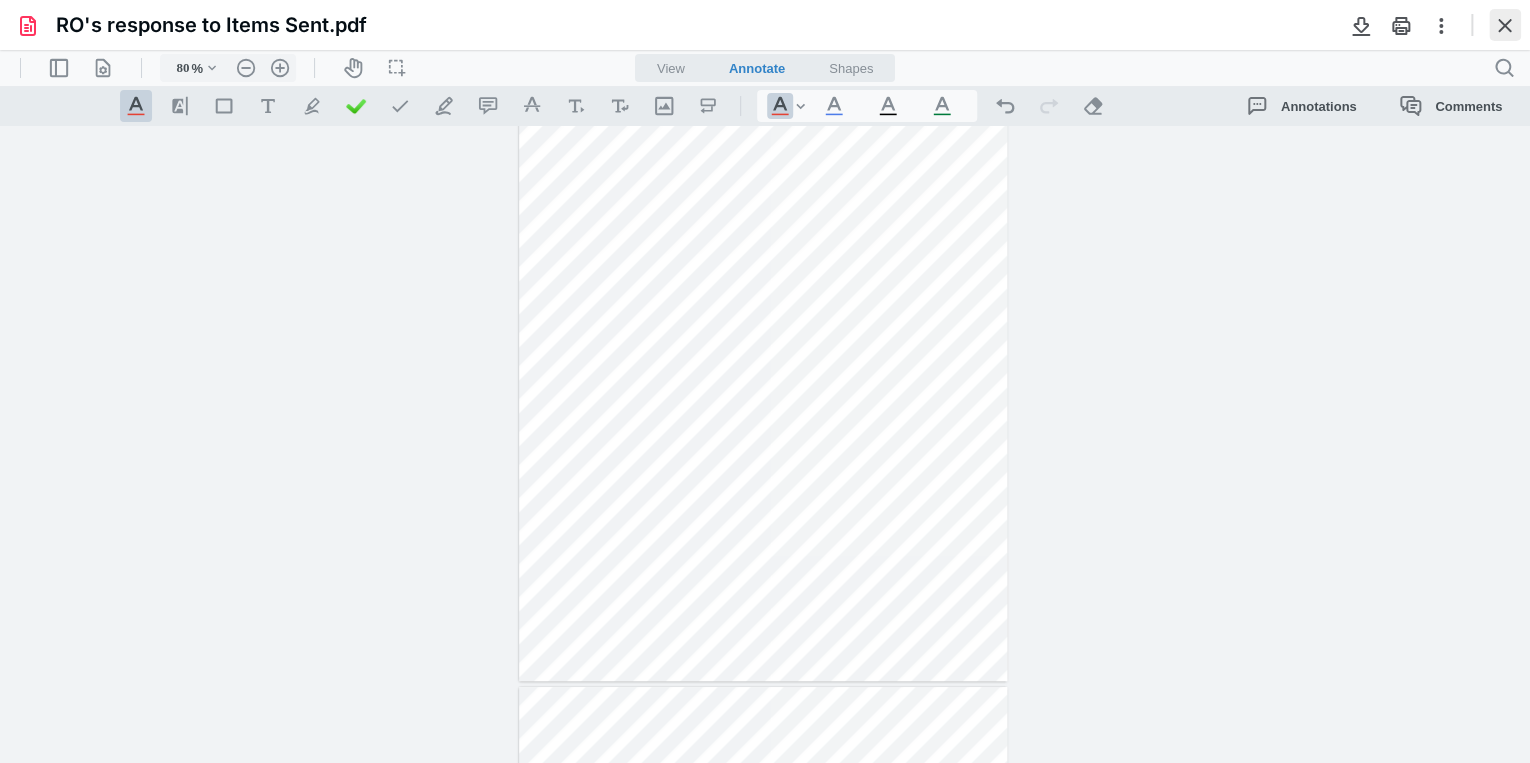 click at bounding box center (1505, 25) 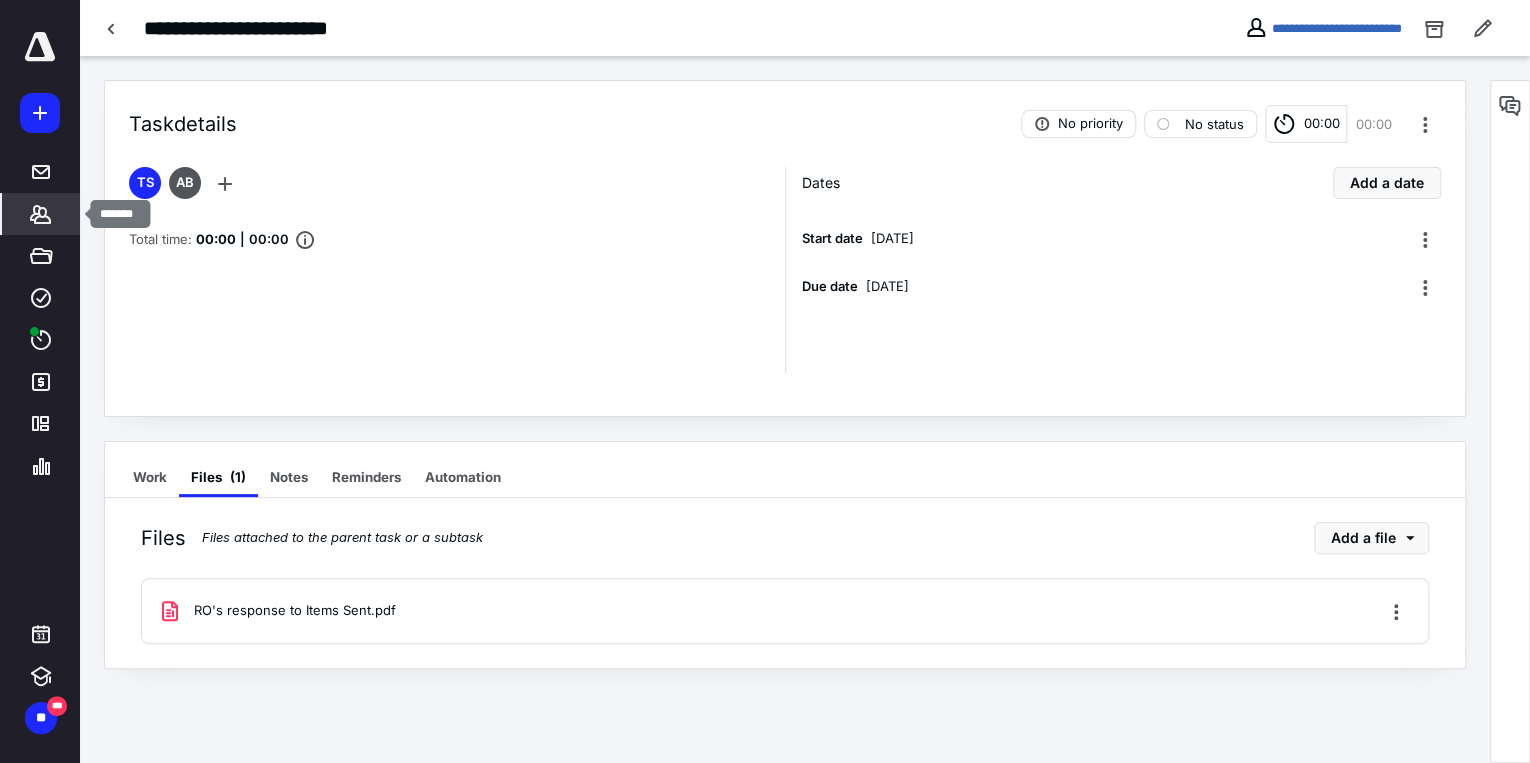 click 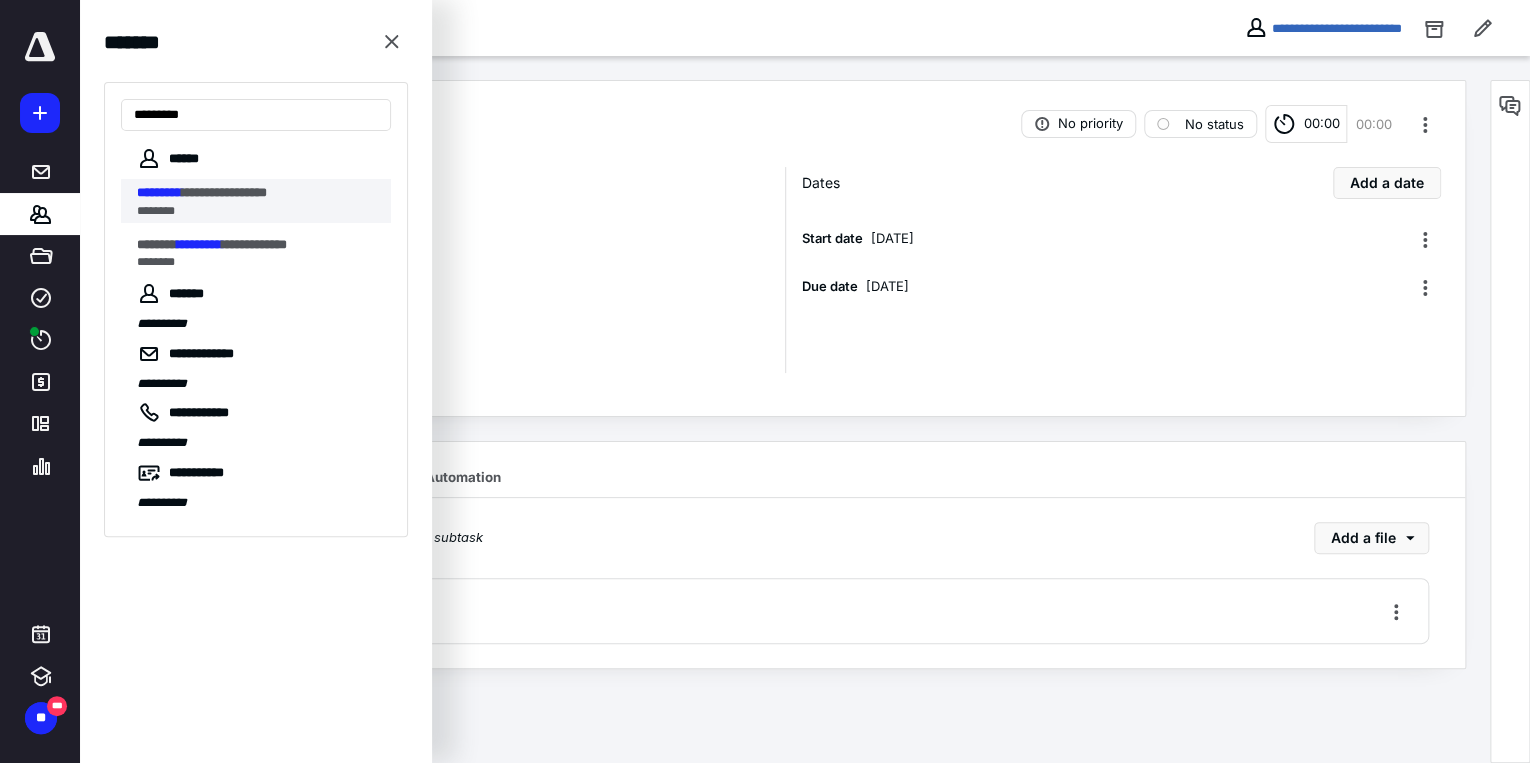 type on "*********" 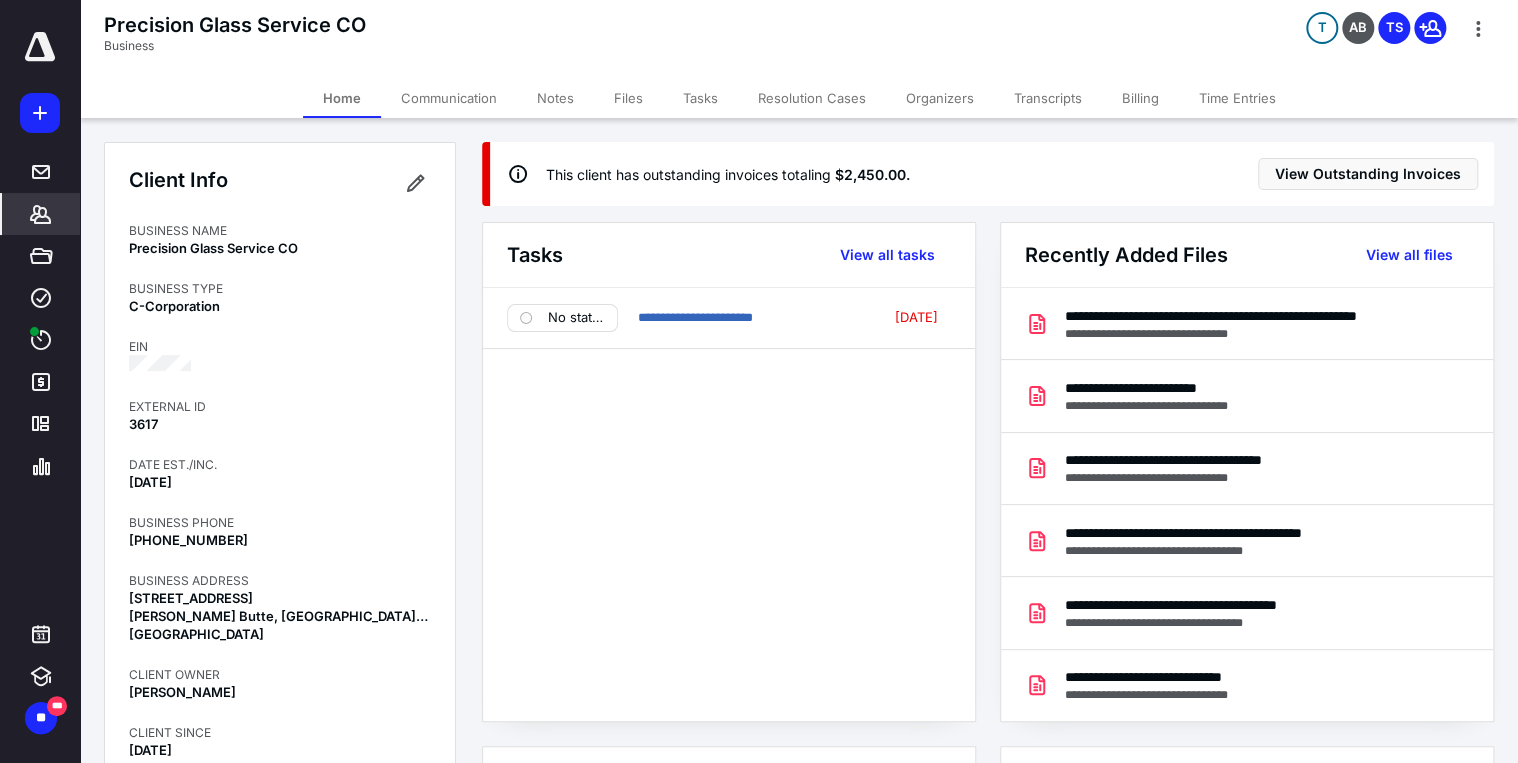 click on "Communication" at bounding box center (449, 98) 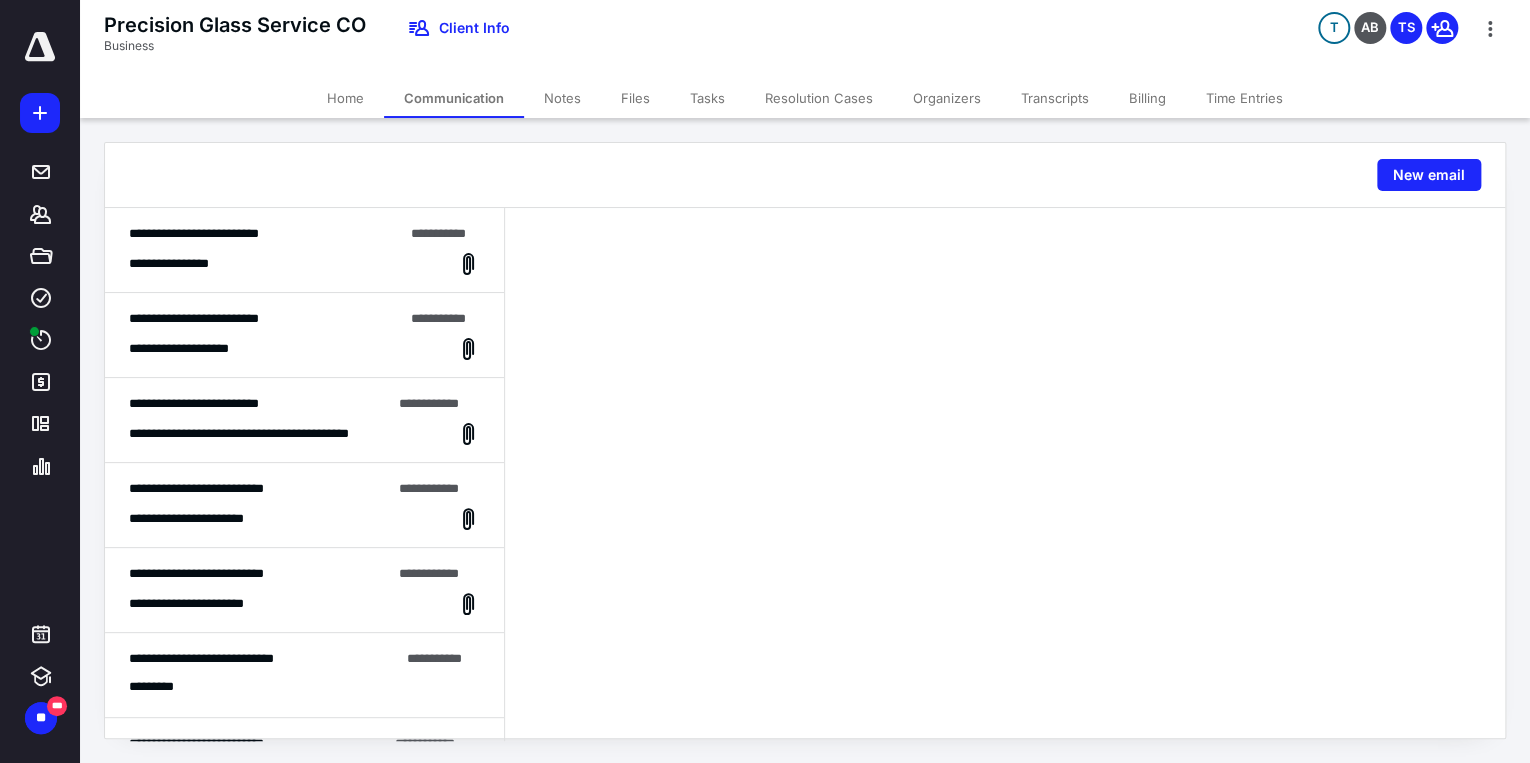 click on "**********" at bounding box center (304, 250) 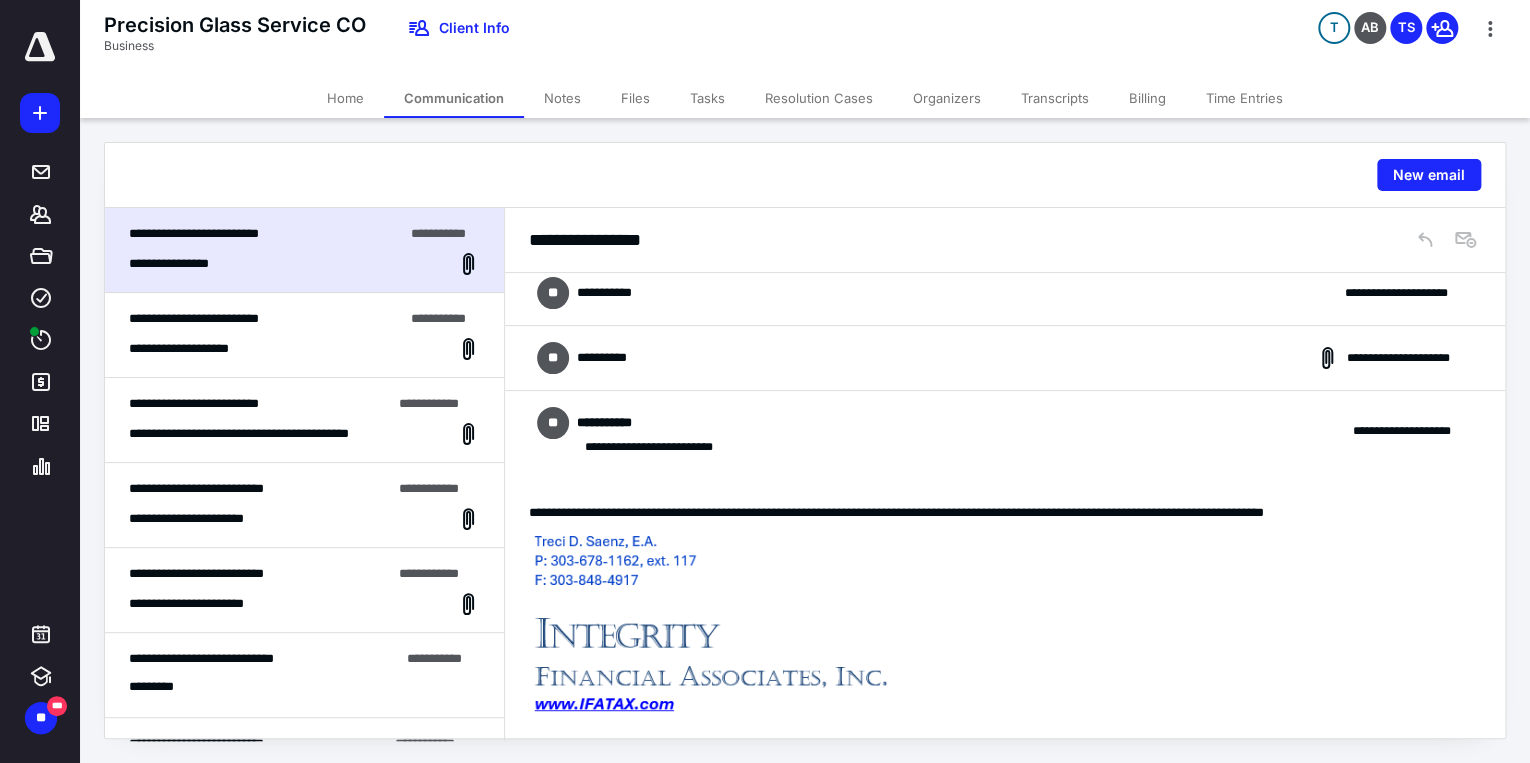 scroll, scrollTop: 0, scrollLeft: 0, axis: both 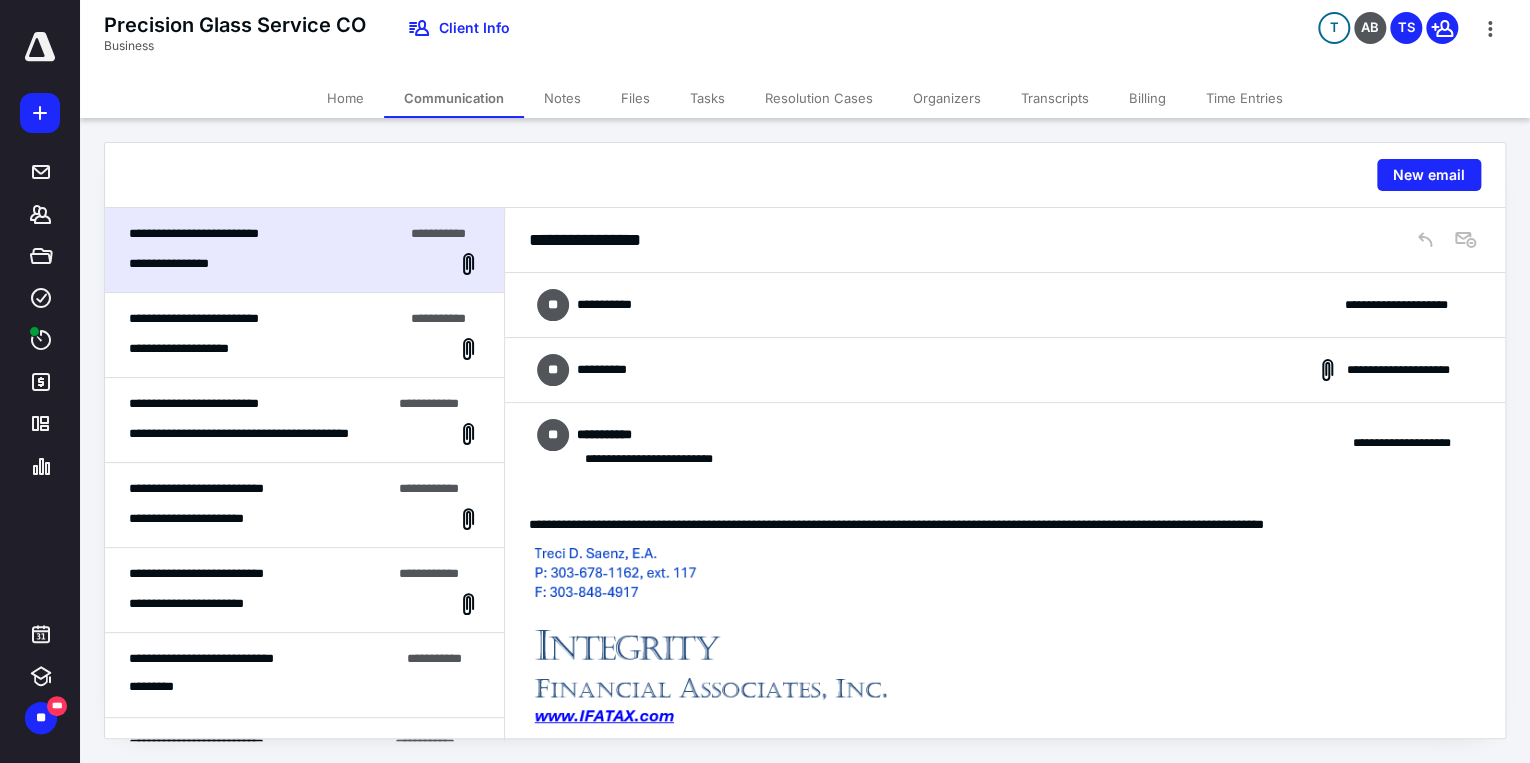 click on "**********" at bounding box center (1005, 370) 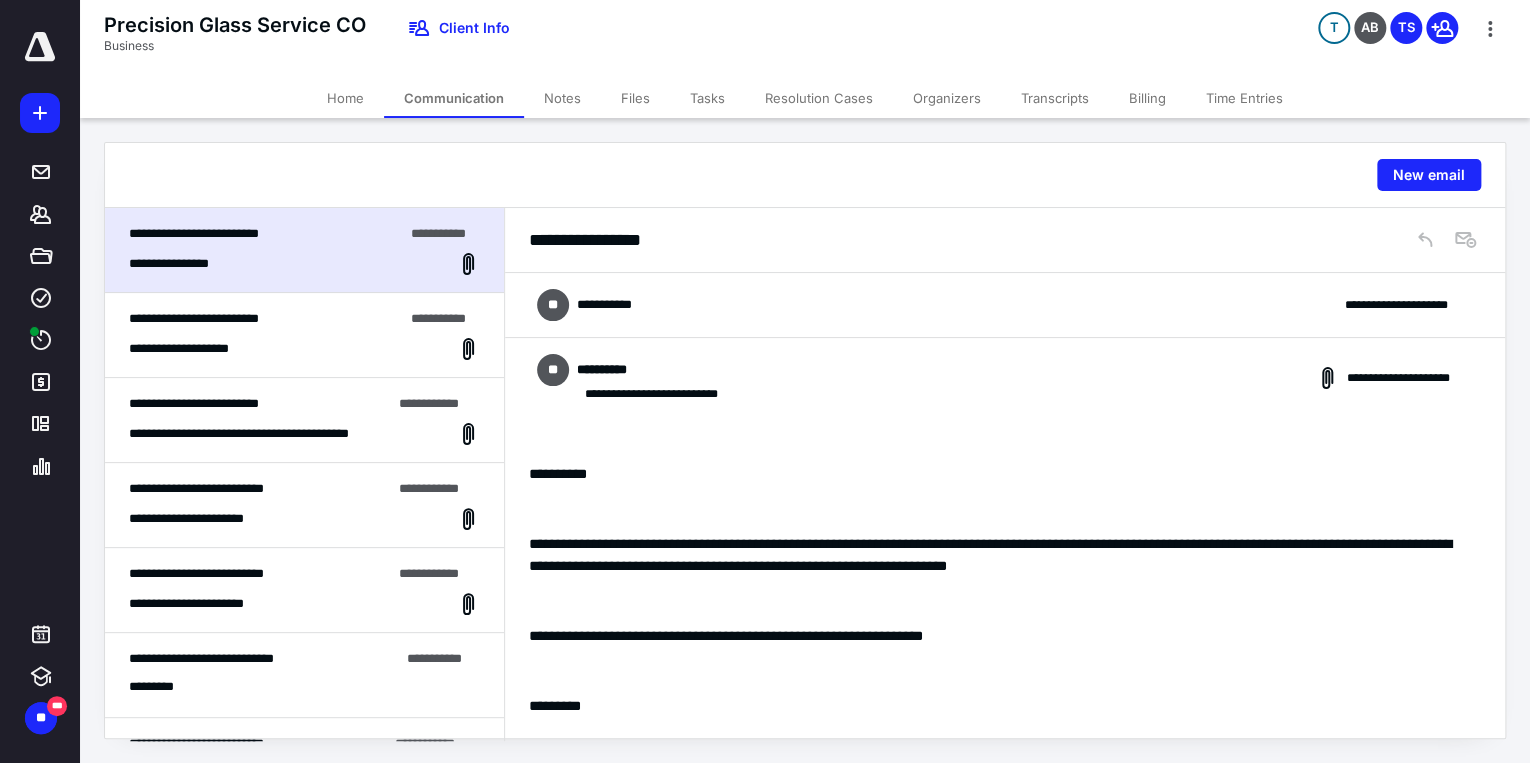 click on "**********" at bounding box center (1005, 305) 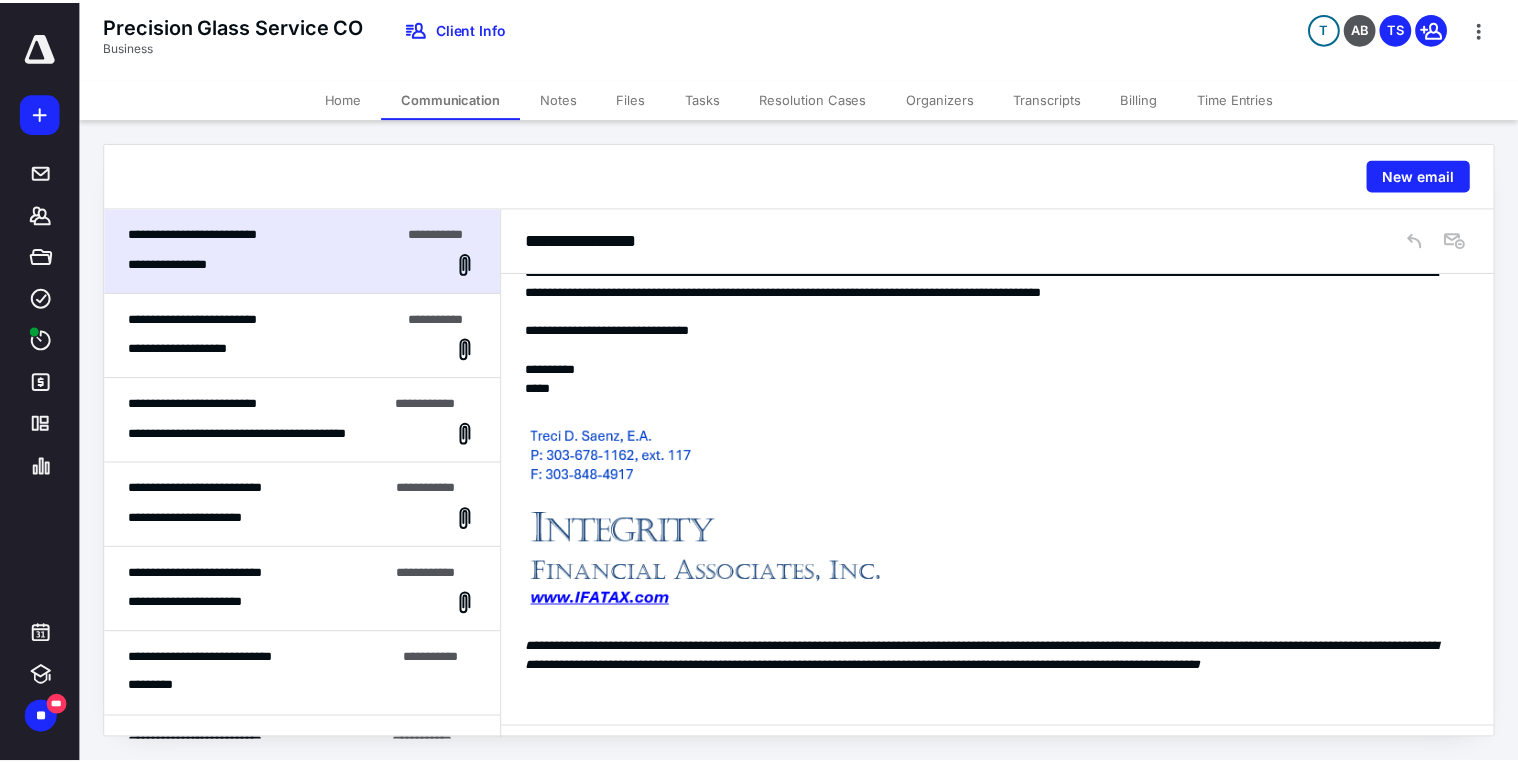 scroll, scrollTop: 0, scrollLeft: 0, axis: both 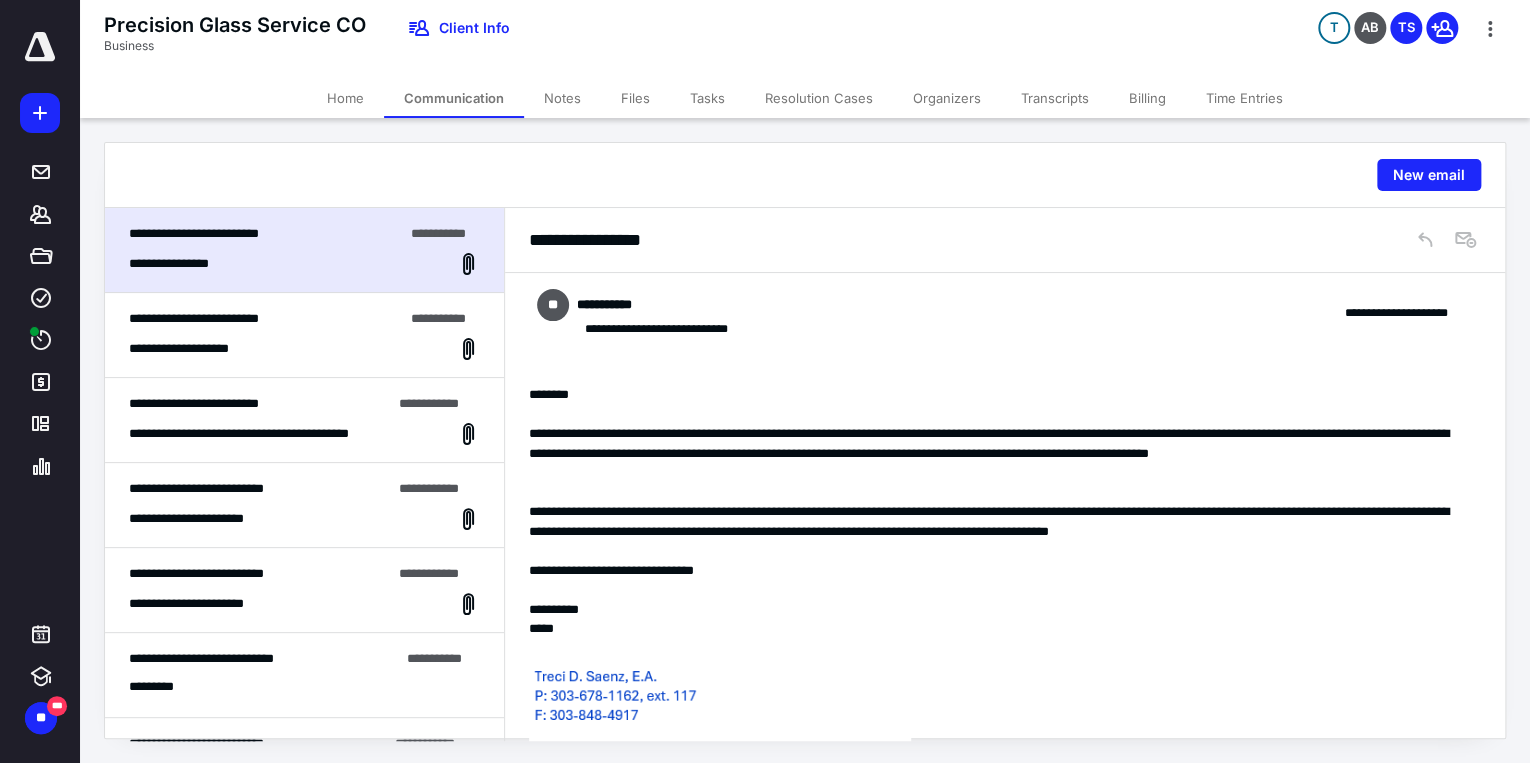 click on "Home" at bounding box center [345, 98] 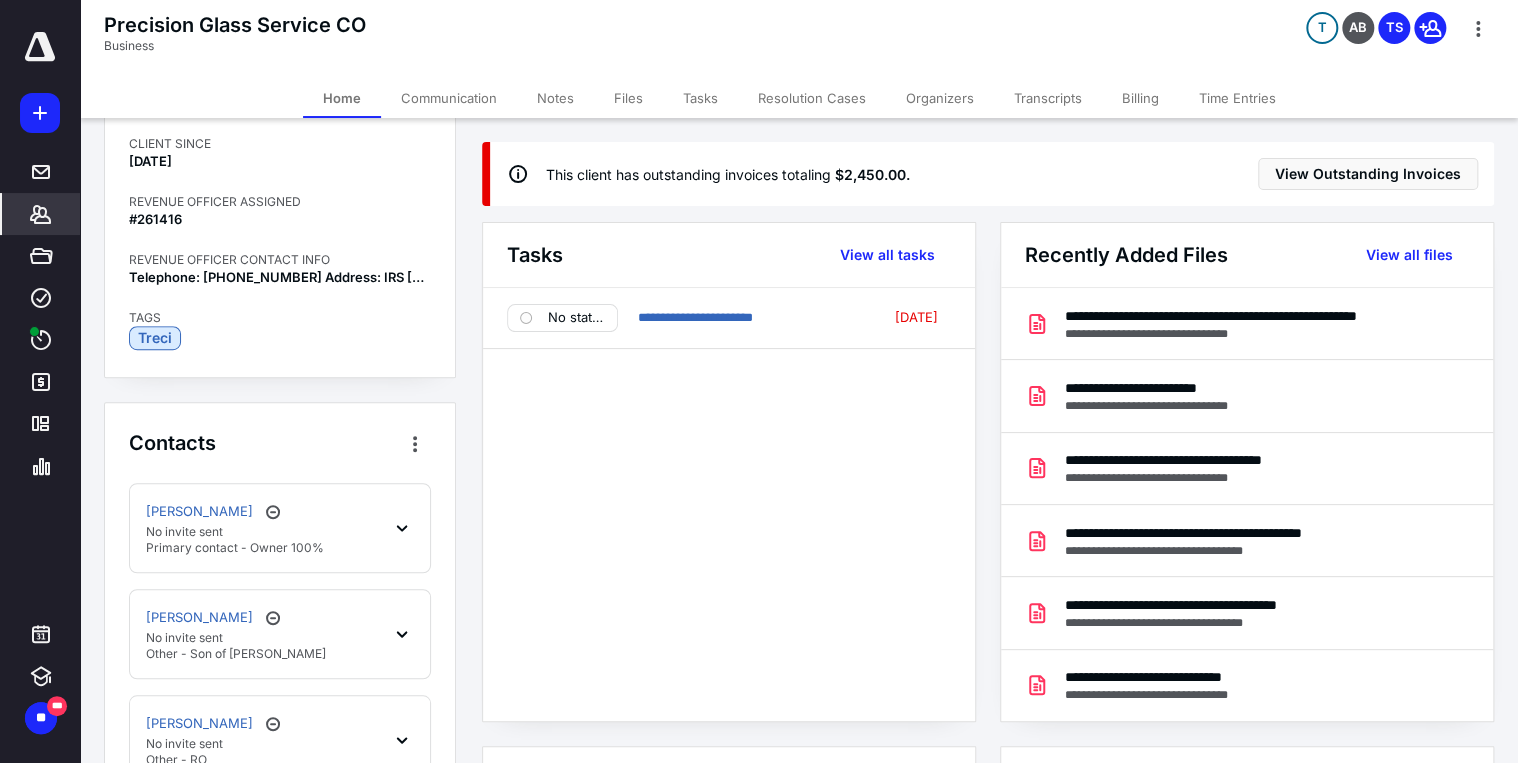 scroll, scrollTop: 720, scrollLeft: 0, axis: vertical 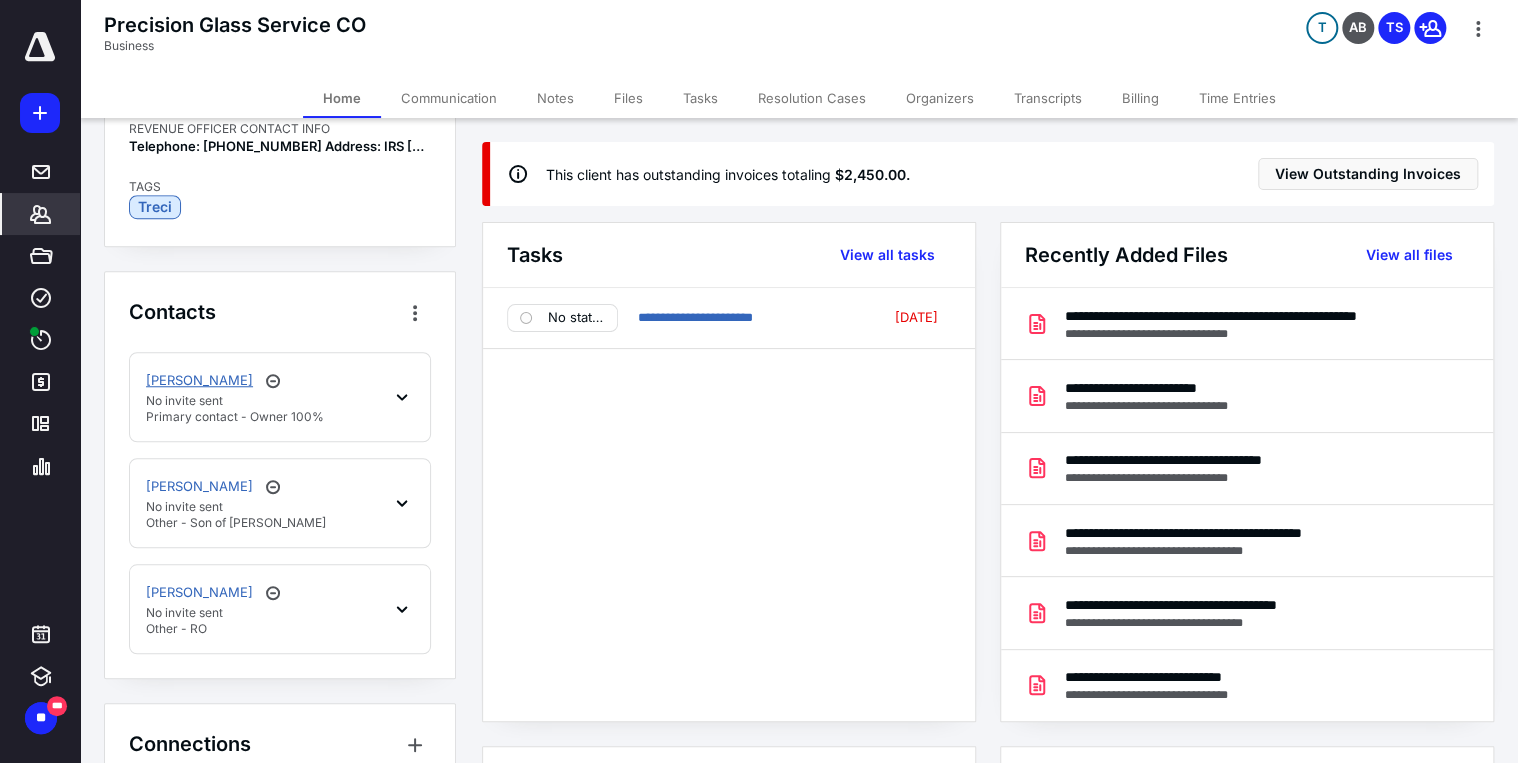 click on "[PERSON_NAME]" at bounding box center [199, 381] 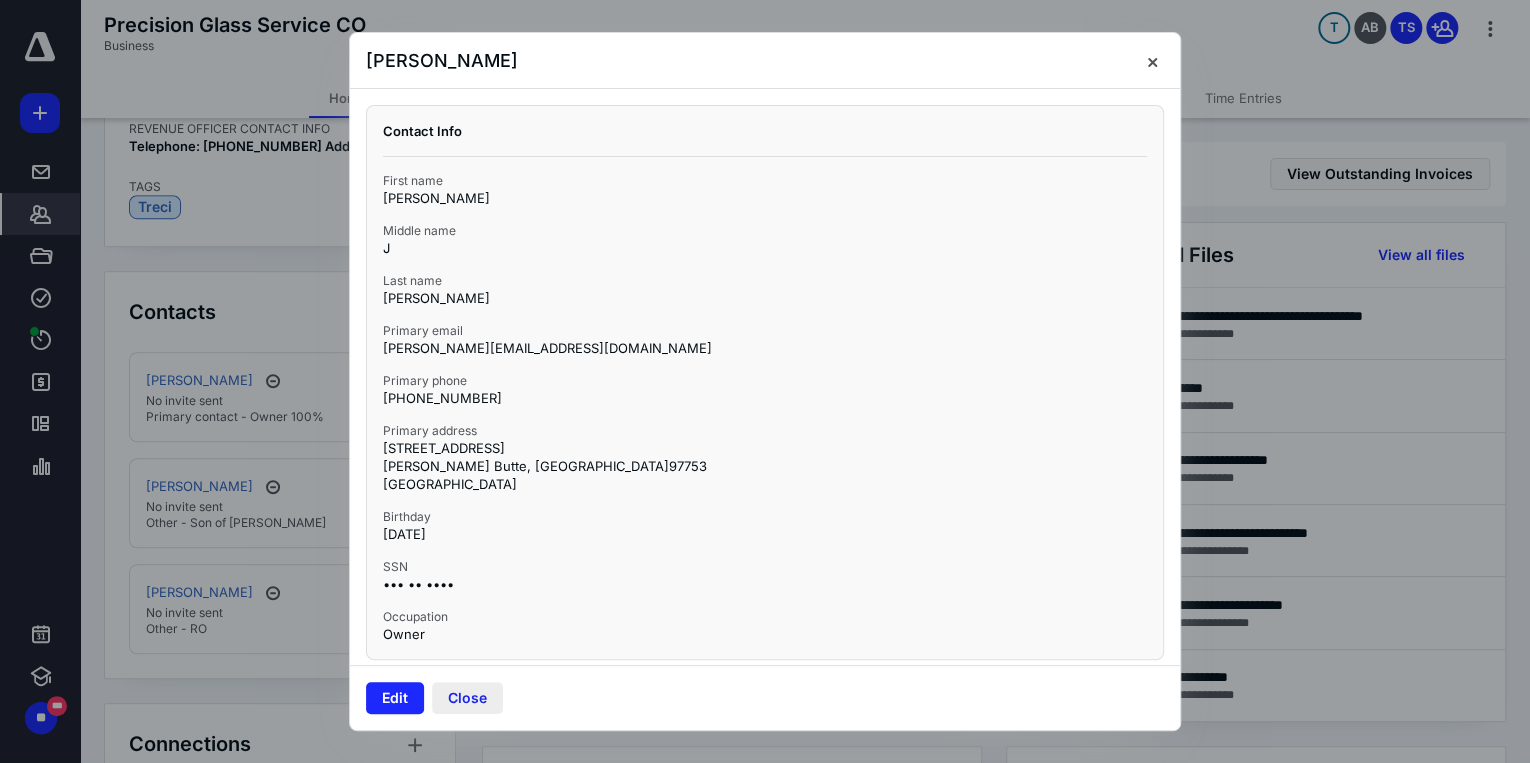 click on "Close" at bounding box center (467, 698) 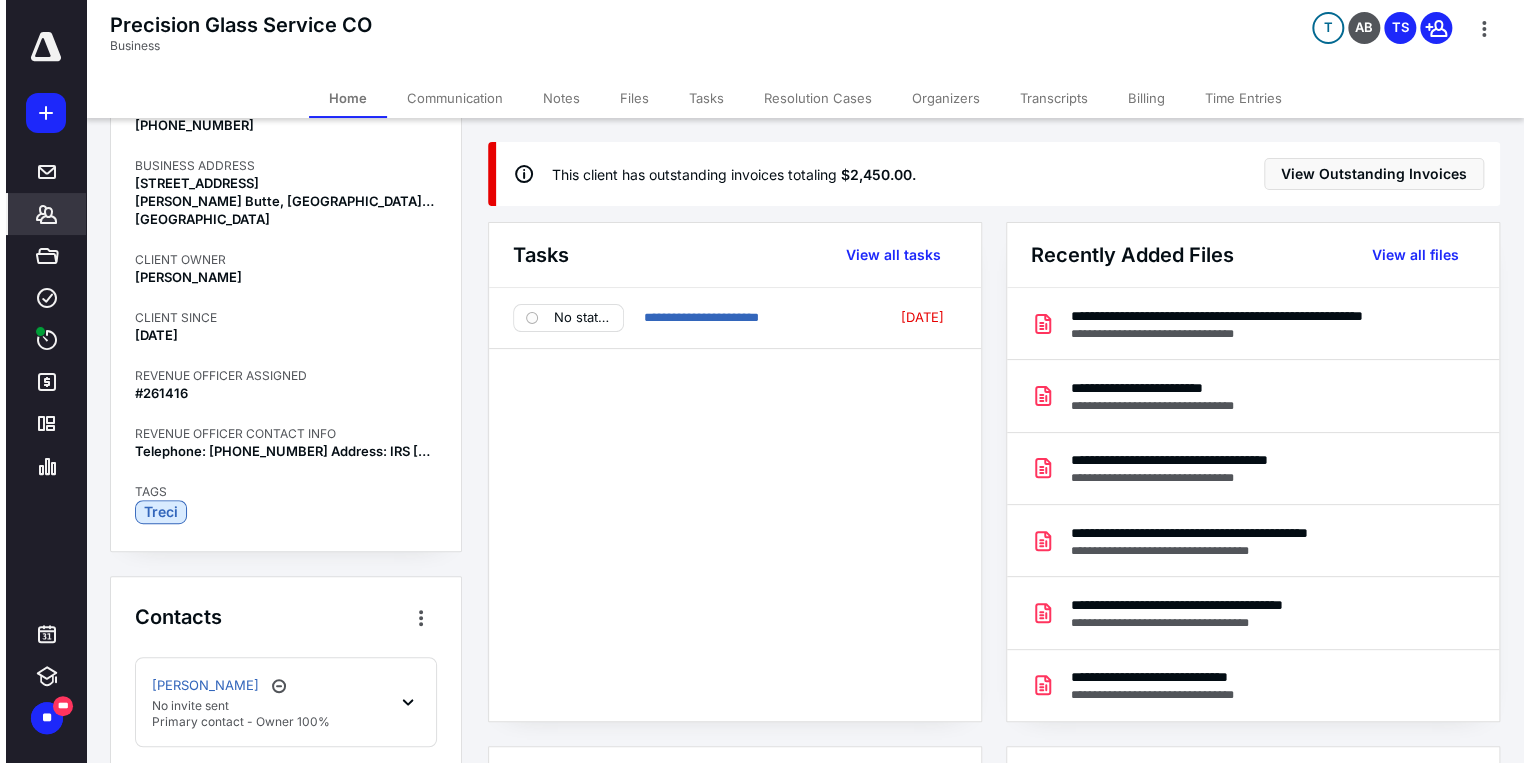 scroll, scrollTop: 400, scrollLeft: 0, axis: vertical 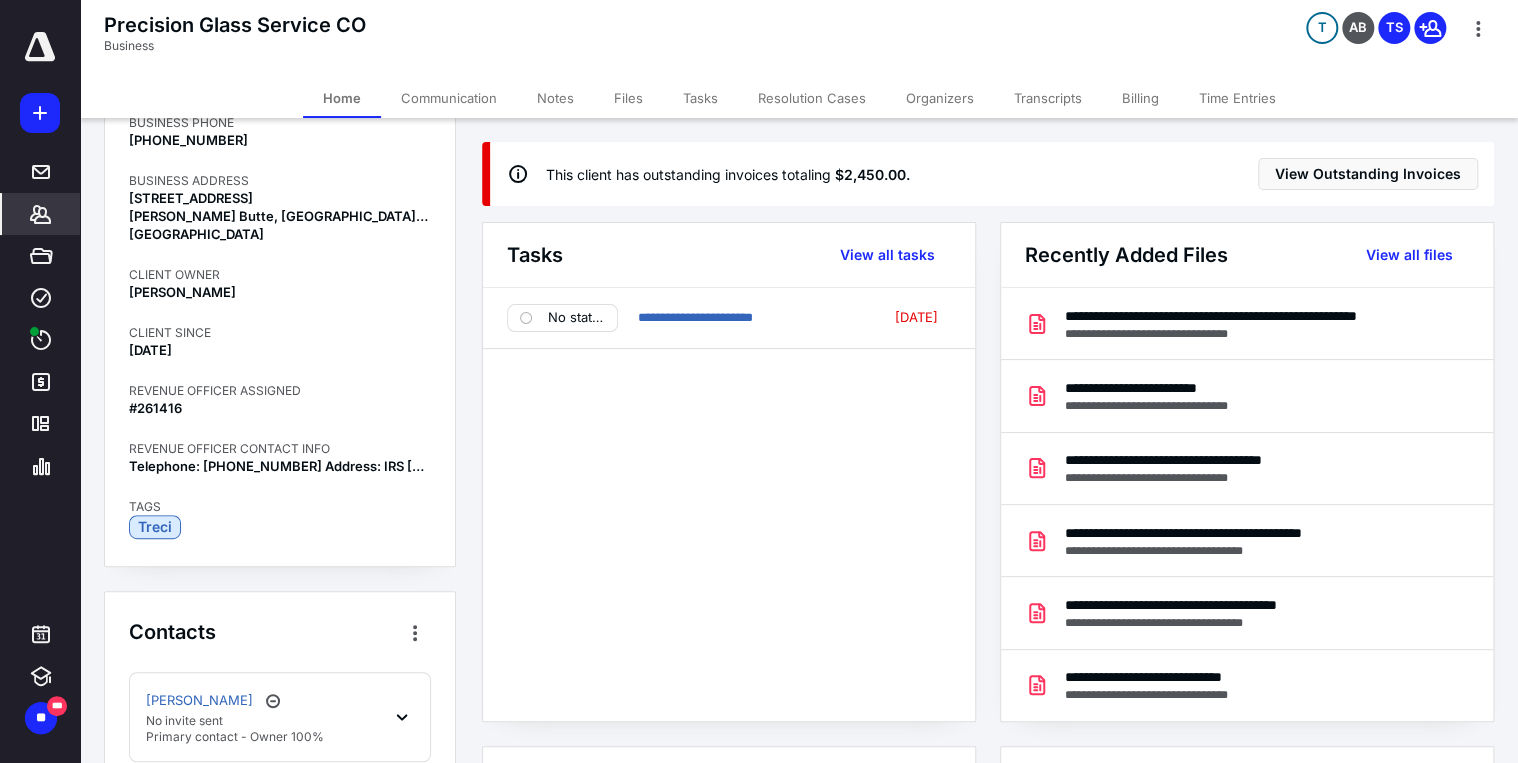 click on "Files" at bounding box center (628, 98) 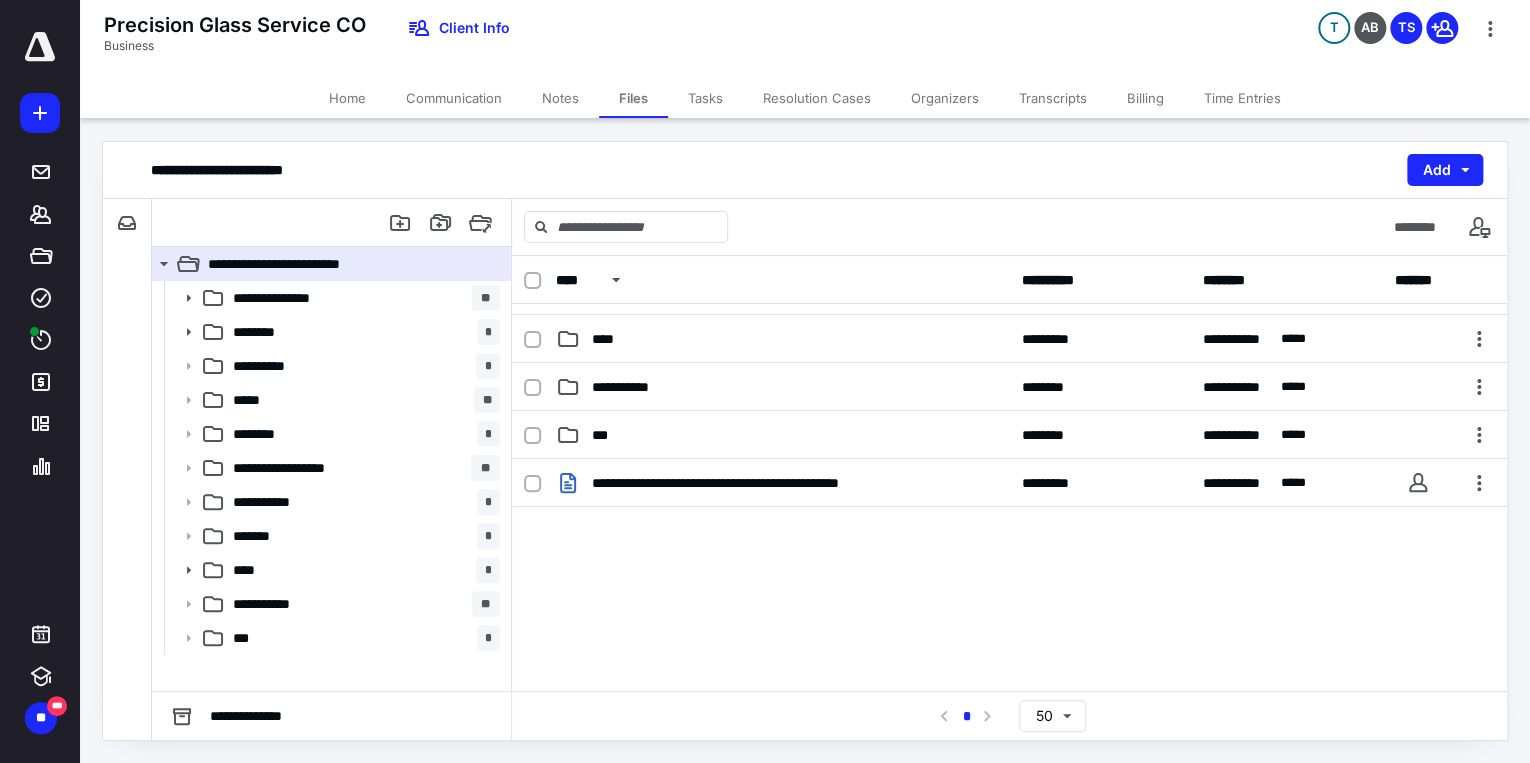 scroll, scrollTop: 437, scrollLeft: 0, axis: vertical 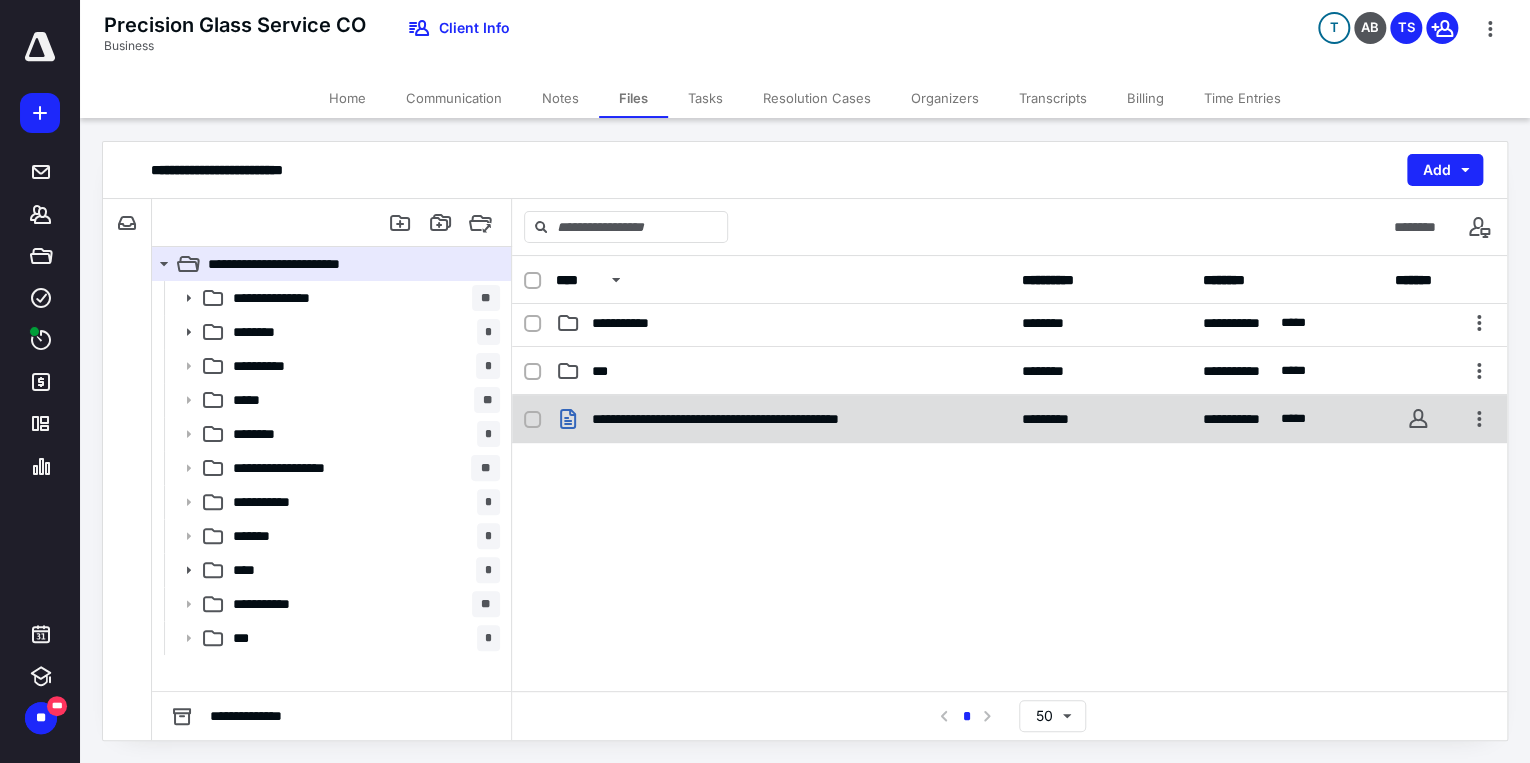 click on "**********" at bounding box center [783, 419] 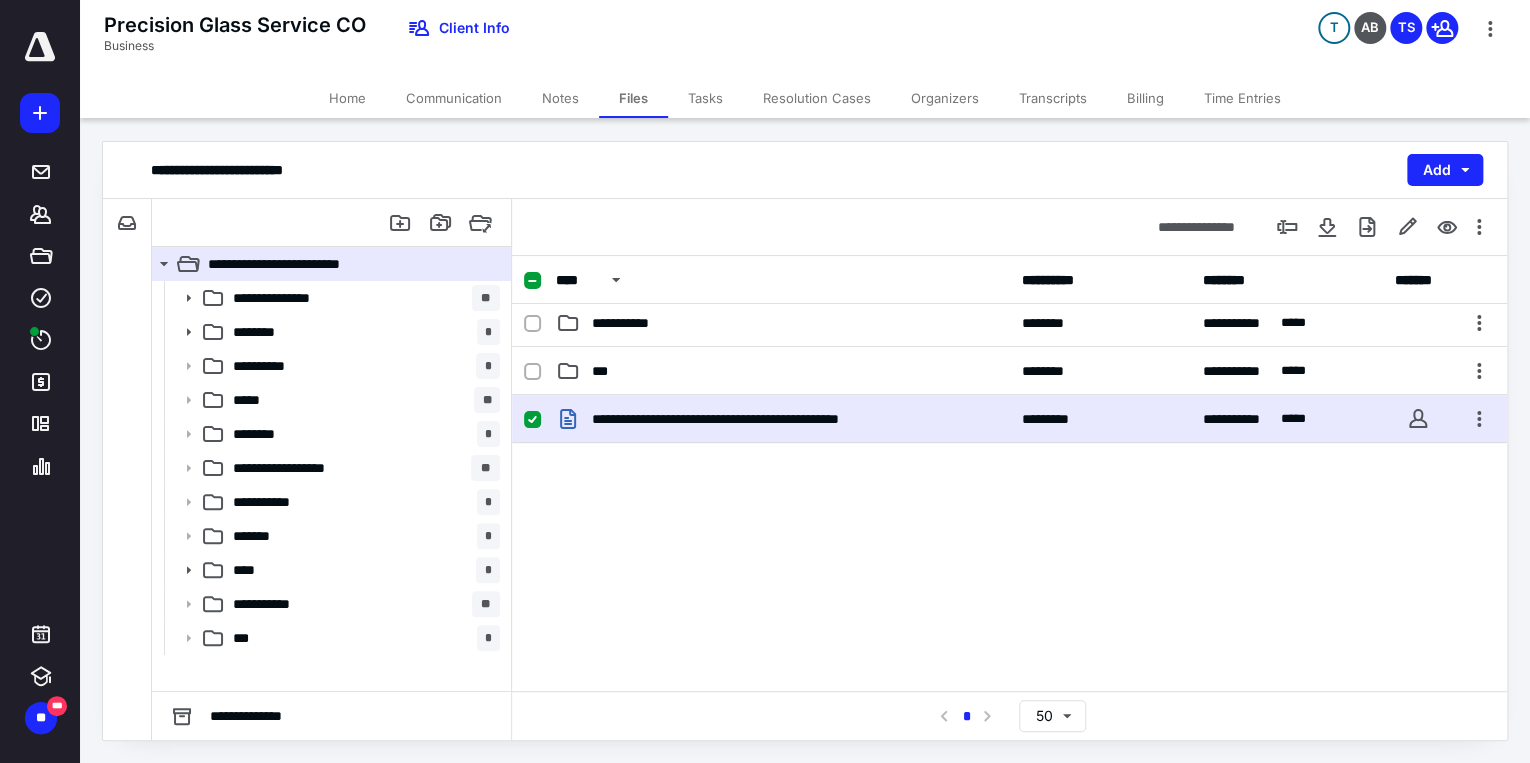click on "**********" at bounding box center (783, 419) 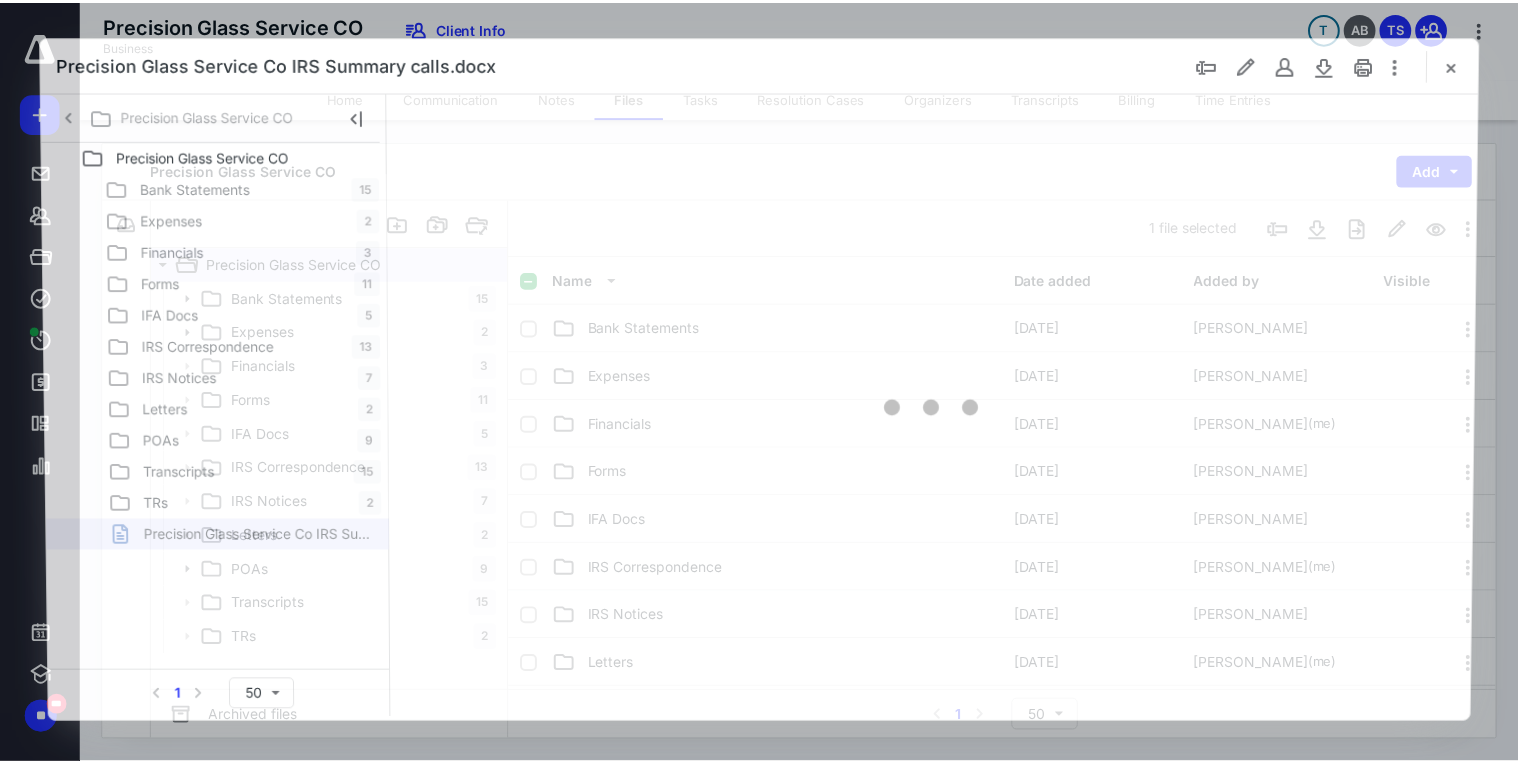 scroll, scrollTop: 0, scrollLeft: 0, axis: both 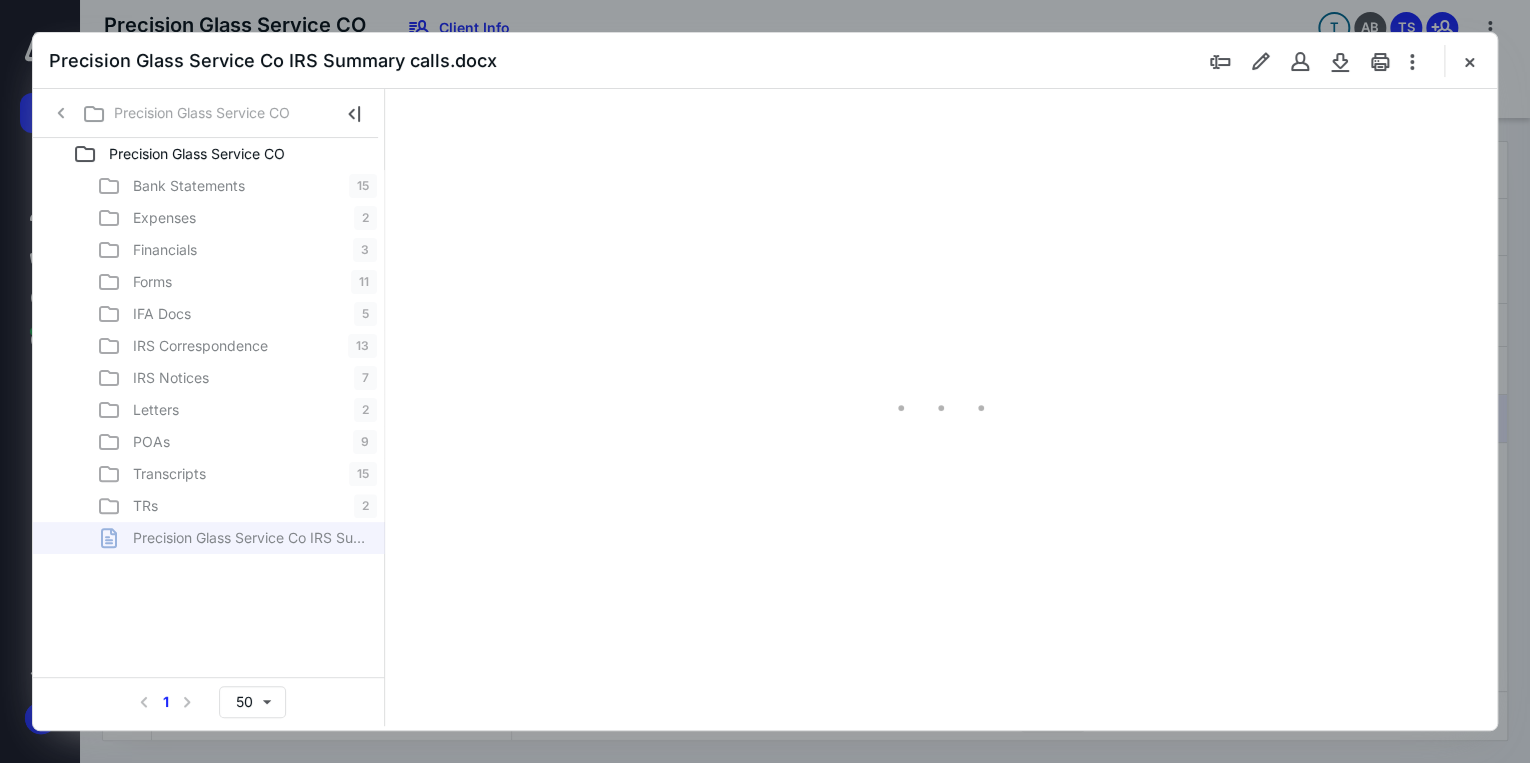 type on "71" 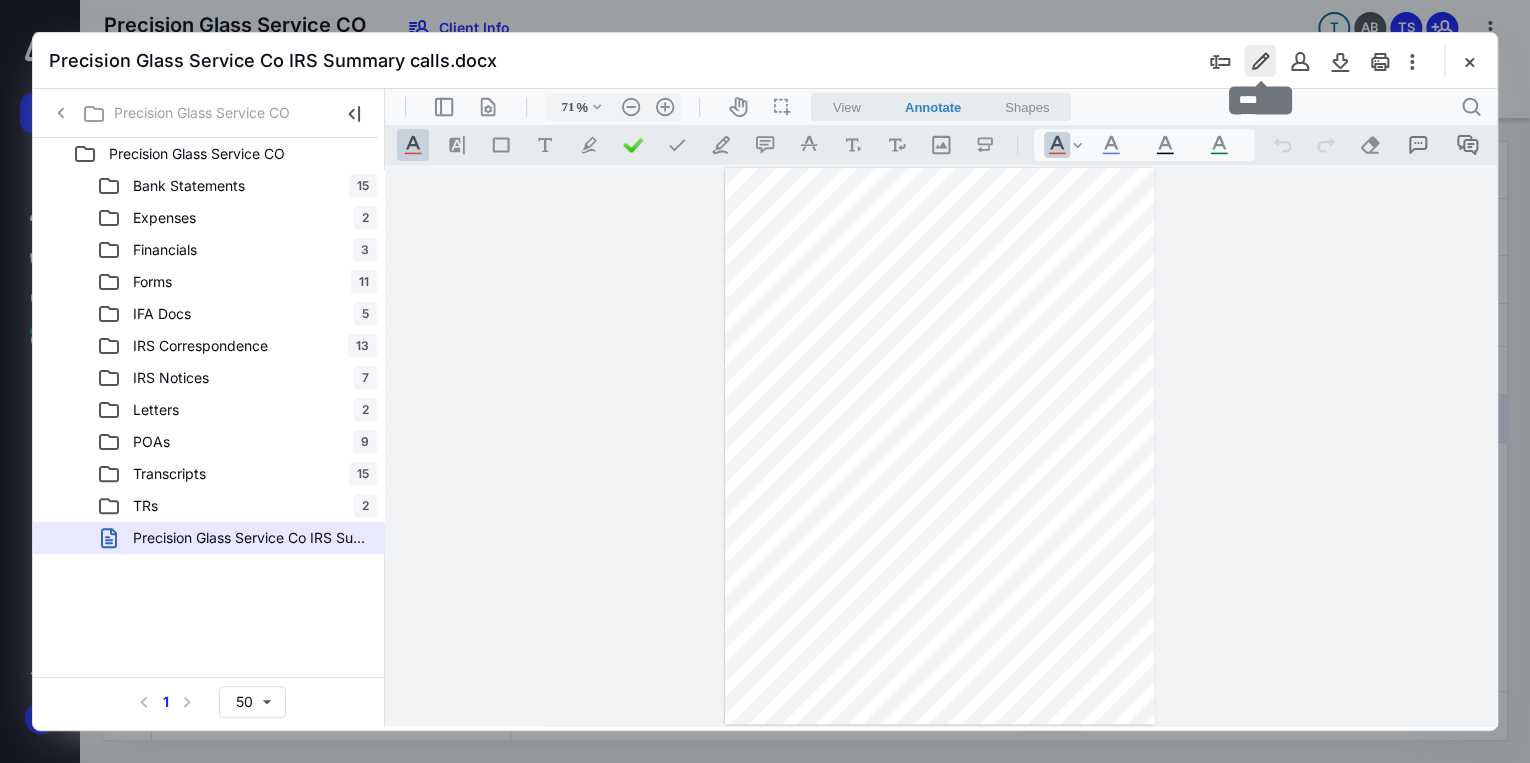 click at bounding box center (1260, 61) 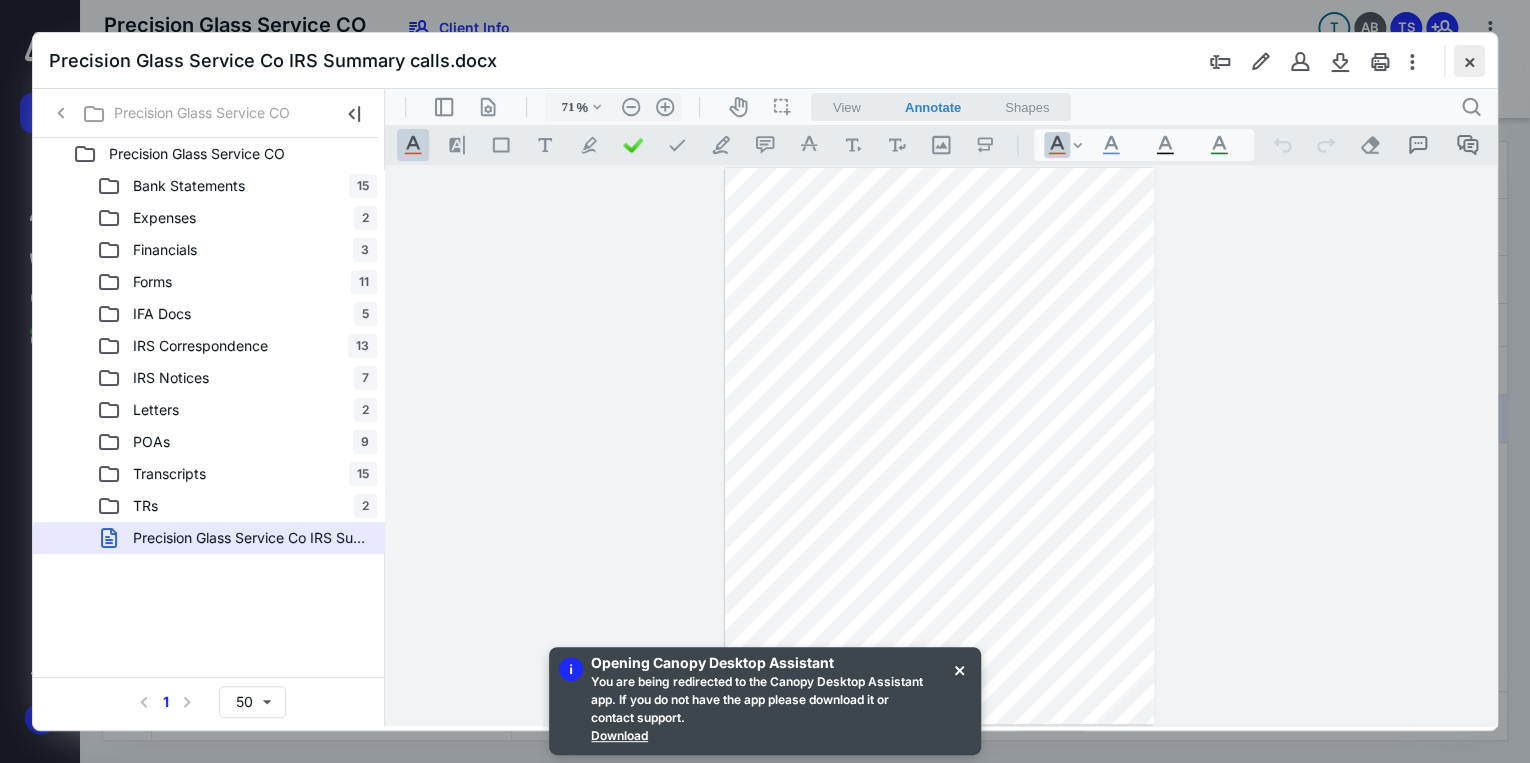 click at bounding box center [1469, 61] 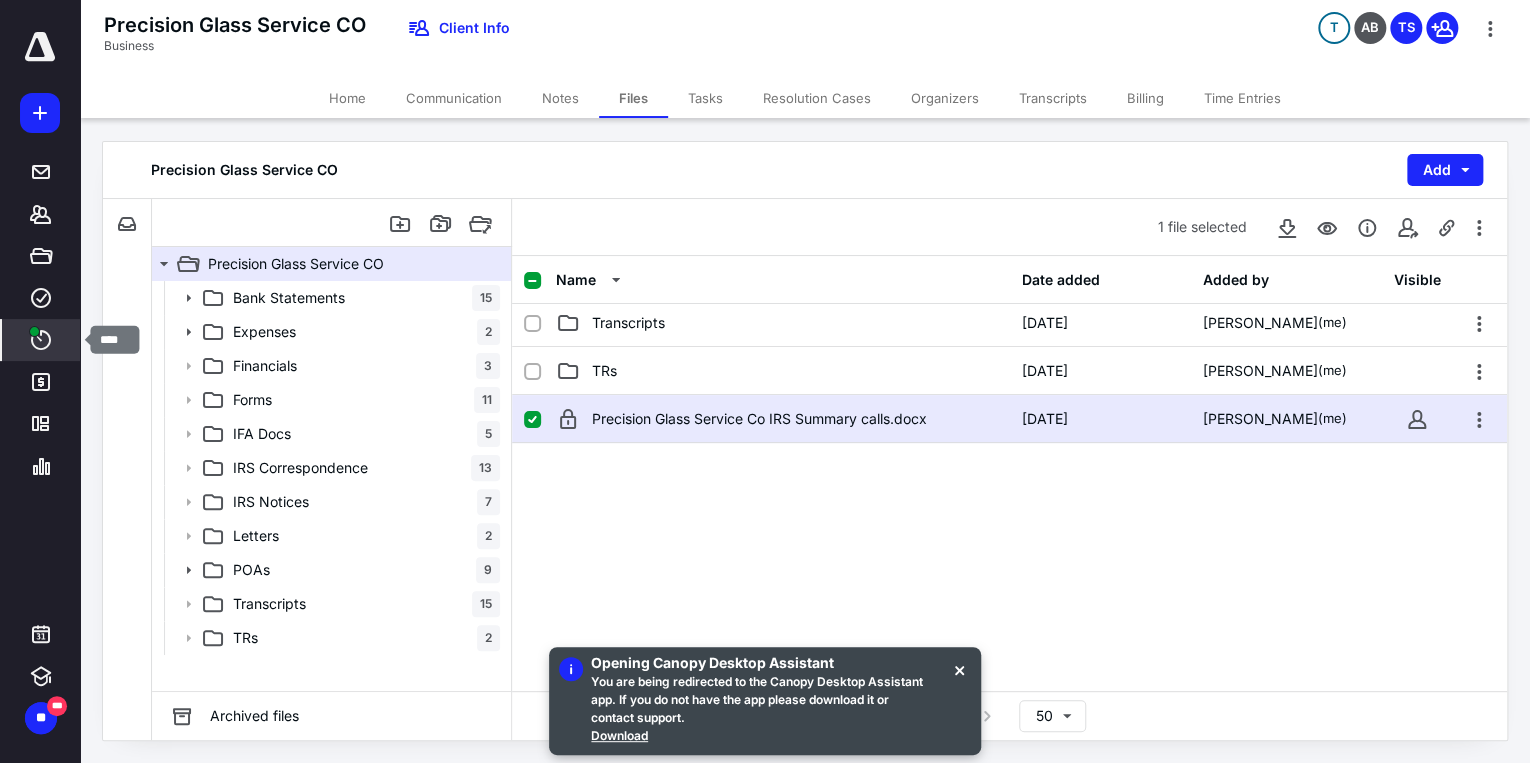 click 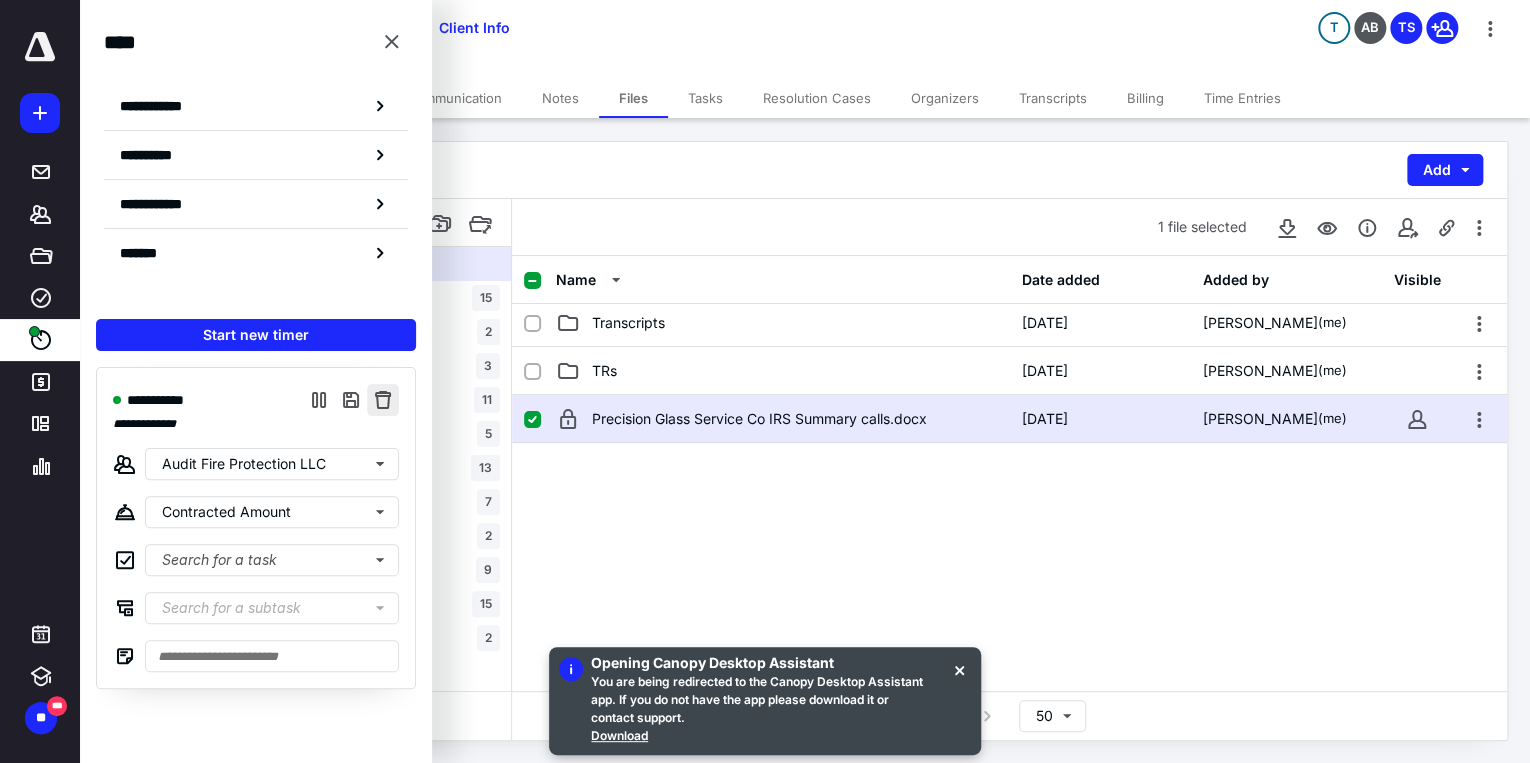 click at bounding box center [383, 400] 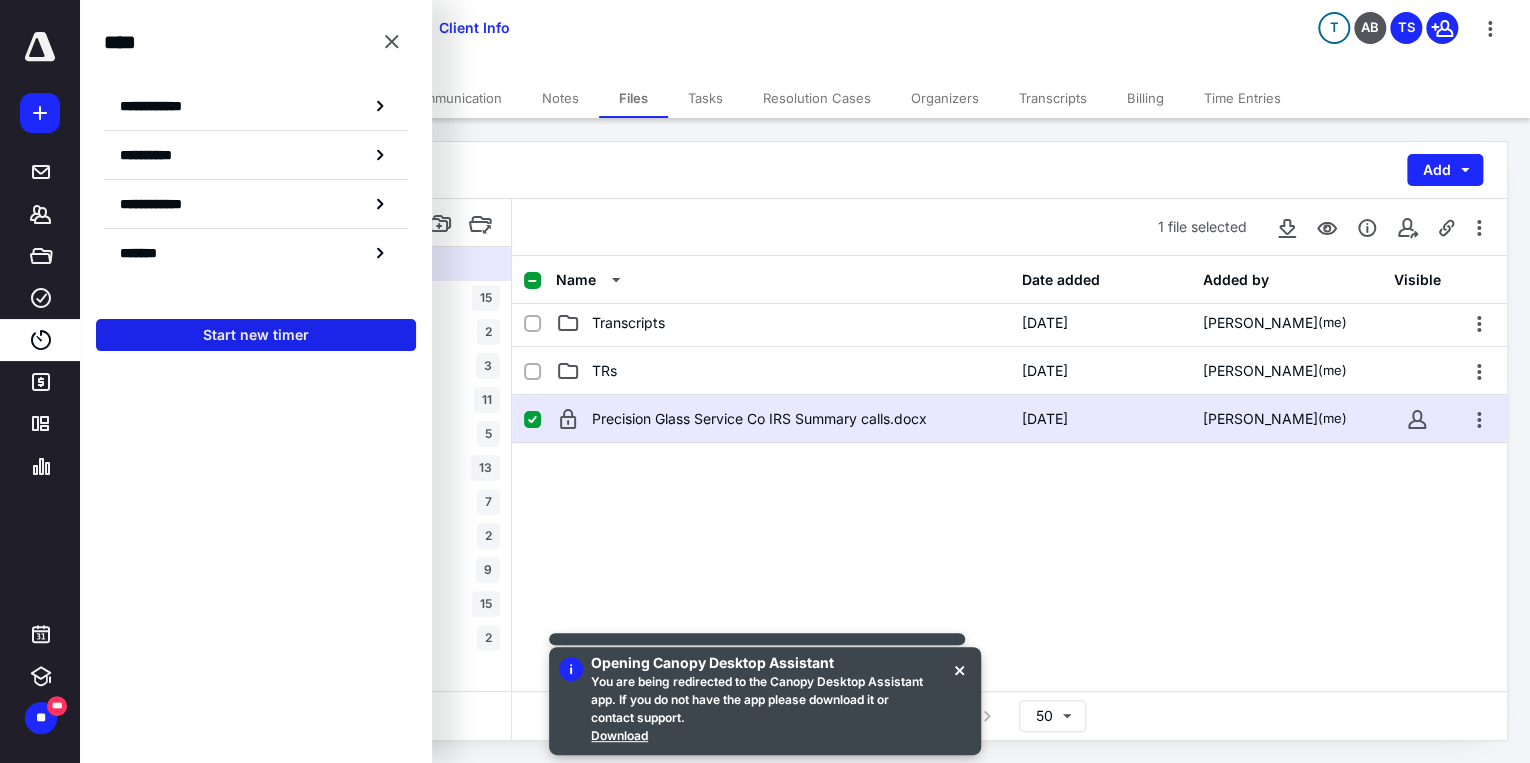 click on "Start new timer" at bounding box center (256, 335) 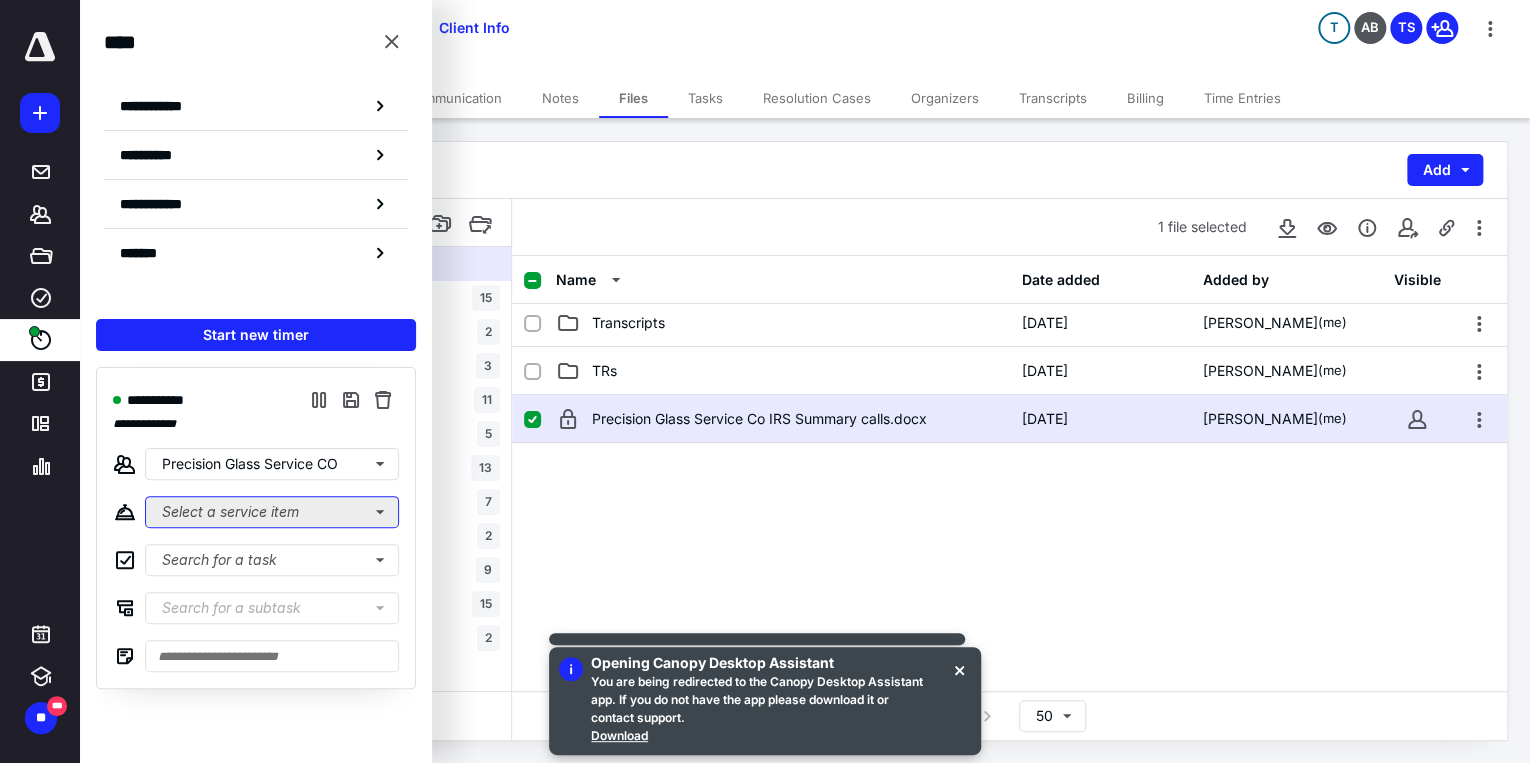 click on "Select a service item" at bounding box center (272, 512) 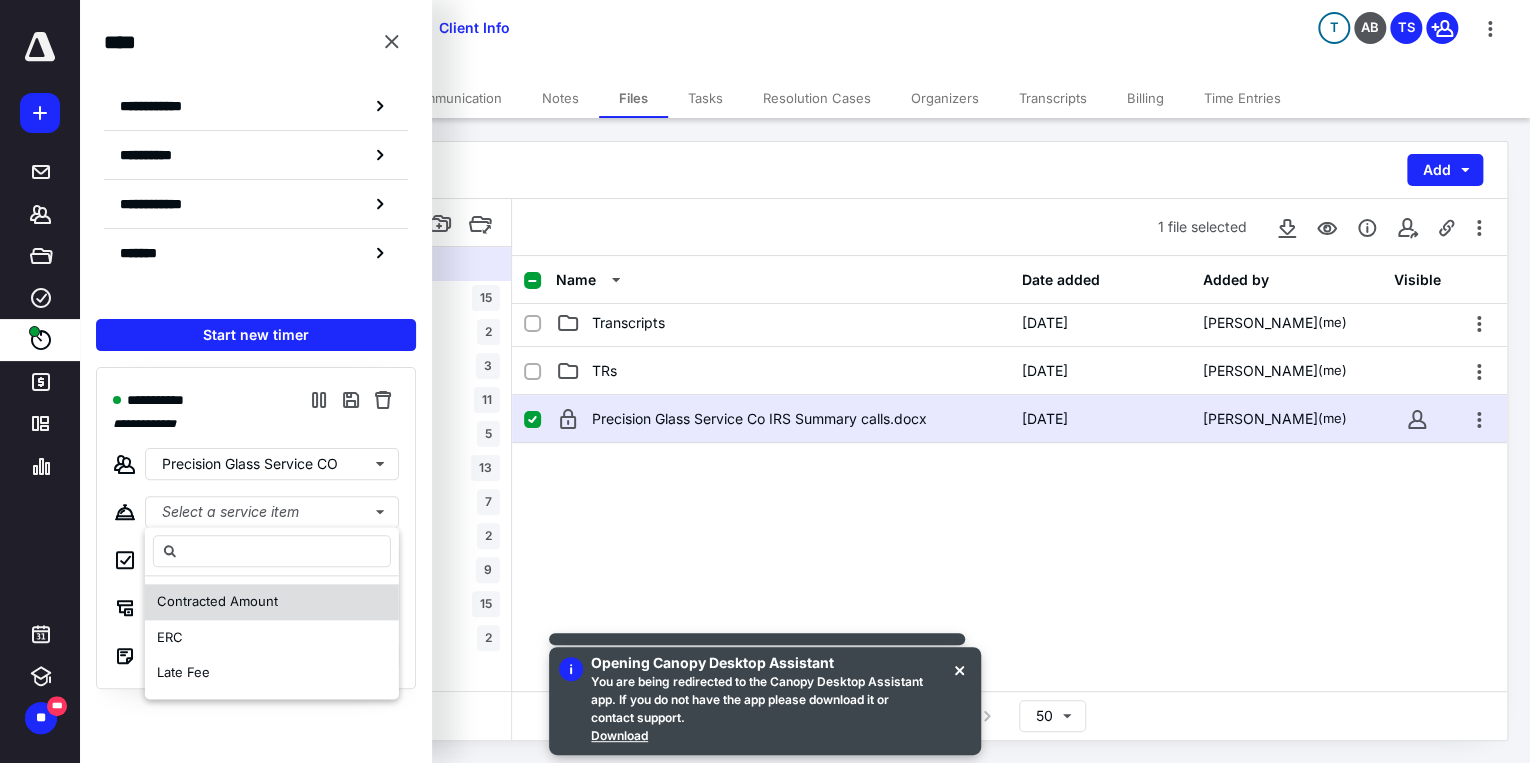 click on "Contracted Amount" at bounding box center (217, 601) 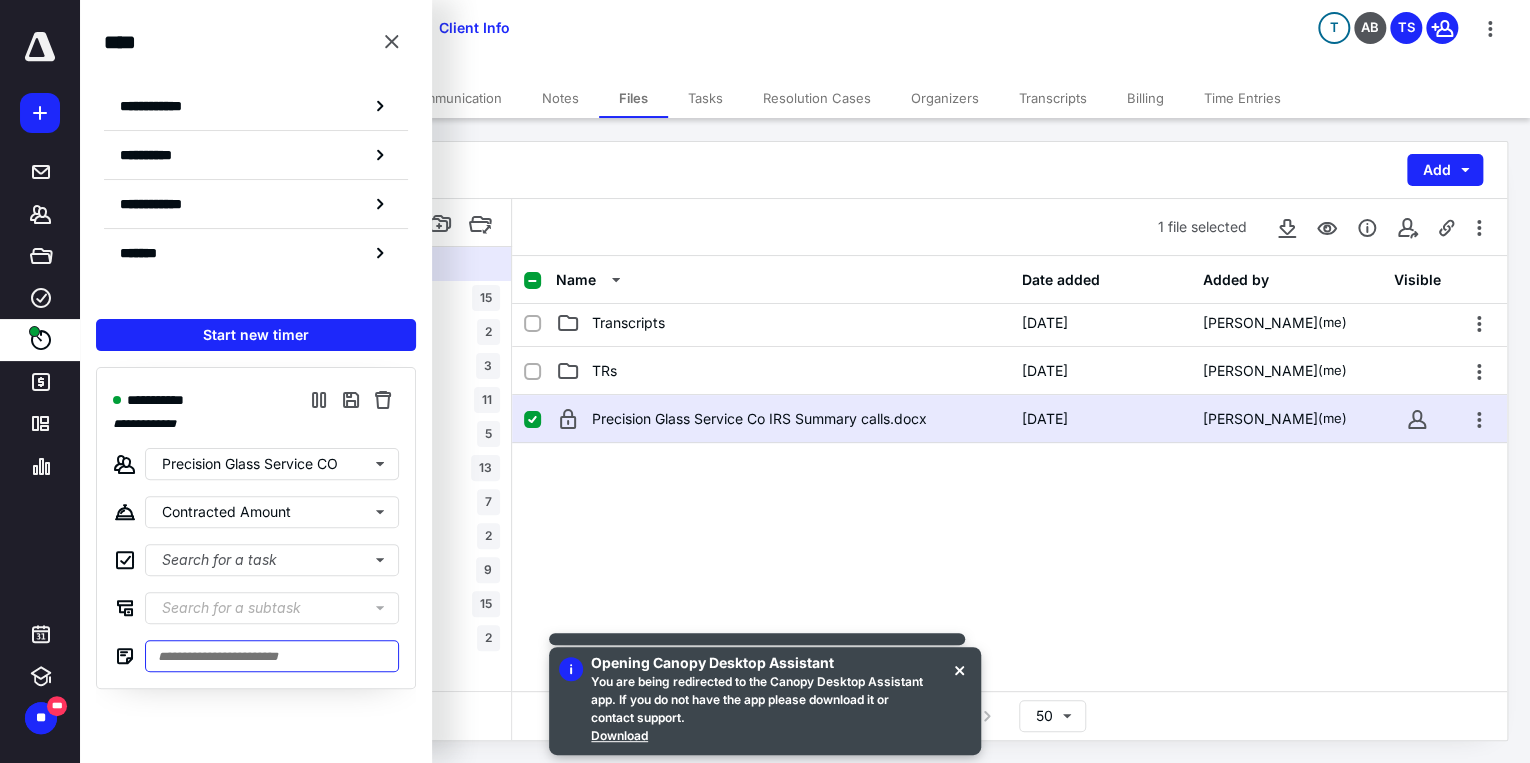 click at bounding box center [272, 656] 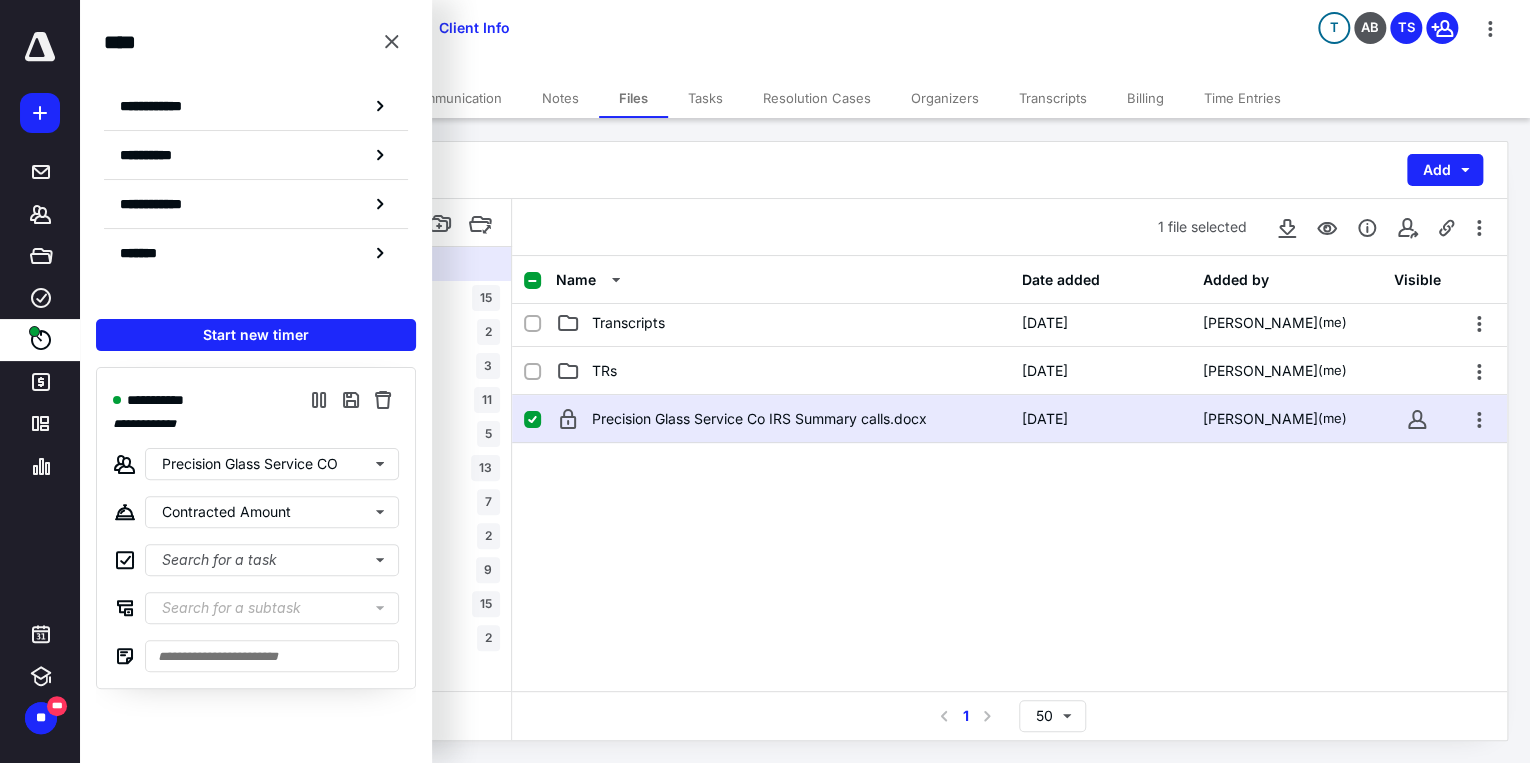 click on "Communication" at bounding box center (454, 98) 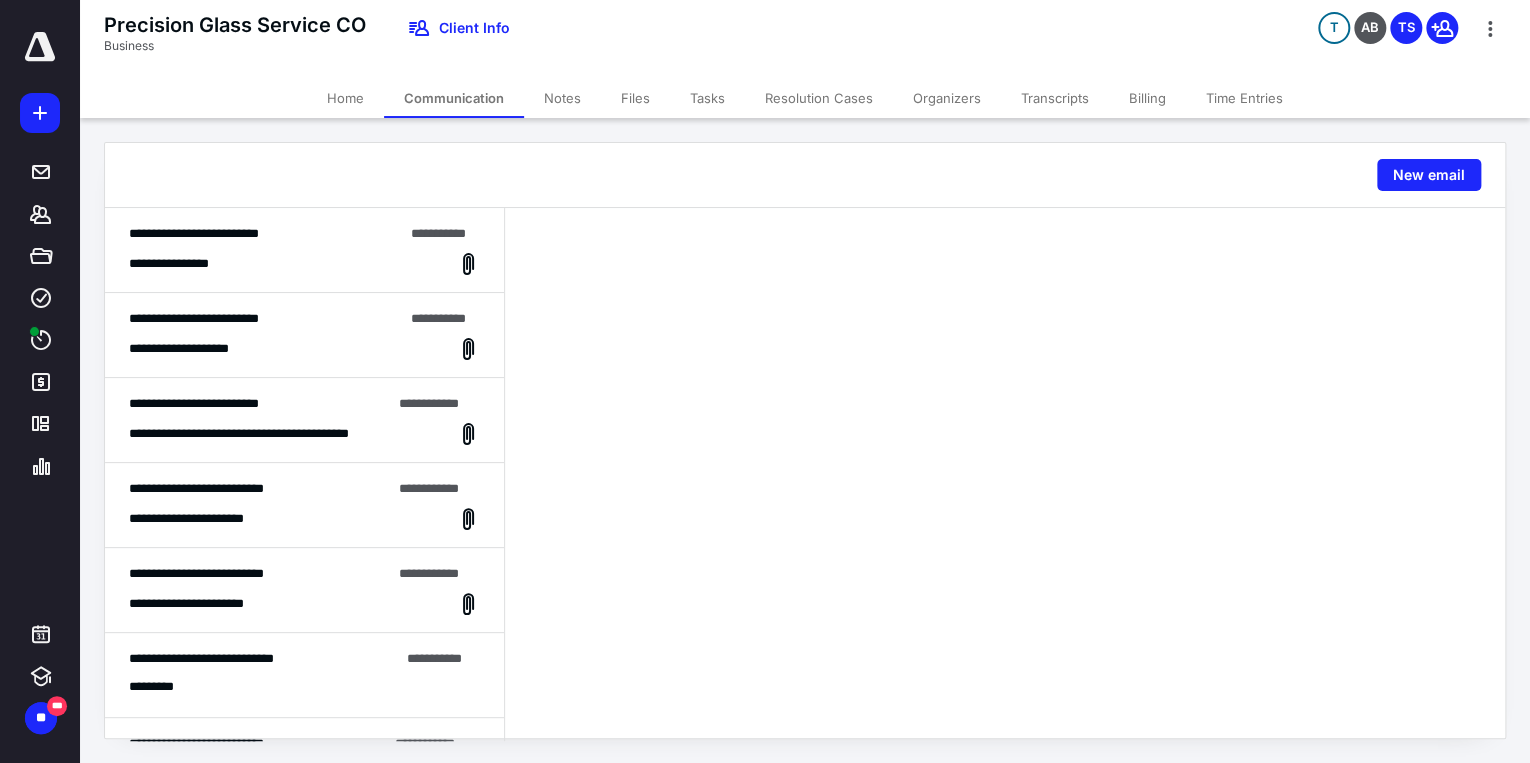click on "Home" at bounding box center (345, 98) 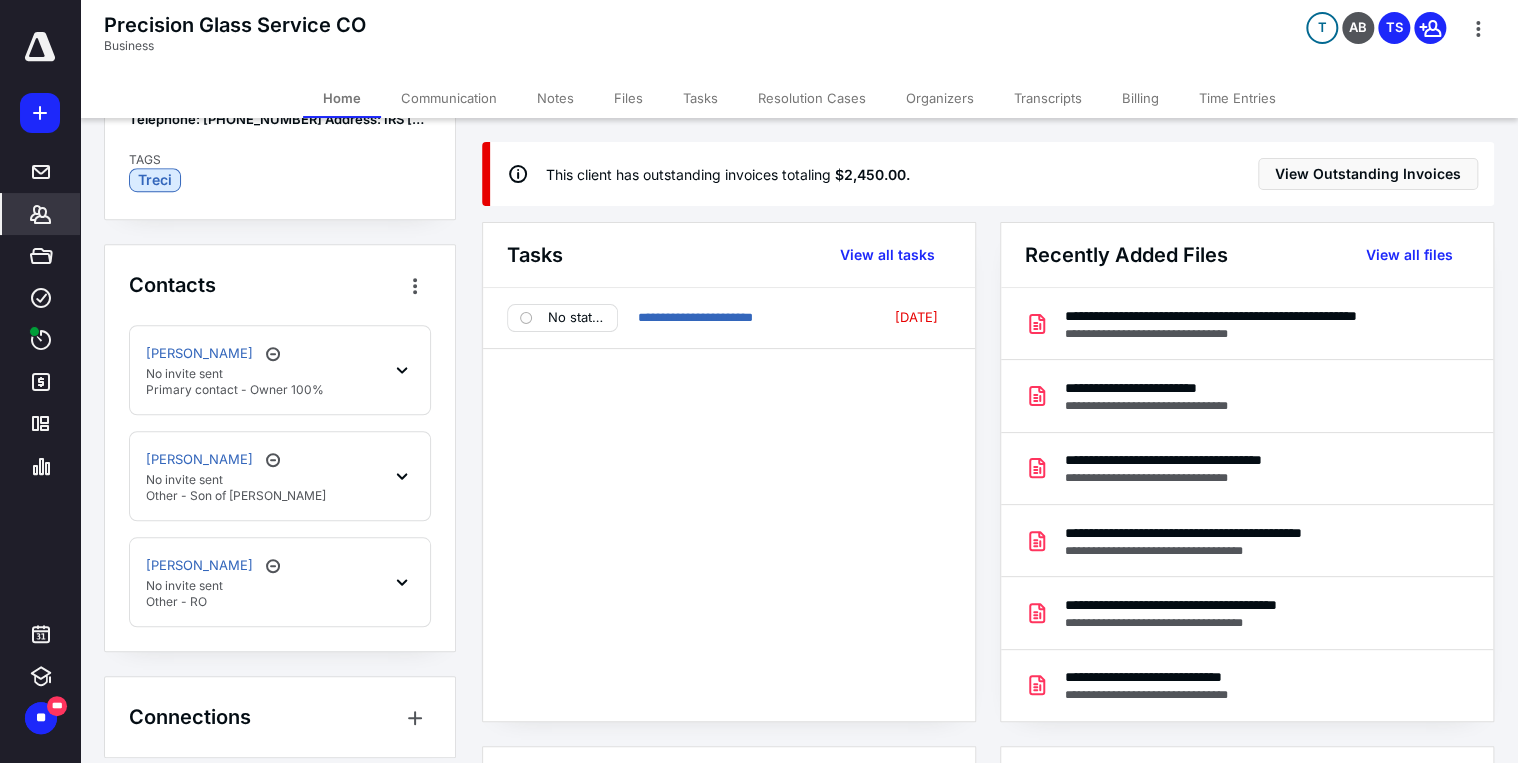 scroll, scrollTop: 760, scrollLeft: 0, axis: vertical 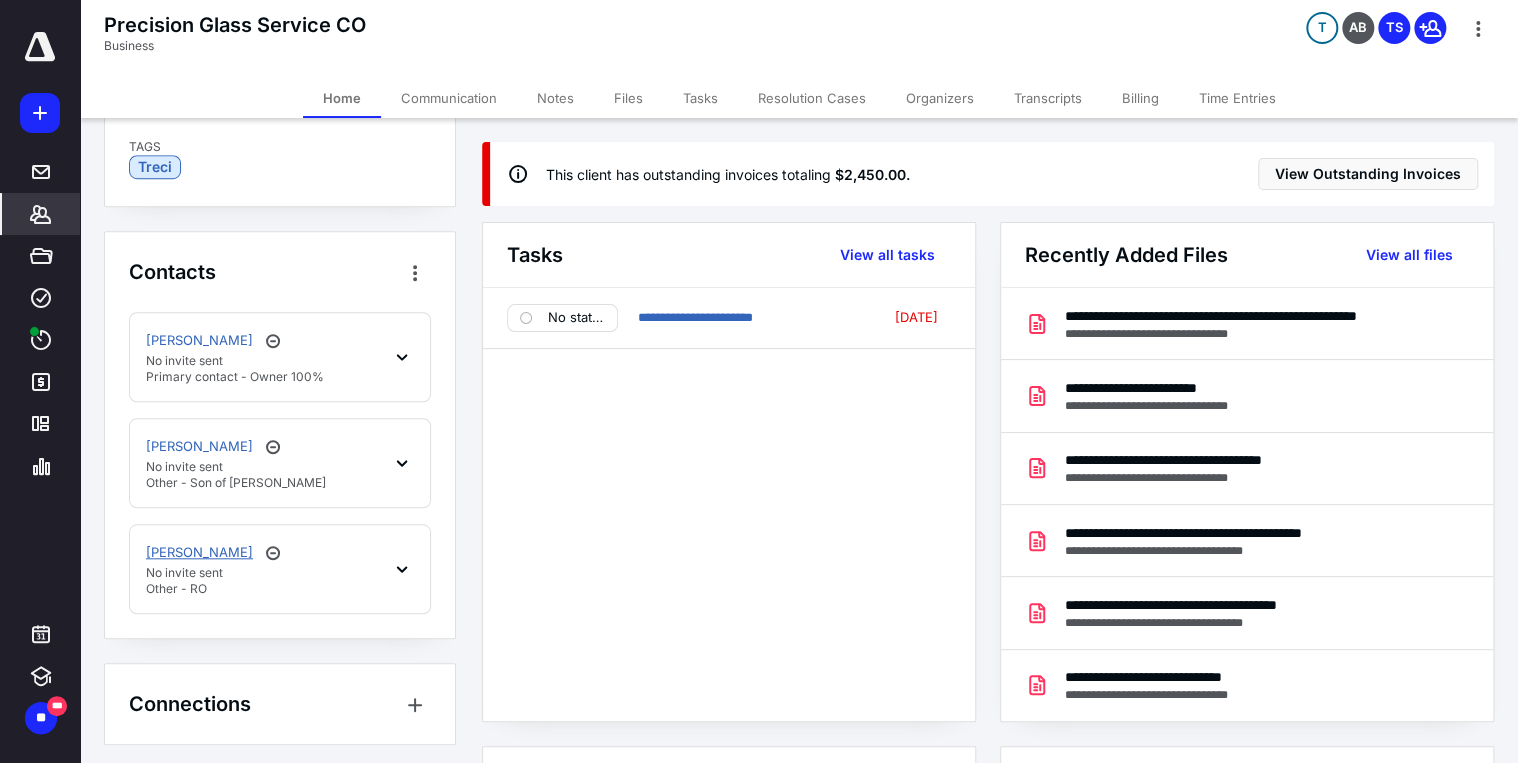 click on "[PERSON_NAME]" at bounding box center [199, 553] 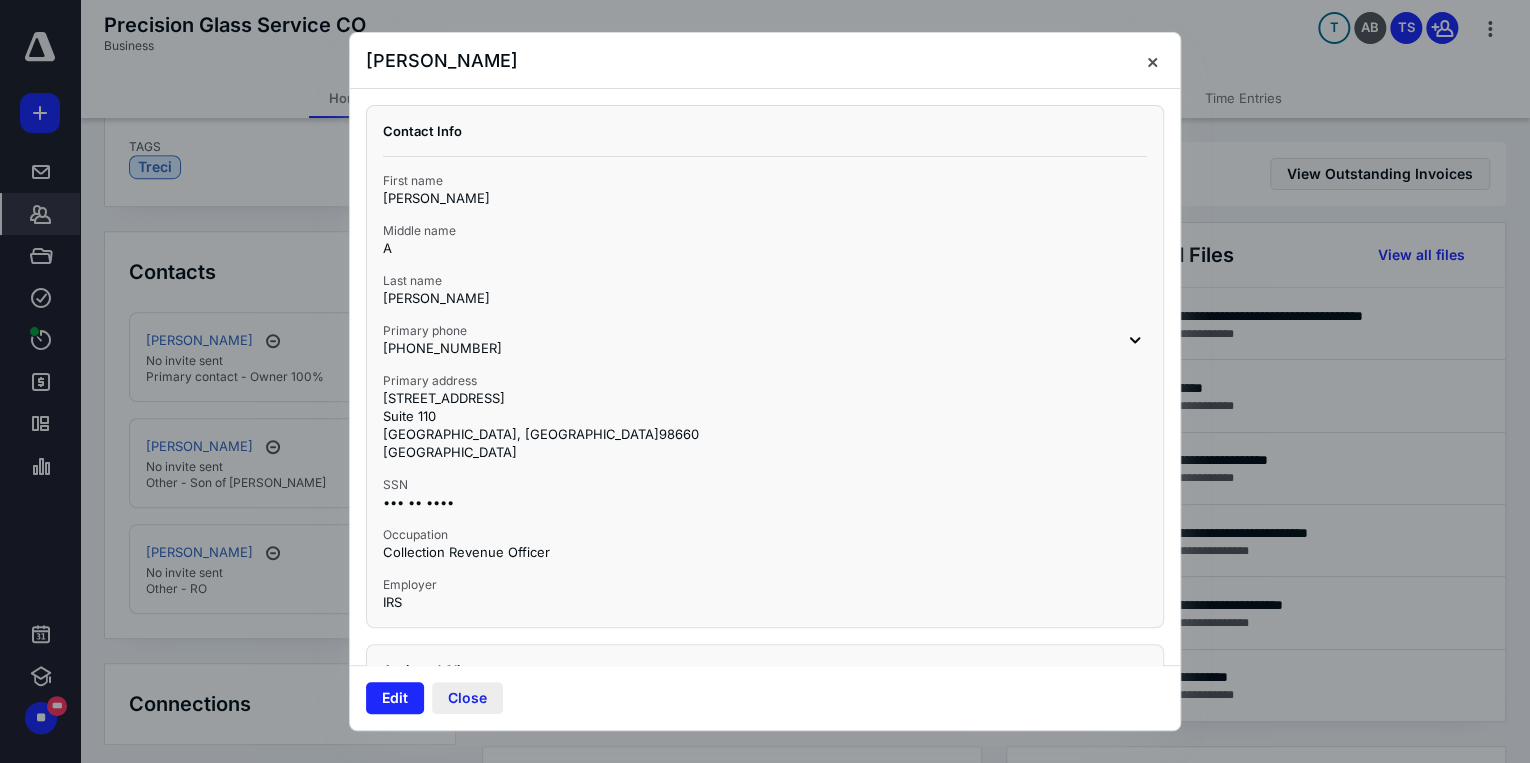 click on "Close" at bounding box center (467, 698) 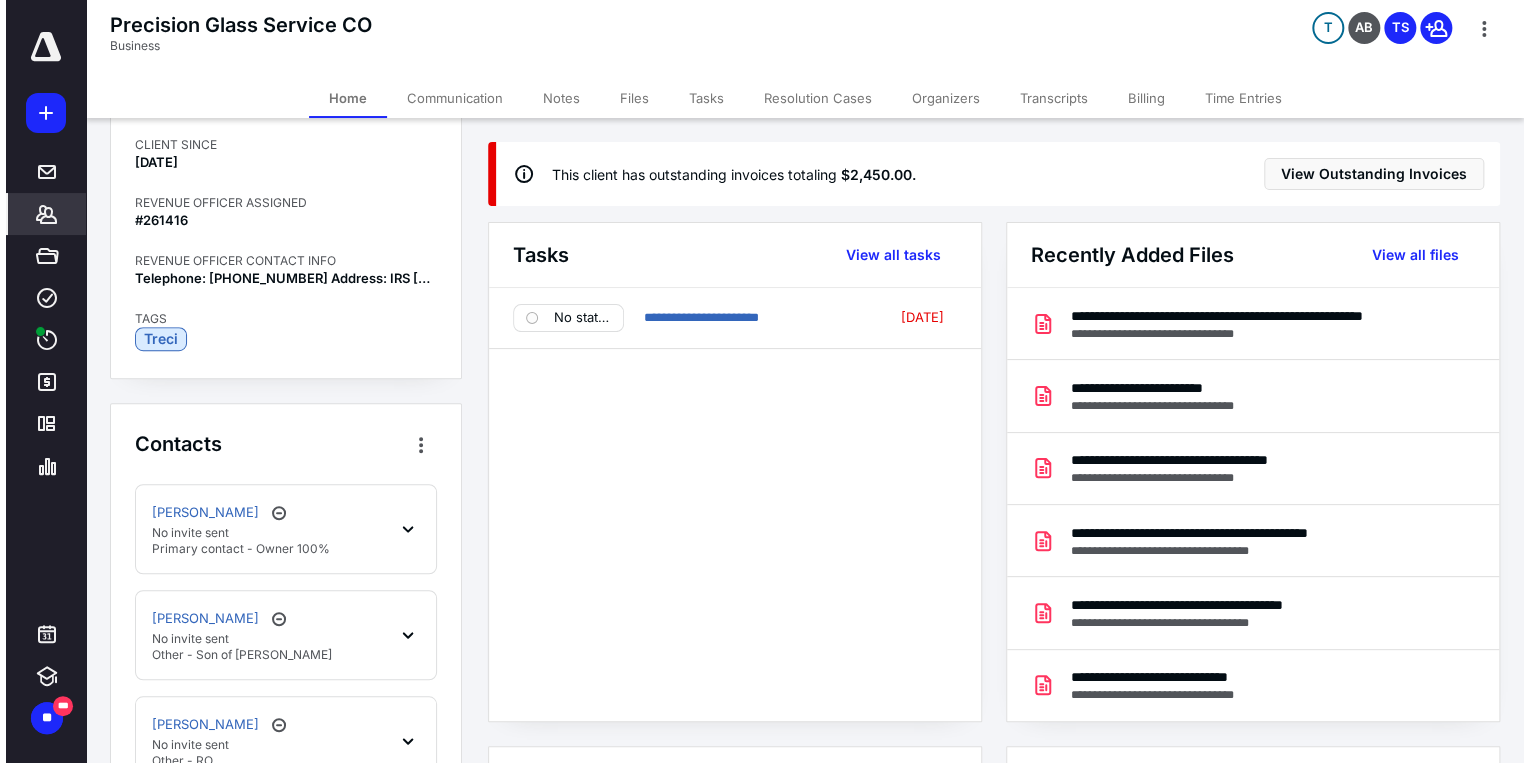 scroll, scrollTop: 720, scrollLeft: 0, axis: vertical 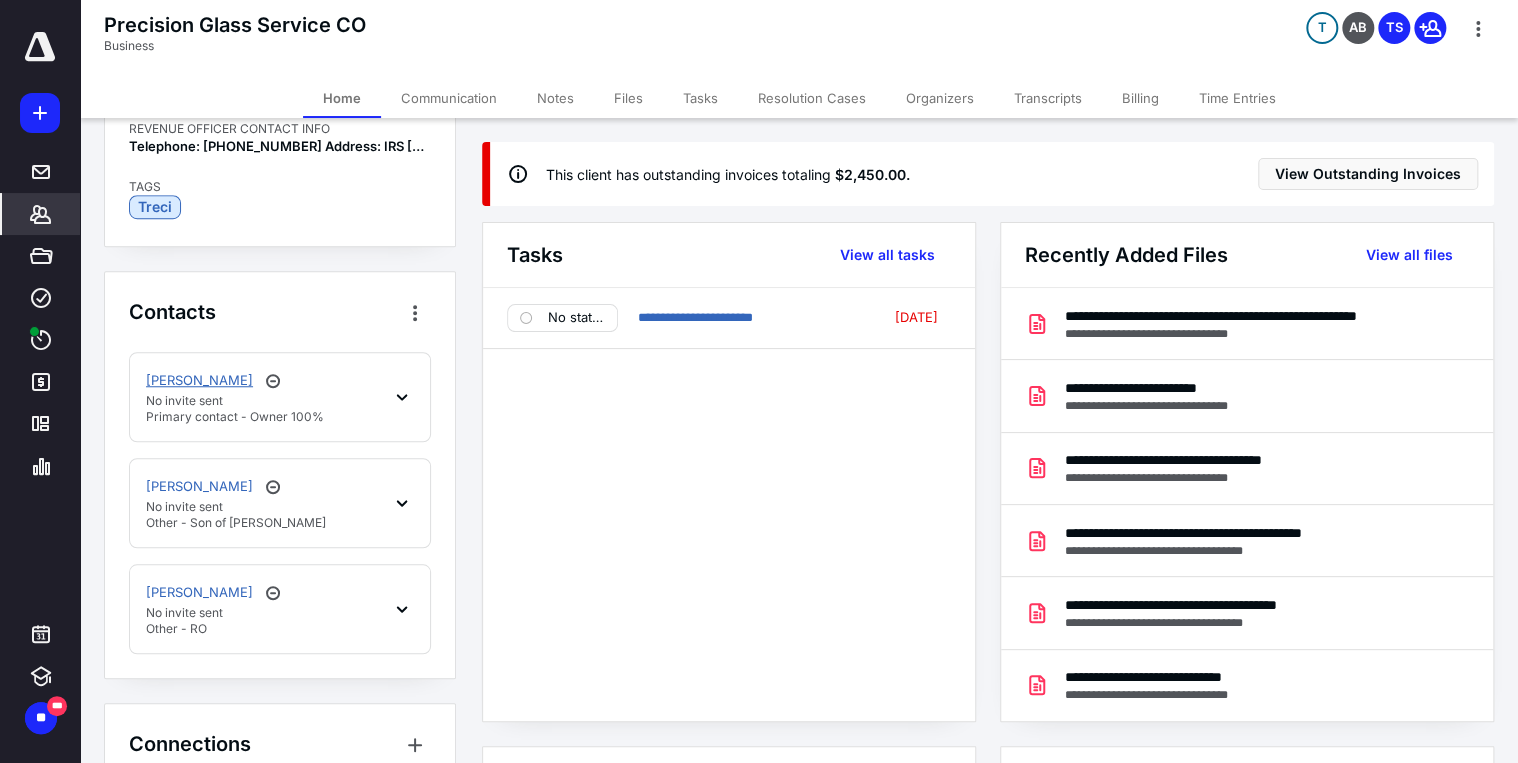 click on "[PERSON_NAME]" at bounding box center (199, 381) 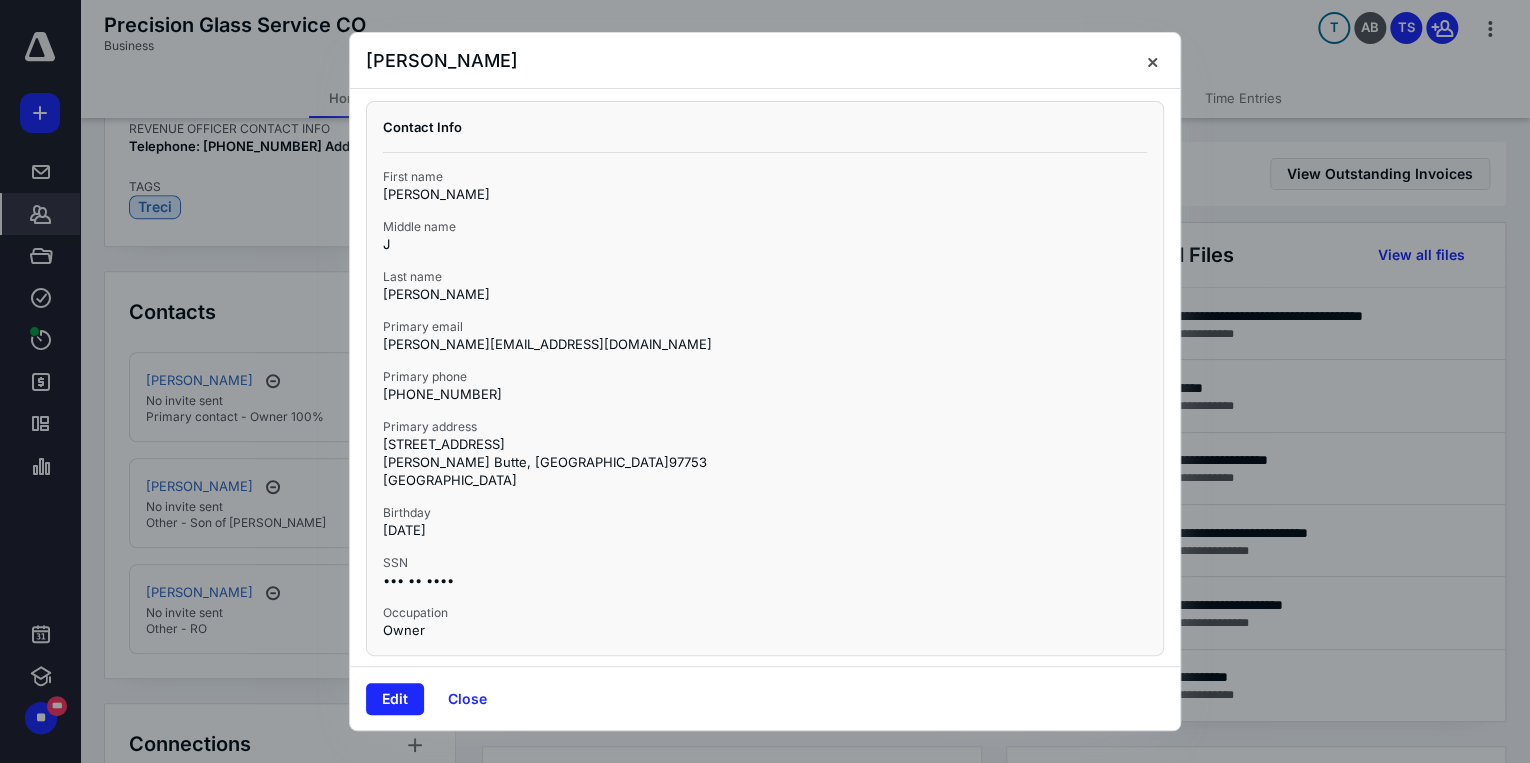 scroll, scrollTop: 0, scrollLeft: 0, axis: both 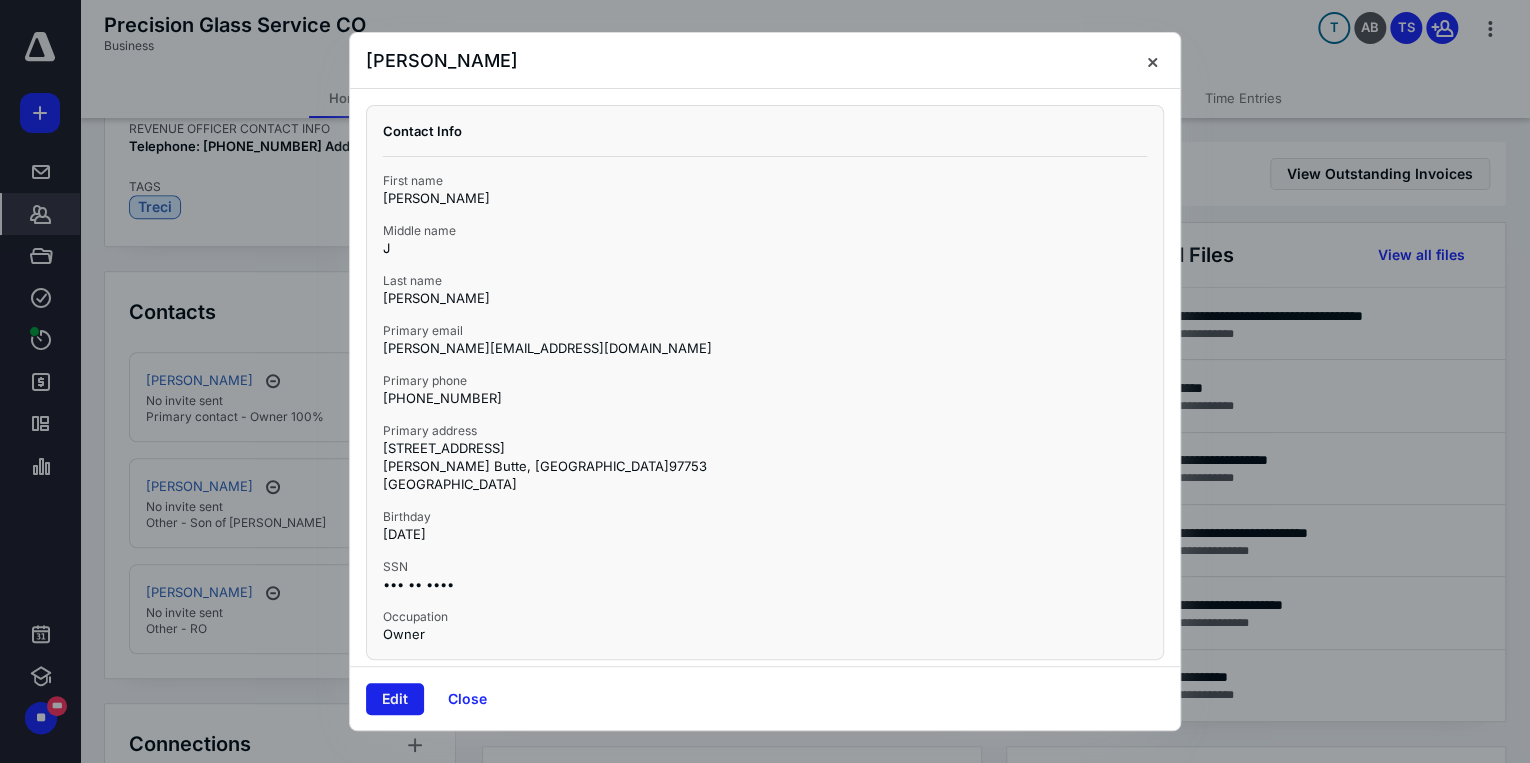 click on "Edit" at bounding box center (395, 699) 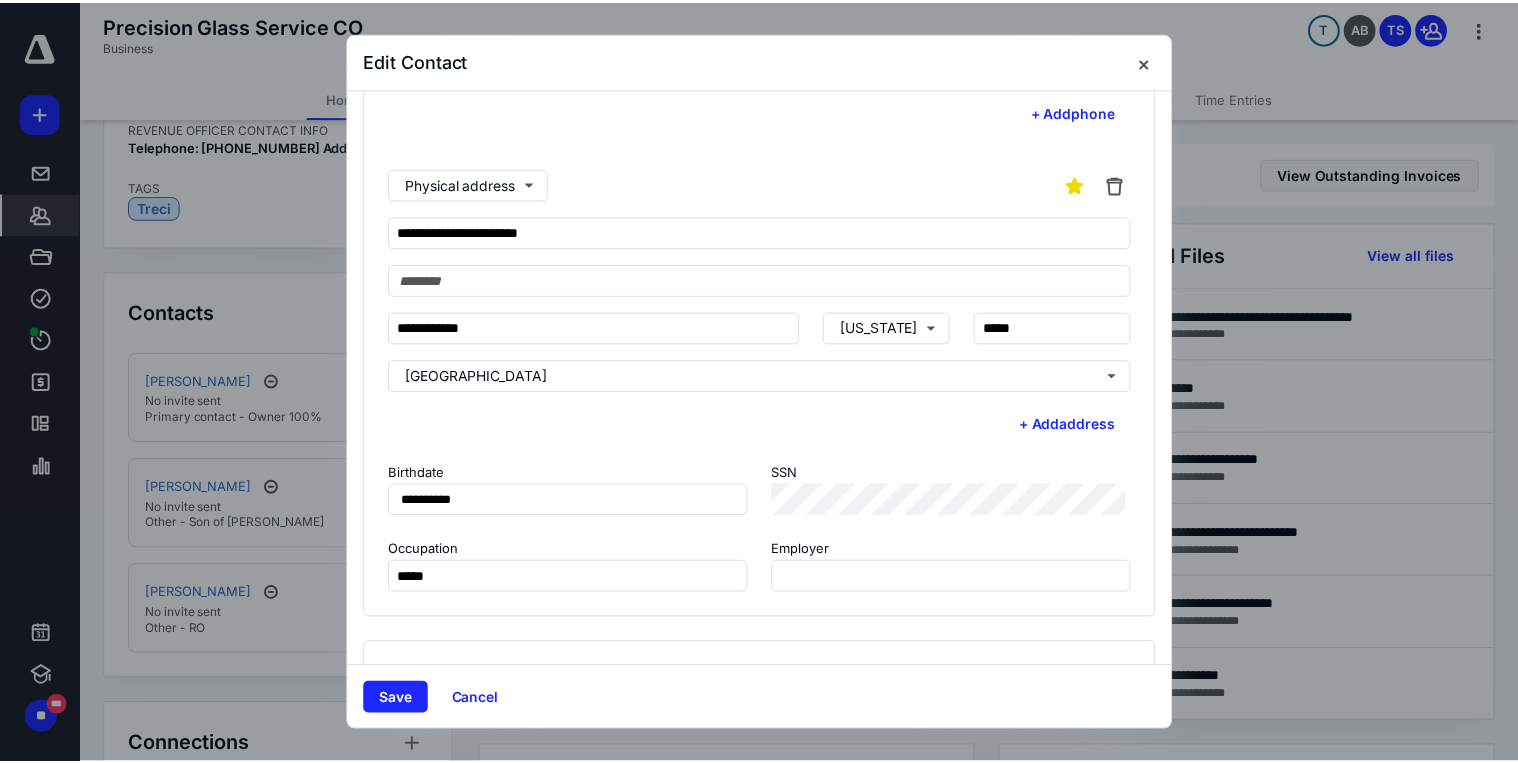 scroll, scrollTop: 320, scrollLeft: 0, axis: vertical 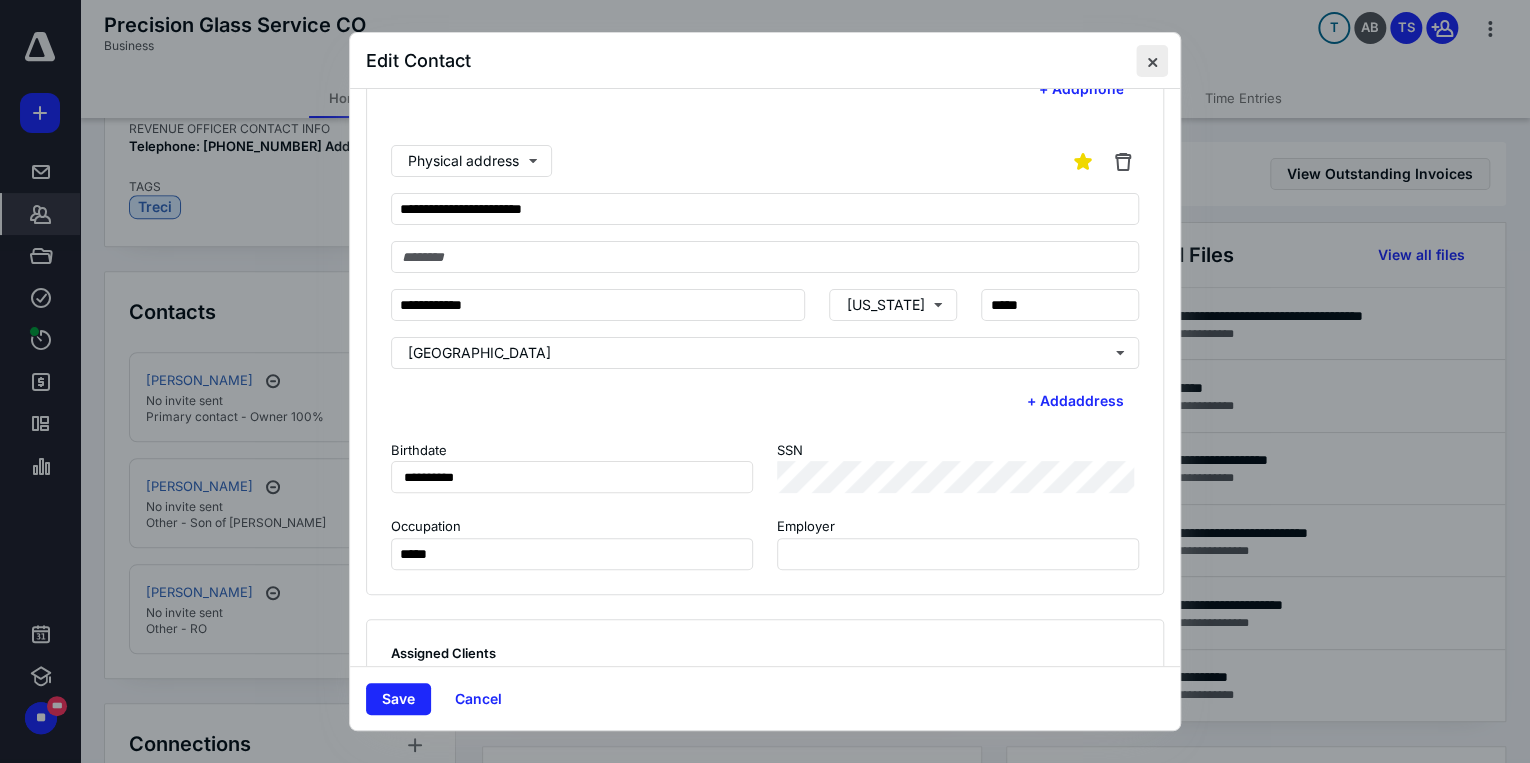 click at bounding box center (1152, 61) 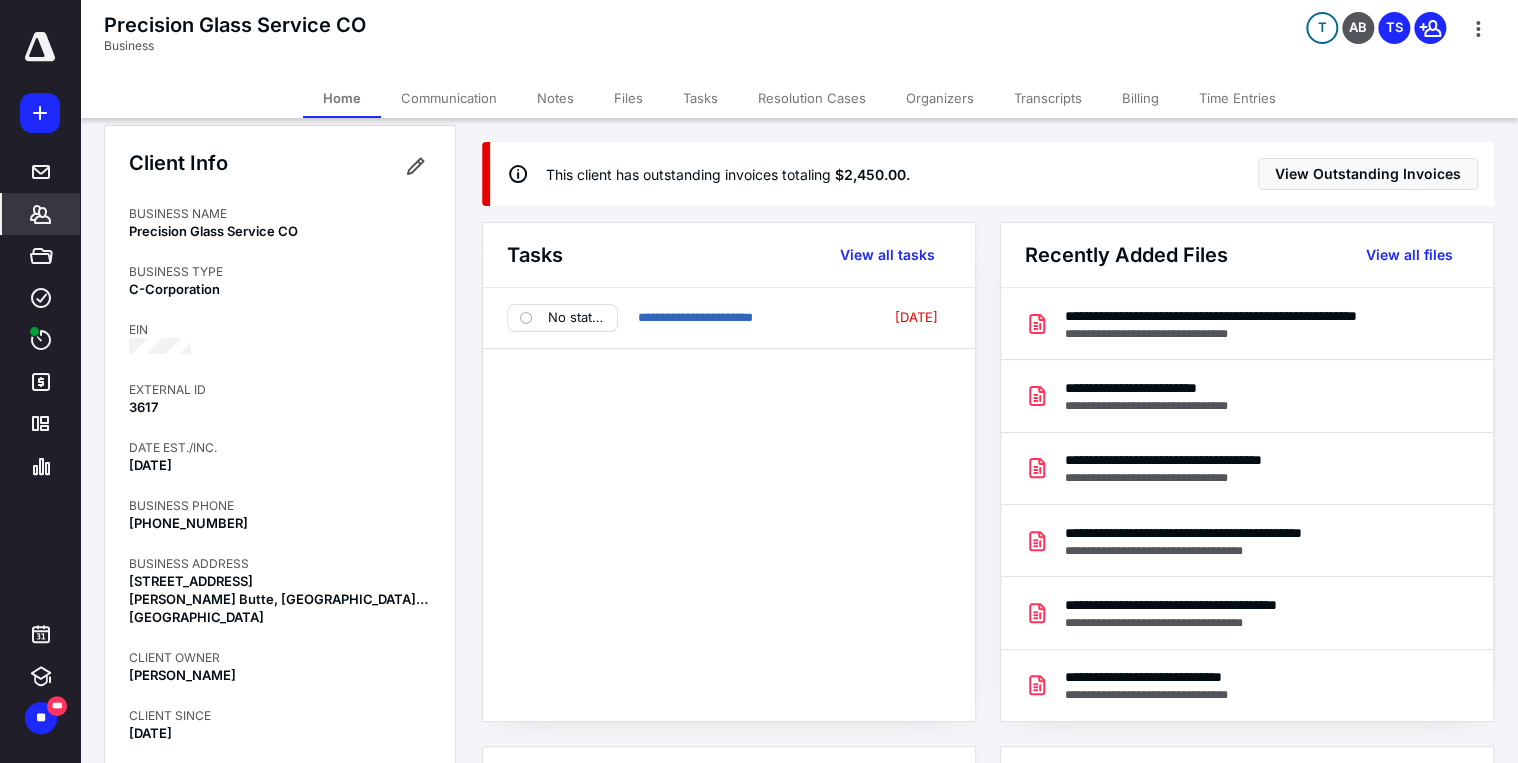 scroll, scrollTop: 0, scrollLeft: 0, axis: both 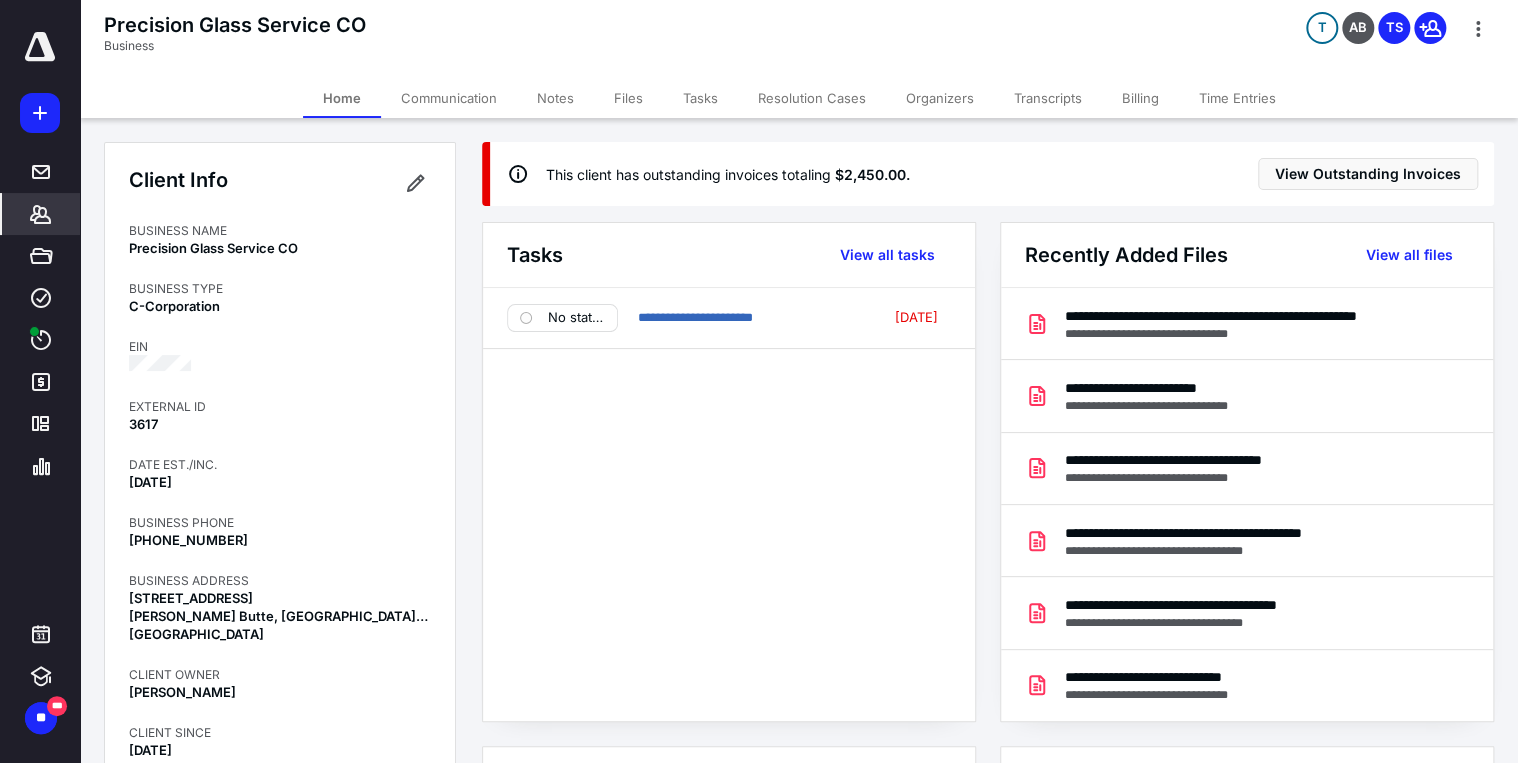 click on "Files" at bounding box center (628, 98) 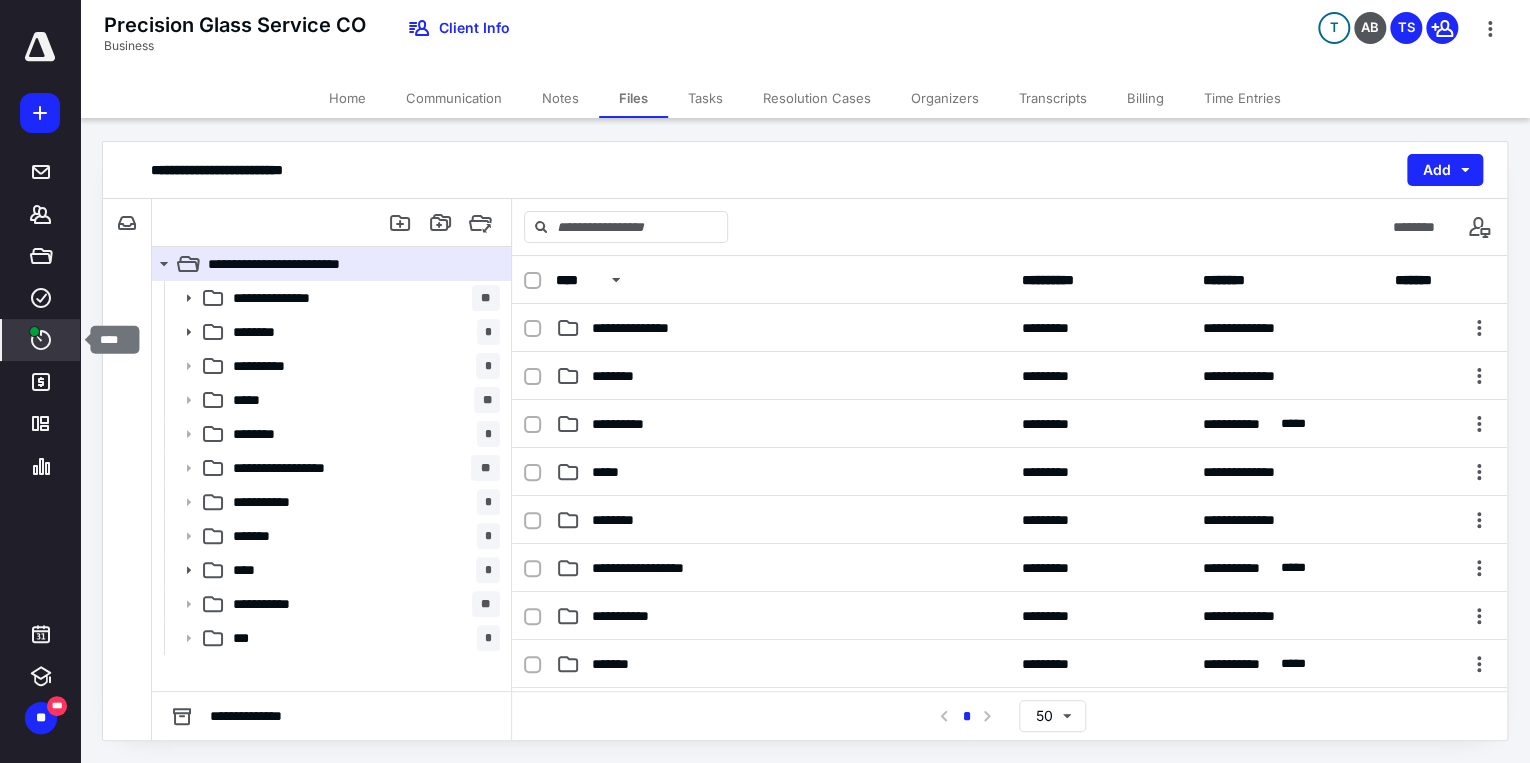 click 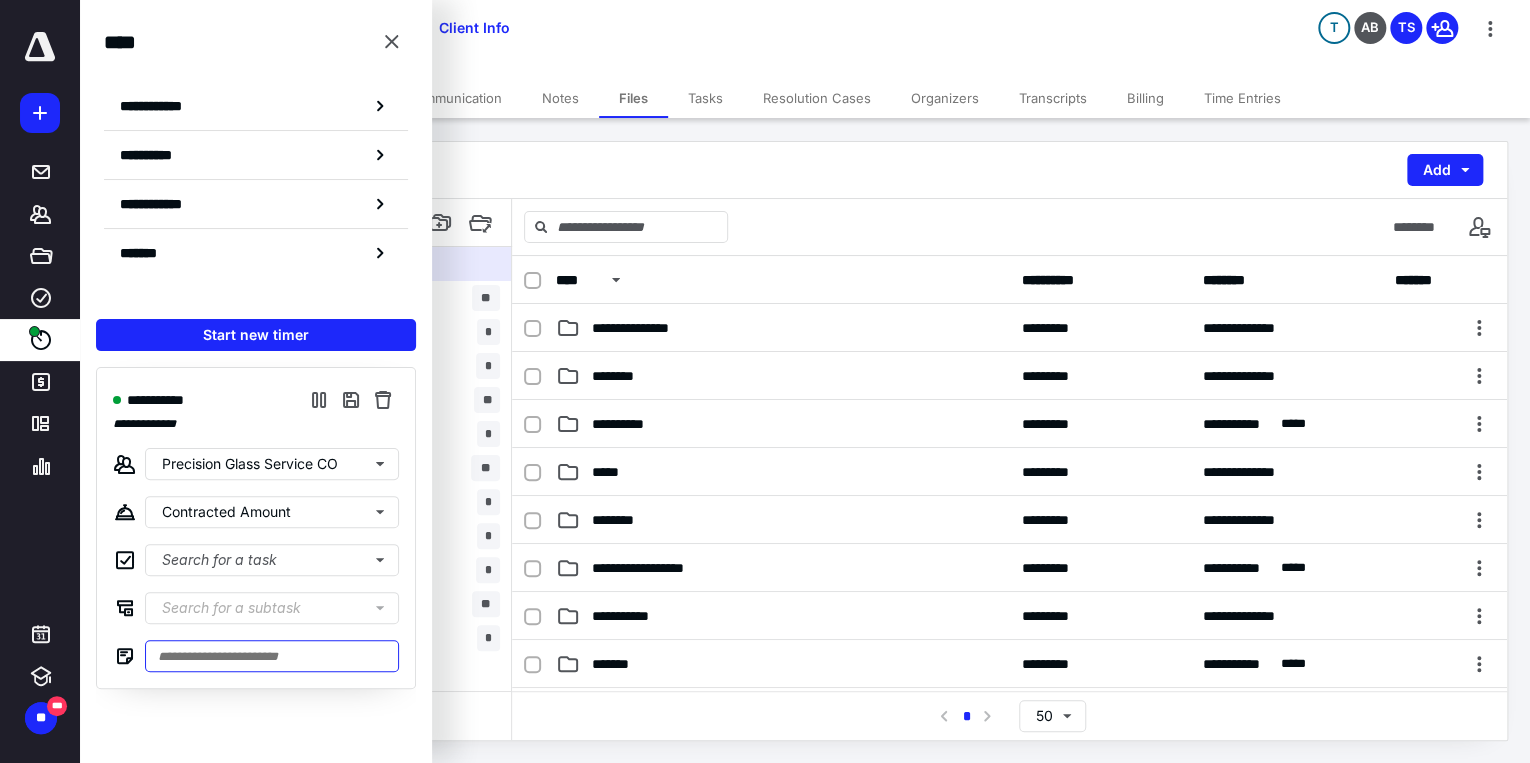 click at bounding box center (272, 656) 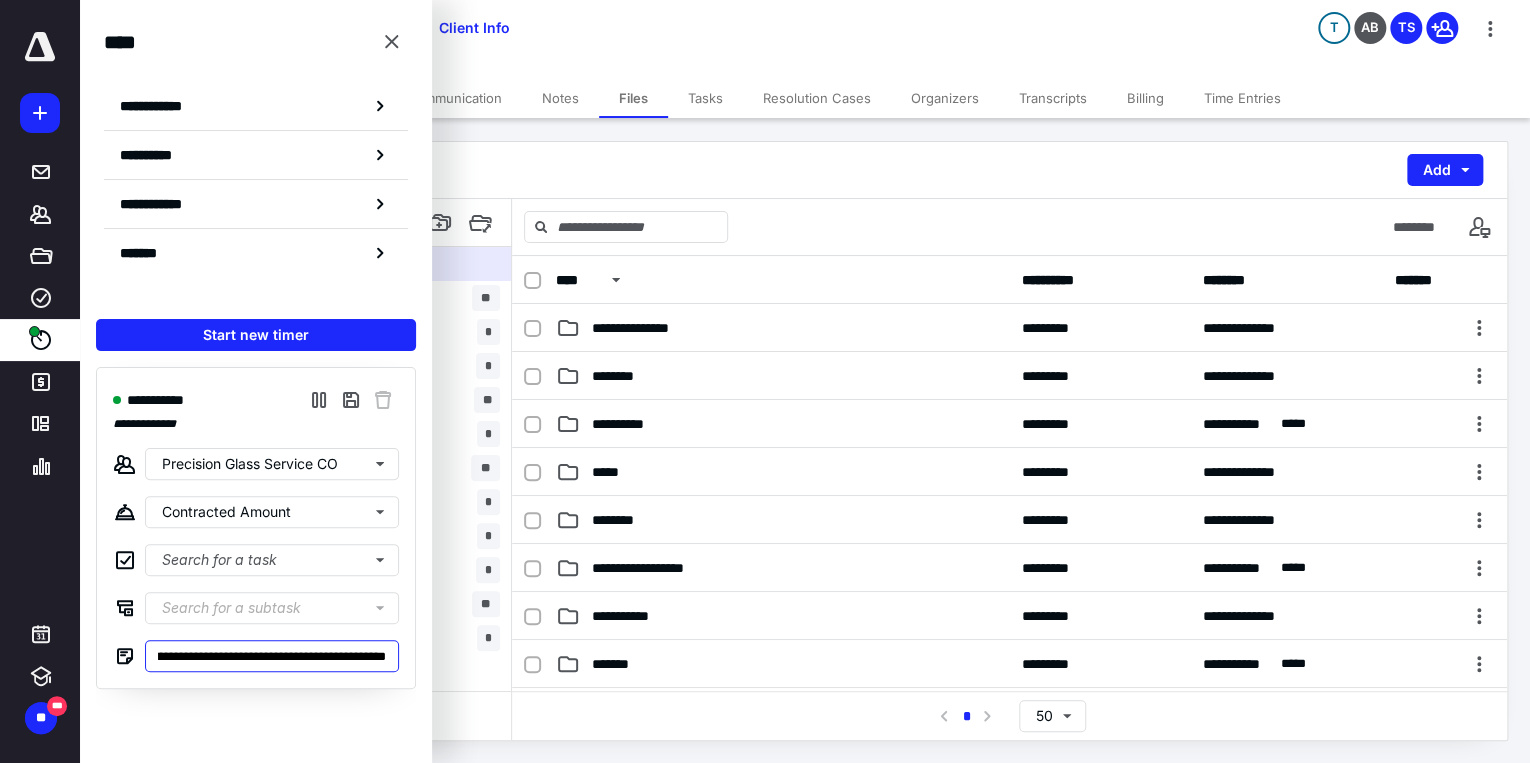 scroll, scrollTop: 0, scrollLeft: 382, axis: horizontal 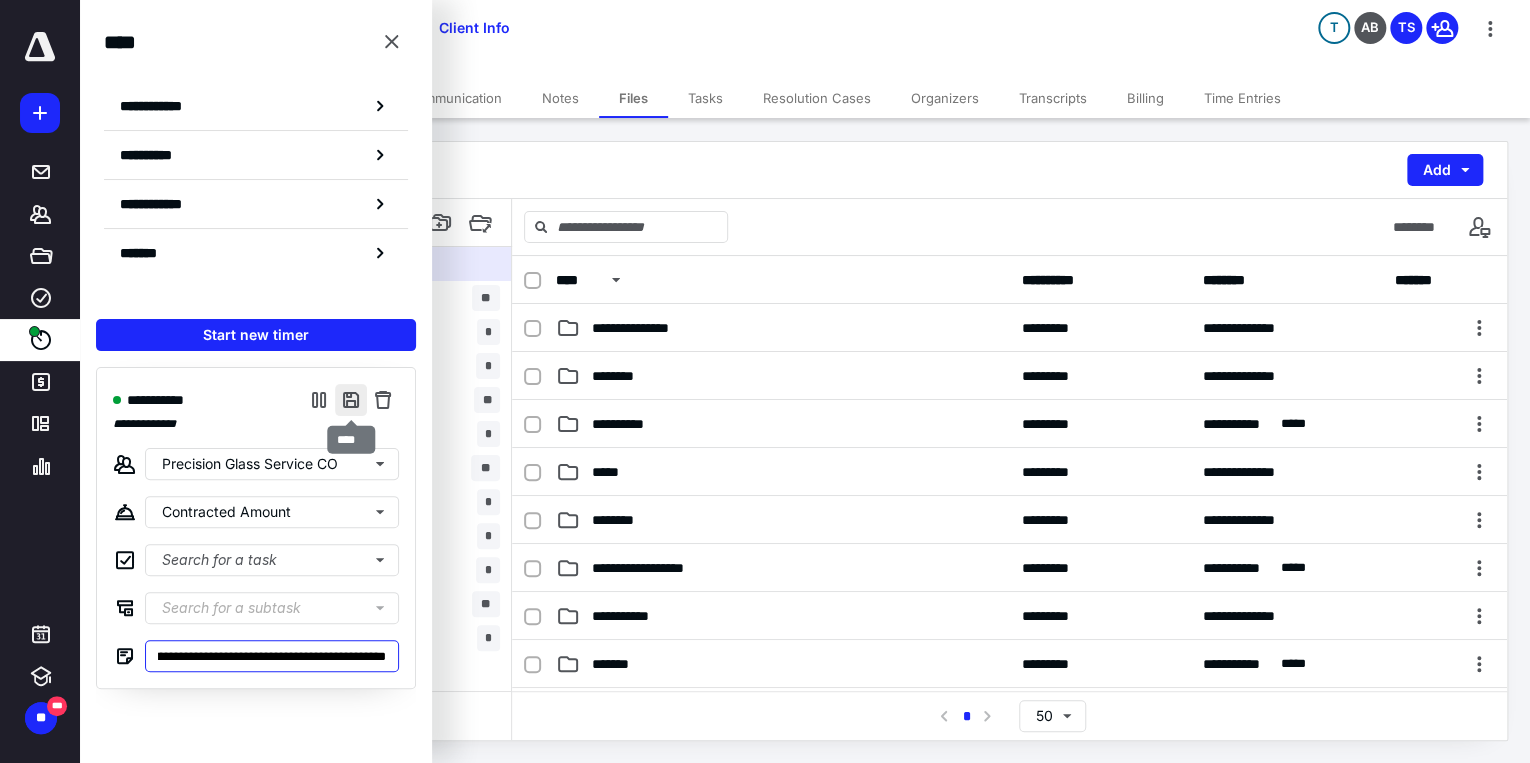 type on "**********" 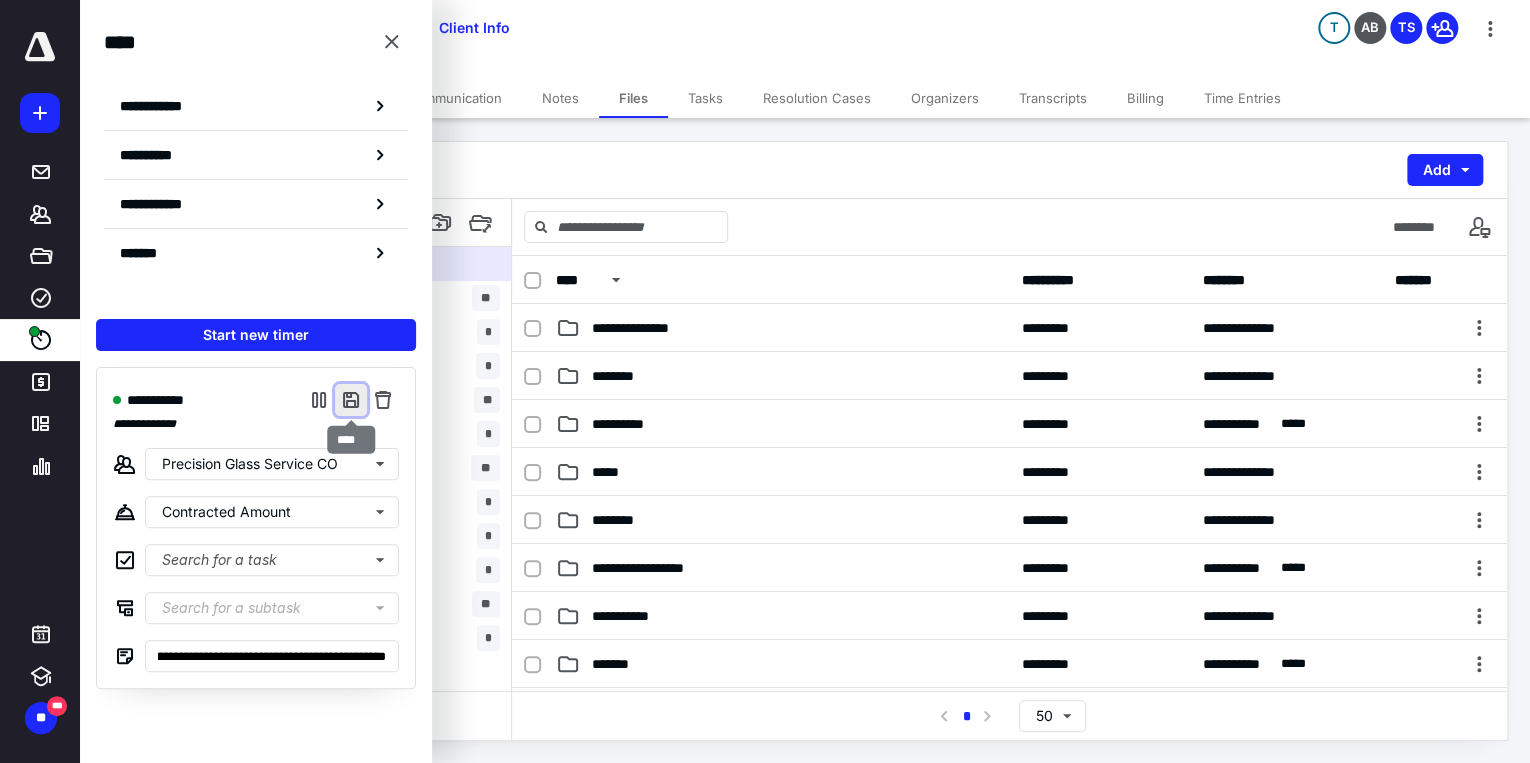 scroll, scrollTop: 0, scrollLeft: 0, axis: both 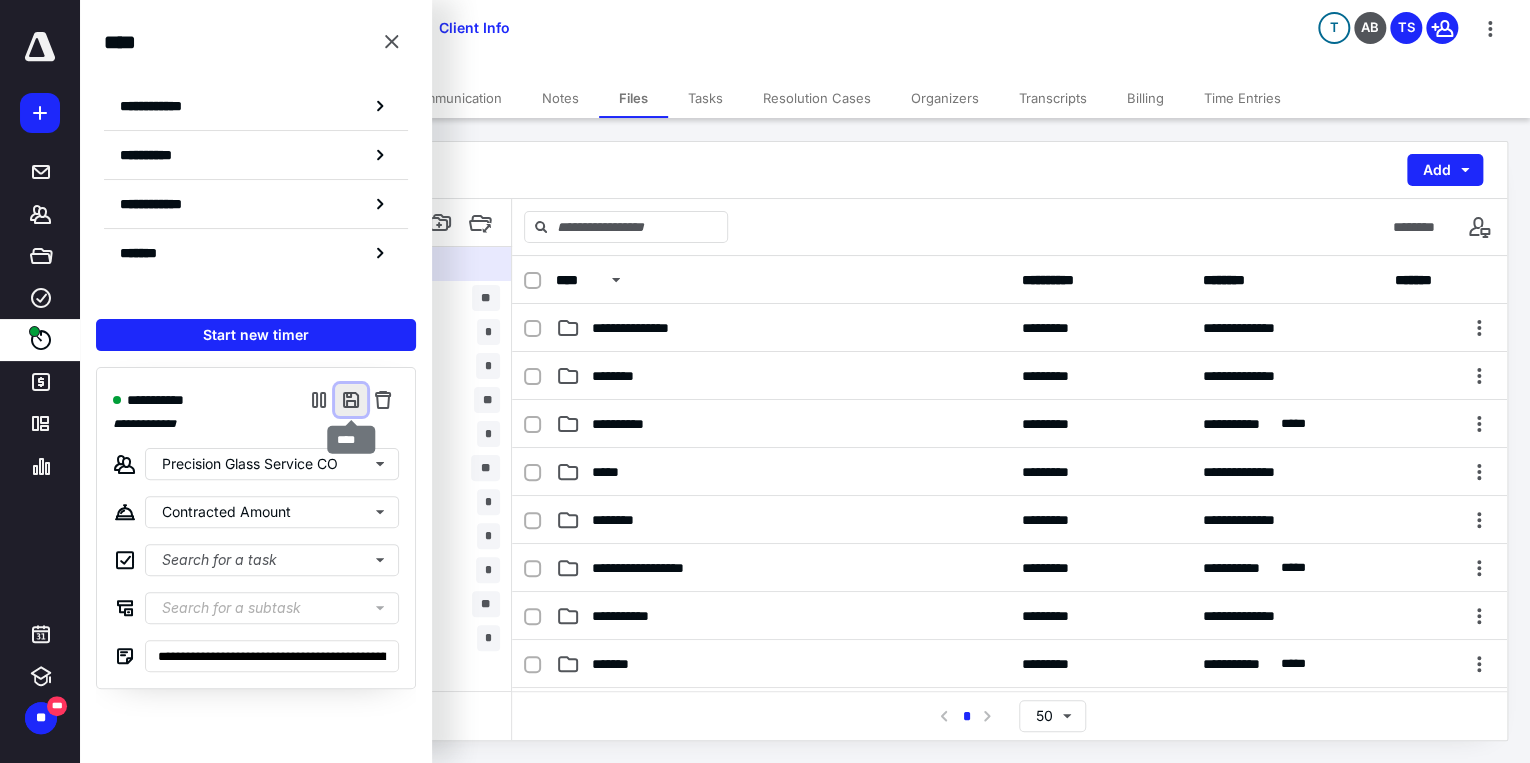 click at bounding box center (351, 400) 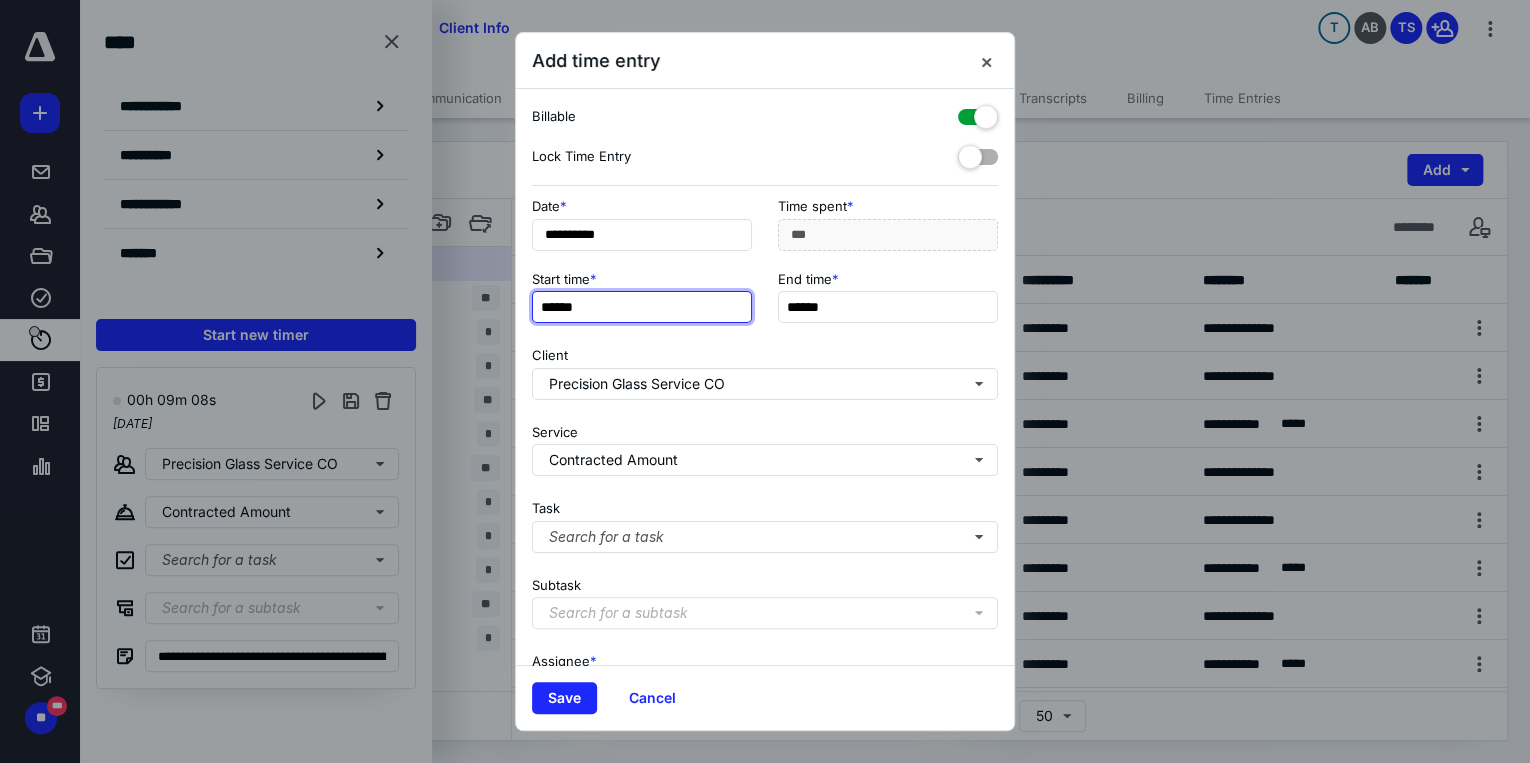 click on "******" at bounding box center [642, 307] 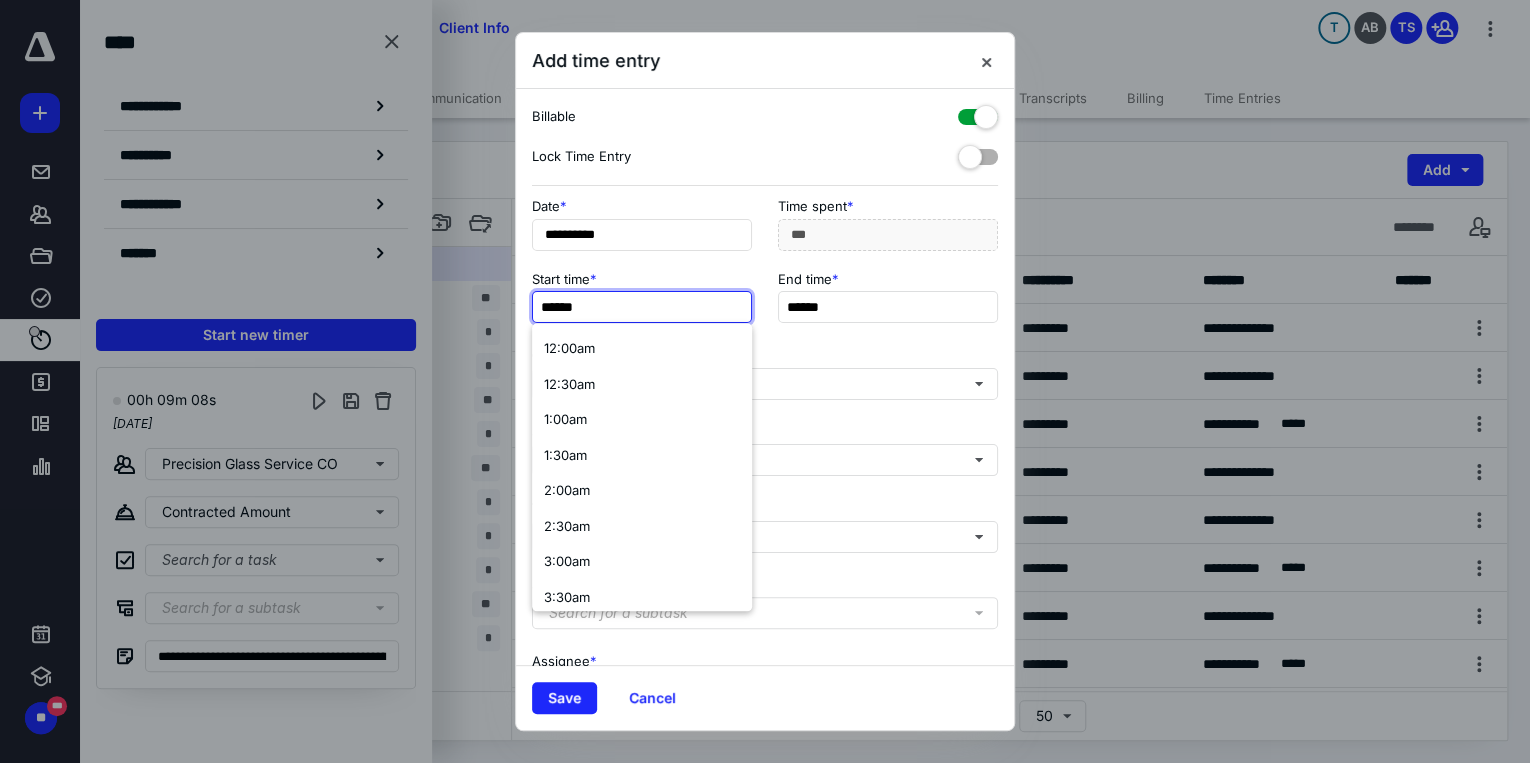 click on "******" at bounding box center [642, 307] 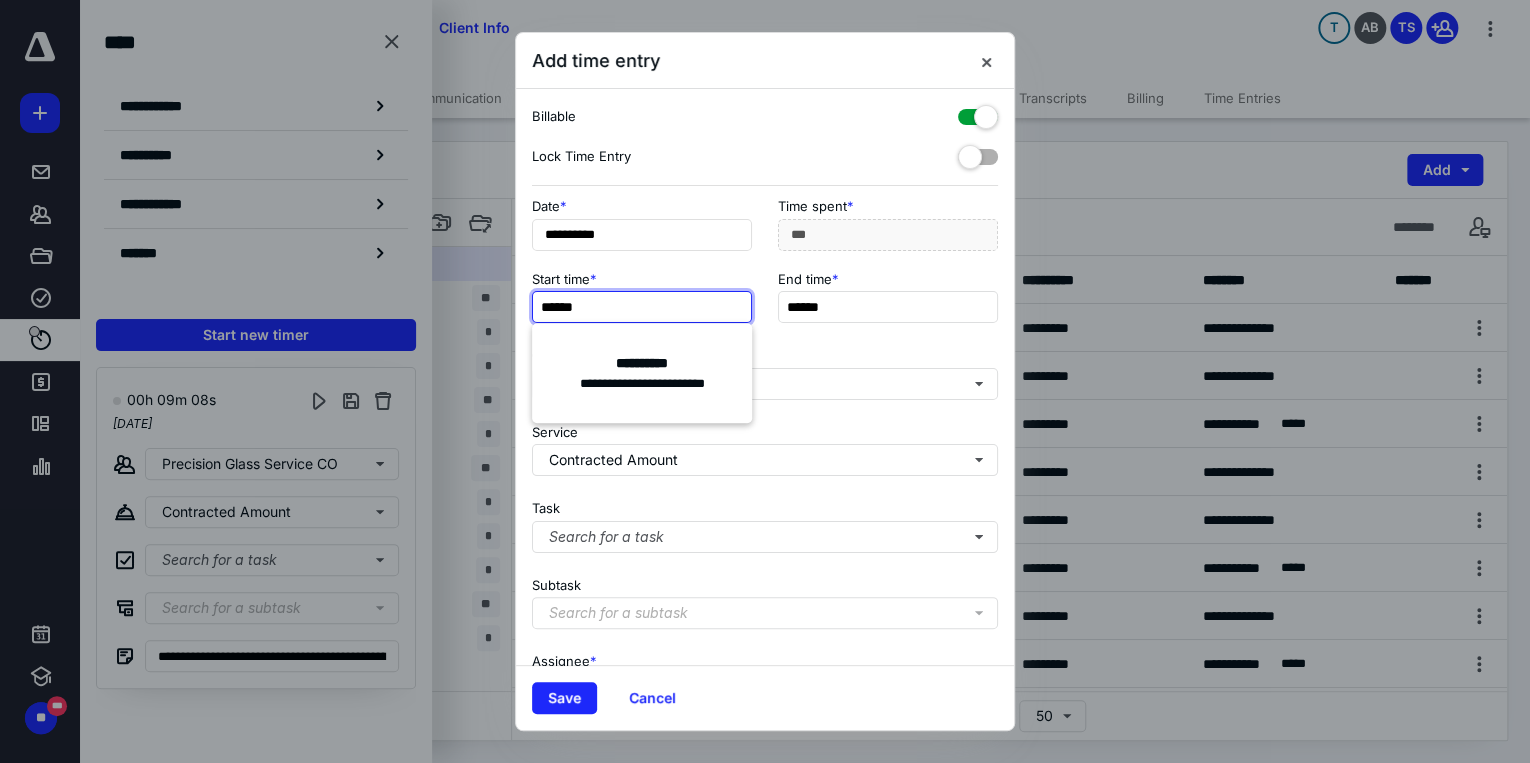 type on "******" 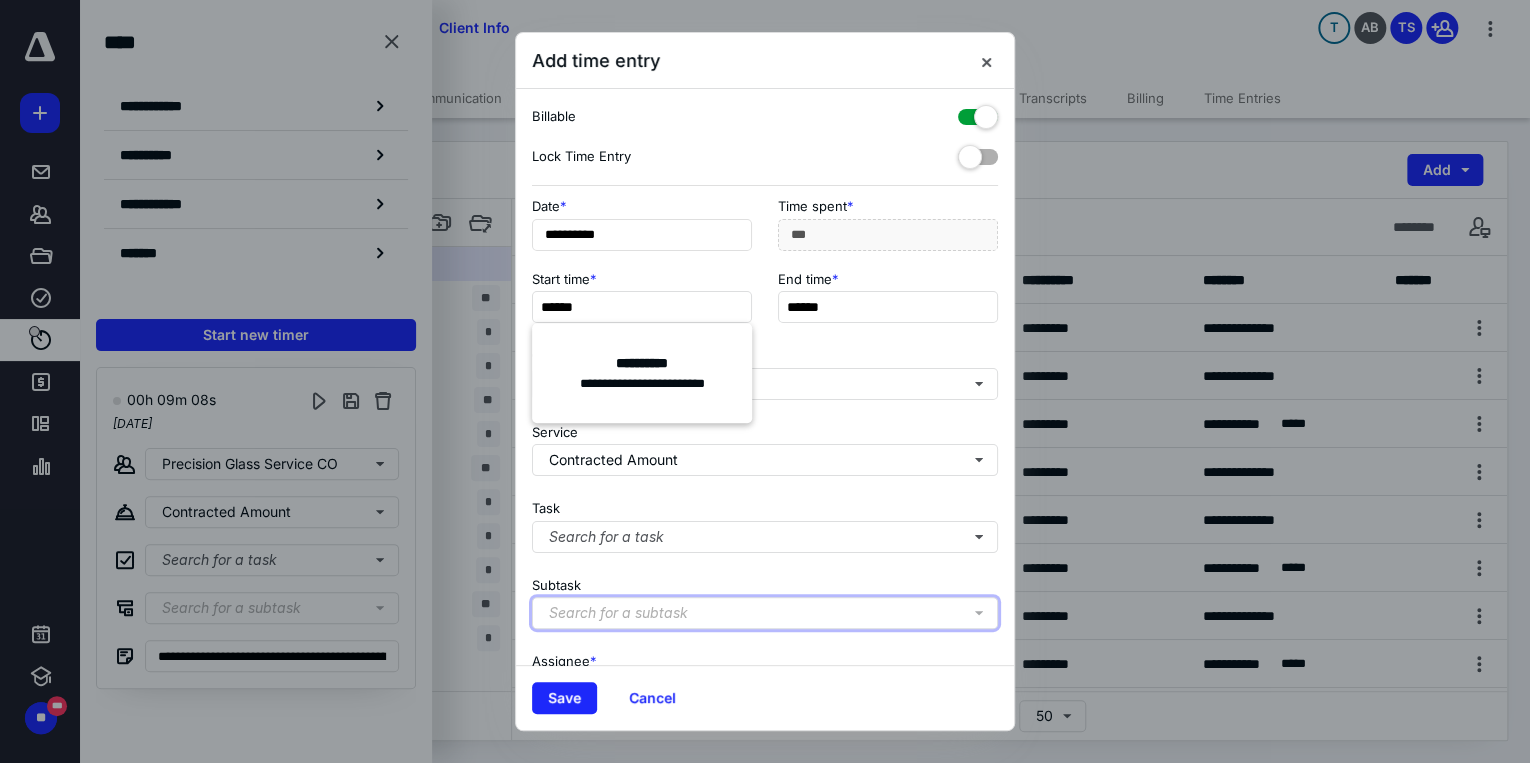 type on "**" 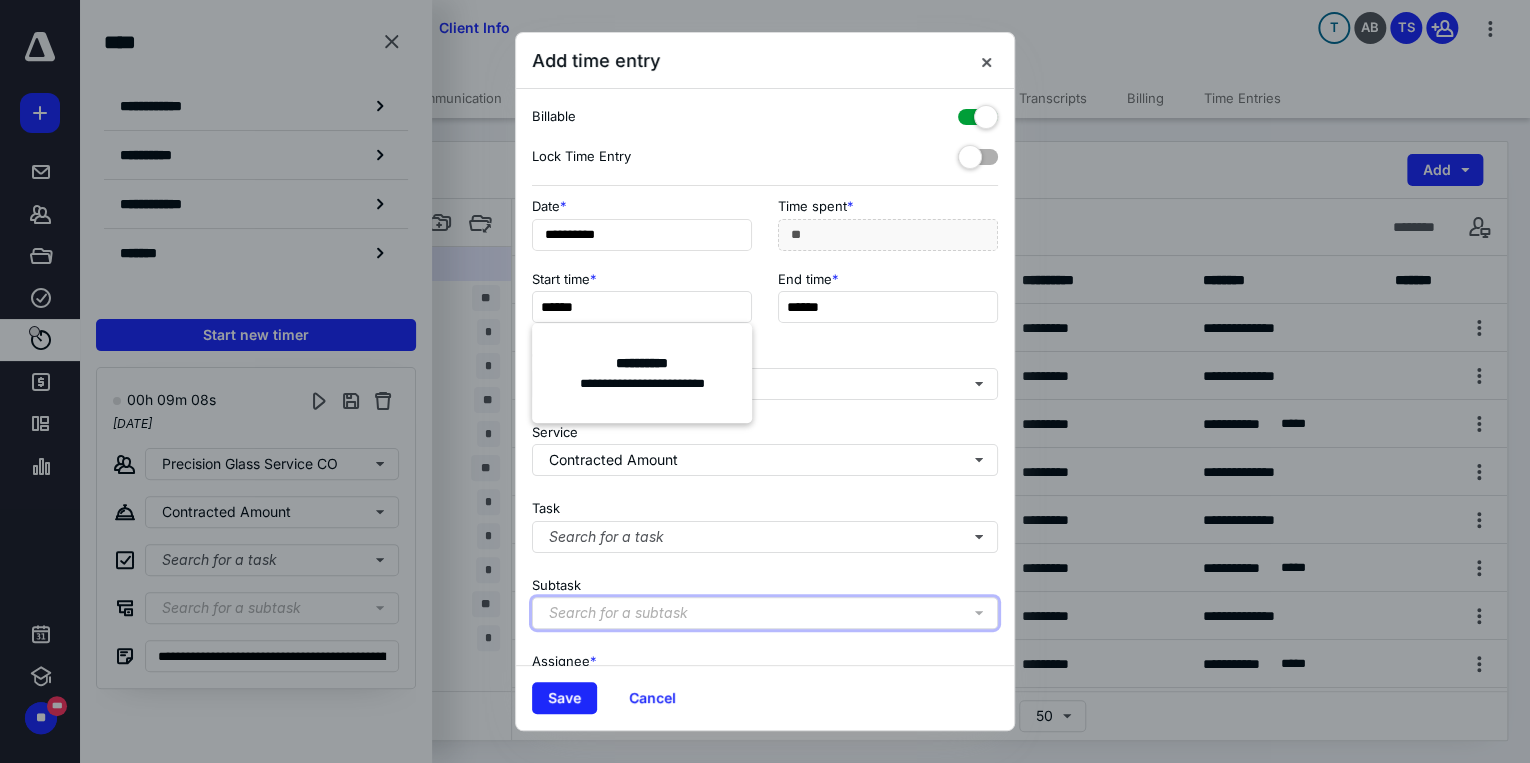 click on "Search for a subtask" at bounding box center (769, 613) 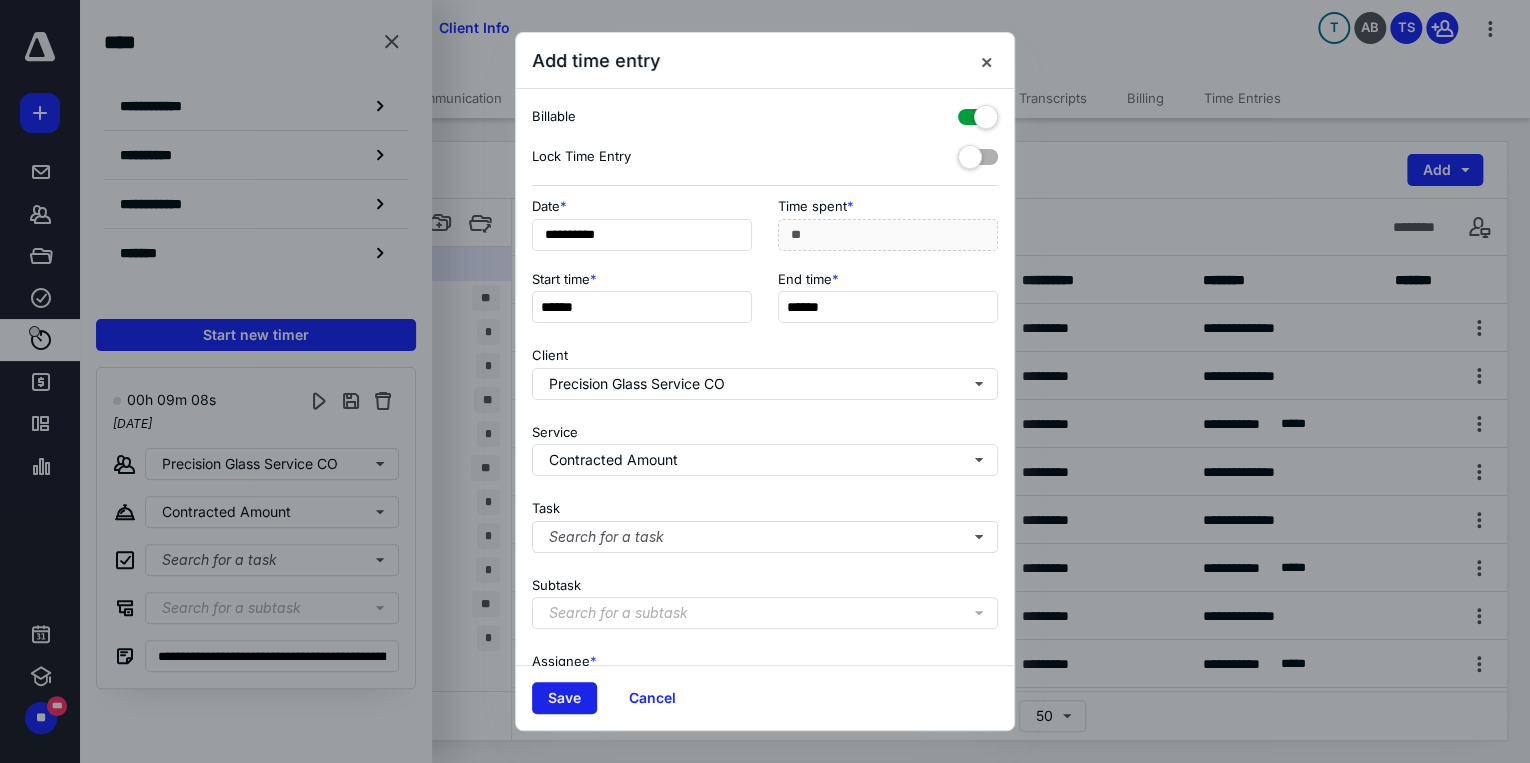 click on "Save" at bounding box center (564, 698) 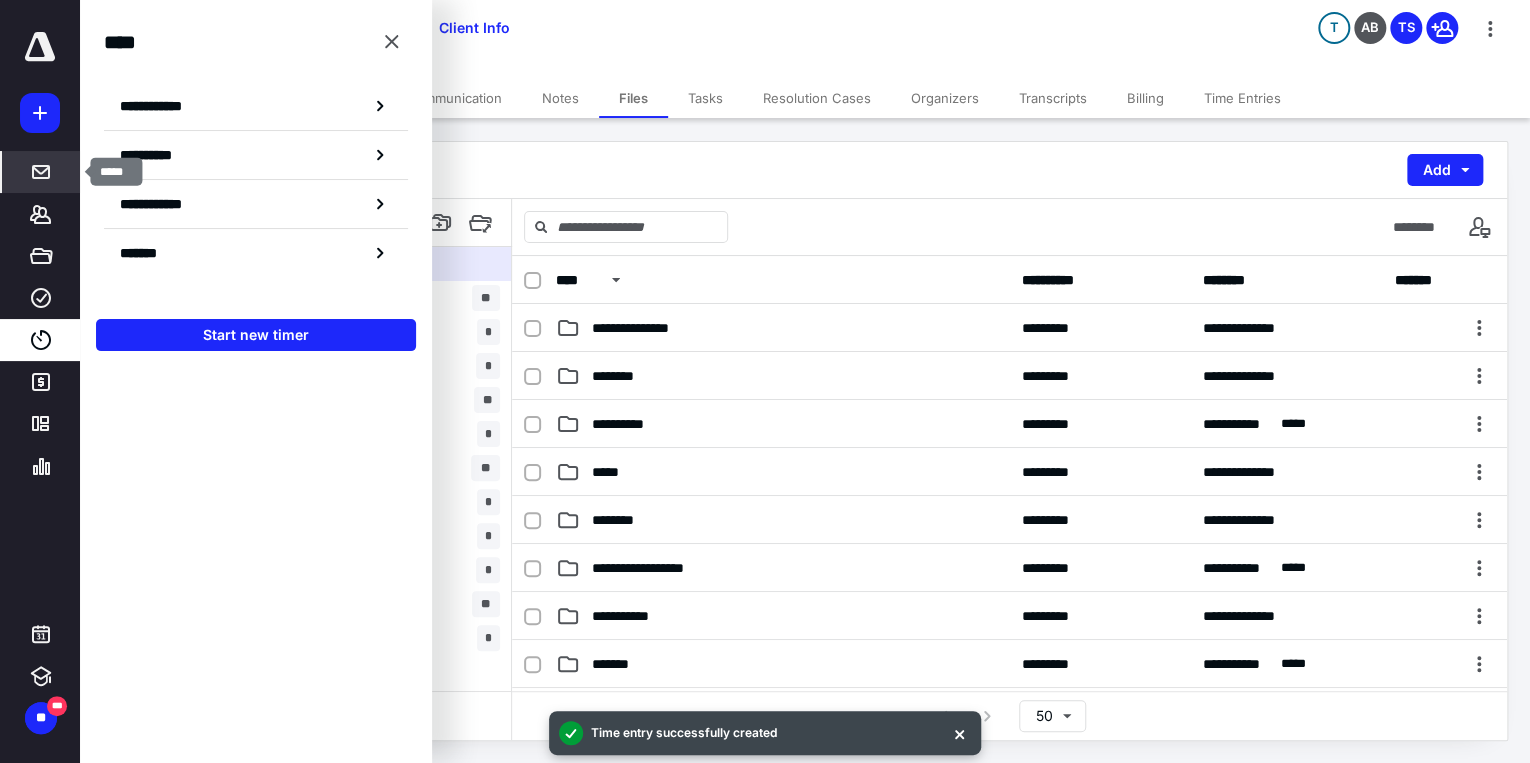 click on "*****" at bounding box center (41, 172) 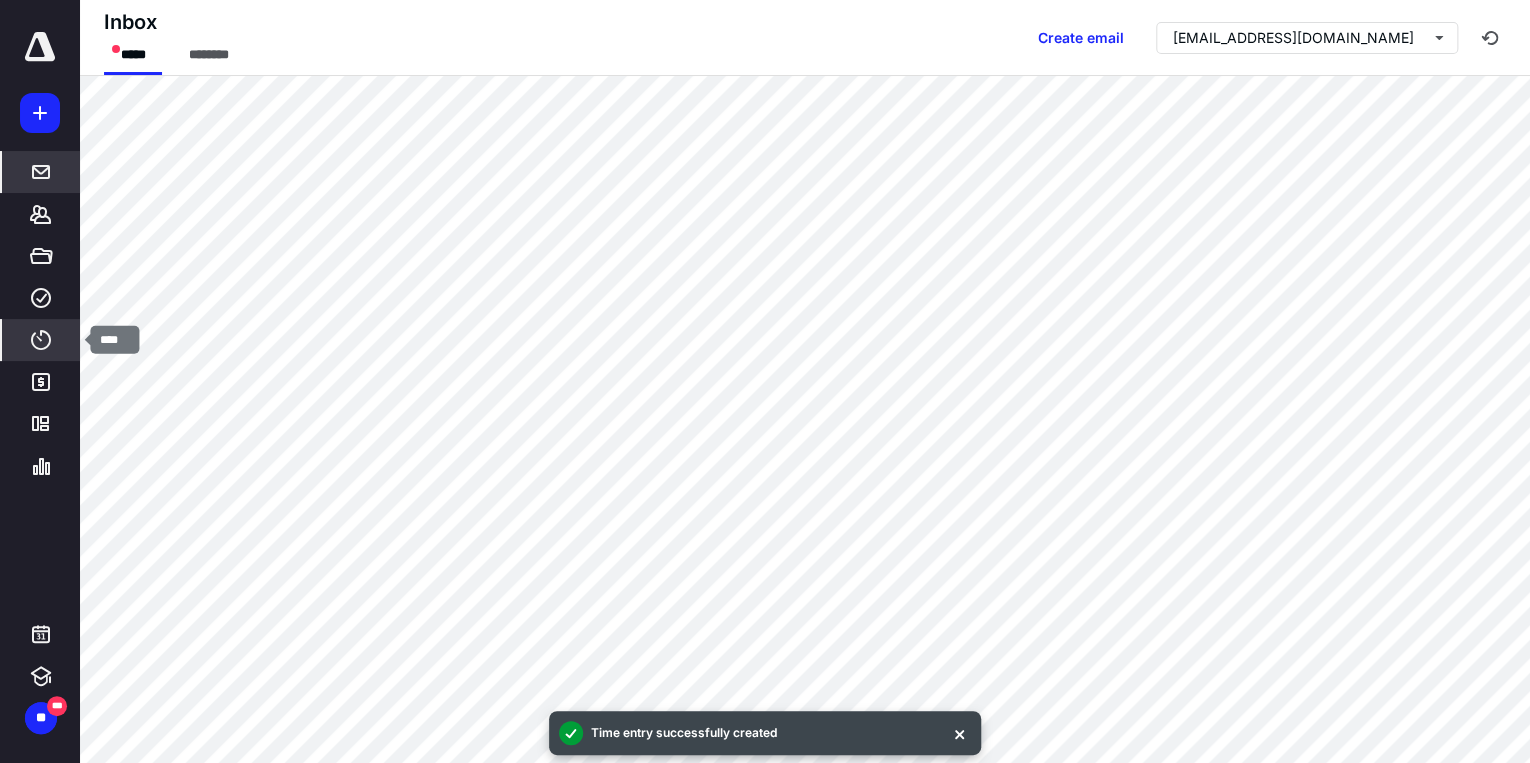 click on "****" at bounding box center (41, 340) 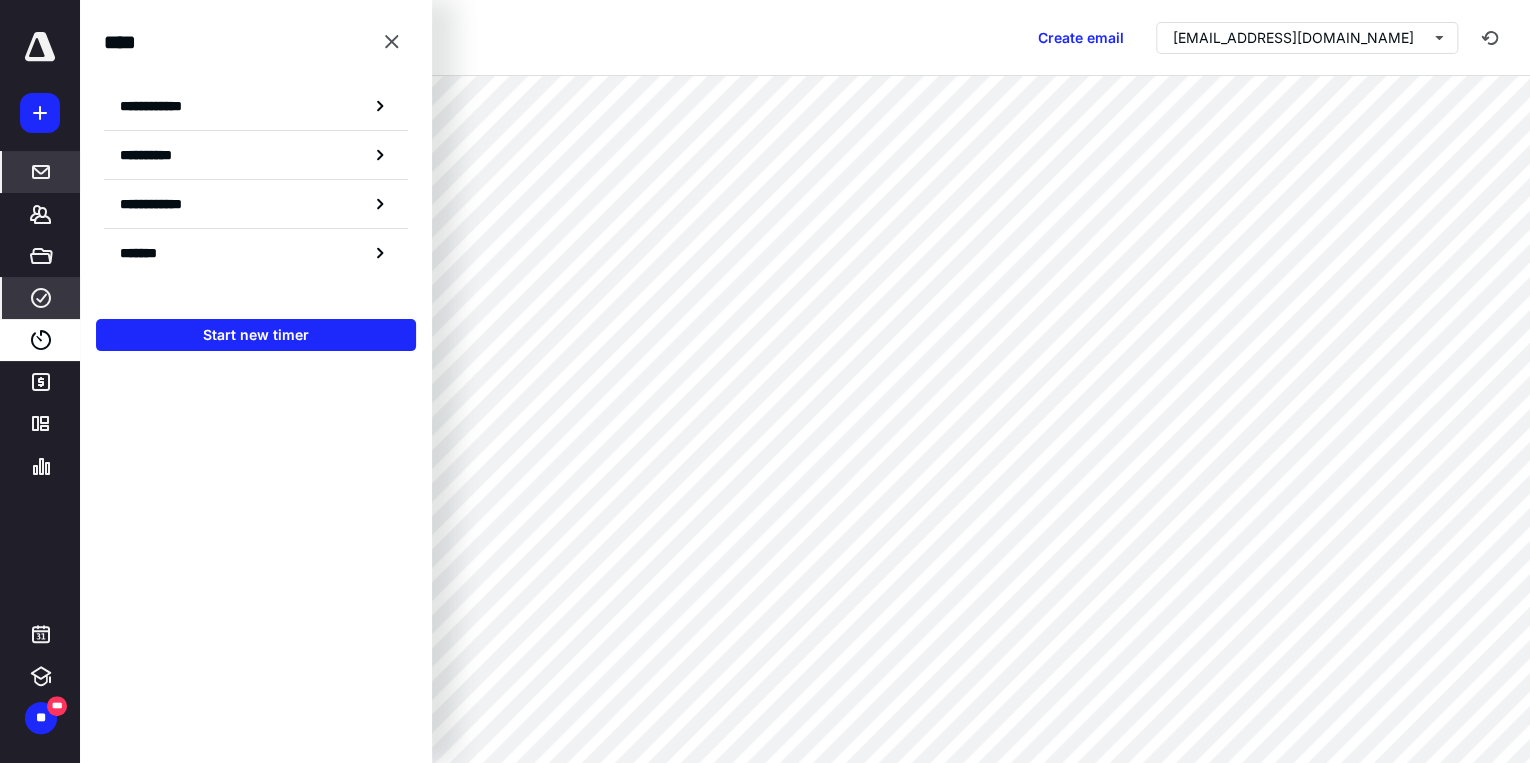 click 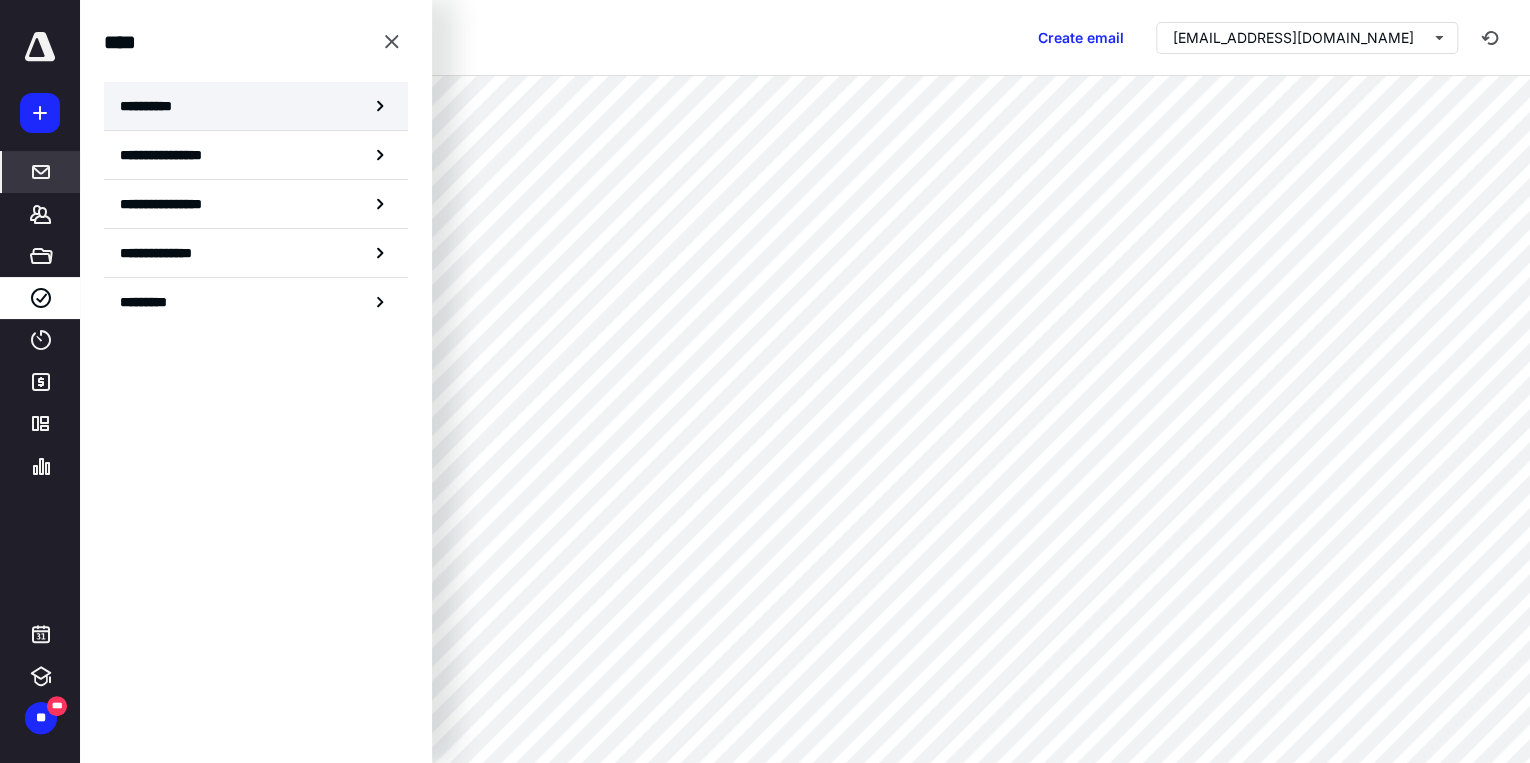 click on "**********" at bounding box center (256, 106) 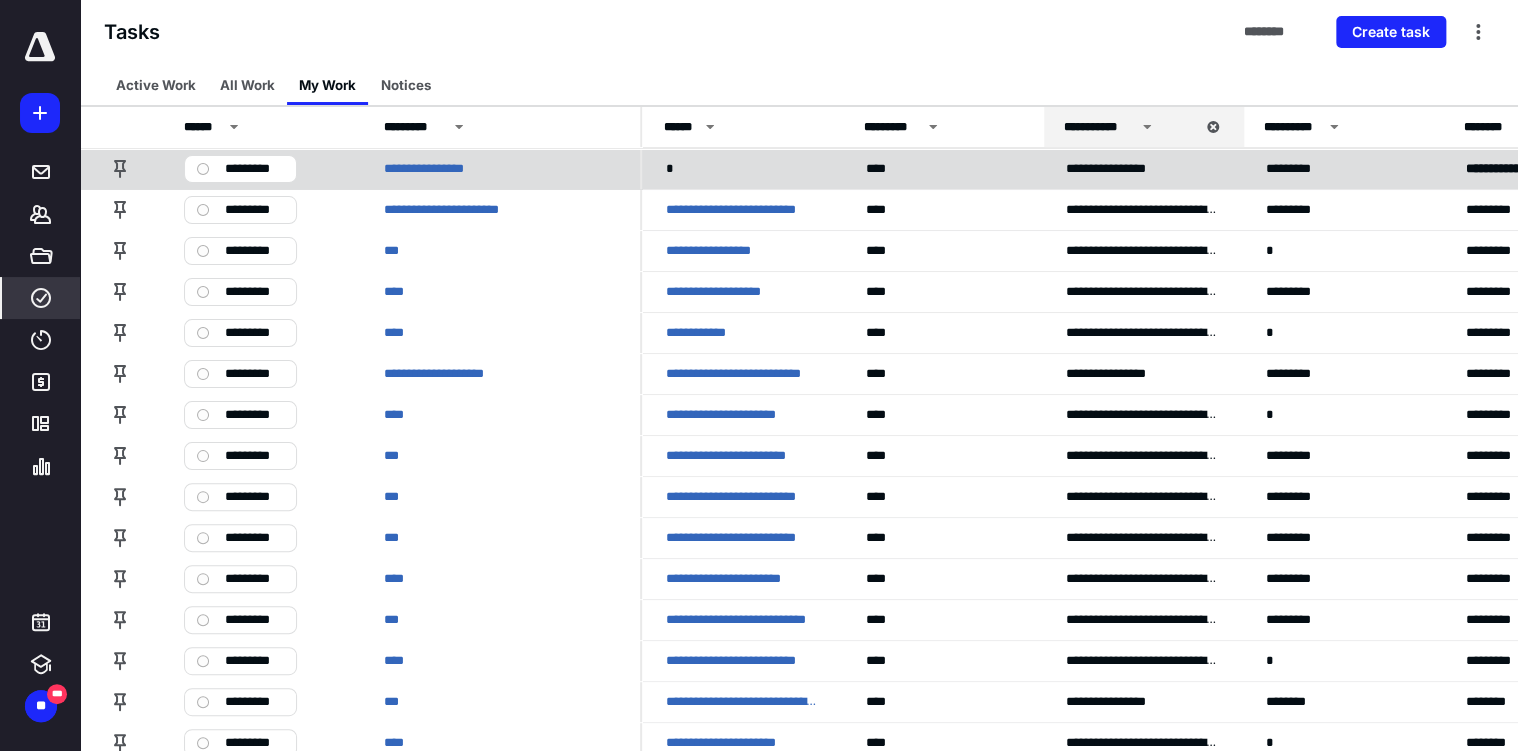 click on "**********" at bounding box center [500, 168] 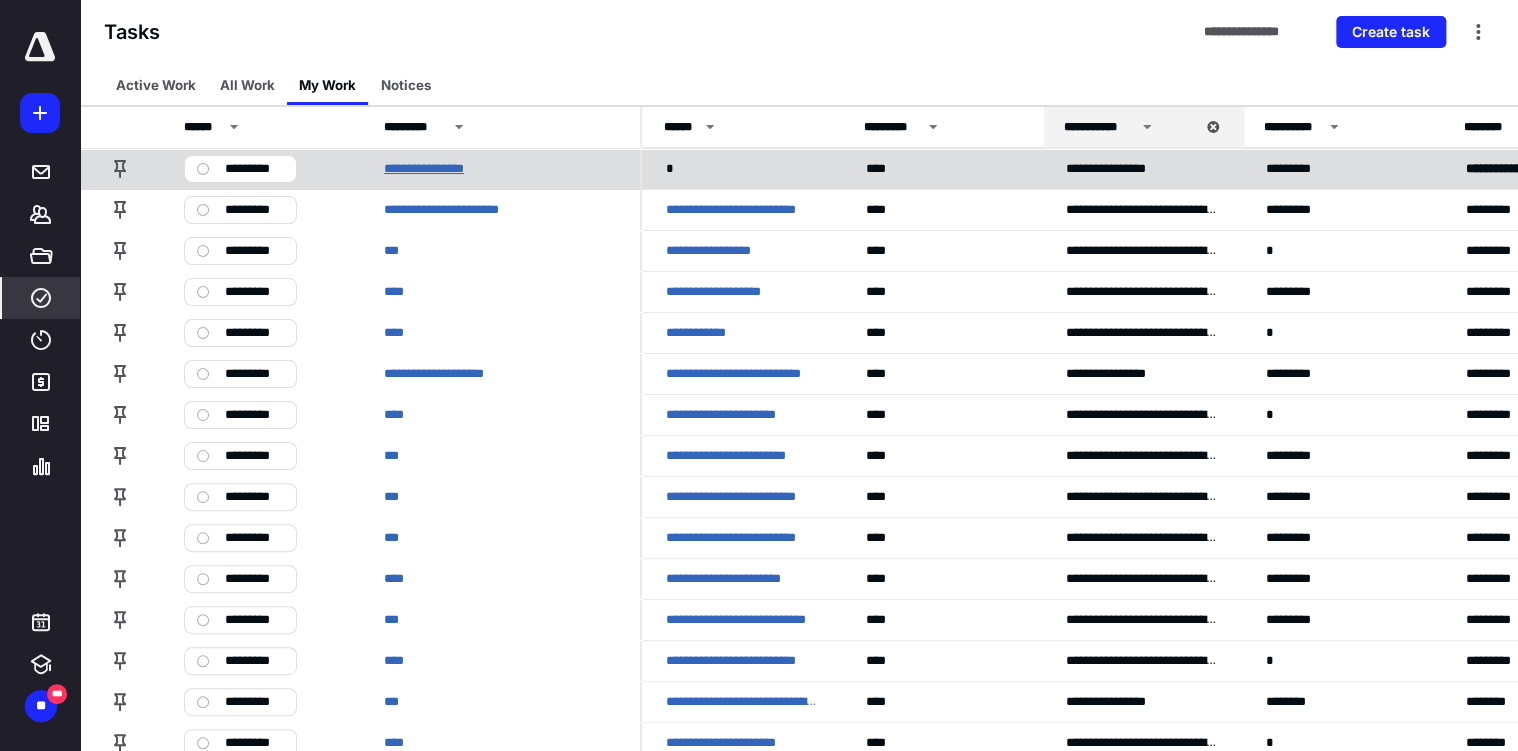 click on "**********" at bounding box center [436, 169] 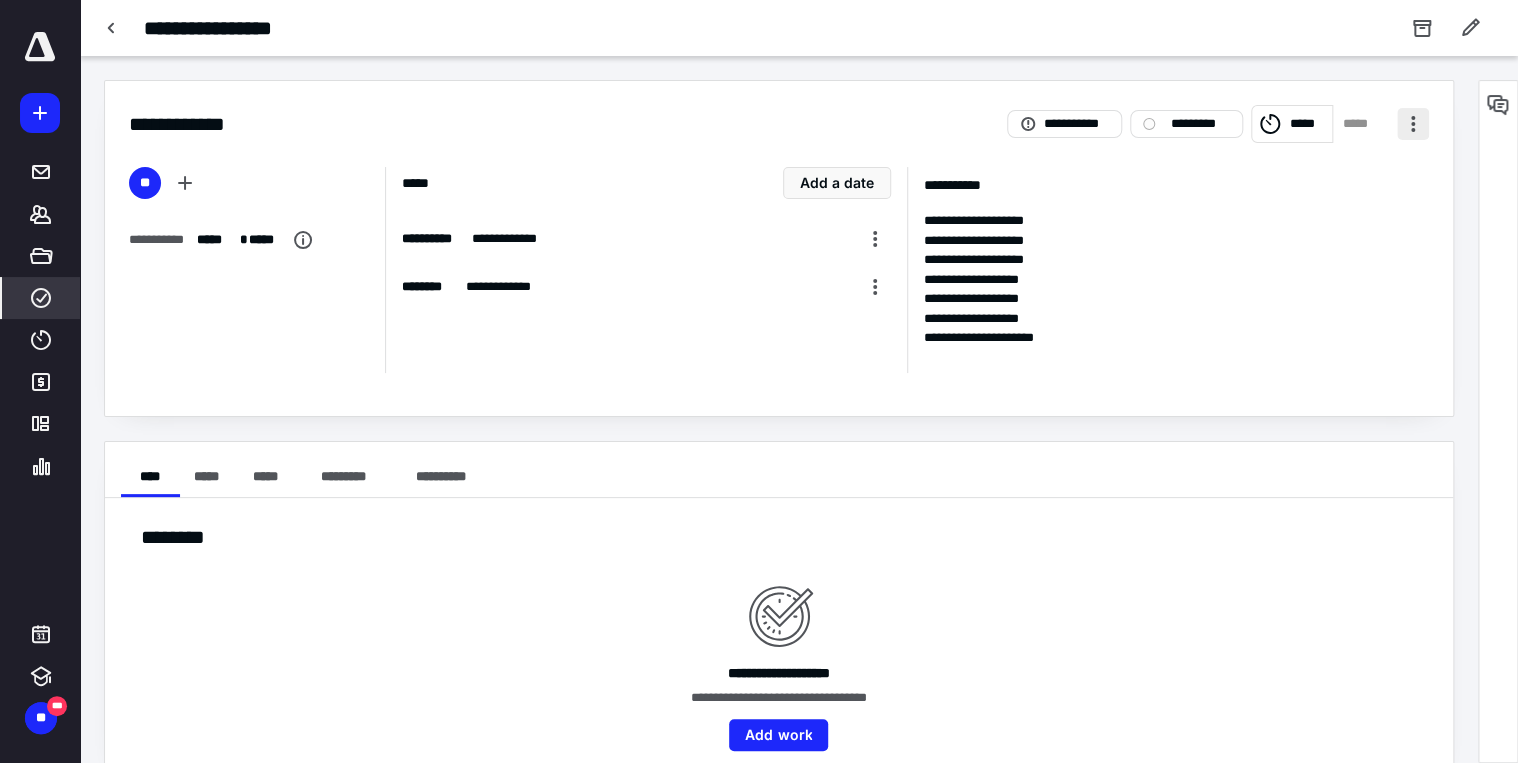 click at bounding box center [1413, 124] 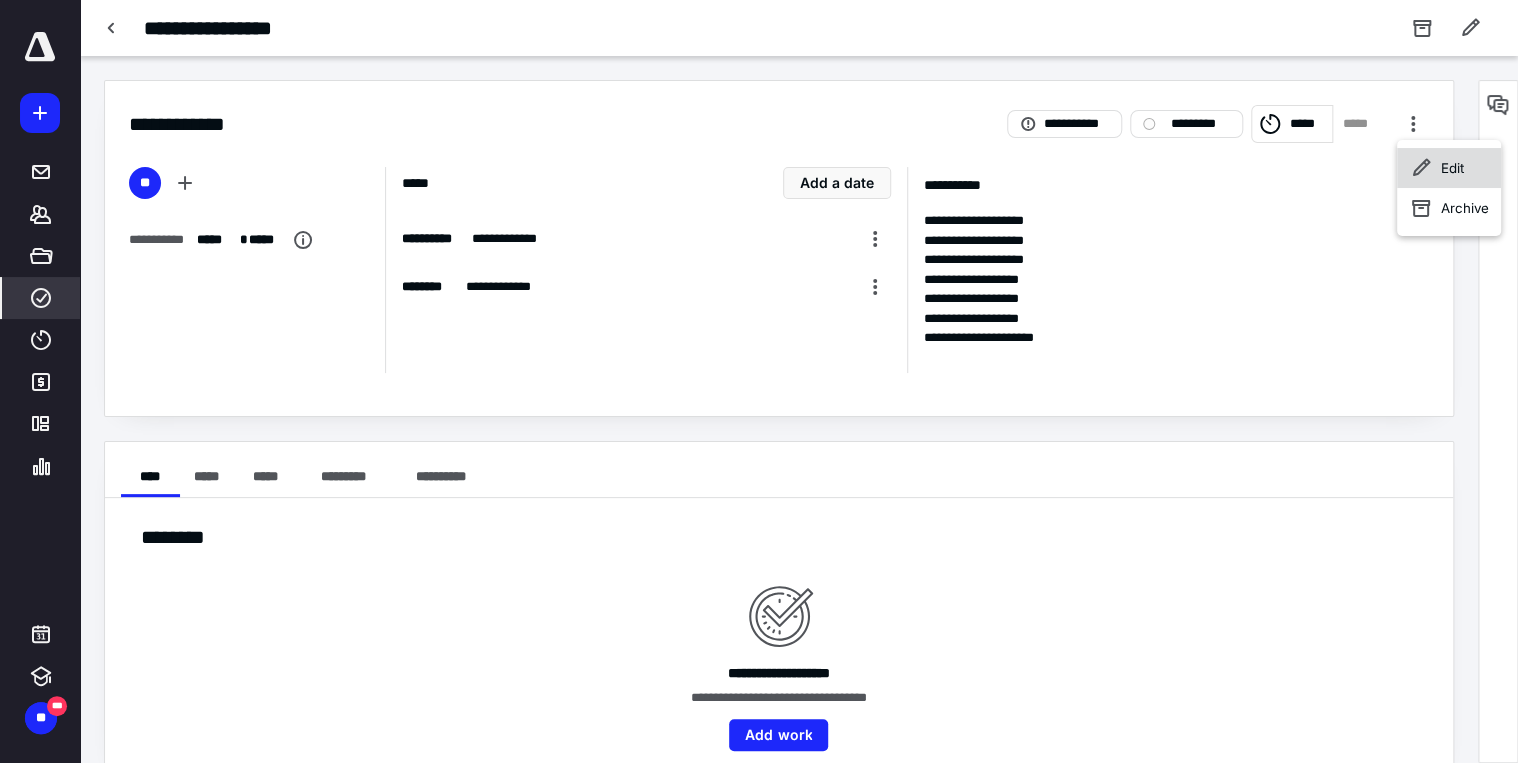 click 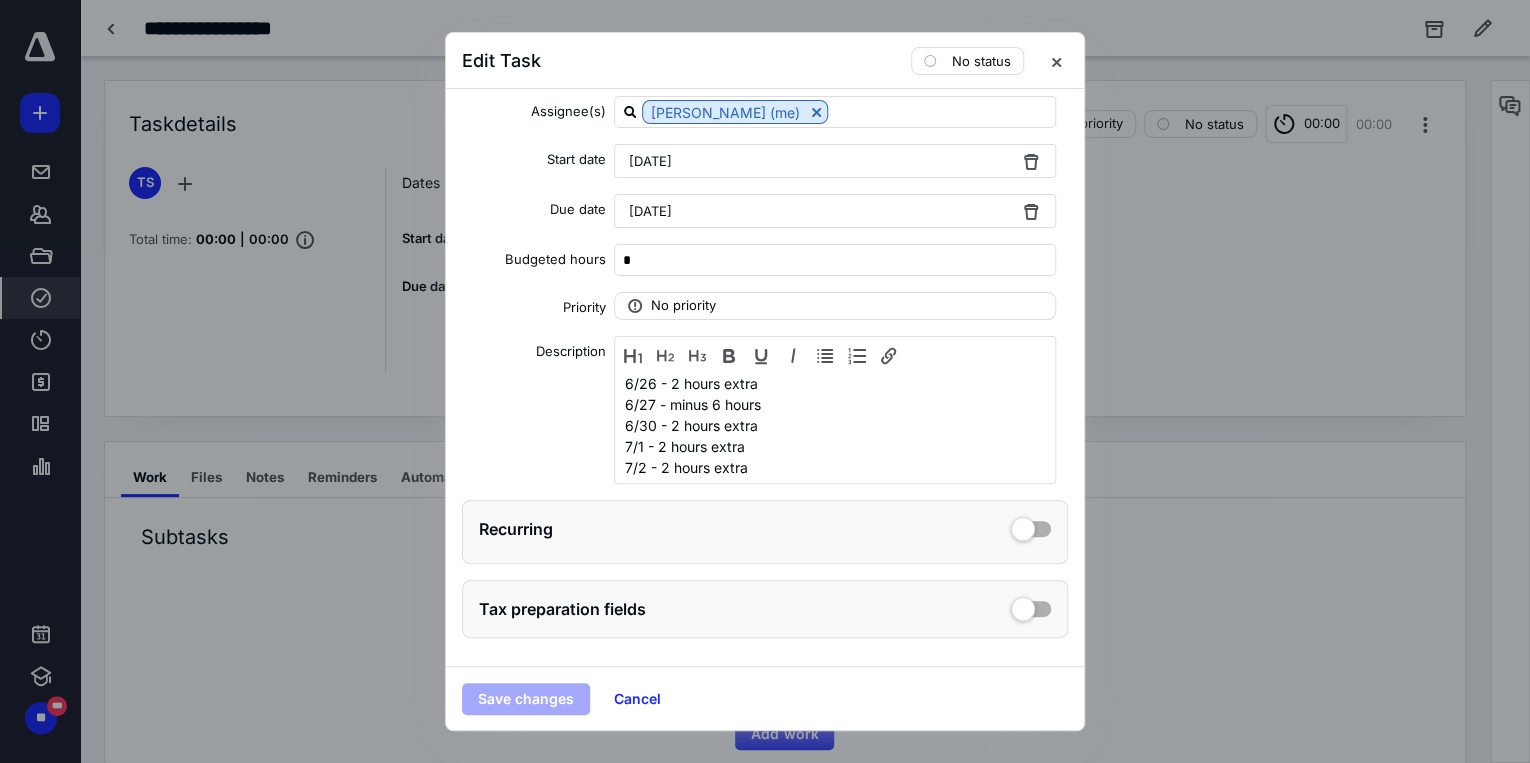 scroll, scrollTop: 128, scrollLeft: 0, axis: vertical 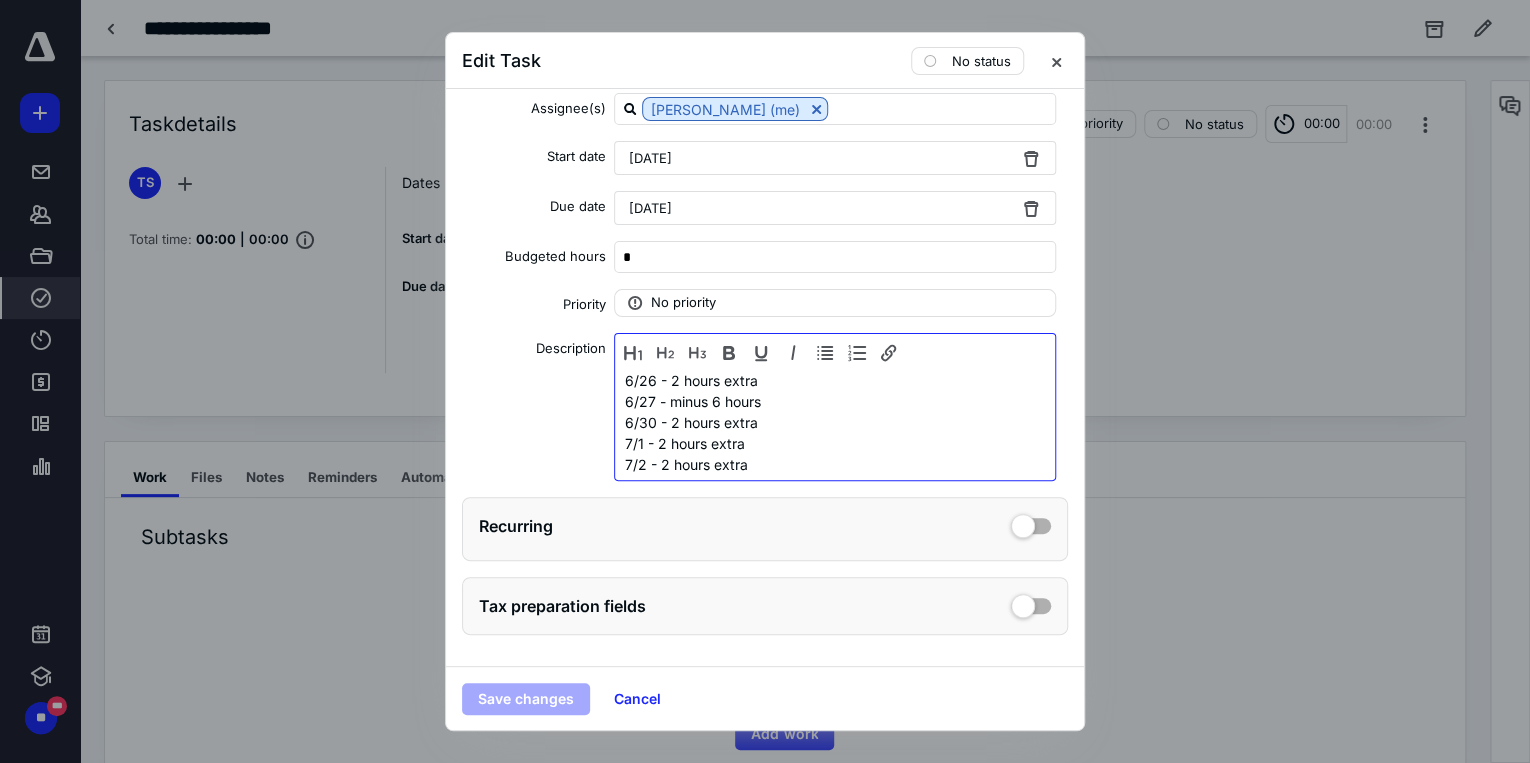 click on "7/2 - 2 hours extra" at bounding box center (835, 464) 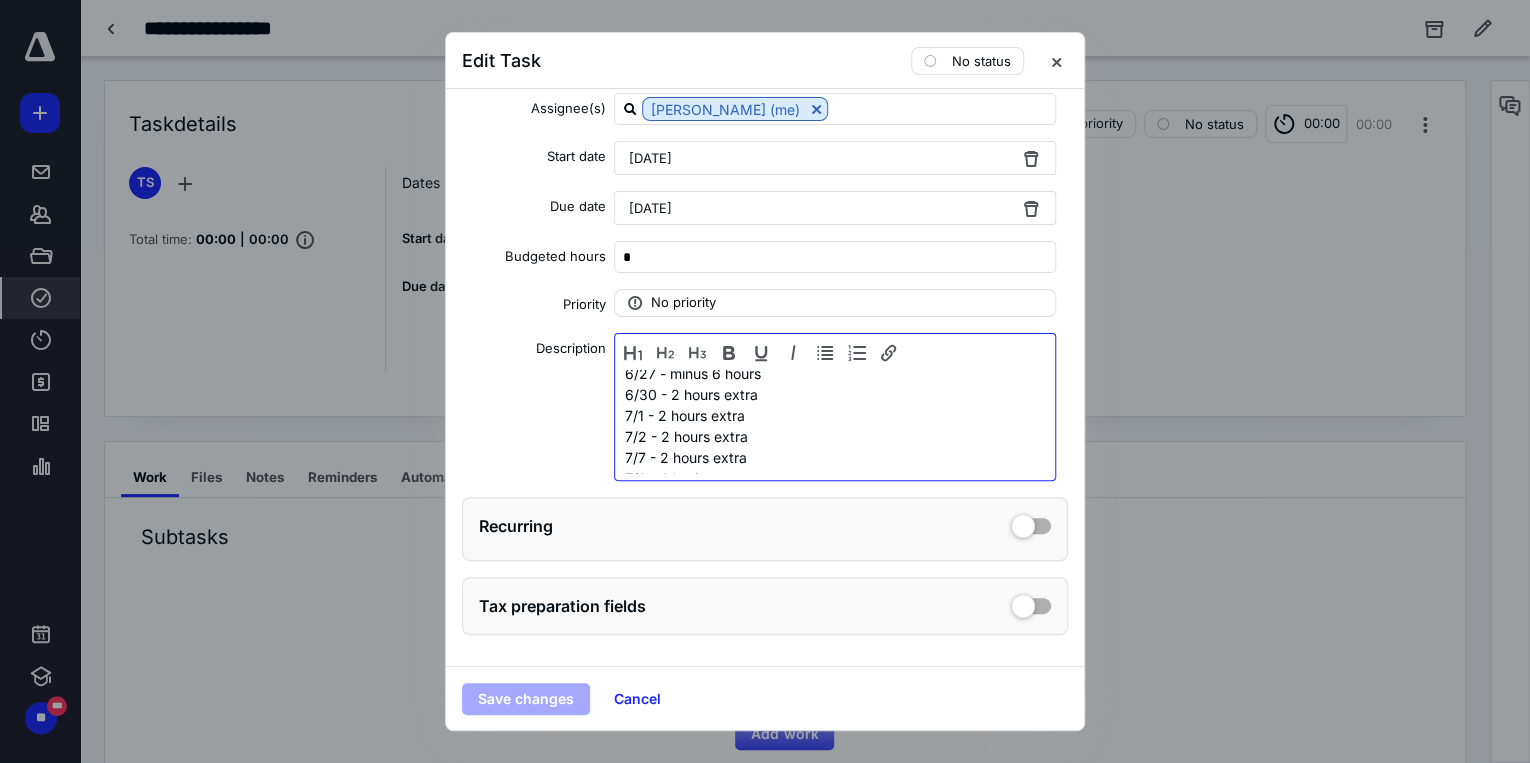 scroll, scrollTop: 42, scrollLeft: 0, axis: vertical 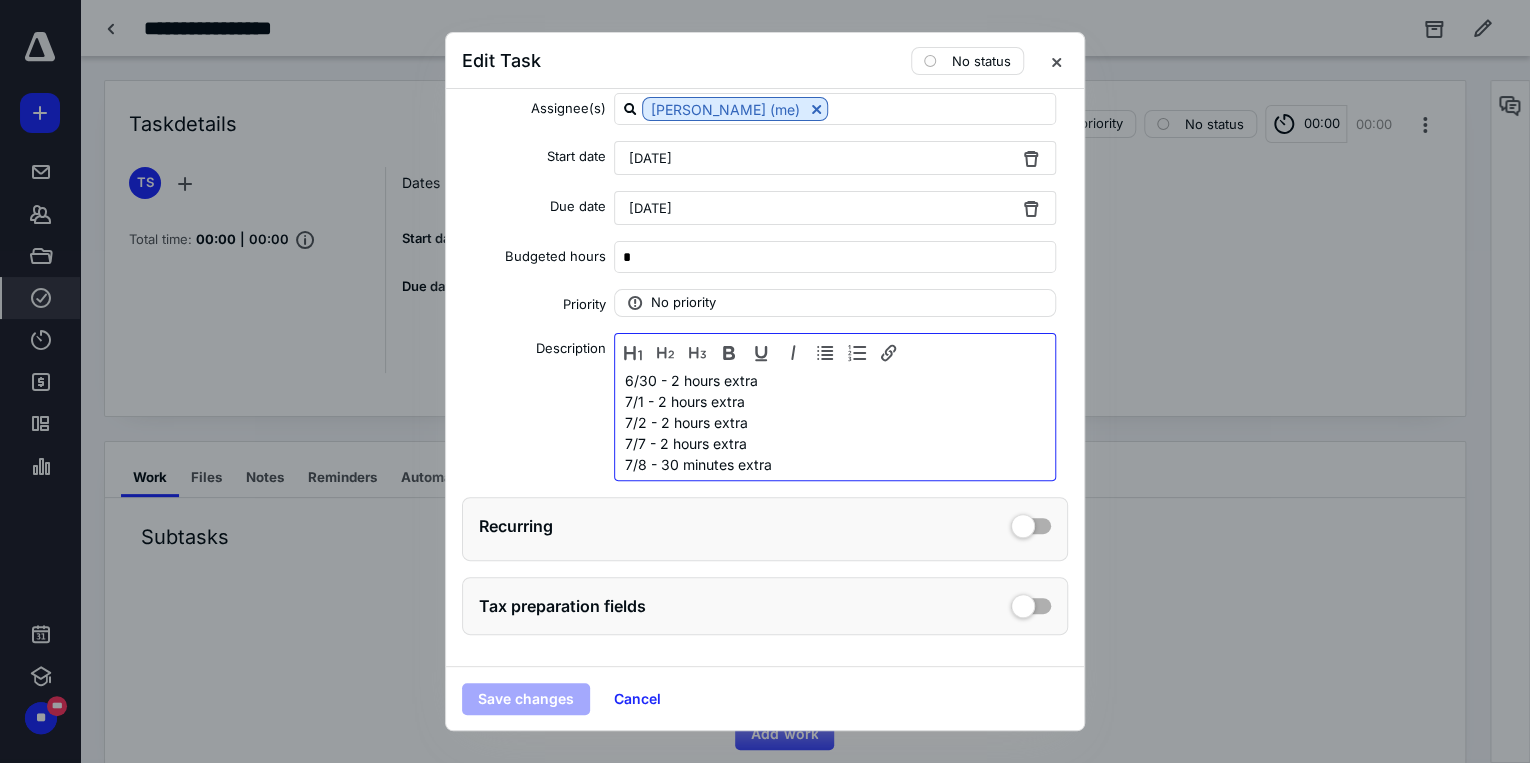 click on "7/8 - 30 minutes extra" at bounding box center [831, 464] 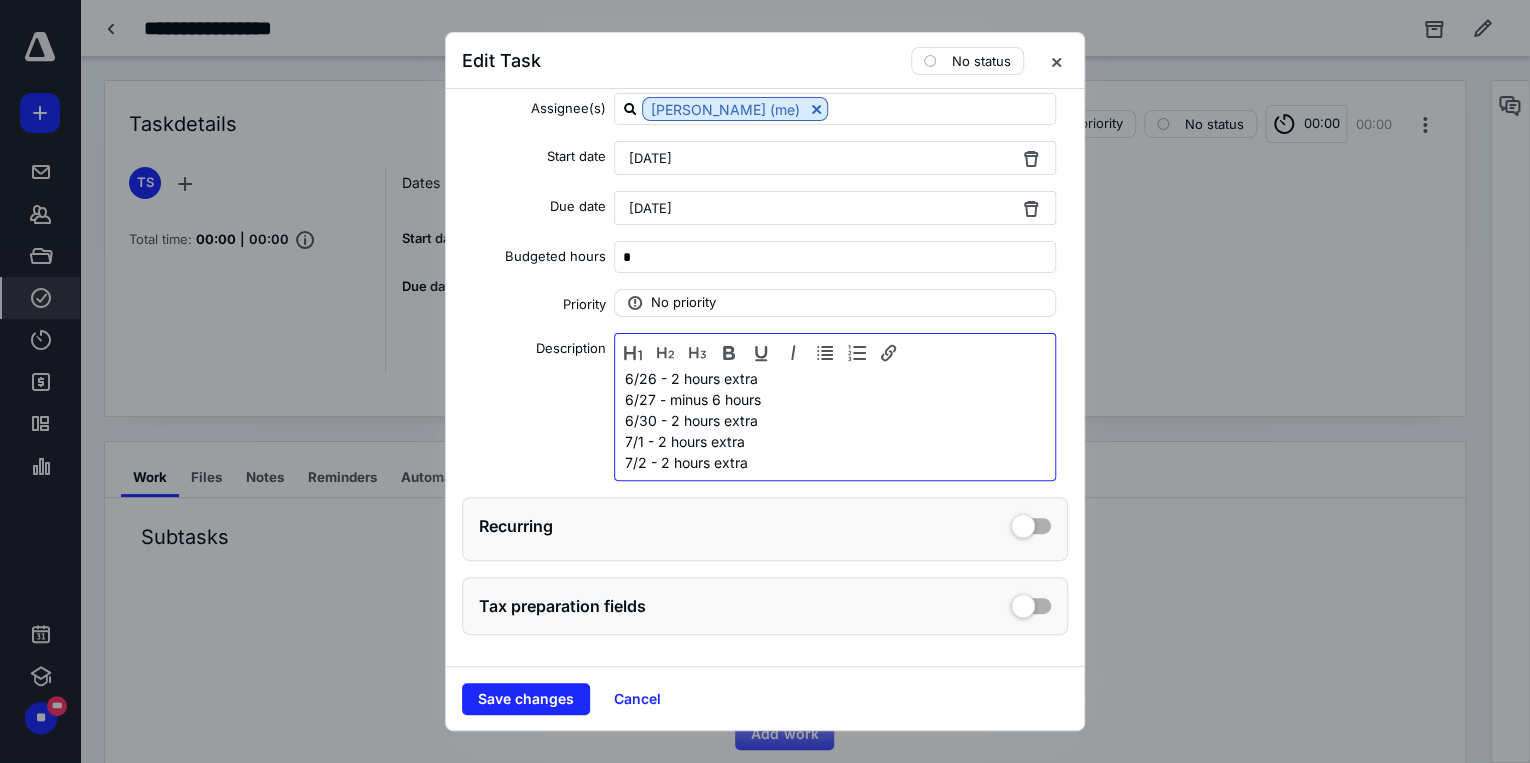 scroll, scrollTop: 0, scrollLeft: 0, axis: both 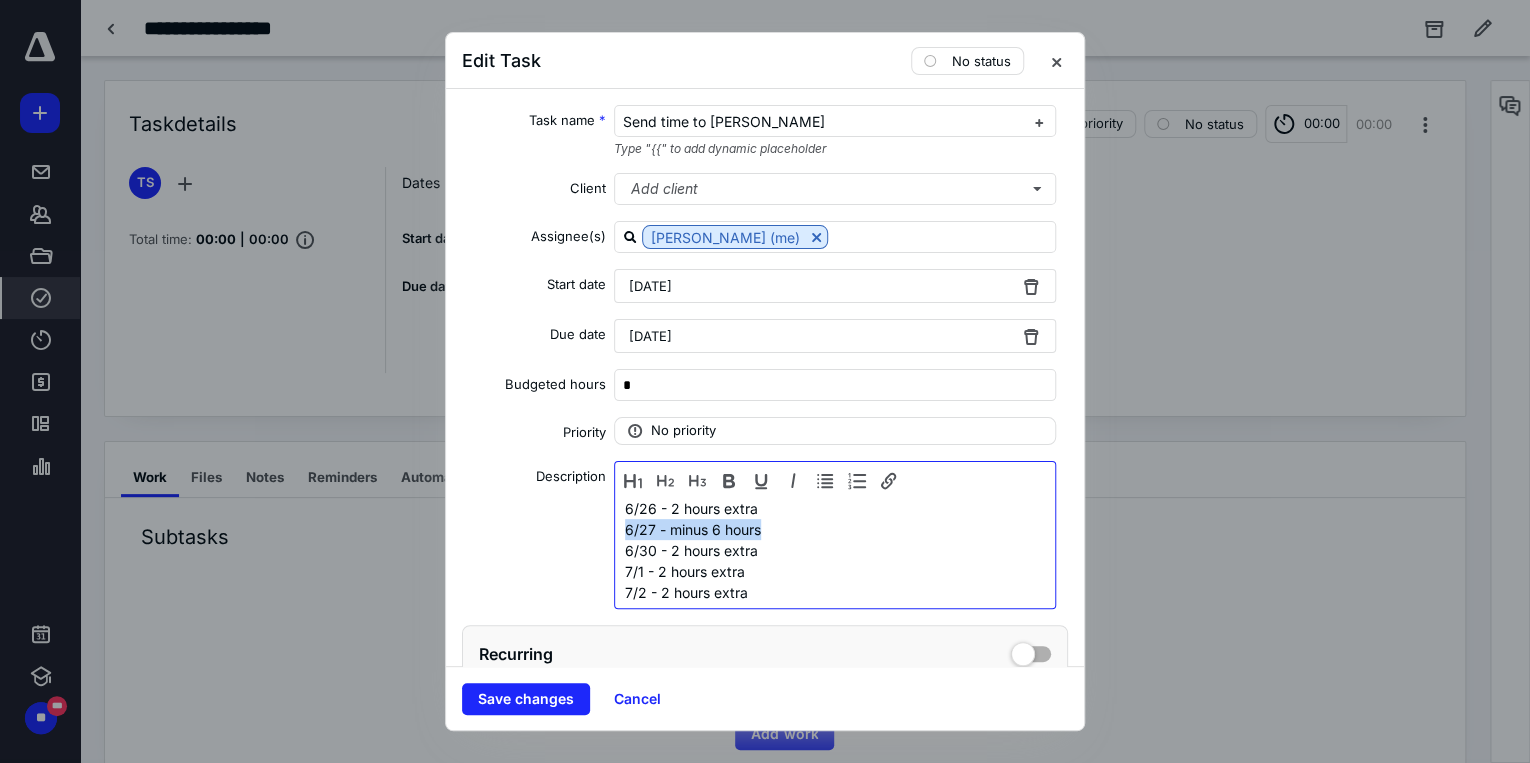 drag, startPoint x: 756, startPoint y: 528, endPoint x: 608, endPoint y: 520, distance: 148.21606 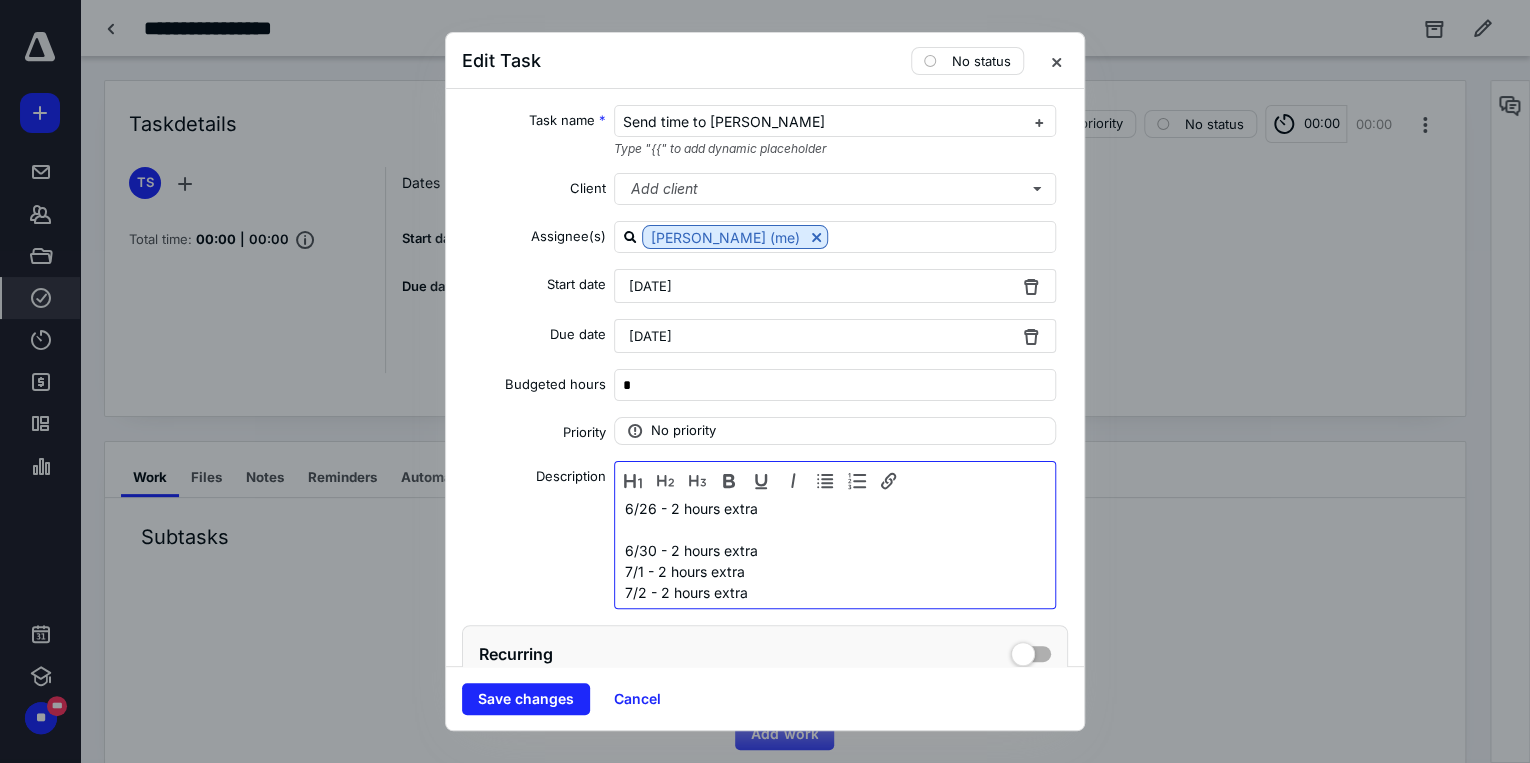 scroll, scrollTop: 0, scrollLeft: 0, axis: both 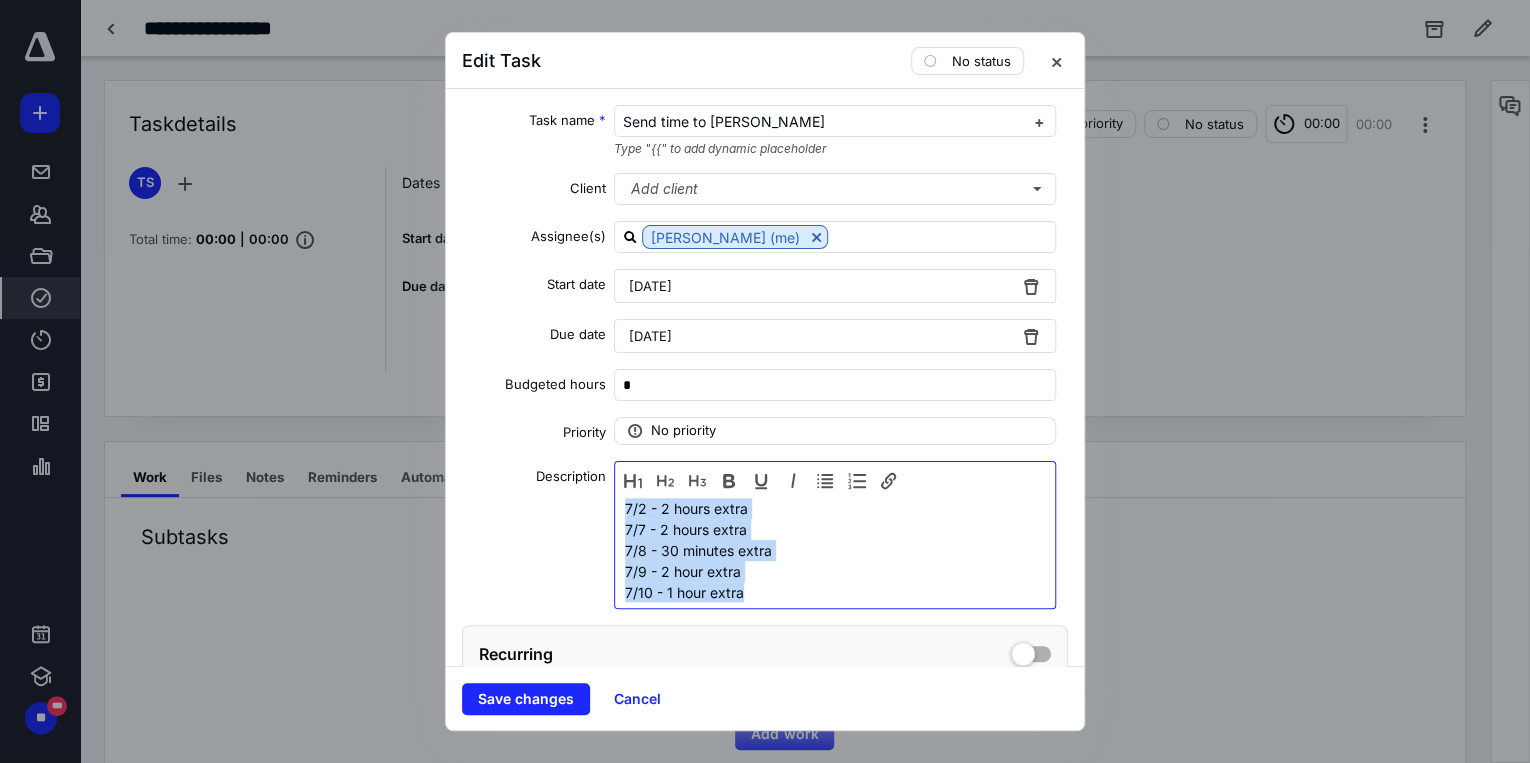 drag, startPoint x: 622, startPoint y: 509, endPoint x: 835, endPoint y: 597, distance: 230.46259 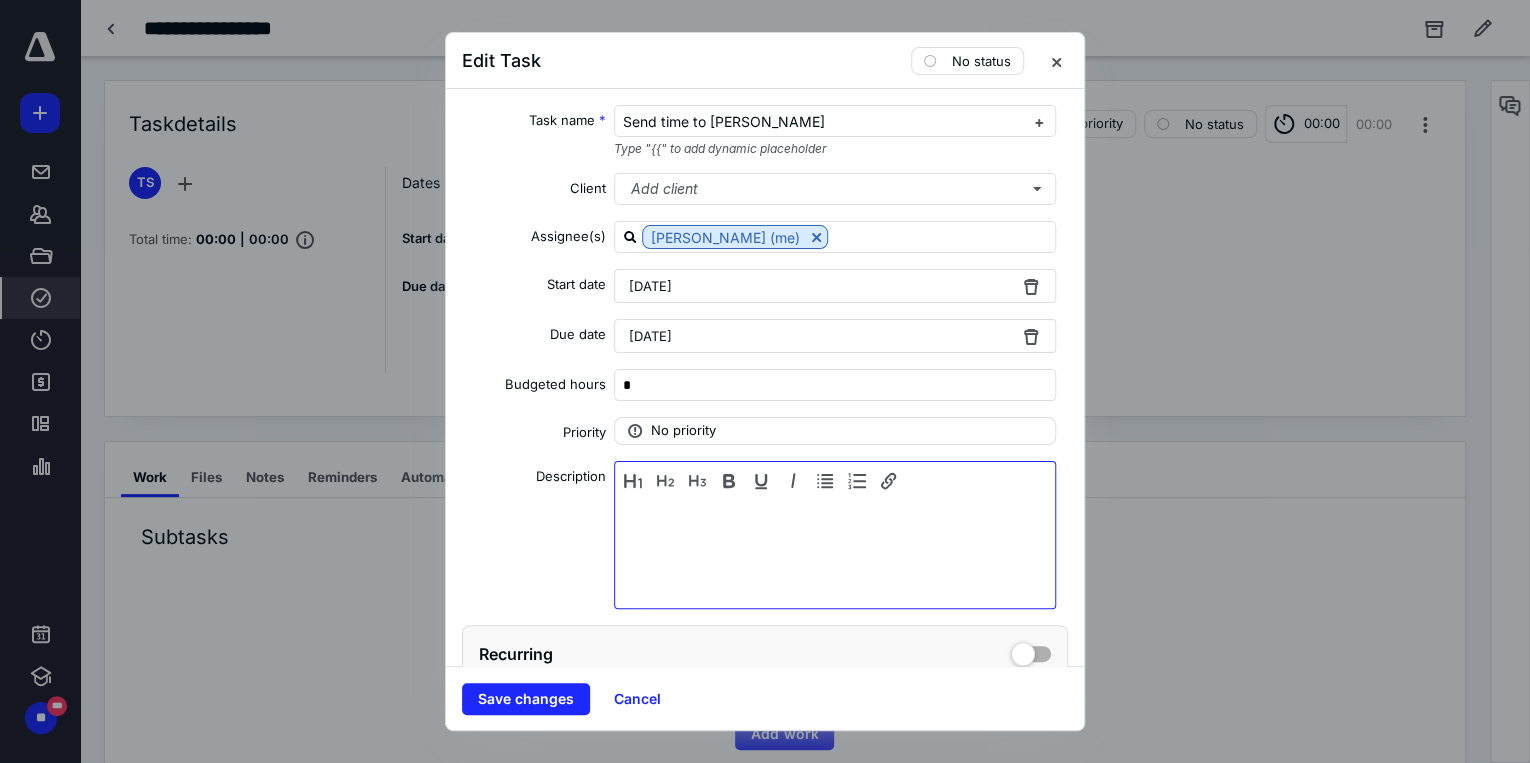 scroll, scrollTop: 0, scrollLeft: 0, axis: both 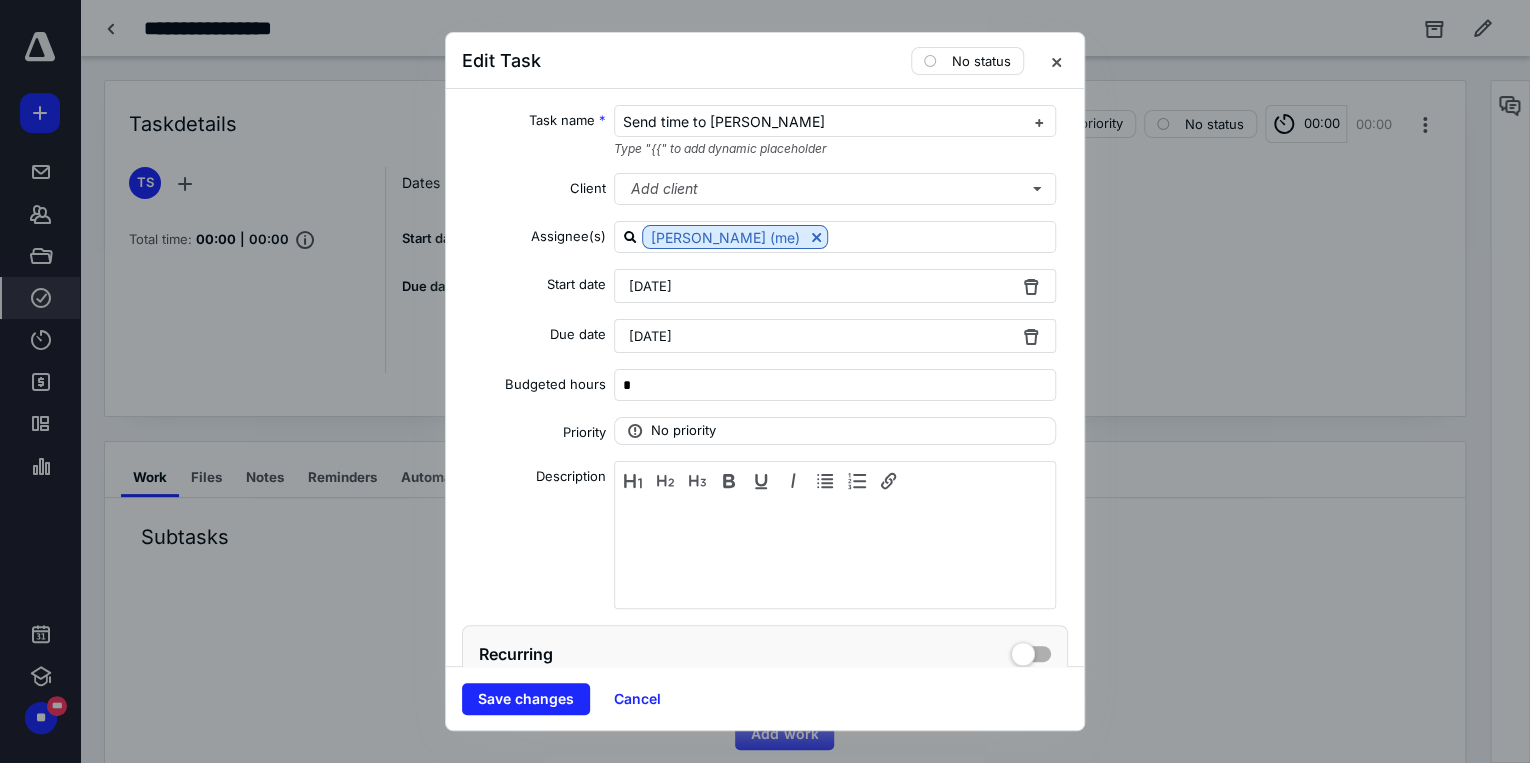 click on "[DATE]" at bounding box center (835, 286) 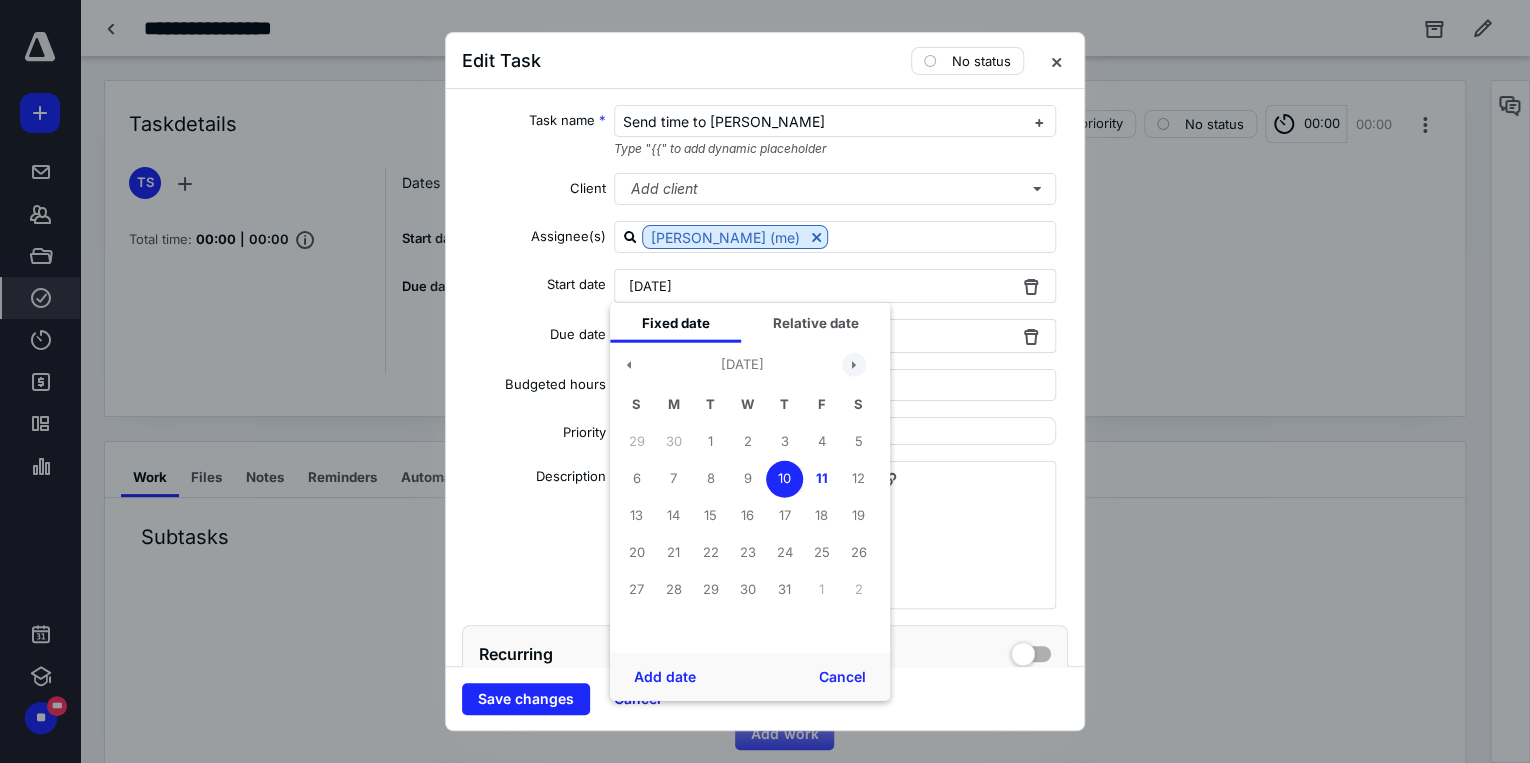 click at bounding box center (854, 364) 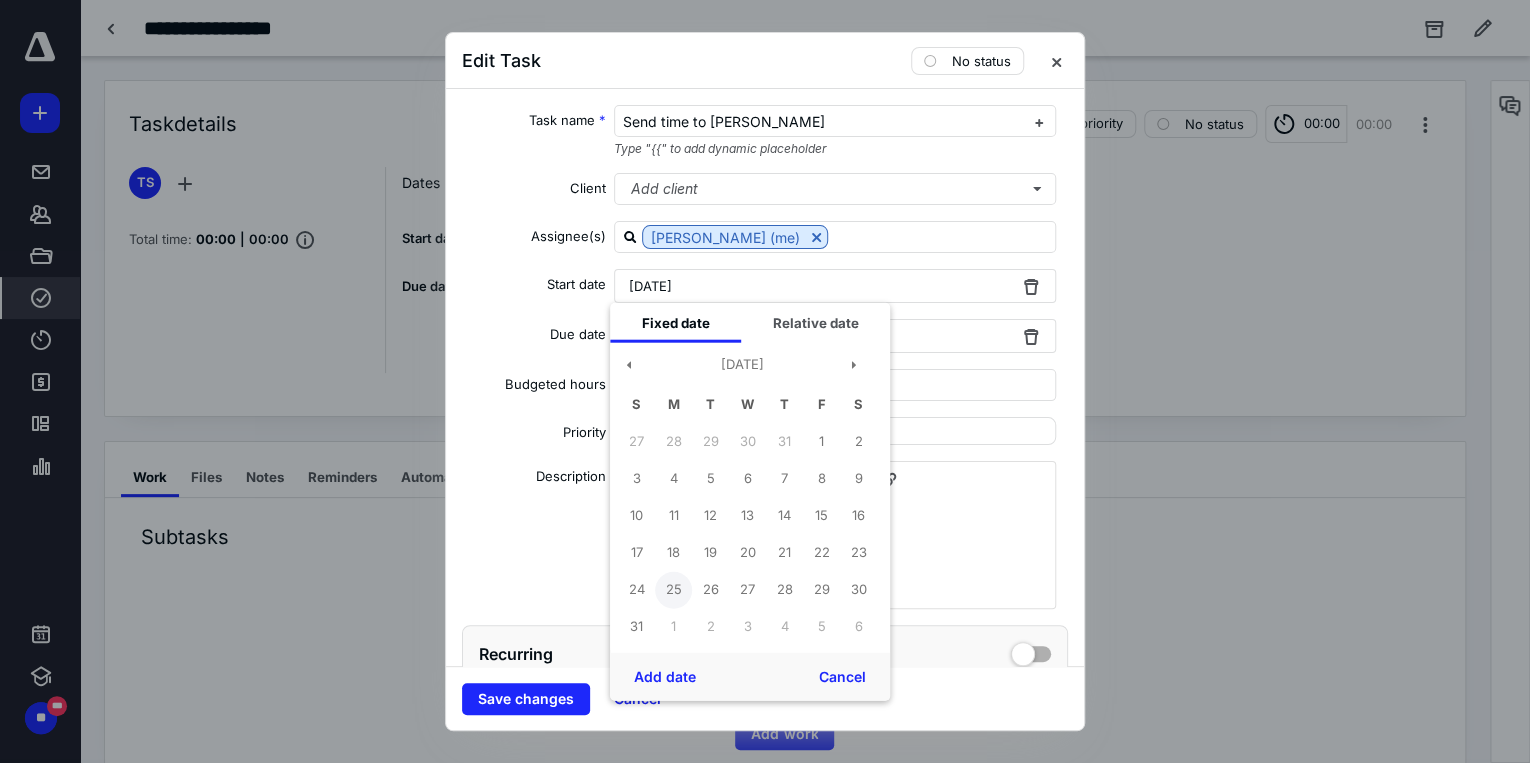 click on "25" at bounding box center (673, 589) 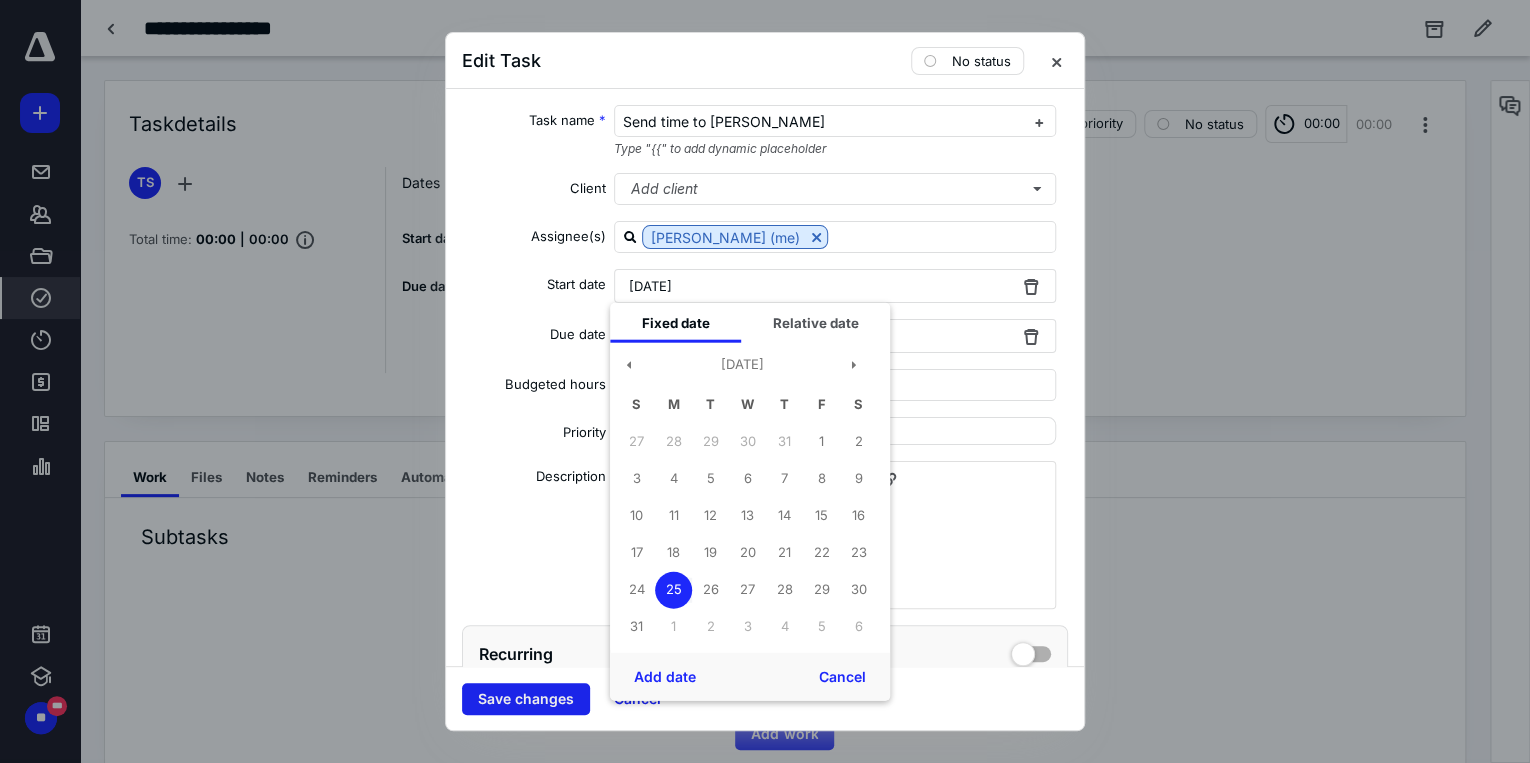 click on "Save changes" at bounding box center [526, 699] 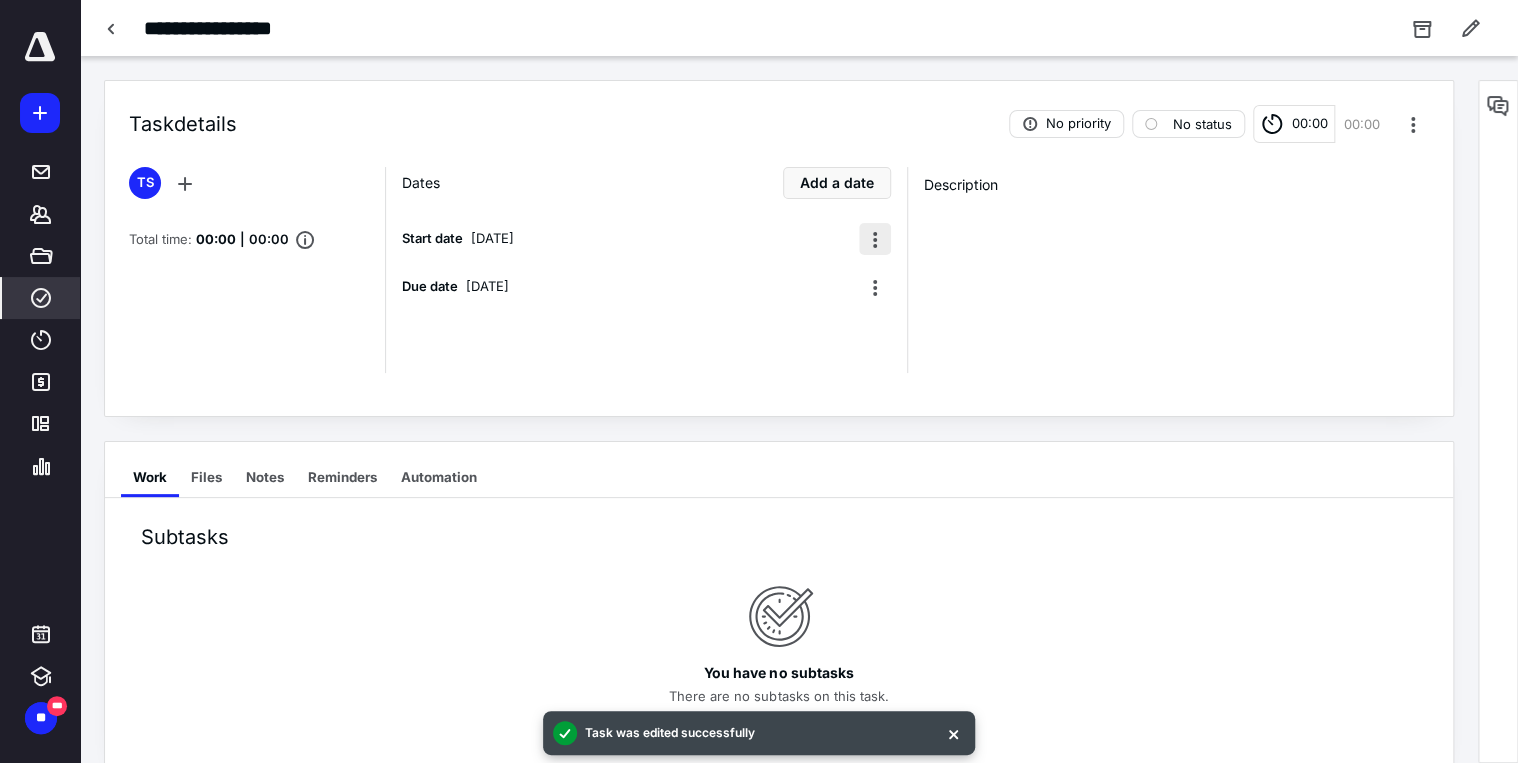 click at bounding box center [875, 239] 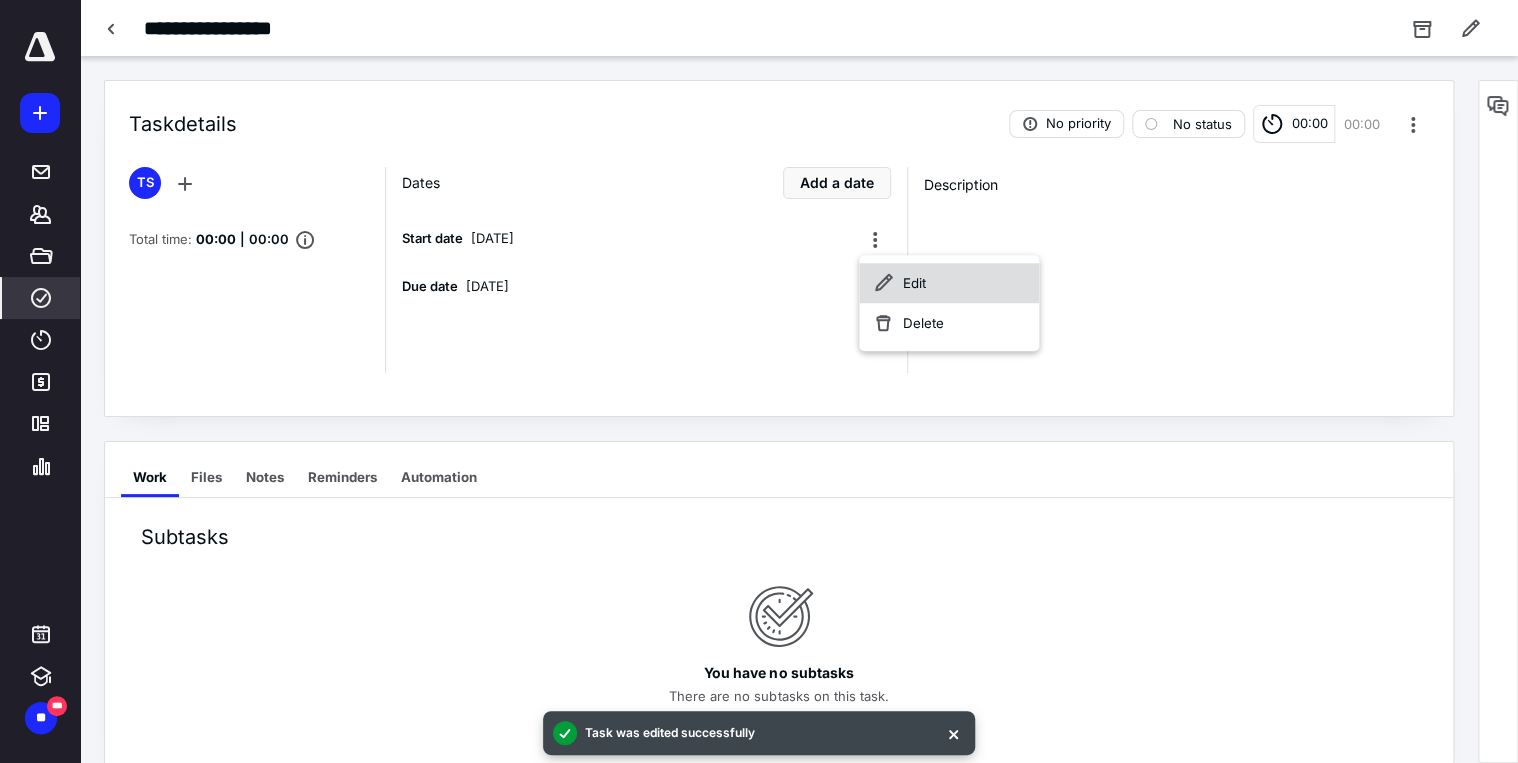 click on "Edit" at bounding box center [949, 283] 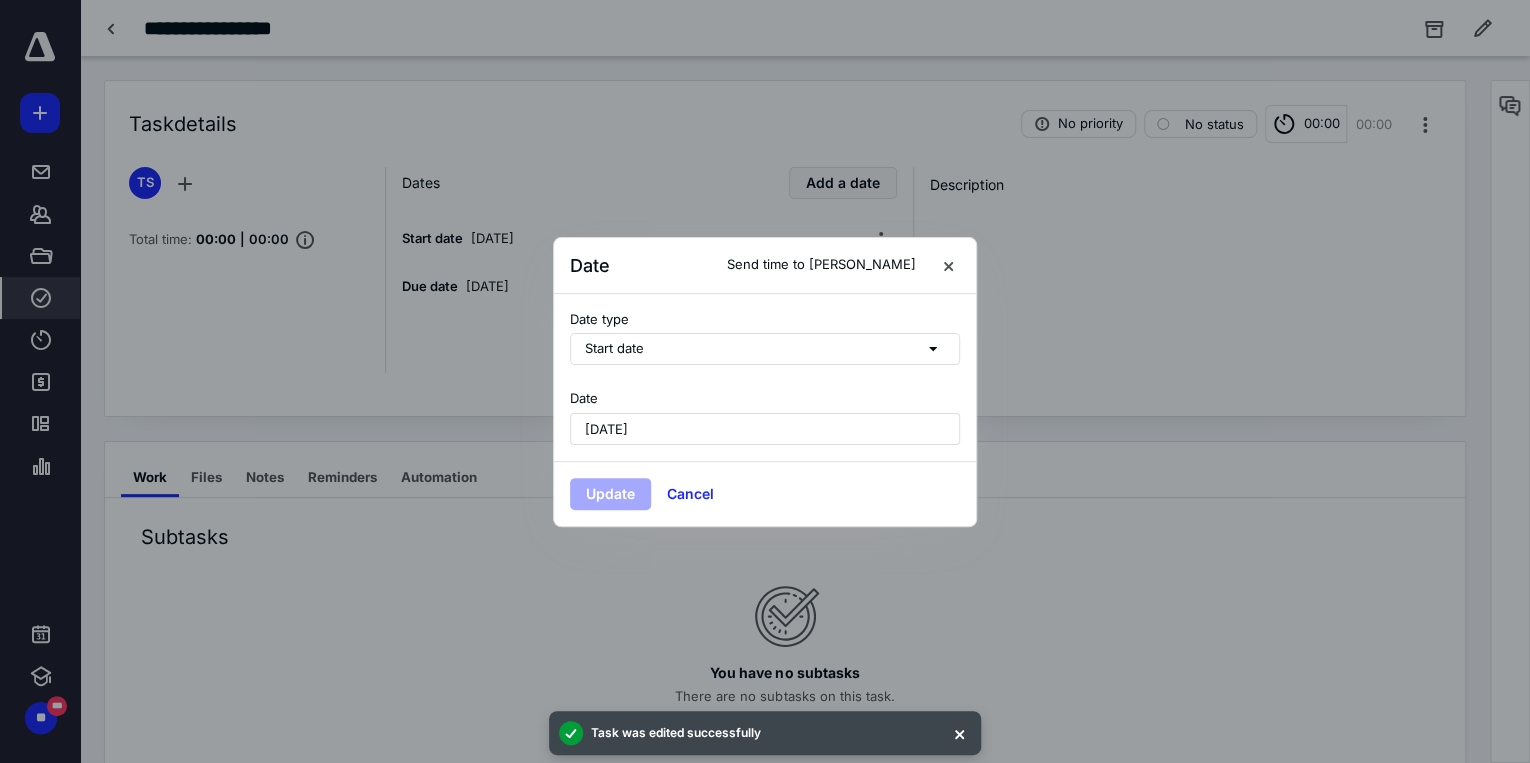 click on "[DATE]" at bounding box center [765, 429] 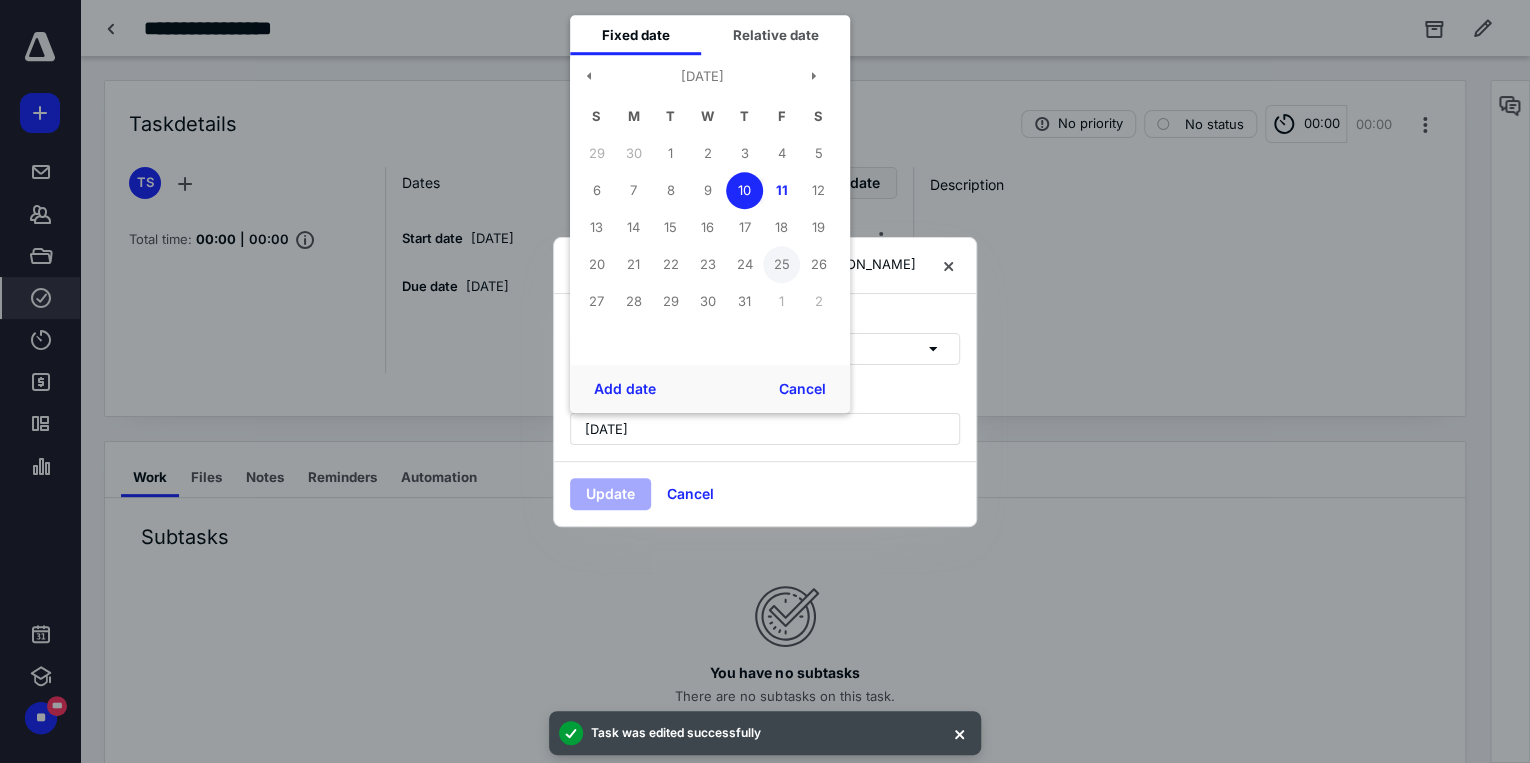 click on "25" at bounding box center (781, 264) 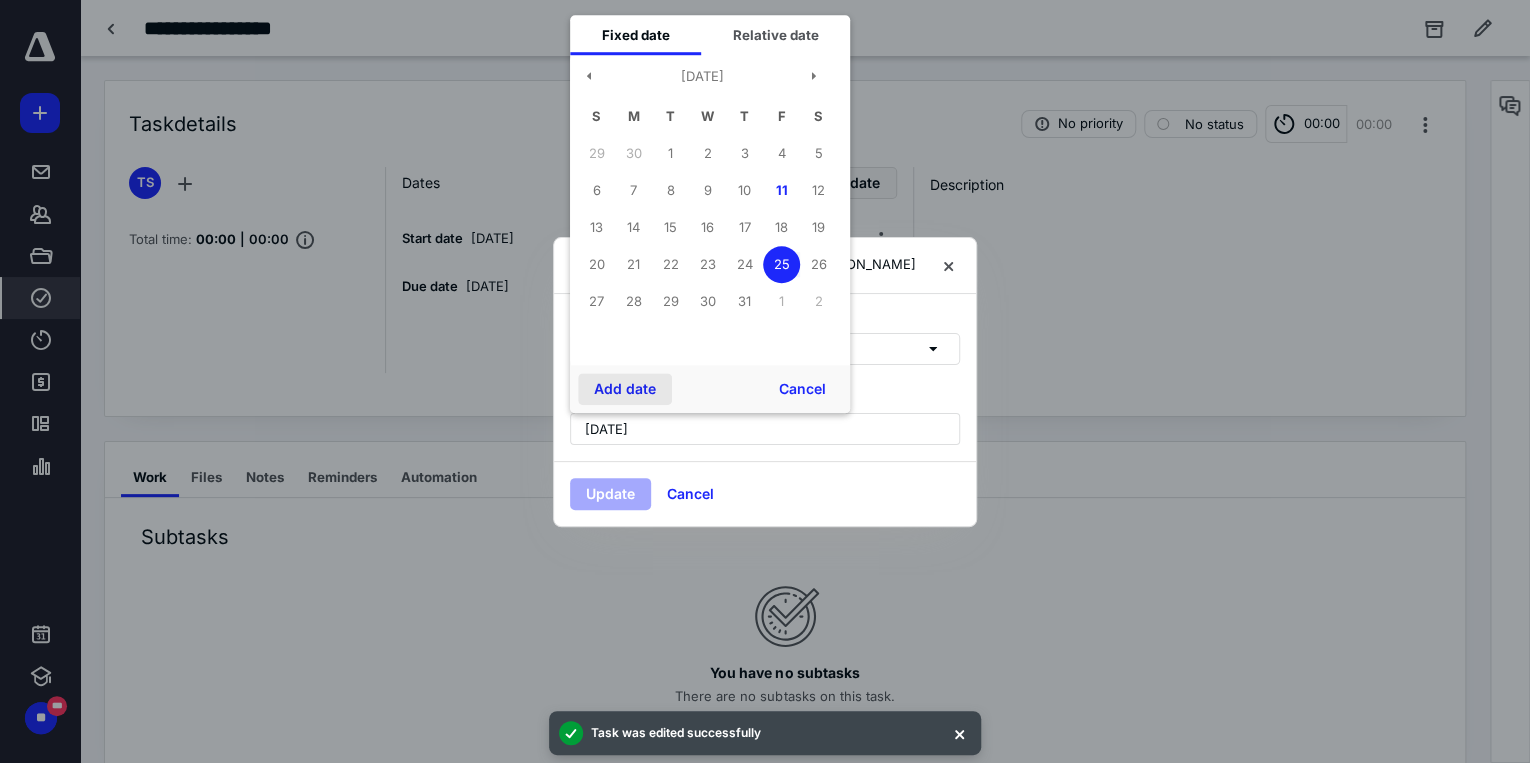 click on "Add date" at bounding box center (625, 389) 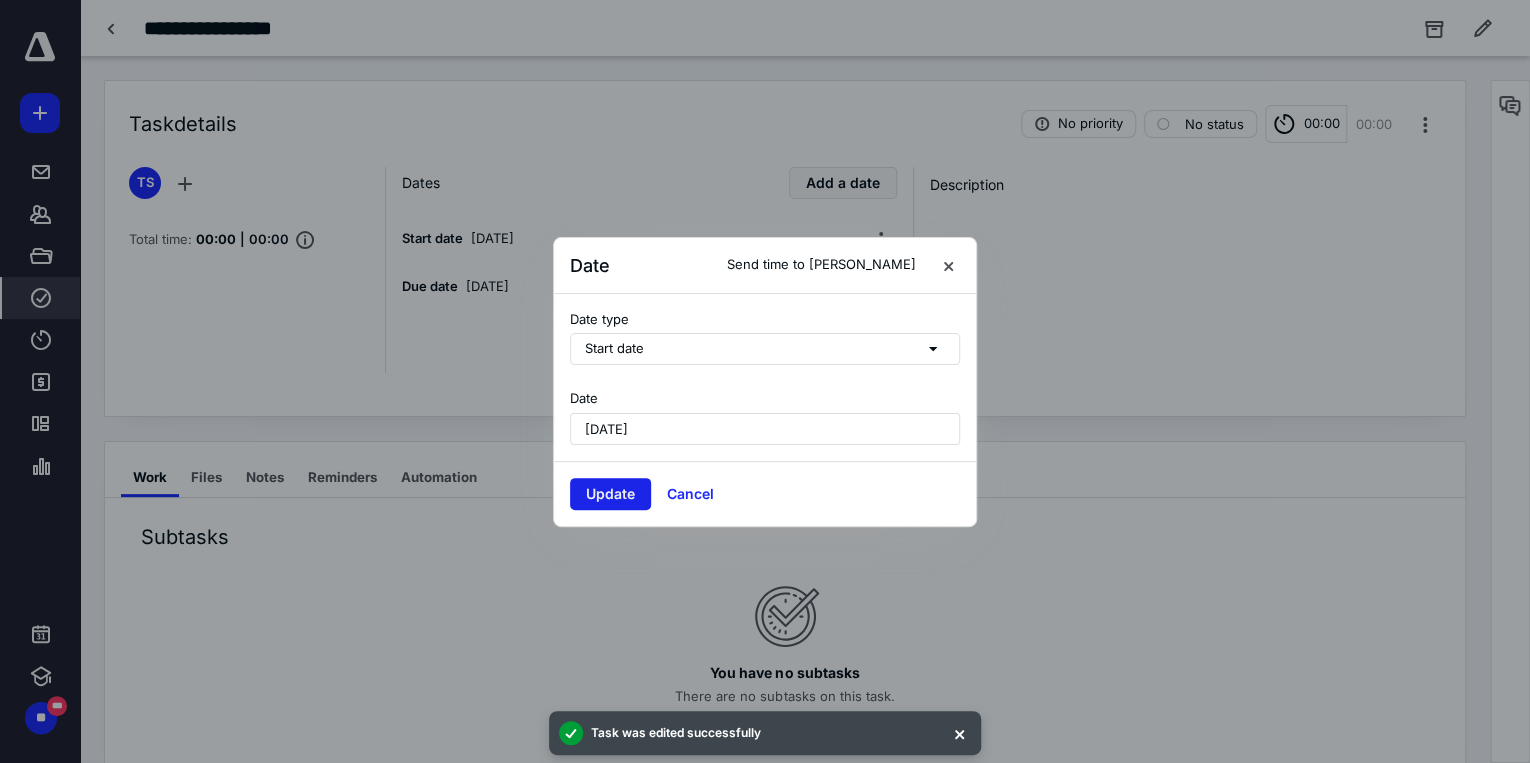 click on "Update" at bounding box center [610, 494] 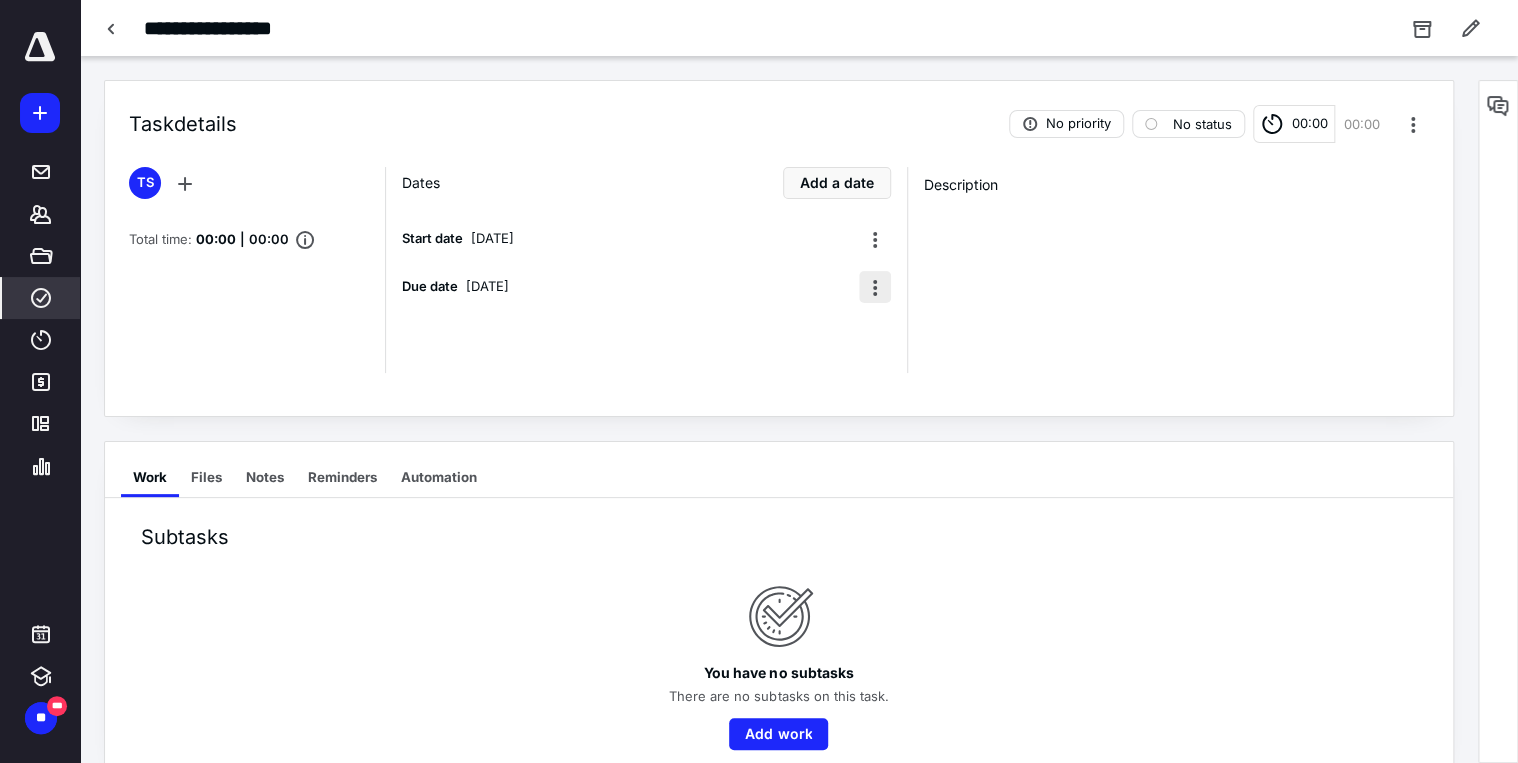 click at bounding box center (875, 287) 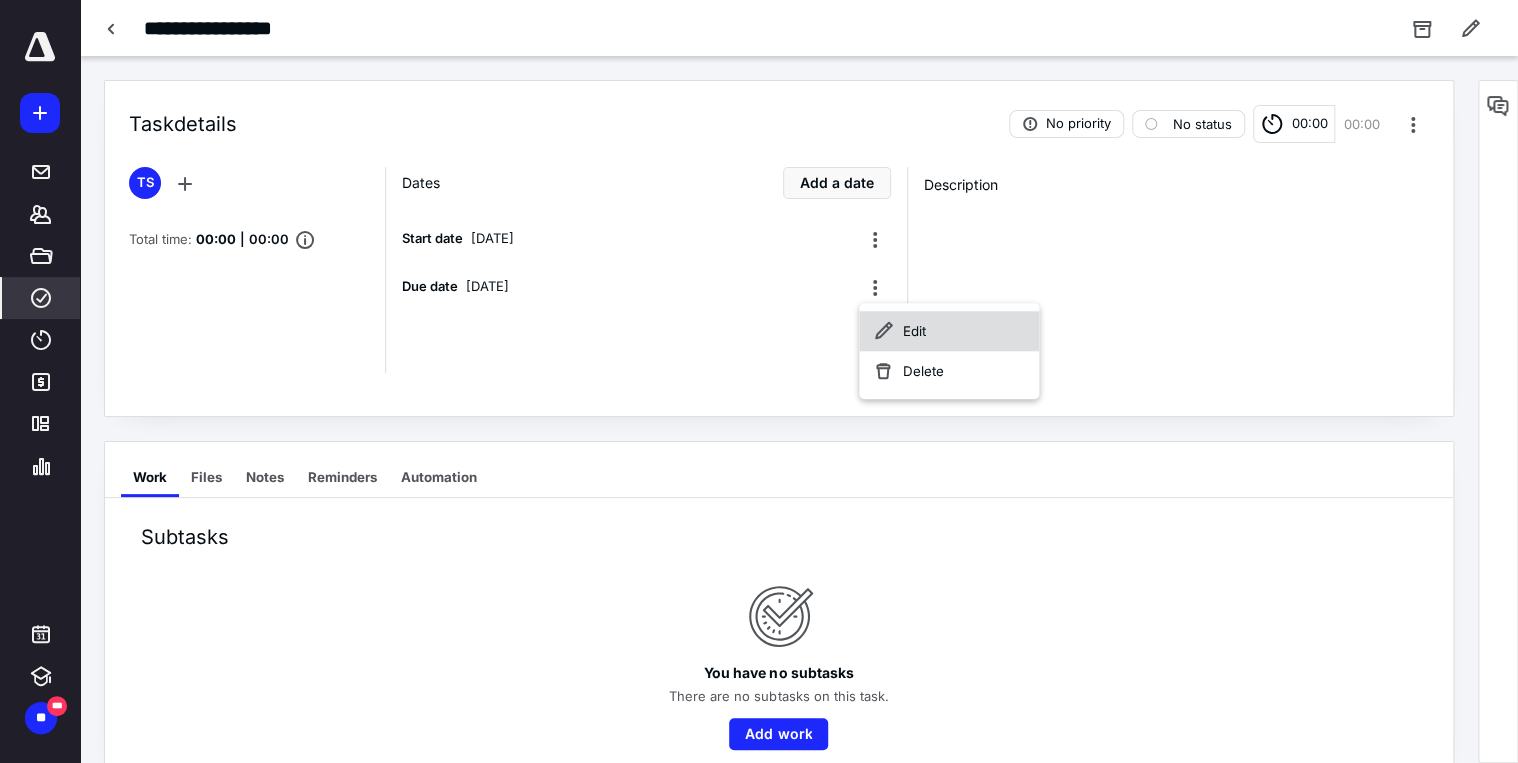 click 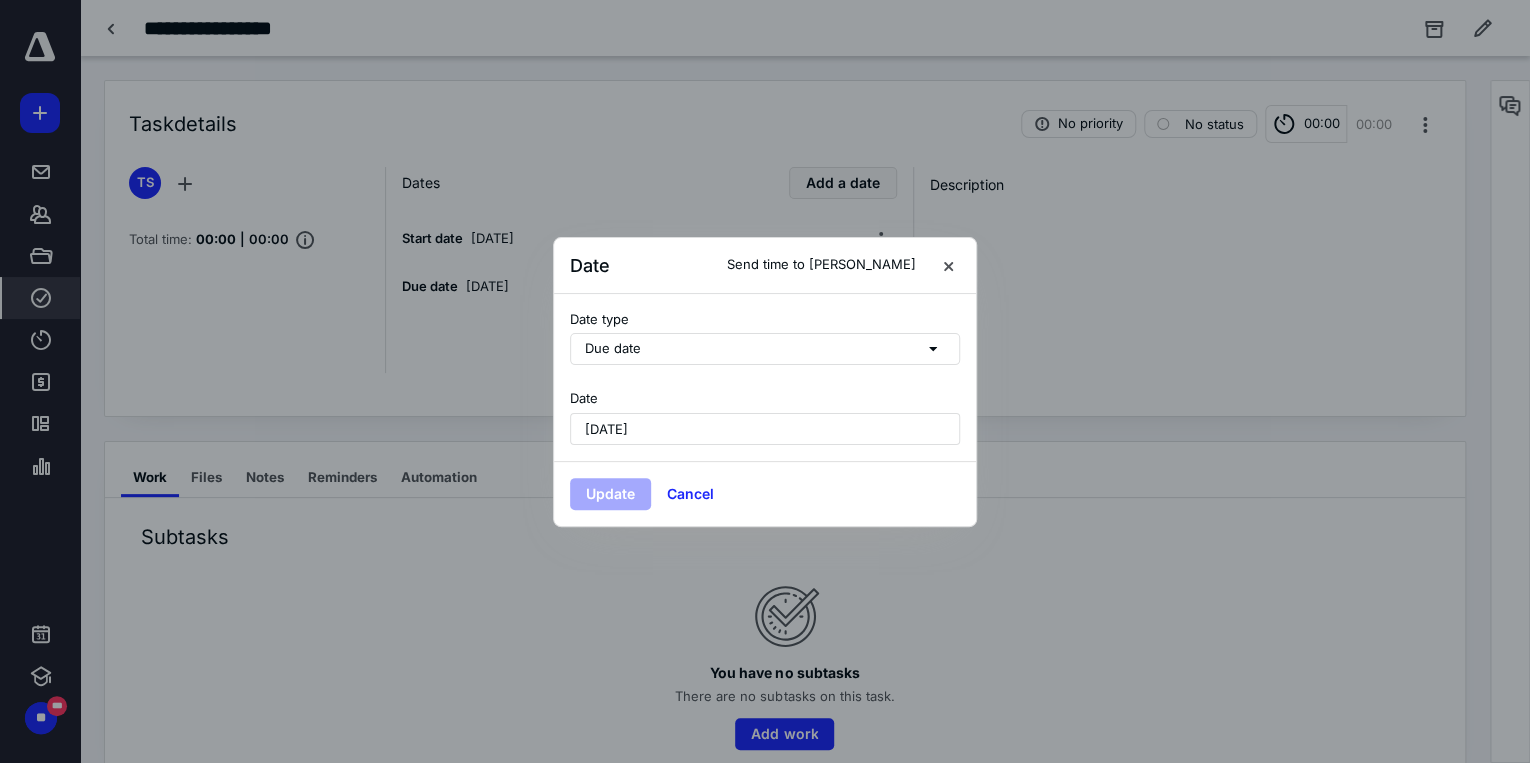 click on "[DATE]" at bounding box center [765, 429] 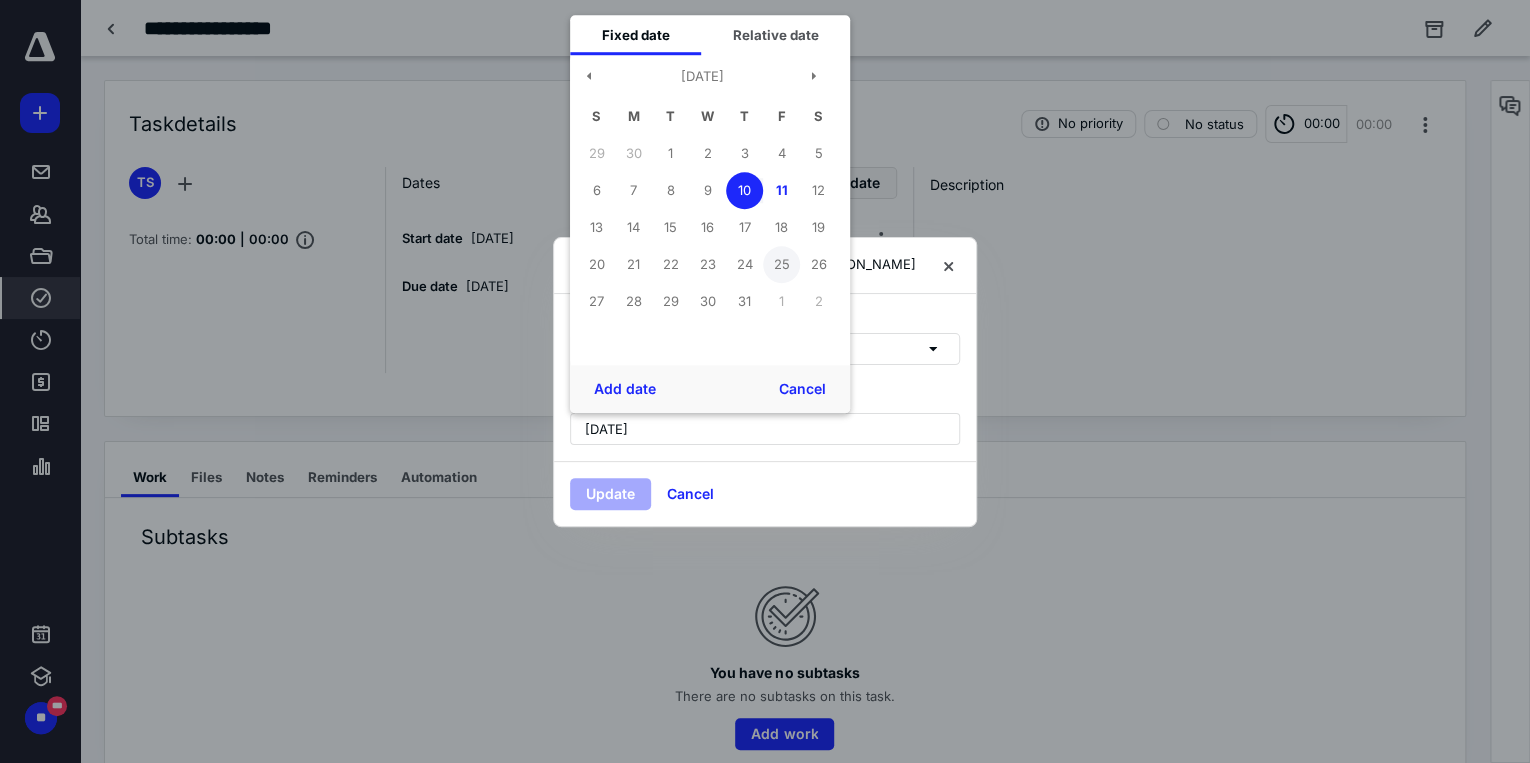 click on "25" at bounding box center (781, 264) 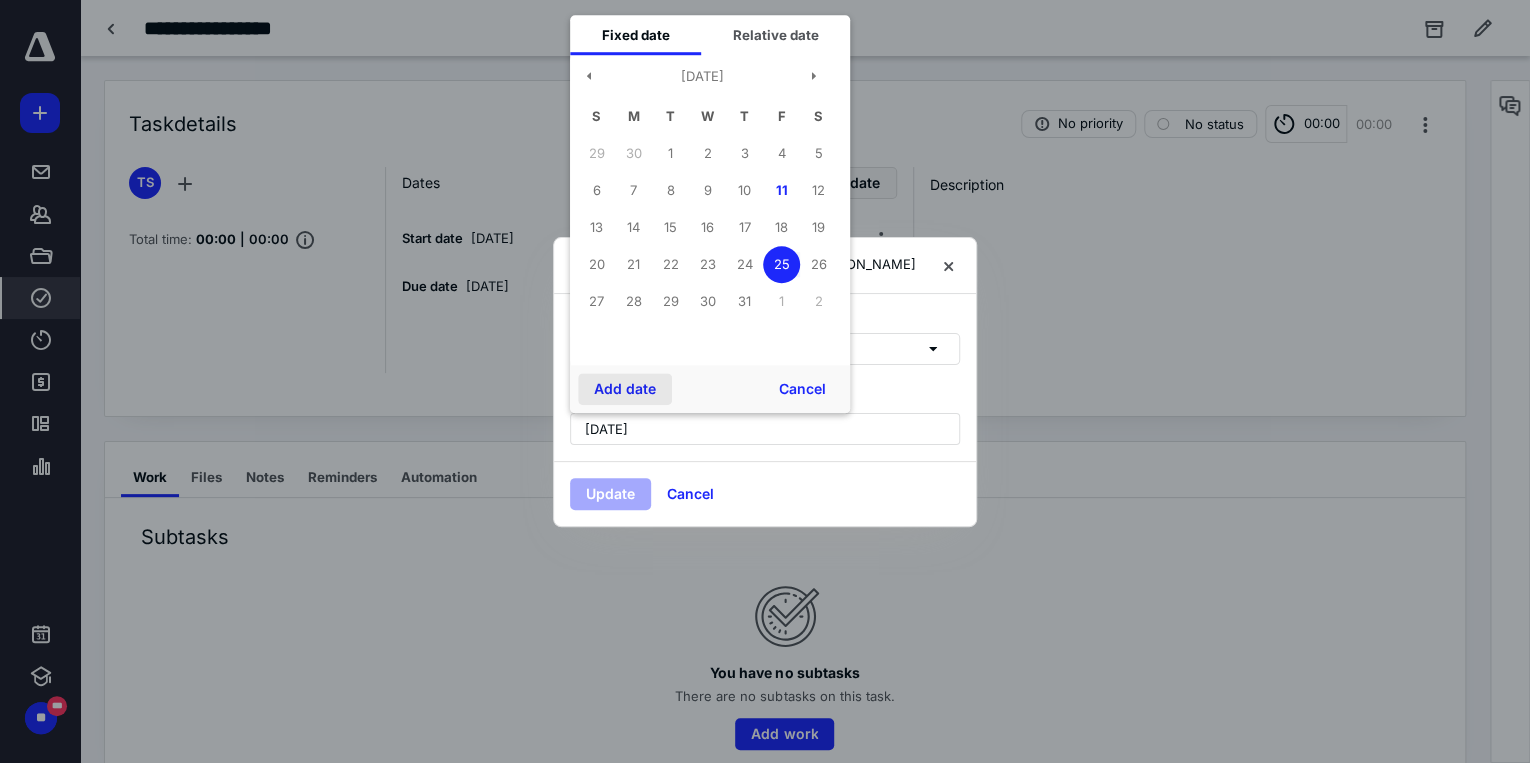 click on "Add date" at bounding box center (625, 389) 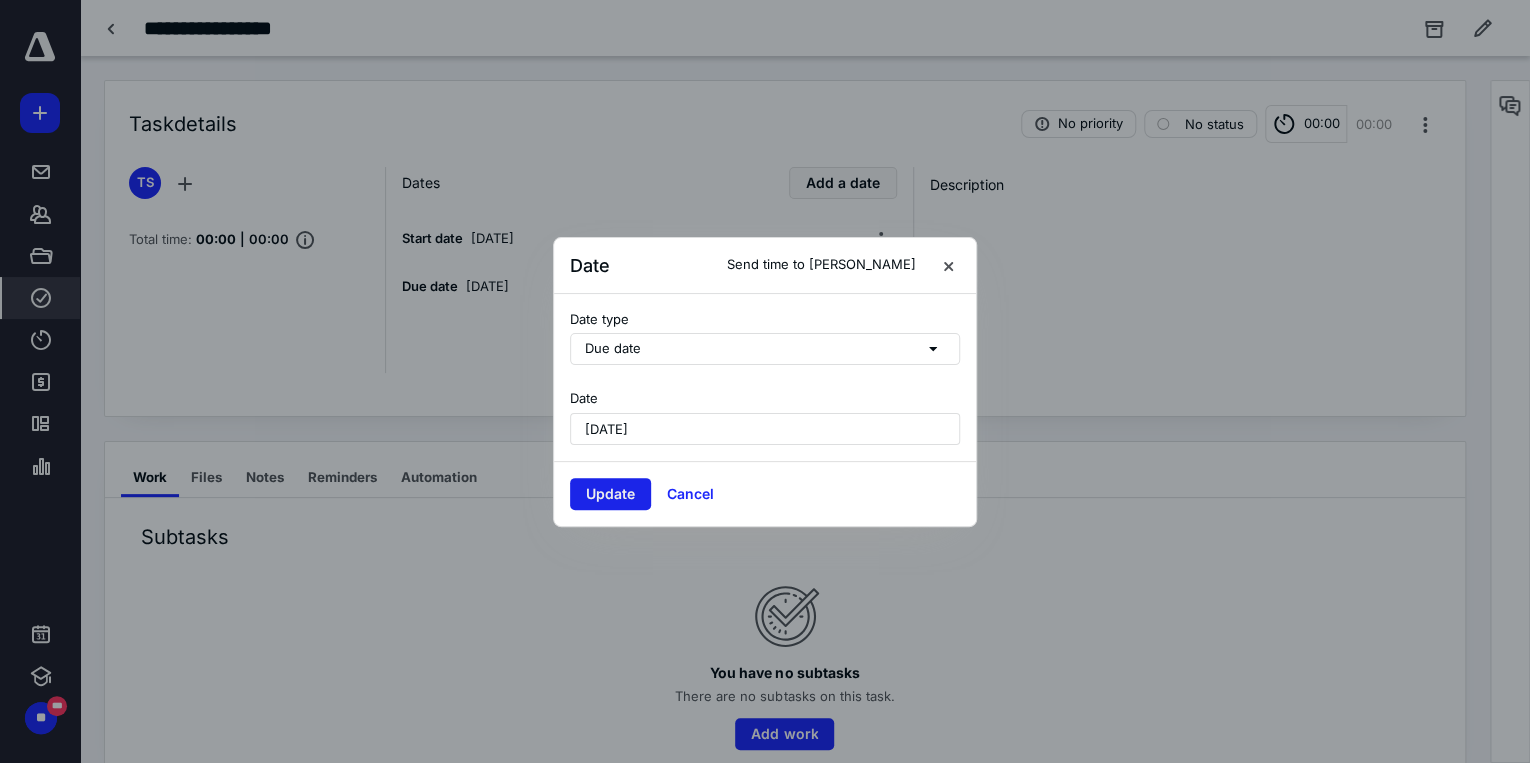 click on "Update" at bounding box center (610, 494) 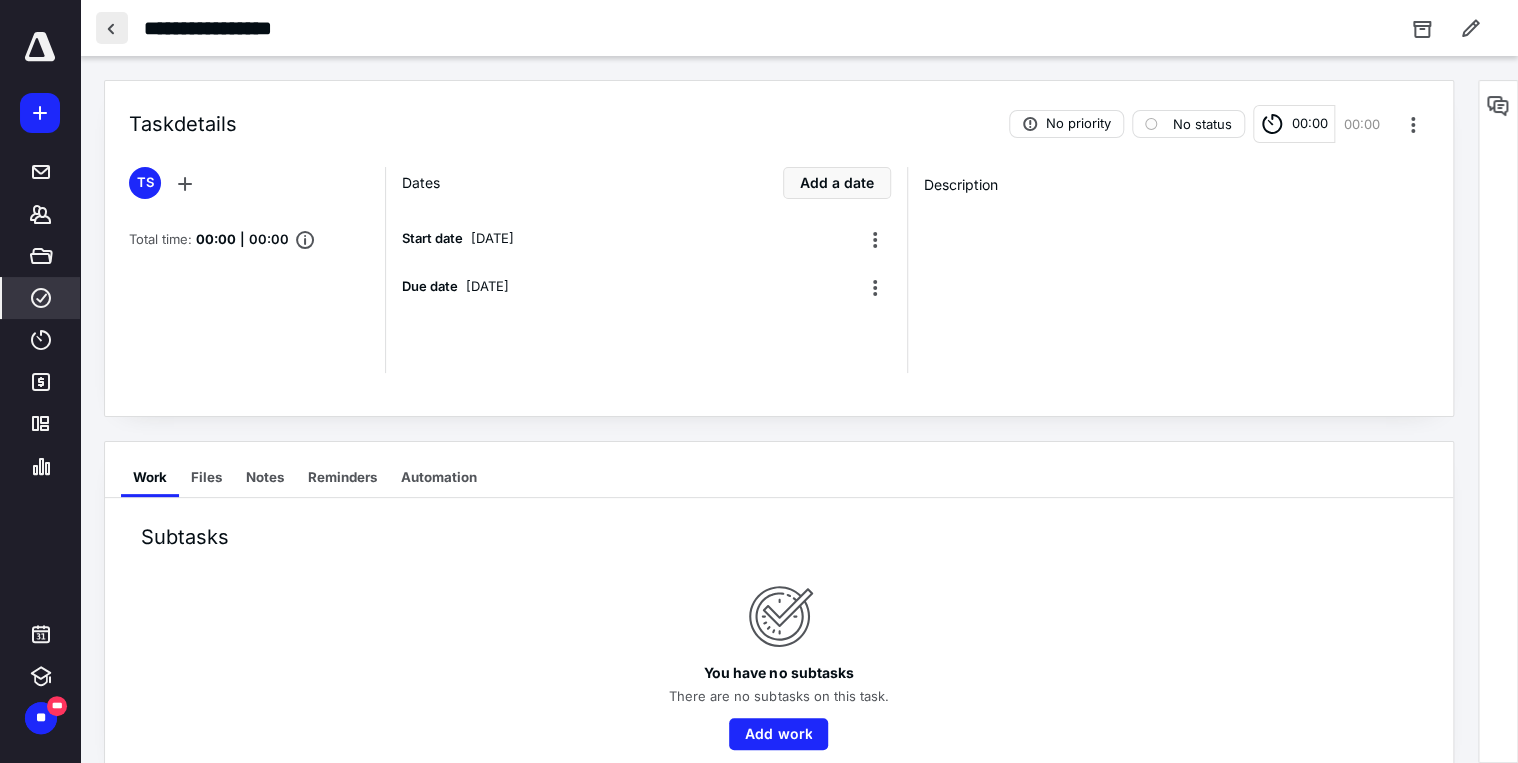click at bounding box center (112, 28) 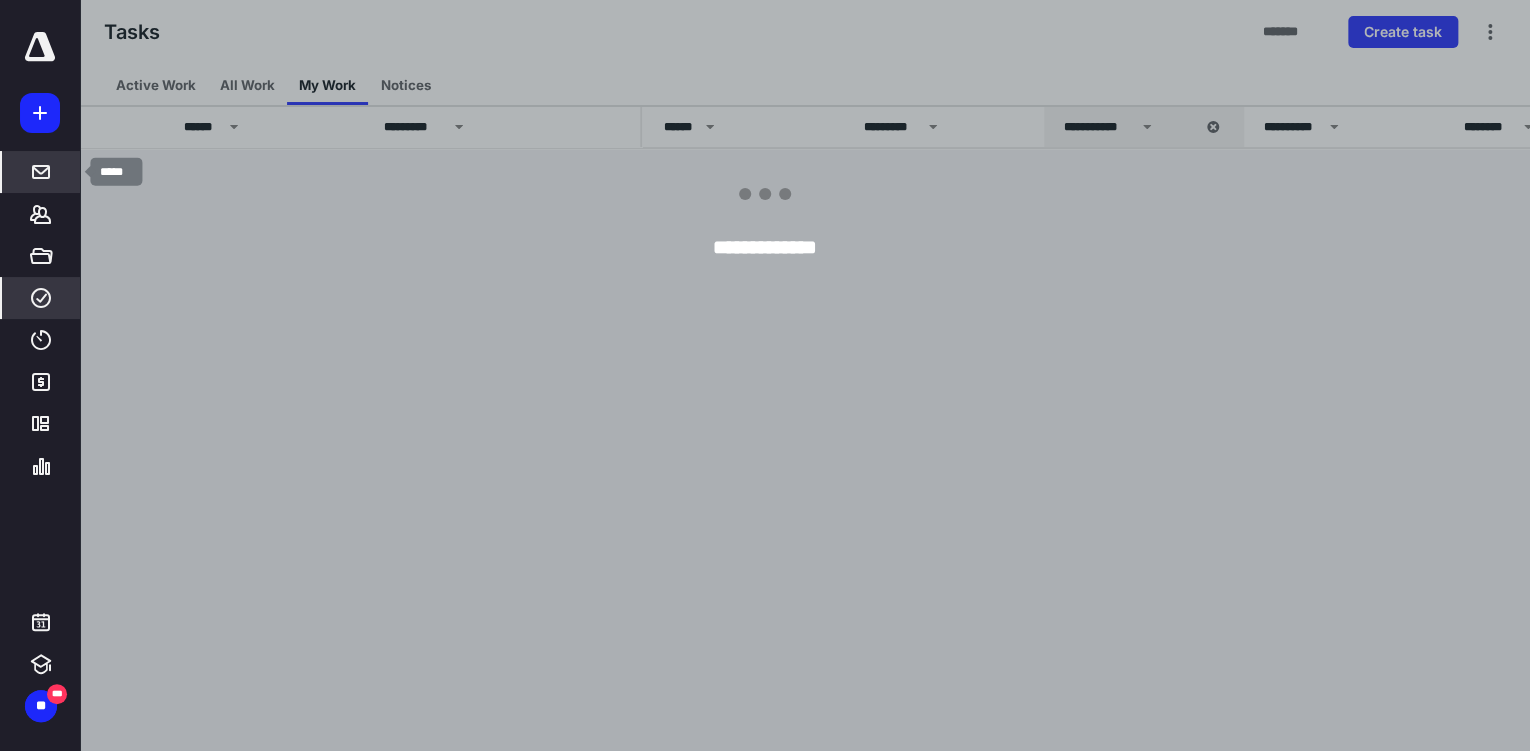 click 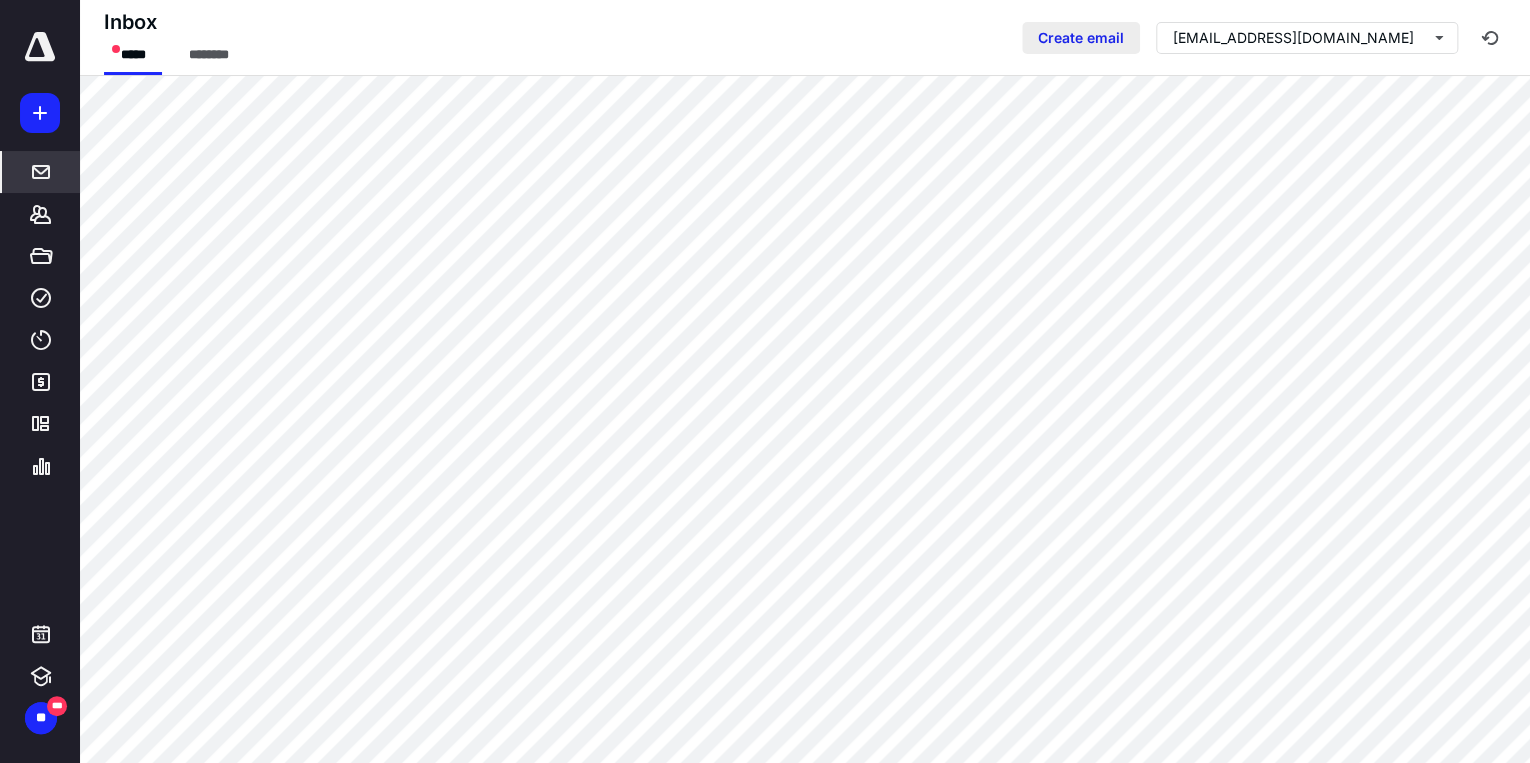 click on "Create email" at bounding box center [1081, 38] 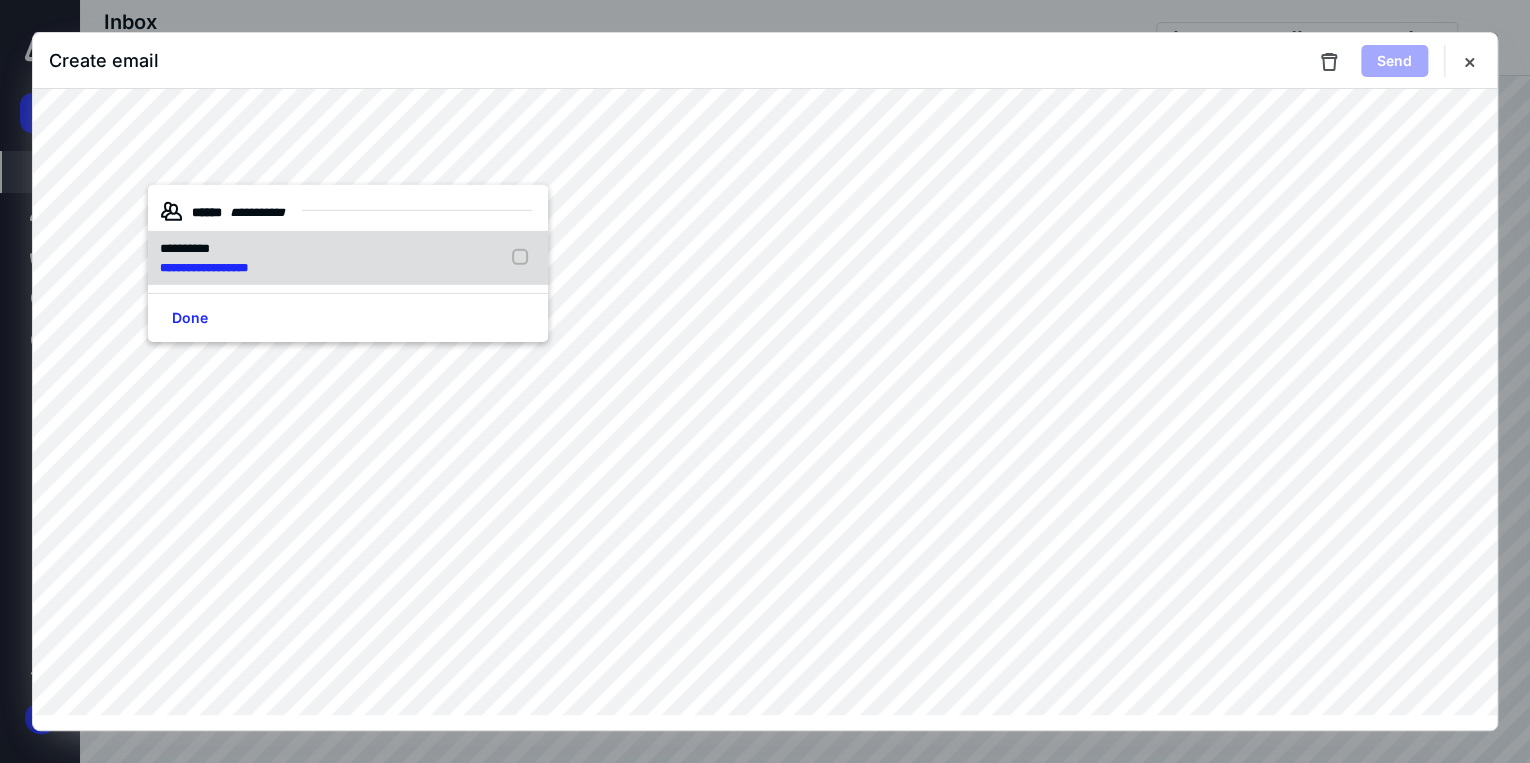 click on "**********" at bounding box center [348, 257] 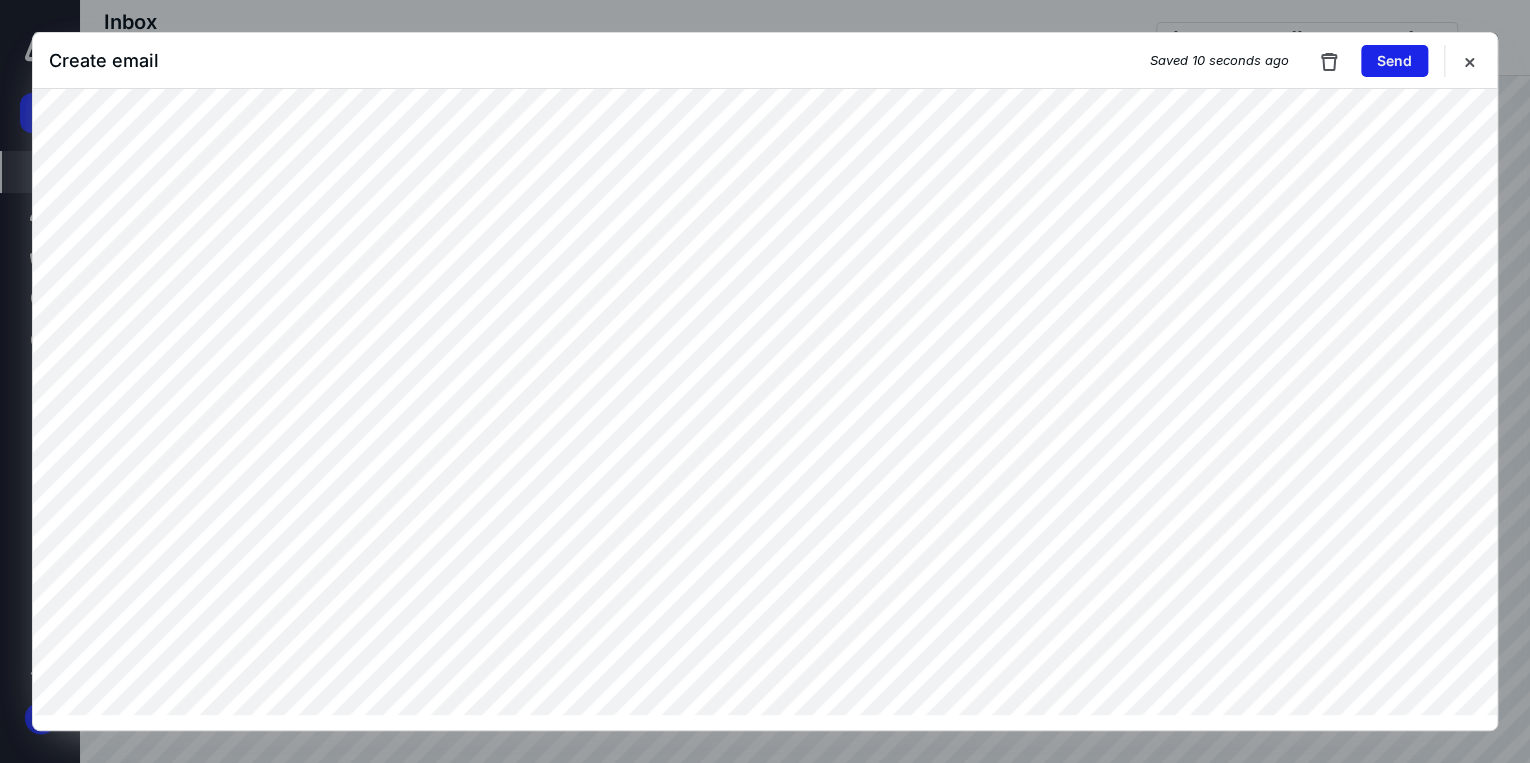 click on "Send" at bounding box center (1394, 61) 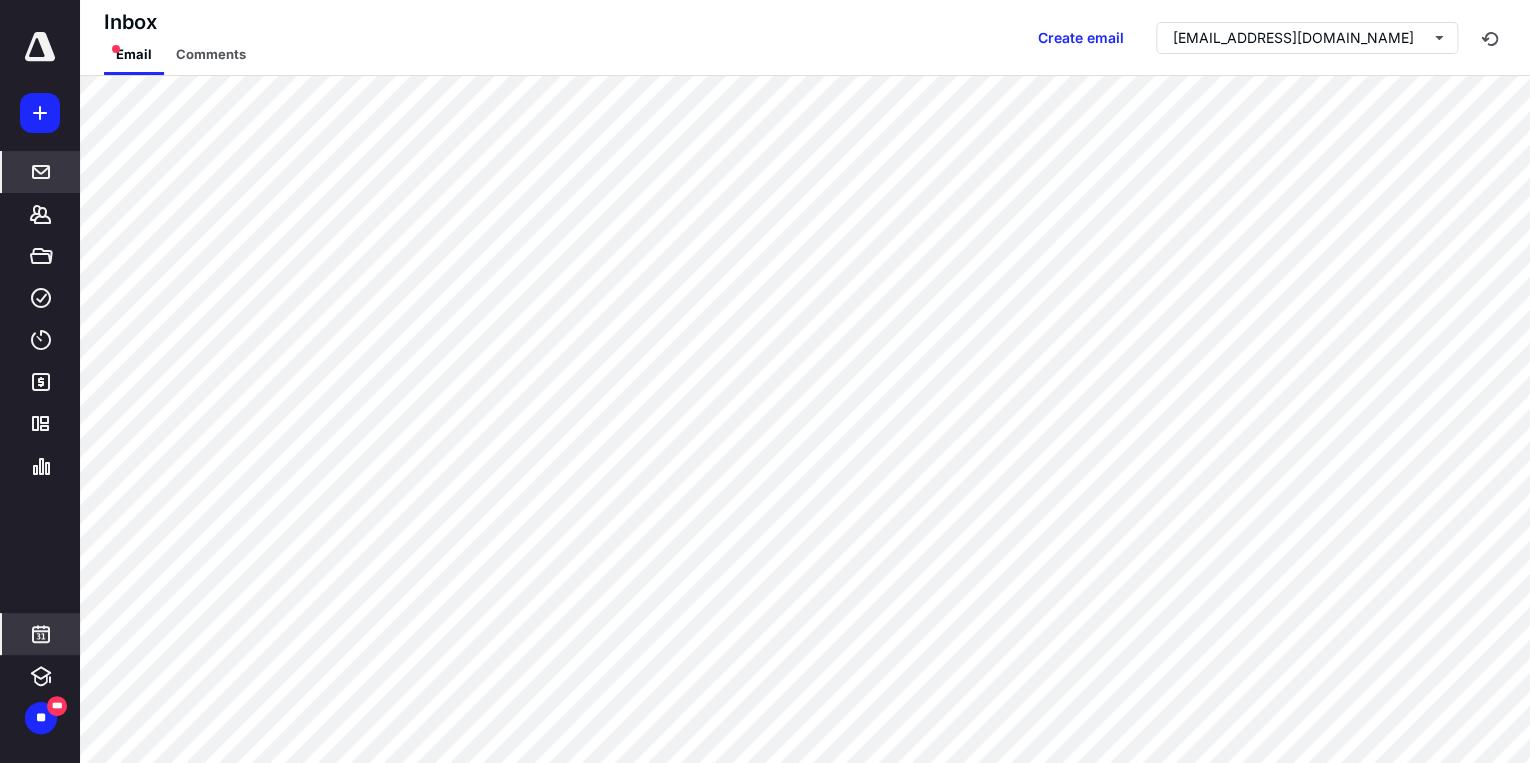 click 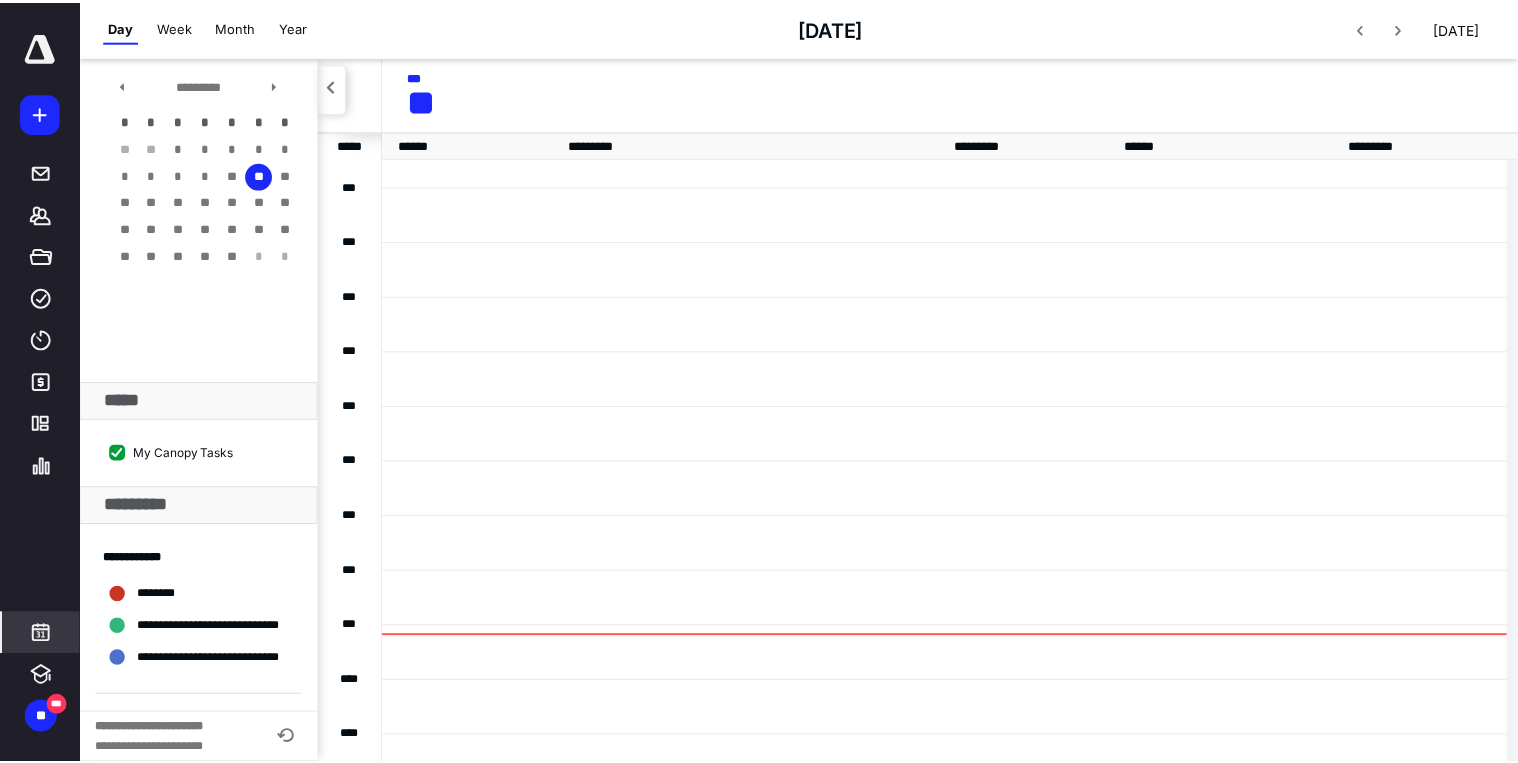 scroll, scrollTop: 384, scrollLeft: 0, axis: vertical 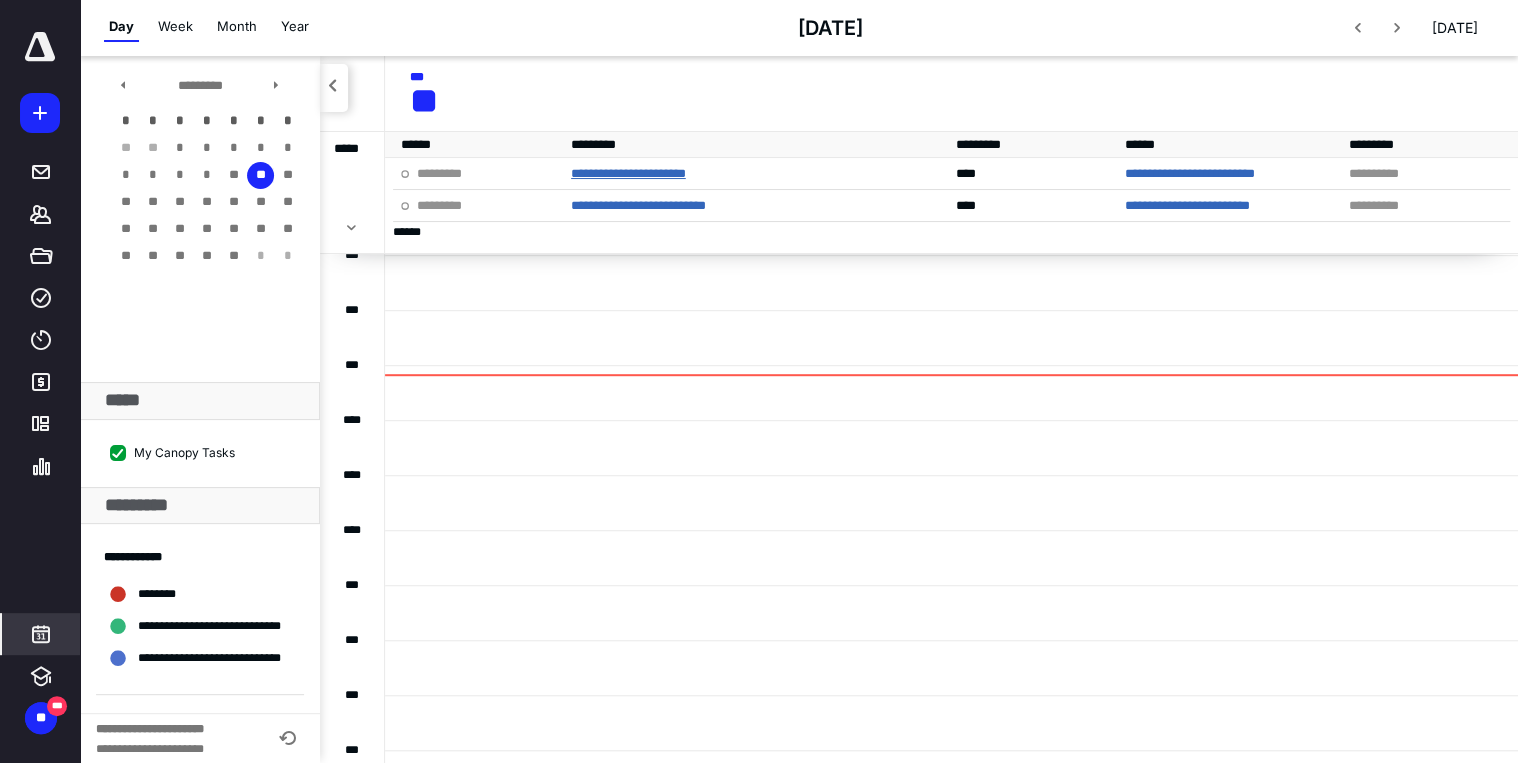 click on "**********" at bounding box center [628, 173] 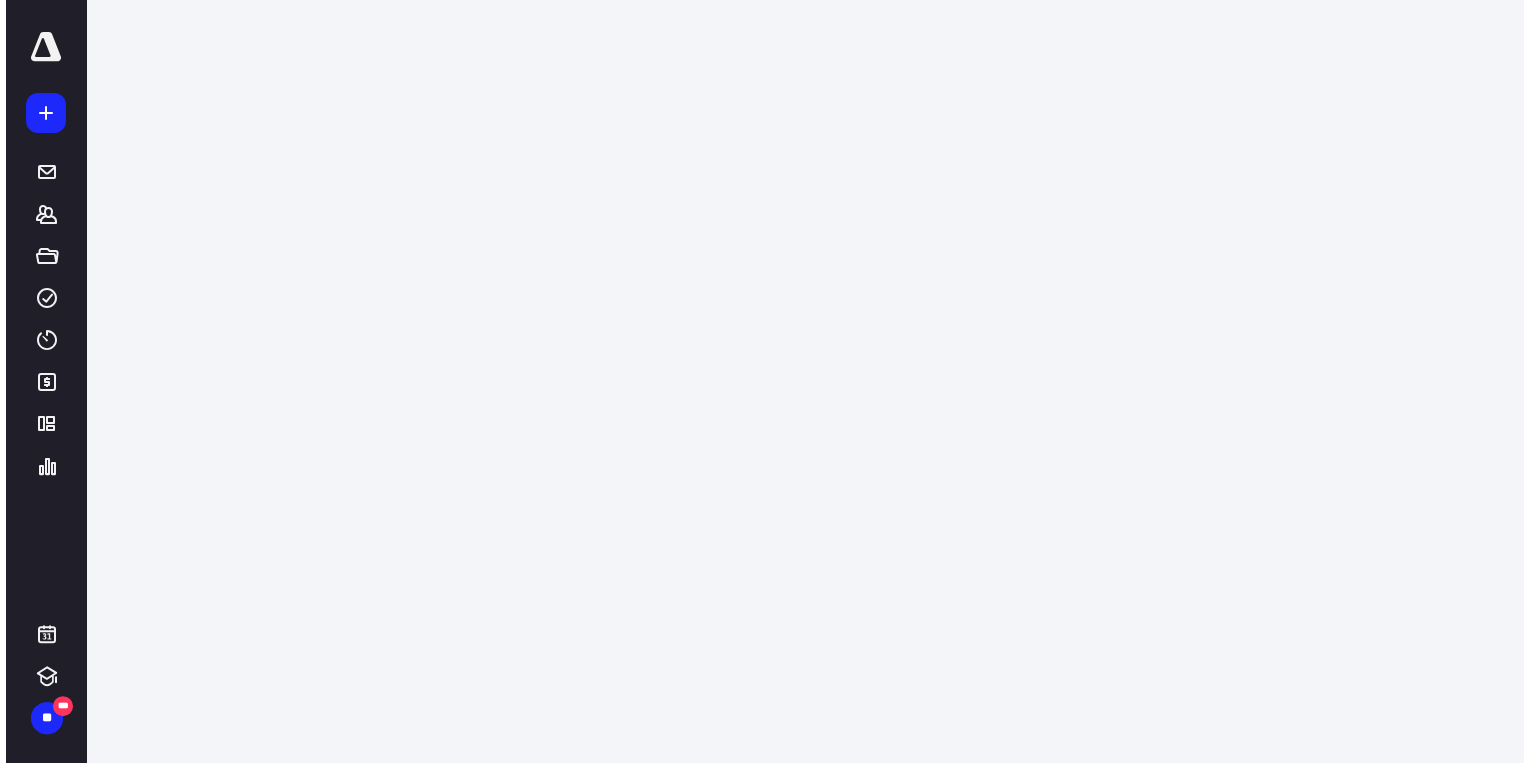 scroll, scrollTop: 0, scrollLeft: 0, axis: both 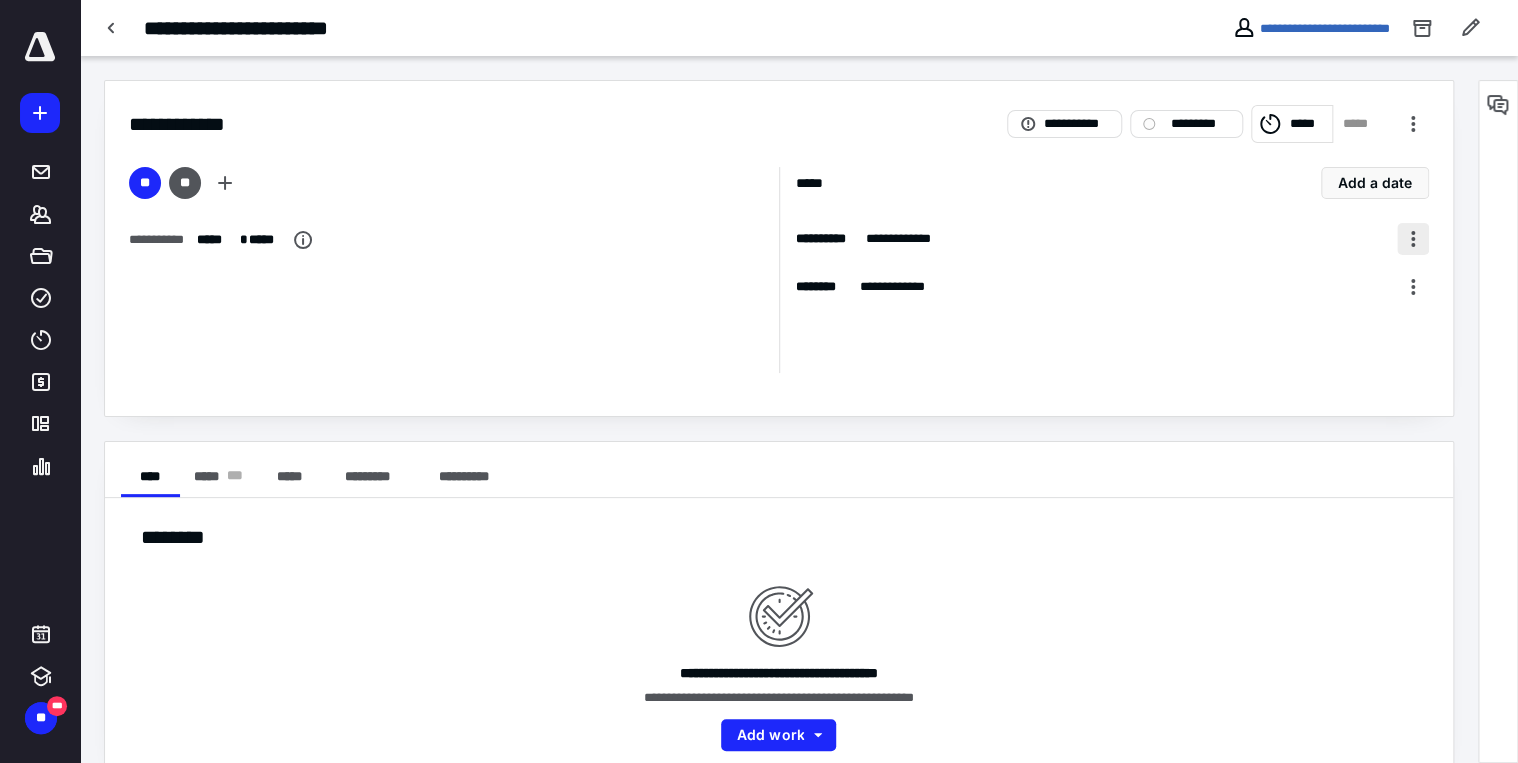 click at bounding box center [1413, 239] 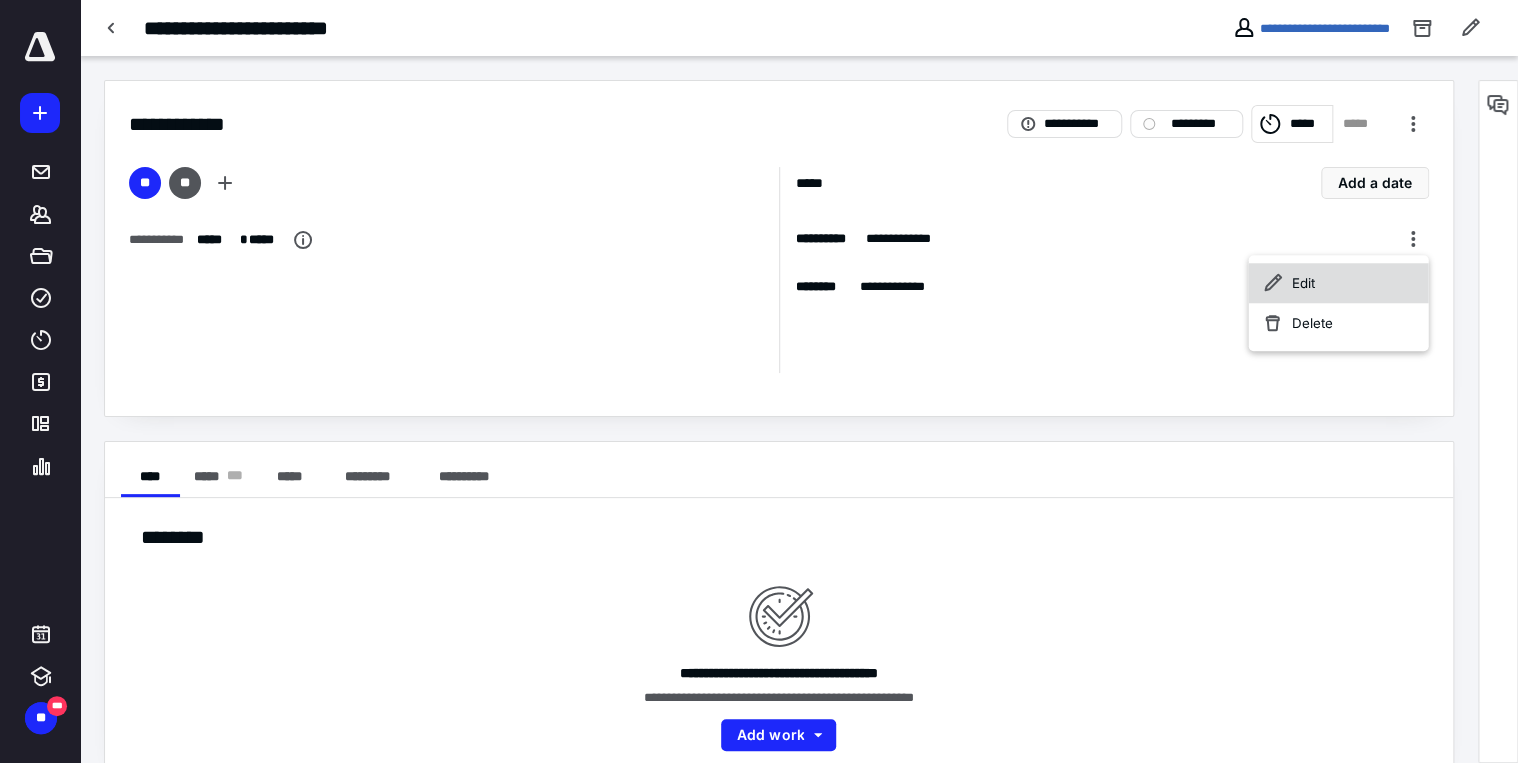 click on "Edit" at bounding box center [1338, 283] 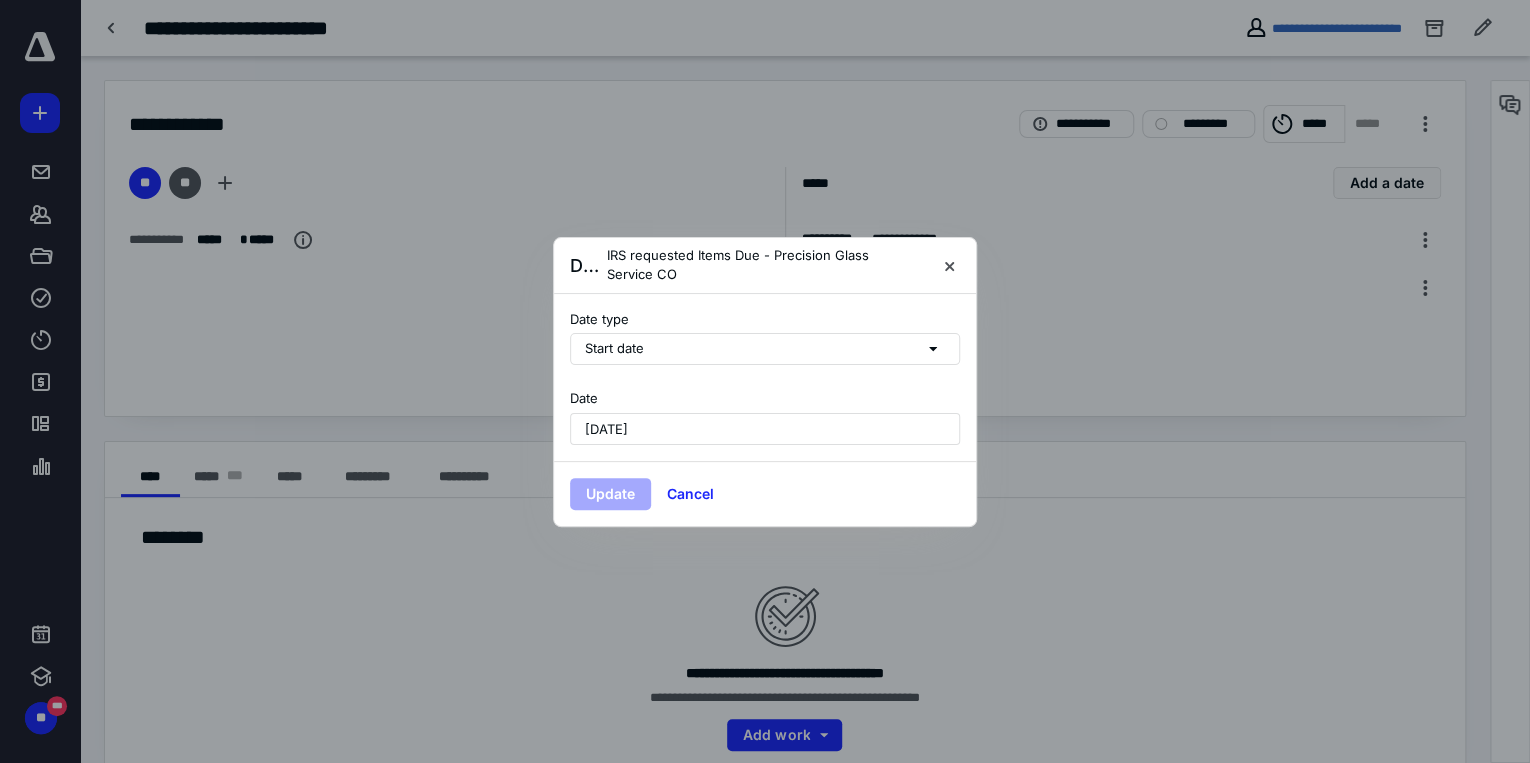 click on "[DATE]" at bounding box center [765, 429] 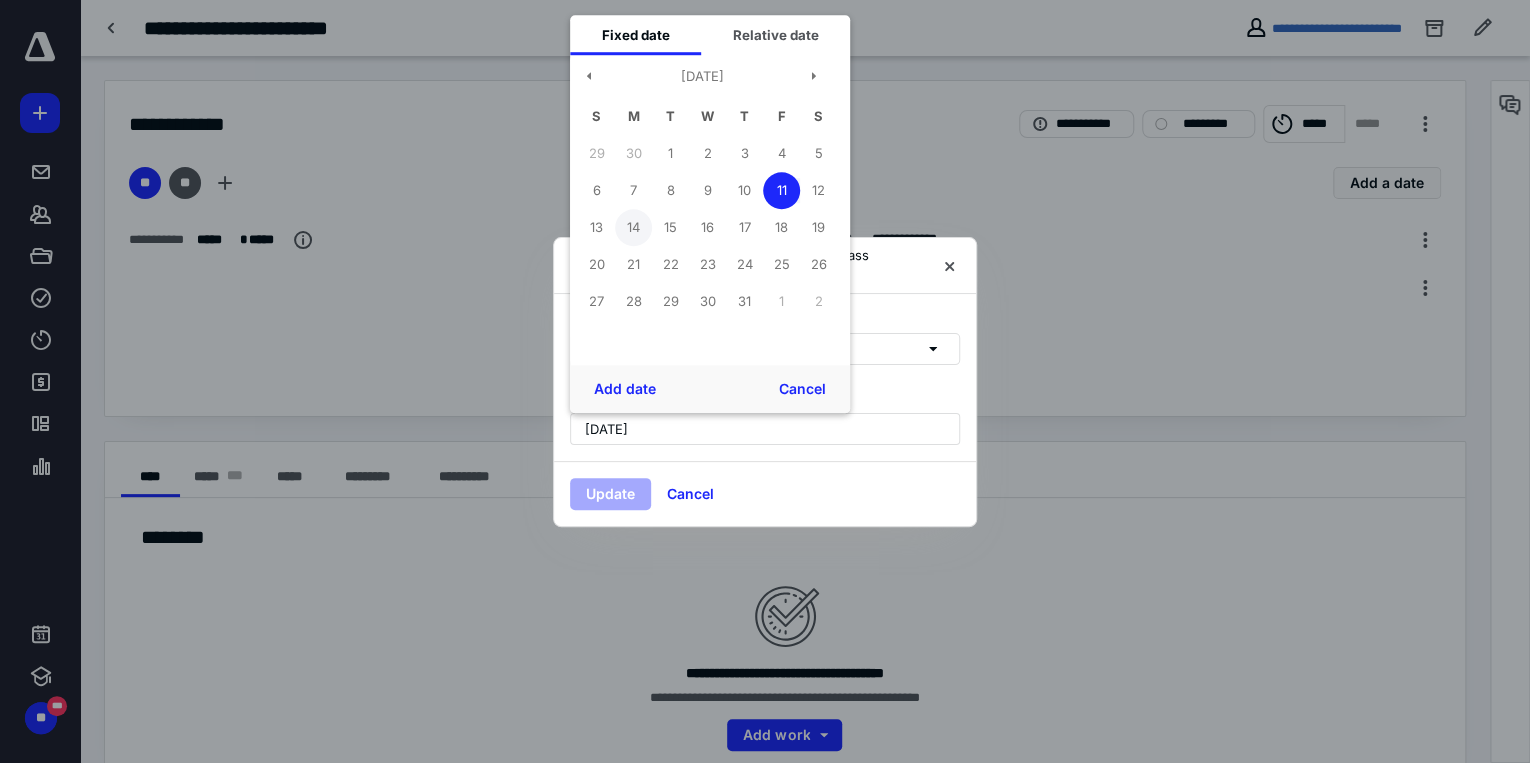 click on "14" at bounding box center (633, 227) 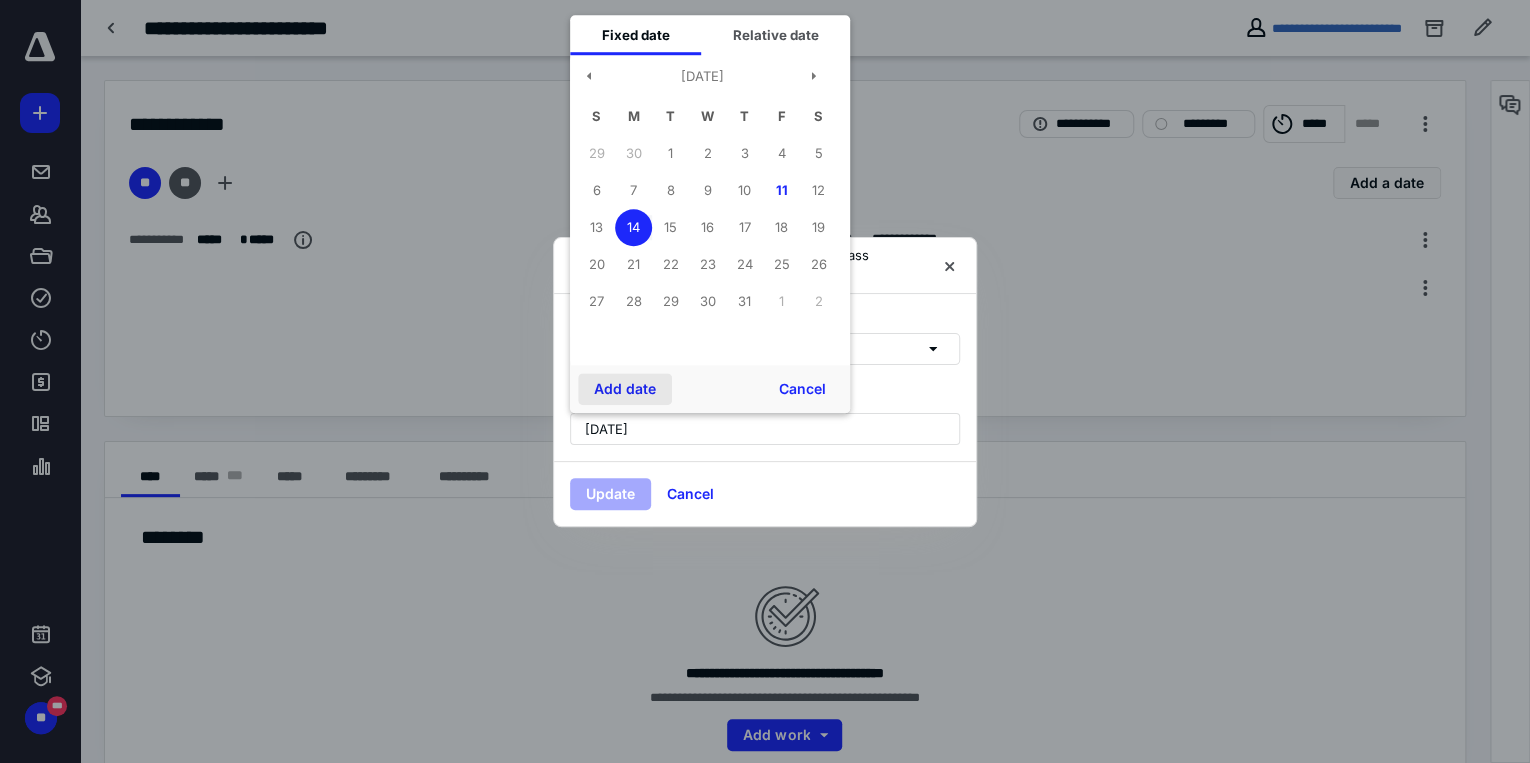 click on "Add date" at bounding box center [625, 389] 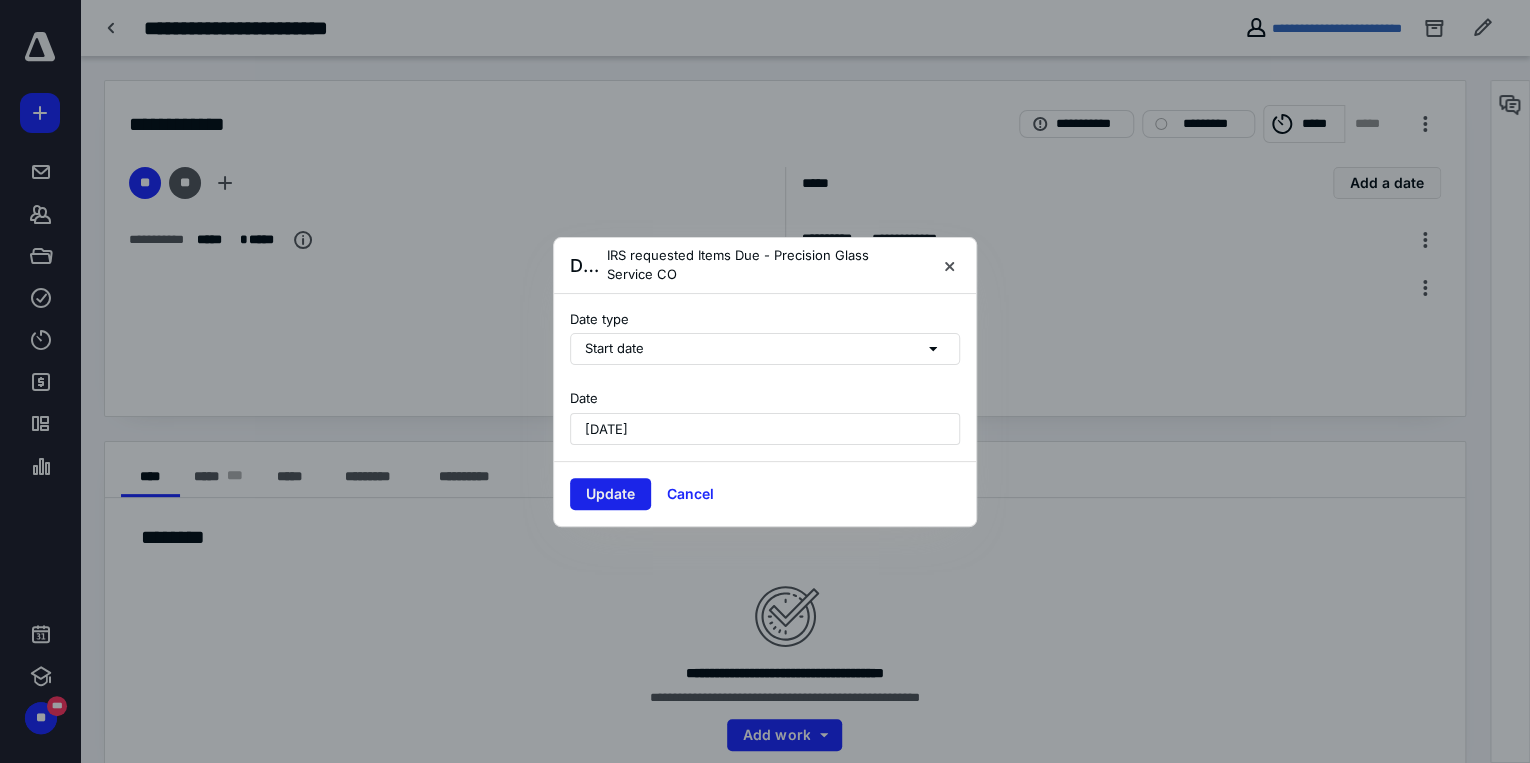 click on "Update" at bounding box center (610, 494) 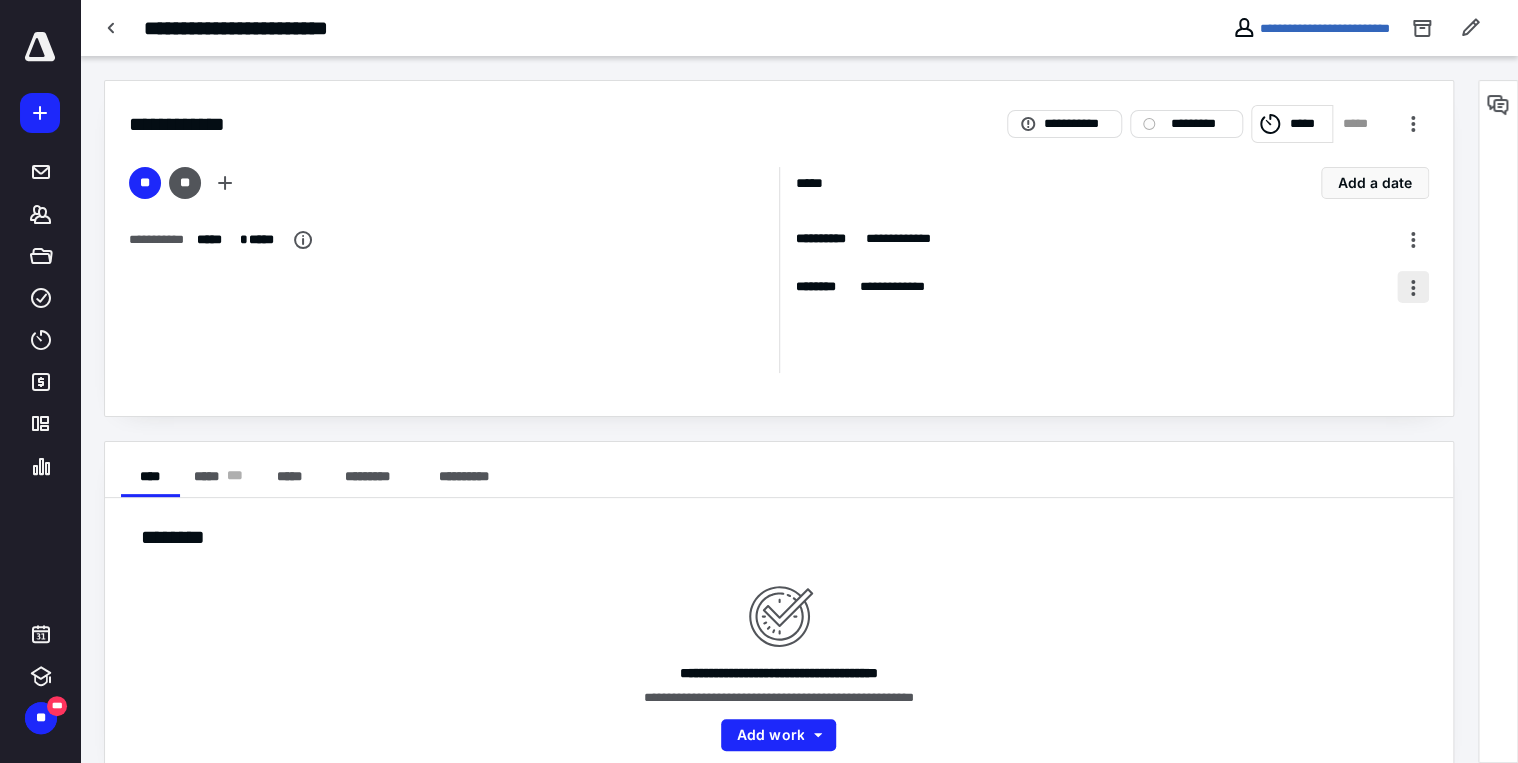 click at bounding box center [1413, 287] 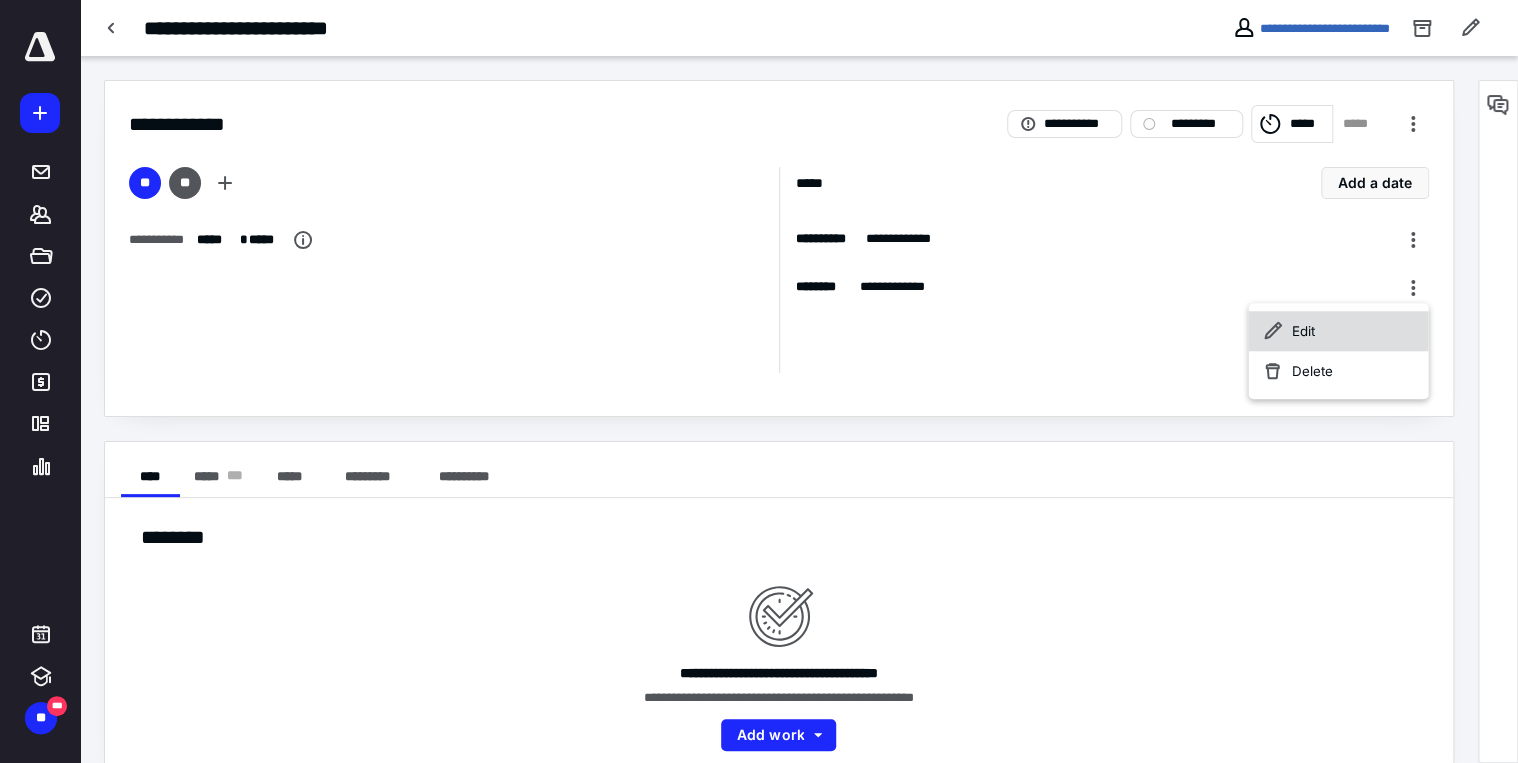 click on "Edit" at bounding box center [1338, 331] 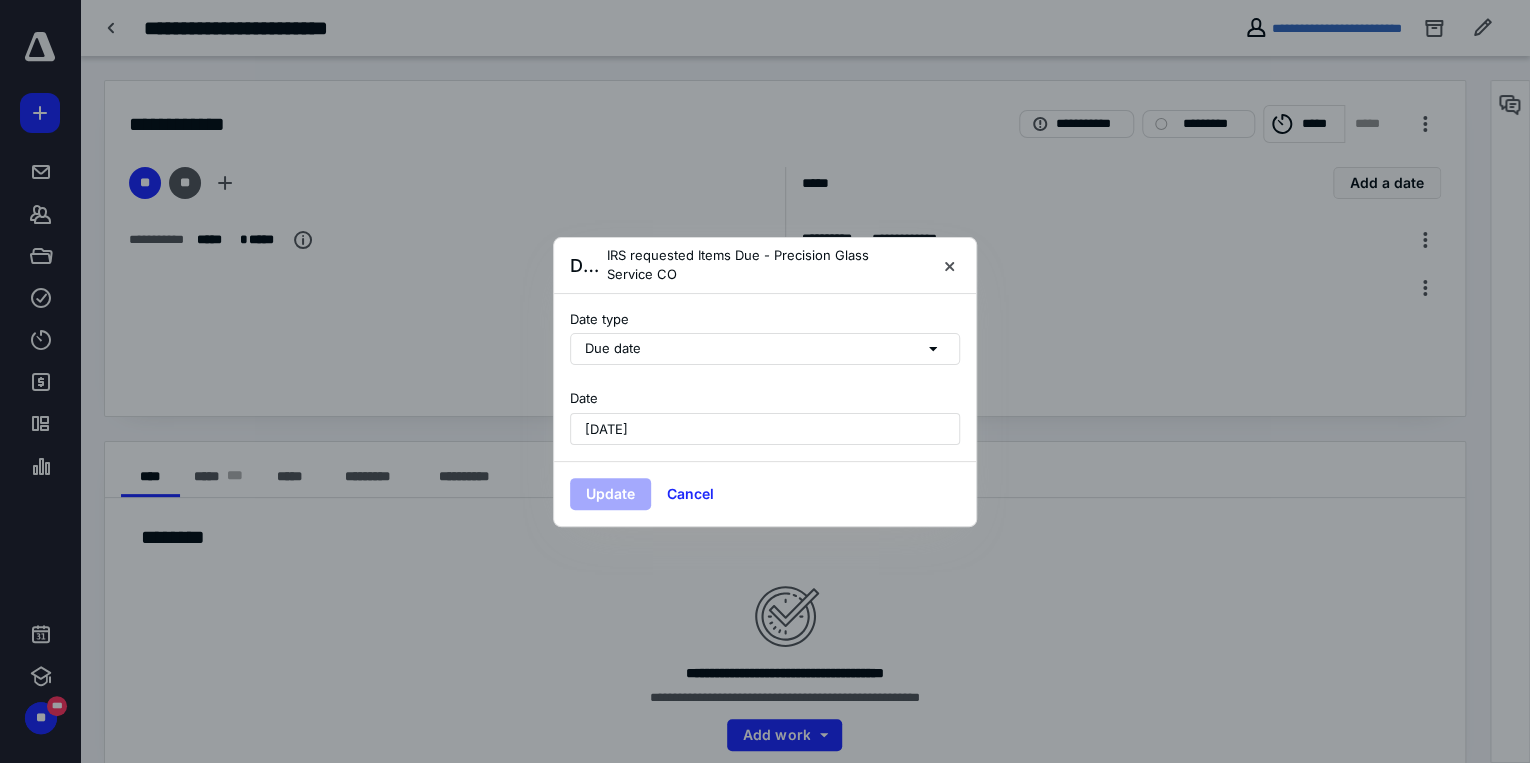click 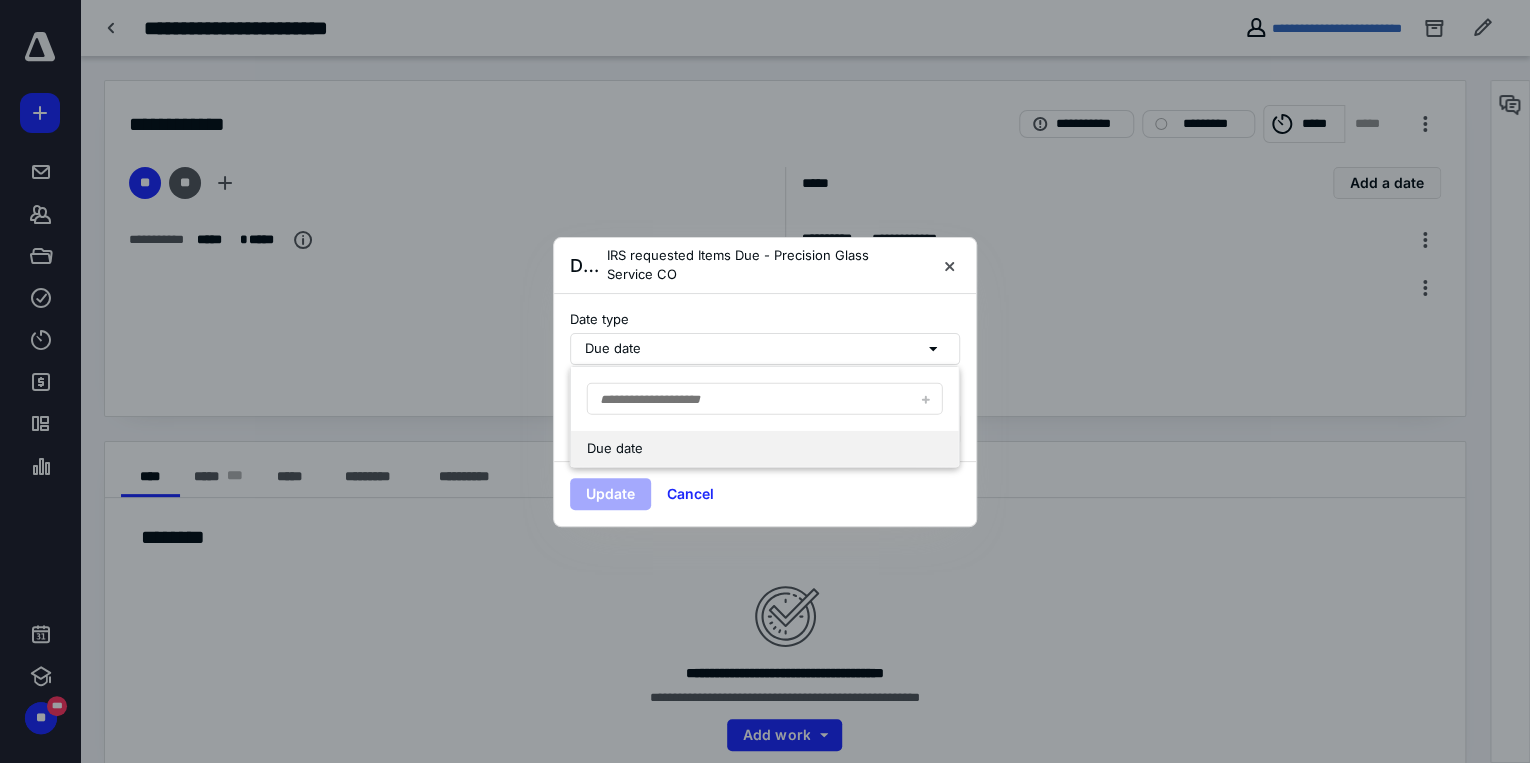 click on "Due date" at bounding box center (765, 417) 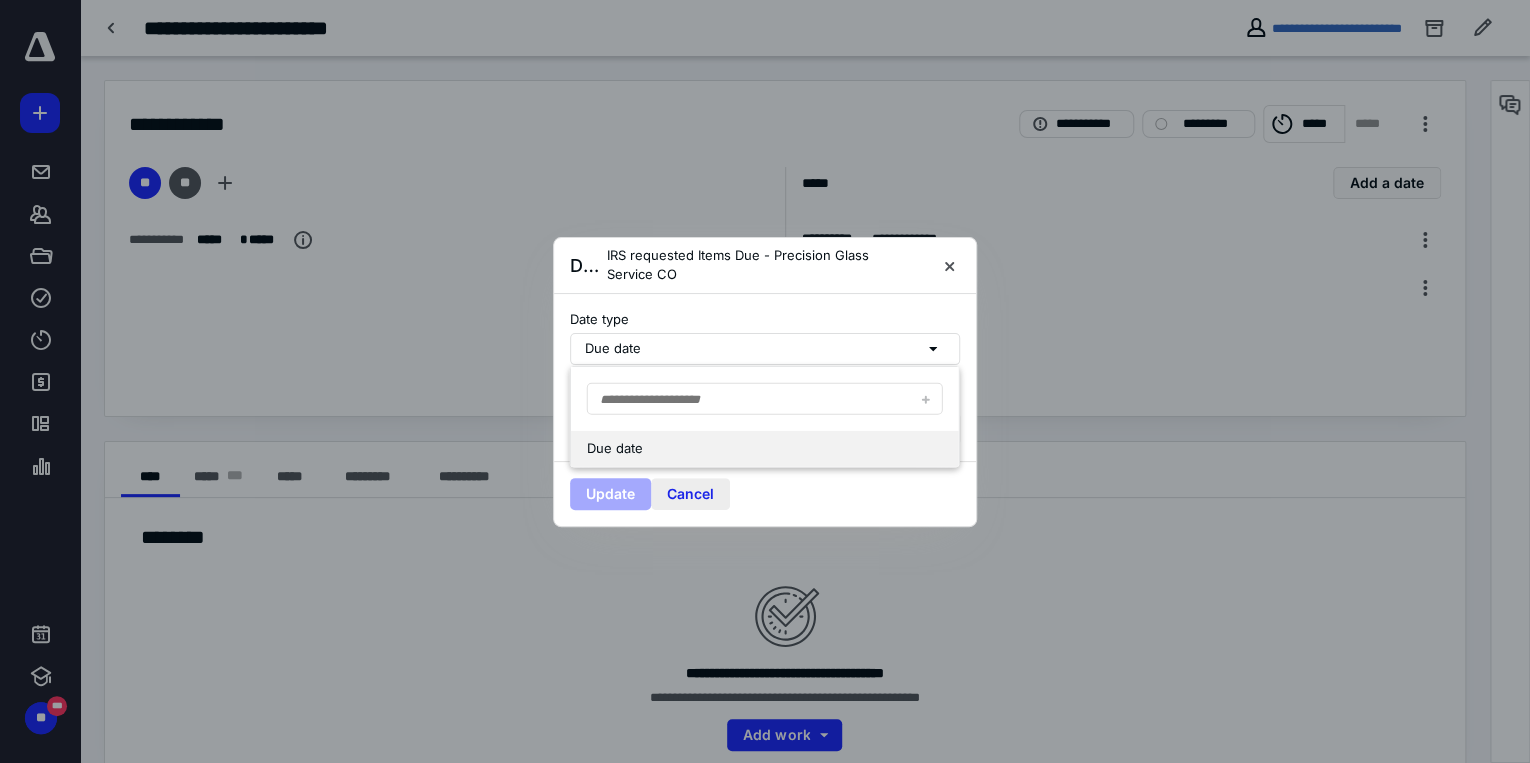 click on "Cancel" at bounding box center (690, 494) 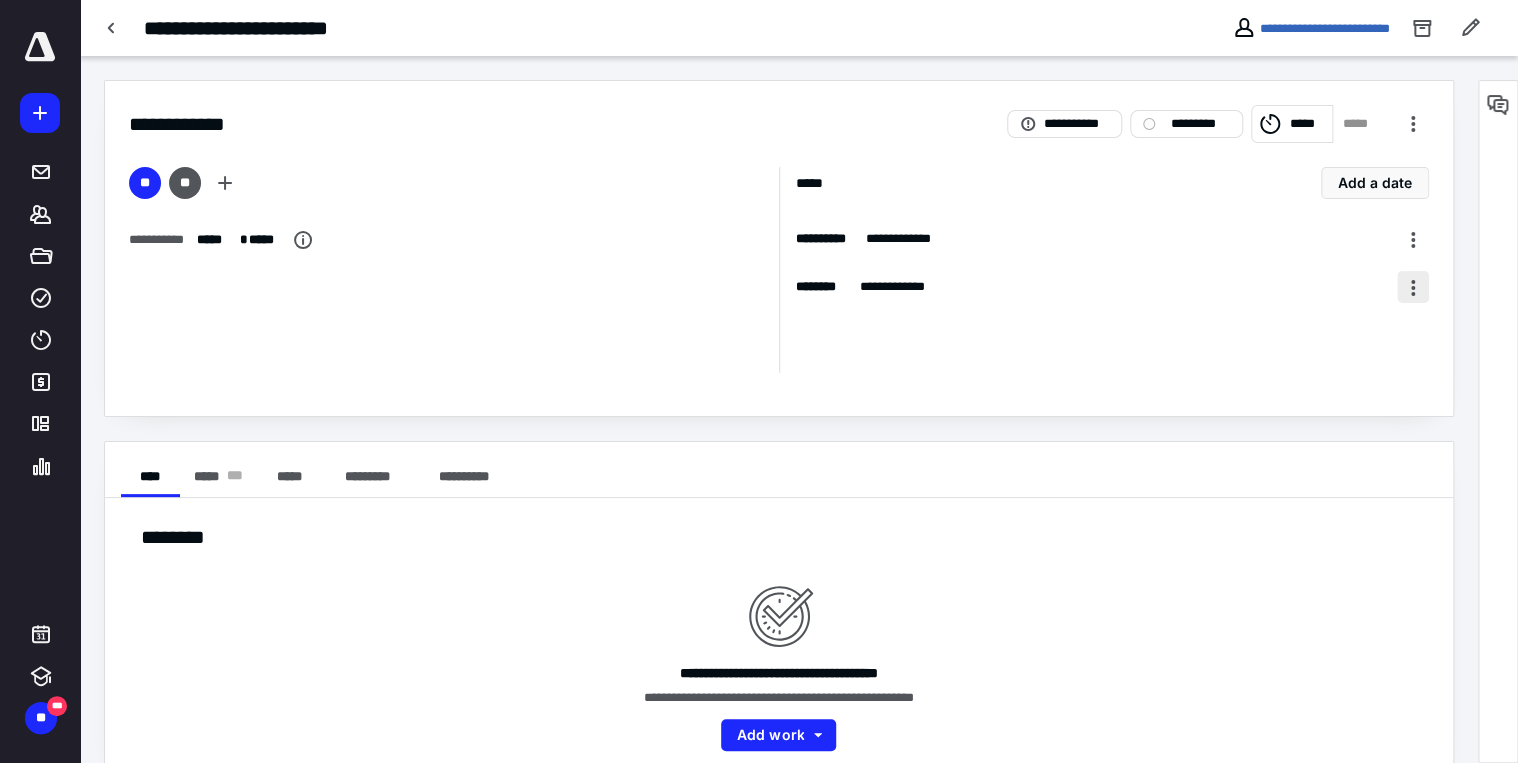 click at bounding box center (1413, 287) 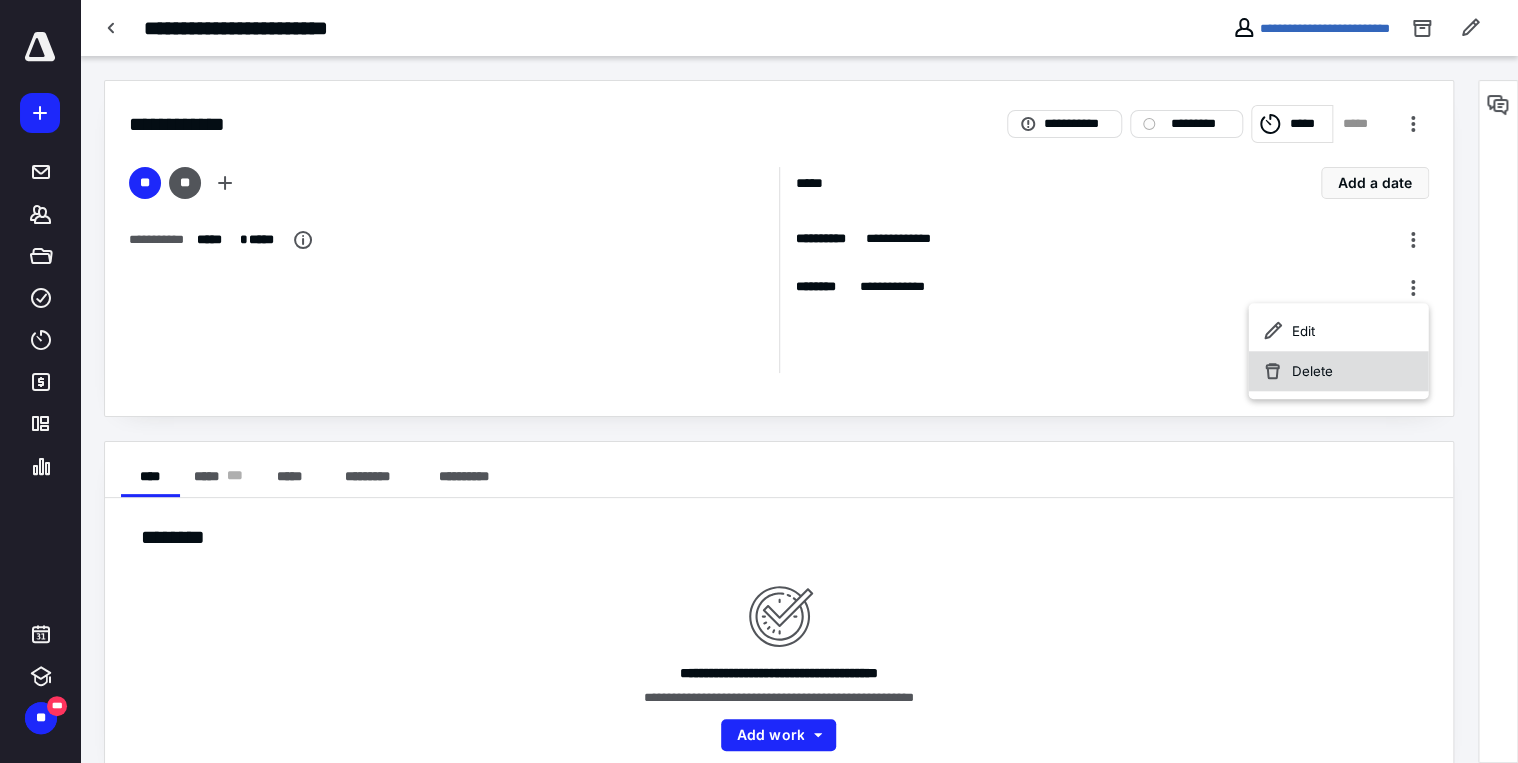 click on "Delete" at bounding box center (1338, 371) 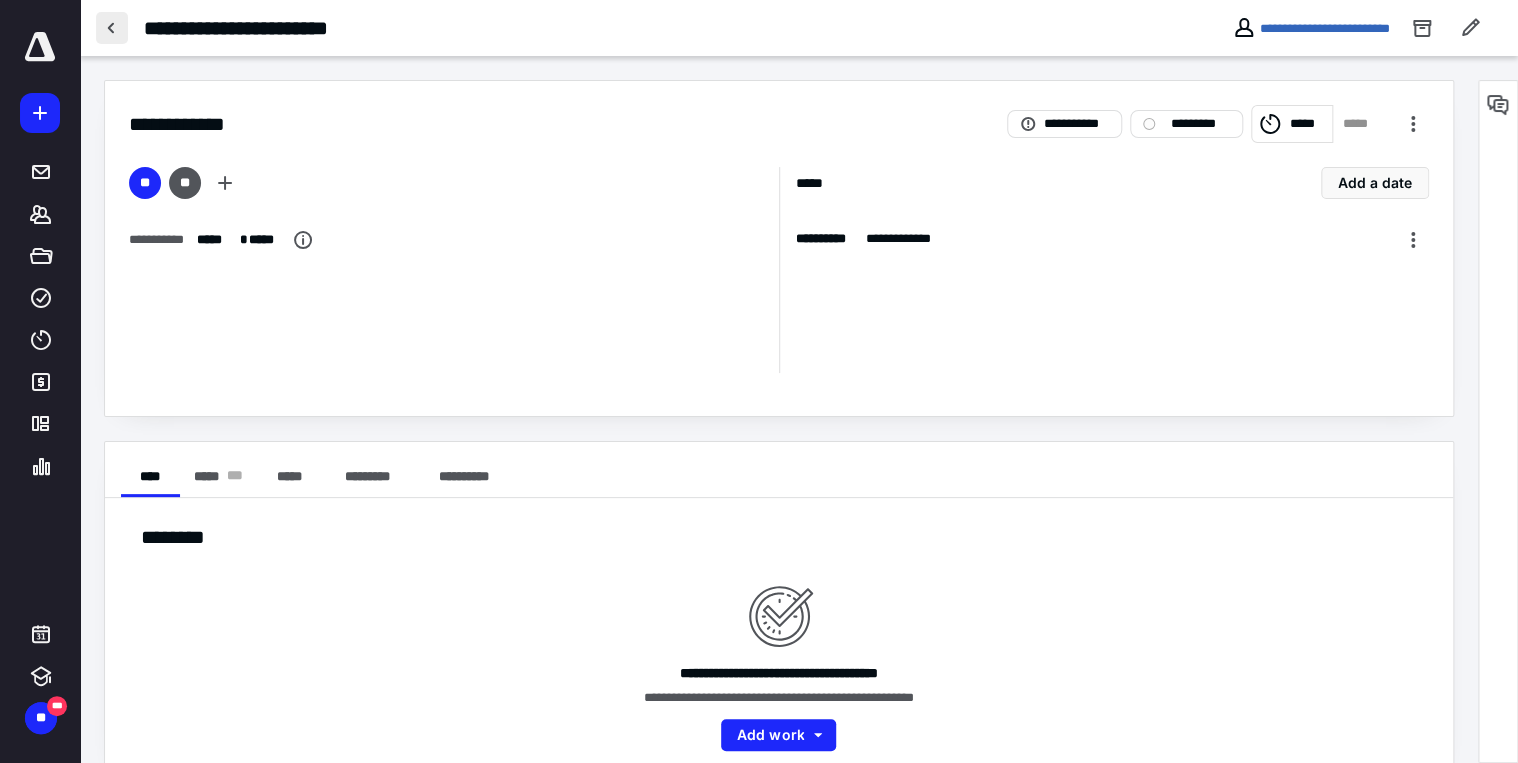 click at bounding box center (112, 28) 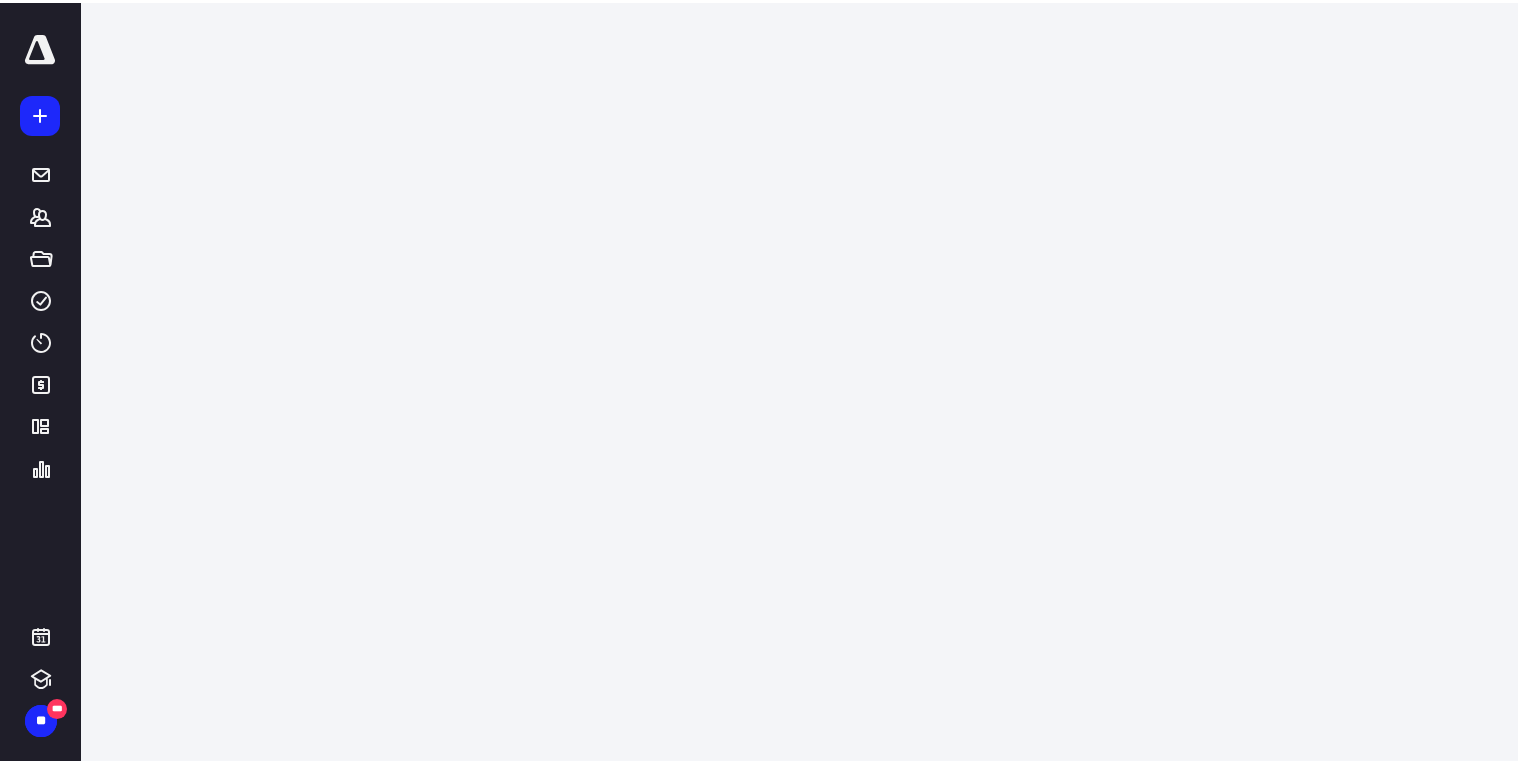 scroll, scrollTop: 384, scrollLeft: 0, axis: vertical 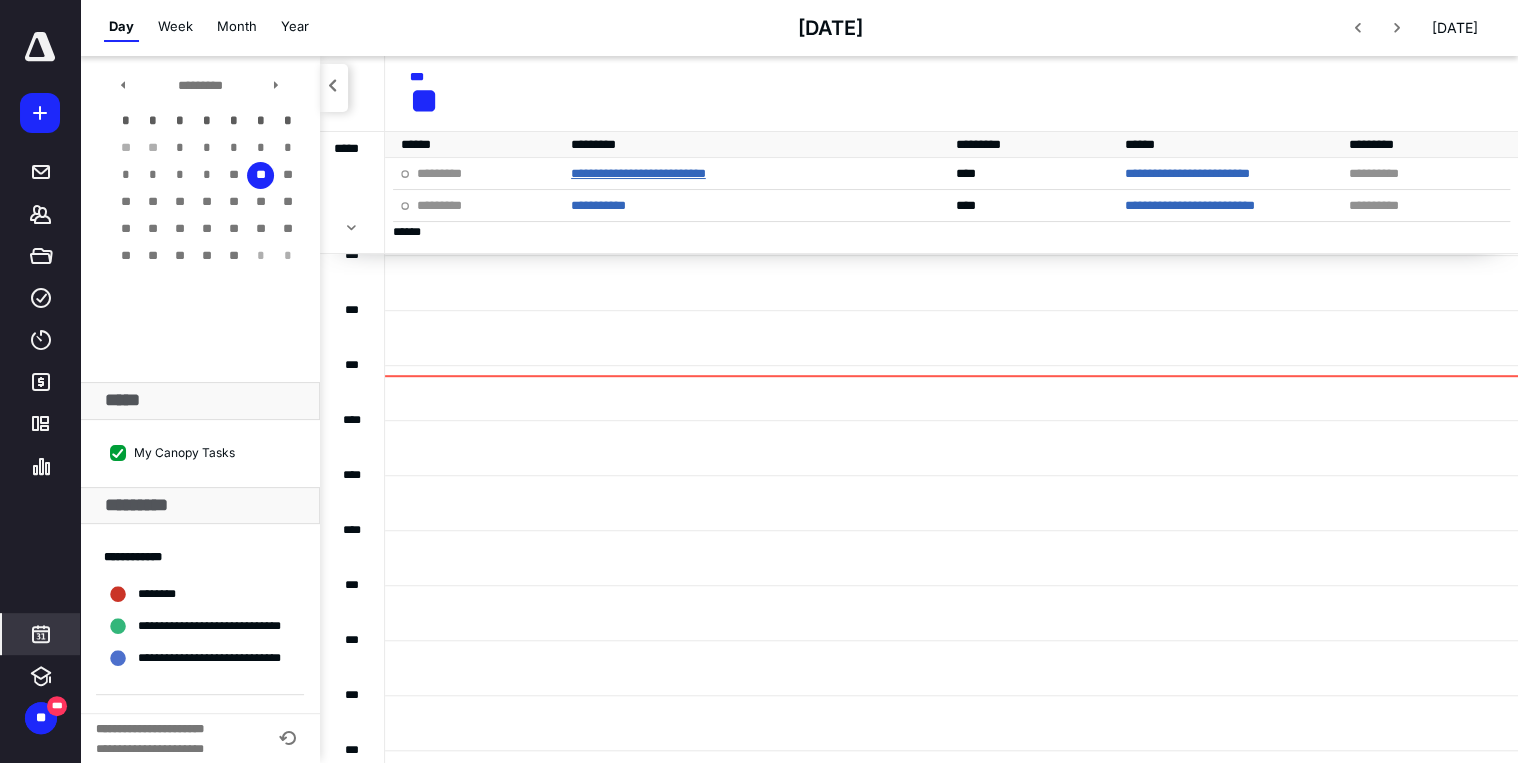 click on "**********" at bounding box center [638, 173] 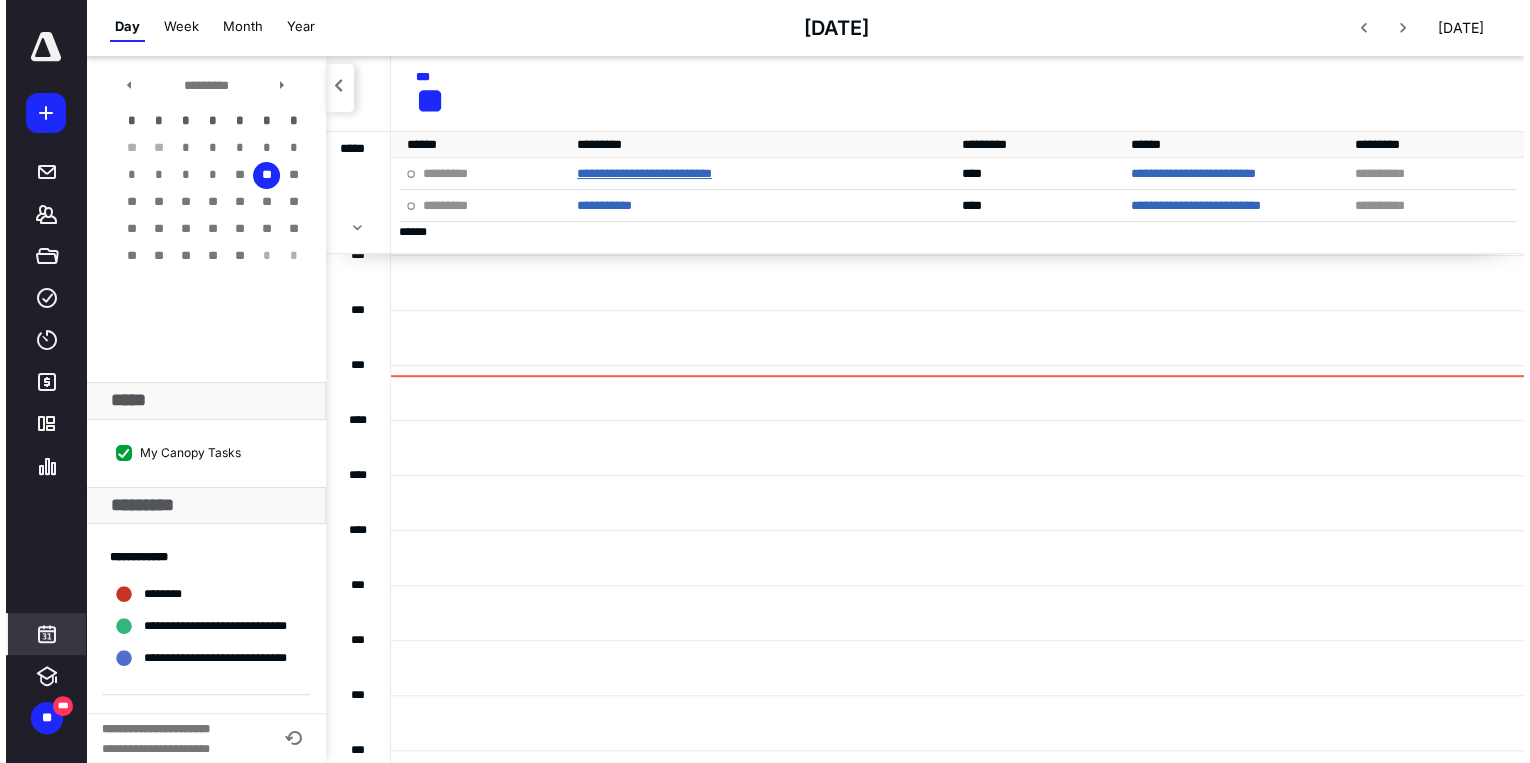 scroll, scrollTop: 0, scrollLeft: 0, axis: both 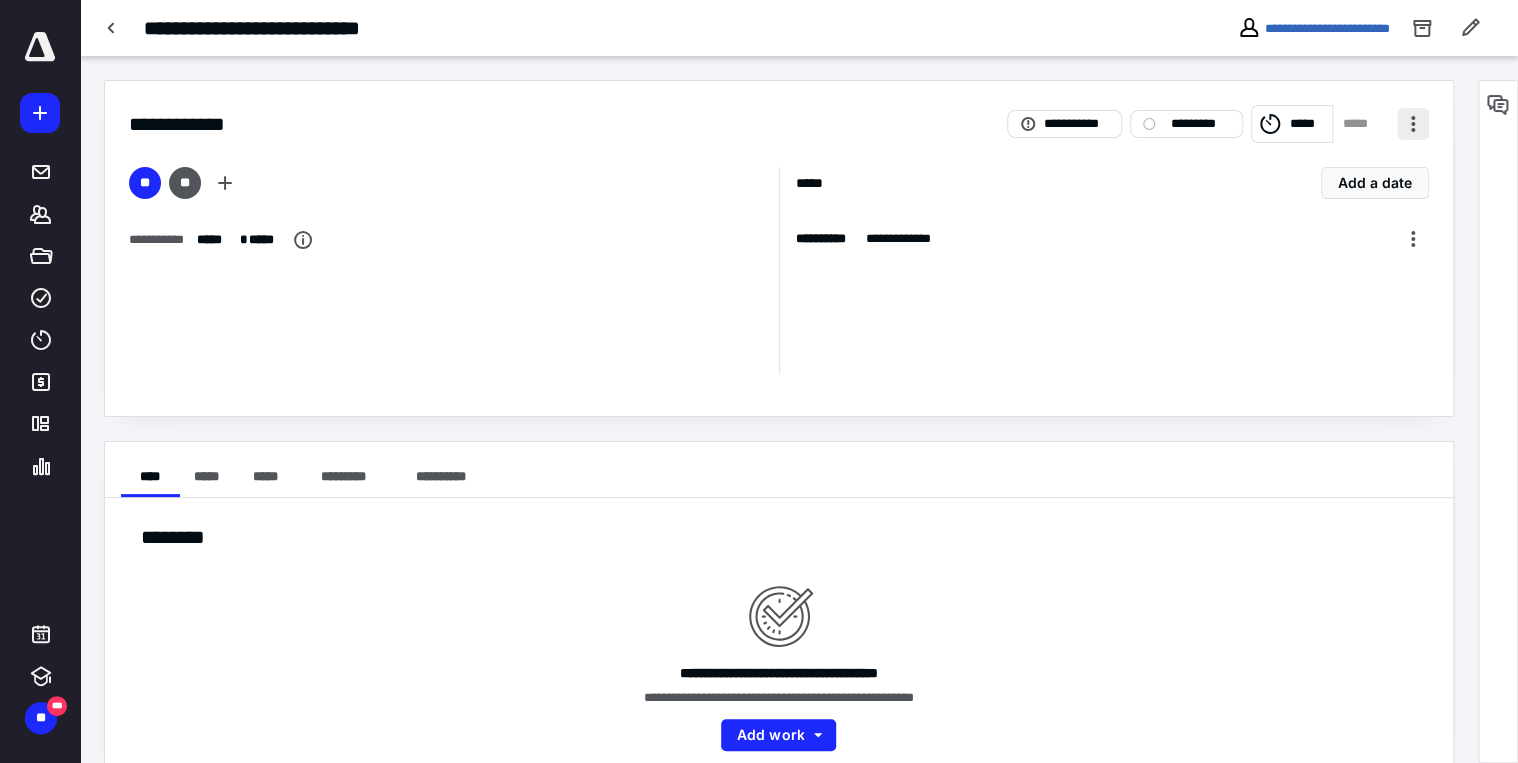 click at bounding box center [1413, 124] 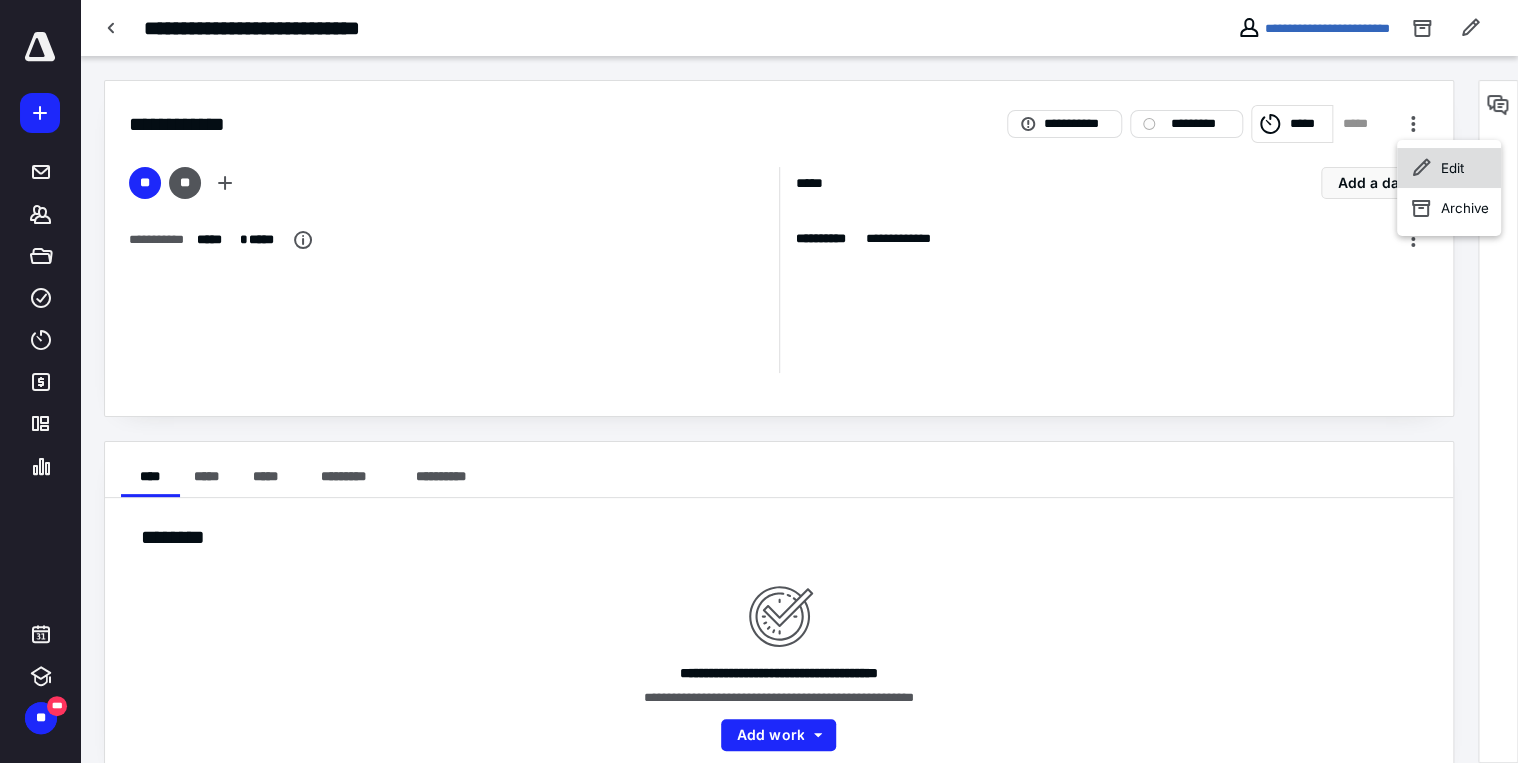 click on "Edit" at bounding box center (1449, 168) 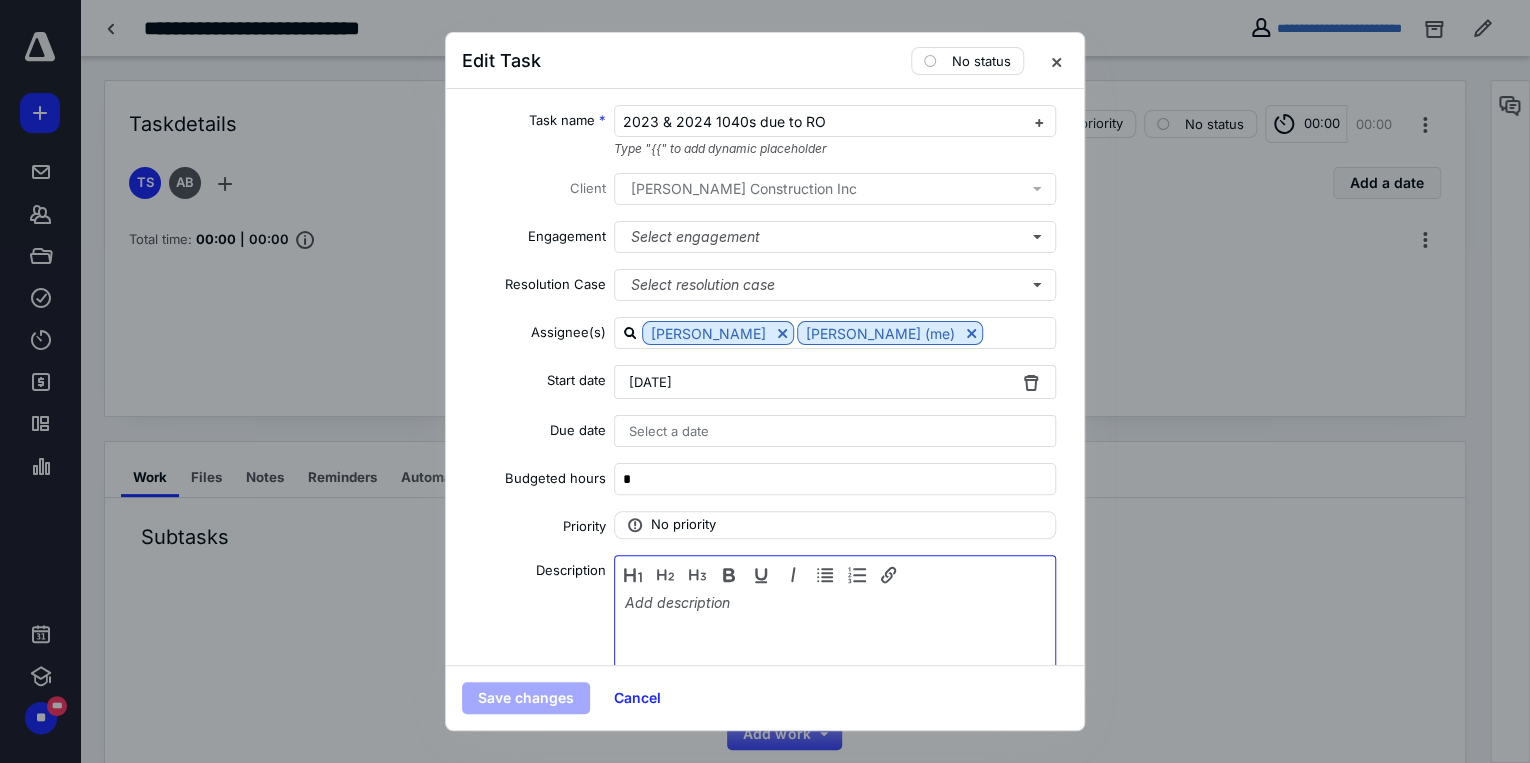 click at bounding box center (835, 644) 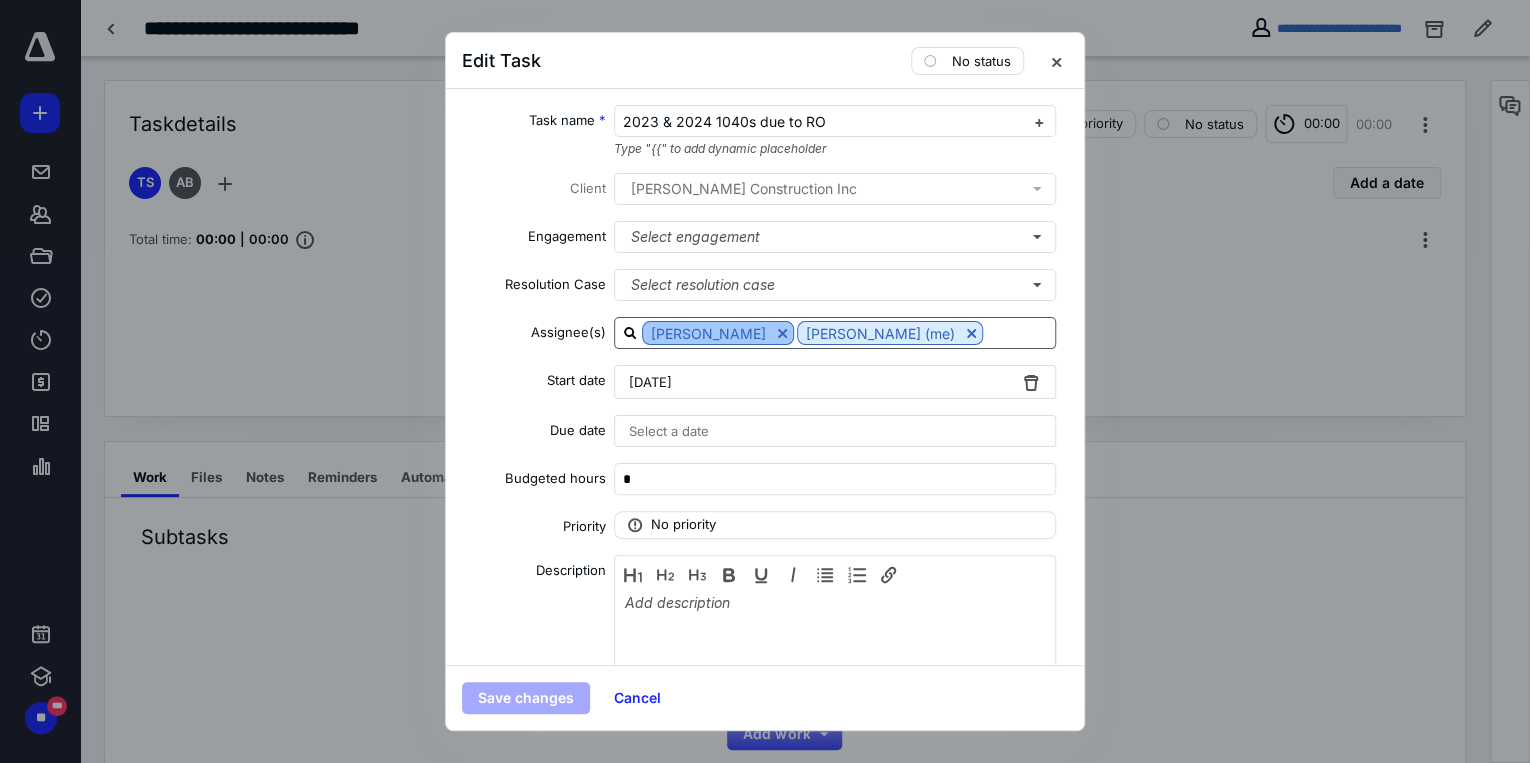click at bounding box center (782, 333) 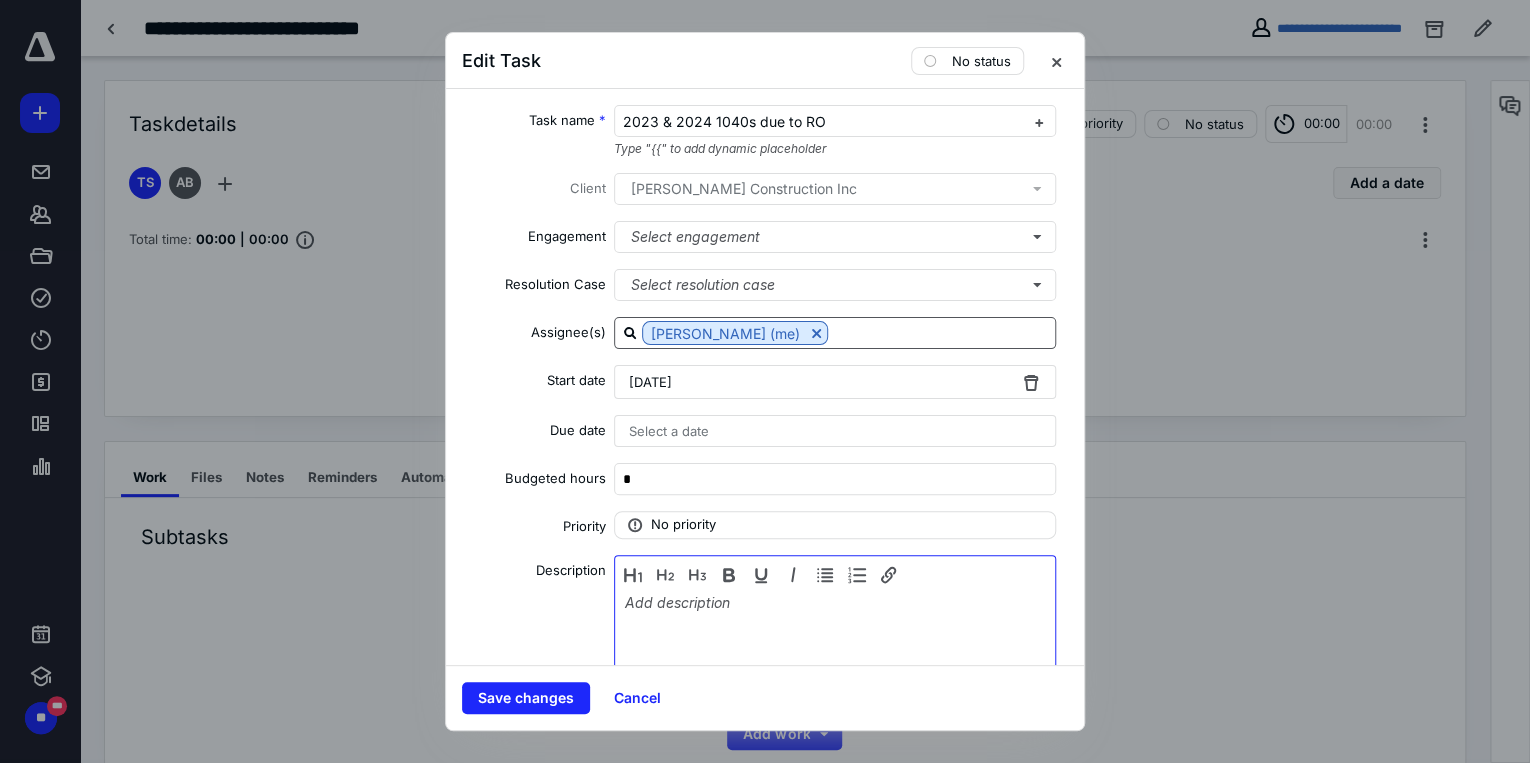 click at bounding box center (835, 644) 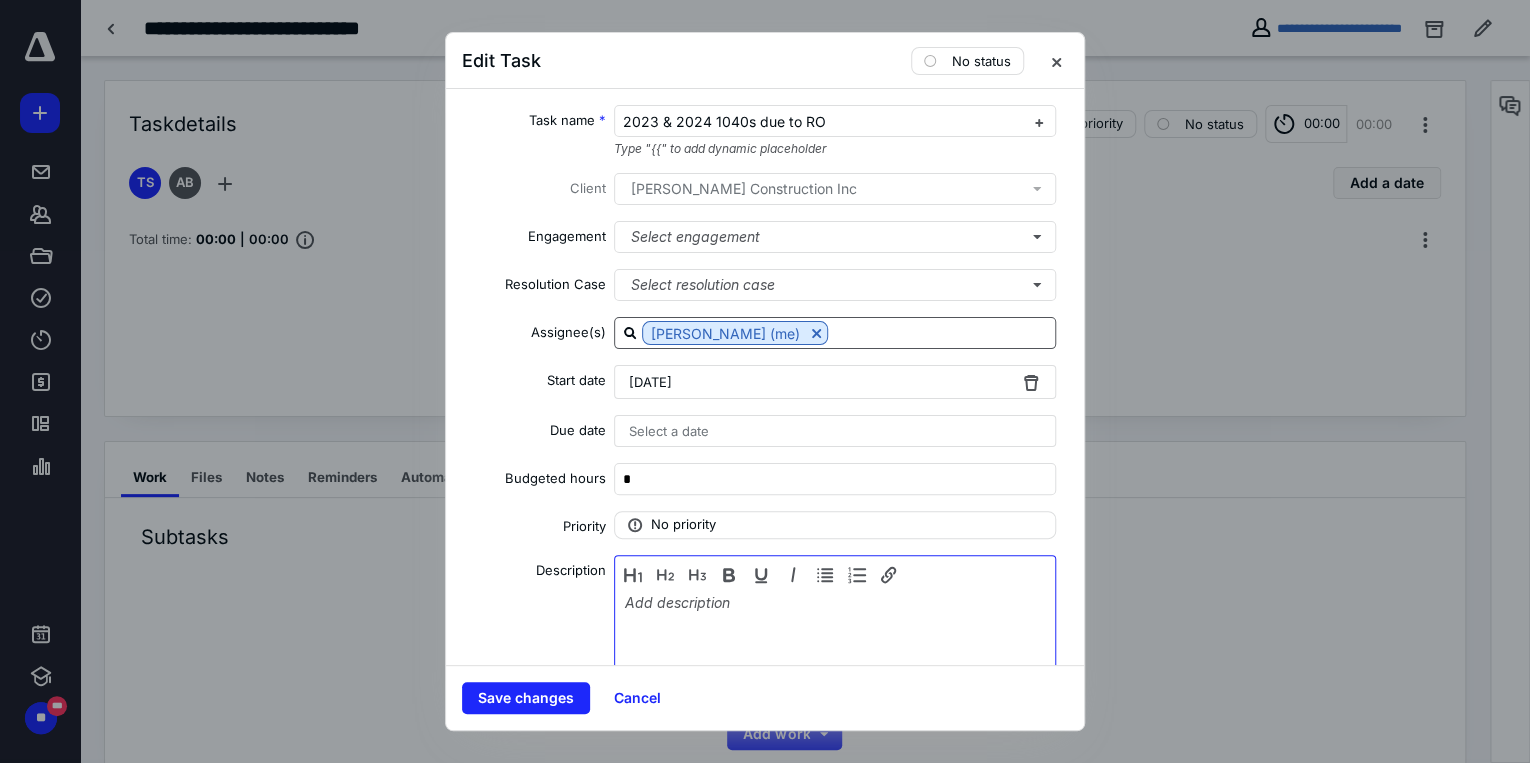 type 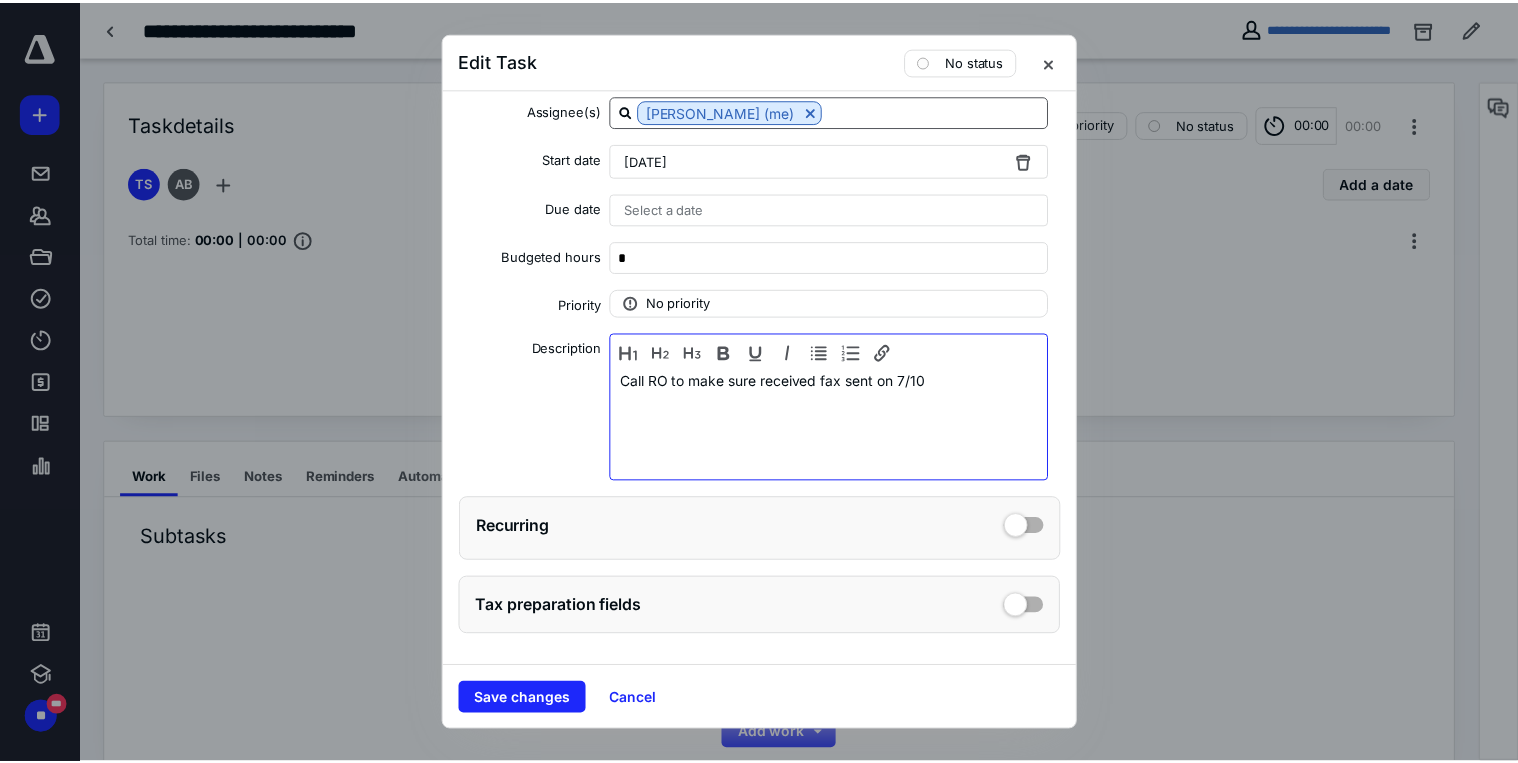 scroll, scrollTop: 0, scrollLeft: 0, axis: both 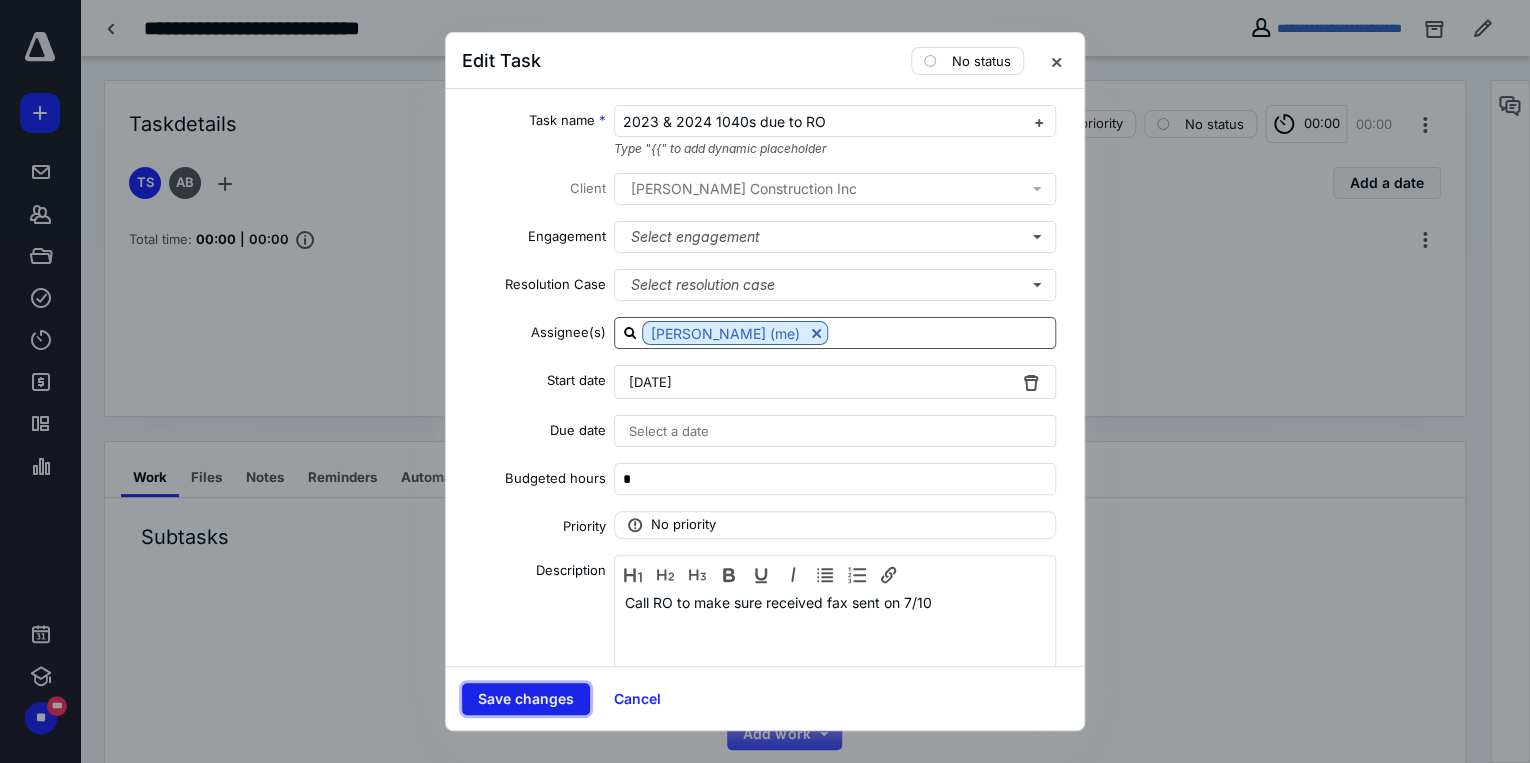 click on "Save changes" at bounding box center (526, 699) 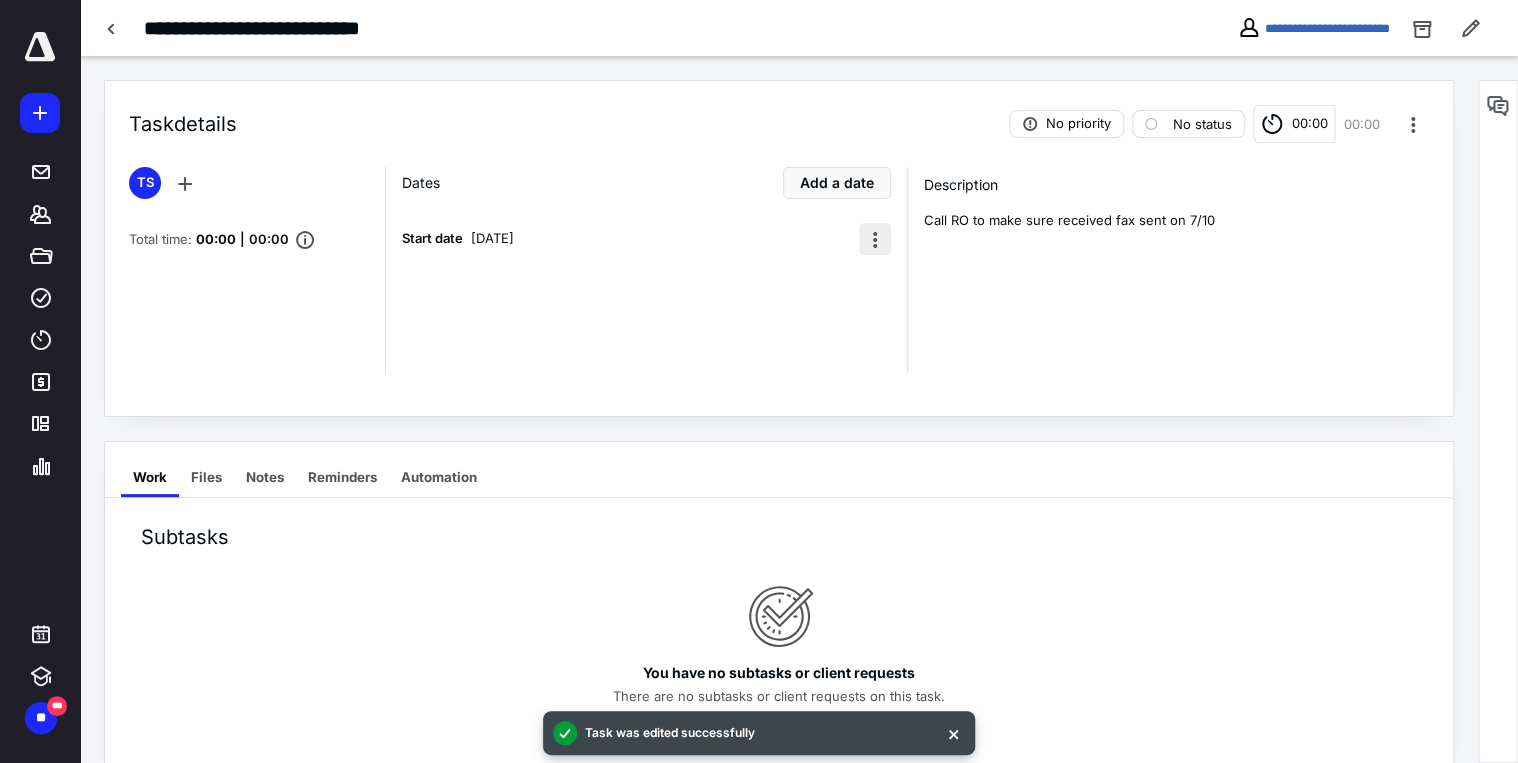 click at bounding box center [875, 239] 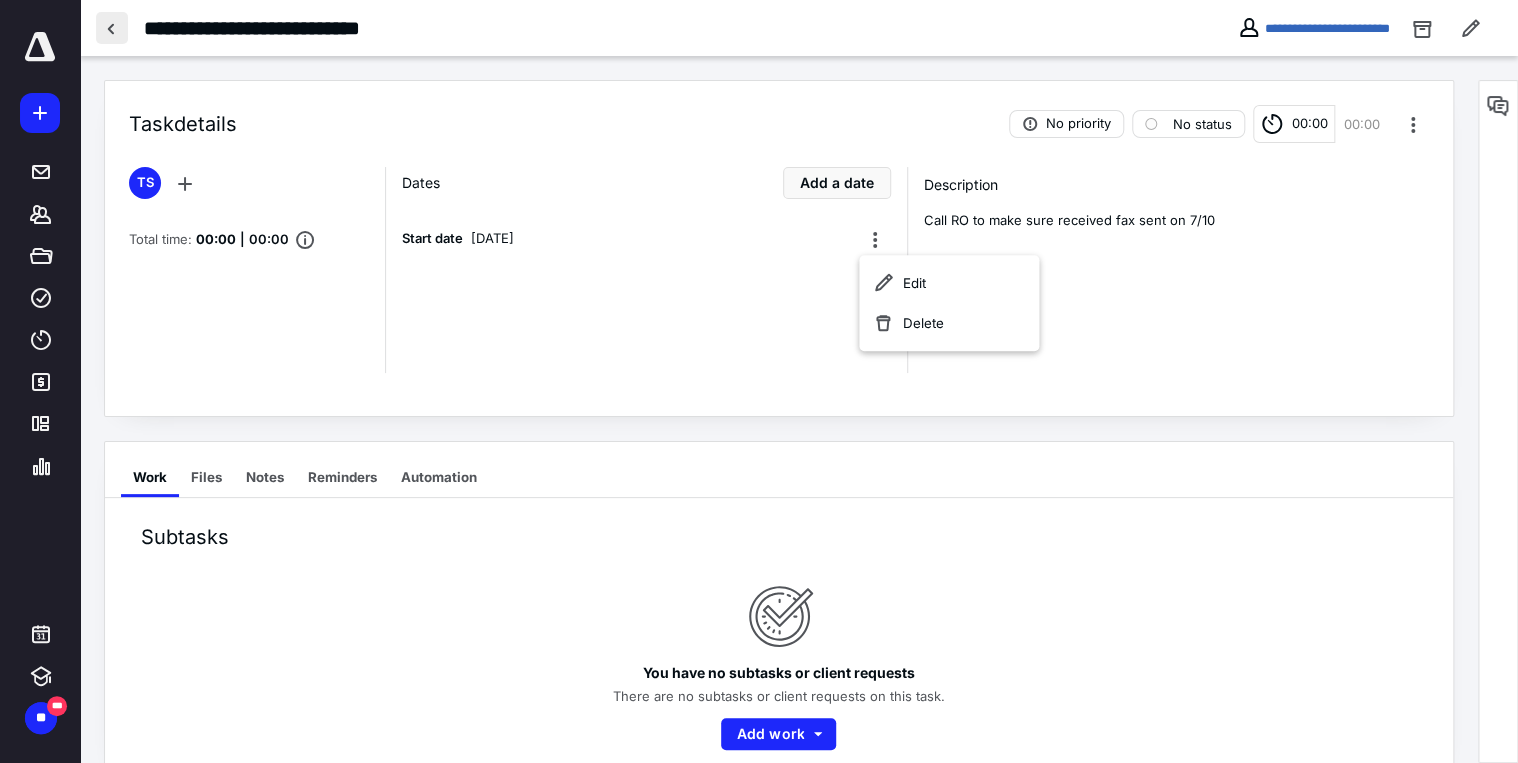 click at bounding box center [112, 28] 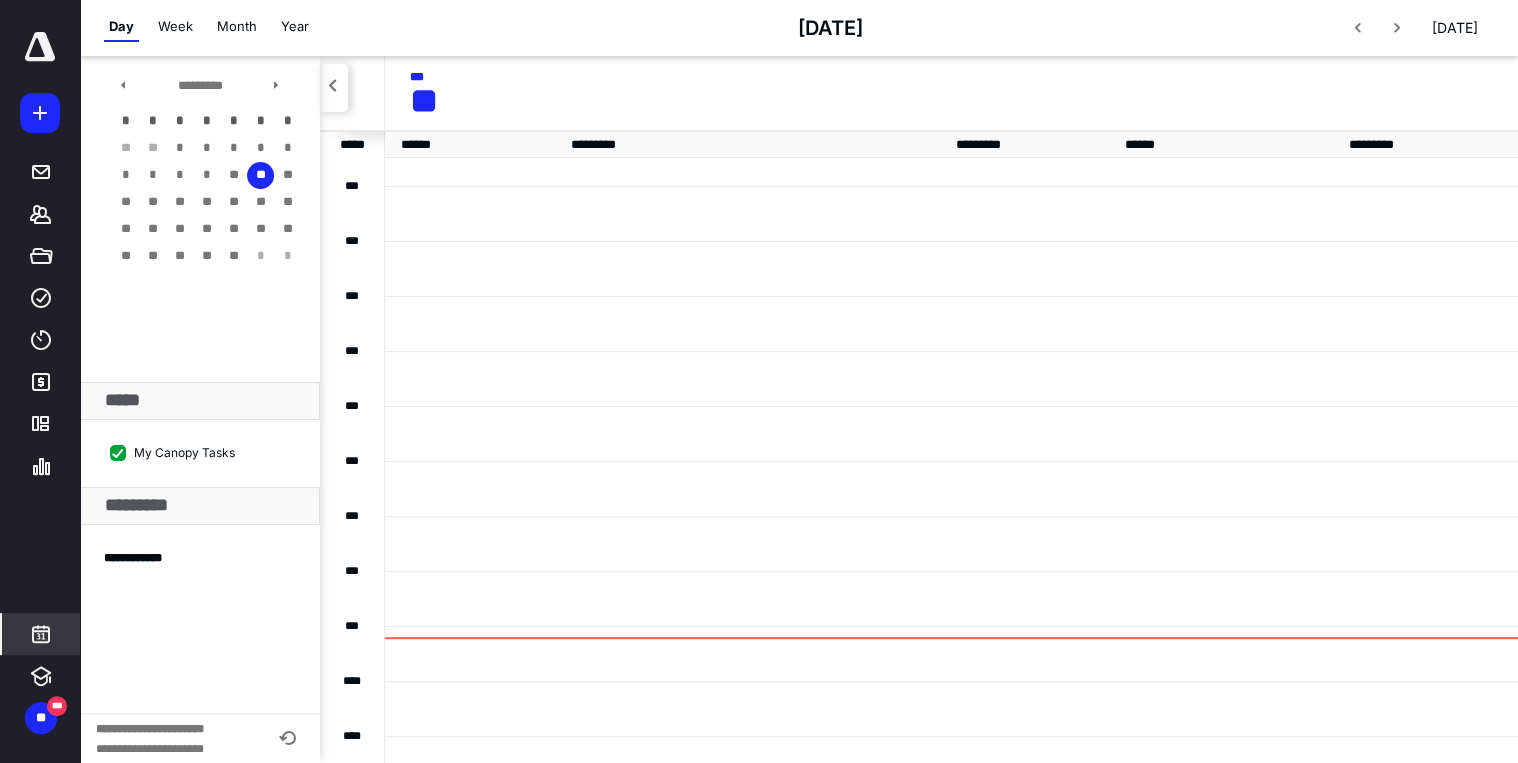 scroll, scrollTop: 384, scrollLeft: 0, axis: vertical 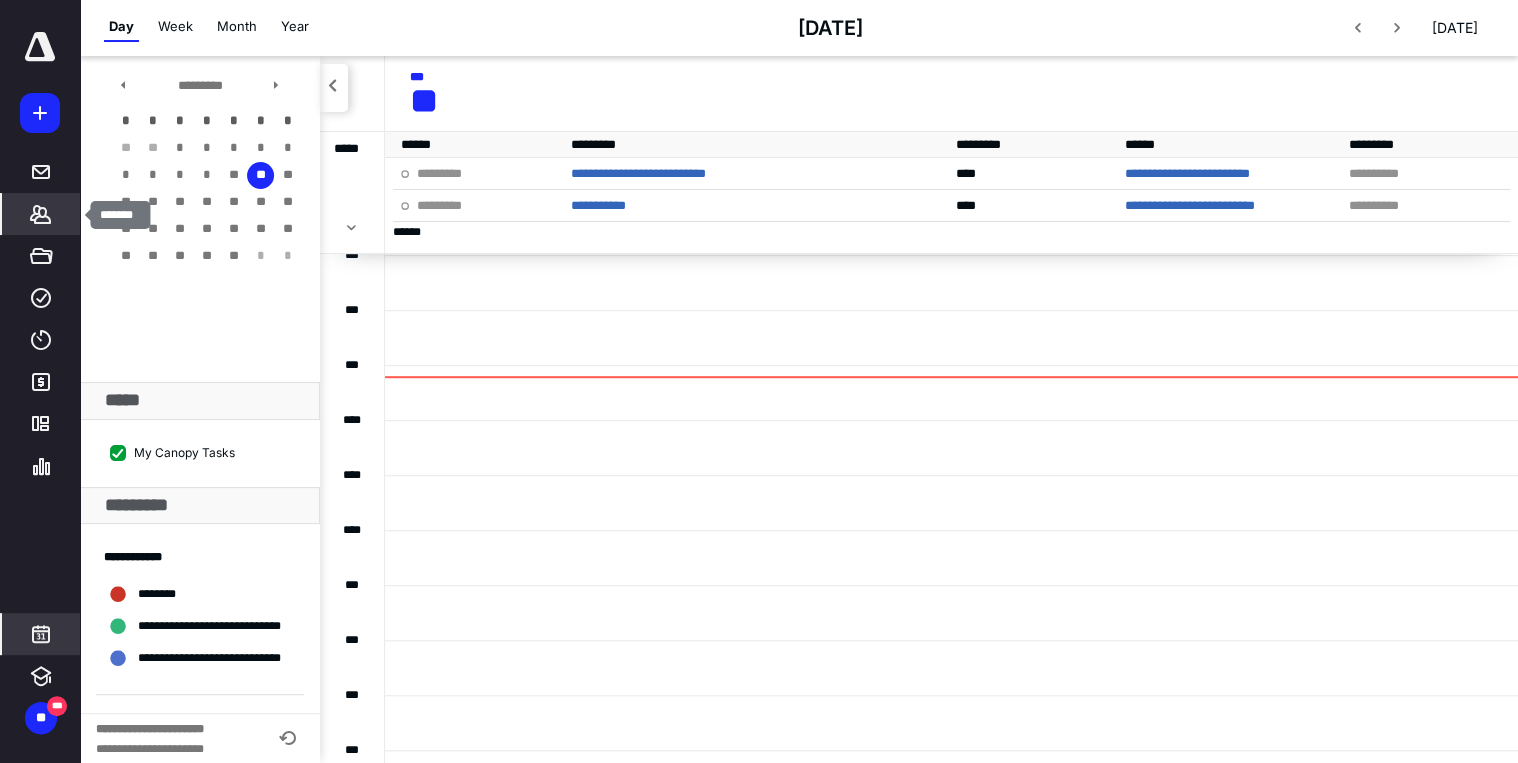 click 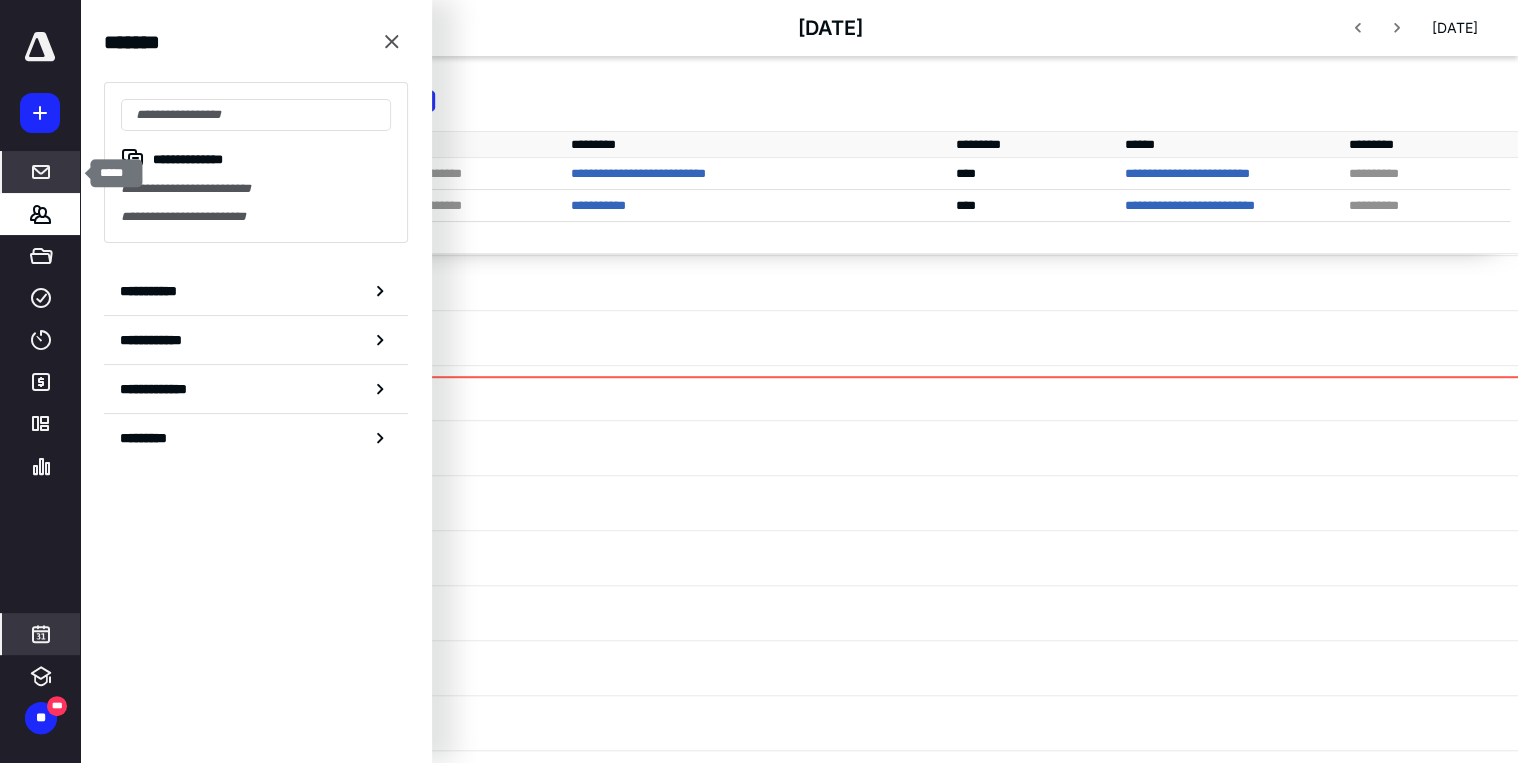 click at bounding box center (41, 172) 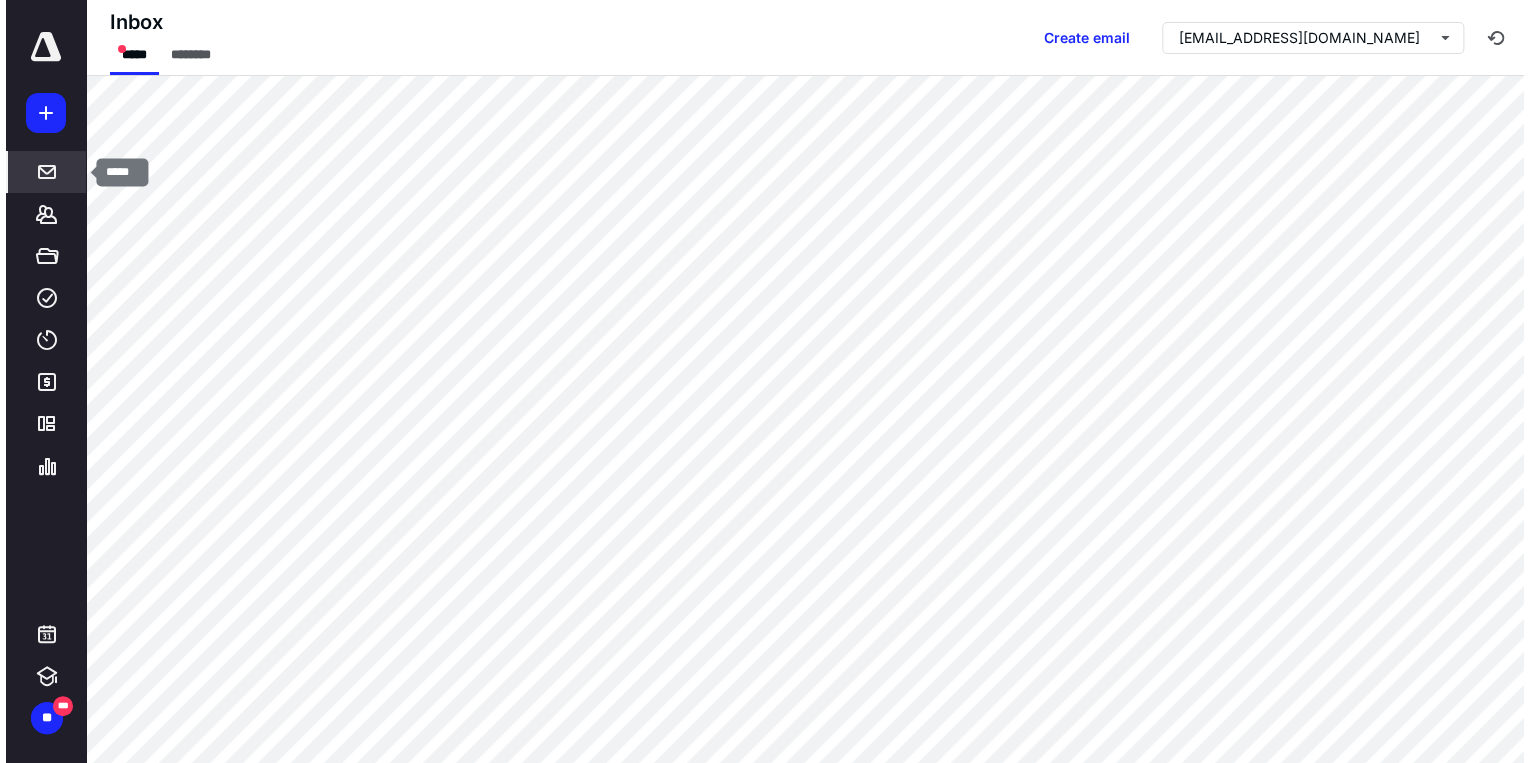 scroll, scrollTop: 0, scrollLeft: 0, axis: both 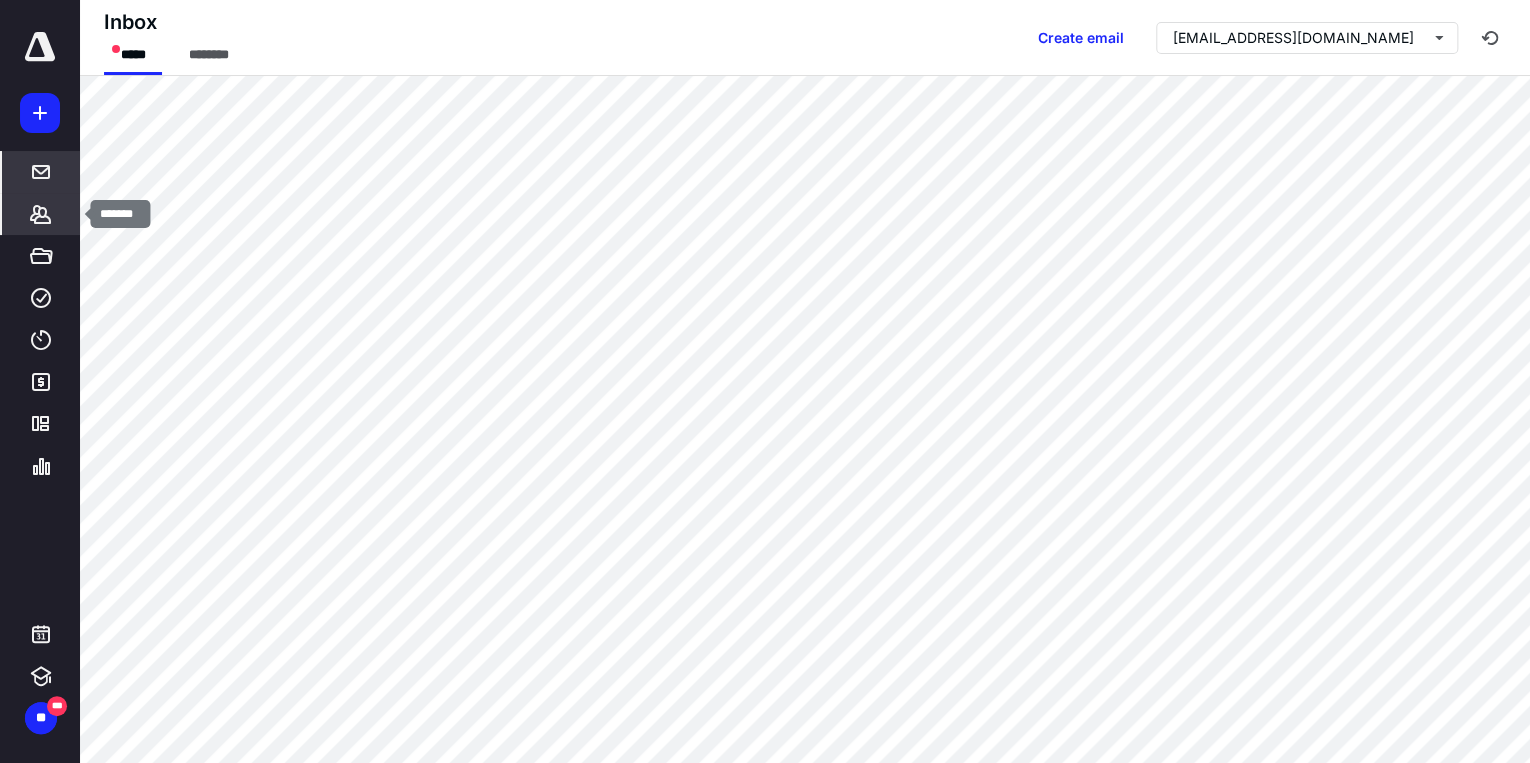 click 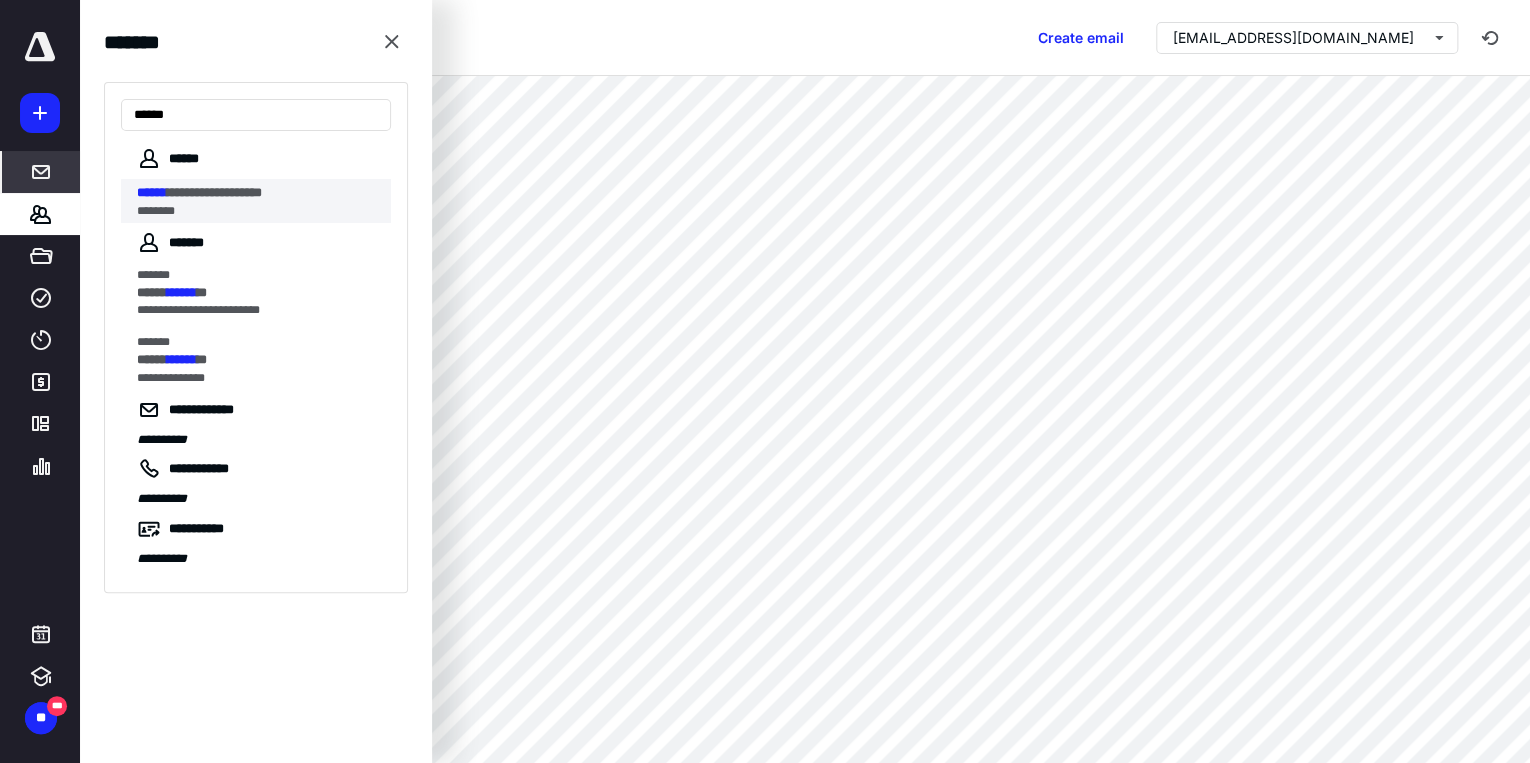 type on "******" 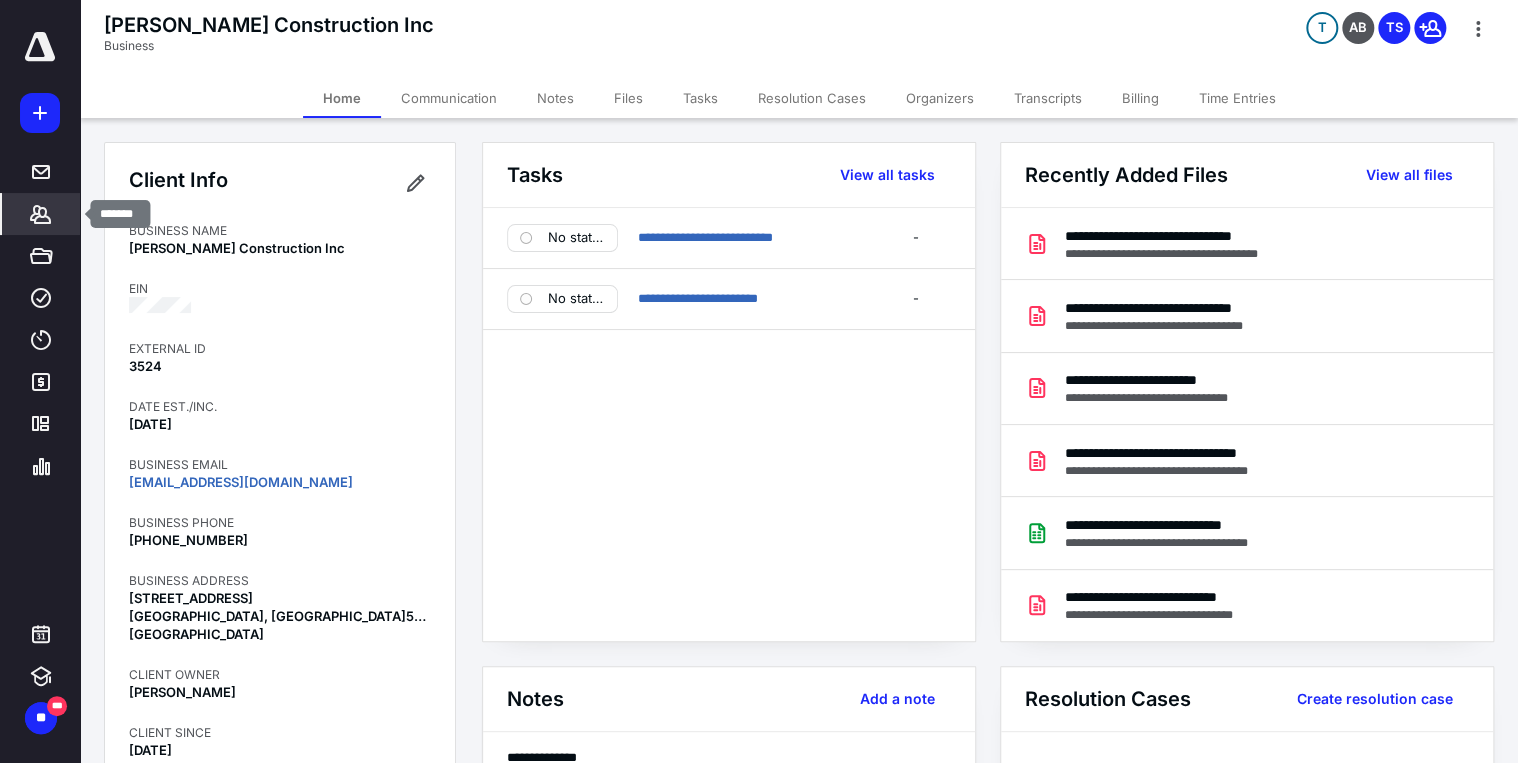 click 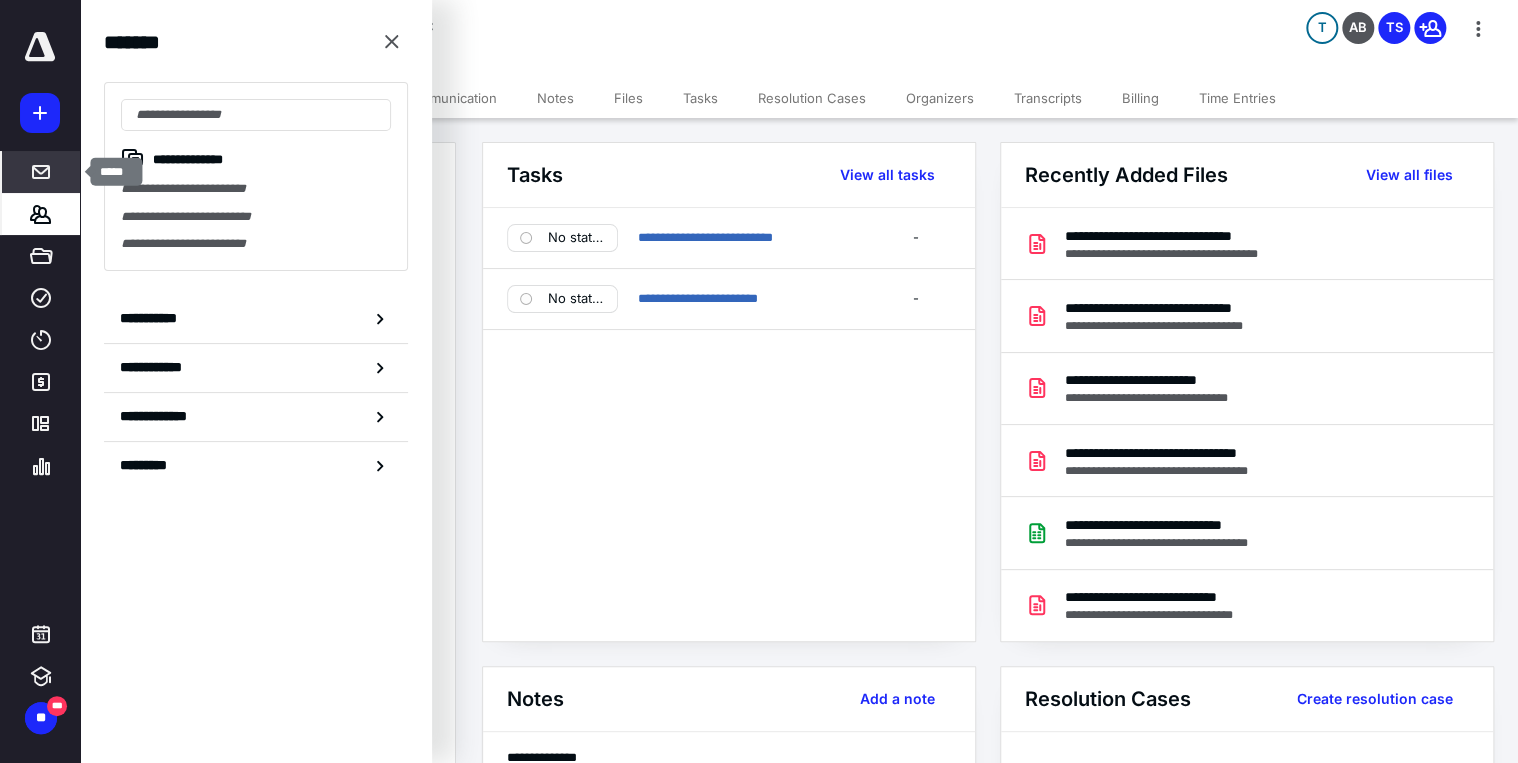 click 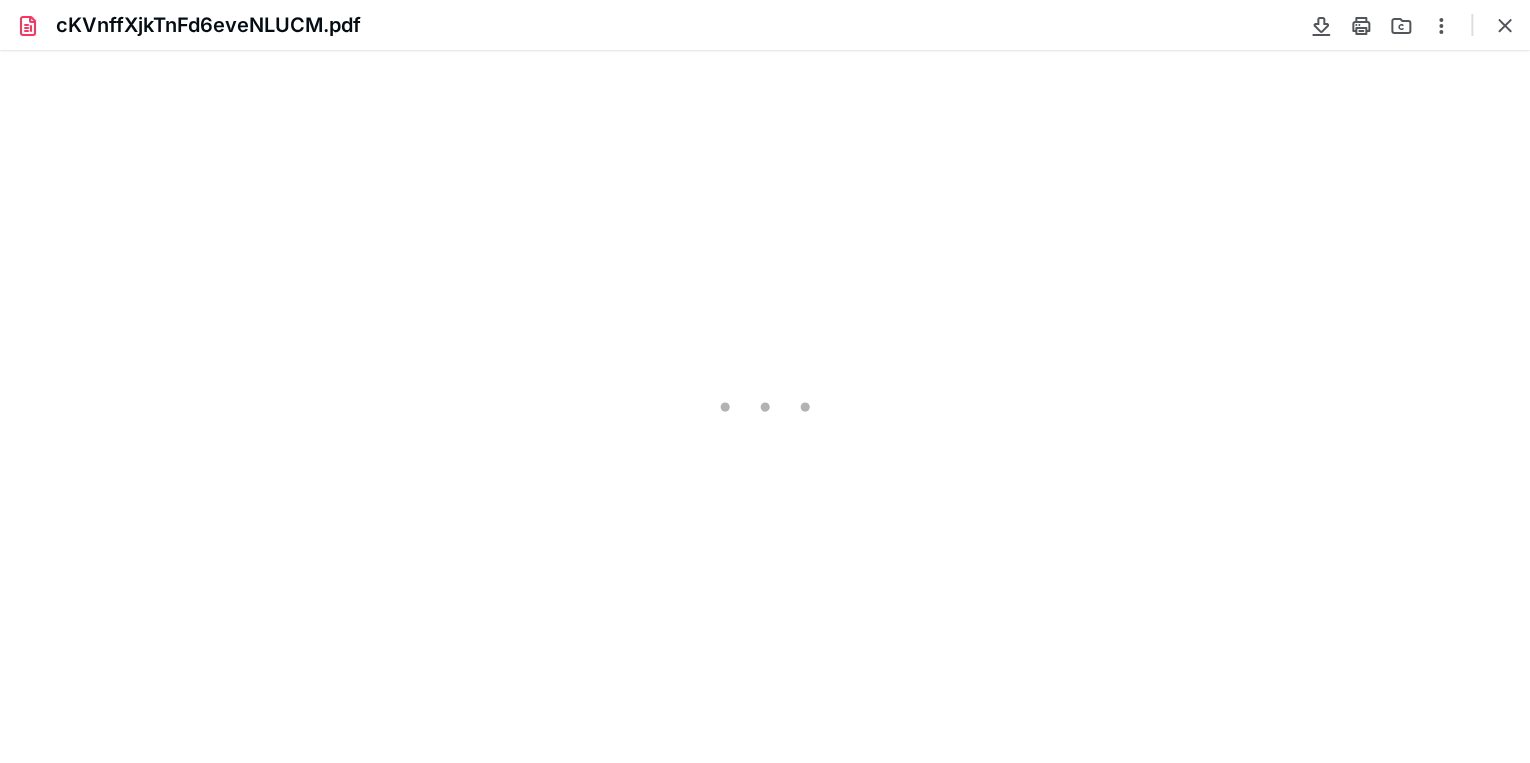 scroll, scrollTop: 0, scrollLeft: 0, axis: both 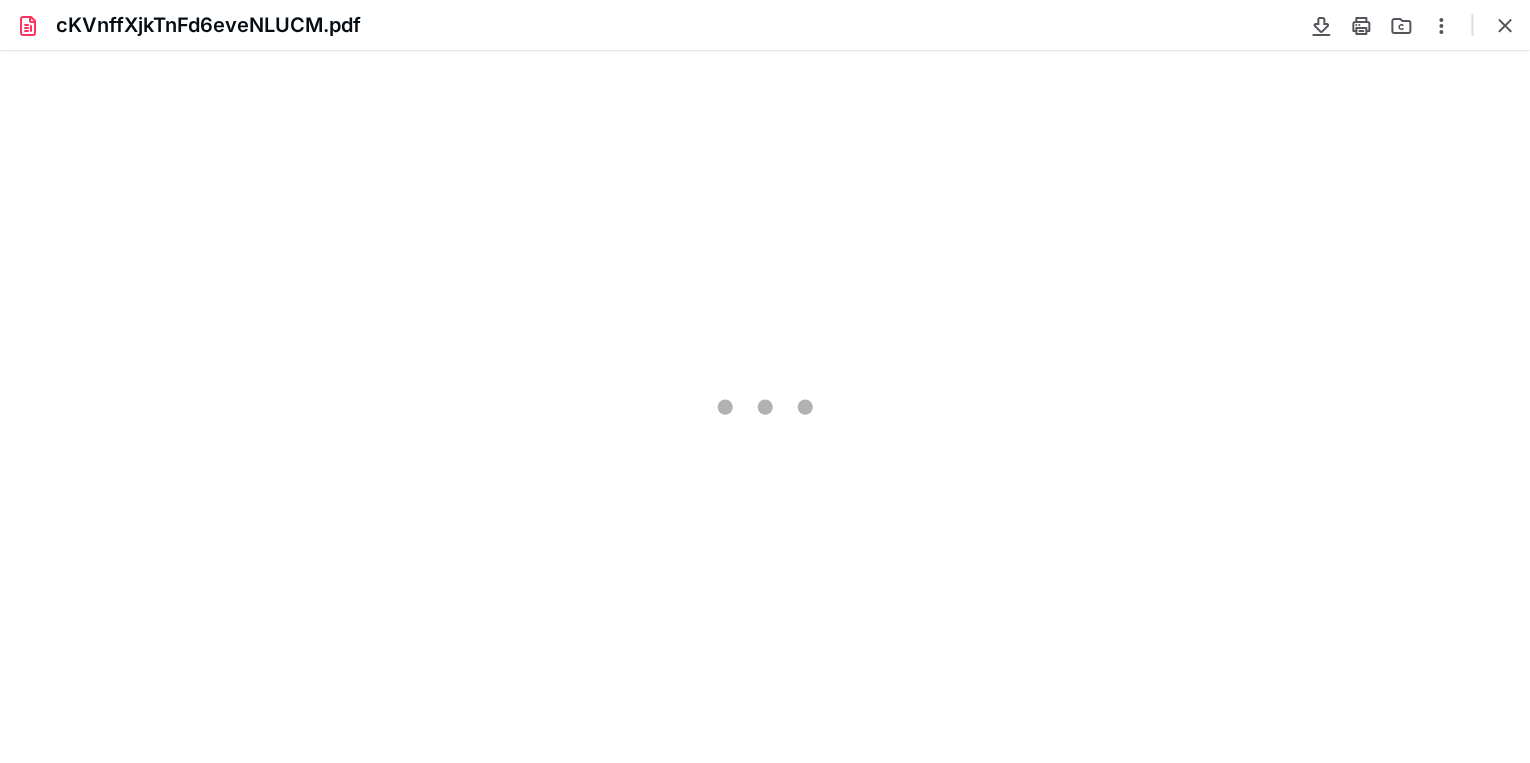 type on "88" 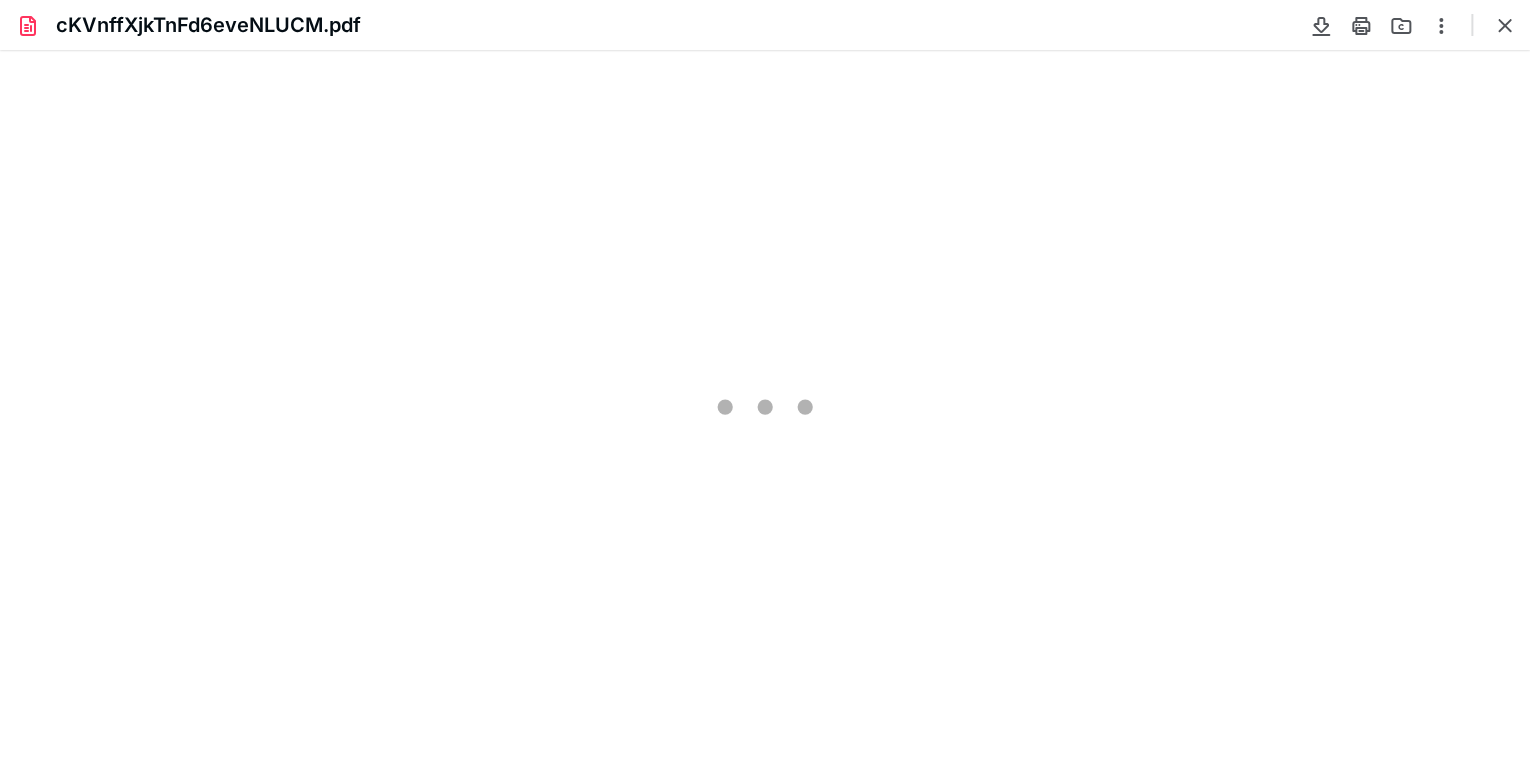 scroll, scrollTop: 40, scrollLeft: 0, axis: vertical 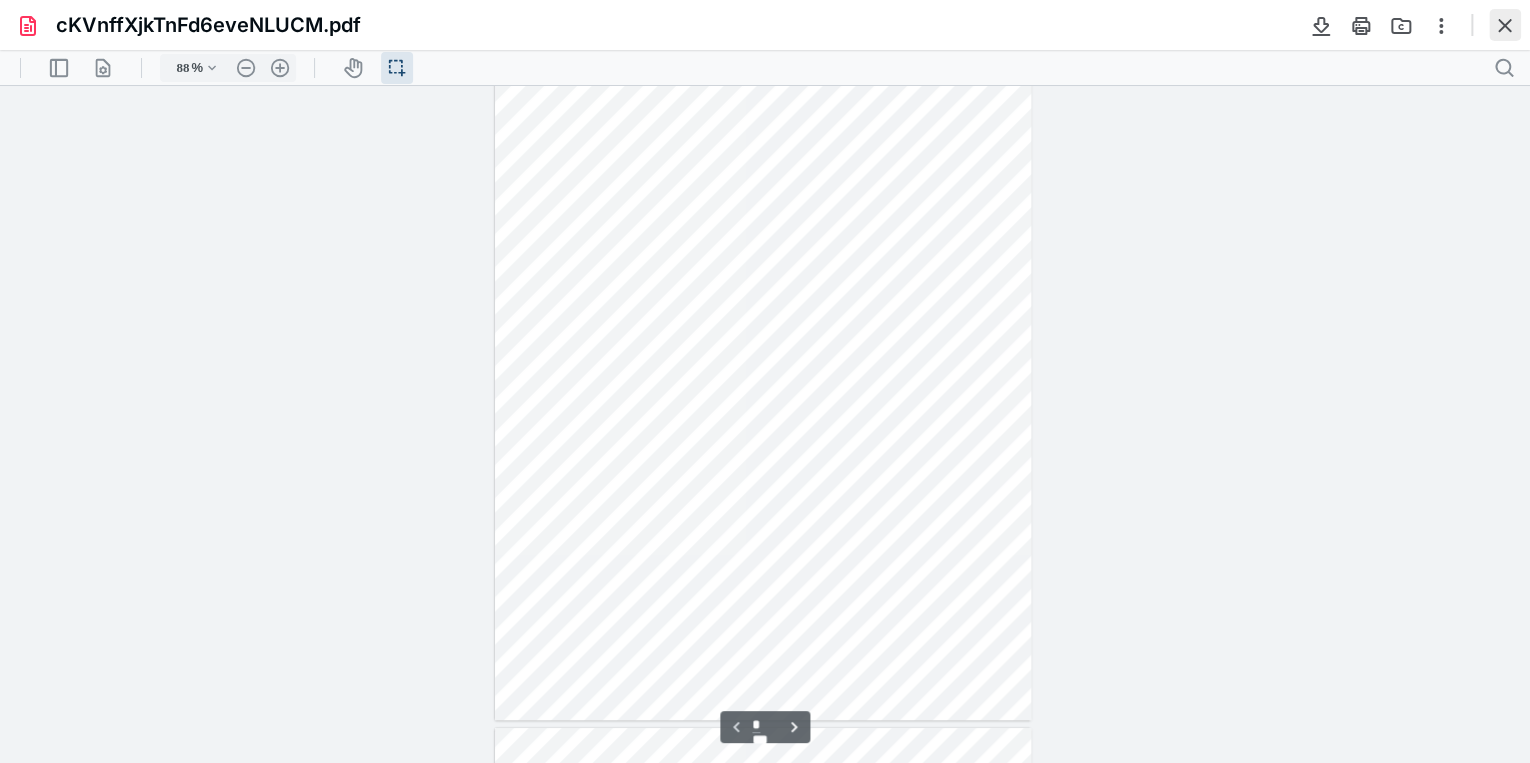 click at bounding box center [1505, 25] 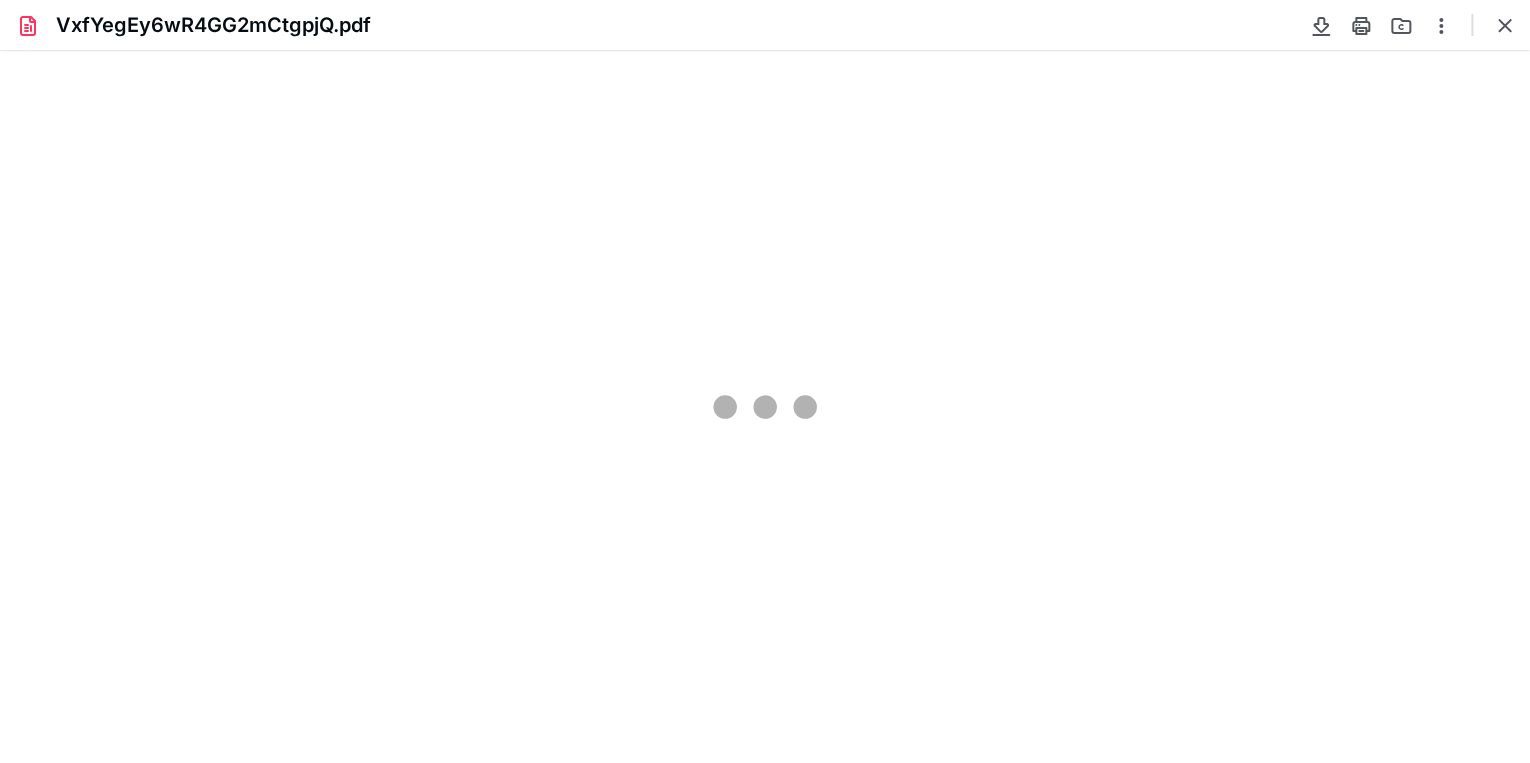 click at bounding box center [1505, 25] 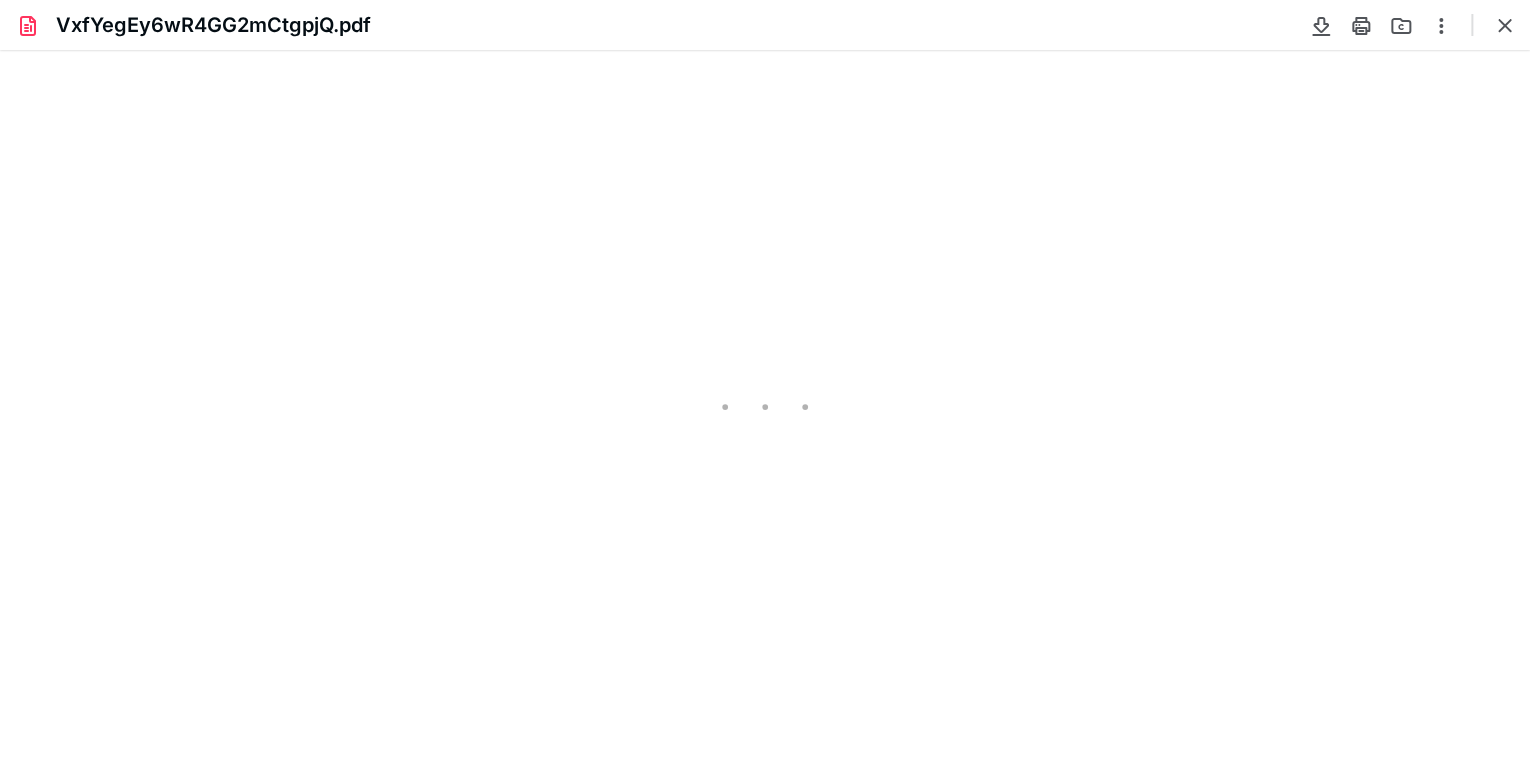 scroll, scrollTop: 0, scrollLeft: 0, axis: both 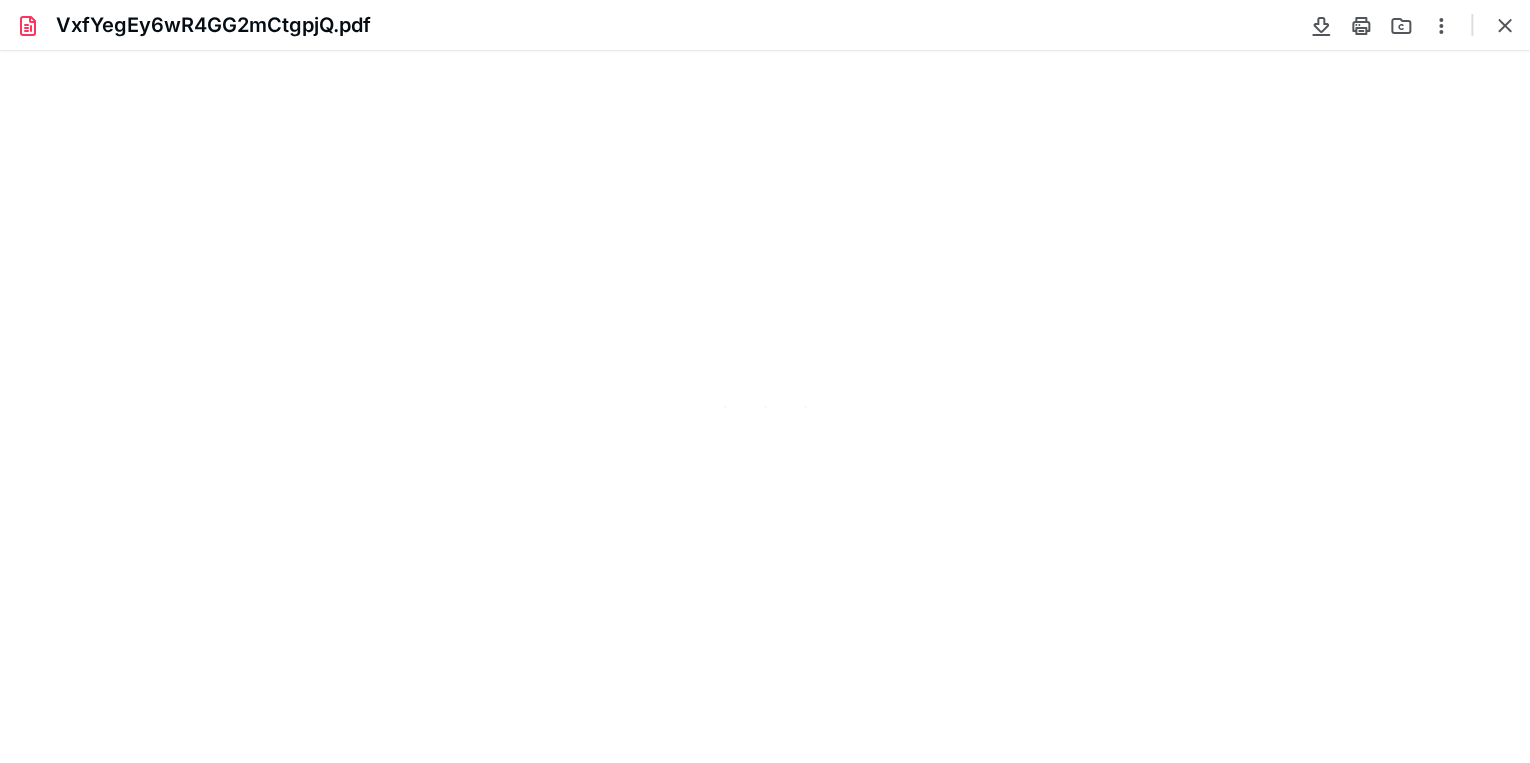 type on "81" 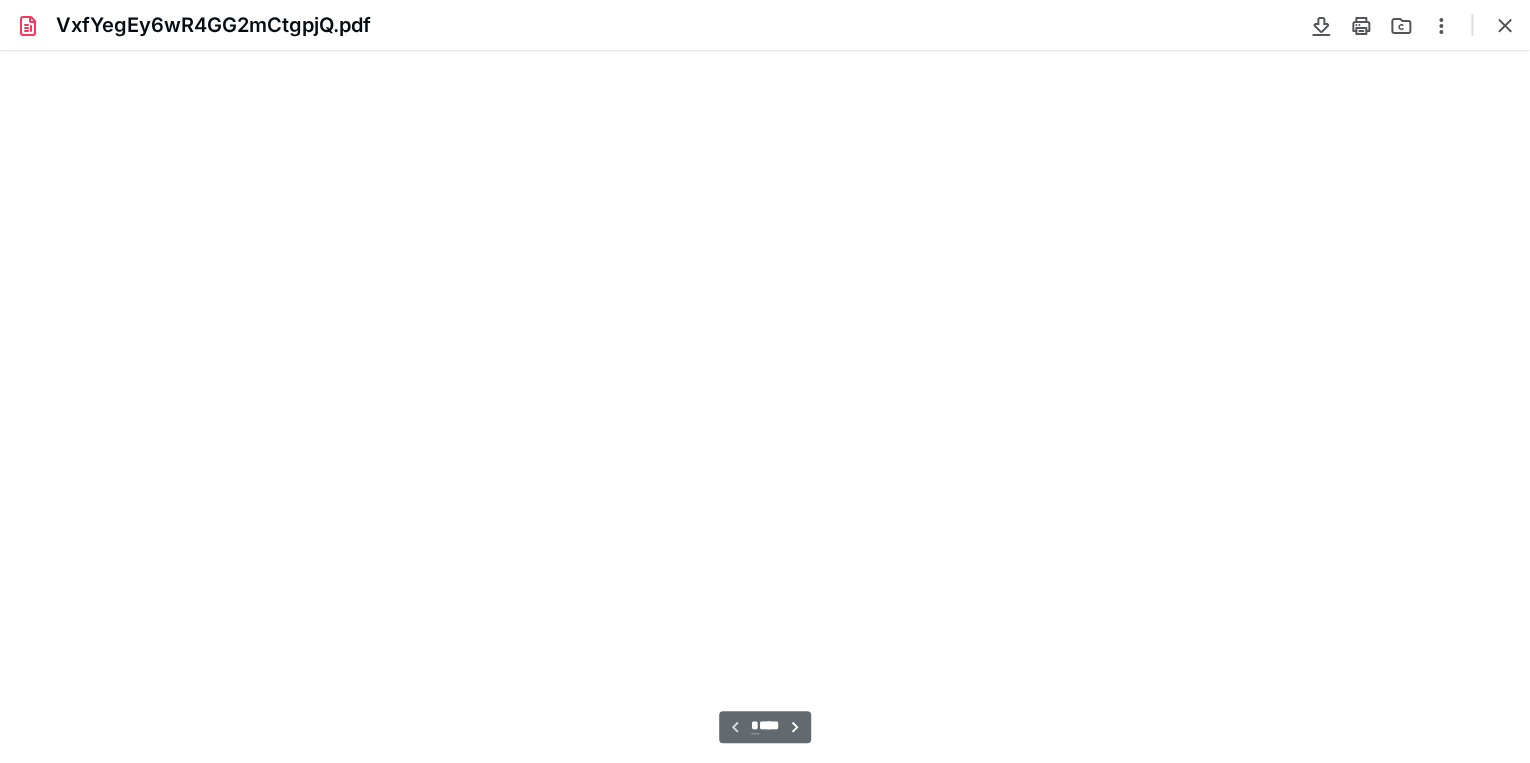 scroll, scrollTop: 39, scrollLeft: 0, axis: vertical 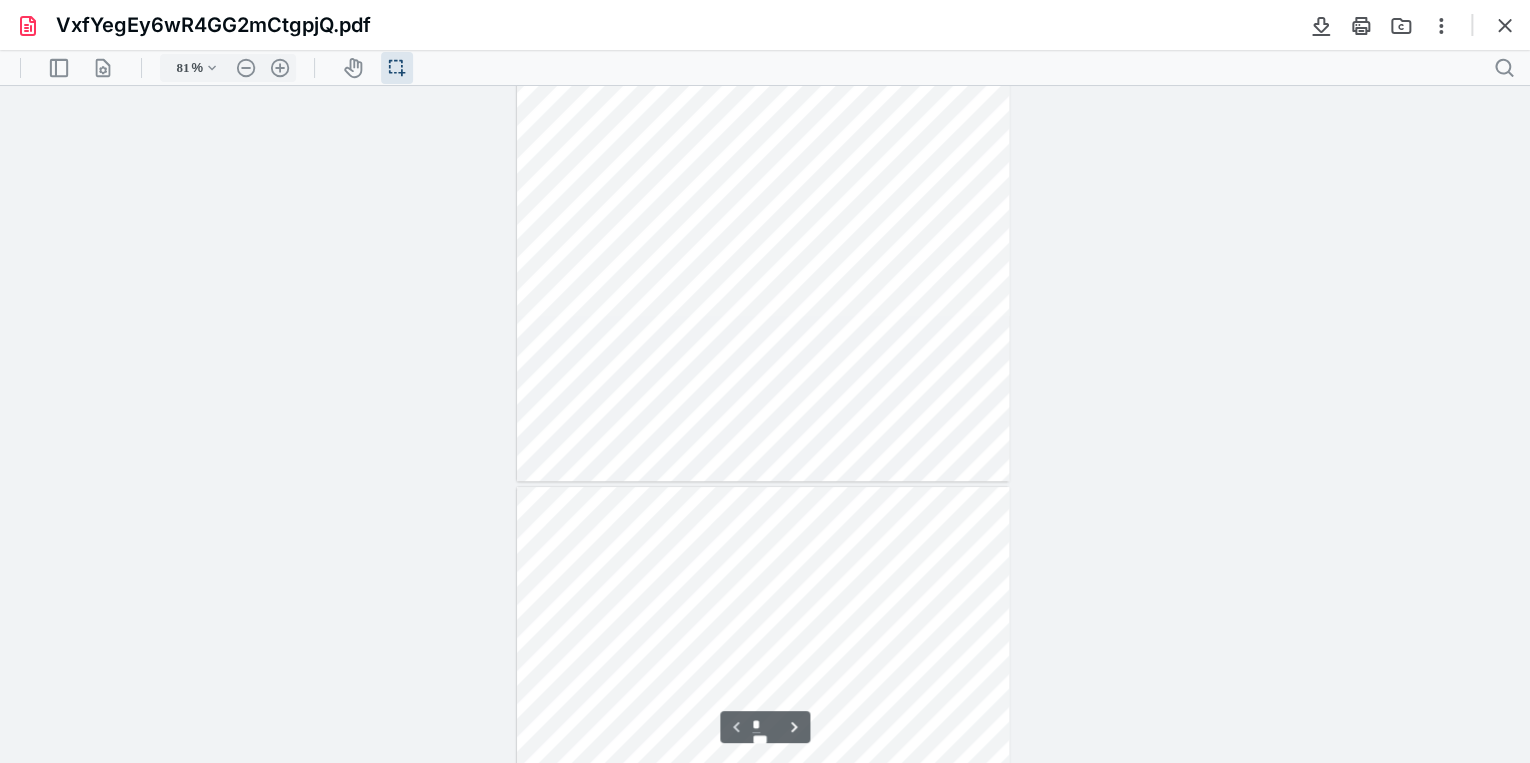 type on "*" 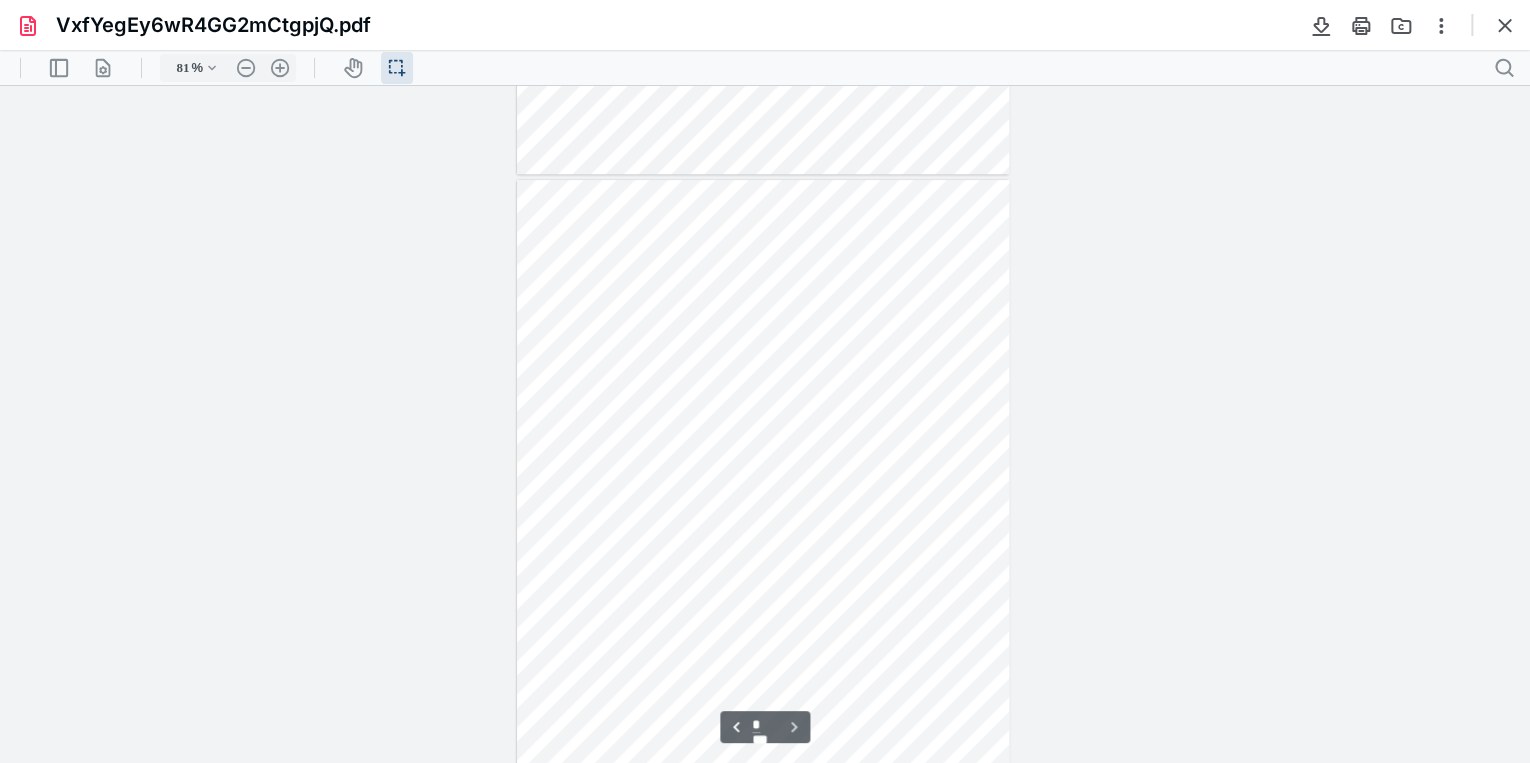 scroll, scrollTop: 666, scrollLeft: 0, axis: vertical 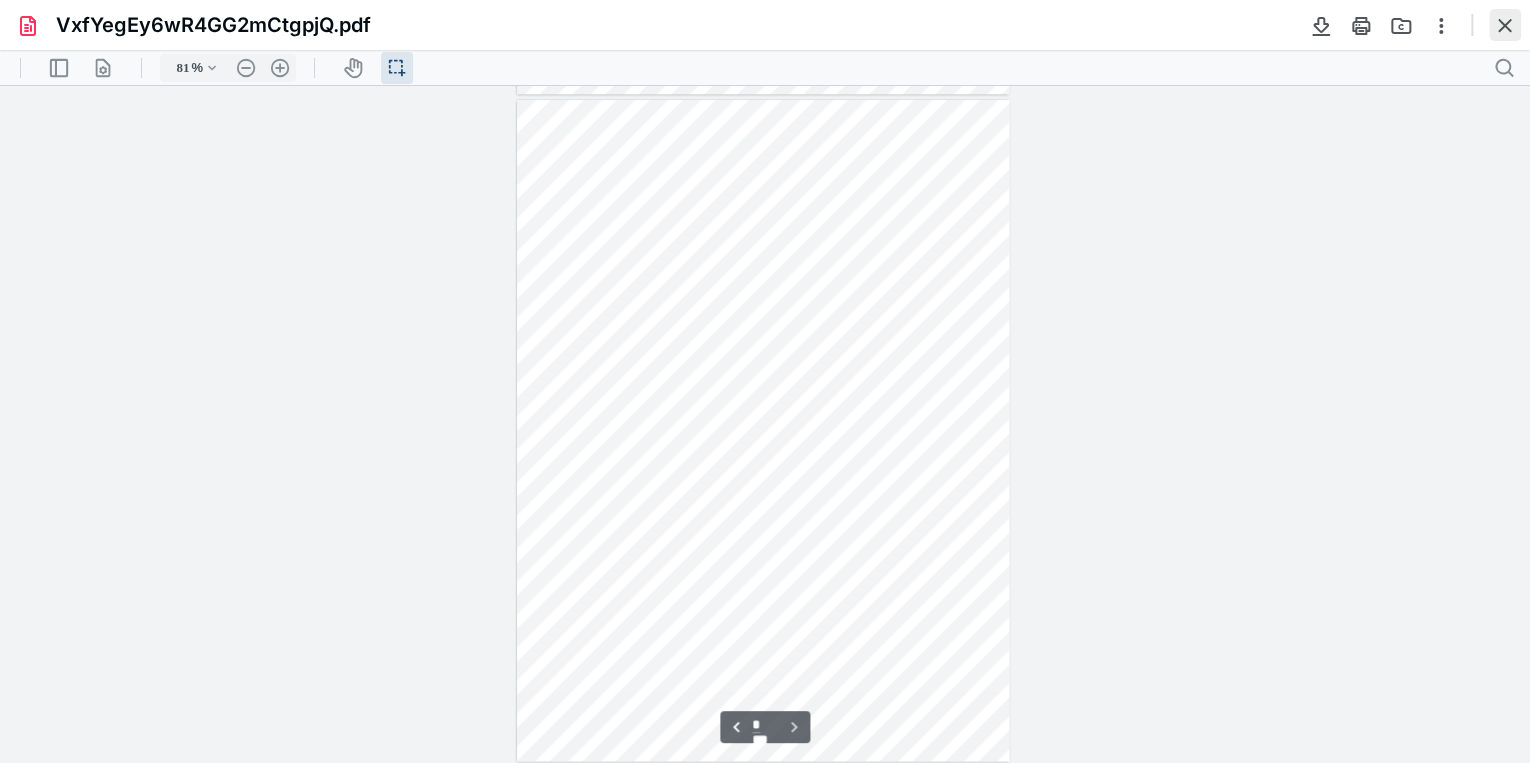 click at bounding box center (1505, 25) 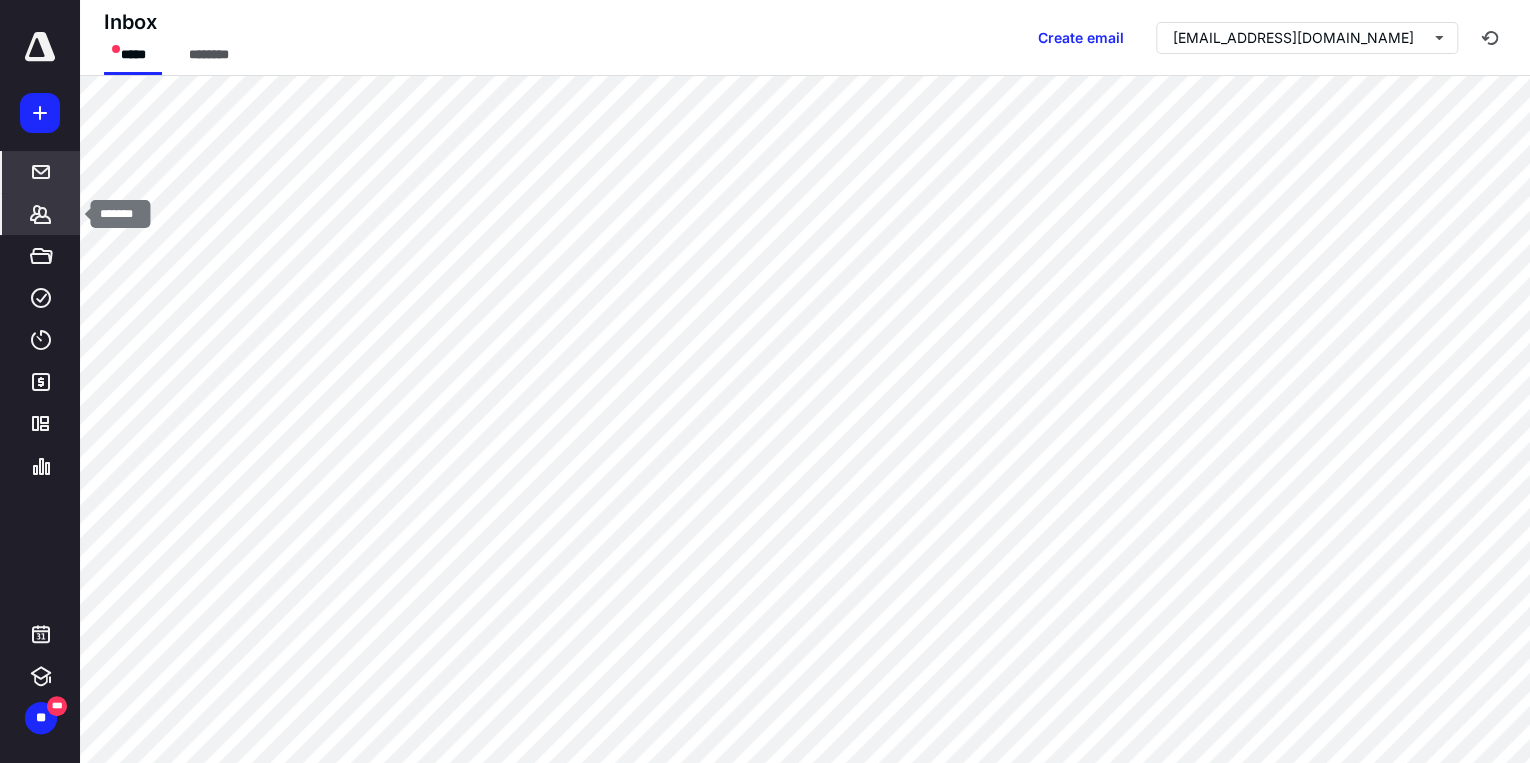 click 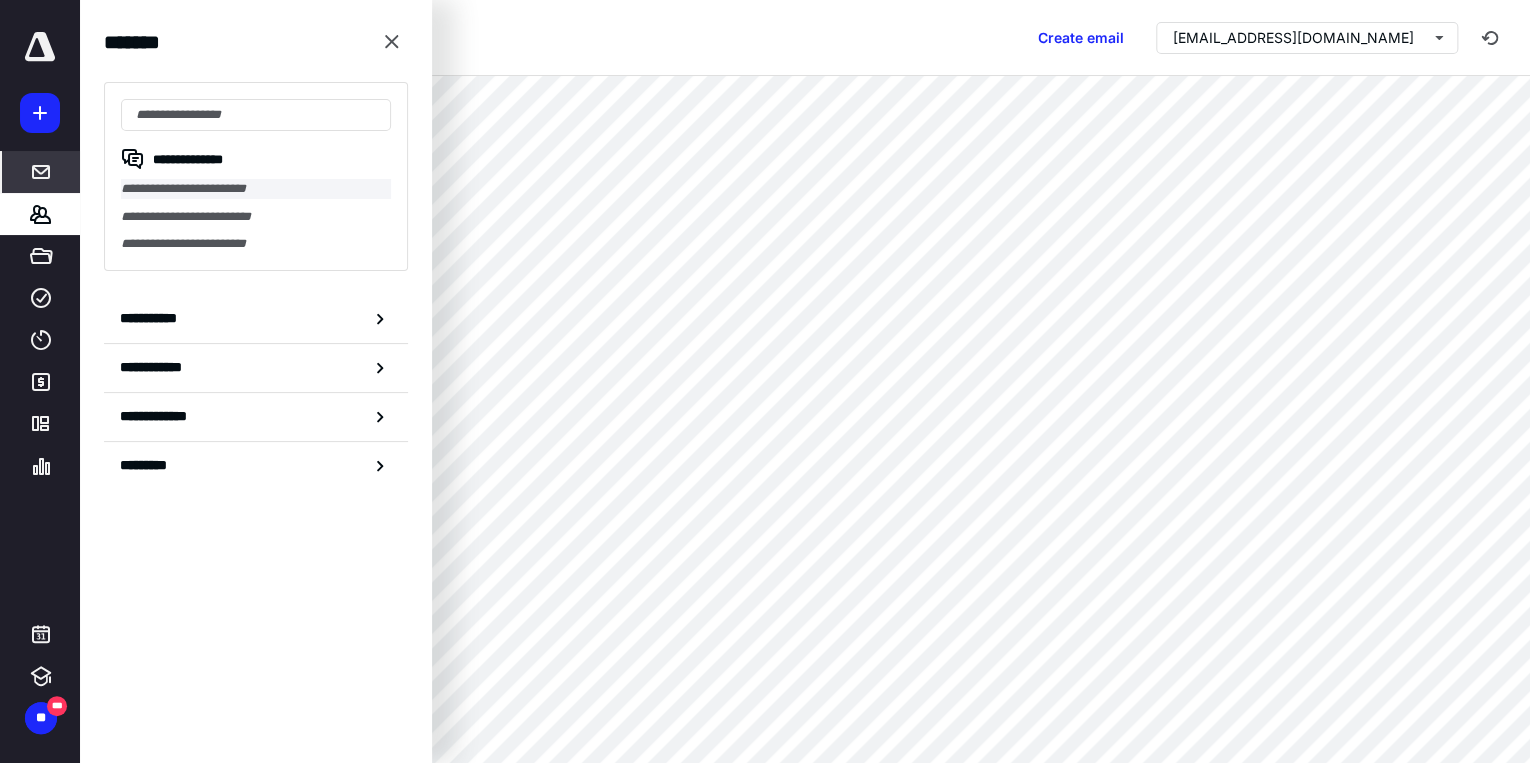 click on "**********" at bounding box center (256, 189) 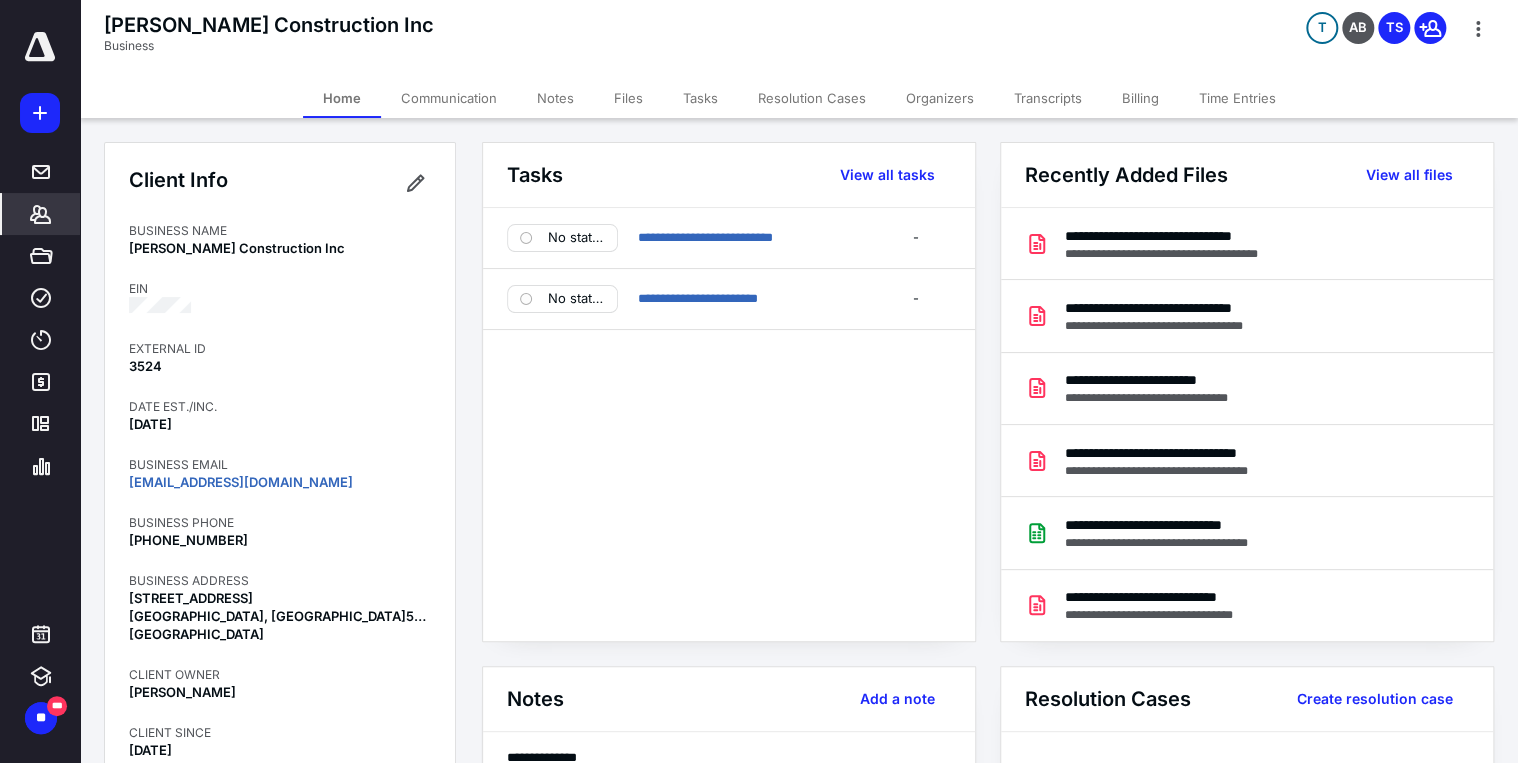 click on "Communication" at bounding box center (449, 98) 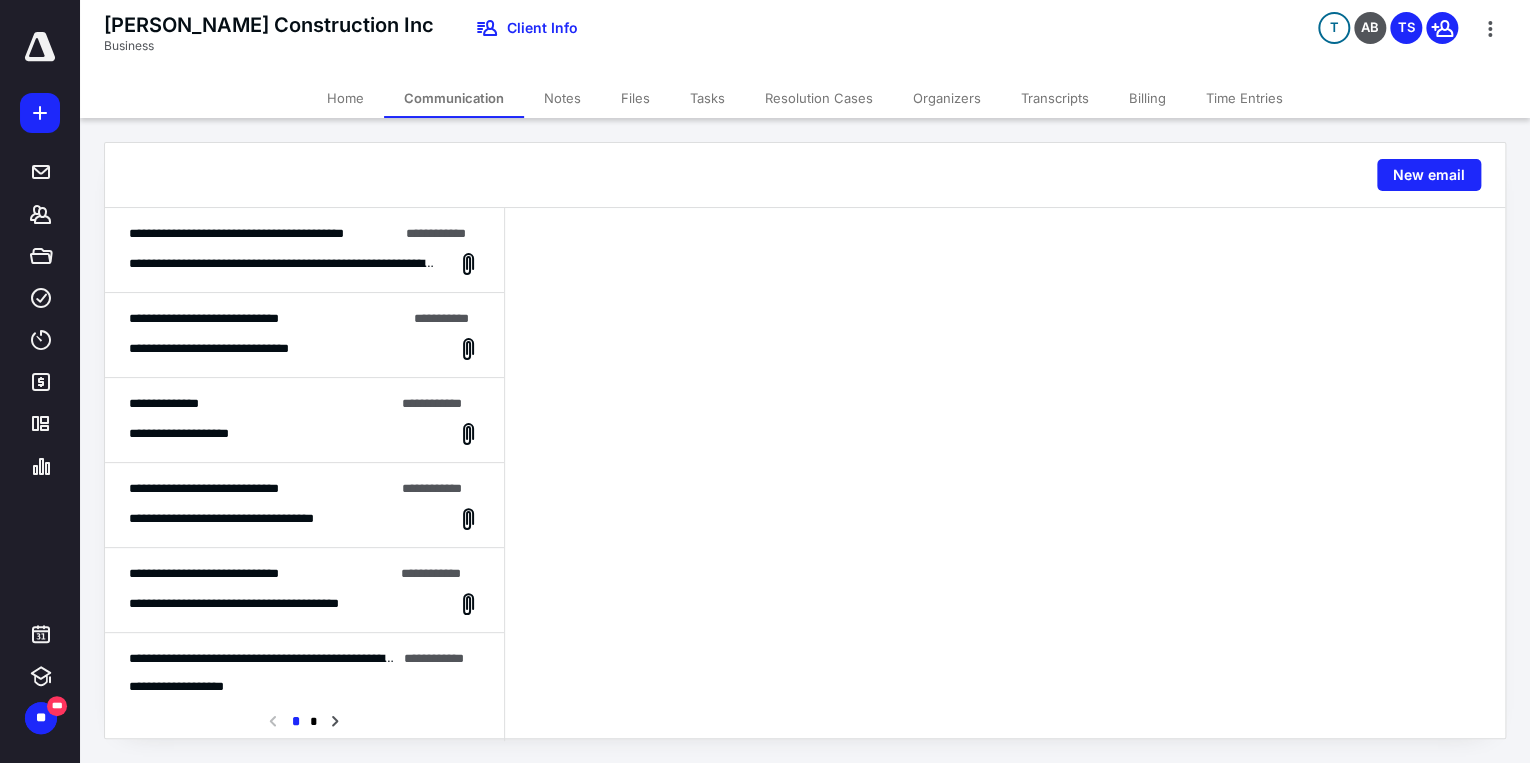 click on "**********" at bounding box center [304, 250] 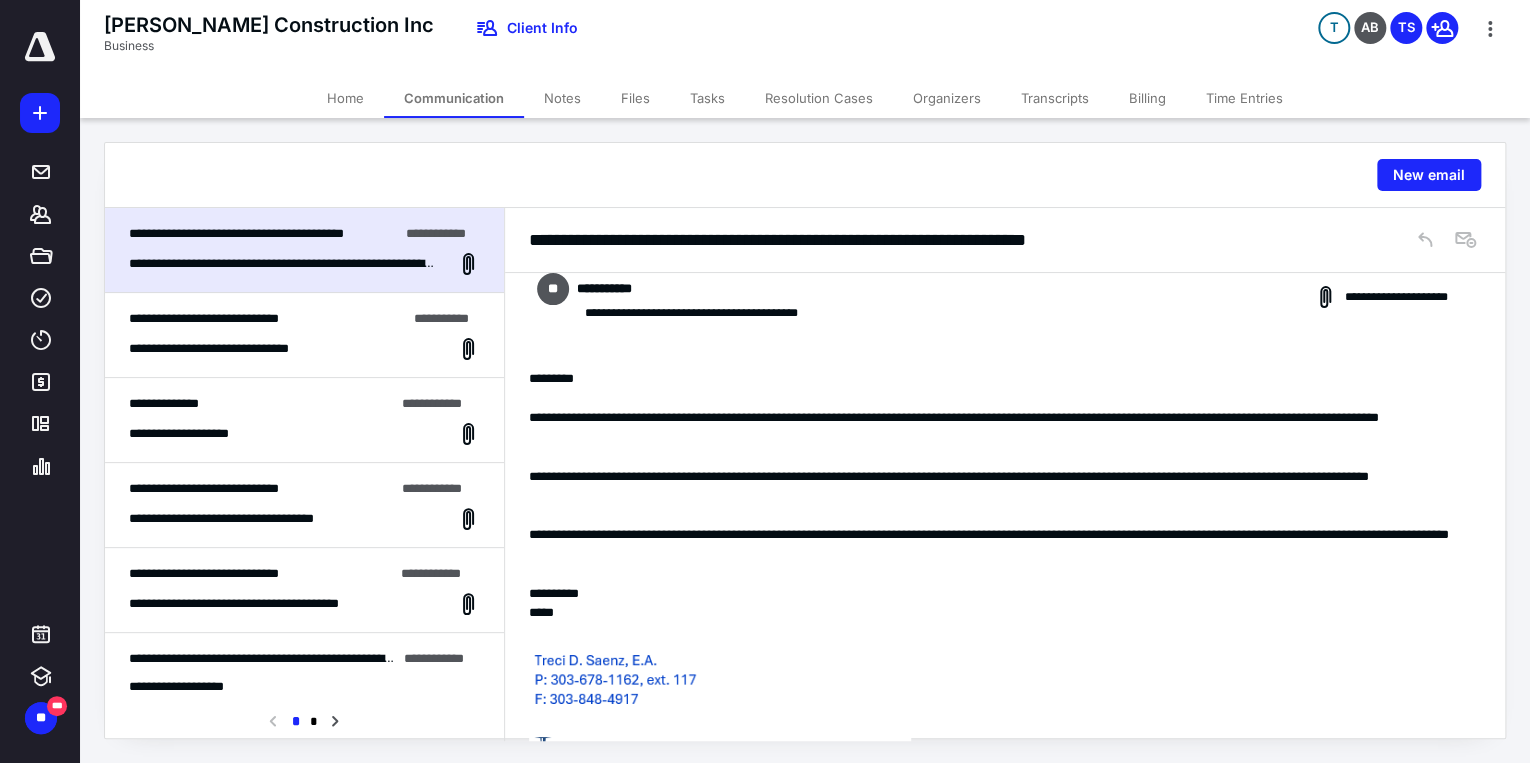 scroll, scrollTop: 0, scrollLeft: 0, axis: both 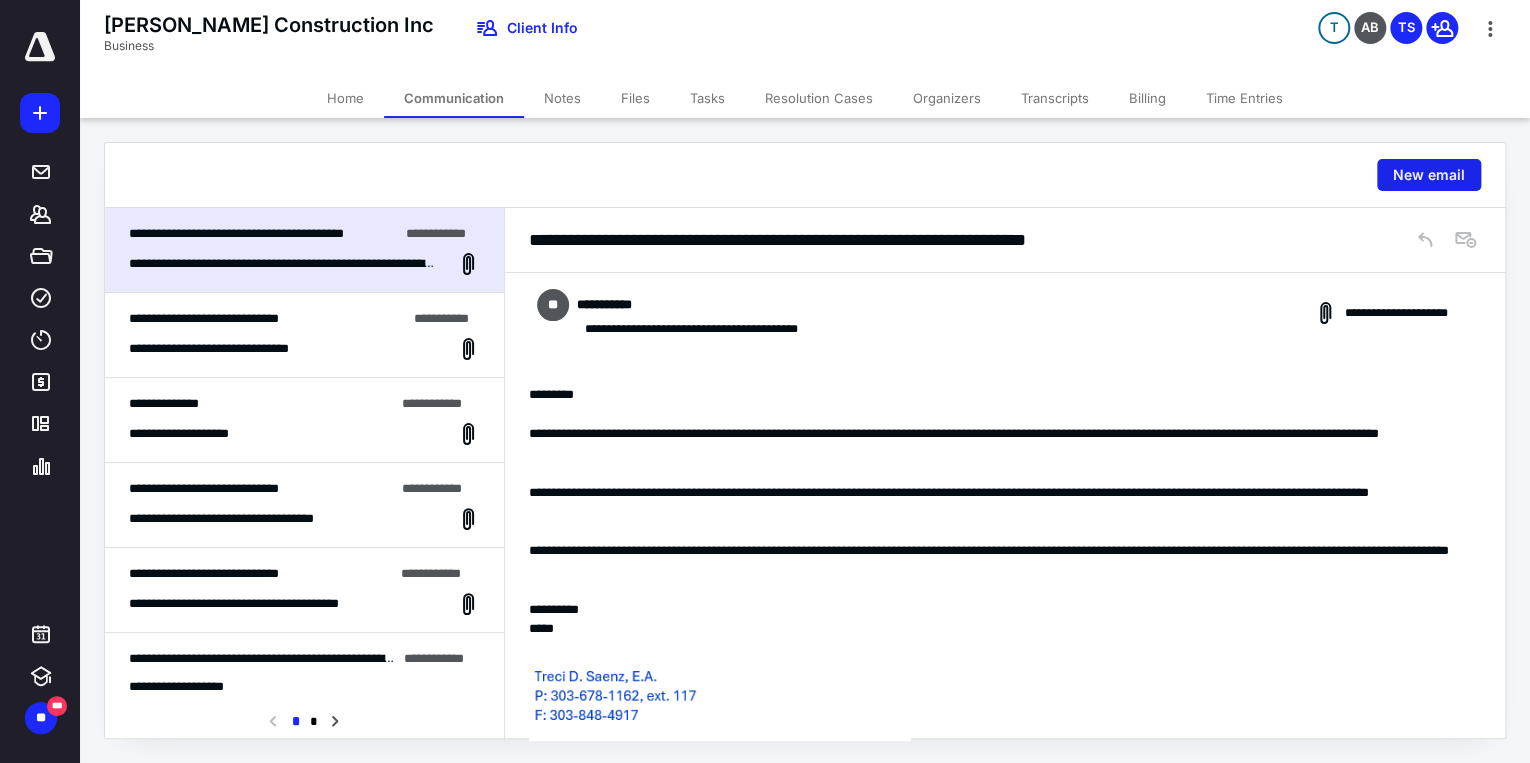click on "New email" at bounding box center (1429, 175) 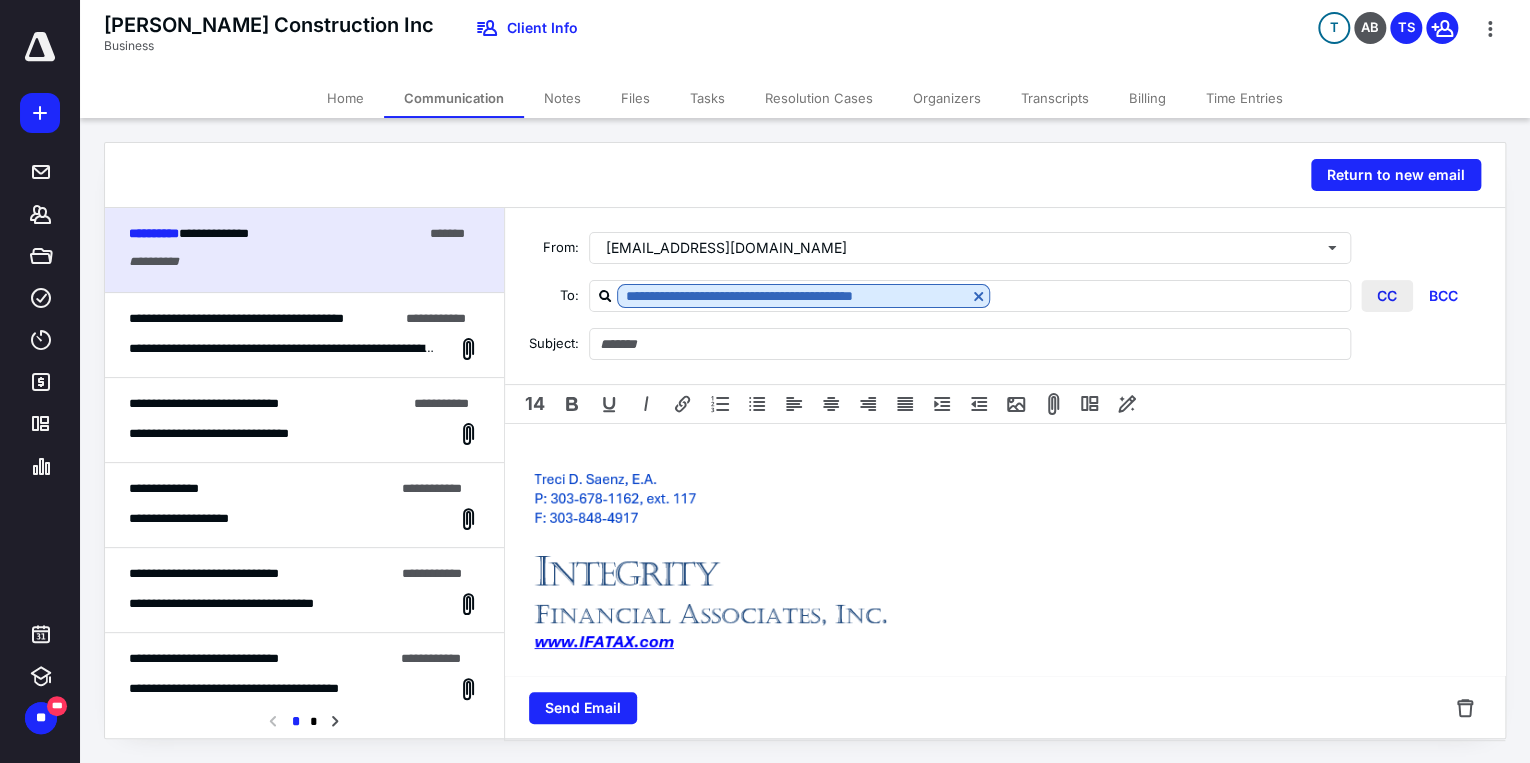click on "CC" at bounding box center [1387, 296] 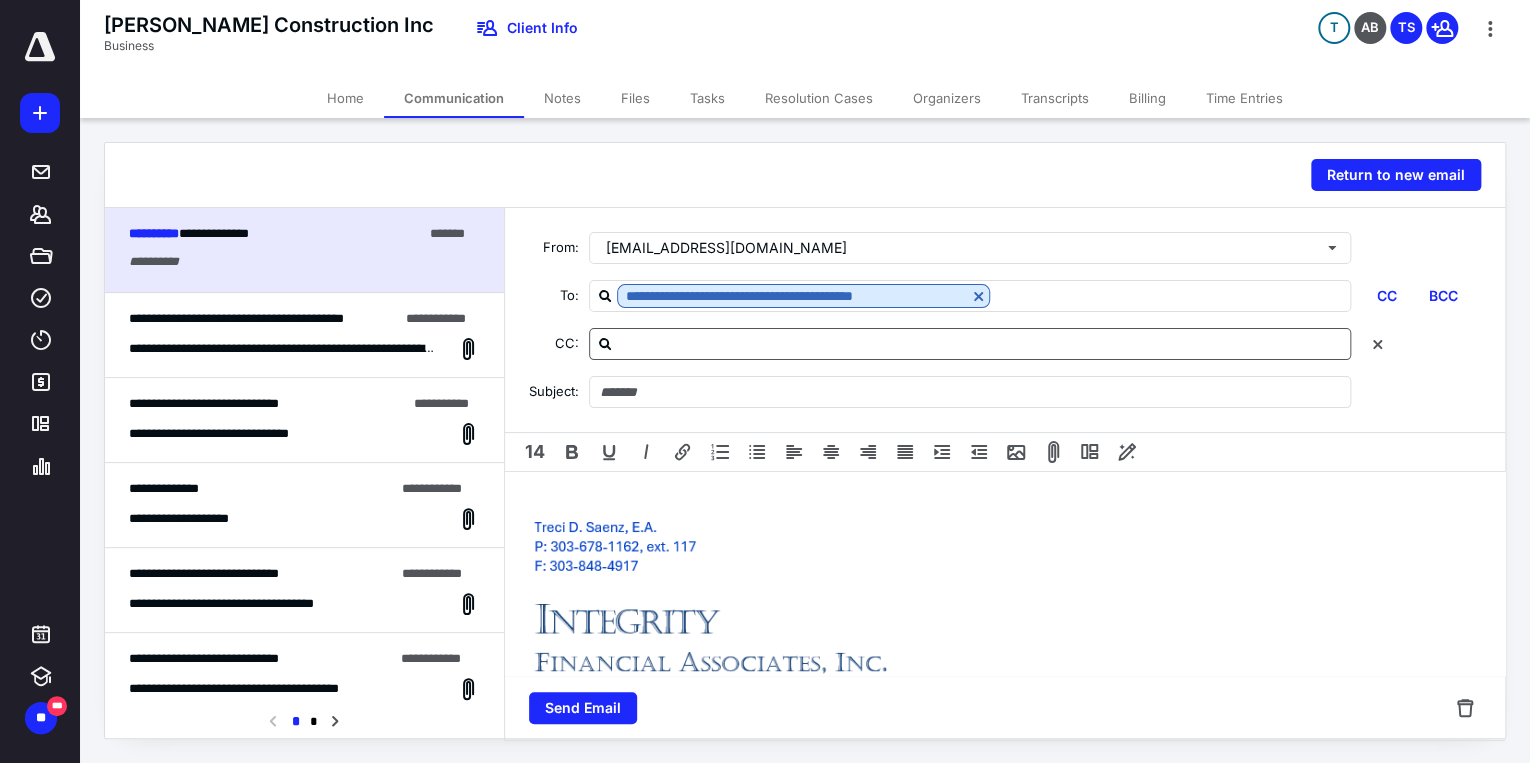 click at bounding box center (982, 343) 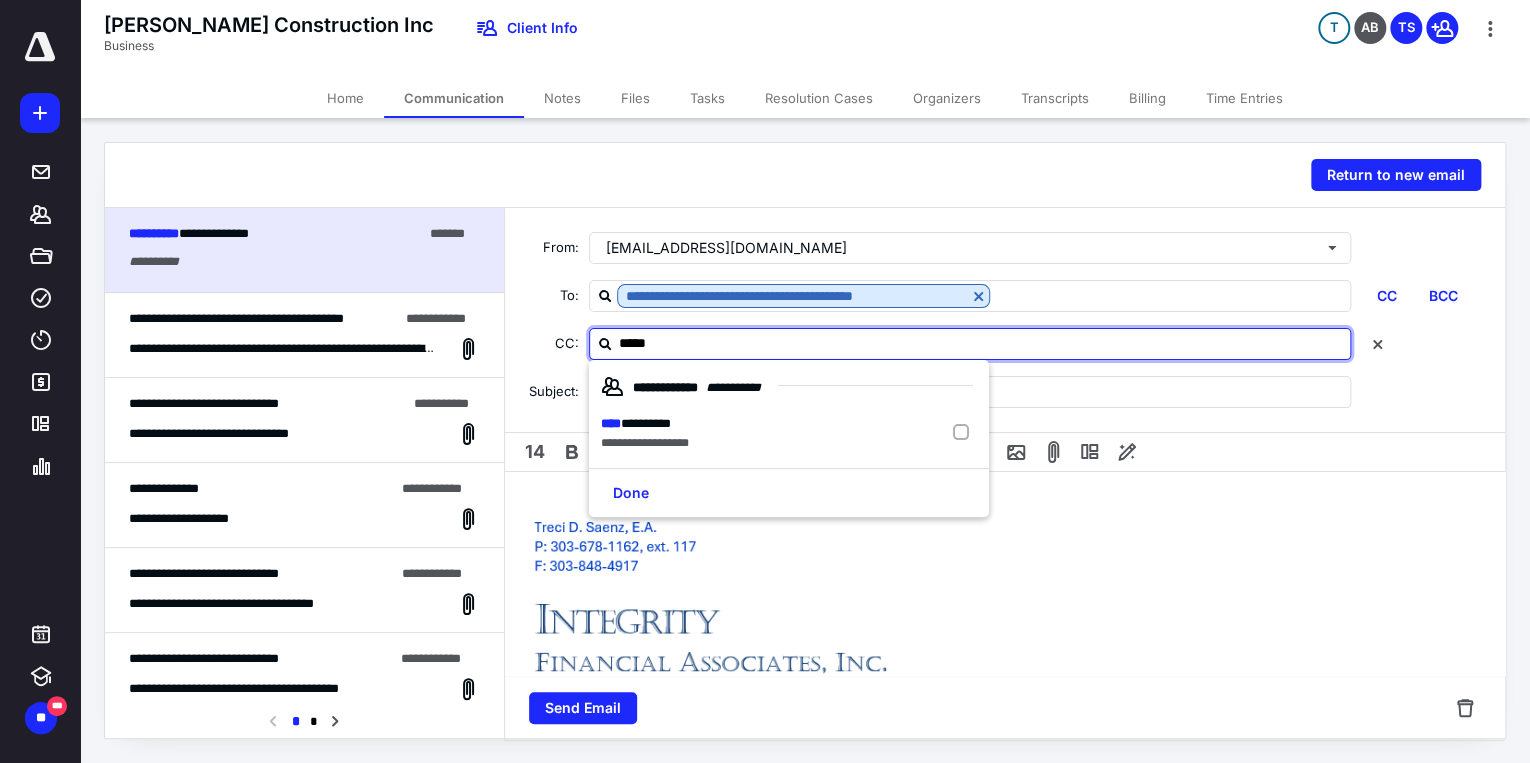 type on "******" 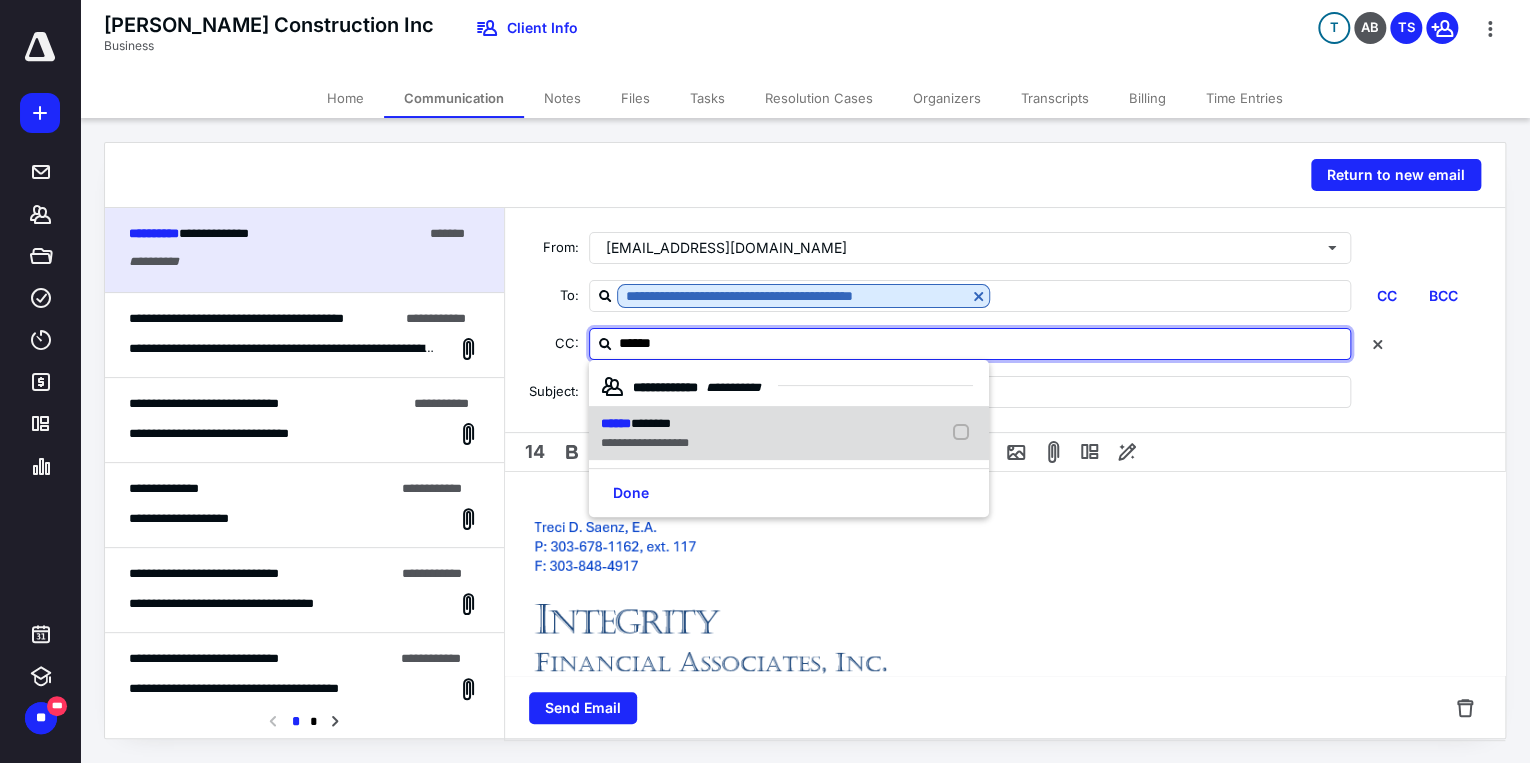 click on "**********" at bounding box center (649, 433) 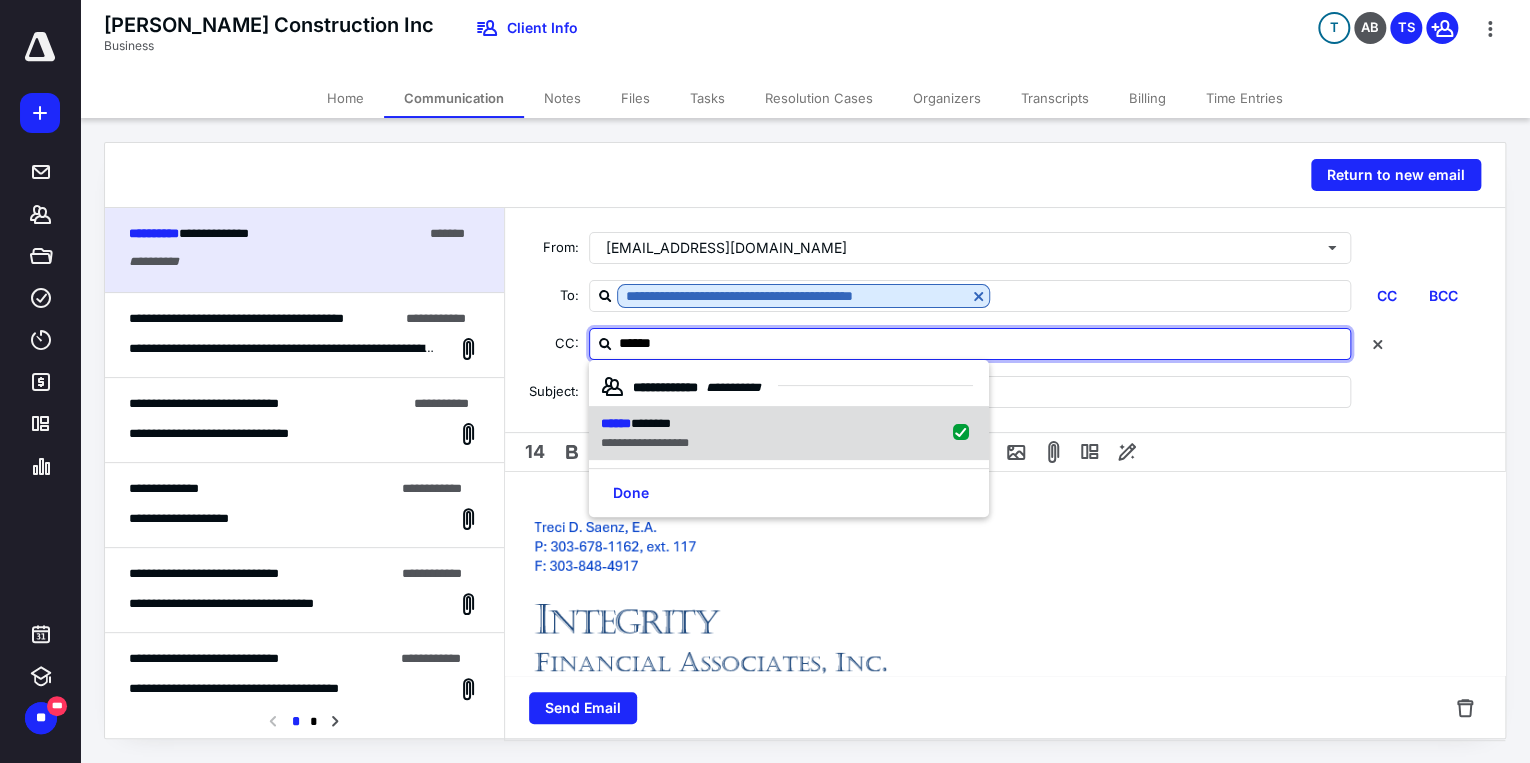 checkbox on "true" 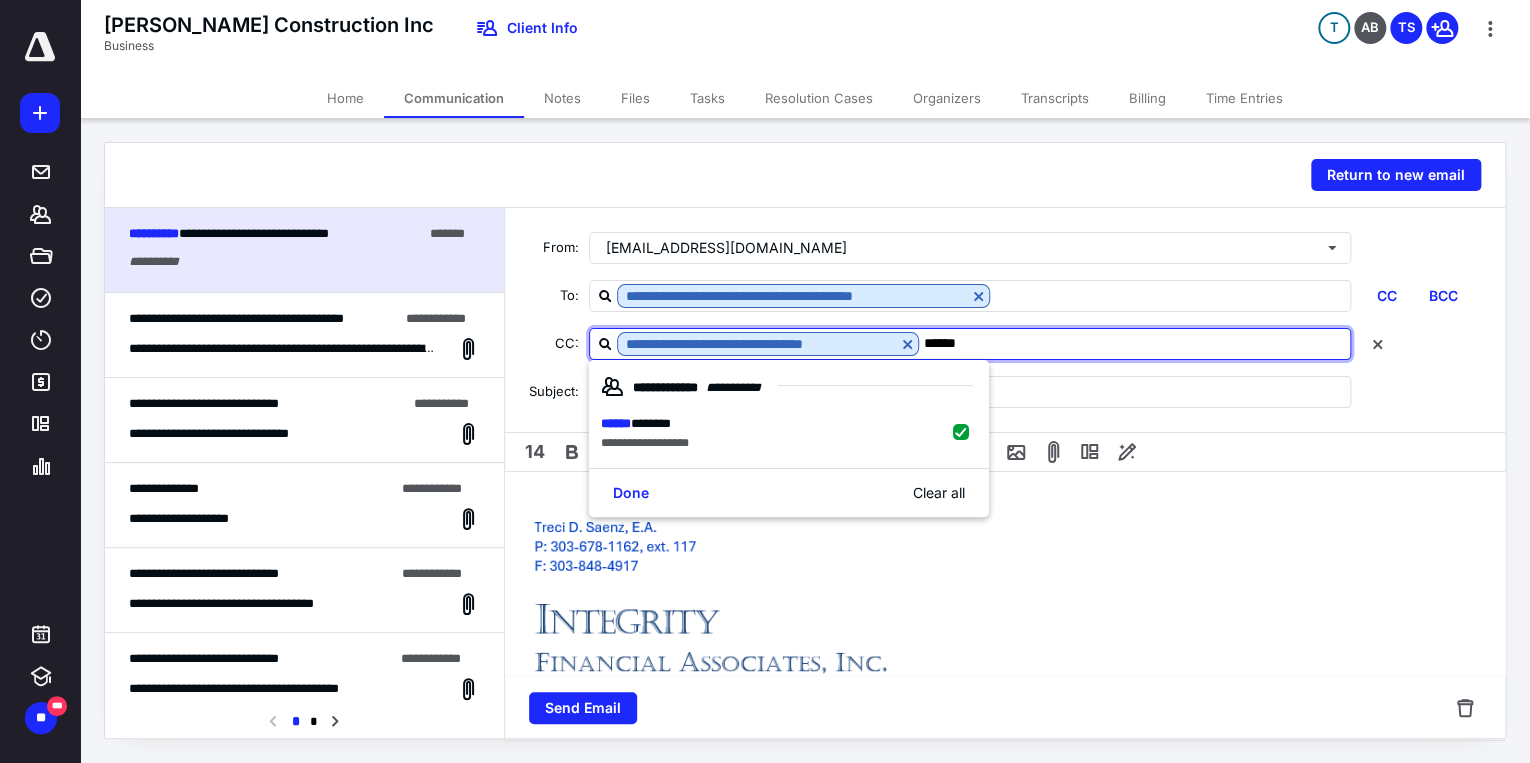 type on "******" 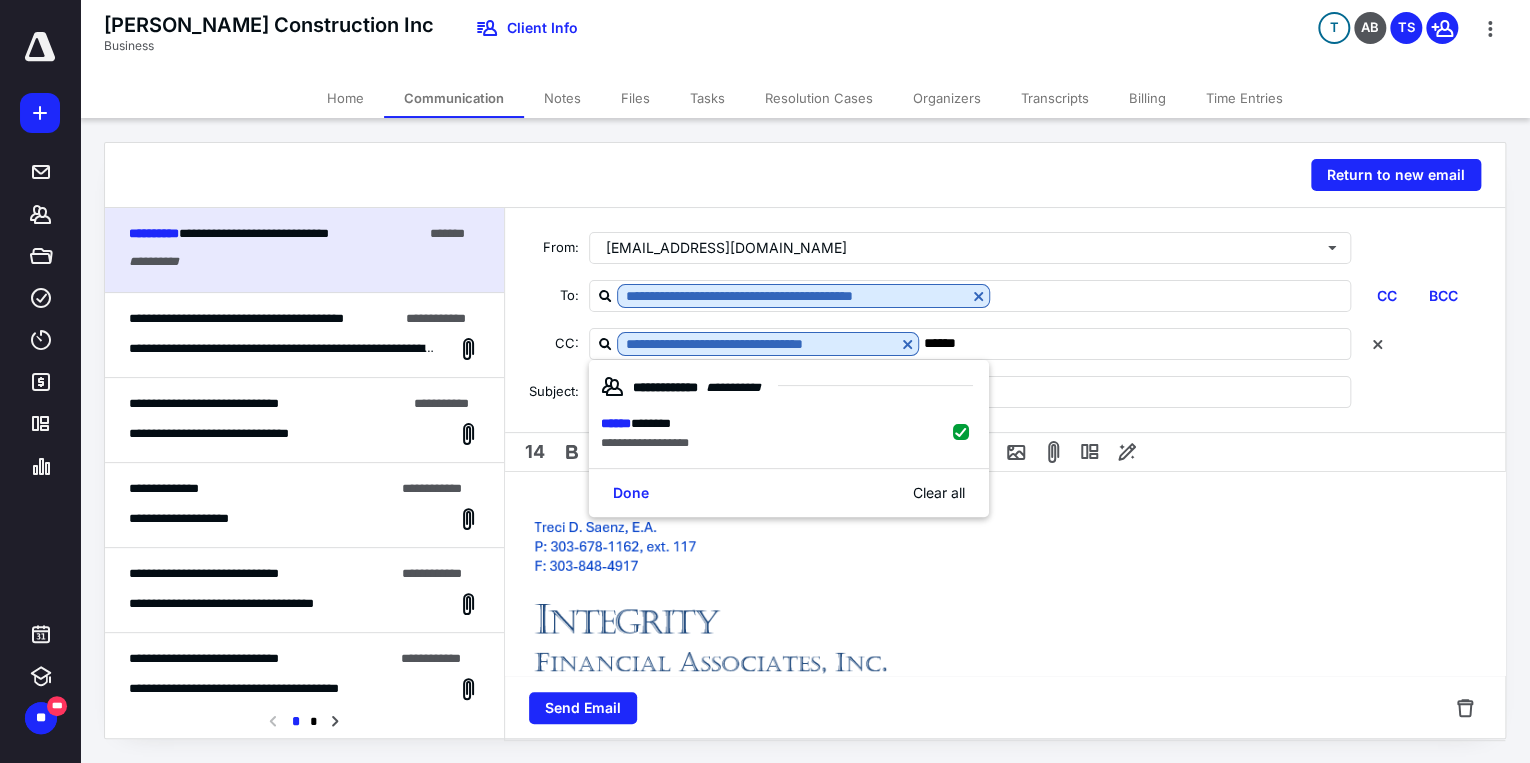 click at bounding box center [720, 609] 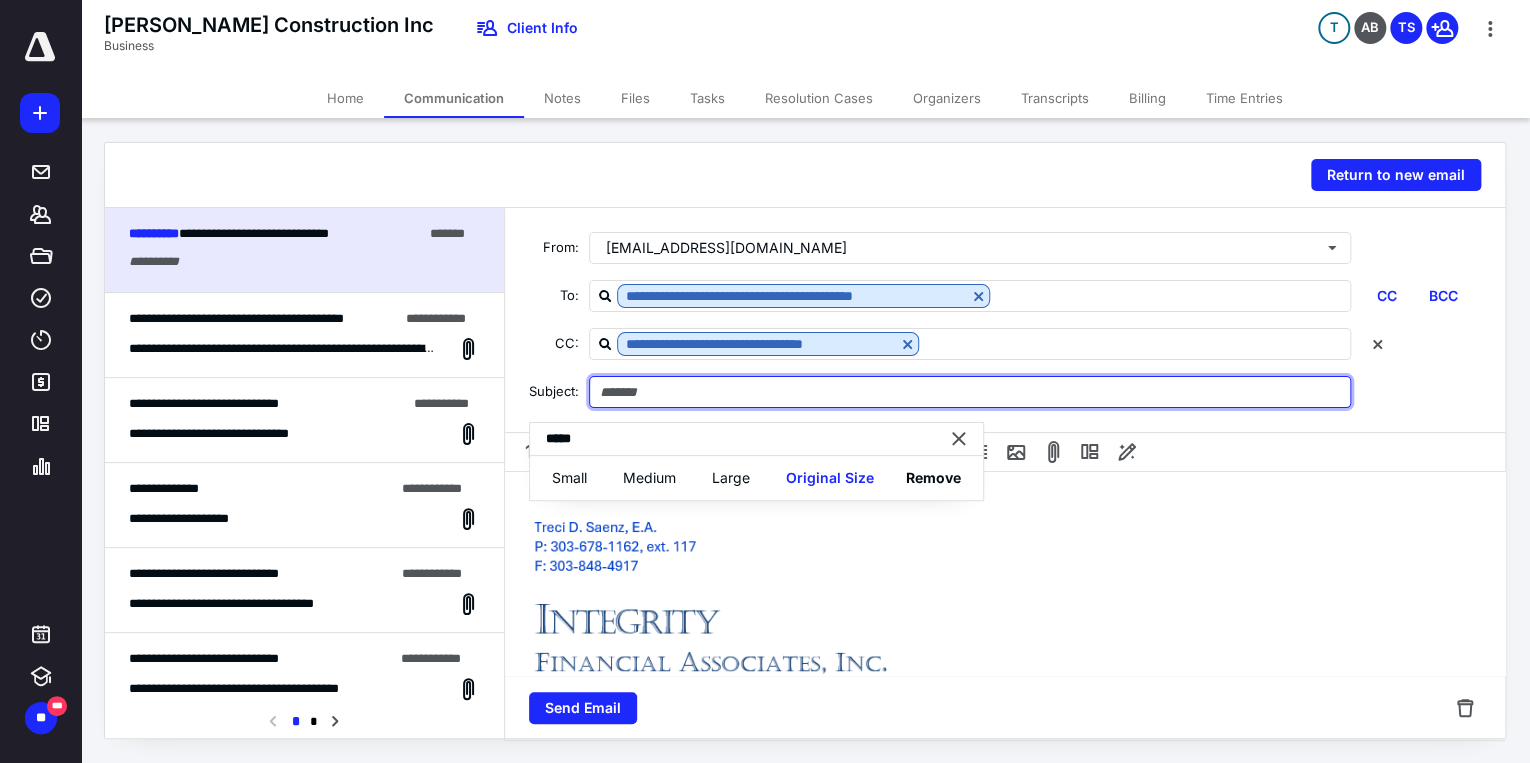 click at bounding box center [970, 392] 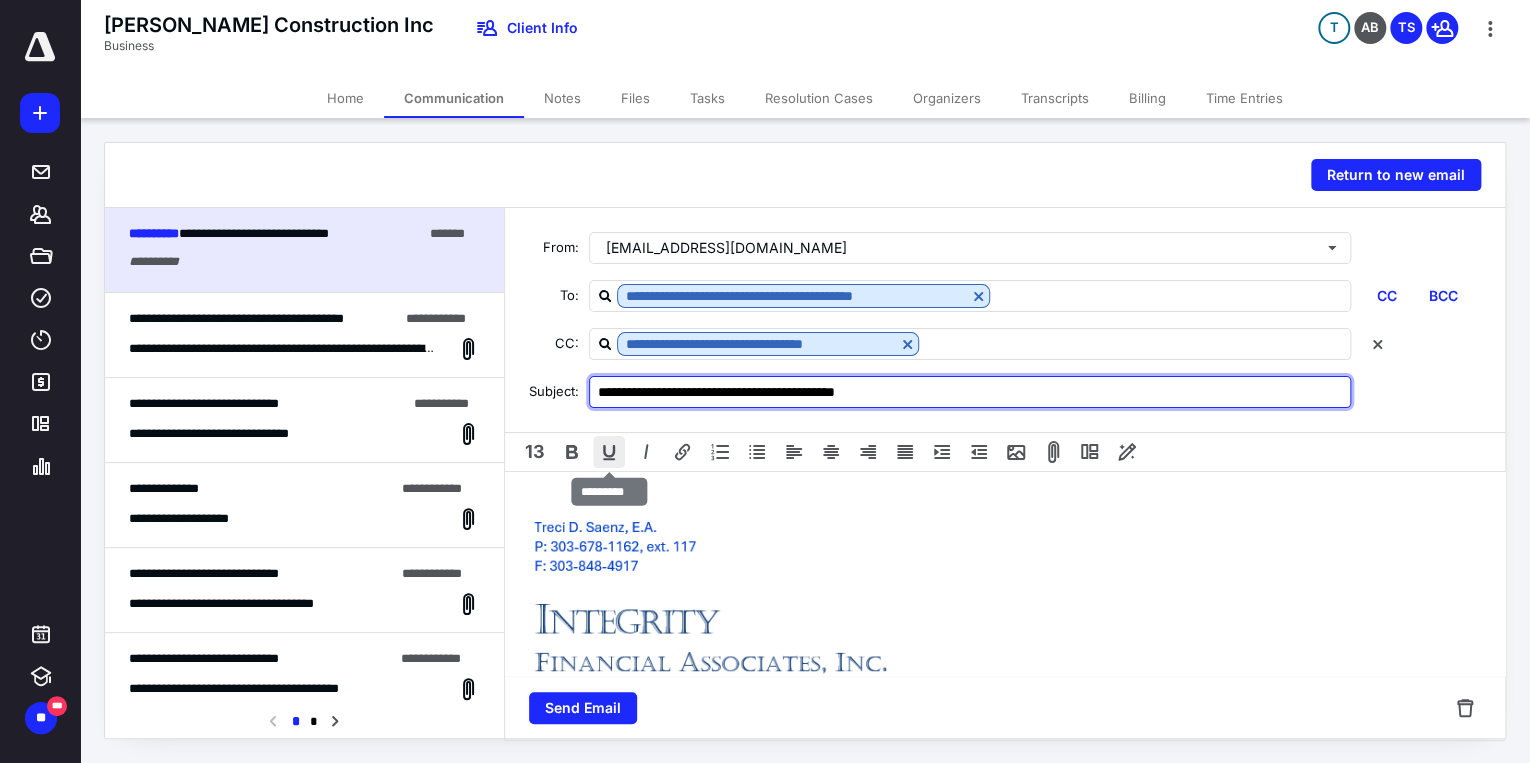type on "**********" 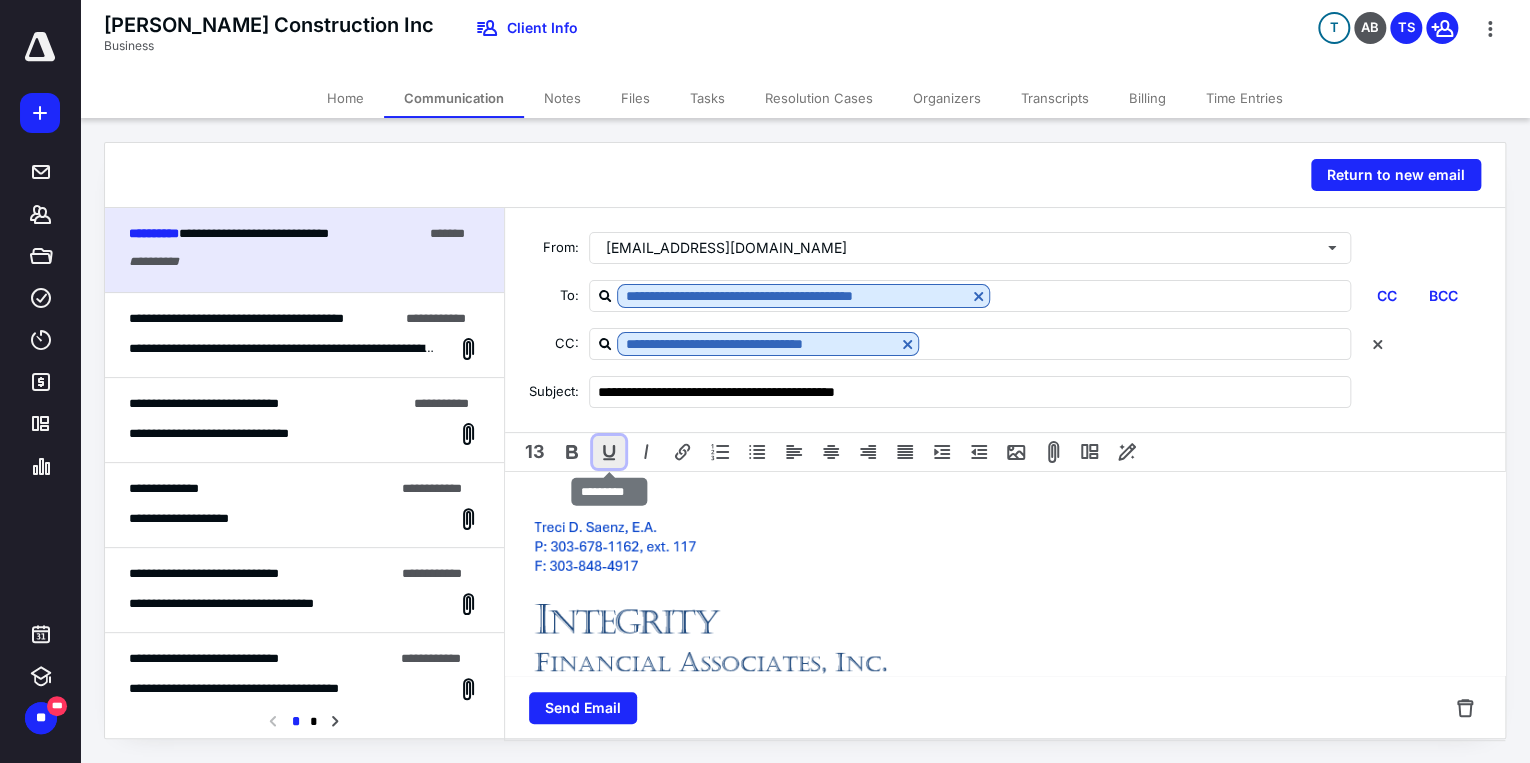 click at bounding box center [609, 452] 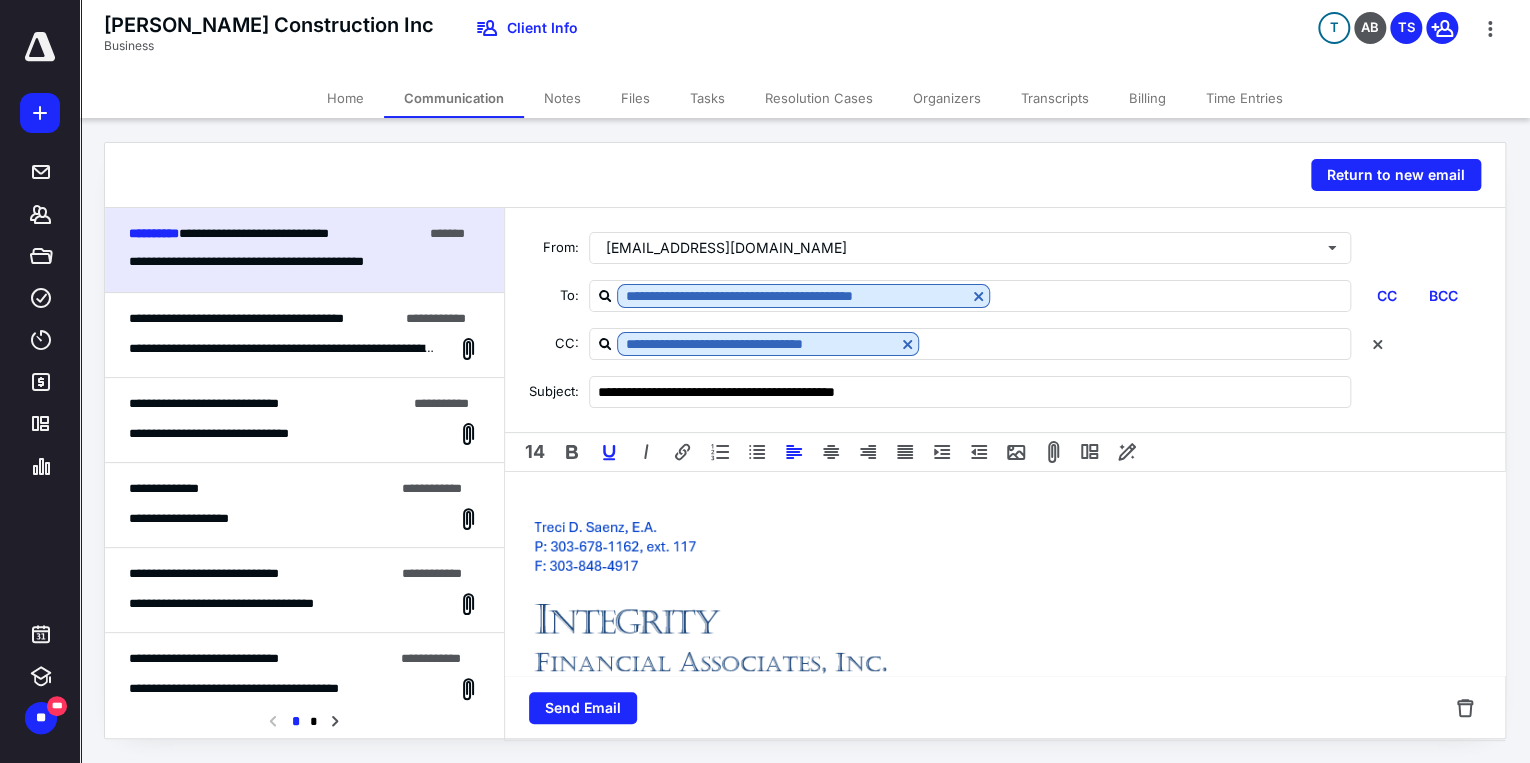 type 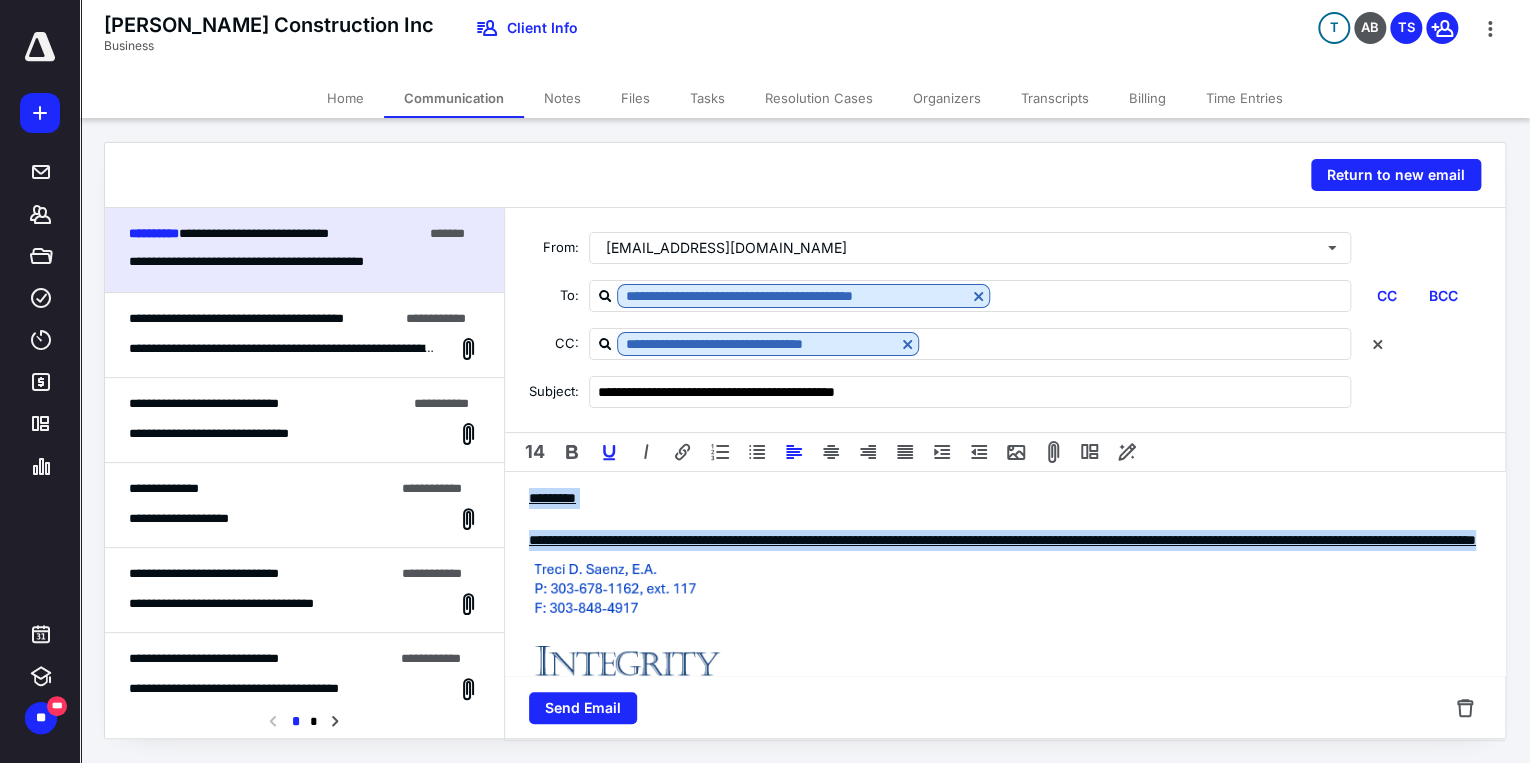 drag, startPoint x: 533, startPoint y: 500, endPoint x: 840, endPoint y: 560, distance: 312.80826 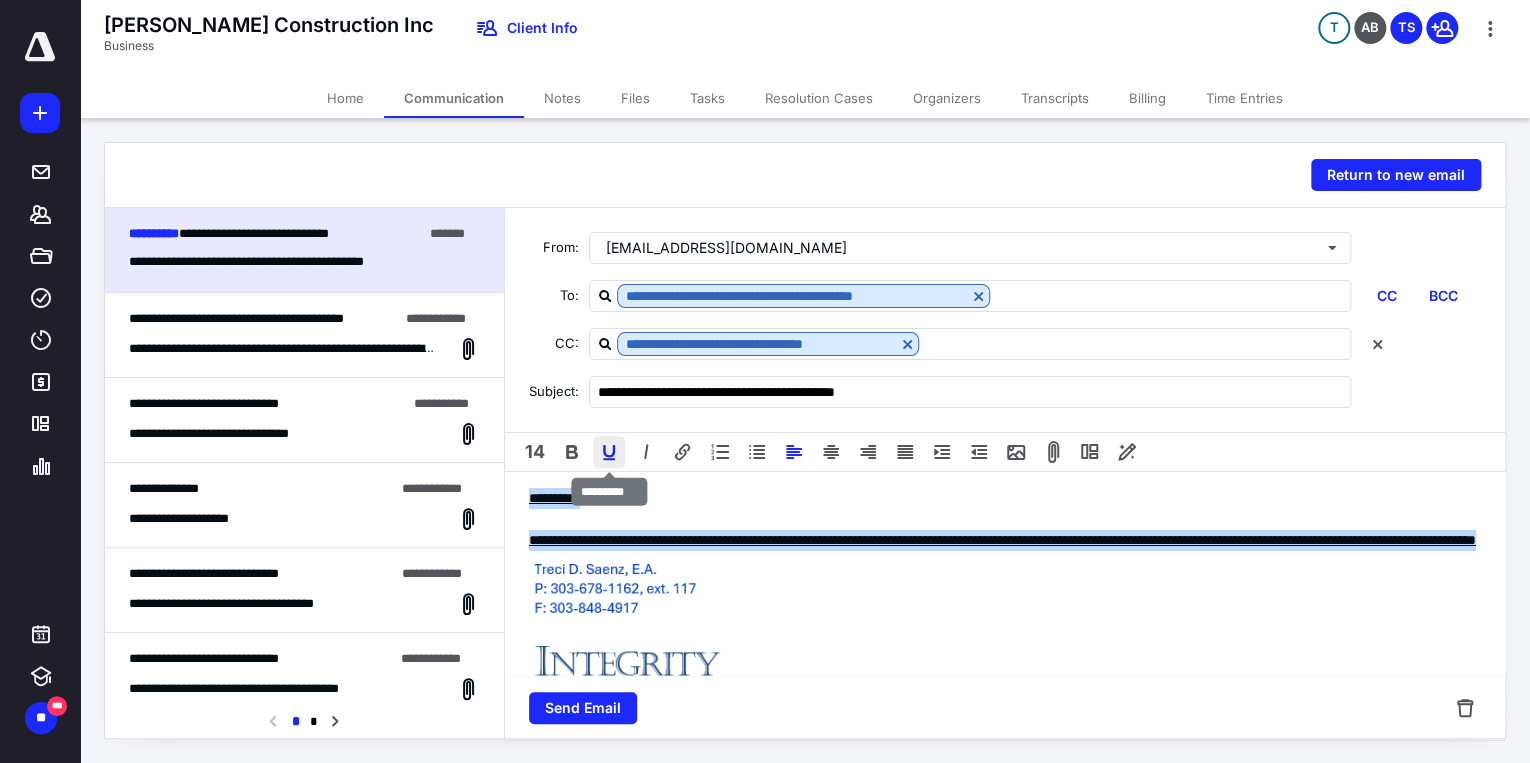 click at bounding box center [609, 452] 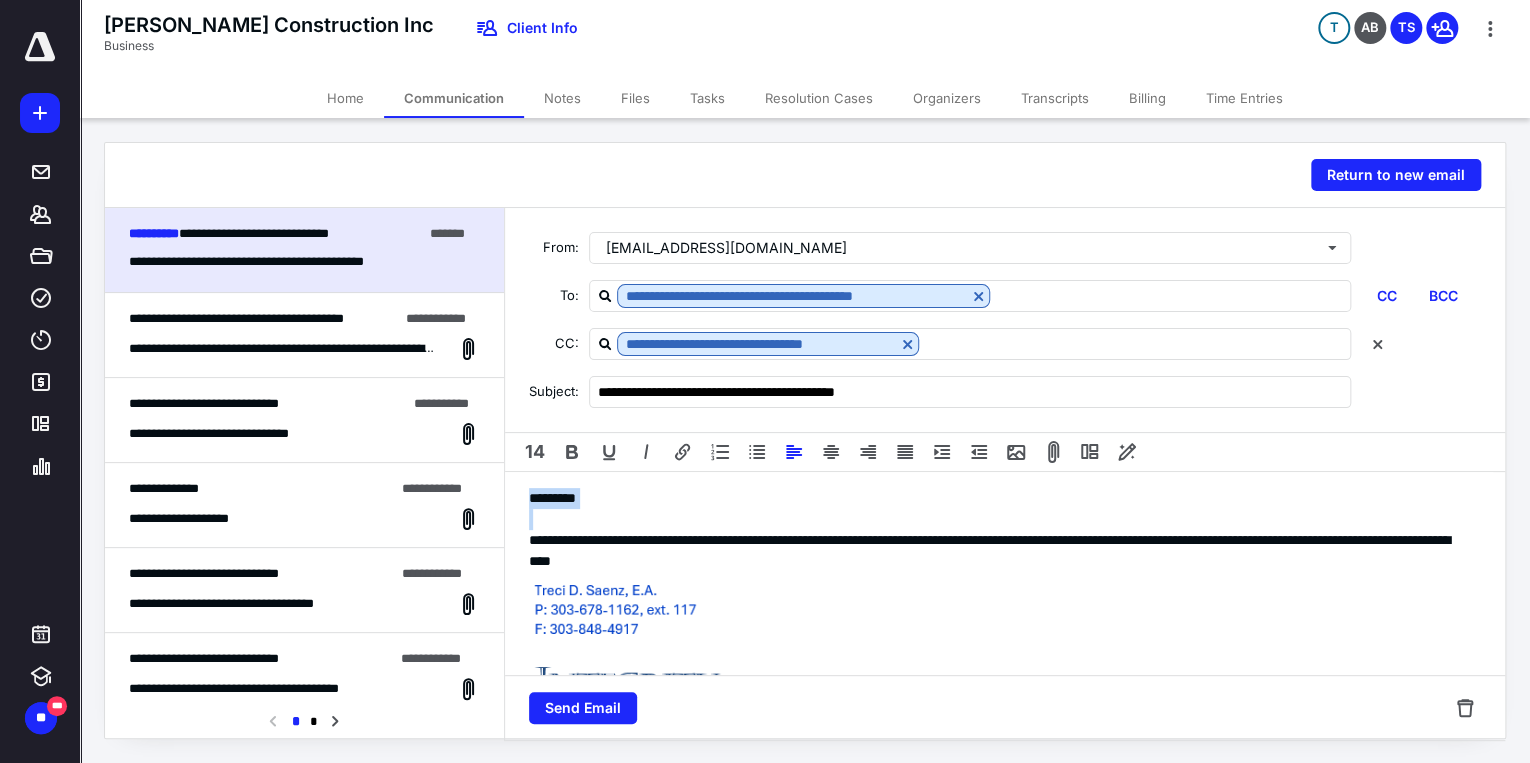 copy on "**********" 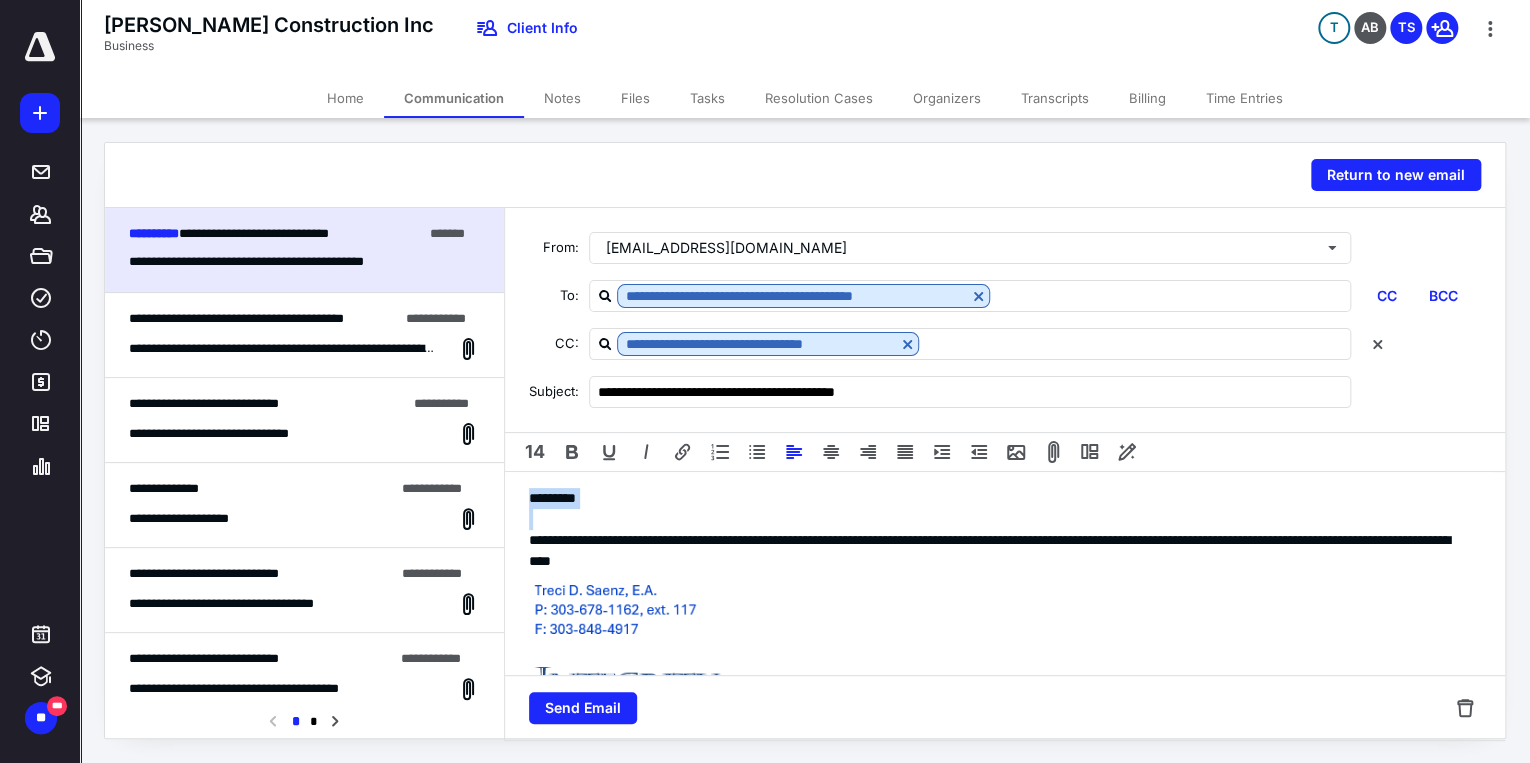 click on "Files" at bounding box center [635, 98] 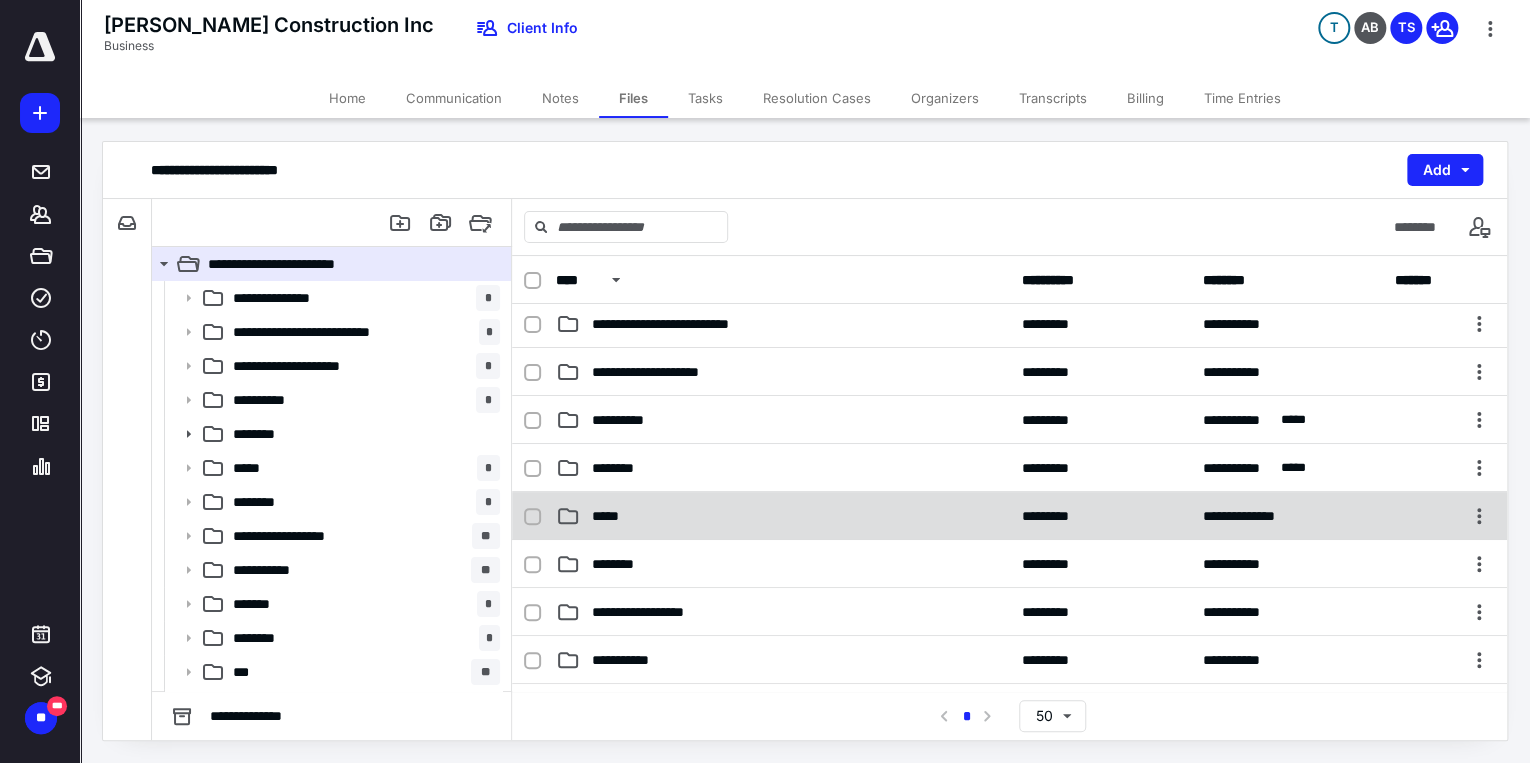 scroll, scrollTop: 80, scrollLeft: 0, axis: vertical 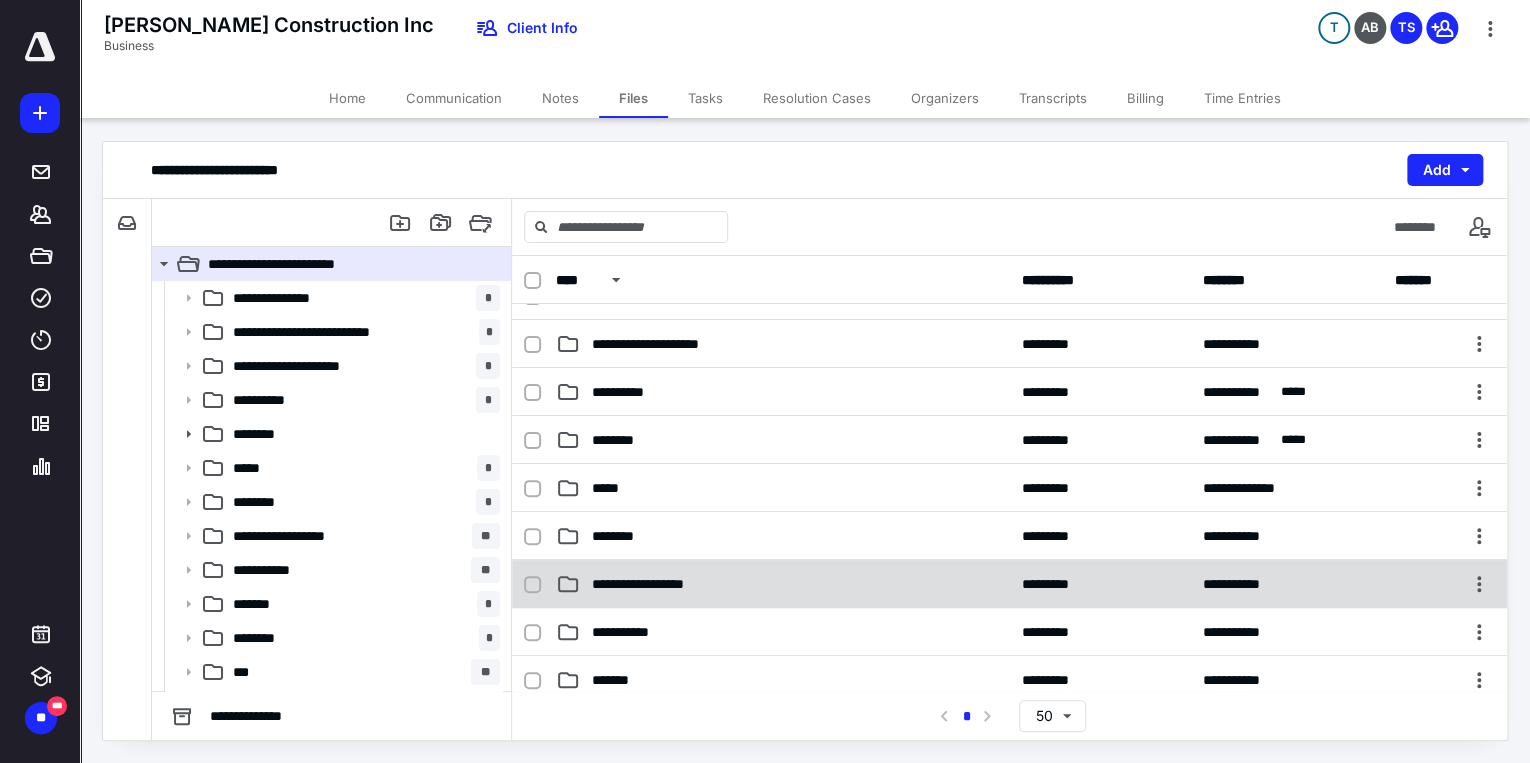 click on "**********" at bounding box center [783, 584] 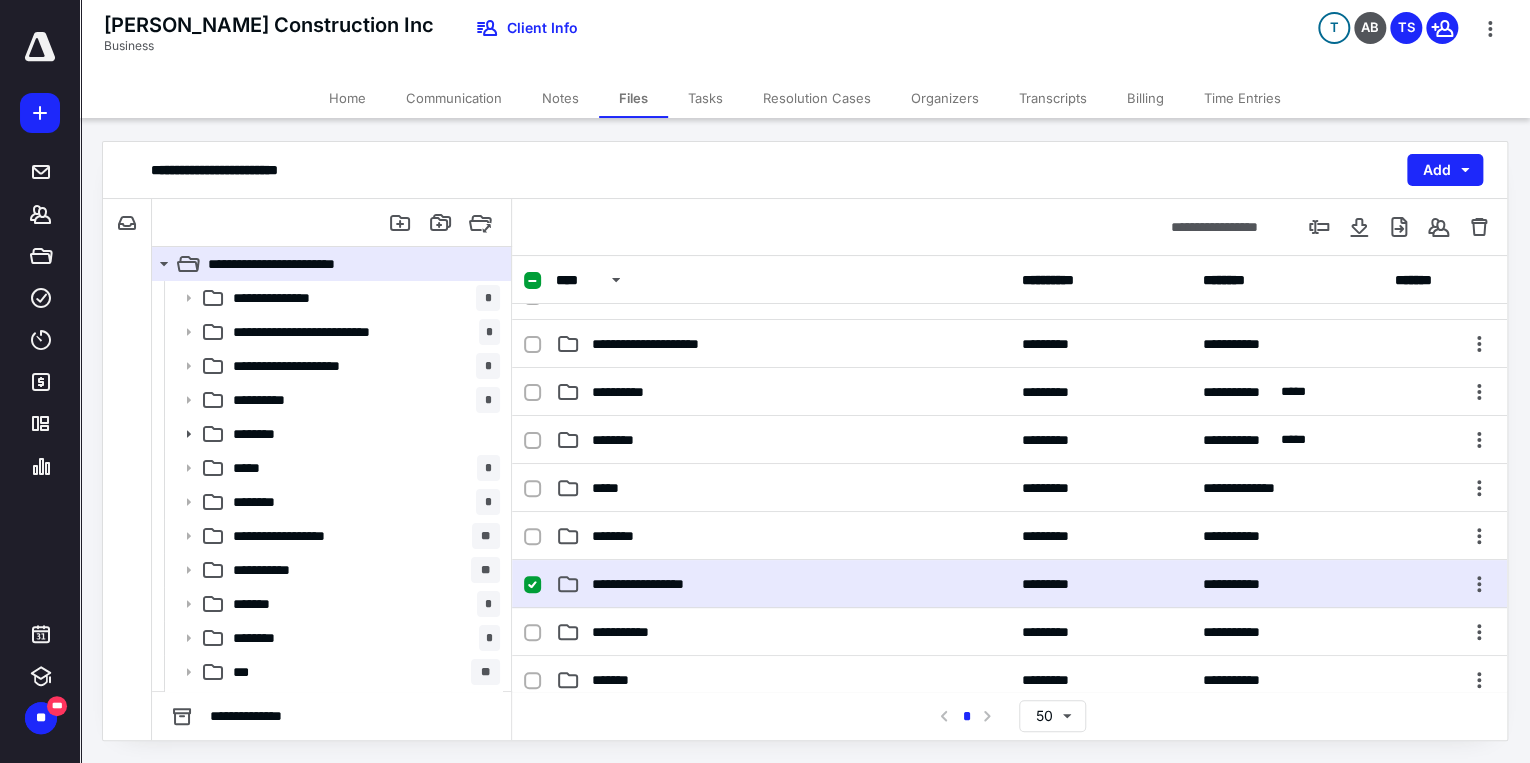 click on "**********" at bounding box center [783, 584] 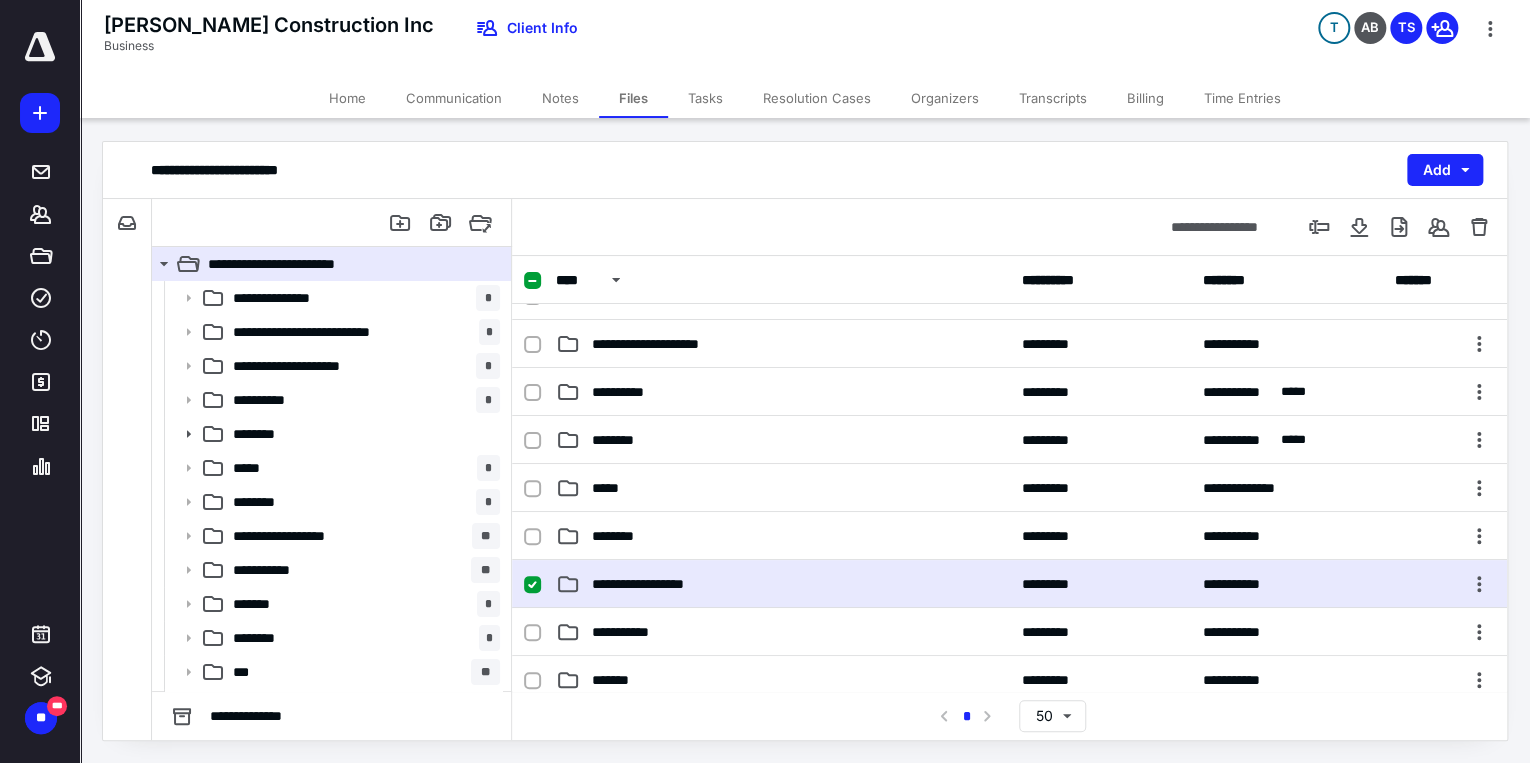 scroll, scrollTop: 0, scrollLeft: 0, axis: both 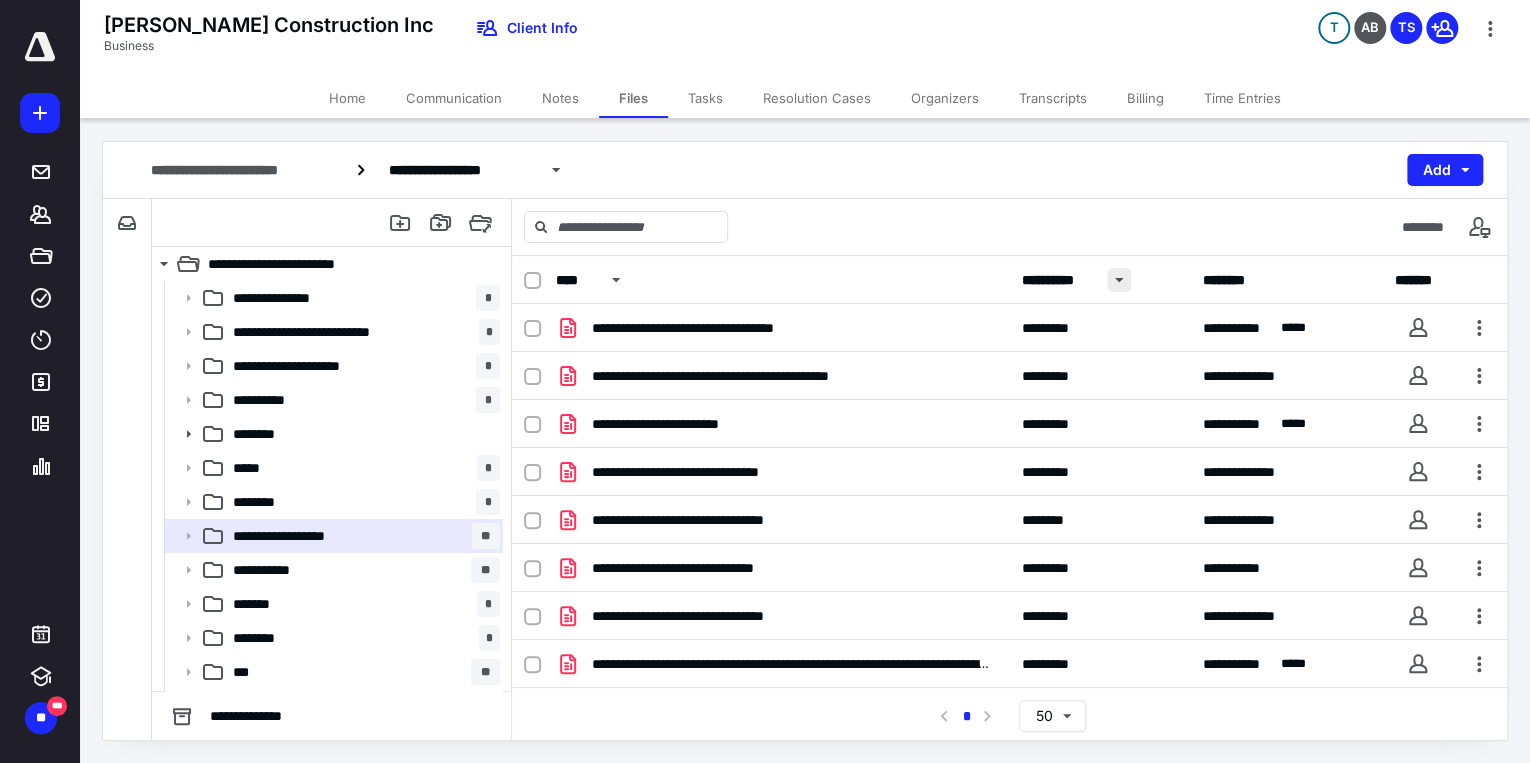 click at bounding box center [1119, 280] 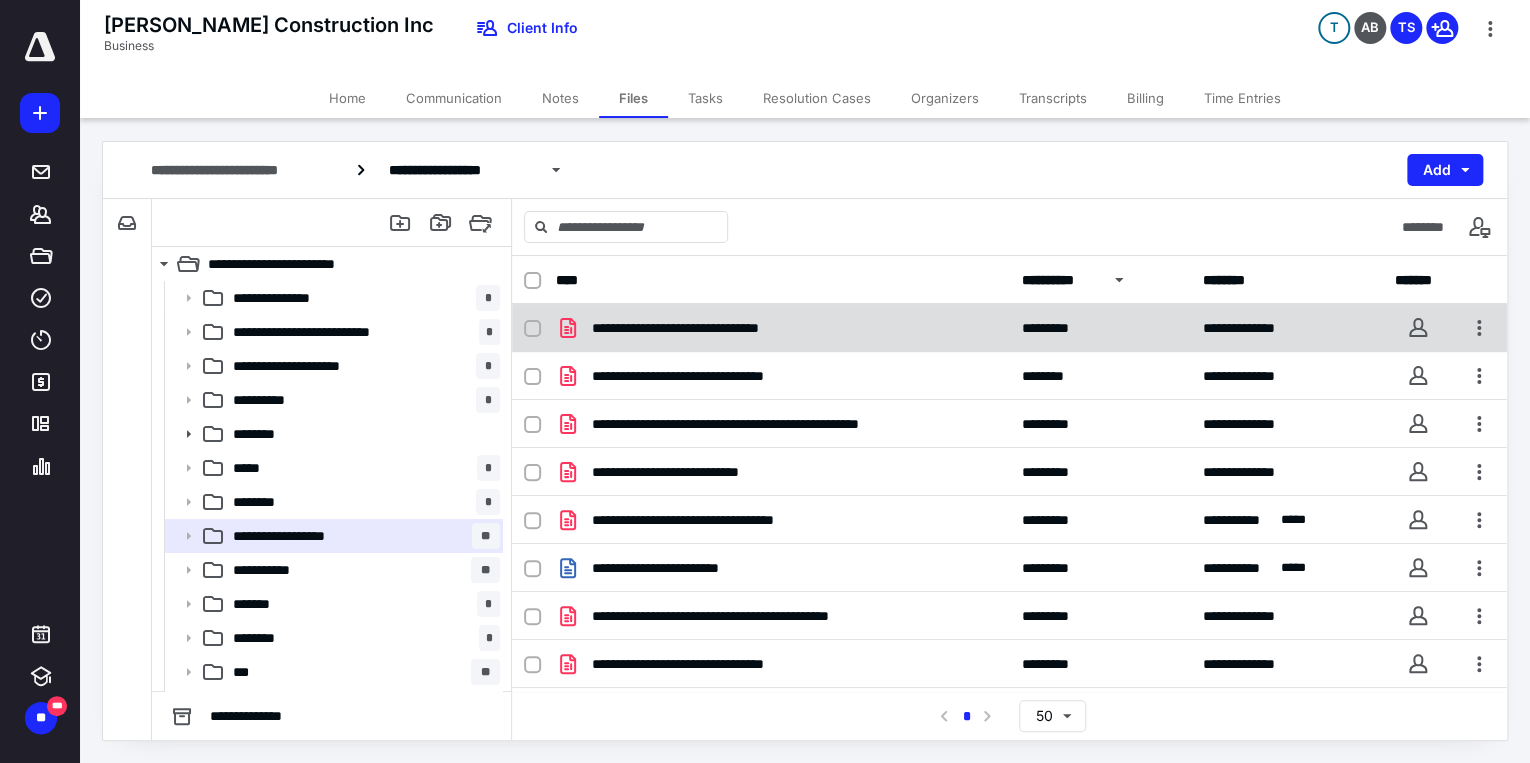 click on "**********" at bounding box center (783, 328) 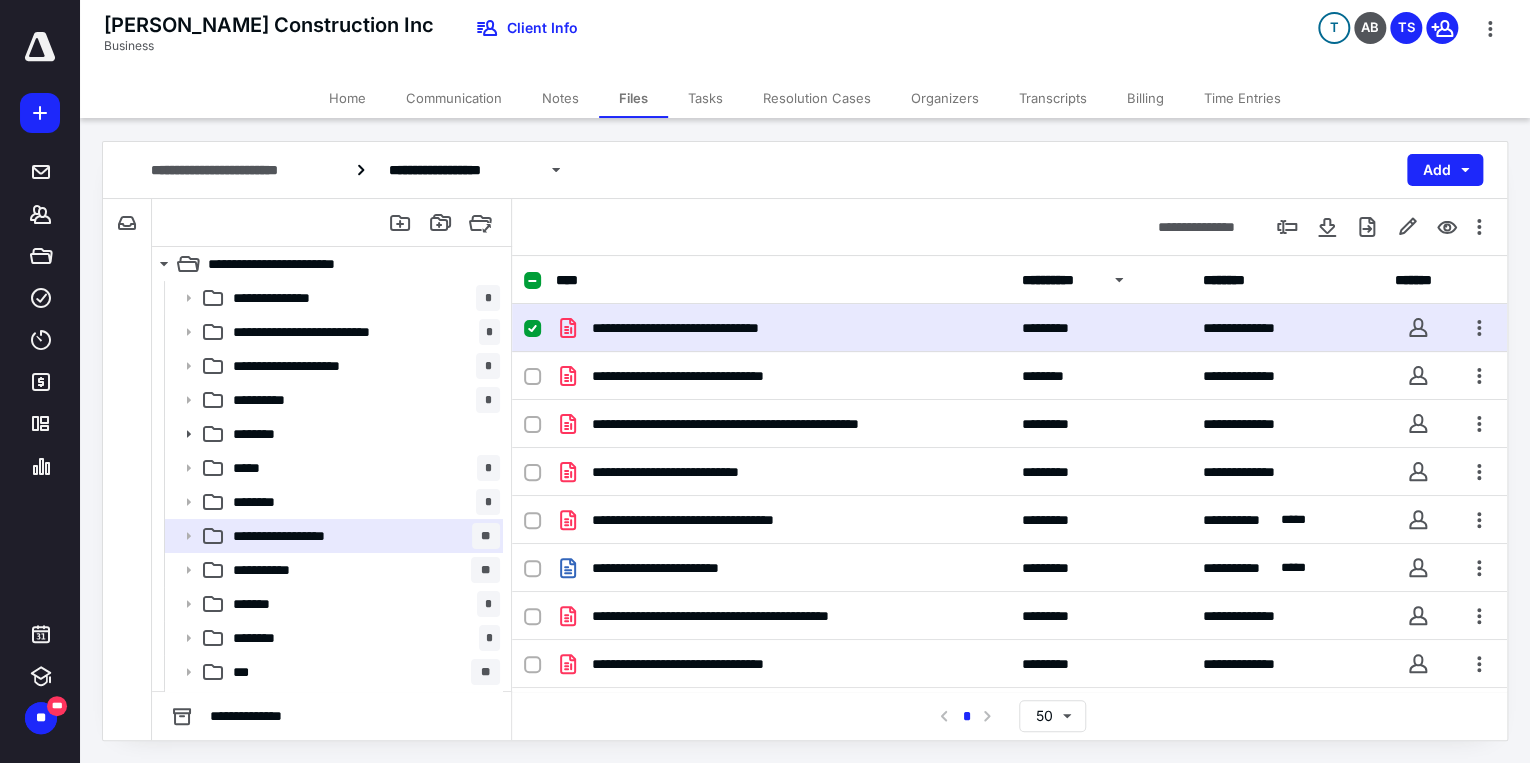 click on "**********" at bounding box center [783, 328] 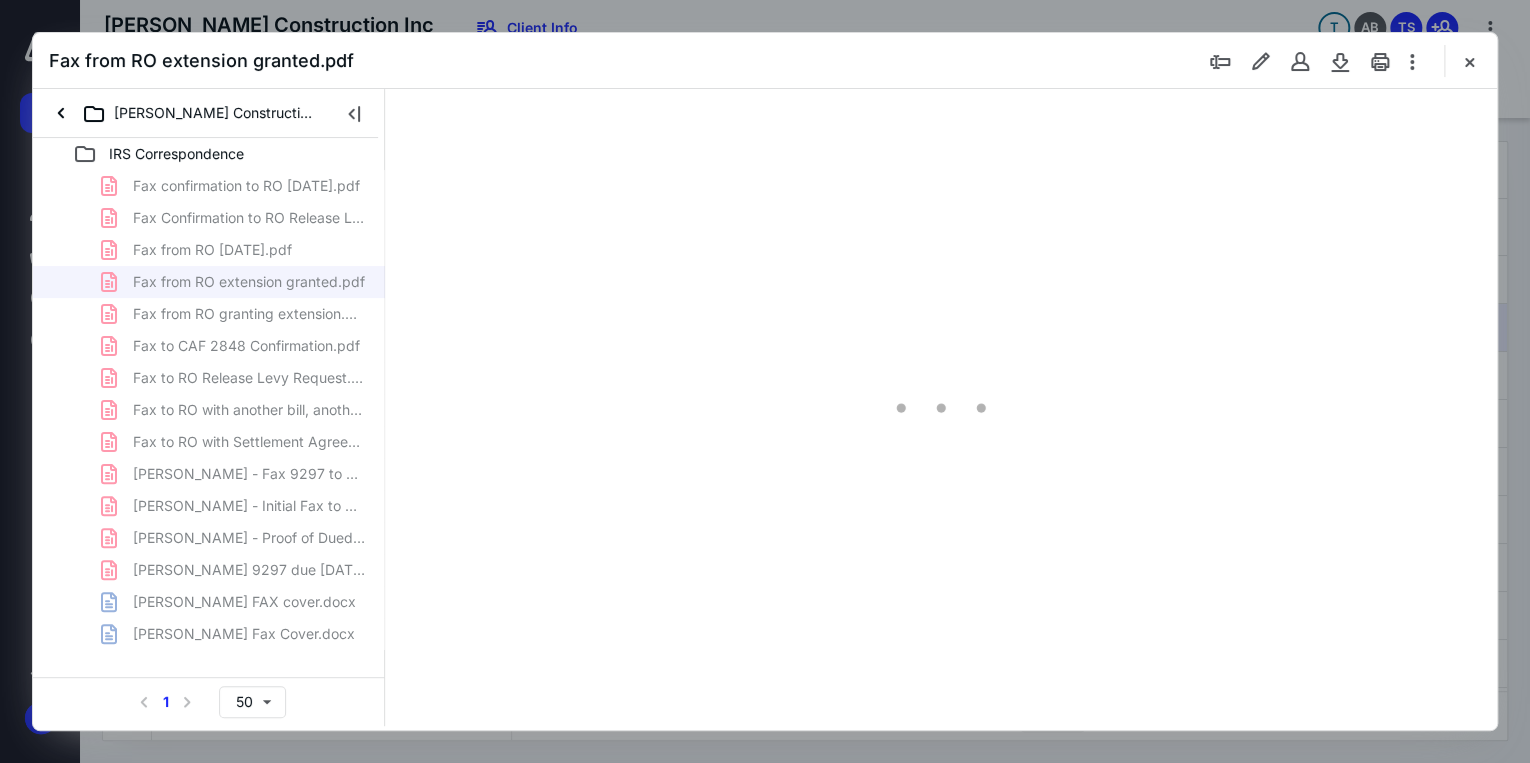 scroll, scrollTop: 0, scrollLeft: 0, axis: both 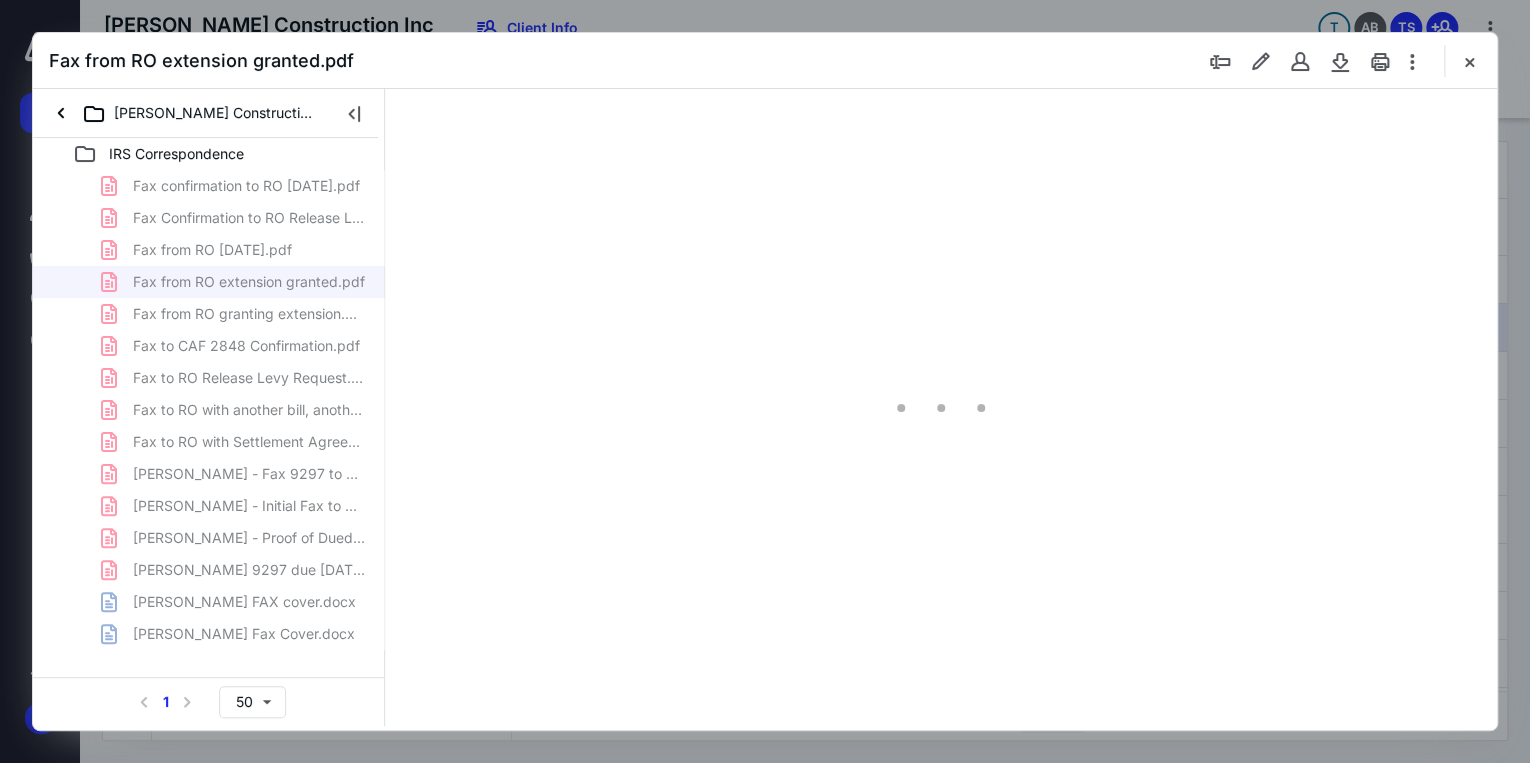 type on "67" 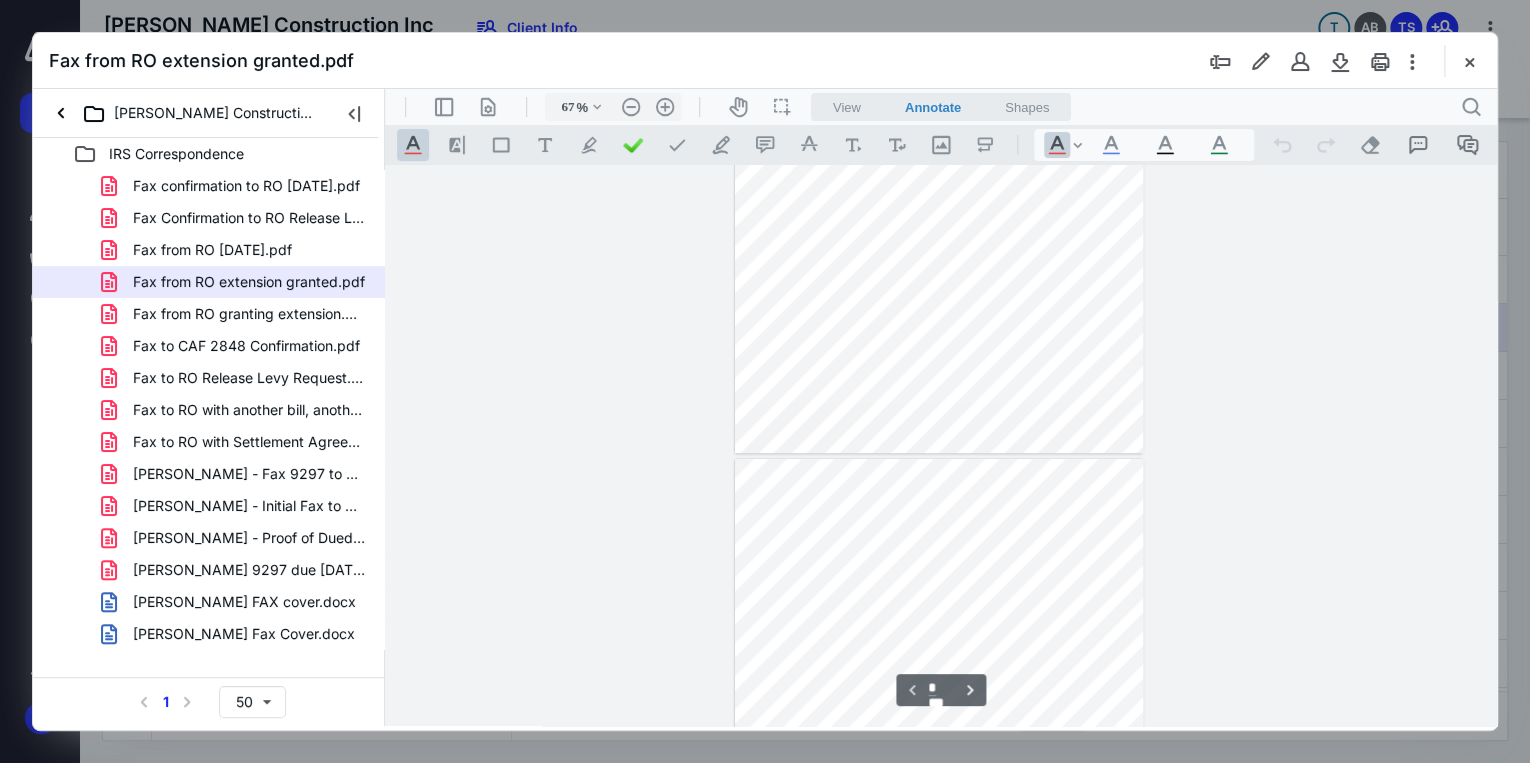 type on "*" 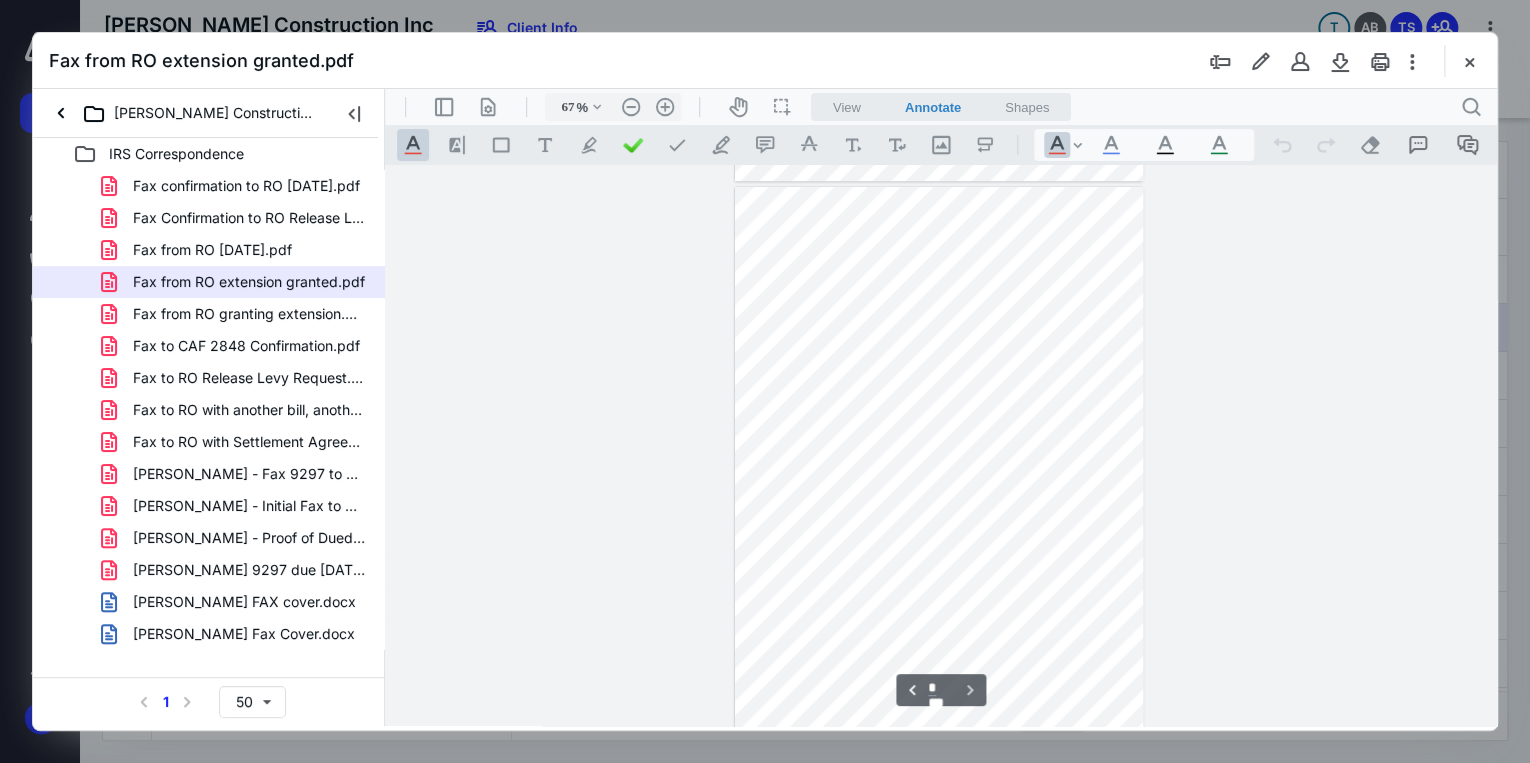 scroll, scrollTop: 553, scrollLeft: 0, axis: vertical 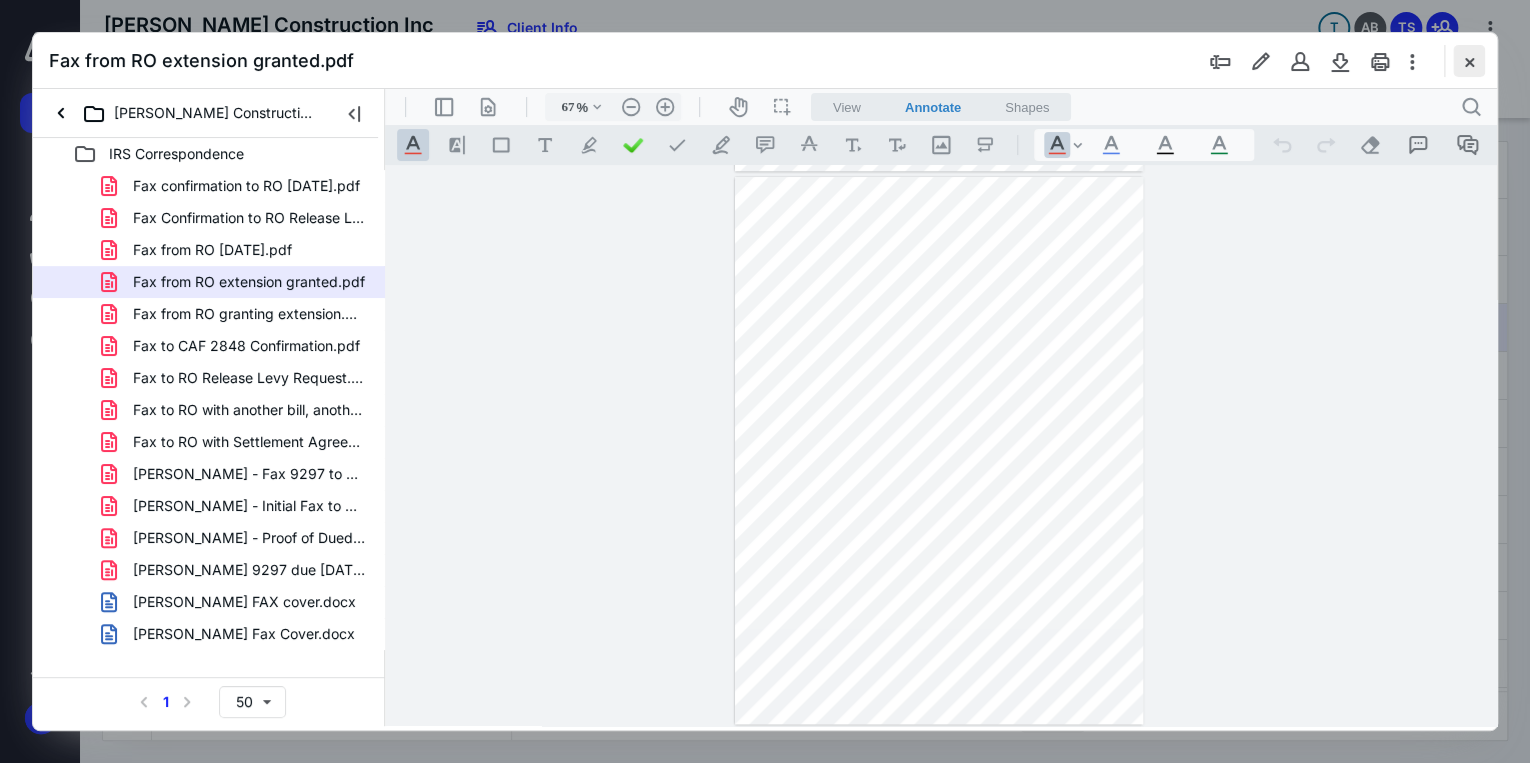 click at bounding box center (1469, 61) 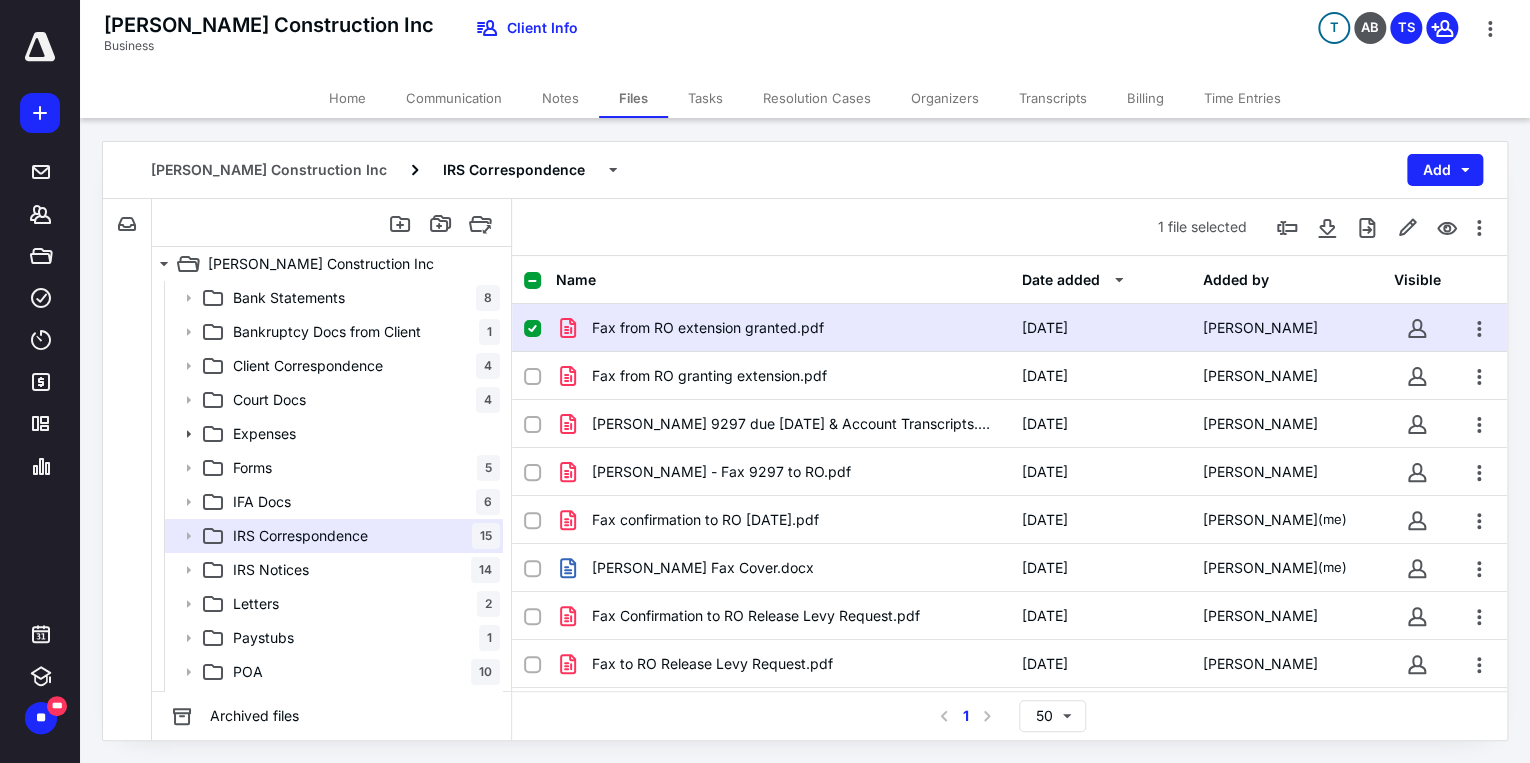 click on "Communication" at bounding box center [454, 98] 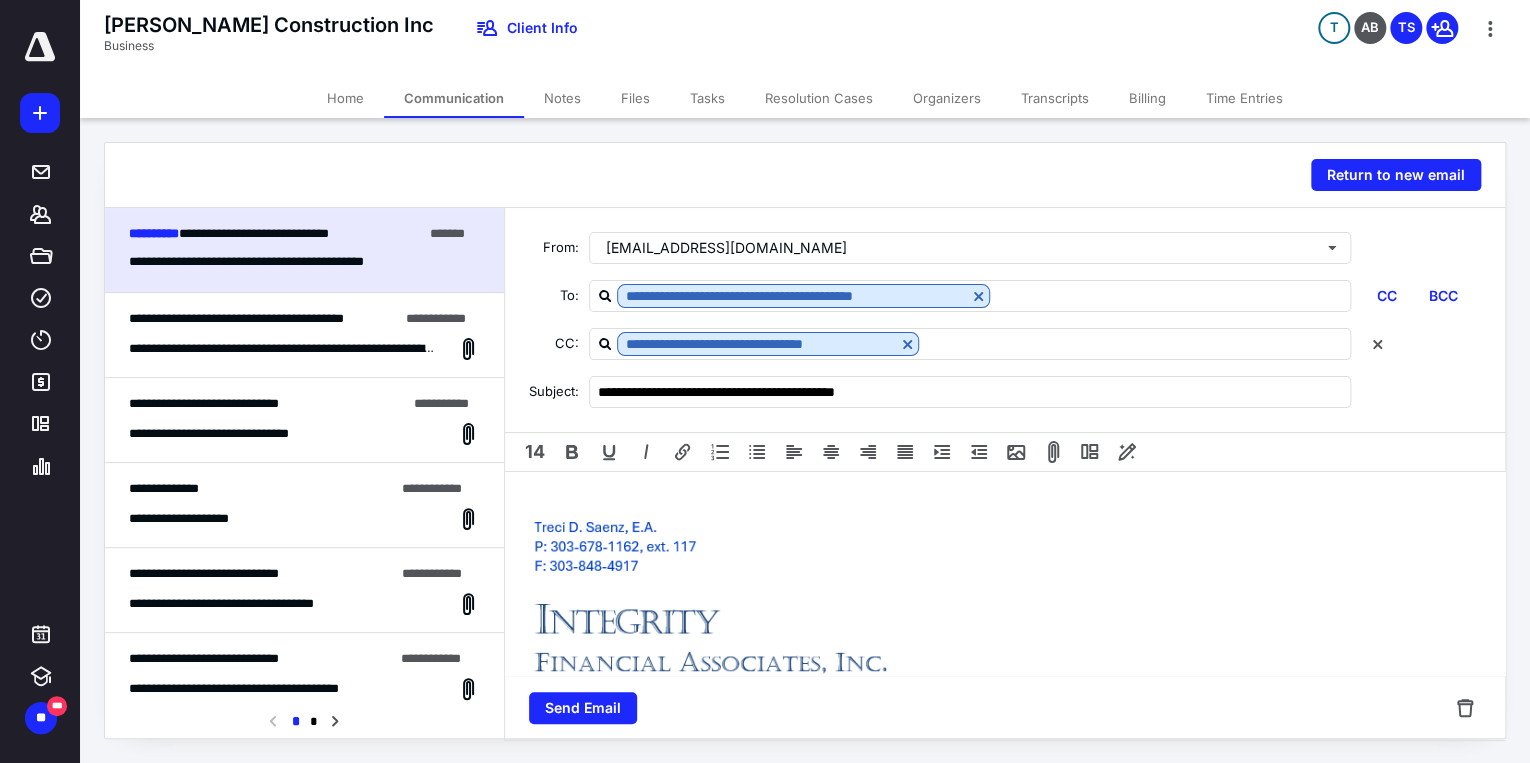 click on "**********" at bounding box center (1005, 637) 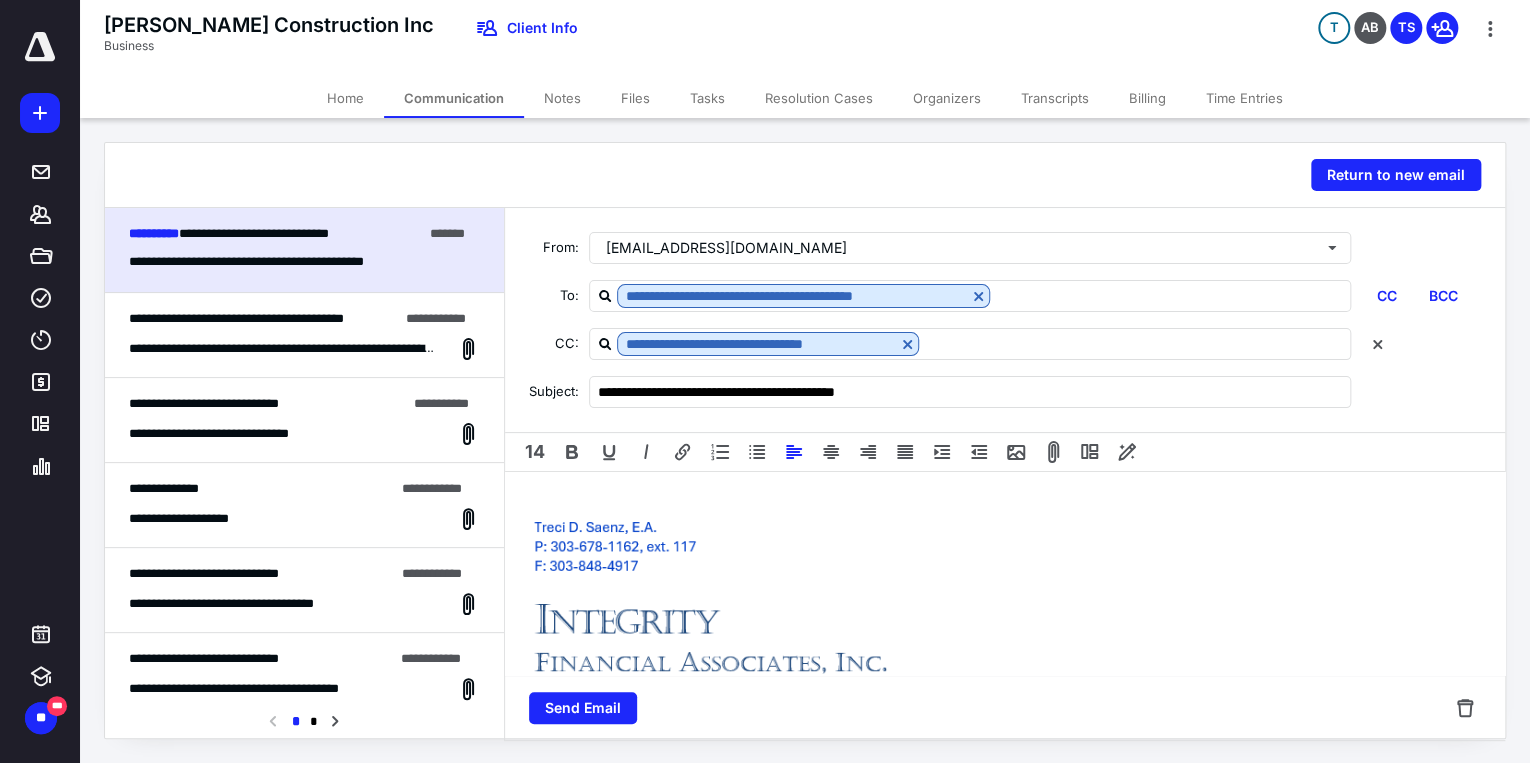 type 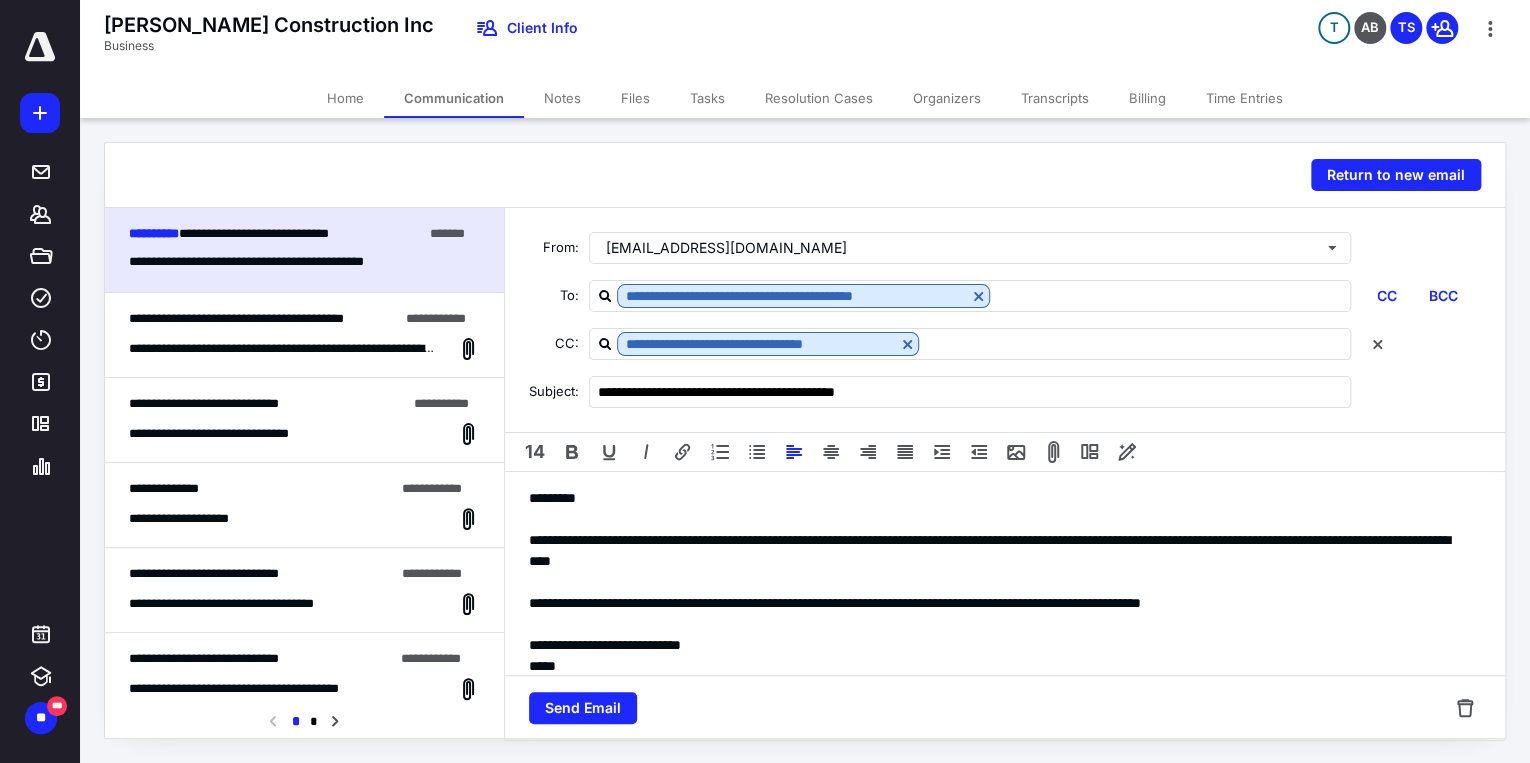 click on "**********" at bounding box center (999, 551) 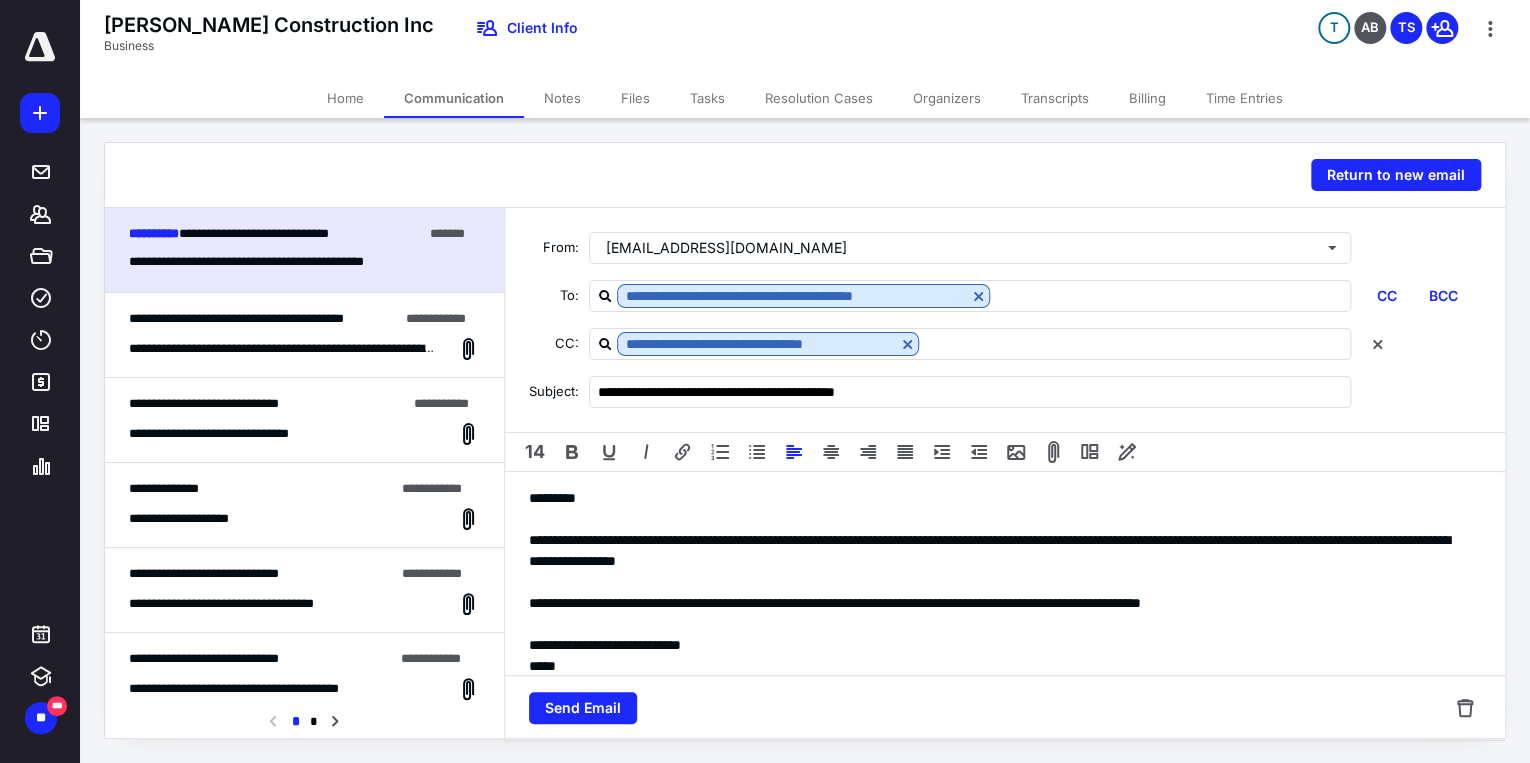 click on "**********" at bounding box center [999, 551] 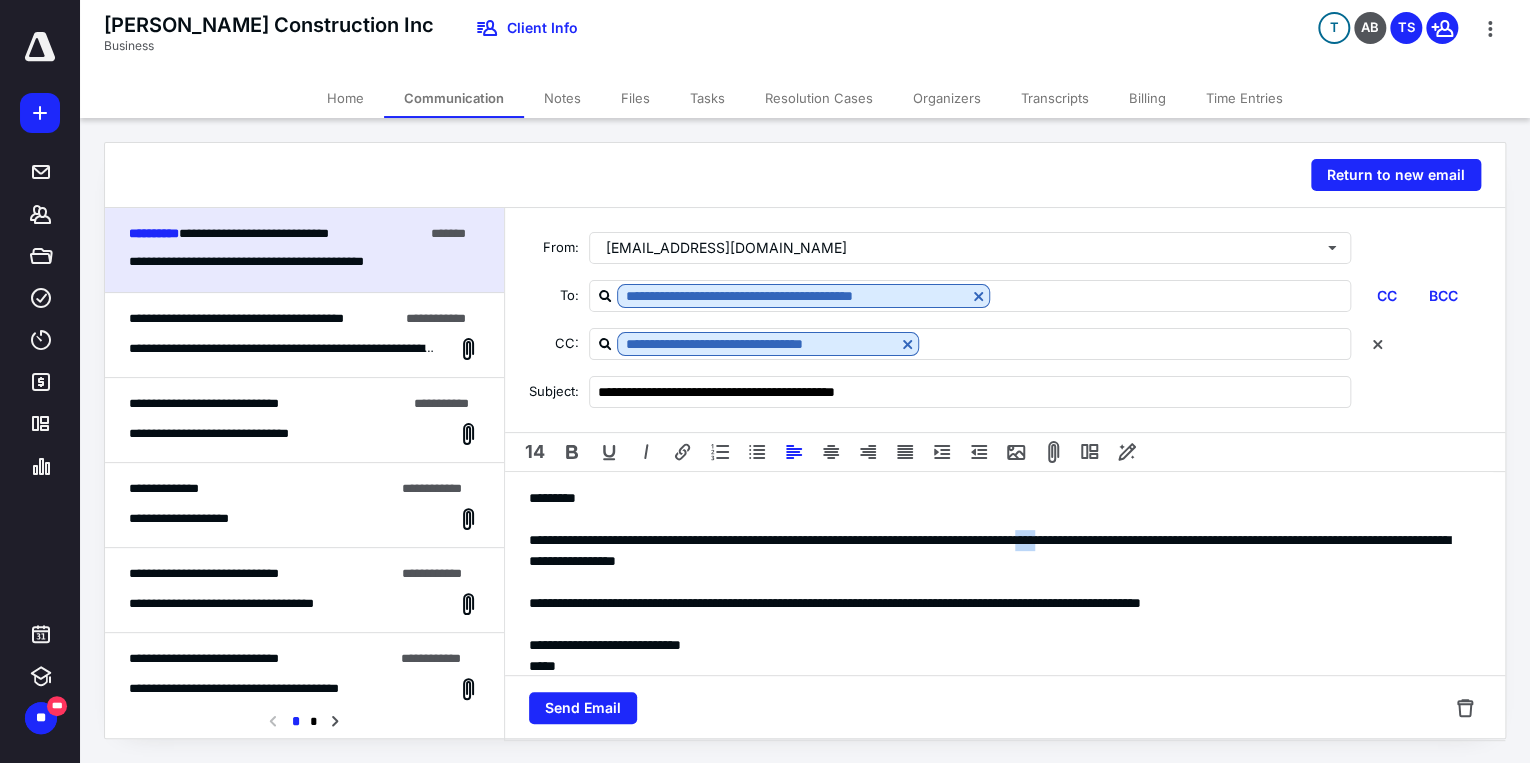 drag, startPoint x: 1155, startPoint y: 536, endPoint x: 1177, endPoint y: 542, distance: 22.803509 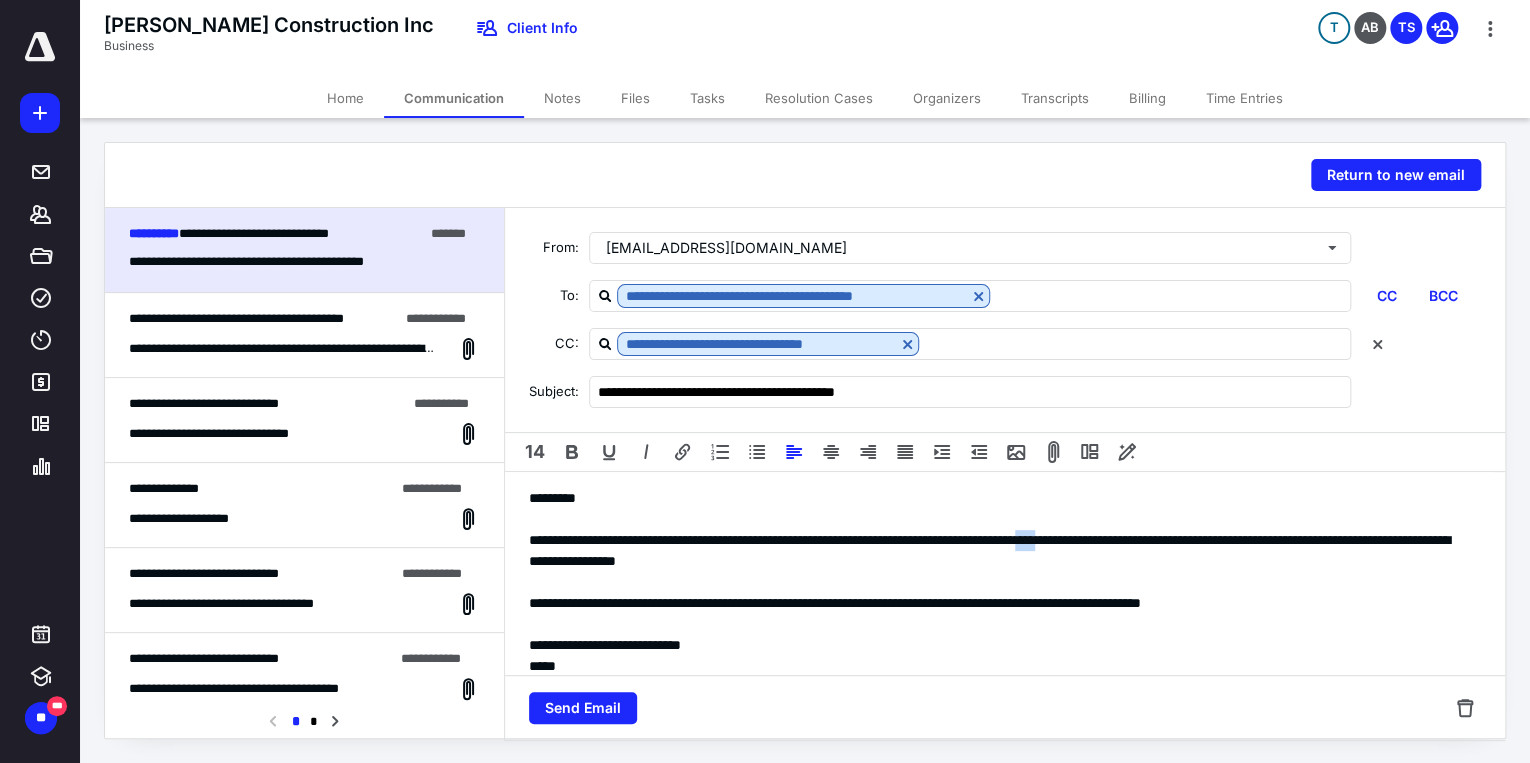 click on "**********" at bounding box center (999, 551) 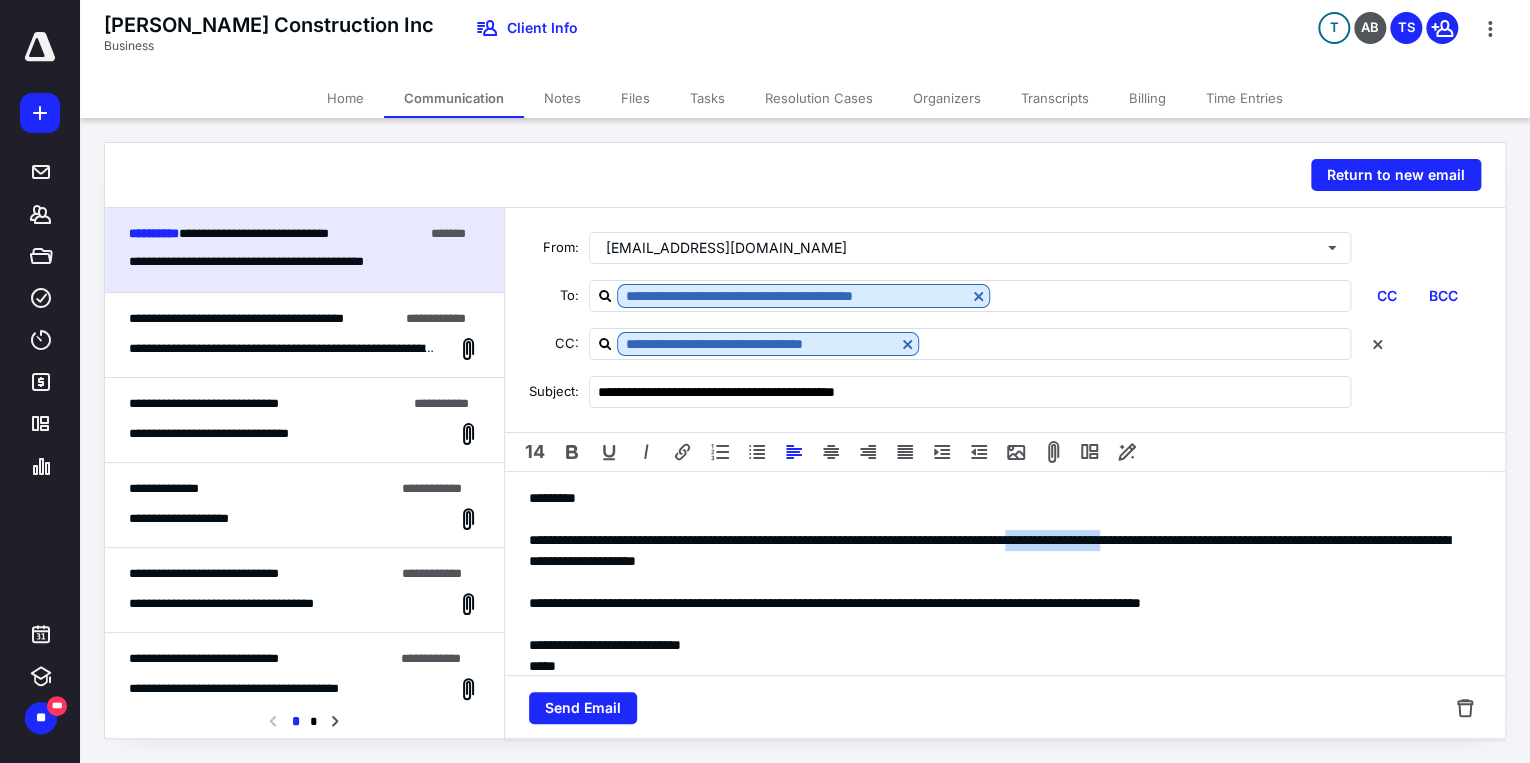 drag, startPoint x: 1146, startPoint y: 538, endPoint x: 1270, endPoint y: 544, distance: 124.14507 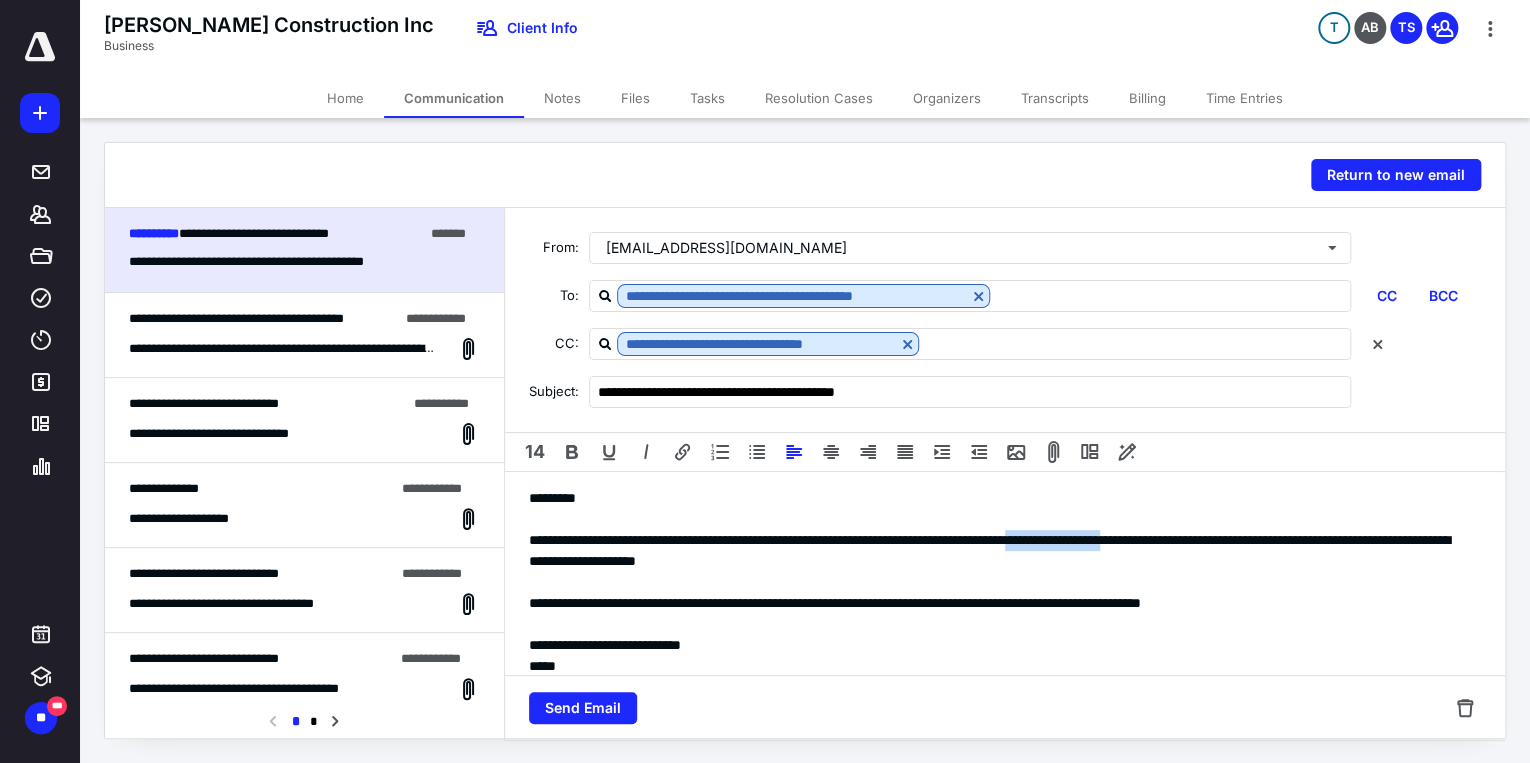 click on "**********" at bounding box center [999, 551] 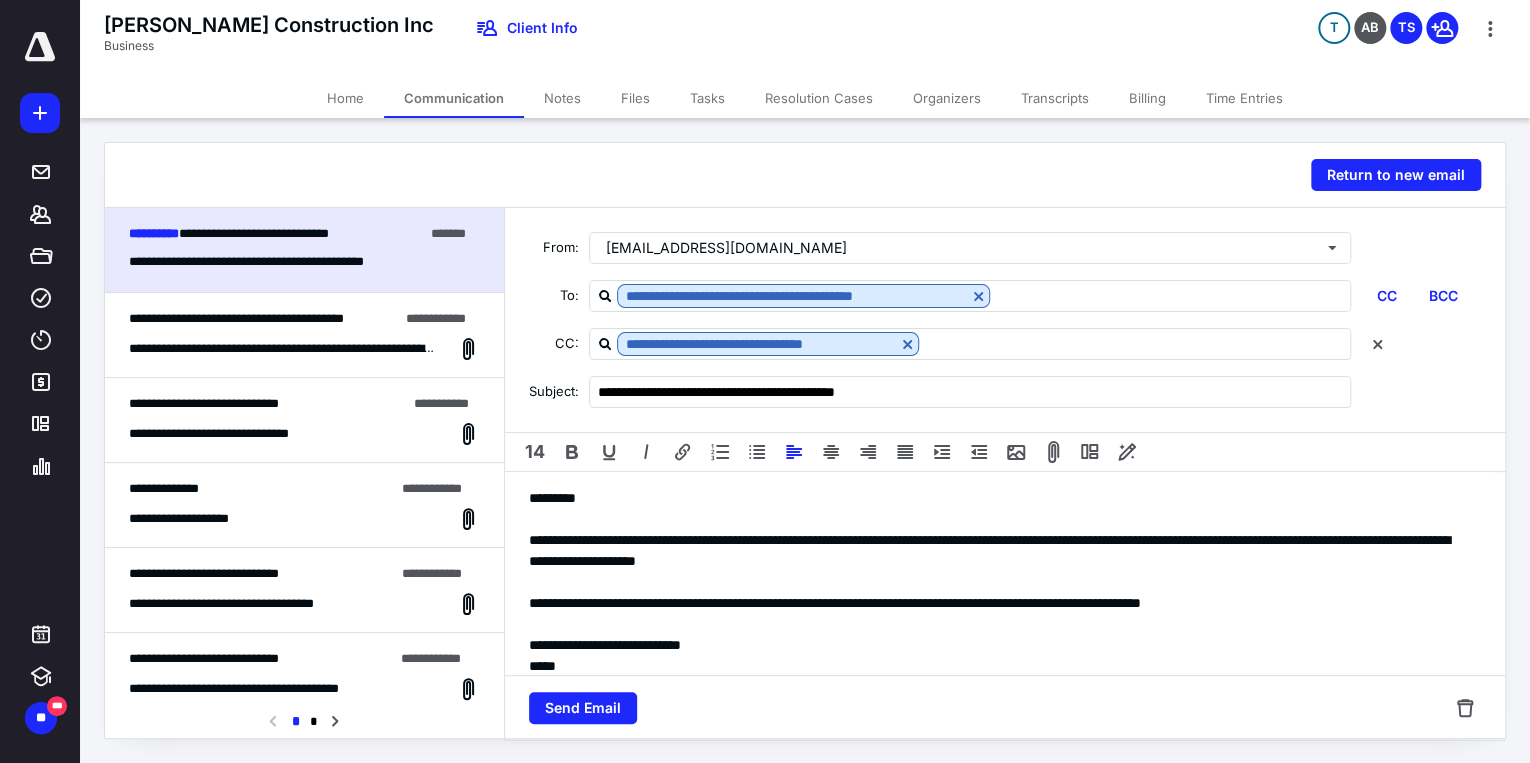 click on "**********" at bounding box center [999, 551] 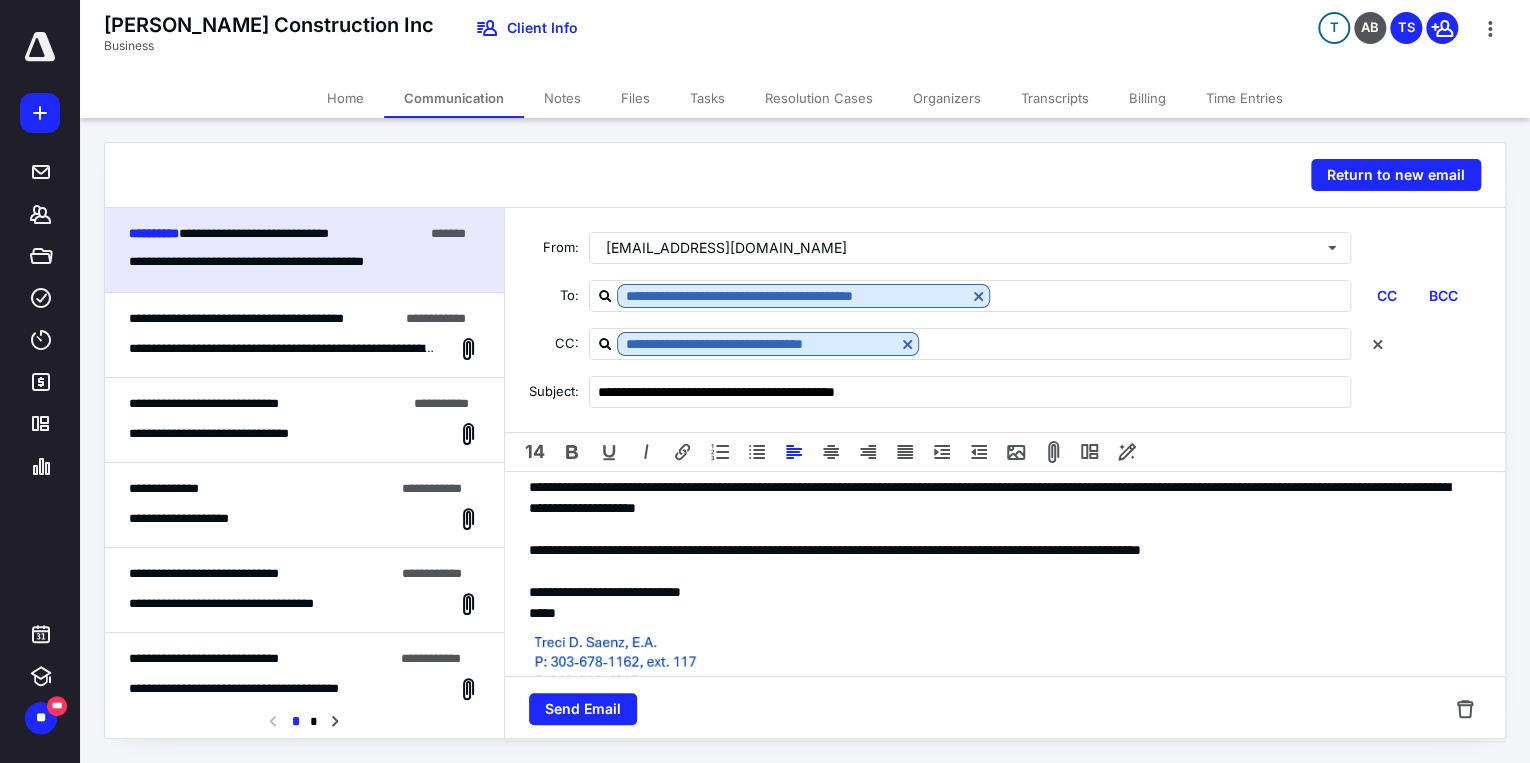 scroll, scrollTop: 80, scrollLeft: 0, axis: vertical 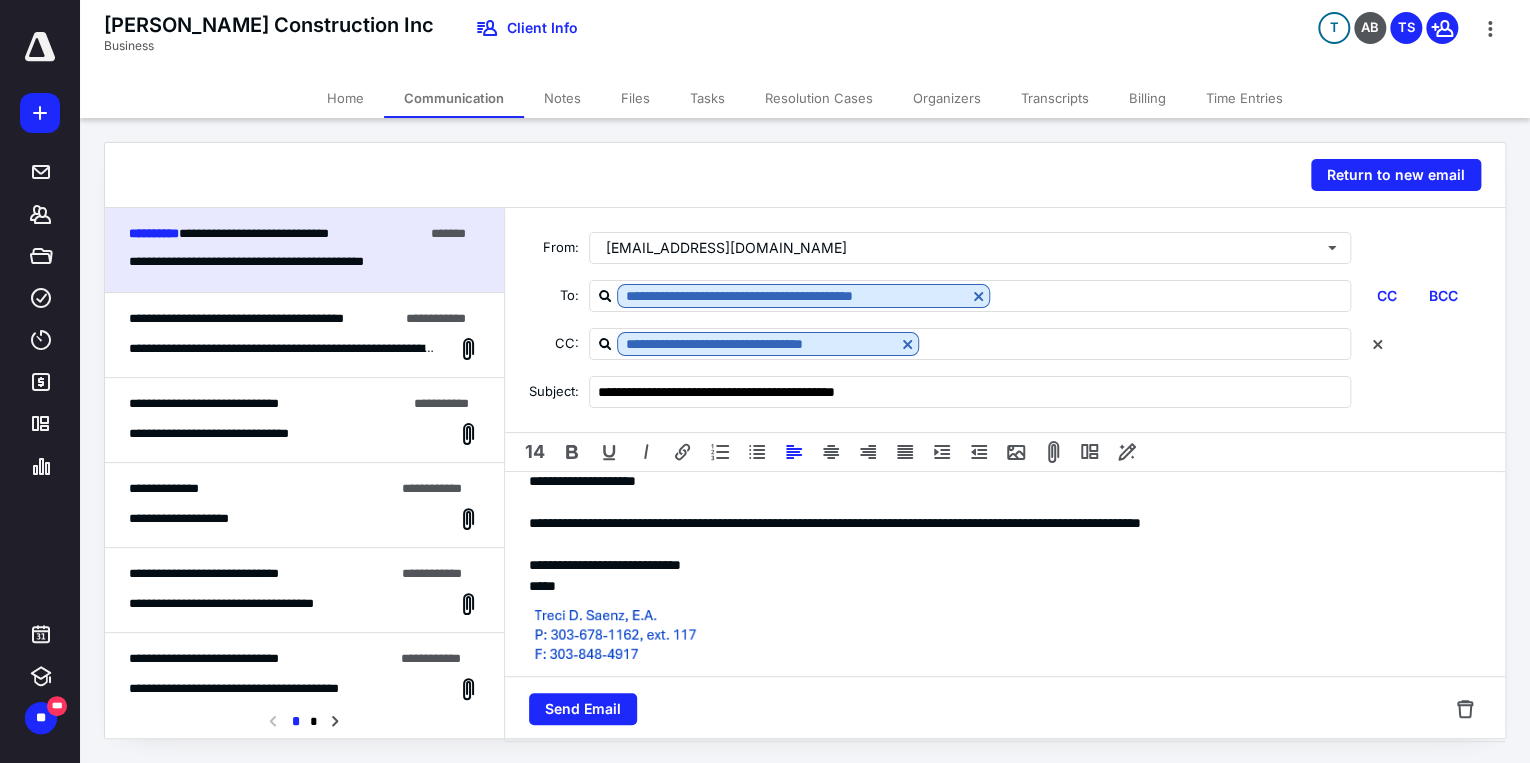 click on "**********" at bounding box center [999, 523] 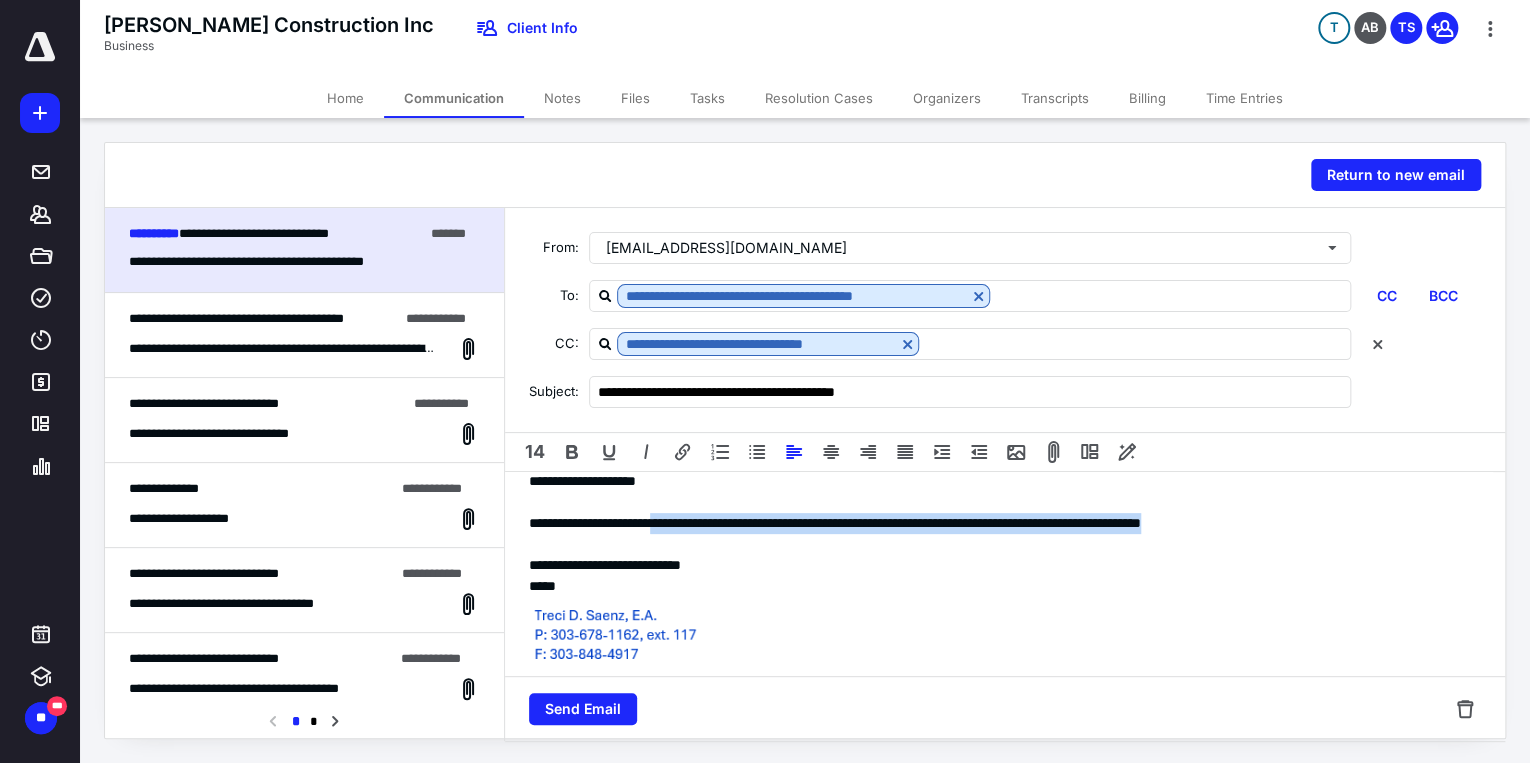 drag, startPoint x: 676, startPoint y: 523, endPoint x: 1326, endPoint y: 524, distance: 650.0008 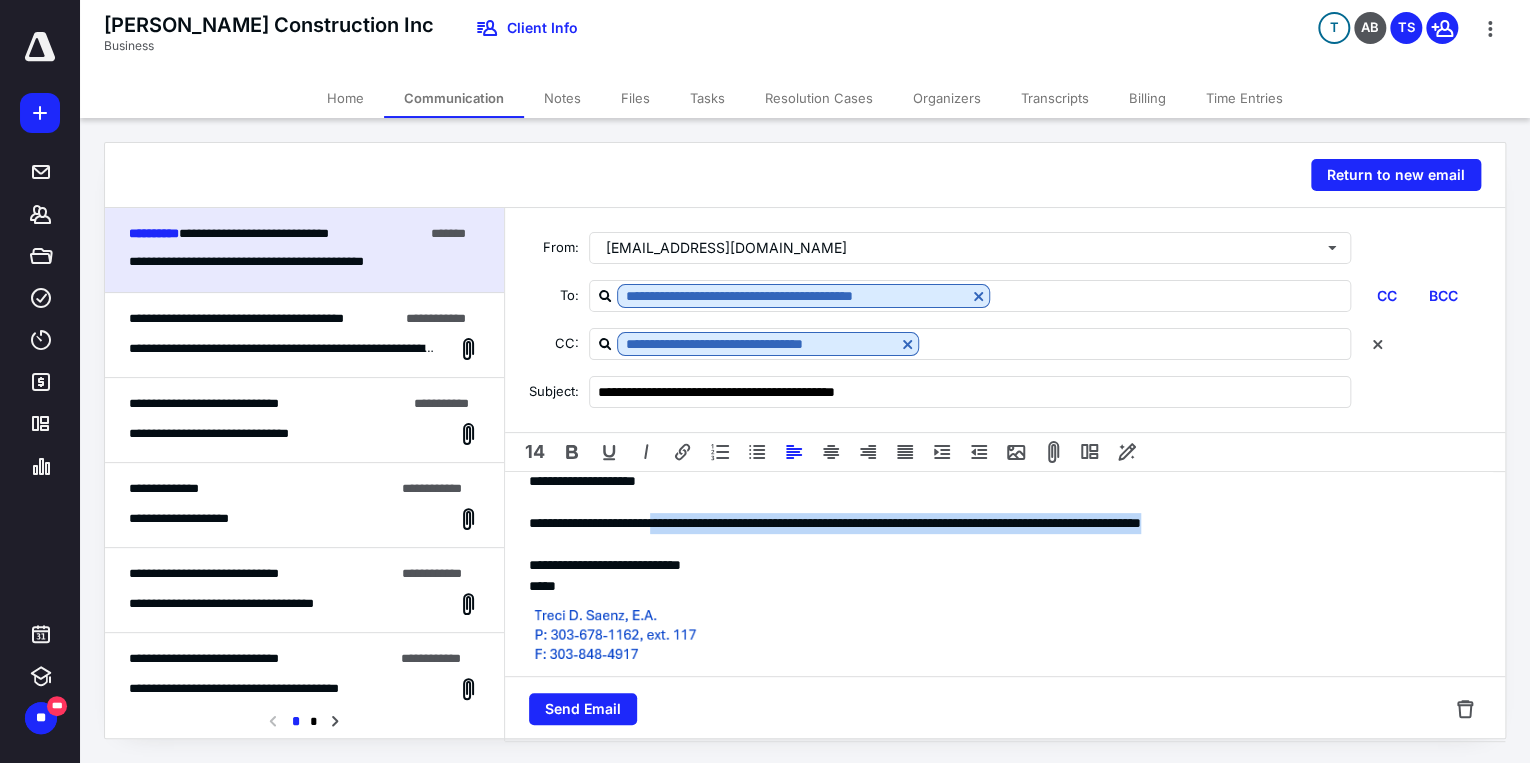 click on "**********" at bounding box center [999, 523] 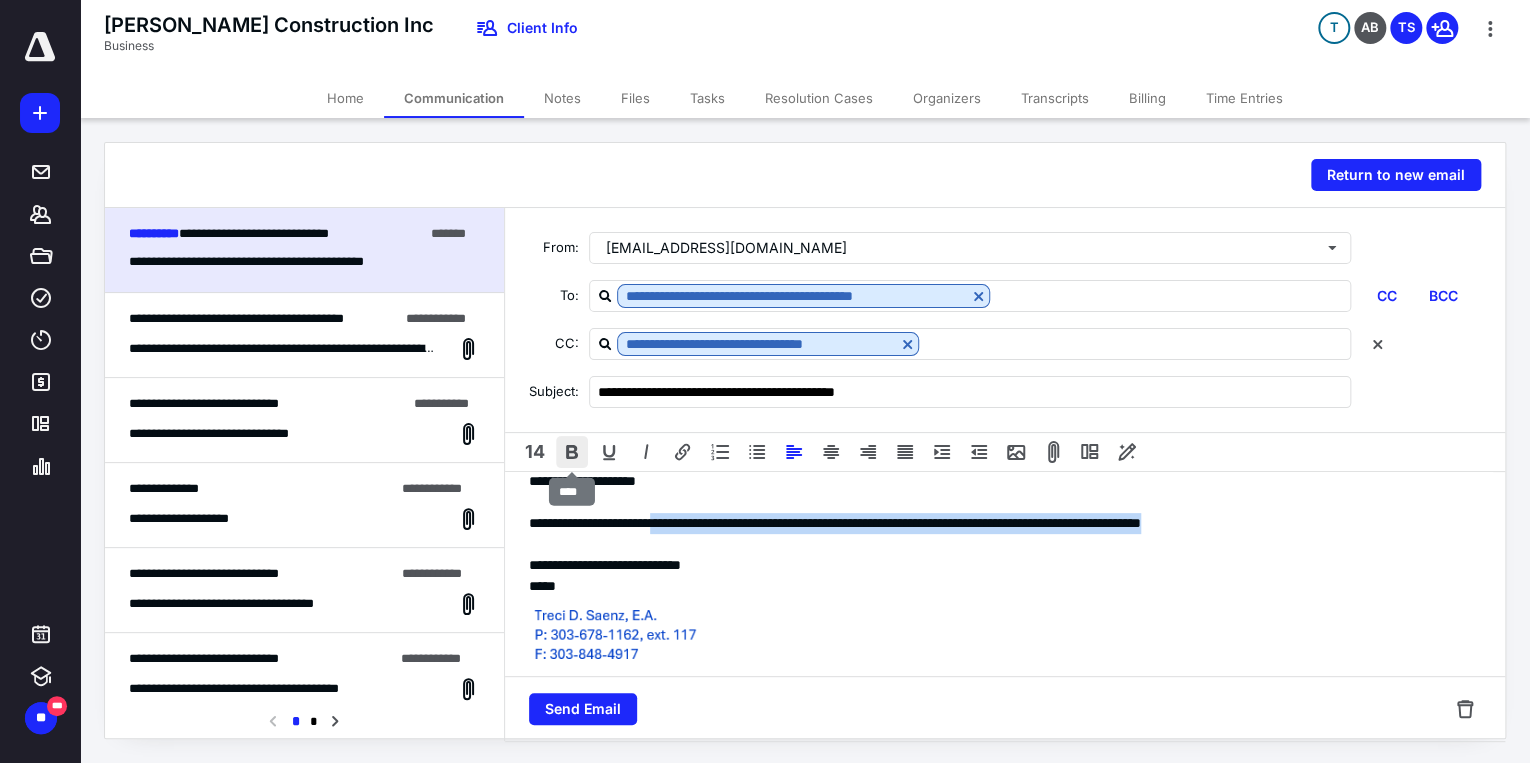 click at bounding box center (572, 452) 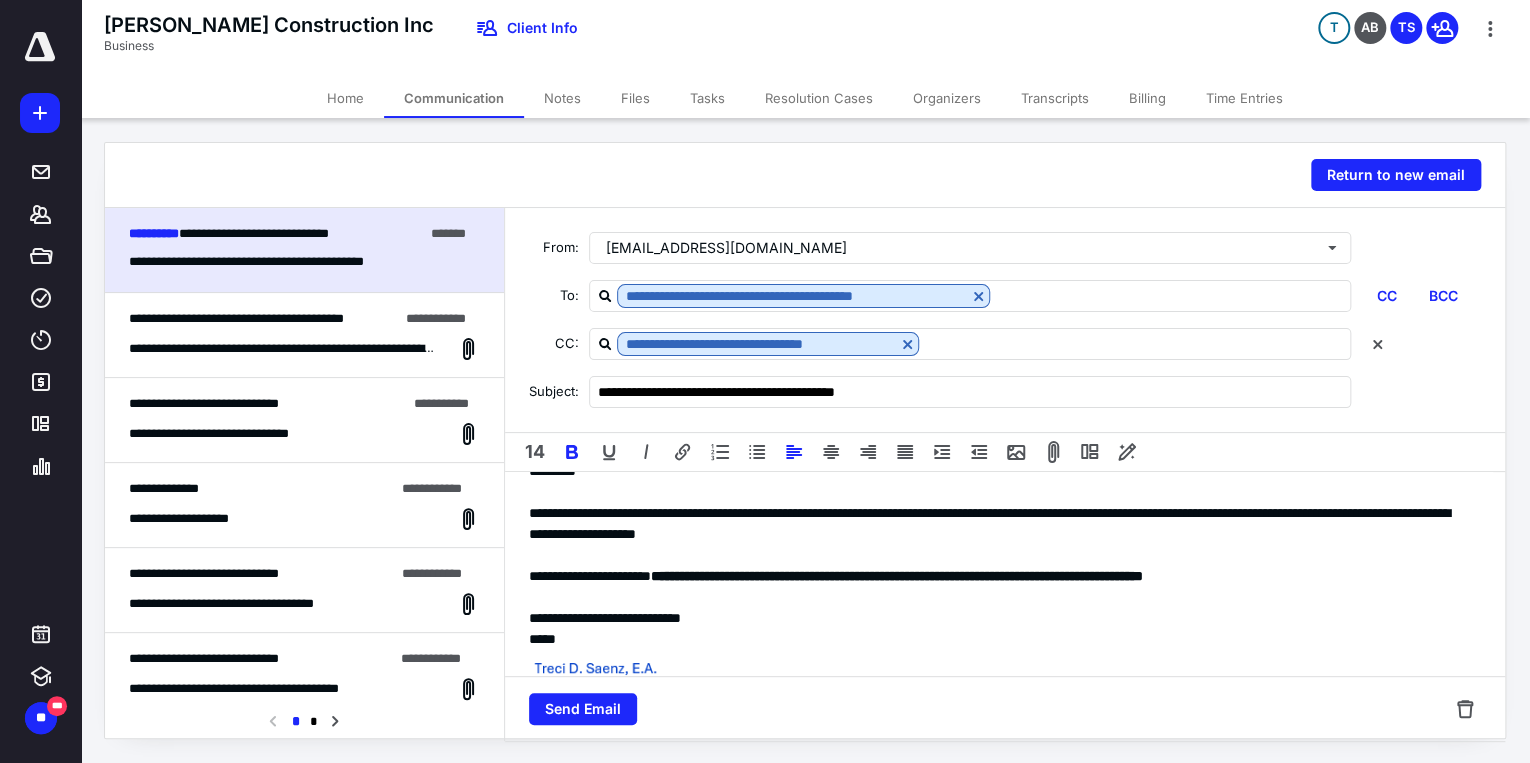 scroll, scrollTop: 0, scrollLeft: 0, axis: both 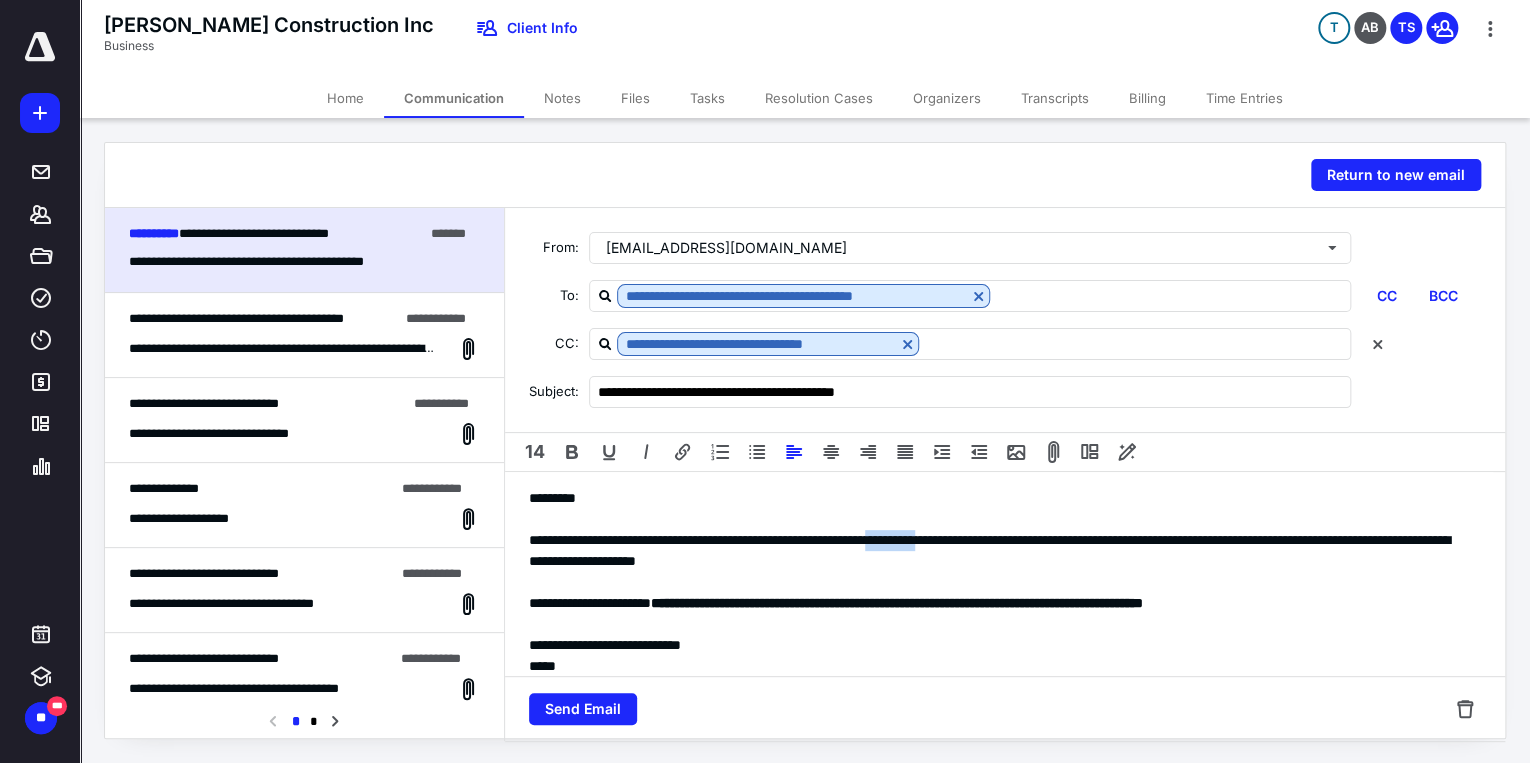 drag, startPoint x: 978, startPoint y: 538, endPoint x: 1040, endPoint y: 543, distance: 62.201286 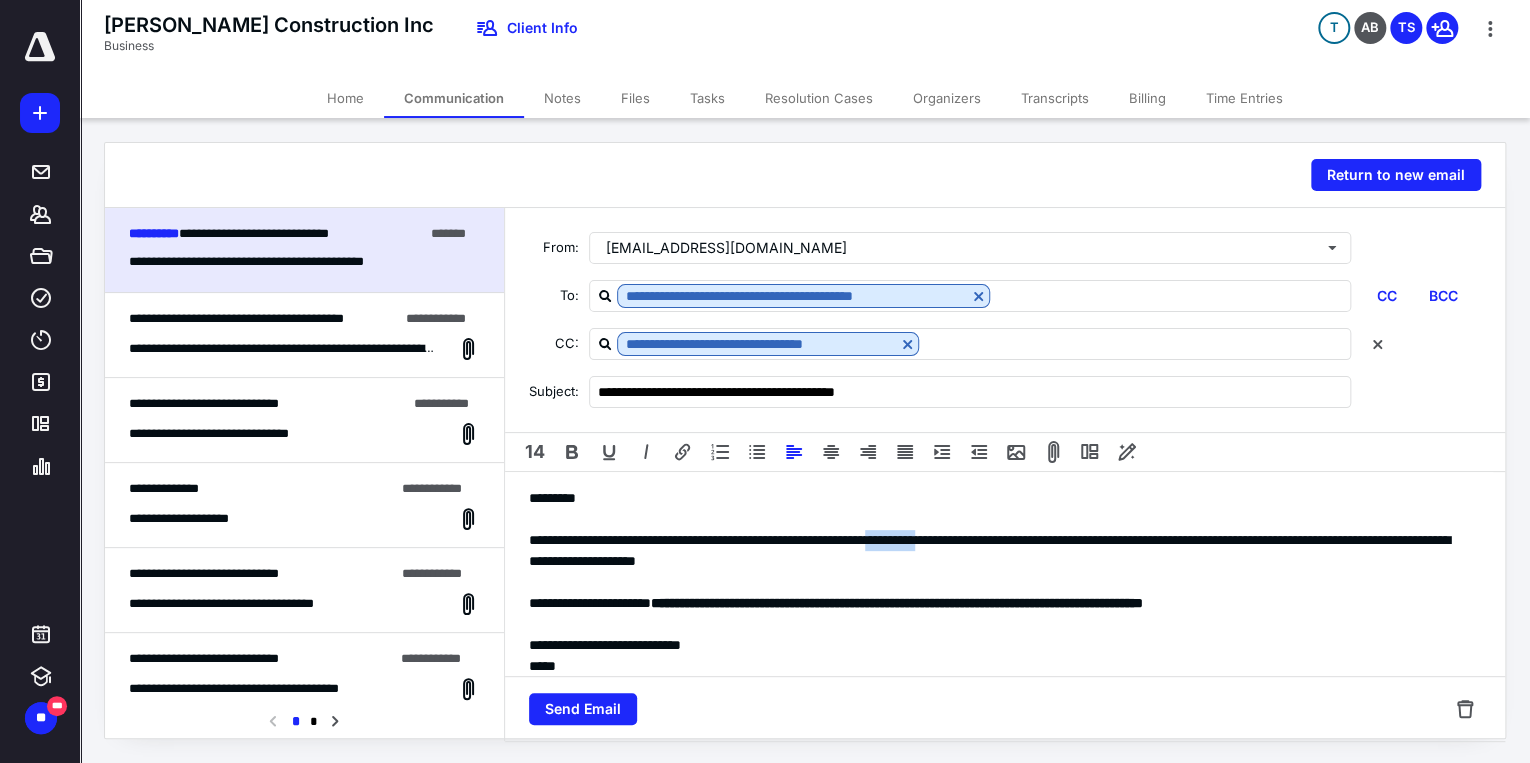 click on "**********" at bounding box center (999, 551) 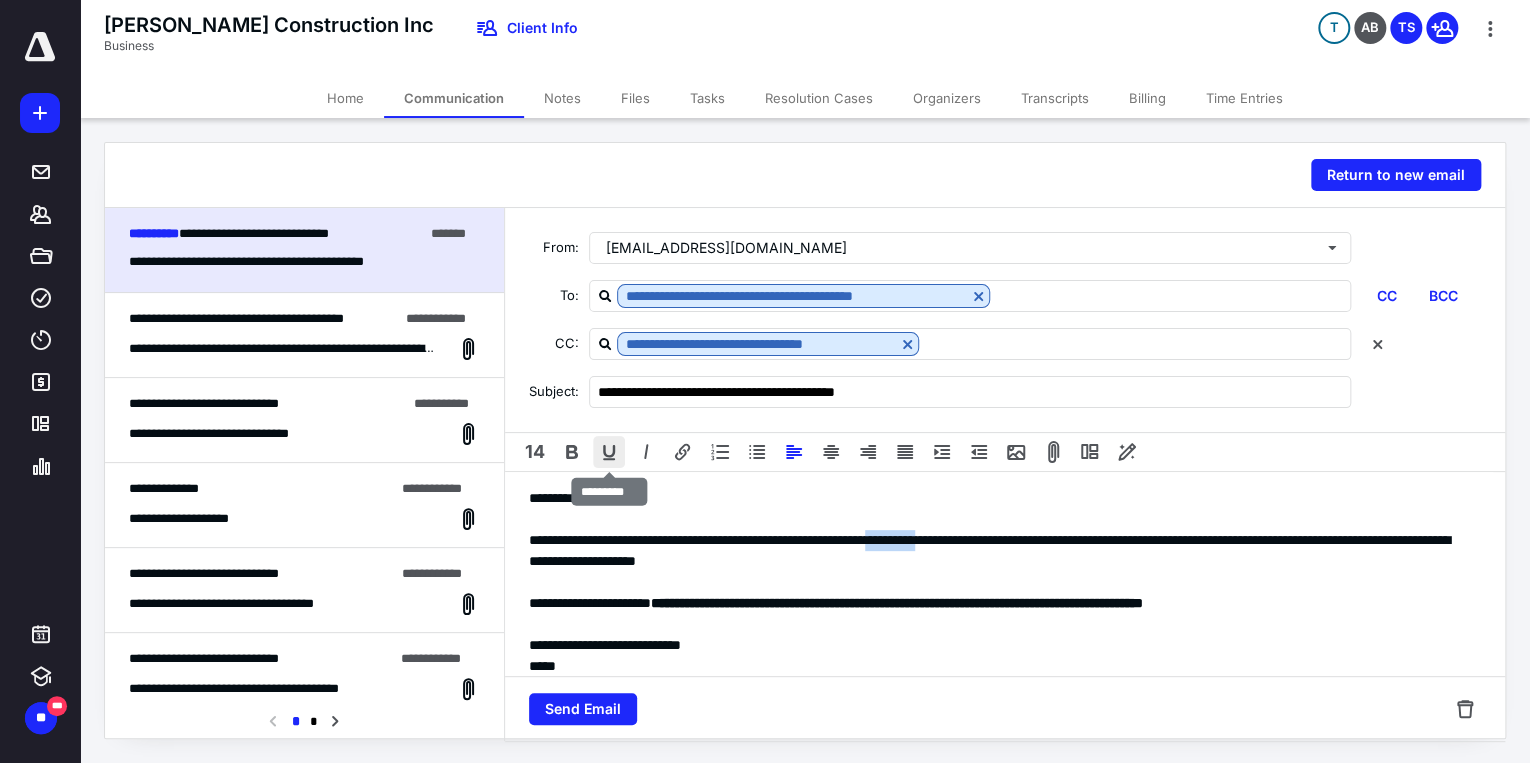 click at bounding box center [609, 452] 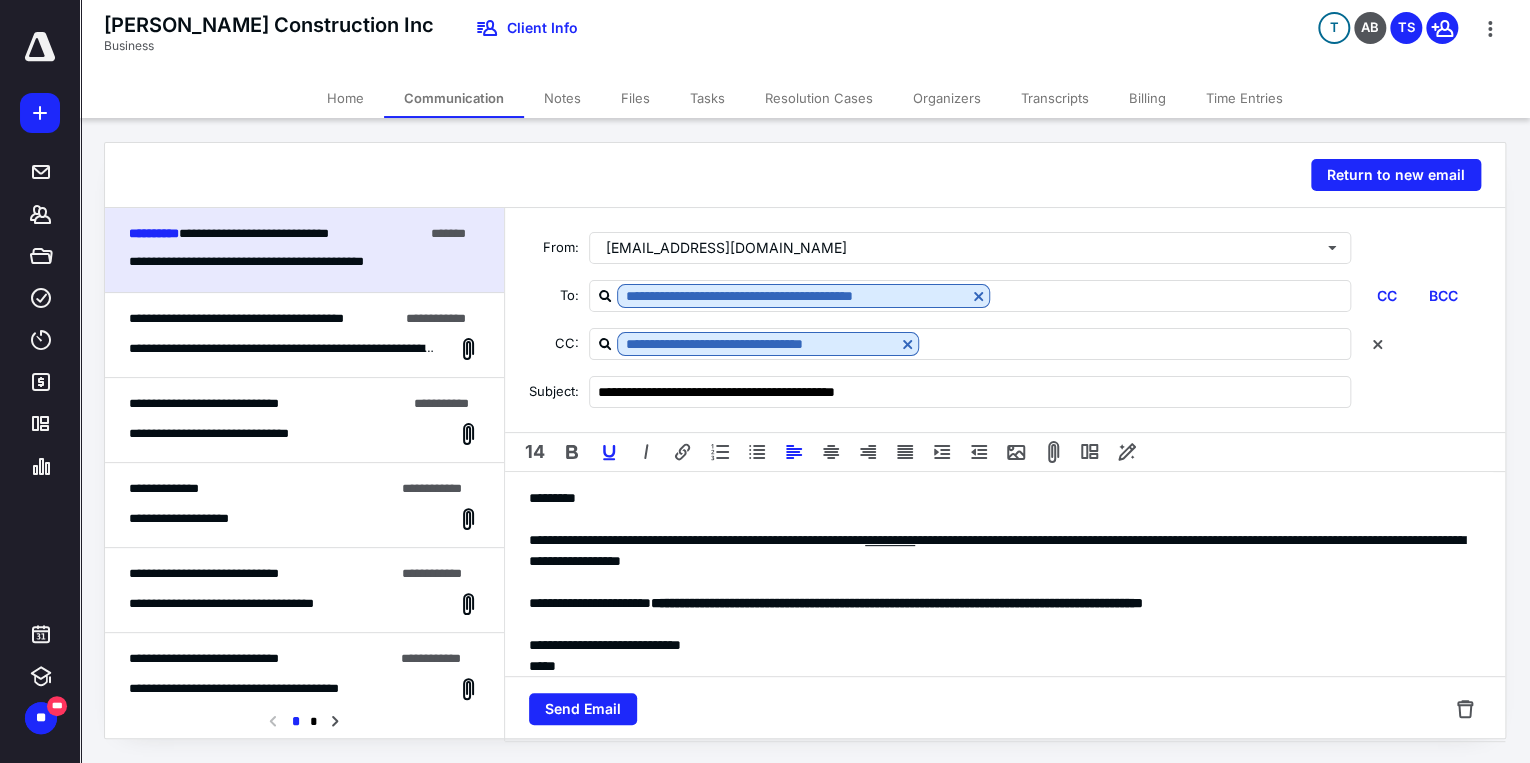 click on "**********" at bounding box center (999, 551) 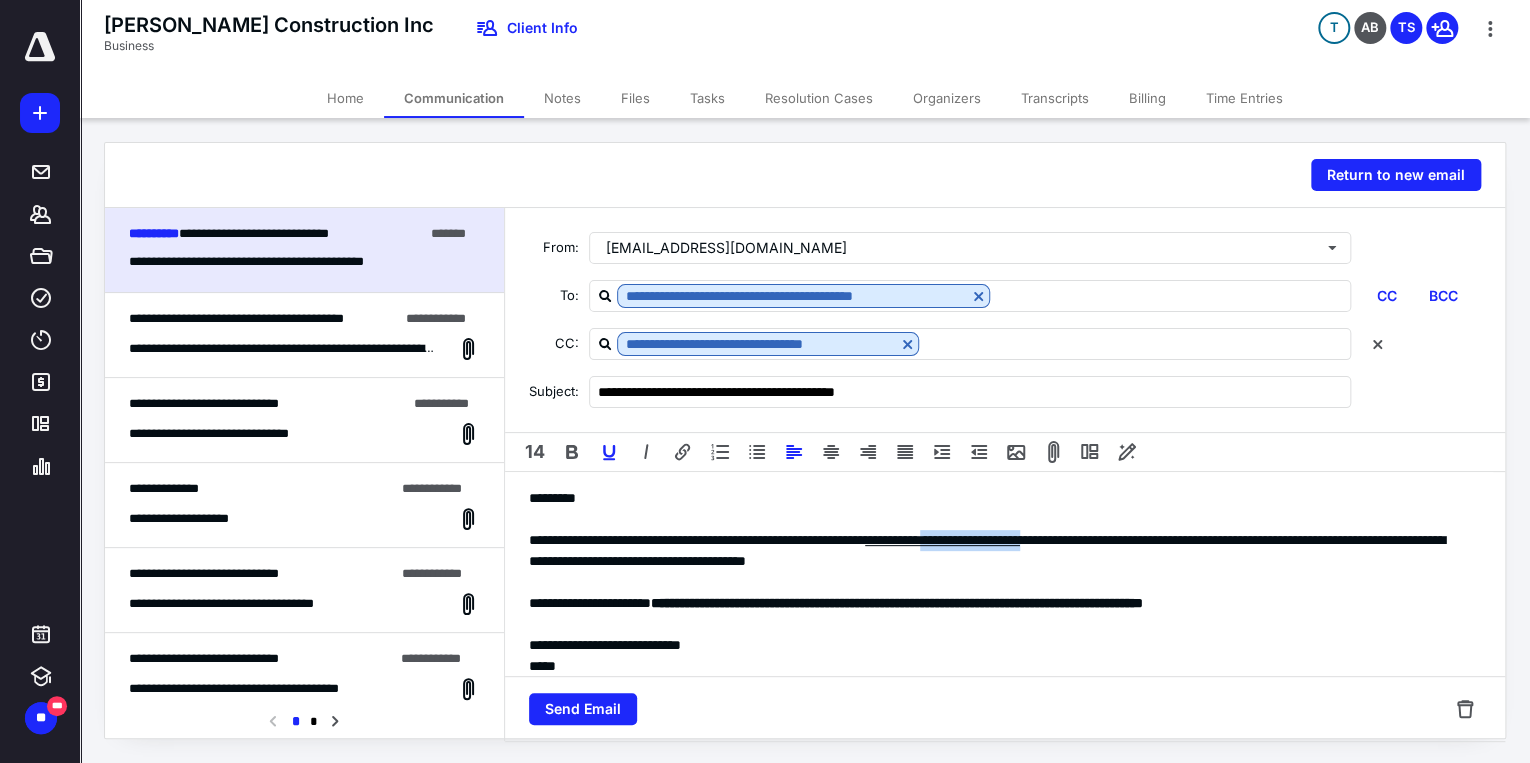 drag, startPoint x: 1044, startPoint y: 544, endPoint x: 1172, endPoint y: 542, distance: 128.01562 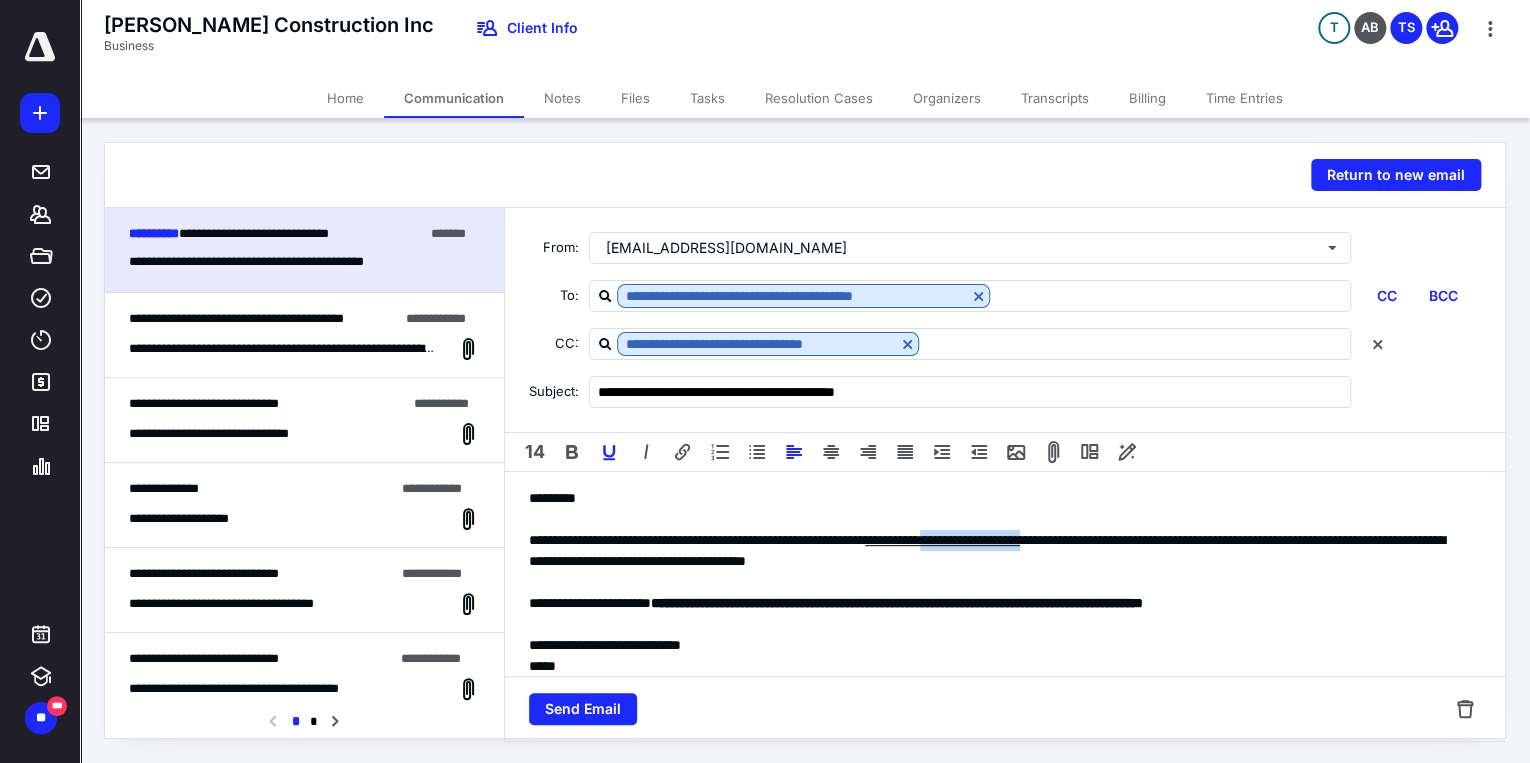 click on "**********" at bounding box center [999, 551] 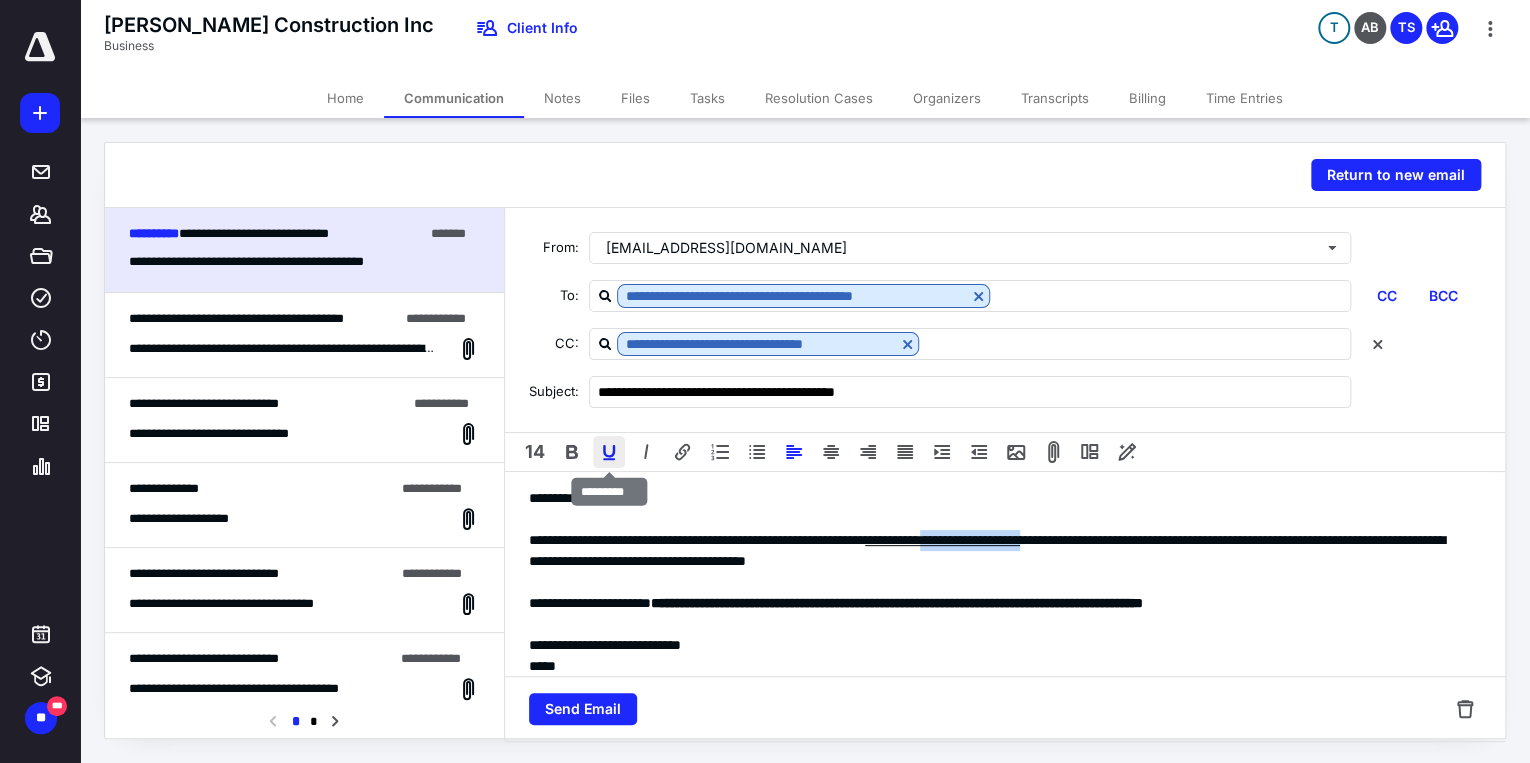 click at bounding box center [609, 452] 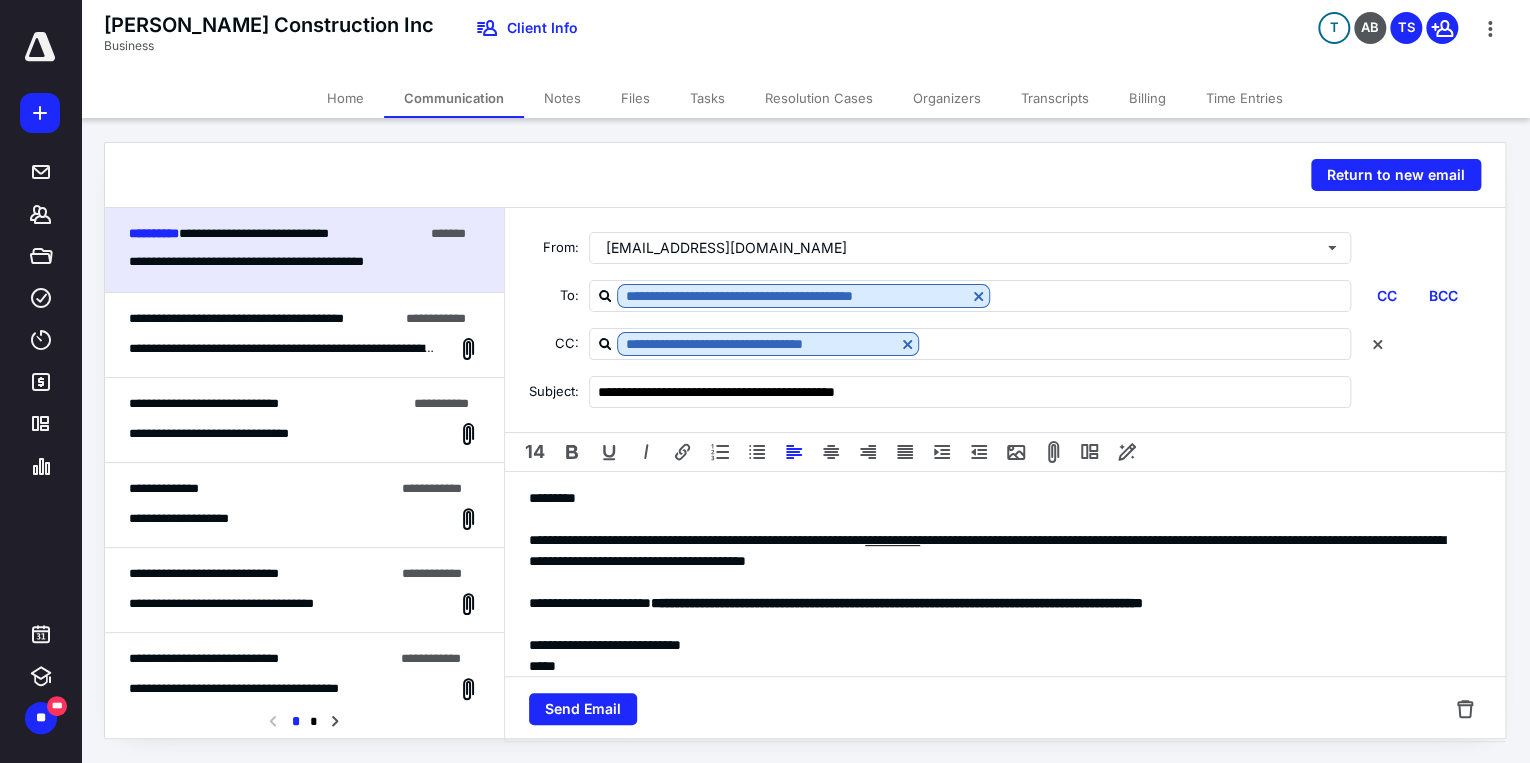 click on "**********" at bounding box center [999, 645] 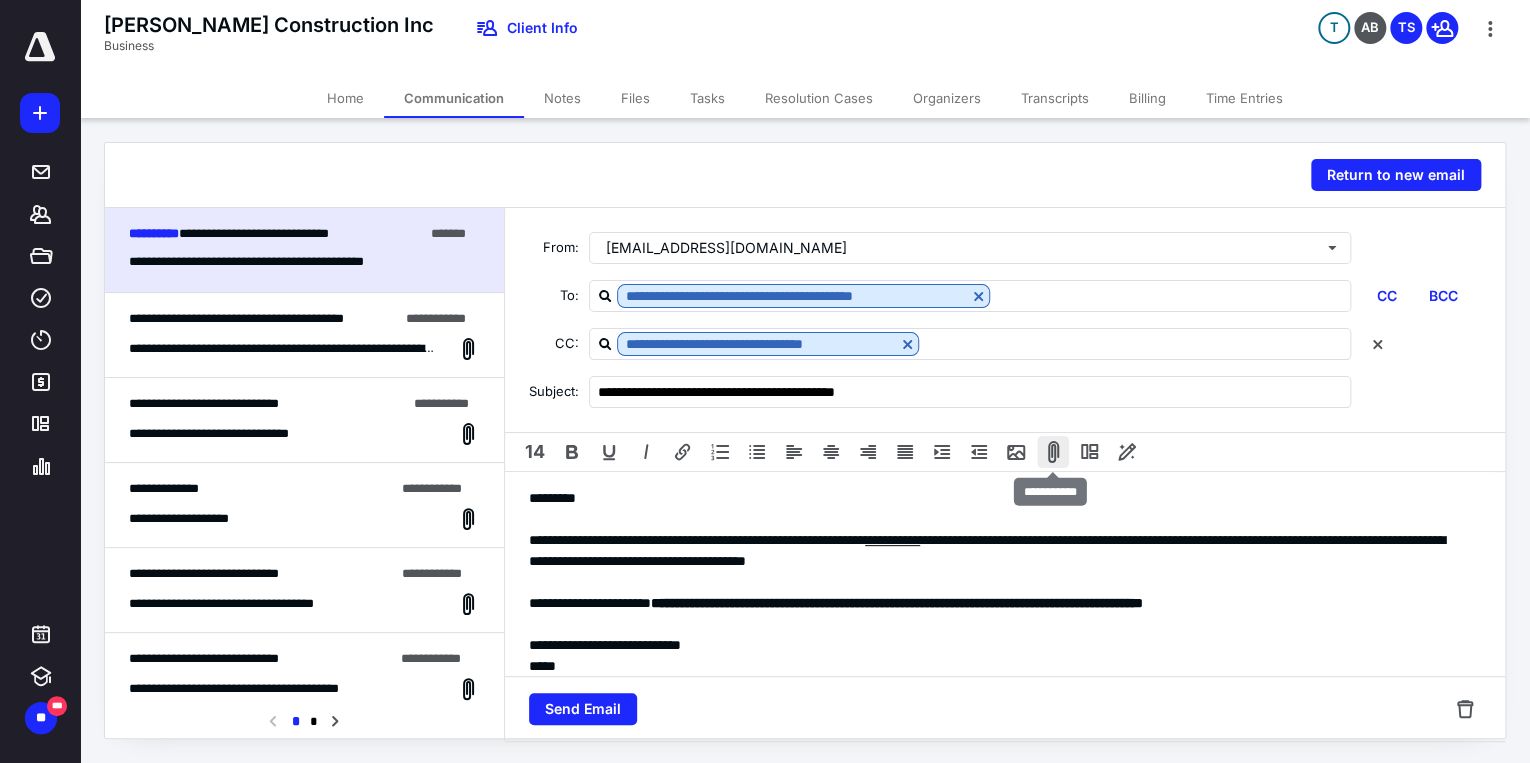 click at bounding box center [1053, 452] 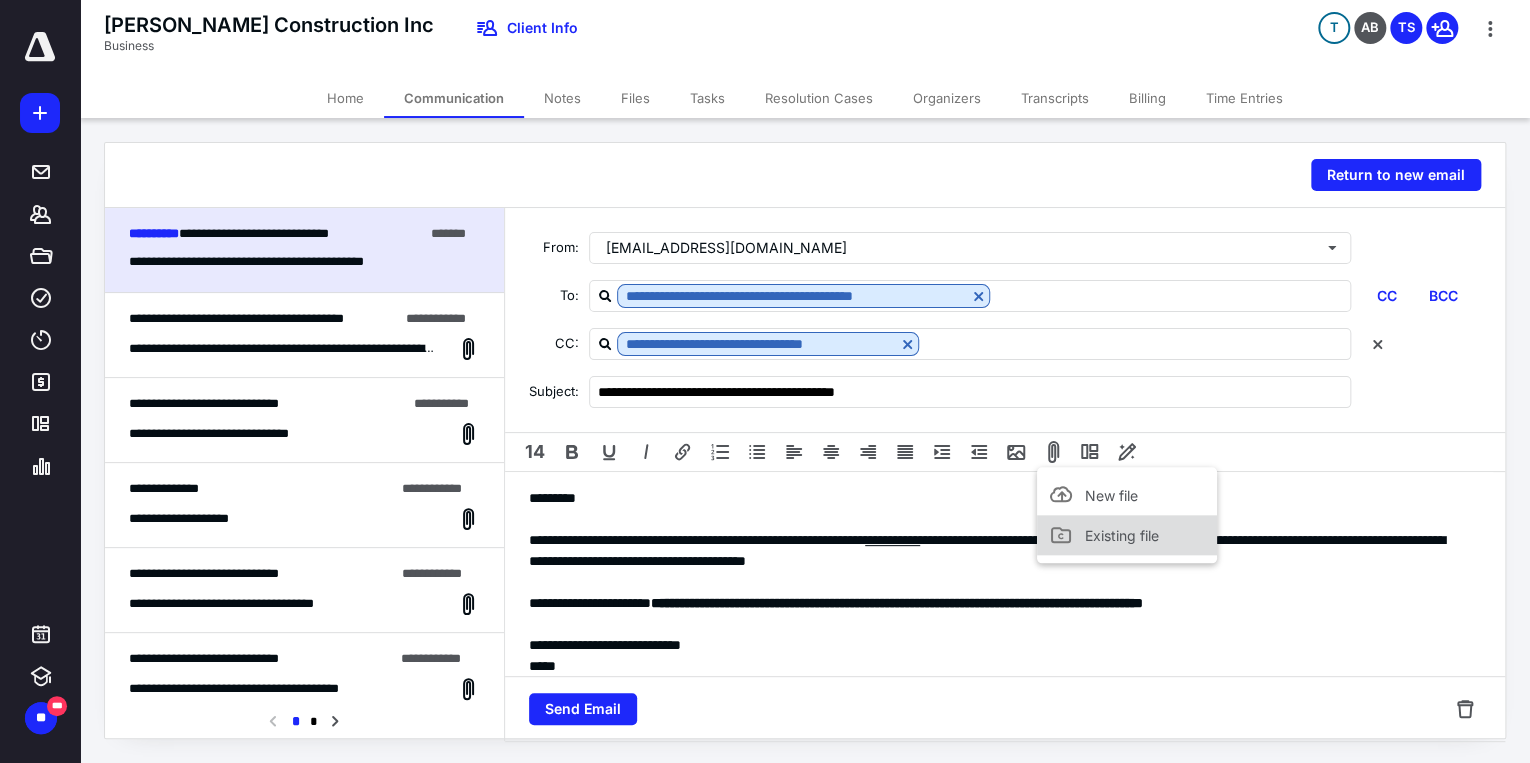 click on "Existing file" at bounding box center [1122, 535] 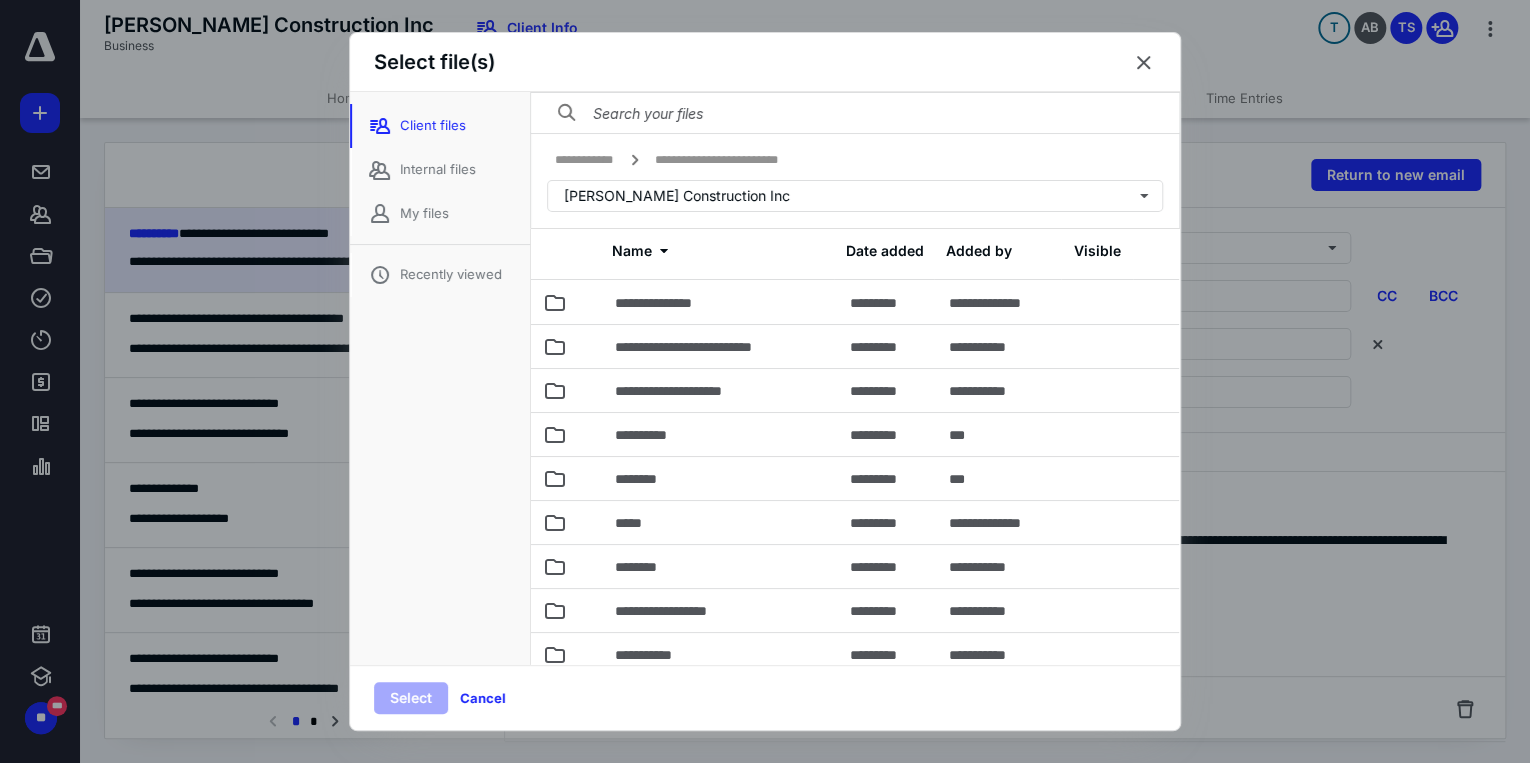 scroll, scrollTop: 5, scrollLeft: 0, axis: vertical 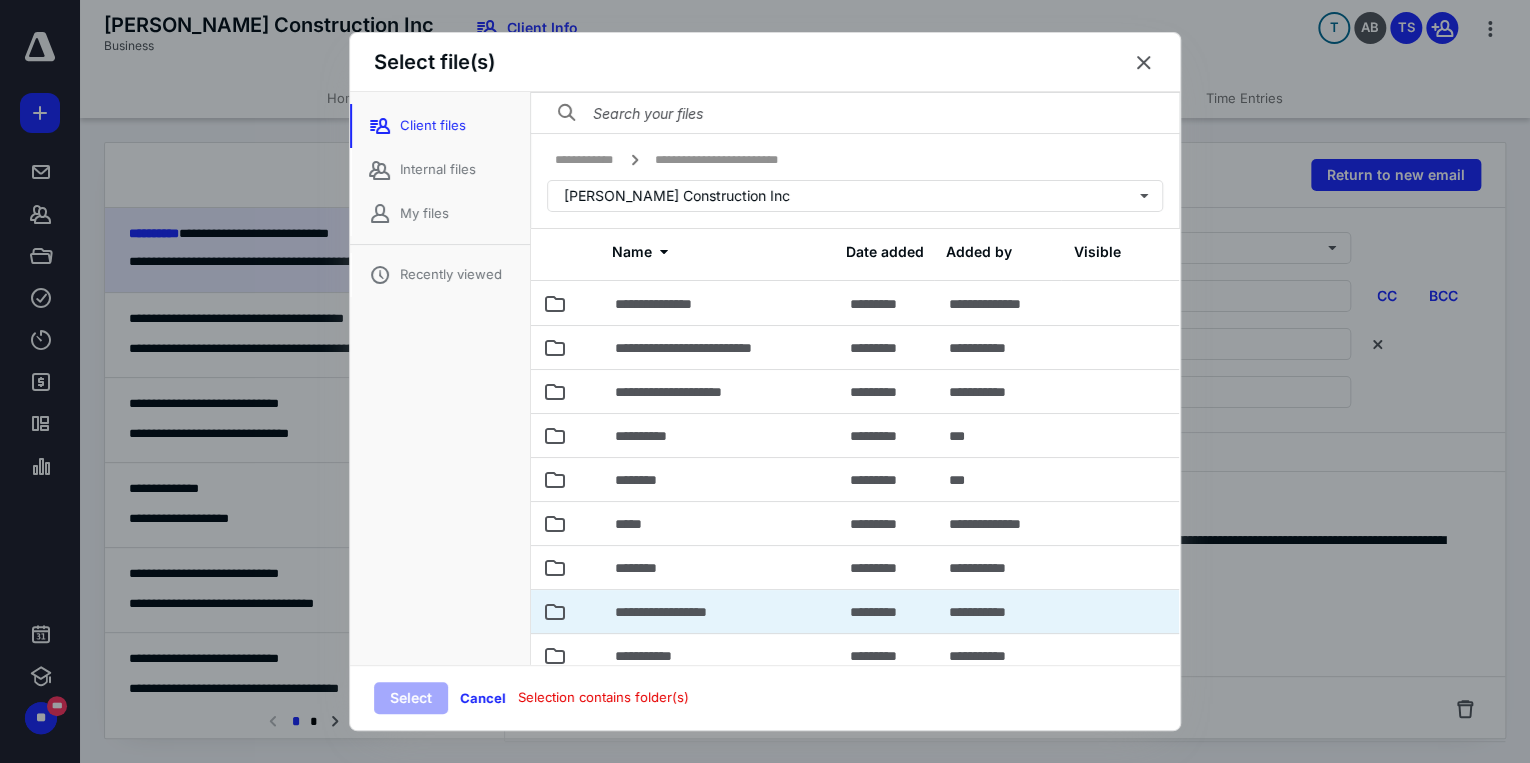 click on "**********" at bounding box center [683, 612] 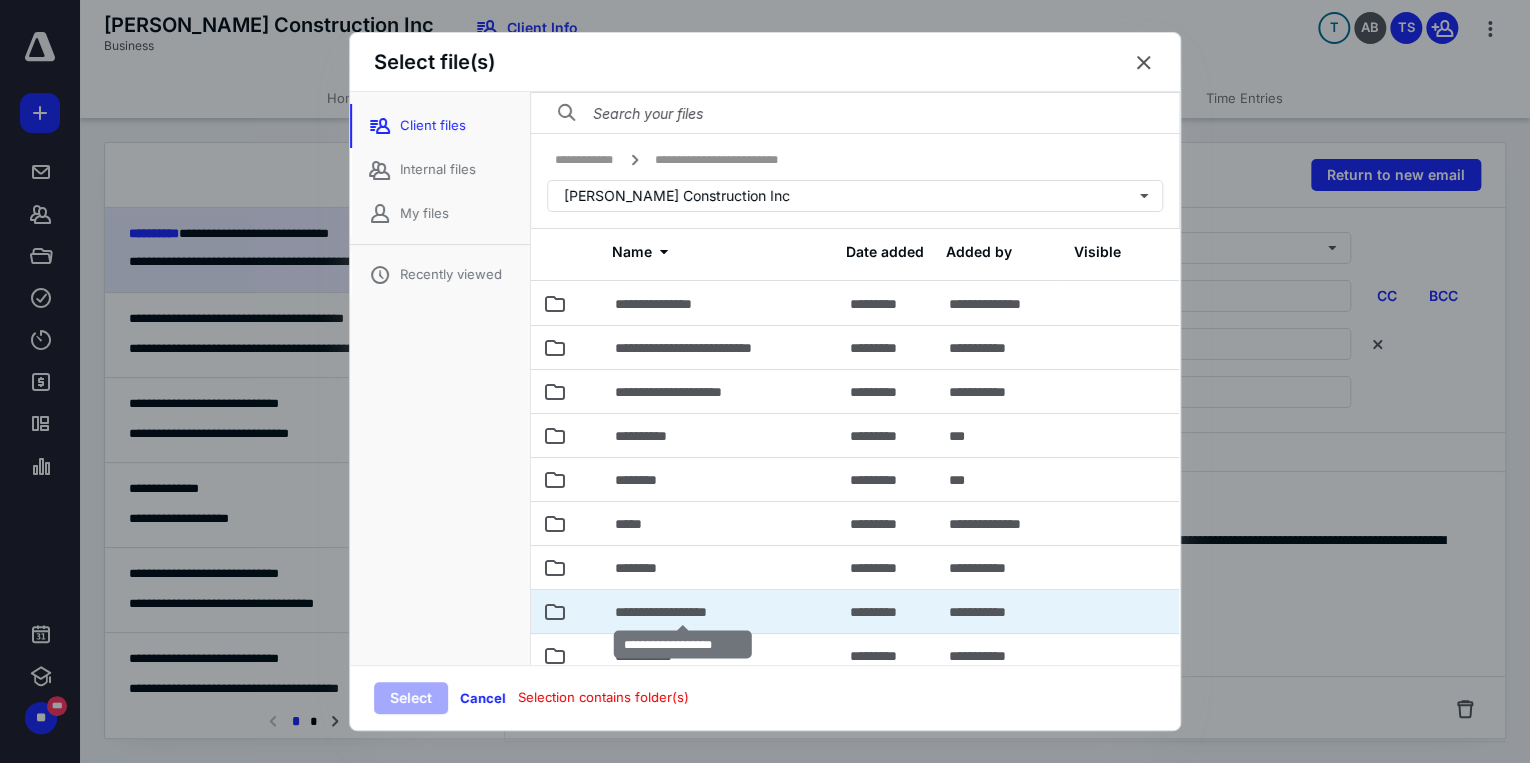click on "**********" at bounding box center (683, 612) 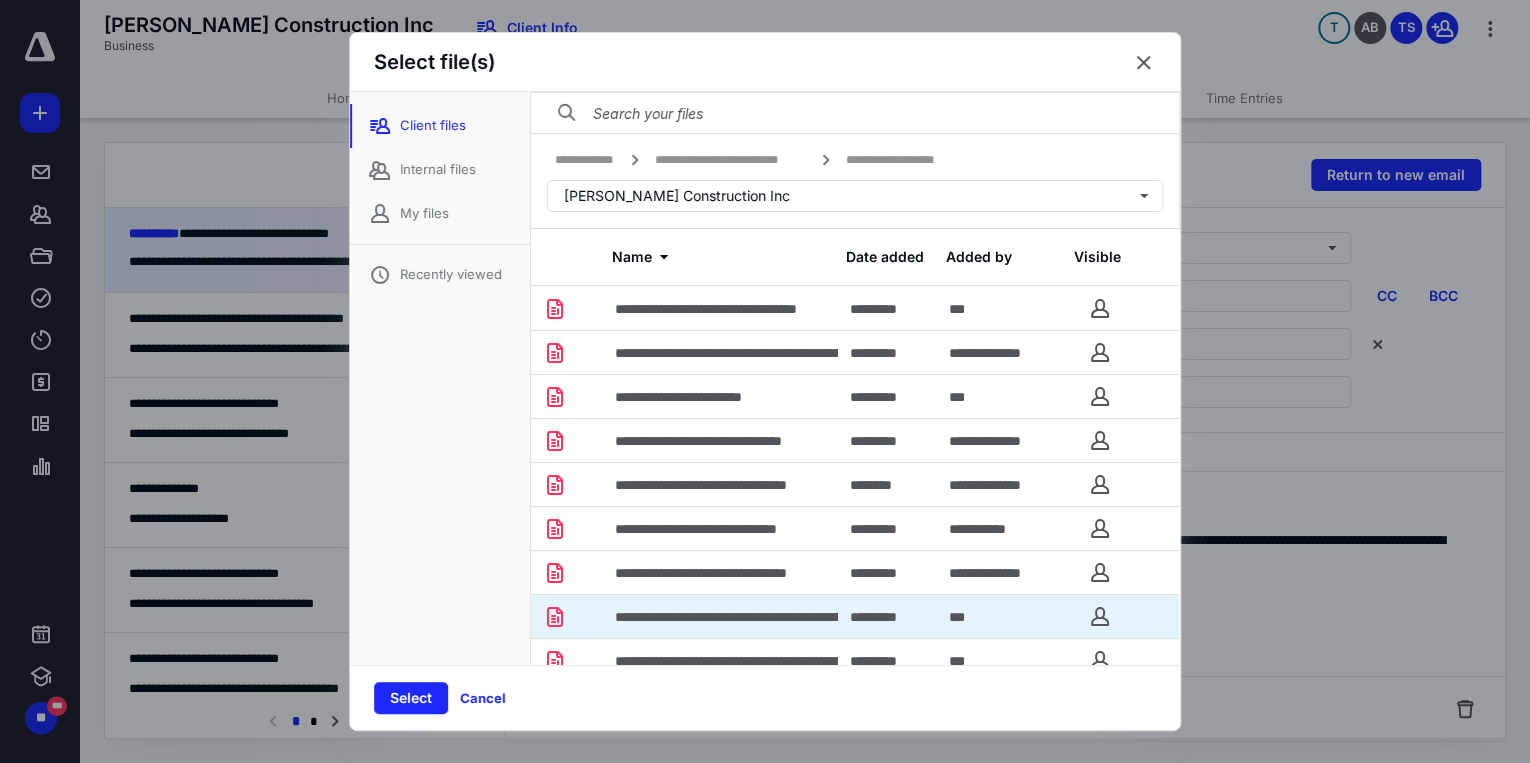 click on "**********" at bounding box center (720, 616) 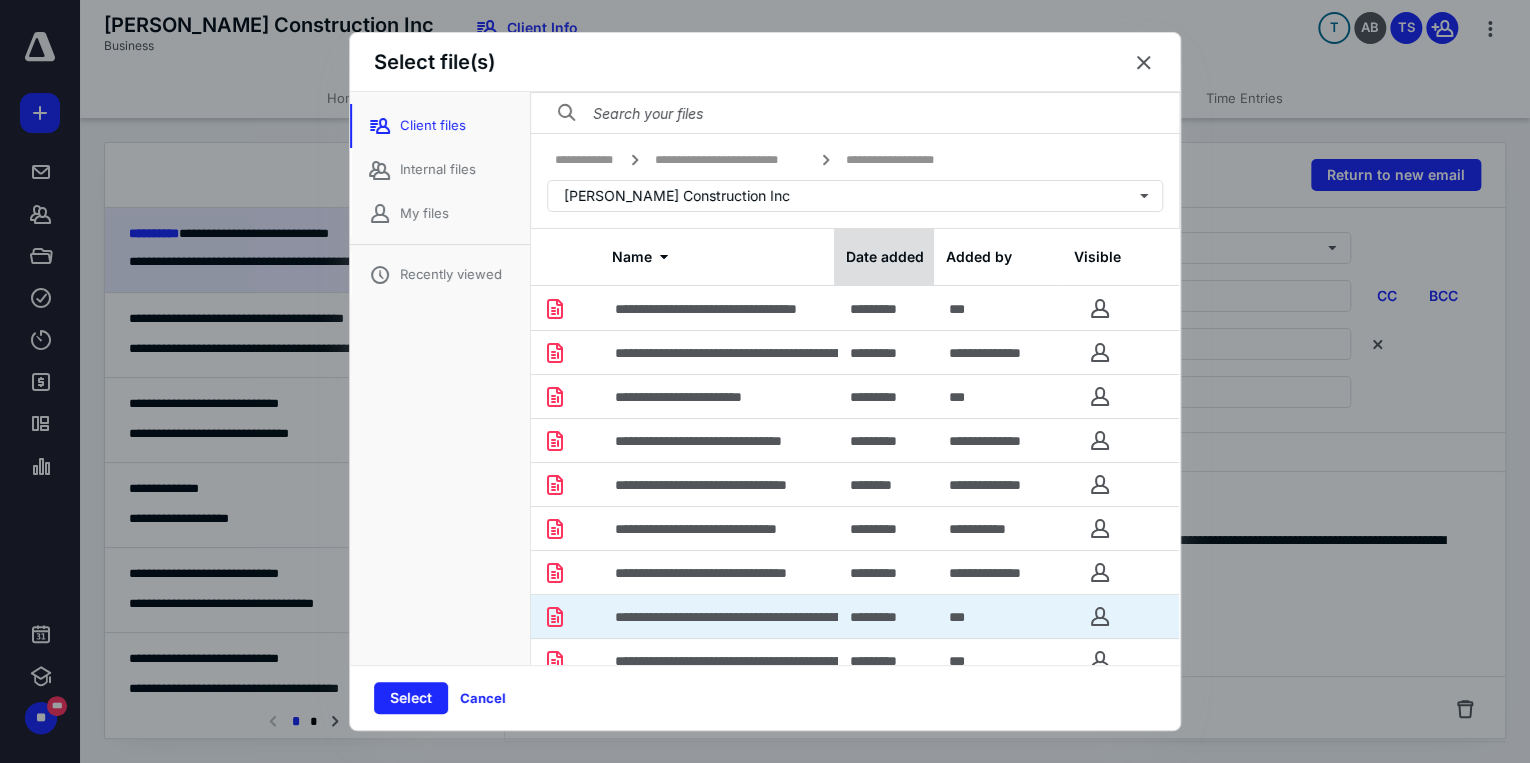 click on "Date added" at bounding box center (884, 257) 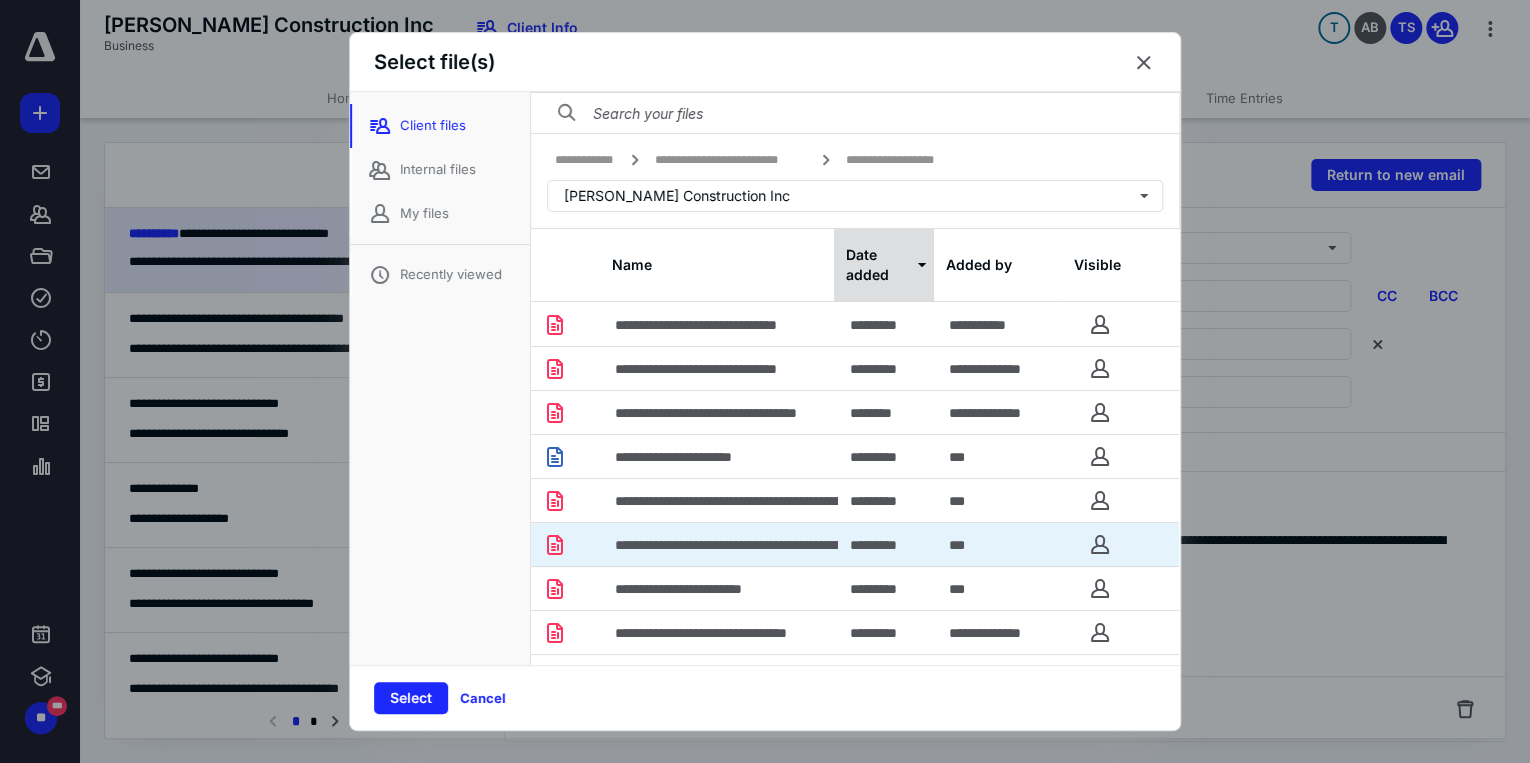 click 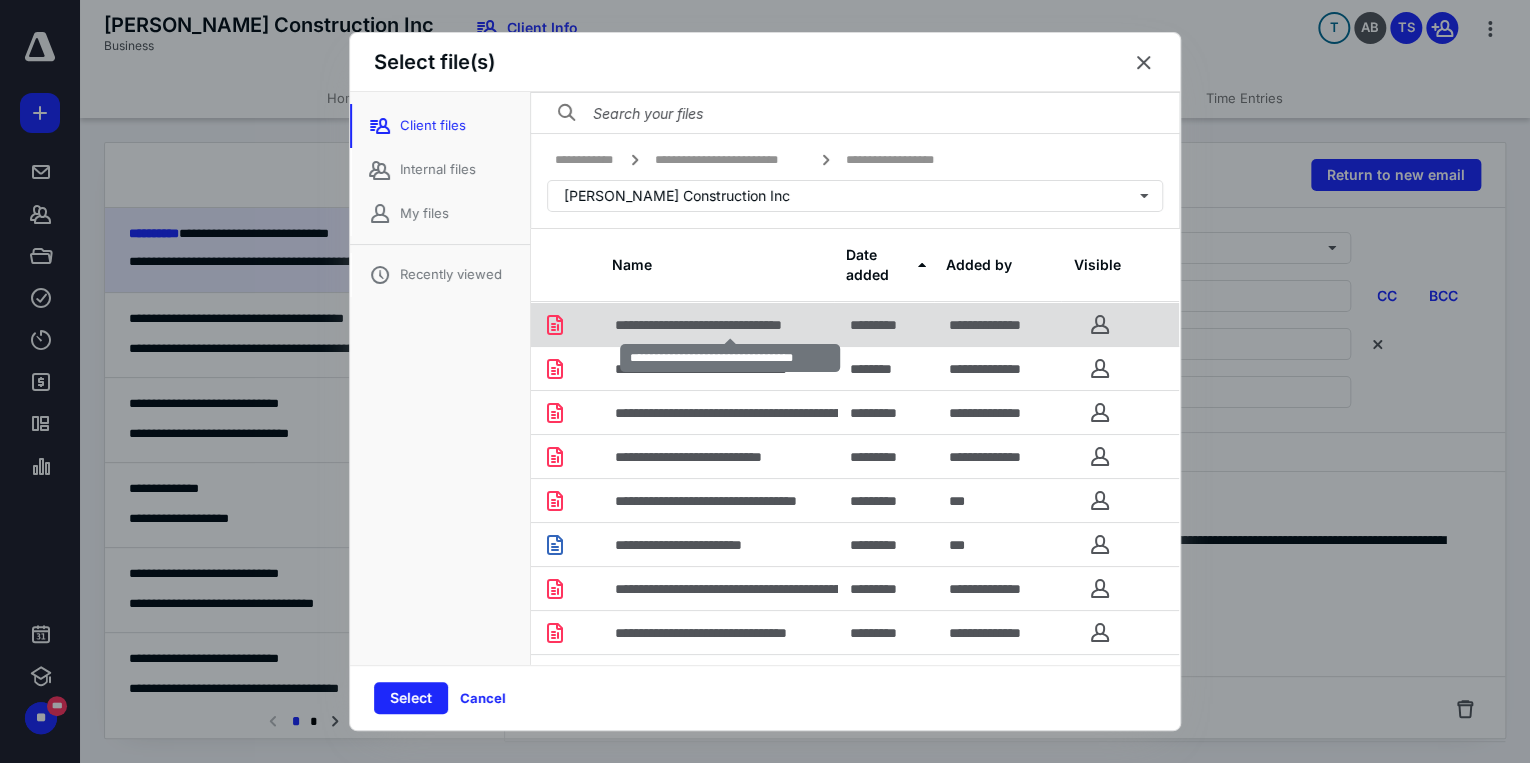 click on "**********" at bounding box center [730, 325] 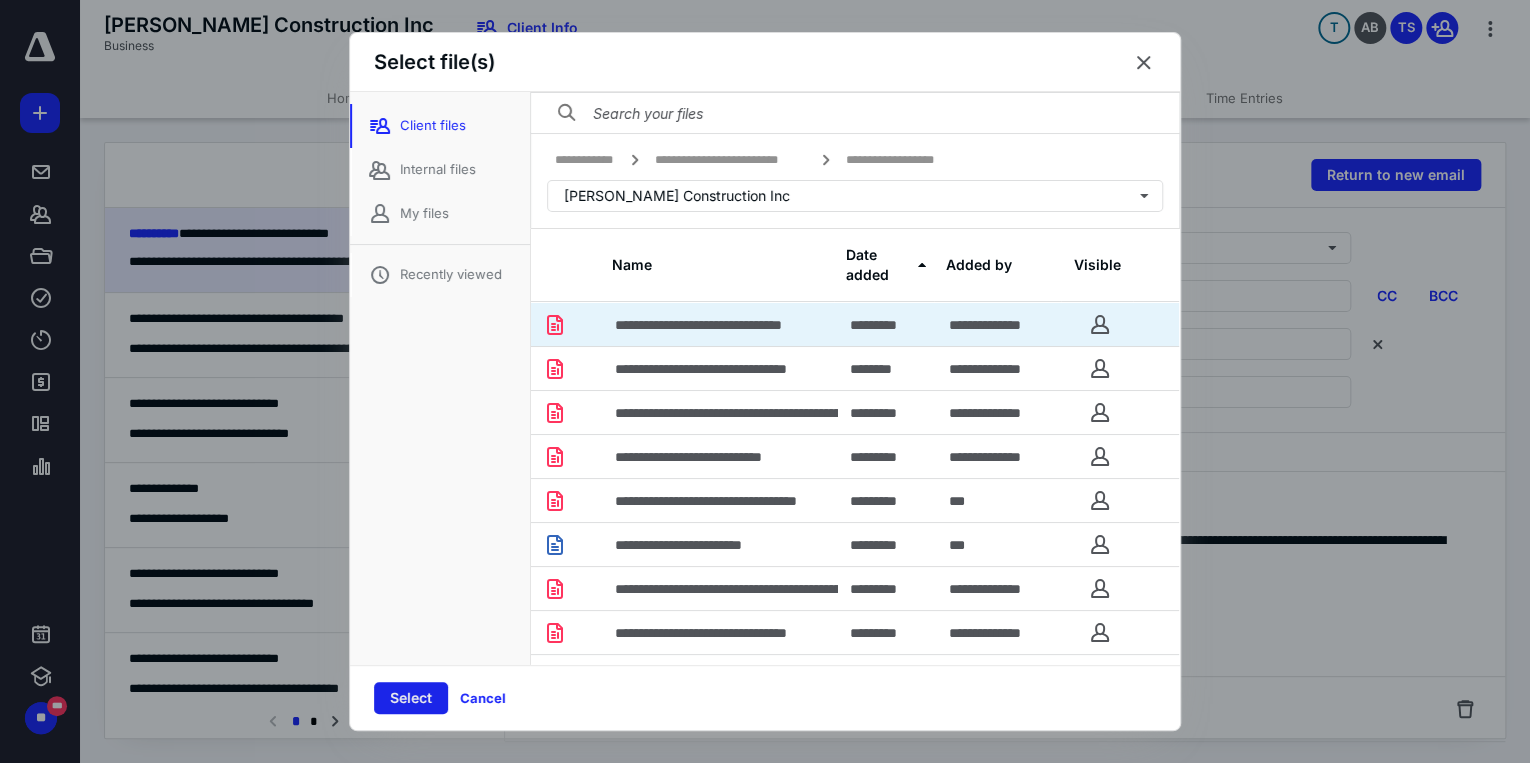 click on "Select" at bounding box center [411, 698] 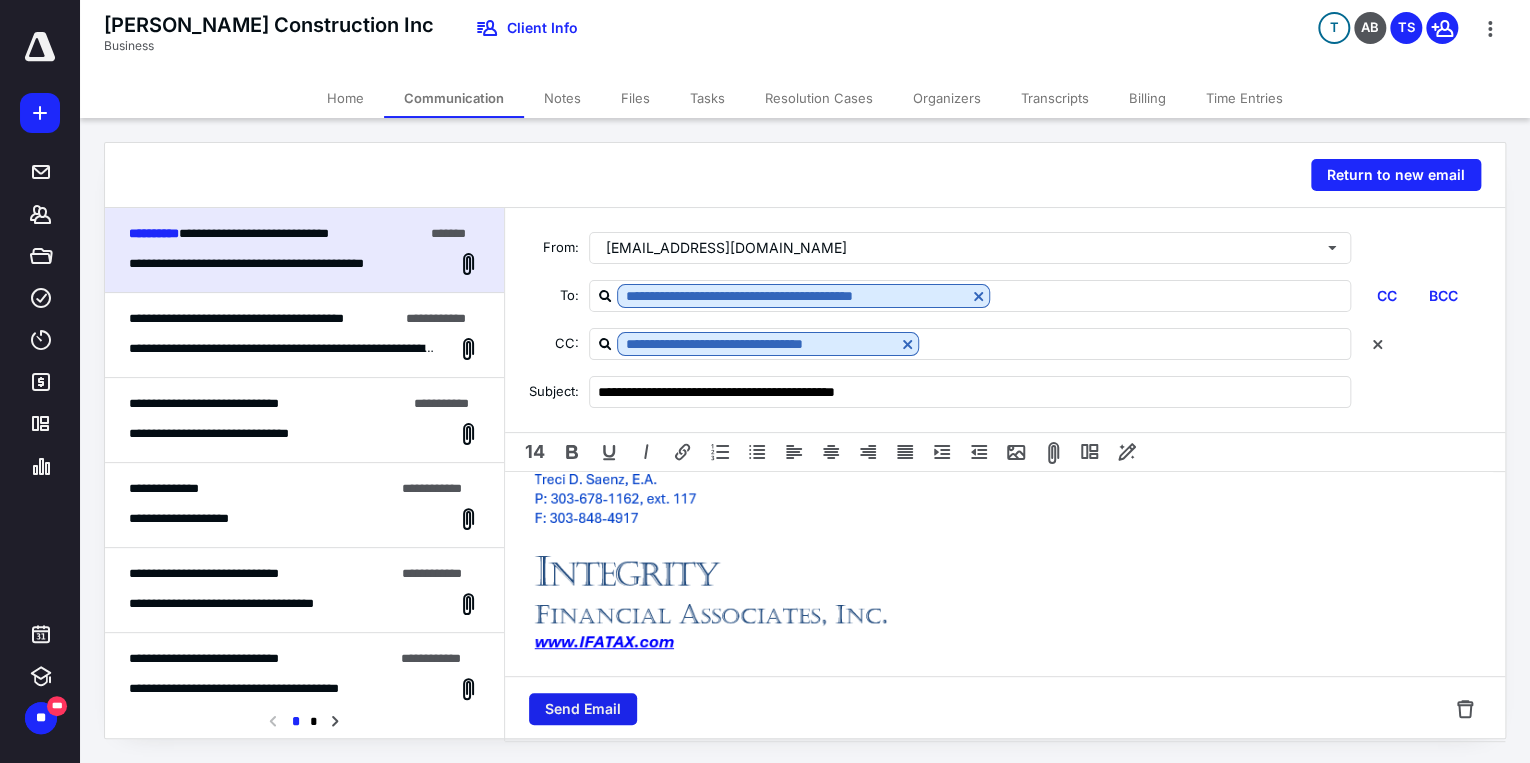 scroll, scrollTop: 240, scrollLeft: 0, axis: vertical 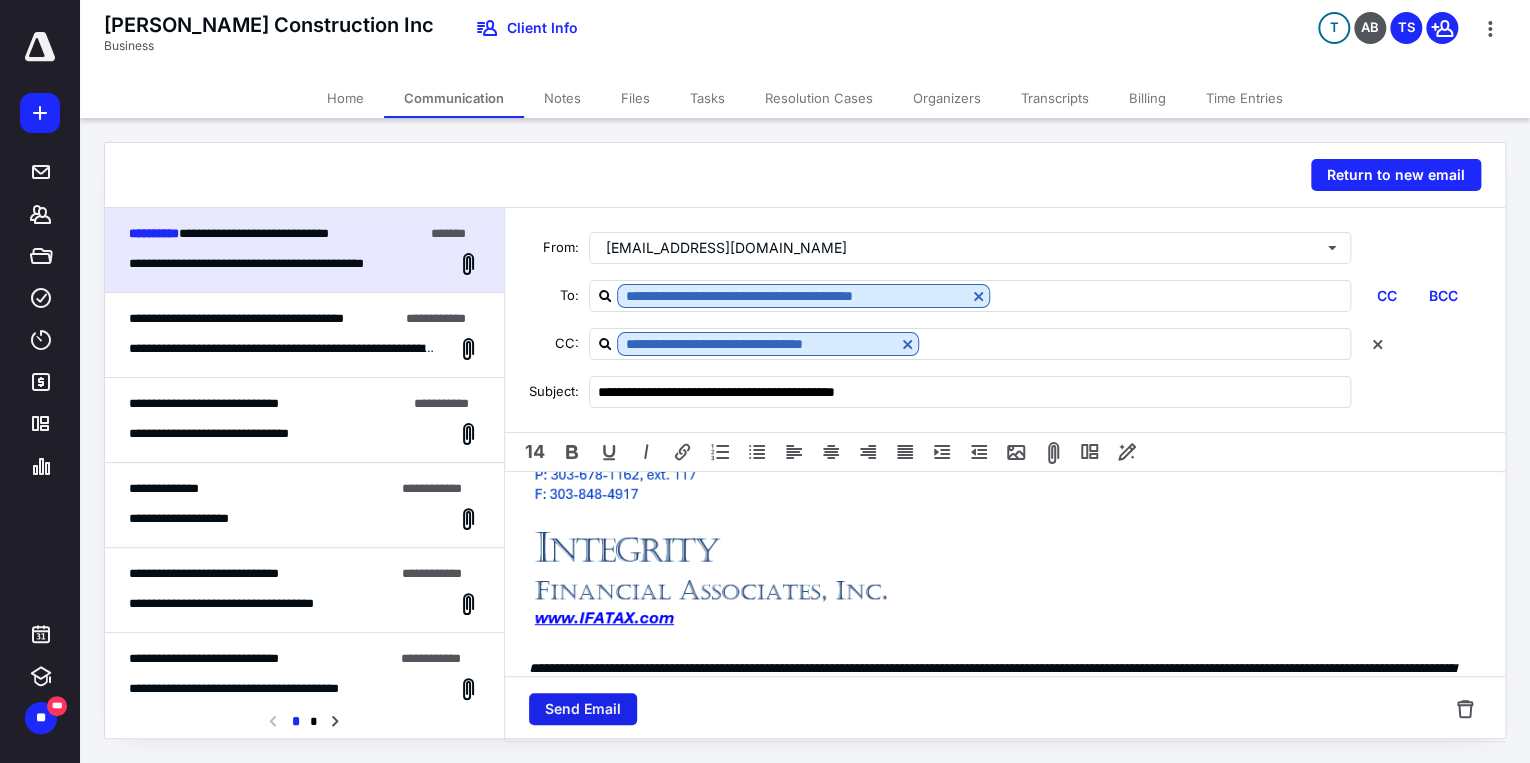 click on "Send Email" at bounding box center (583, 709) 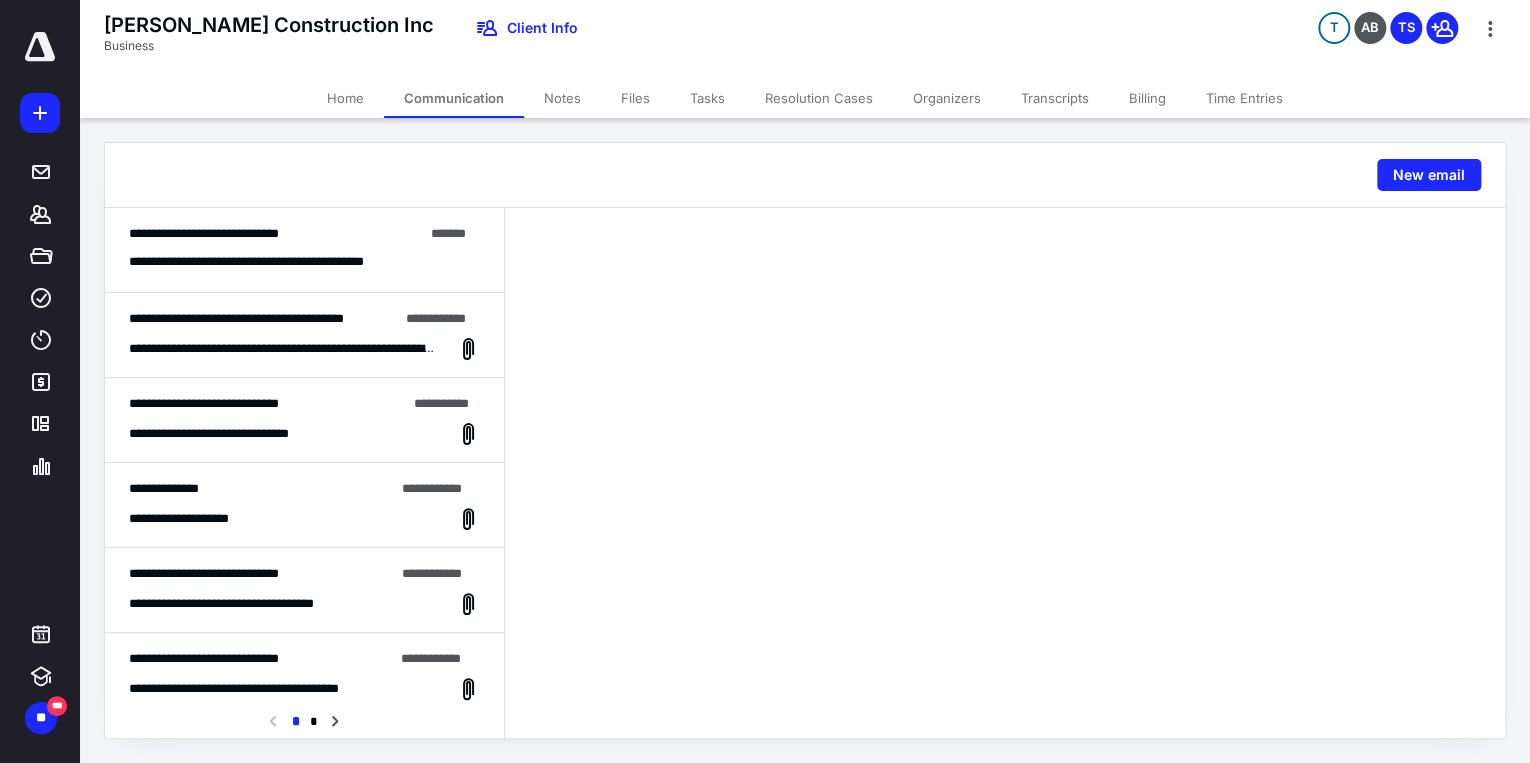 click on "Tasks" at bounding box center [707, 98] 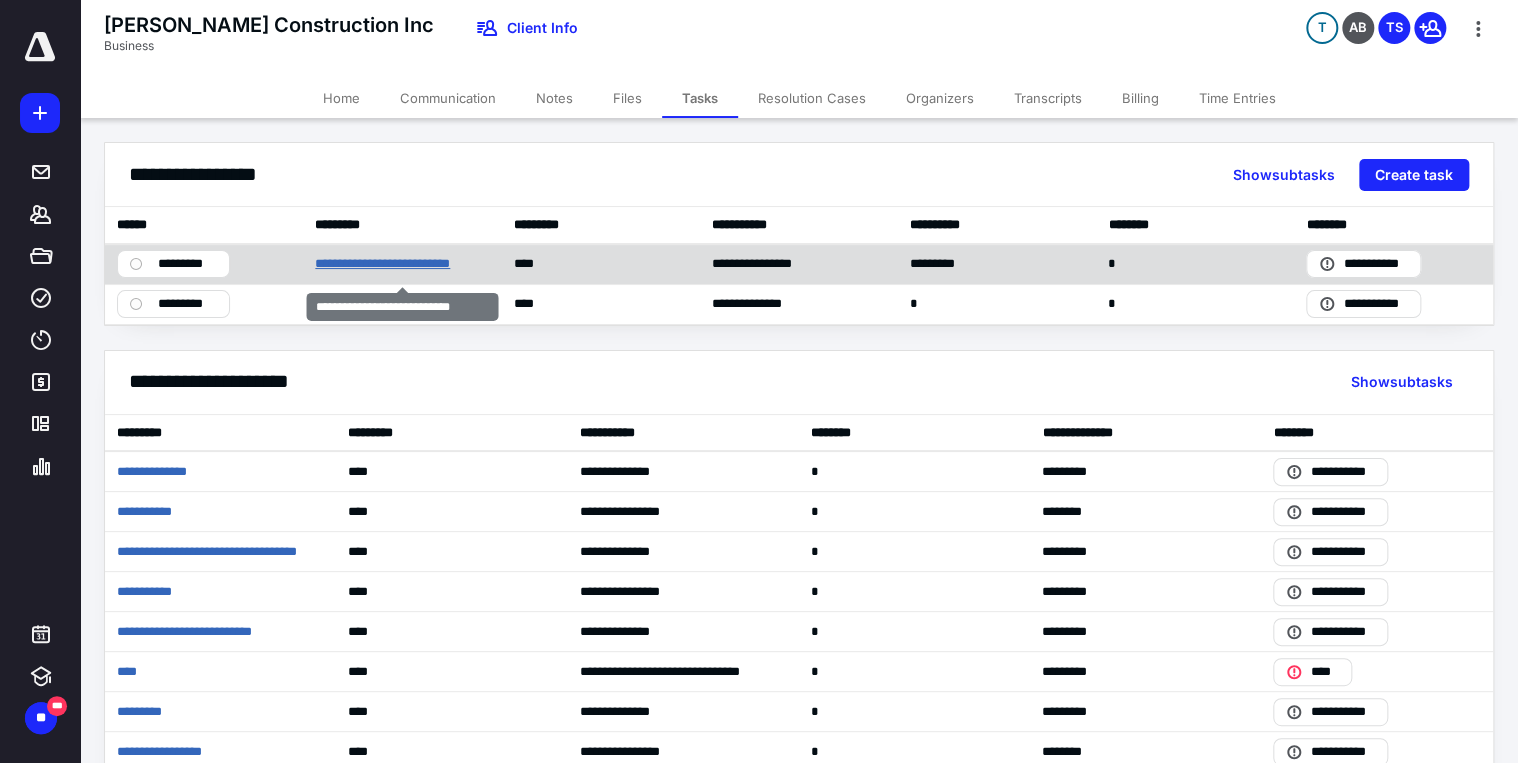 click on "**********" at bounding box center (402, 264) 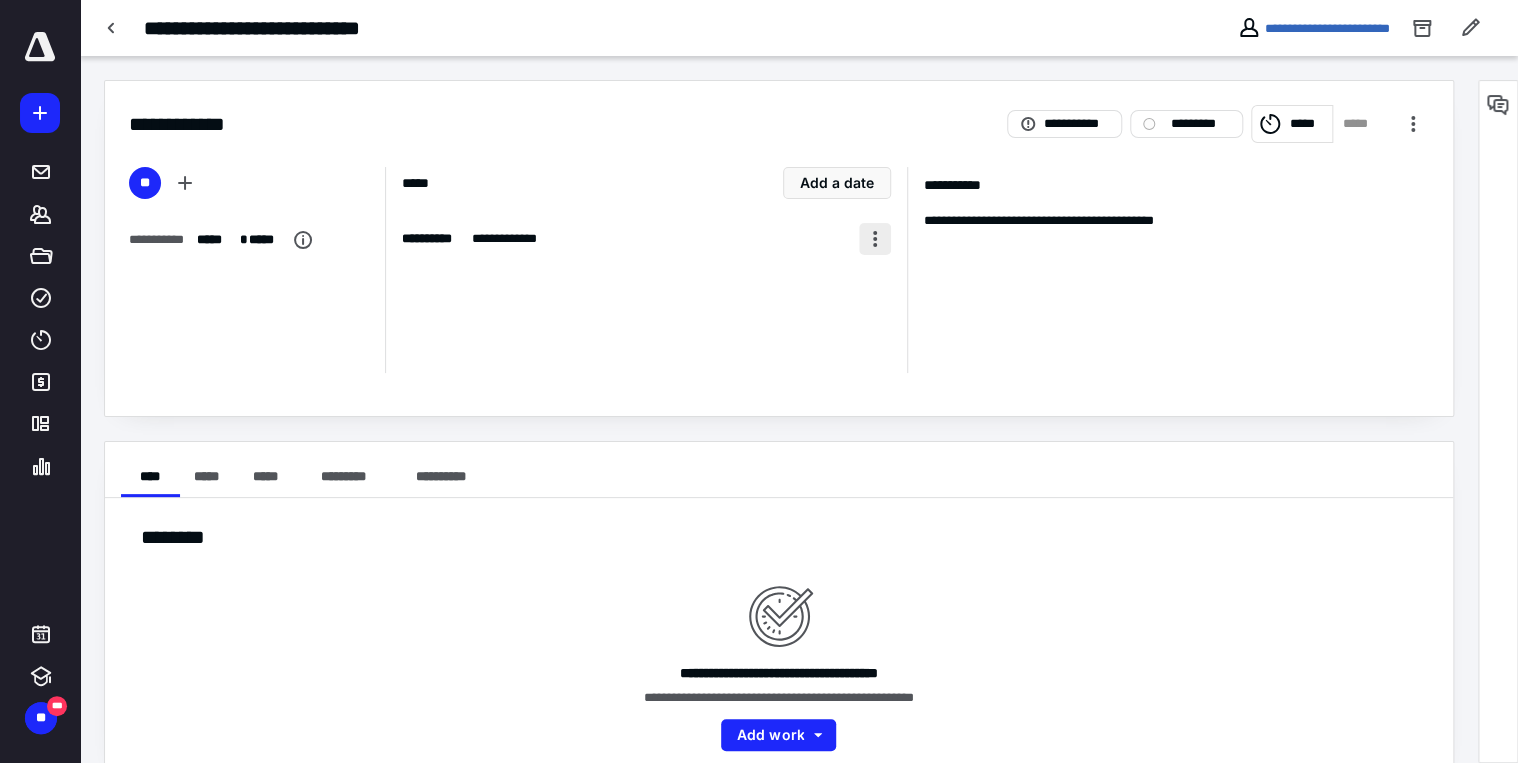 click at bounding box center [875, 239] 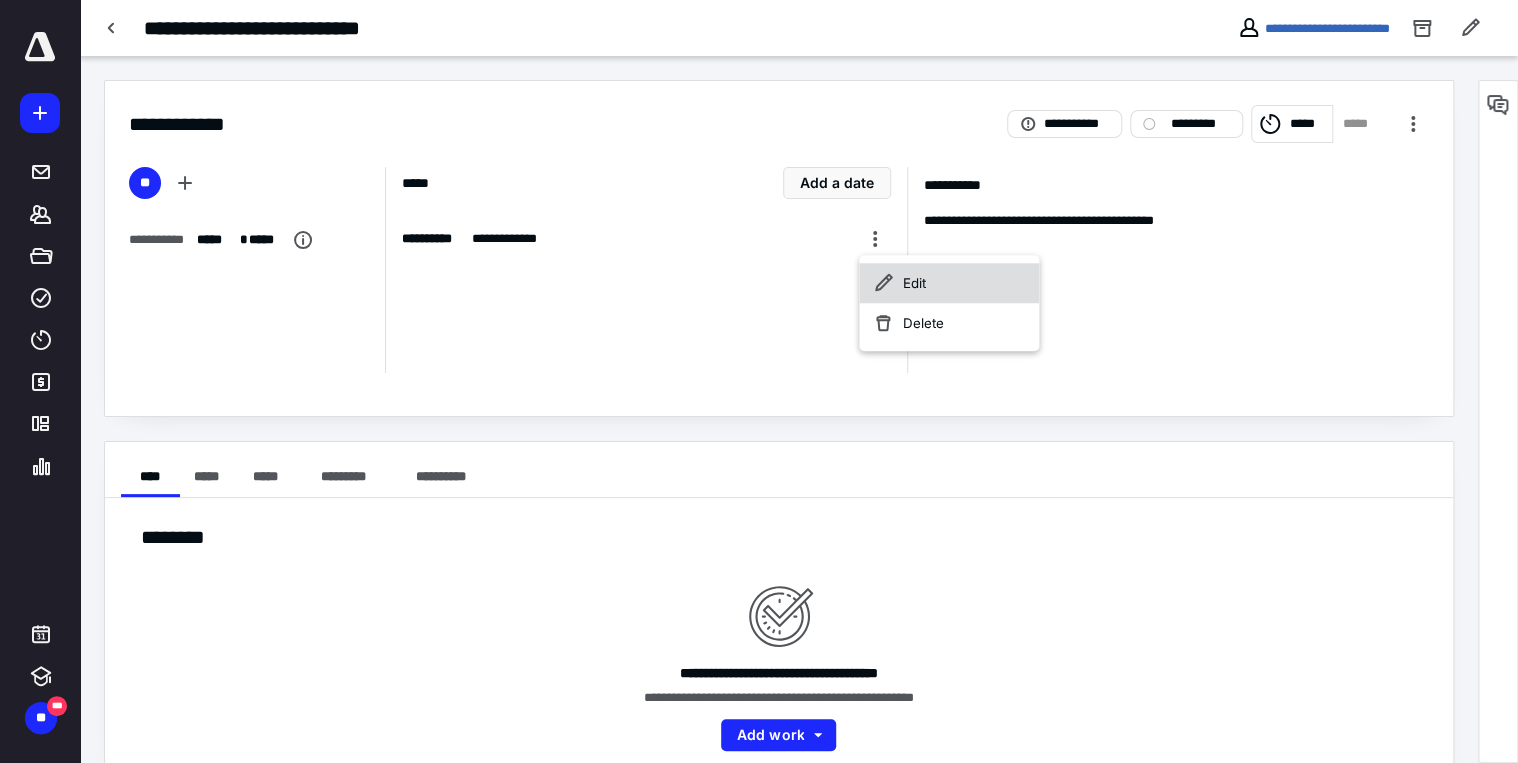 click on "Edit" at bounding box center [949, 283] 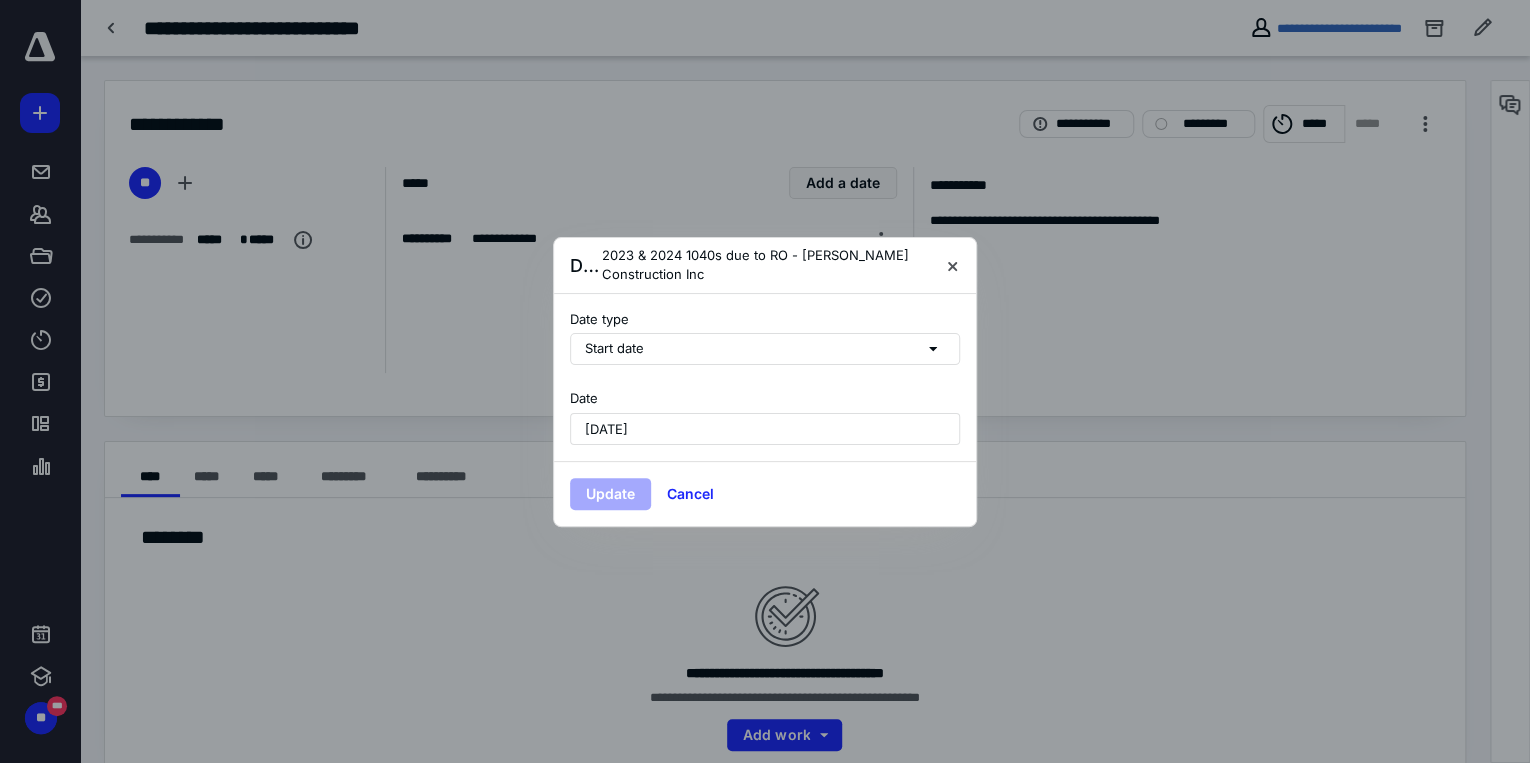 click on "[DATE]" at bounding box center [765, 429] 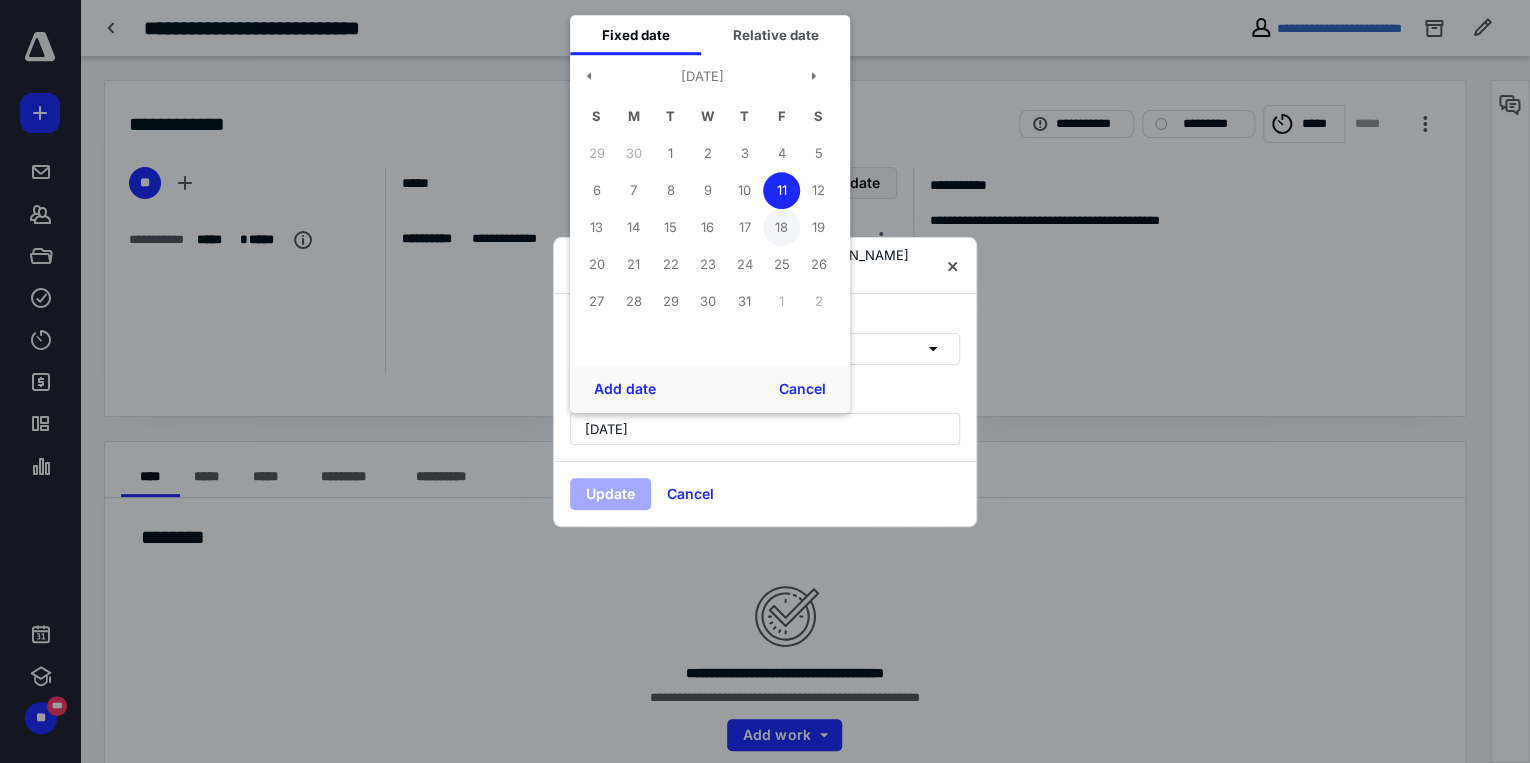 click on "18" at bounding box center (781, 227) 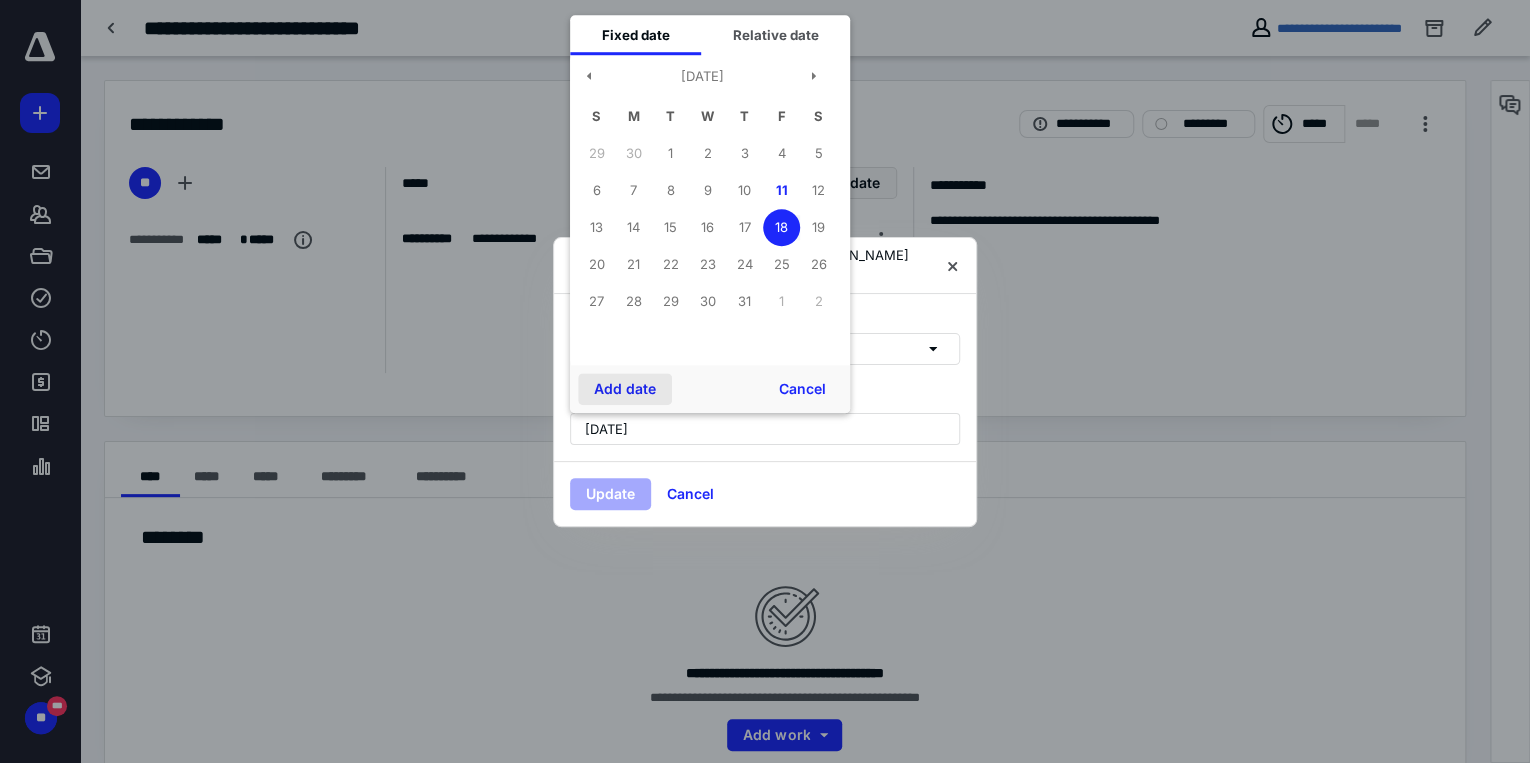 click on "Add date" at bounding box center (625, 389) 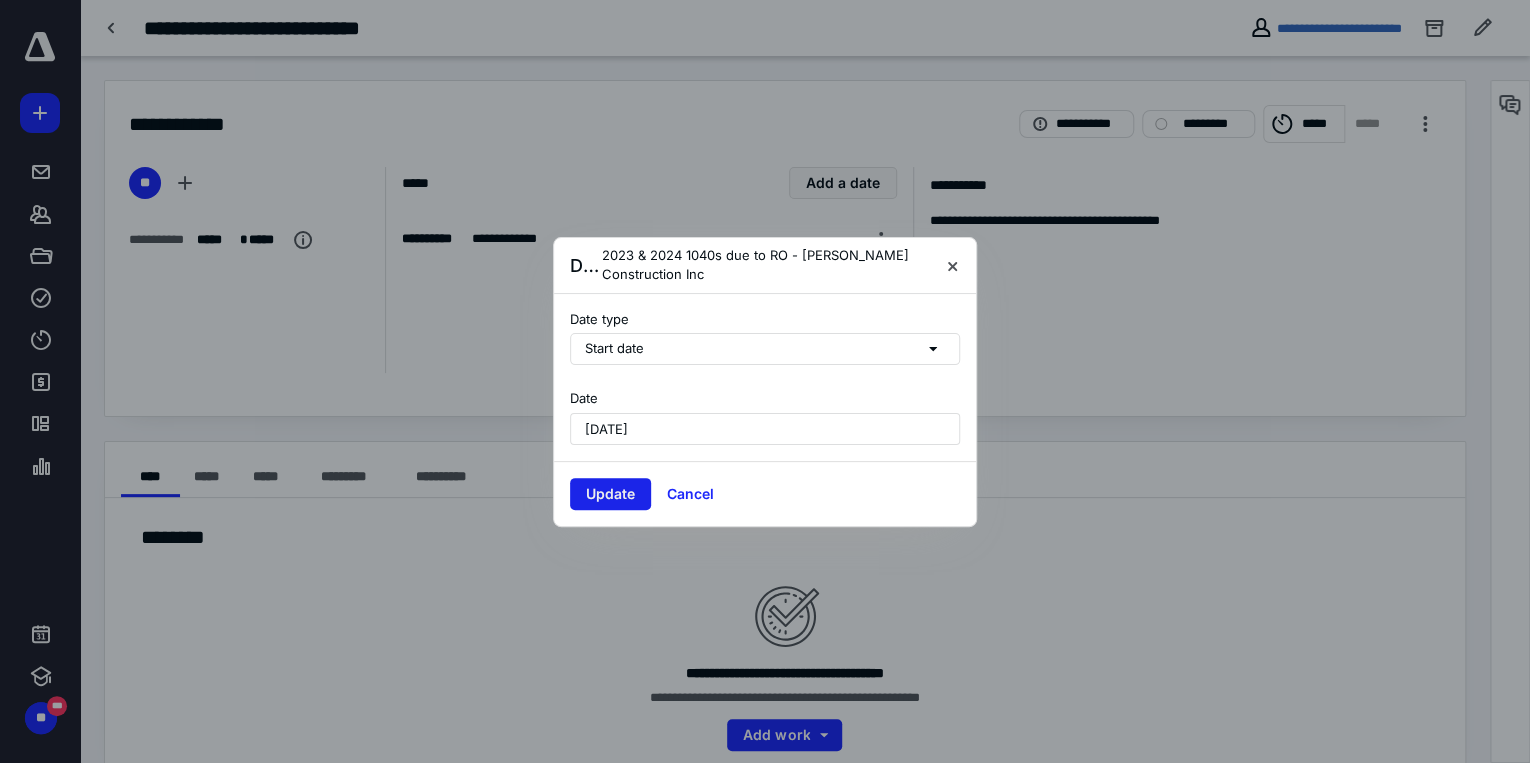 click on "Update" at bounding box center (610, 494) 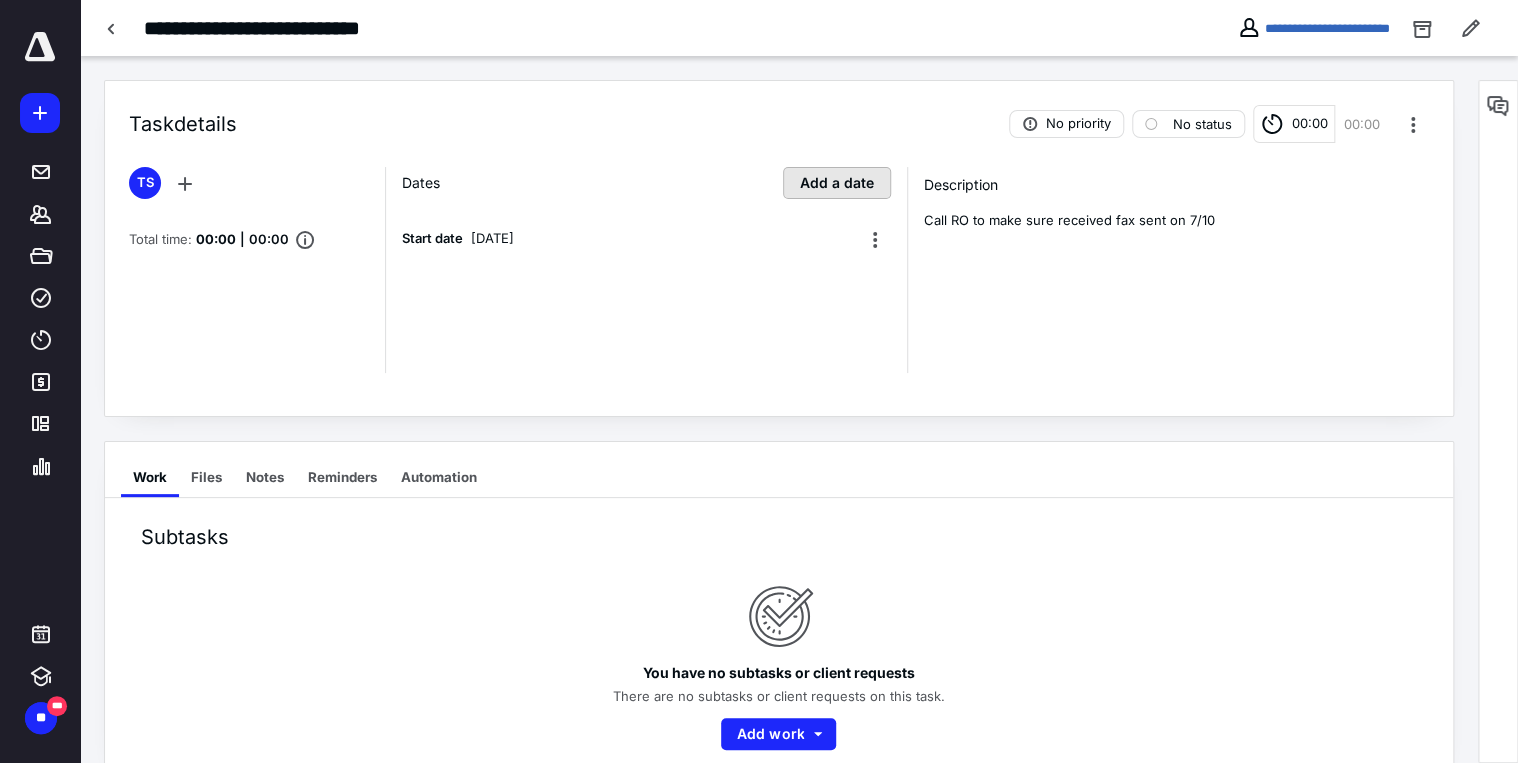 click on "Add a date" at bounding box center [837, 183] 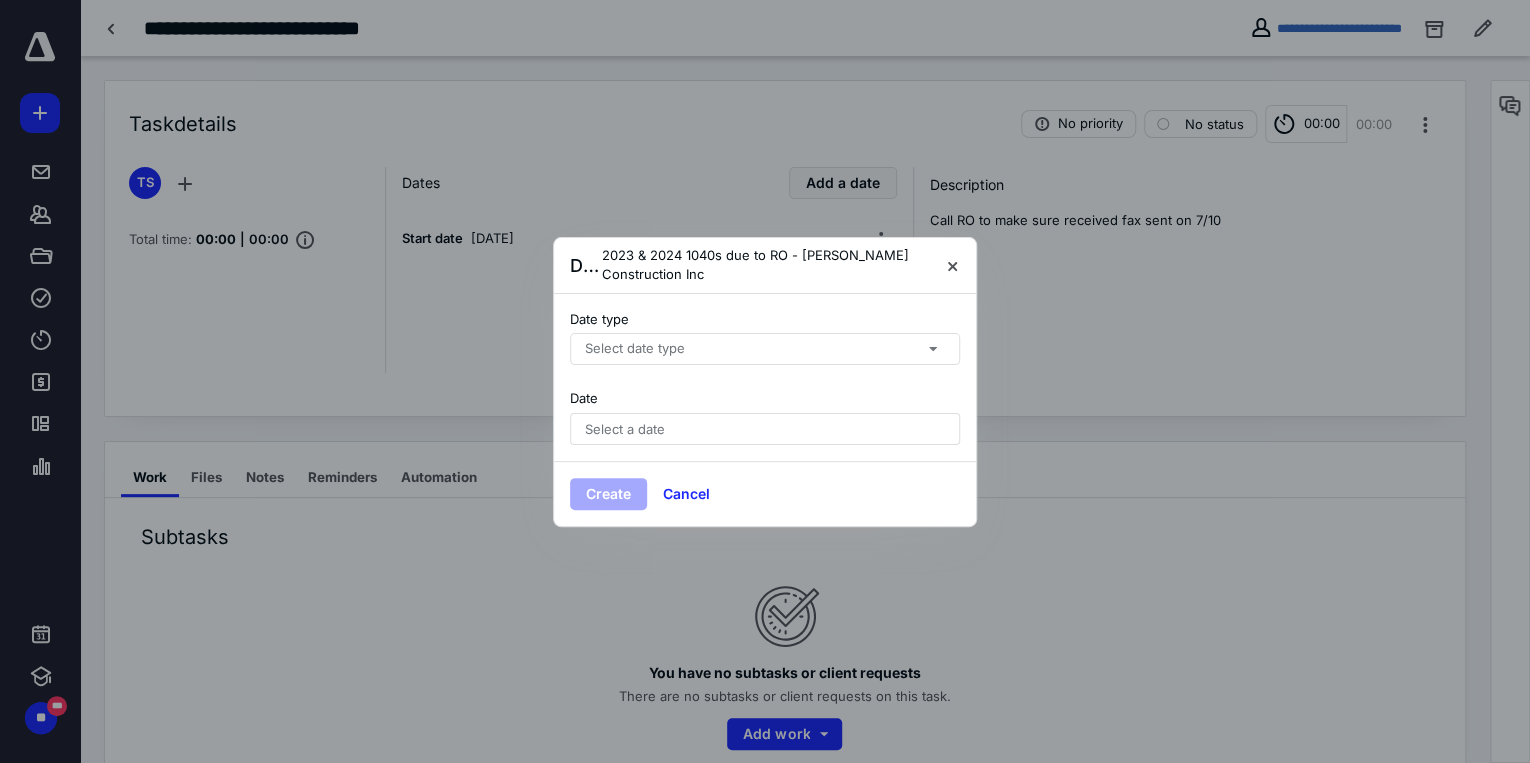 click on "Select date type" at bounding box center [765, 349] 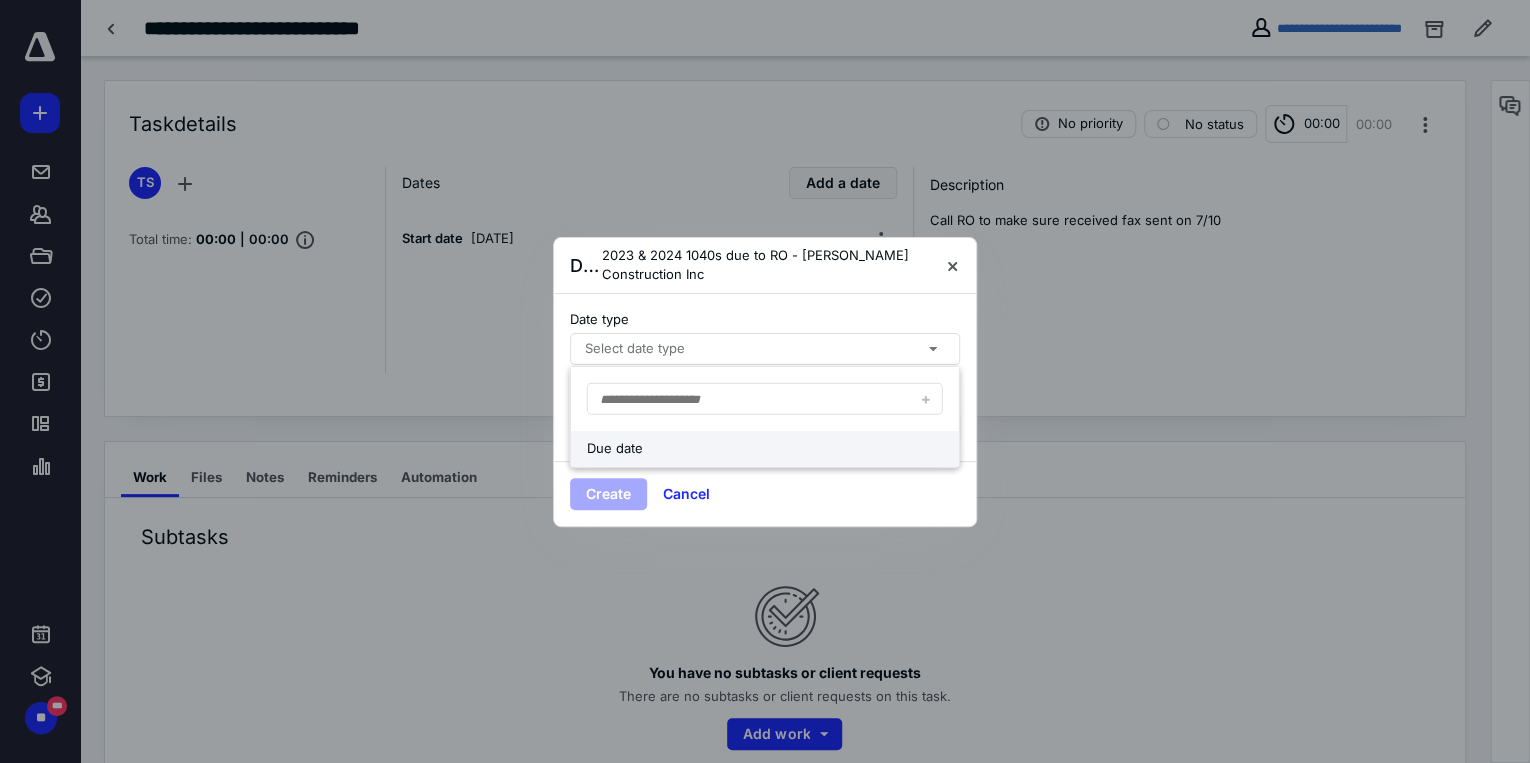 click on "Due date" at bounding box center [747, 449] 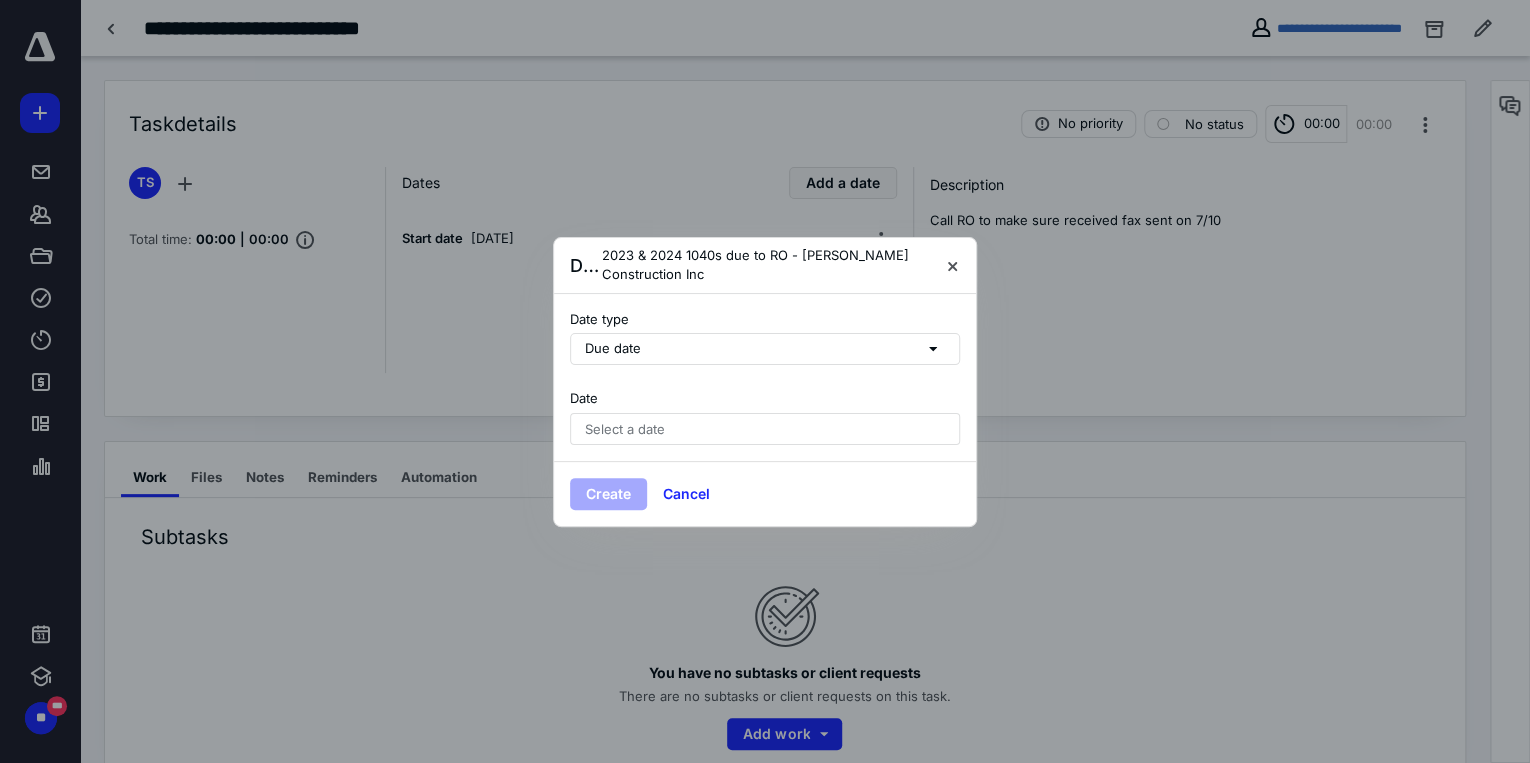 click on "Select a date" at bounding box center (625, 429) 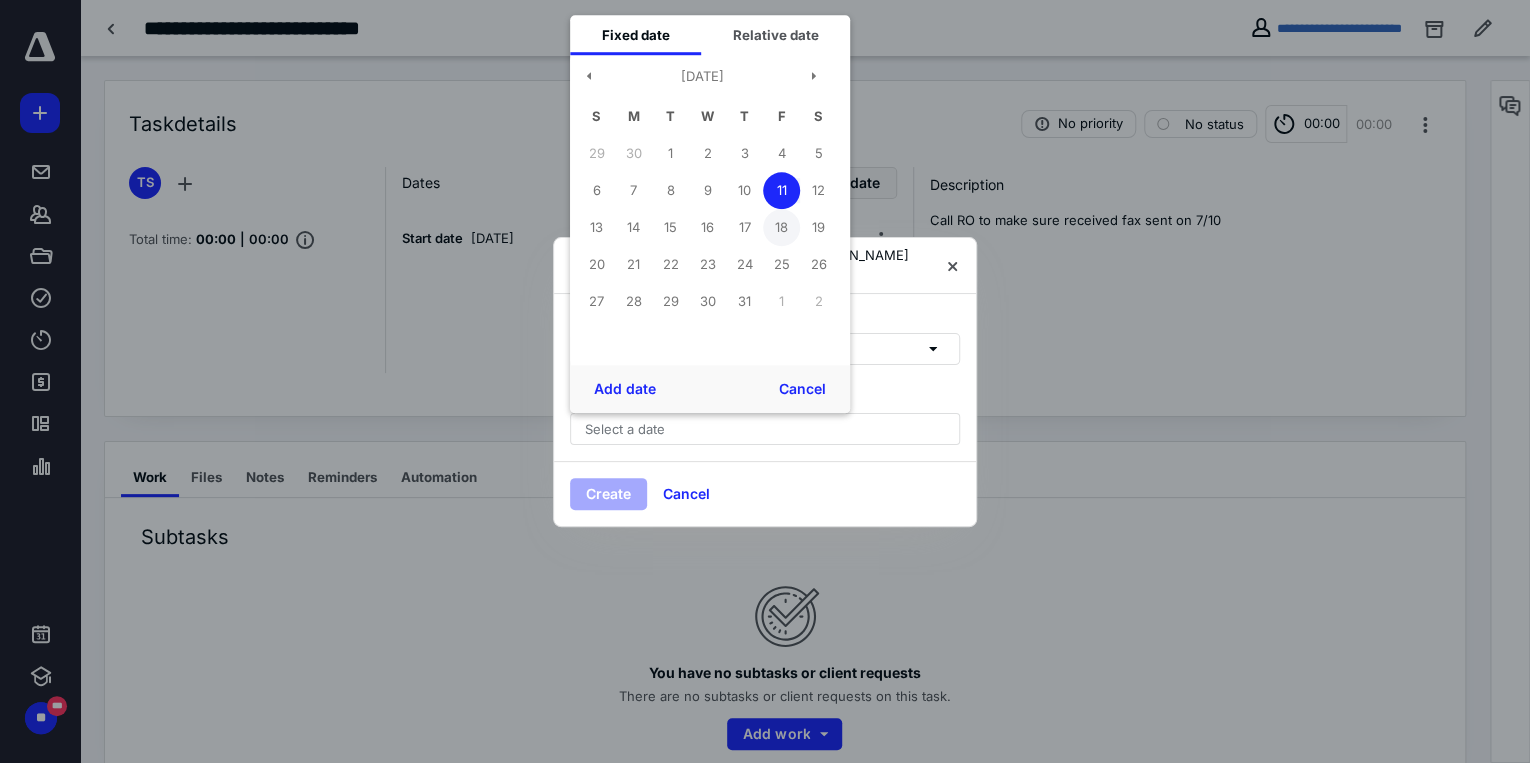 click on "18" at bounding box center (781, 227) 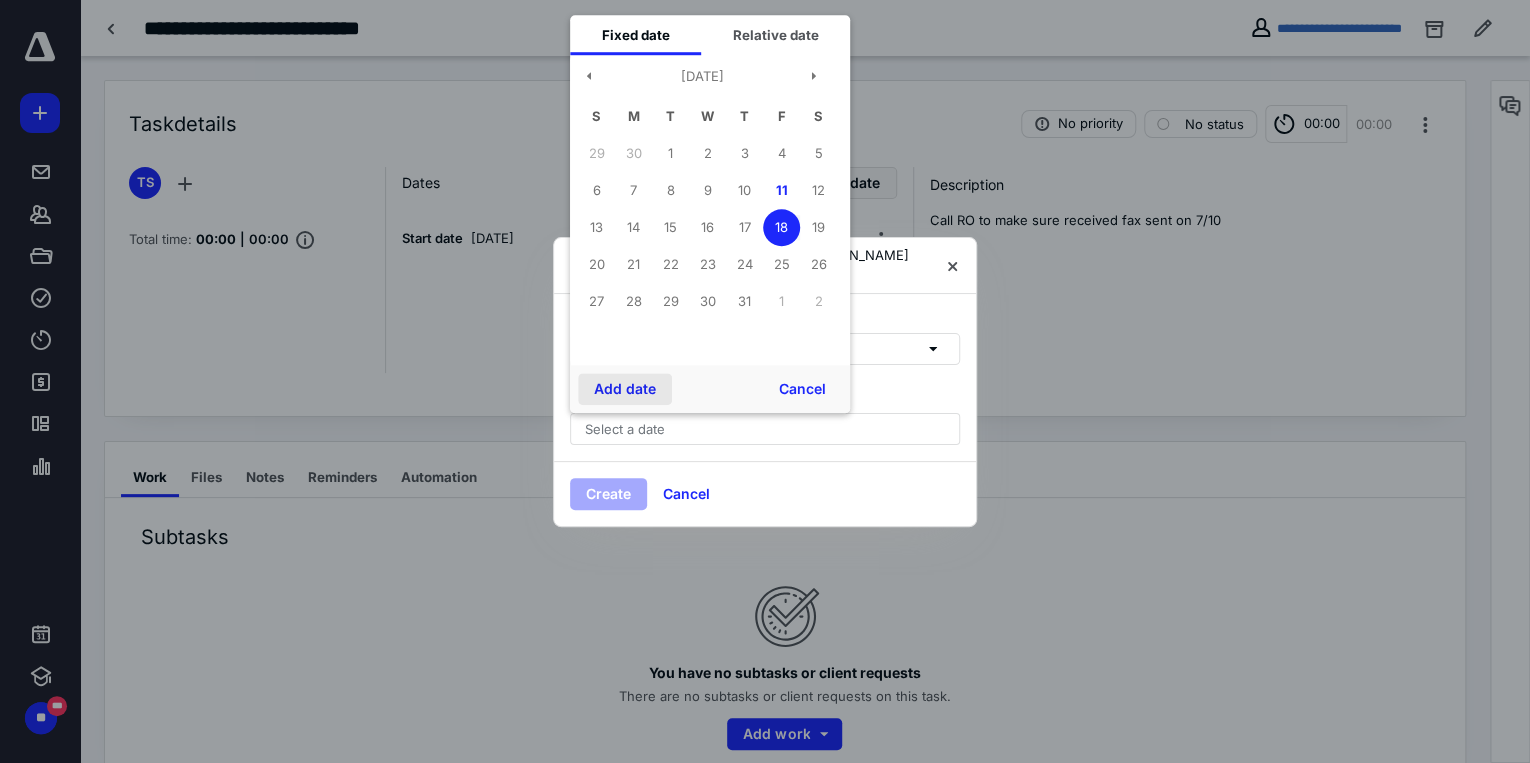 click on "Add date" at bounding box center (625, 389) 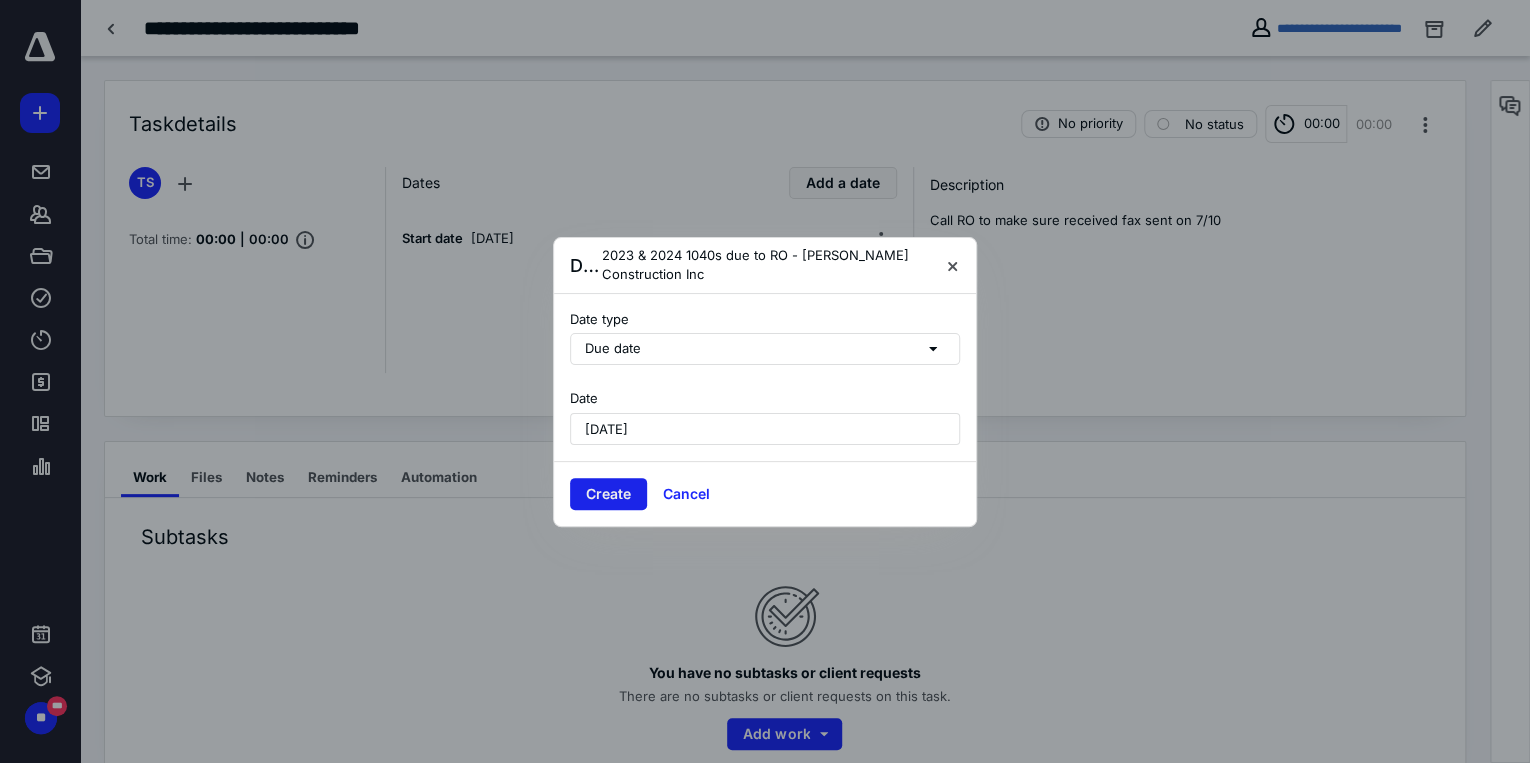 click on "Create" at bounding box center (608, 494) 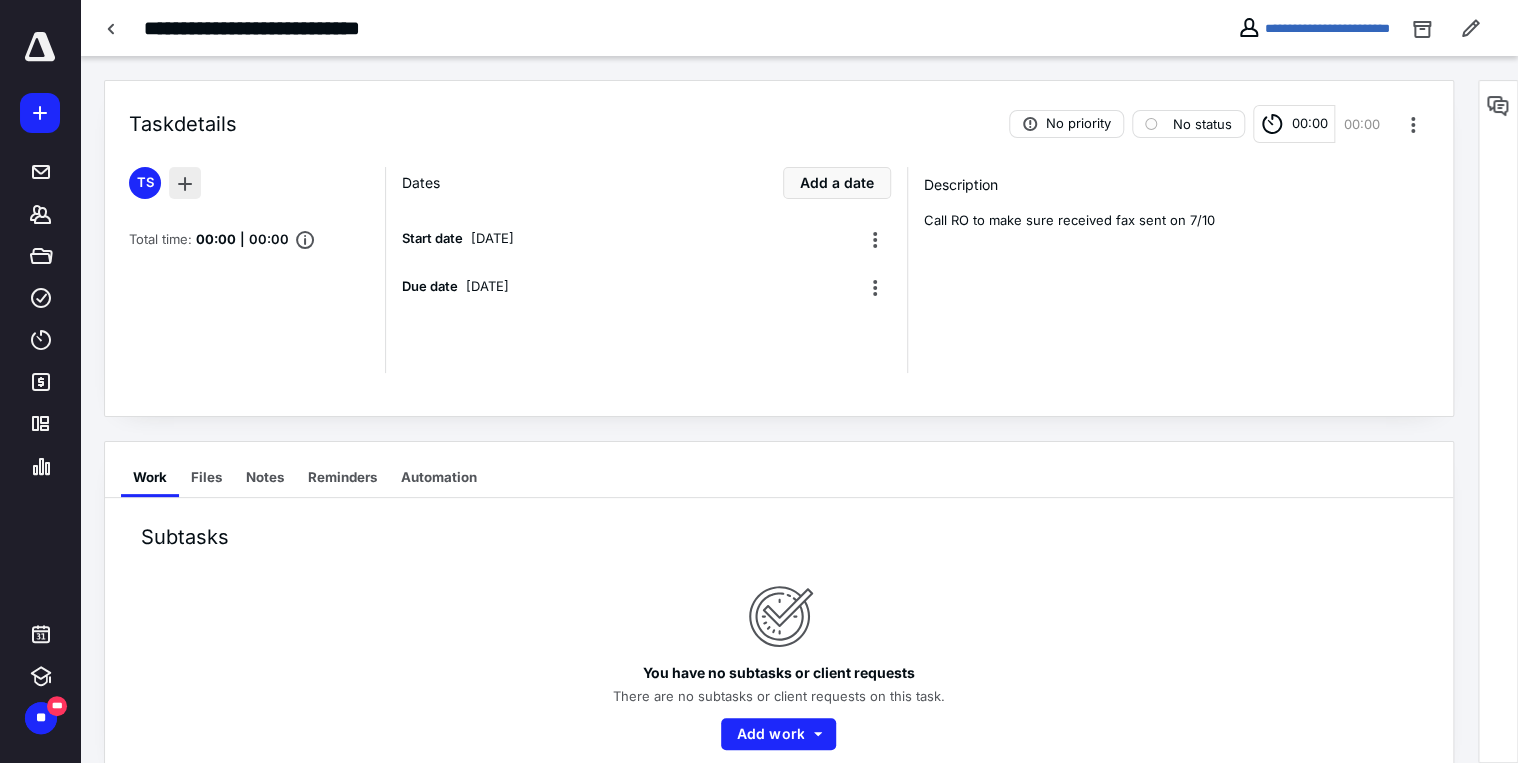 click at bounding box center [185, 183] 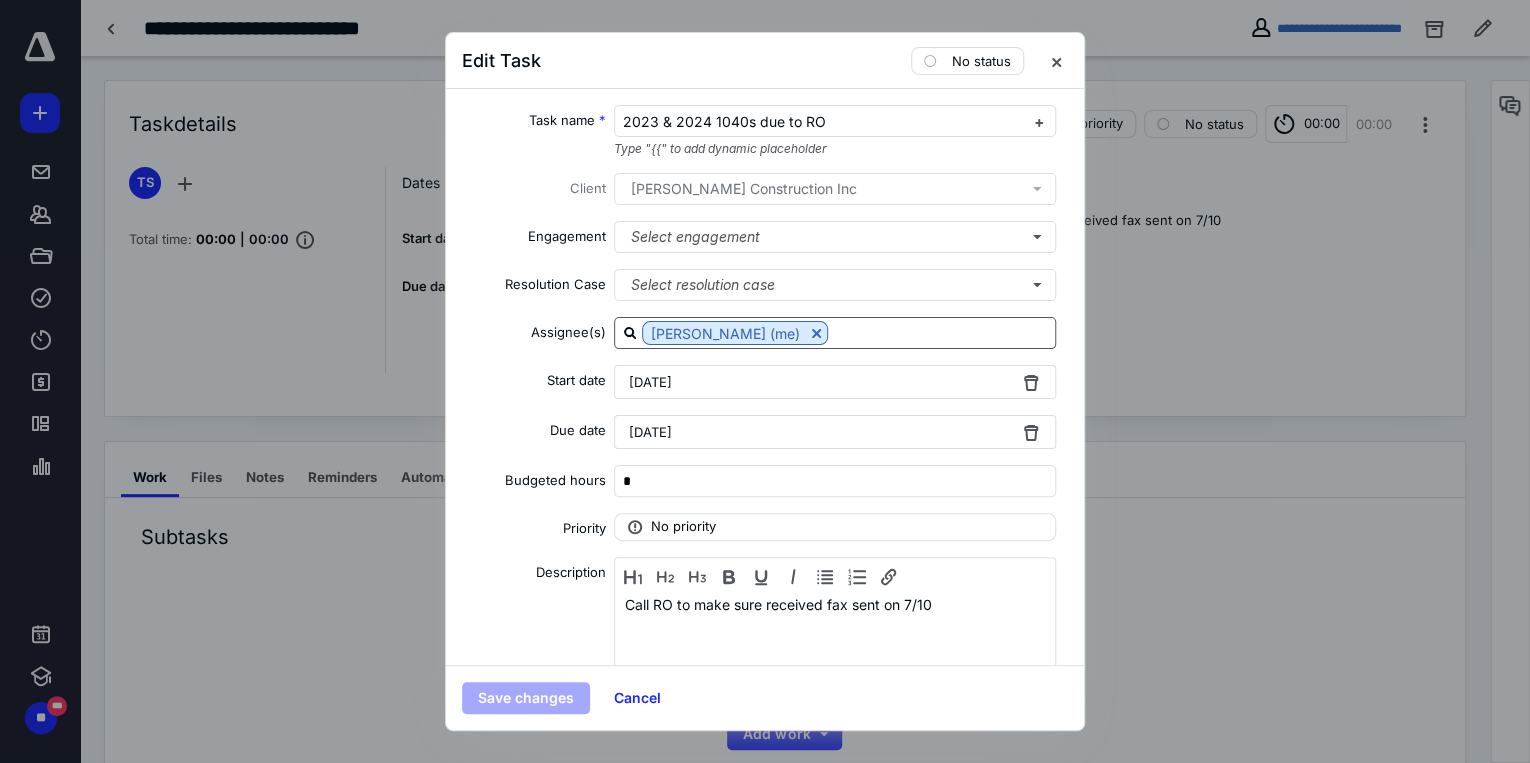 click at bounding box center [941, 332] 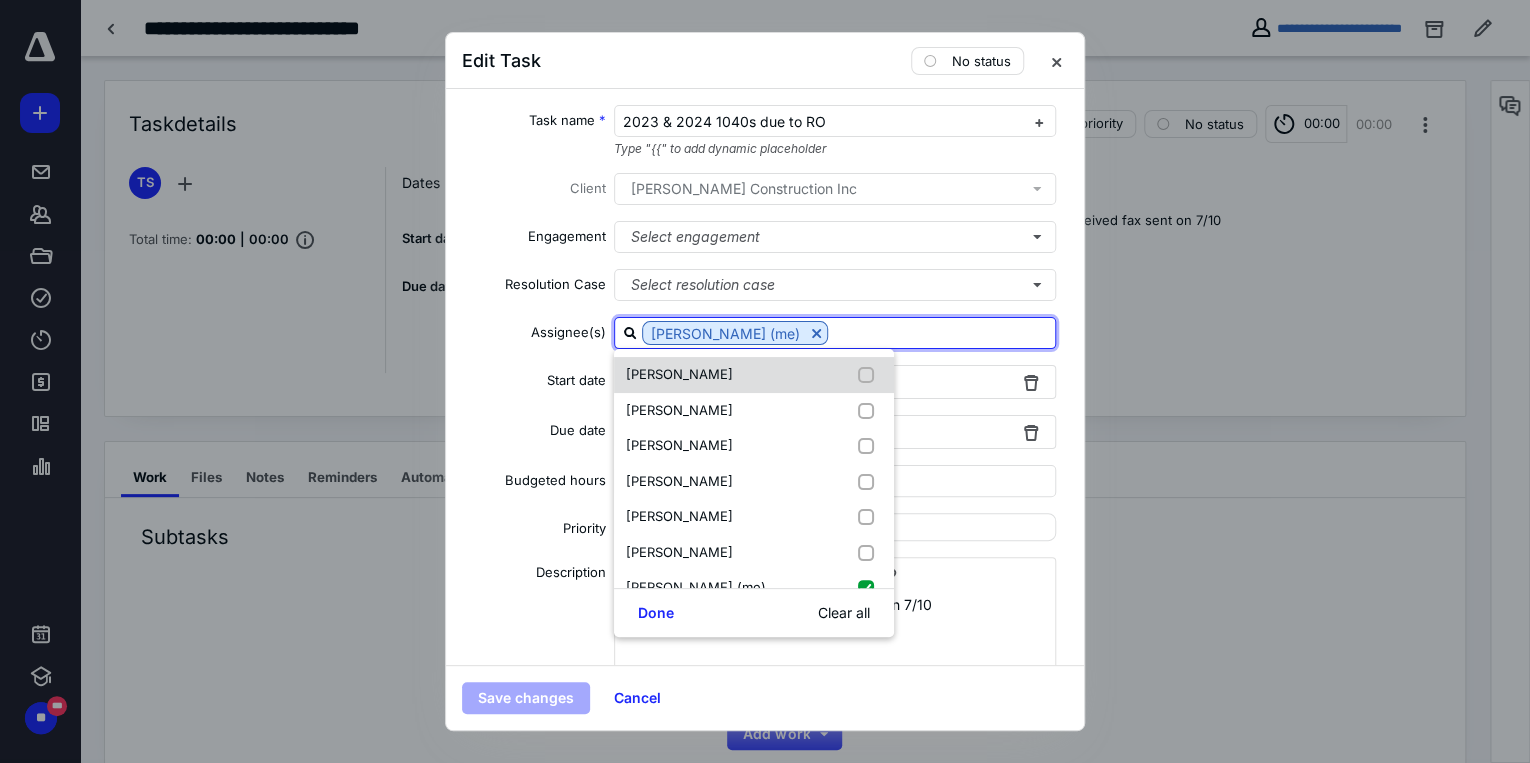 click on "[PERSON_NAME]" at bounding box center [683, 375] 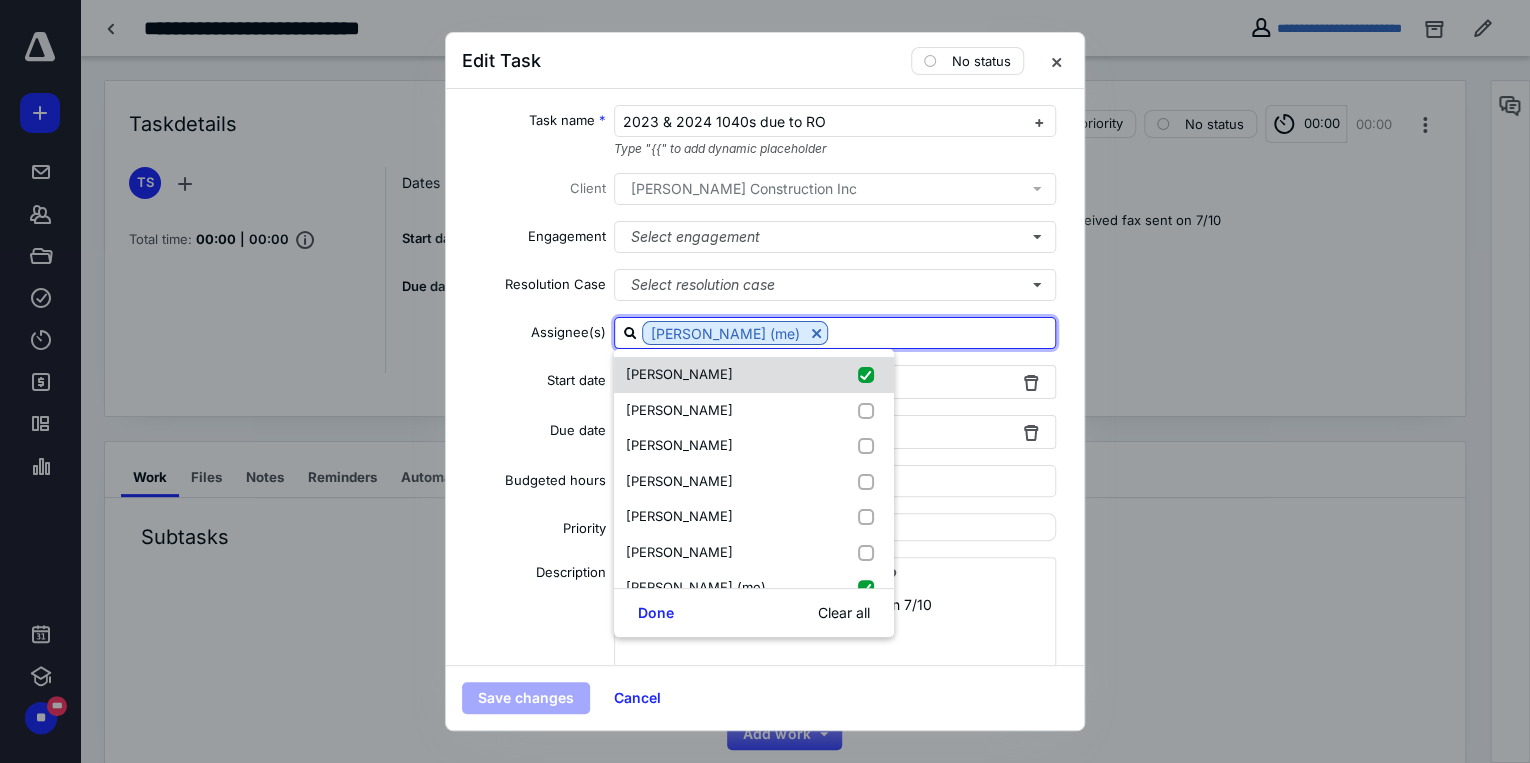checkbox on "true" 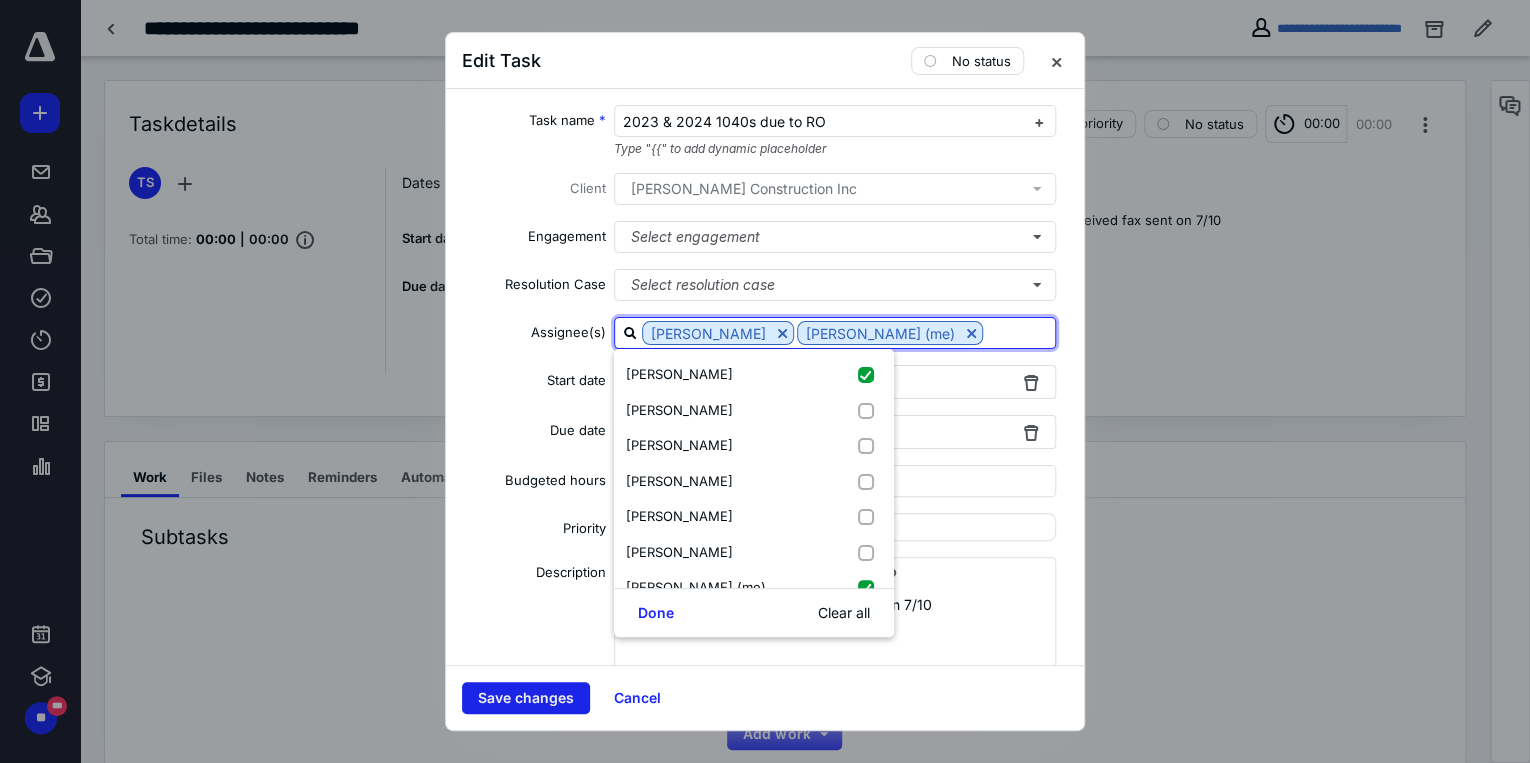 click on "Save changes" at bounding box center [526, 698] 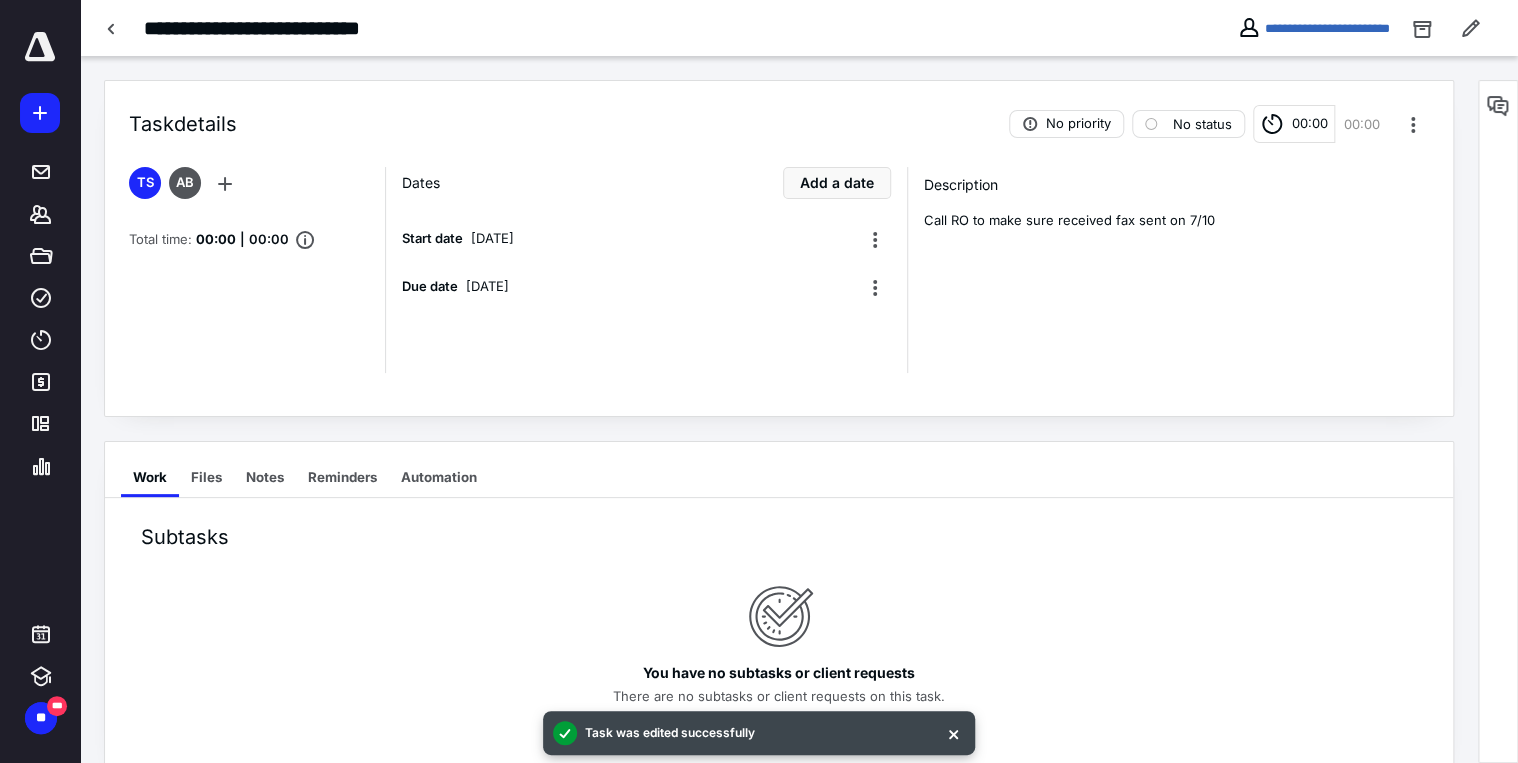 click on "Call RO to make sure received fax sent on 7/10" at bounding box center (1176, 221) 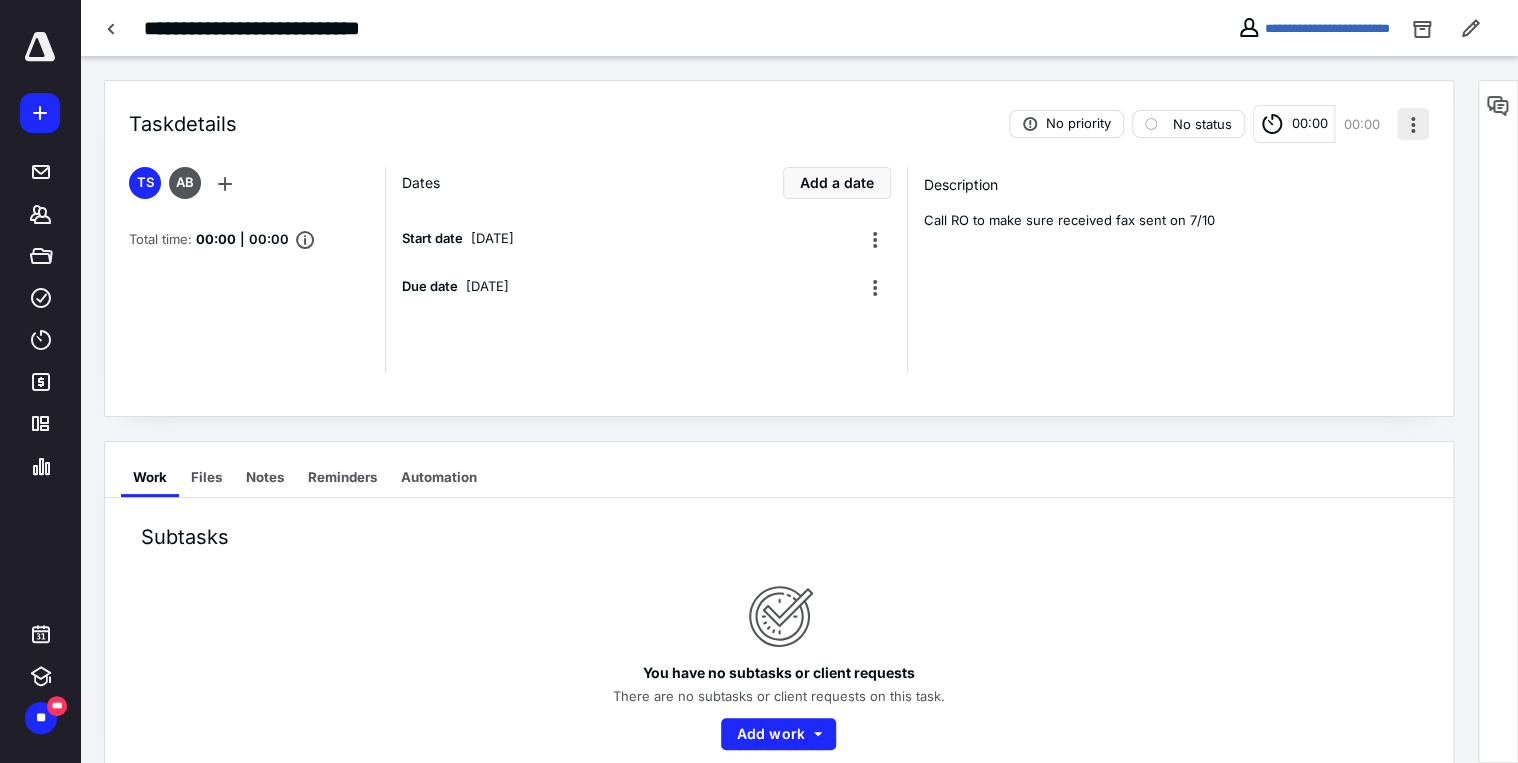 click at bounding box center (1413, 124) 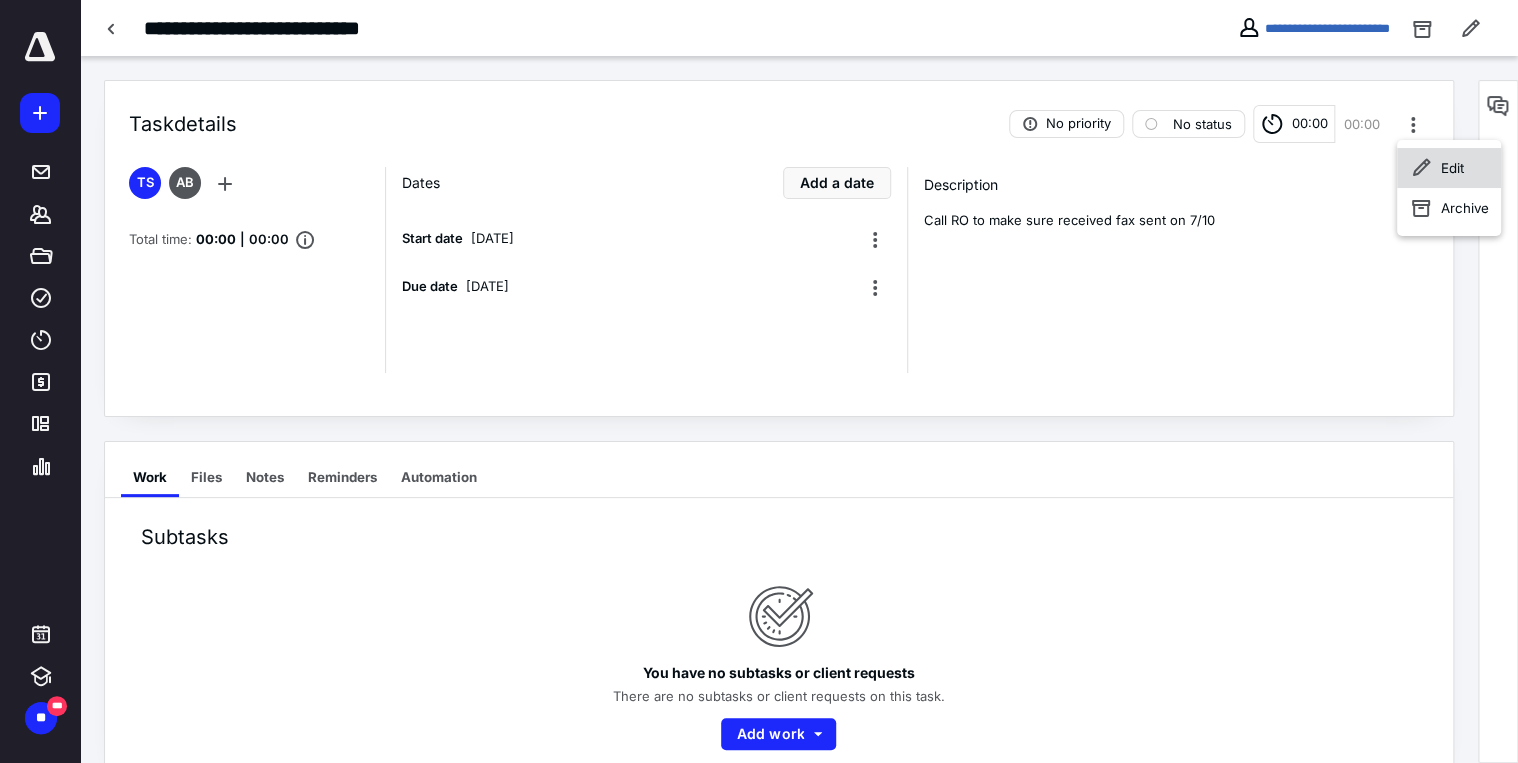 click on "Edit" at bounding box center [1452, 168] 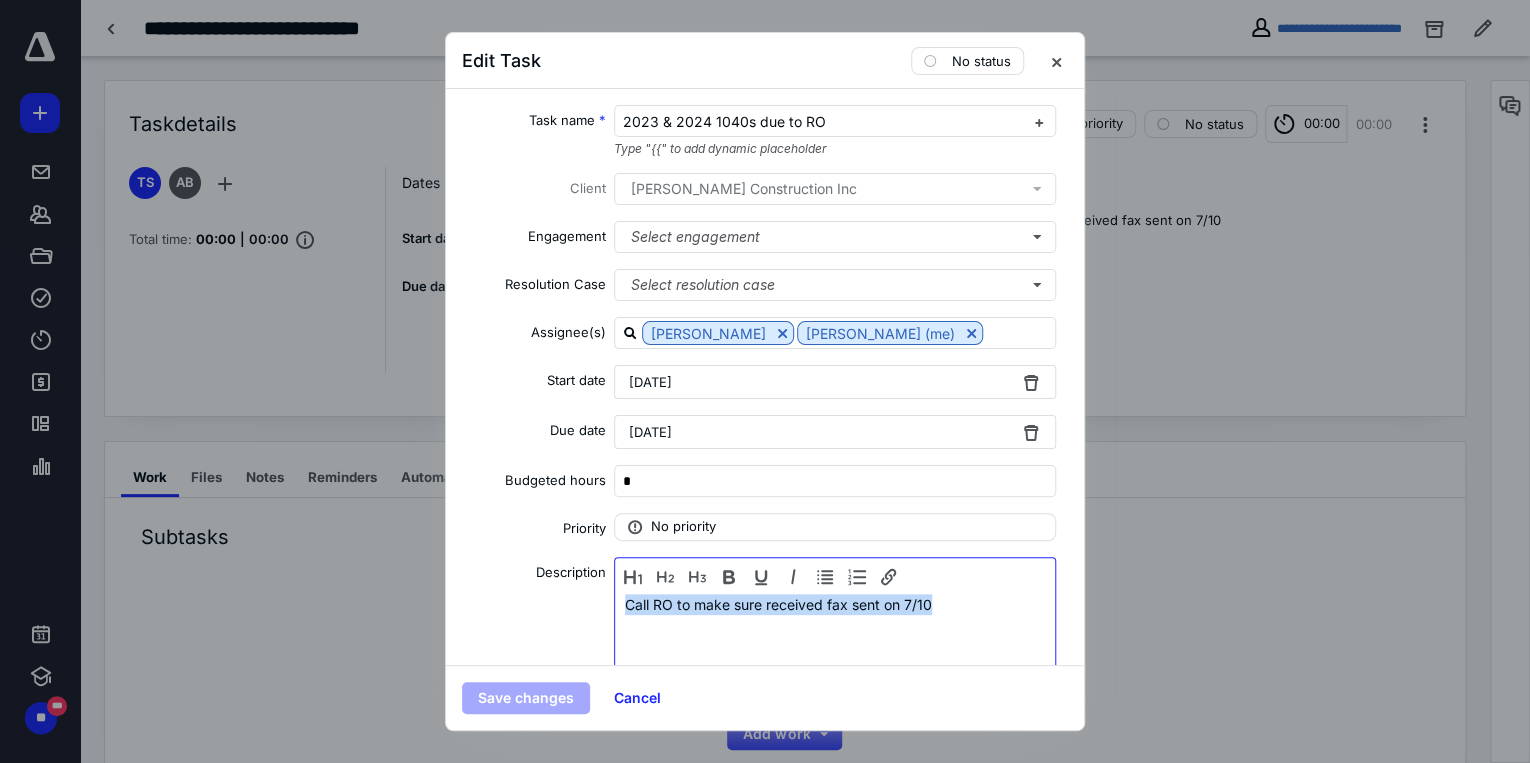 drag, startPoint x: 952, startPoint y: 604, endPoint x: 604, endPoint y: 623, distance: 348.51828 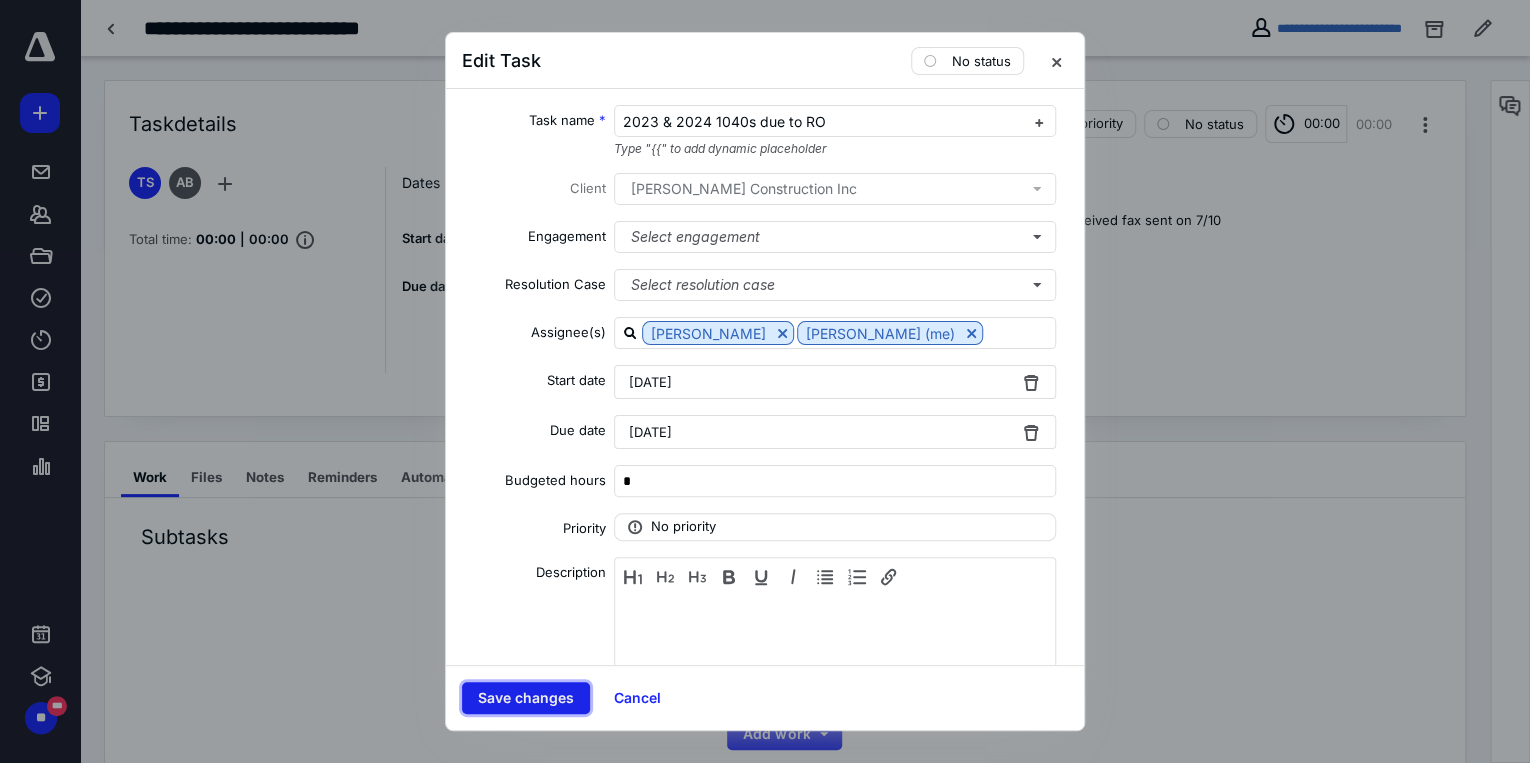 click on "Save changes" at bounding box center (526, 698) 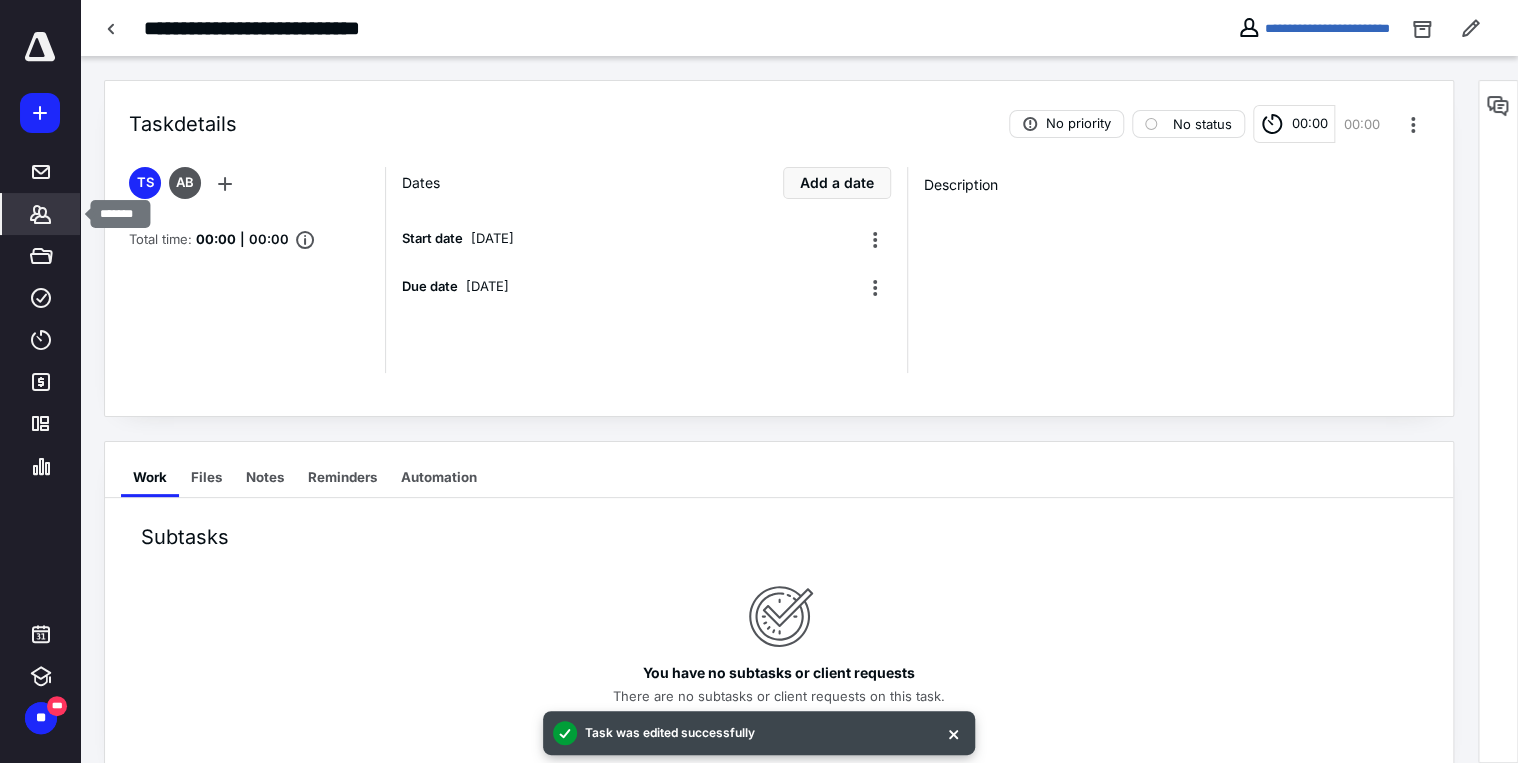 click 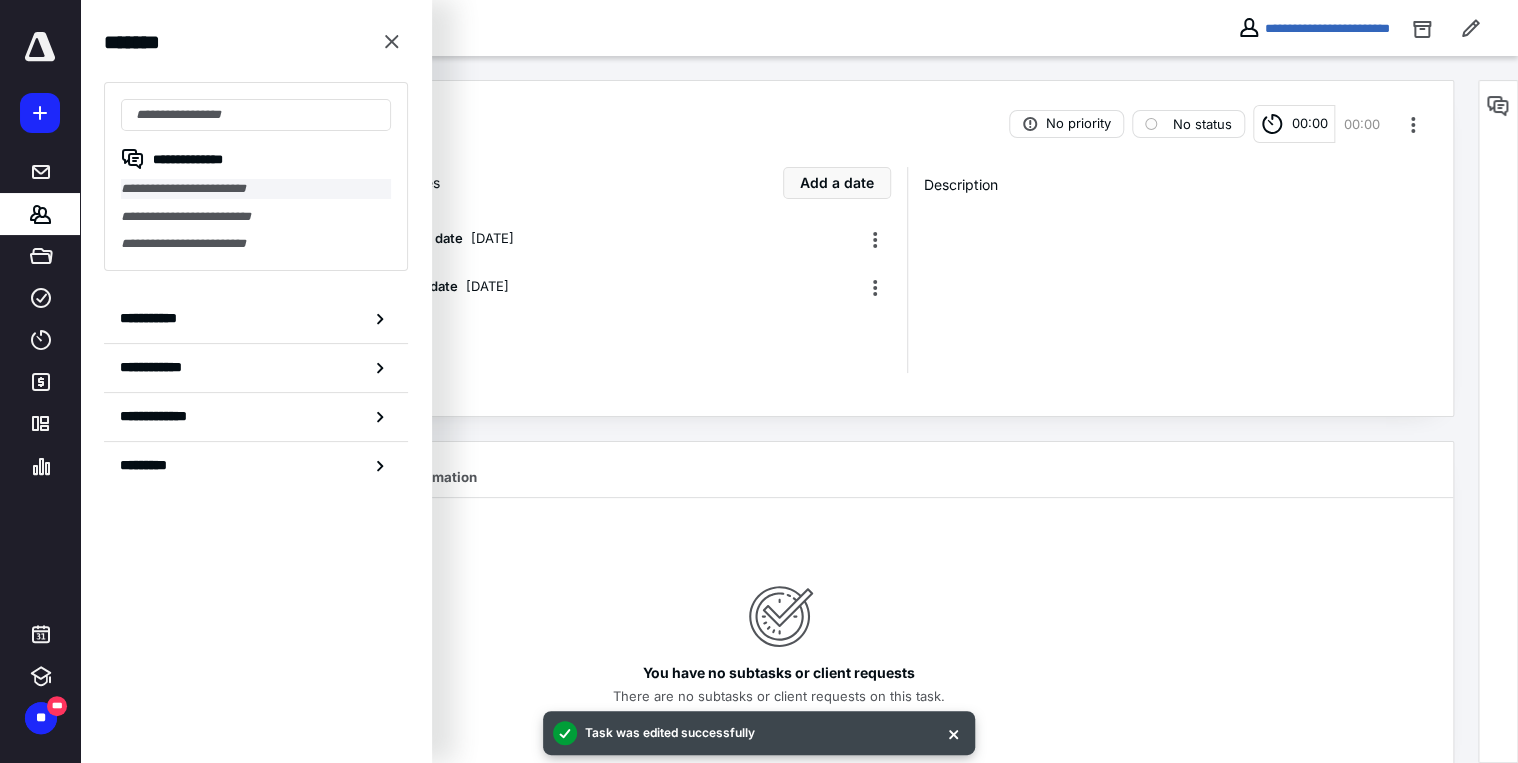 click on "**********" at bounding box center [256, 189] 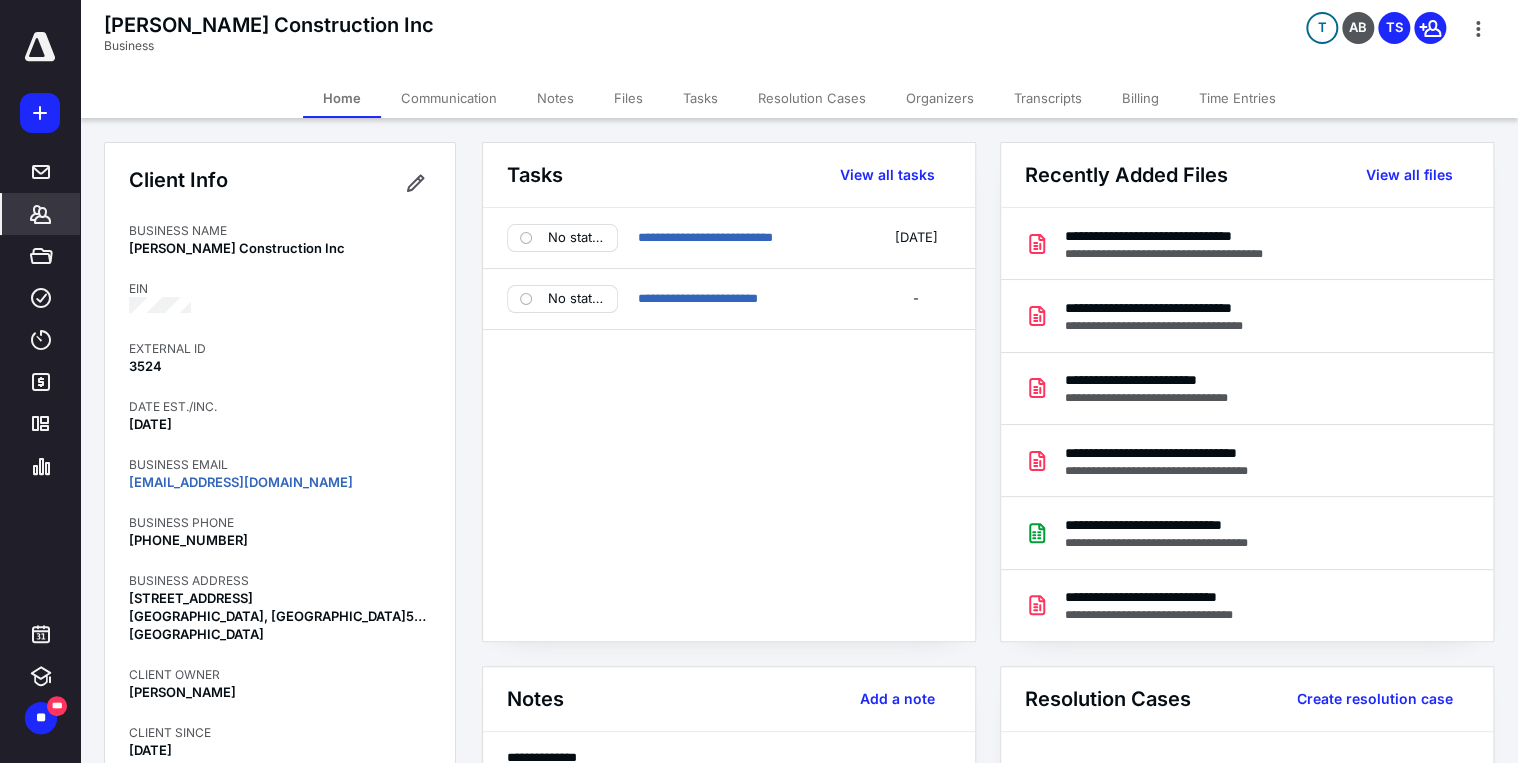click on "Tasks" at bounding box center (700, 98) 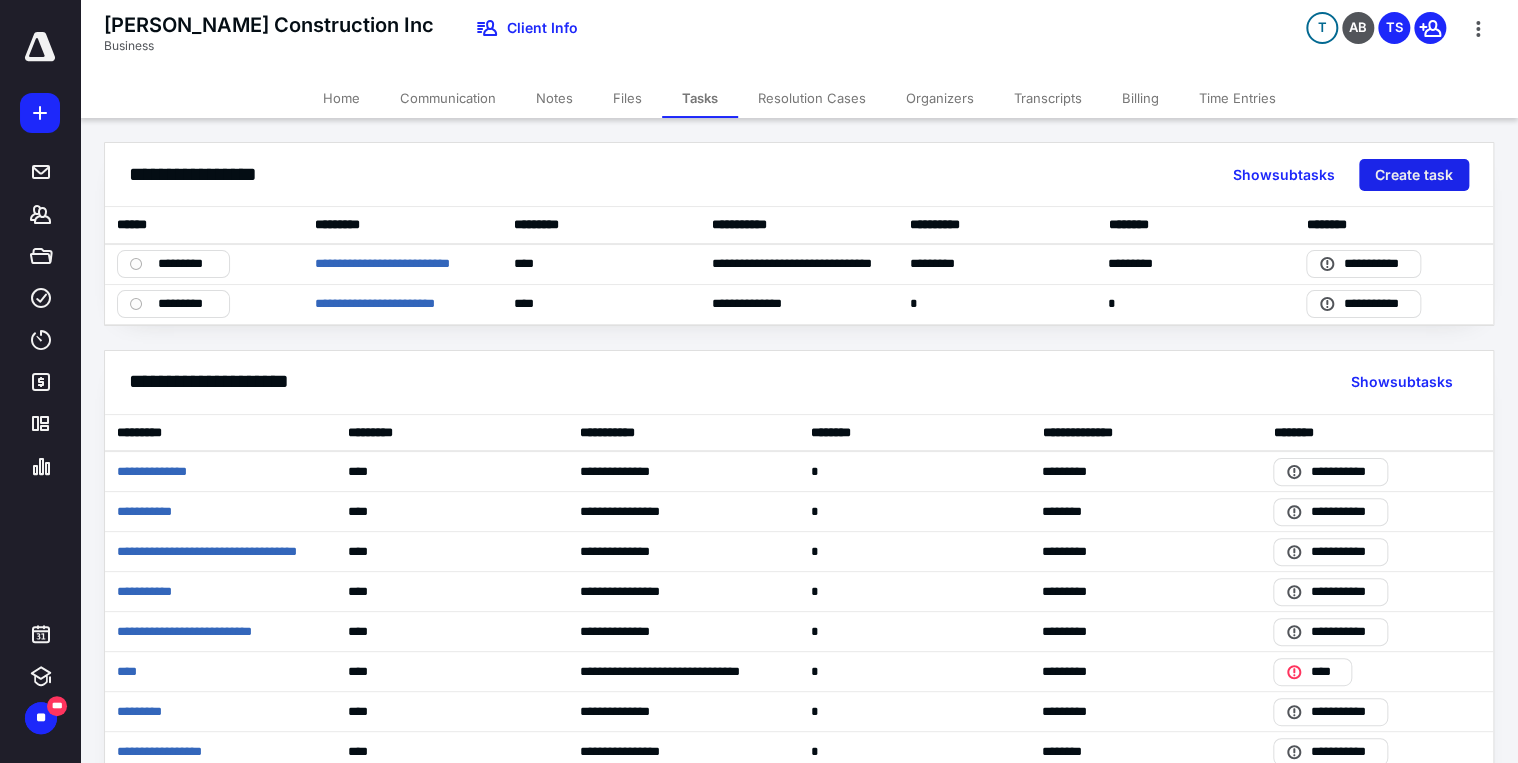 click on "Create task" at bounding box center [1414, 175] 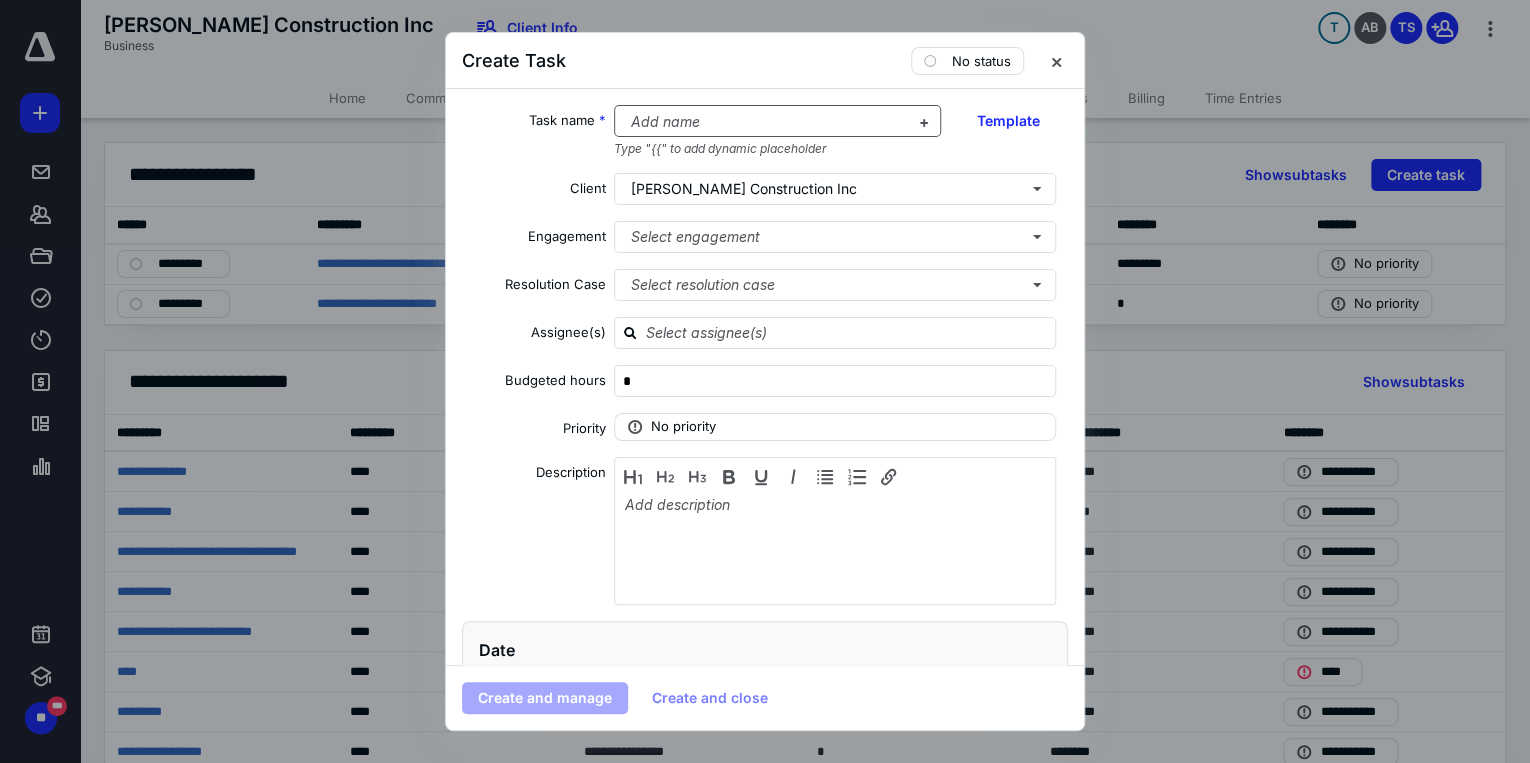 click at bounding box center [766, 122] 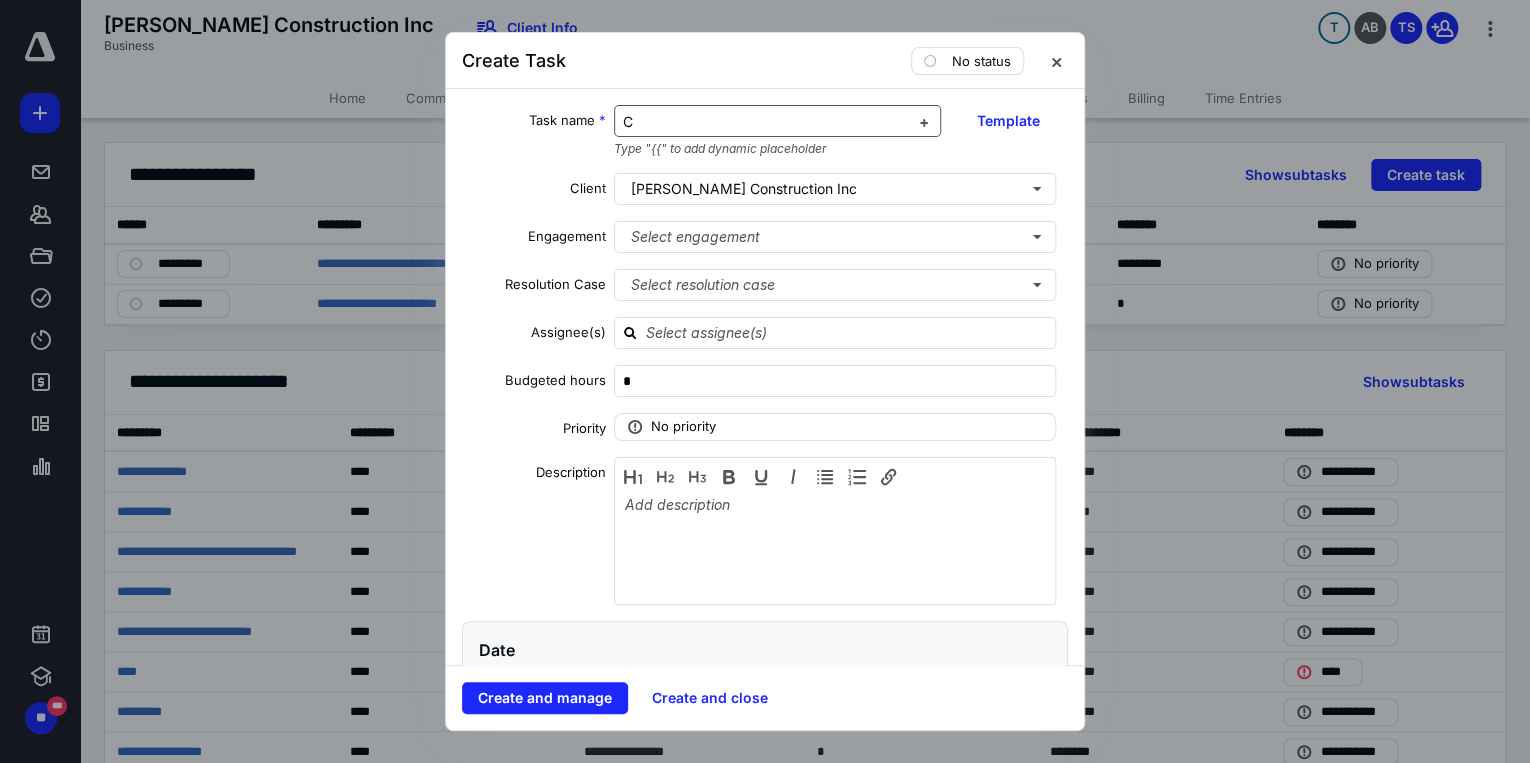 type 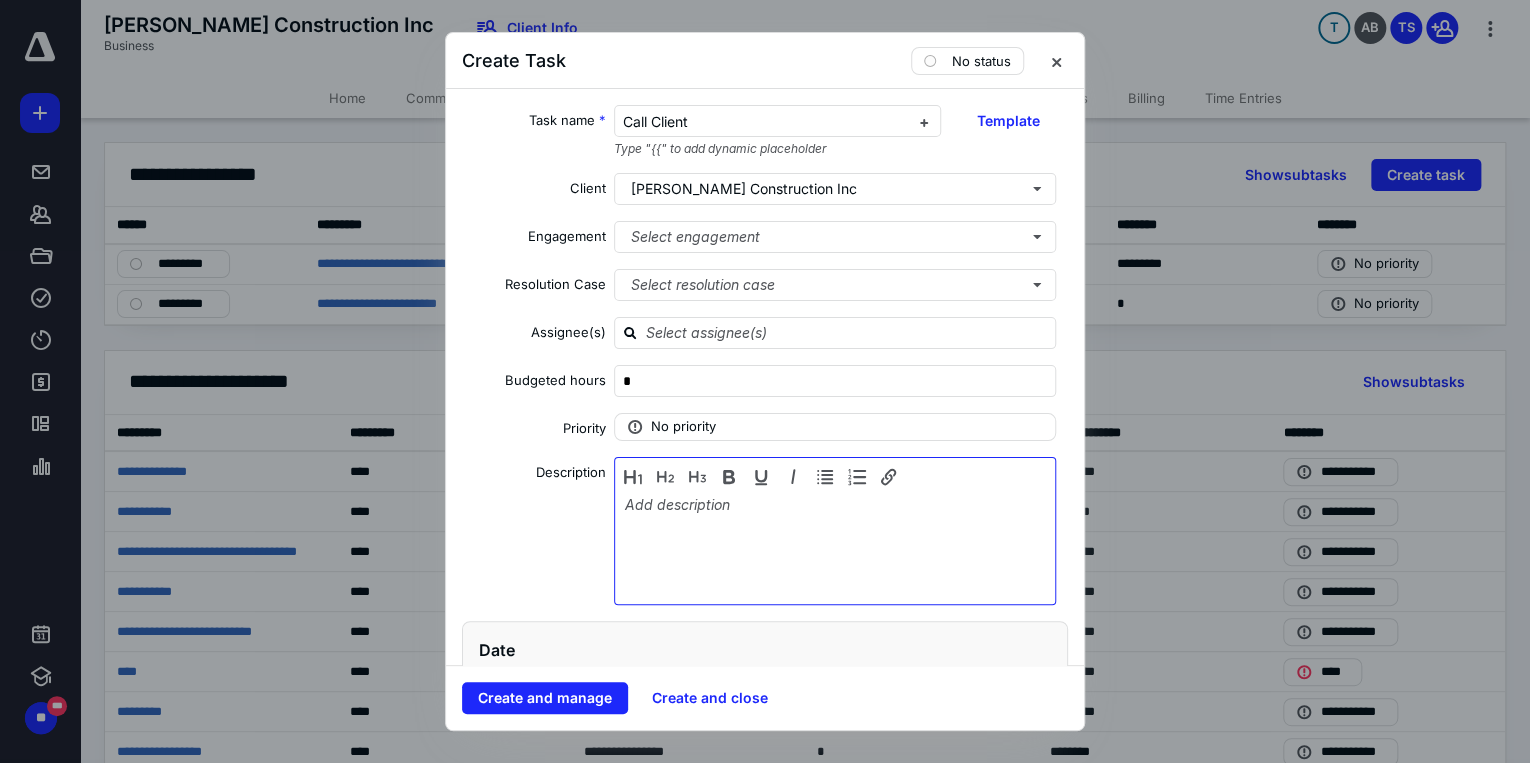 click at bounding box center (835, 546) 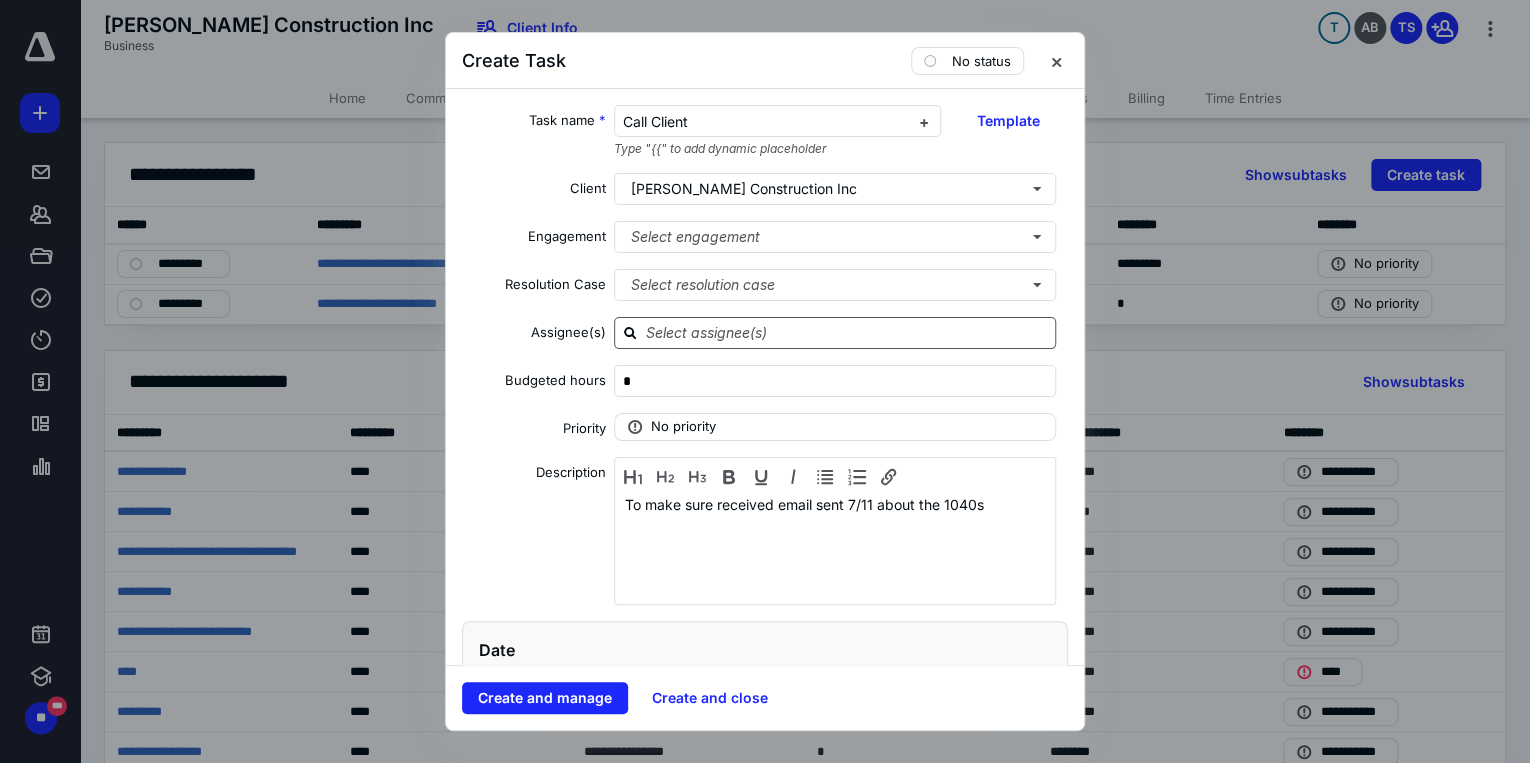 click at bounding box center (847, 332) 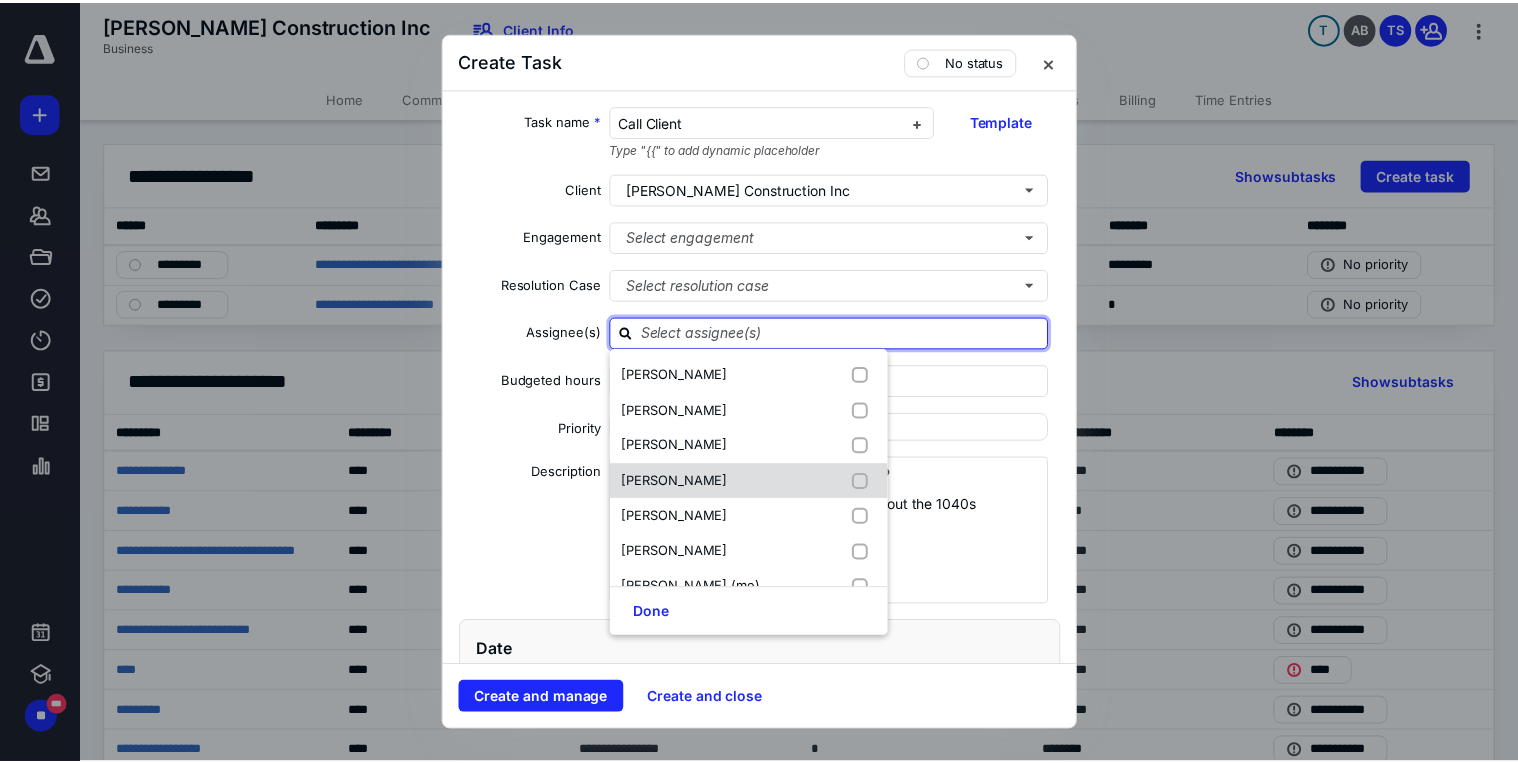 scroll, scrollTop: 26, scrollLeft: 0, axis: vertical 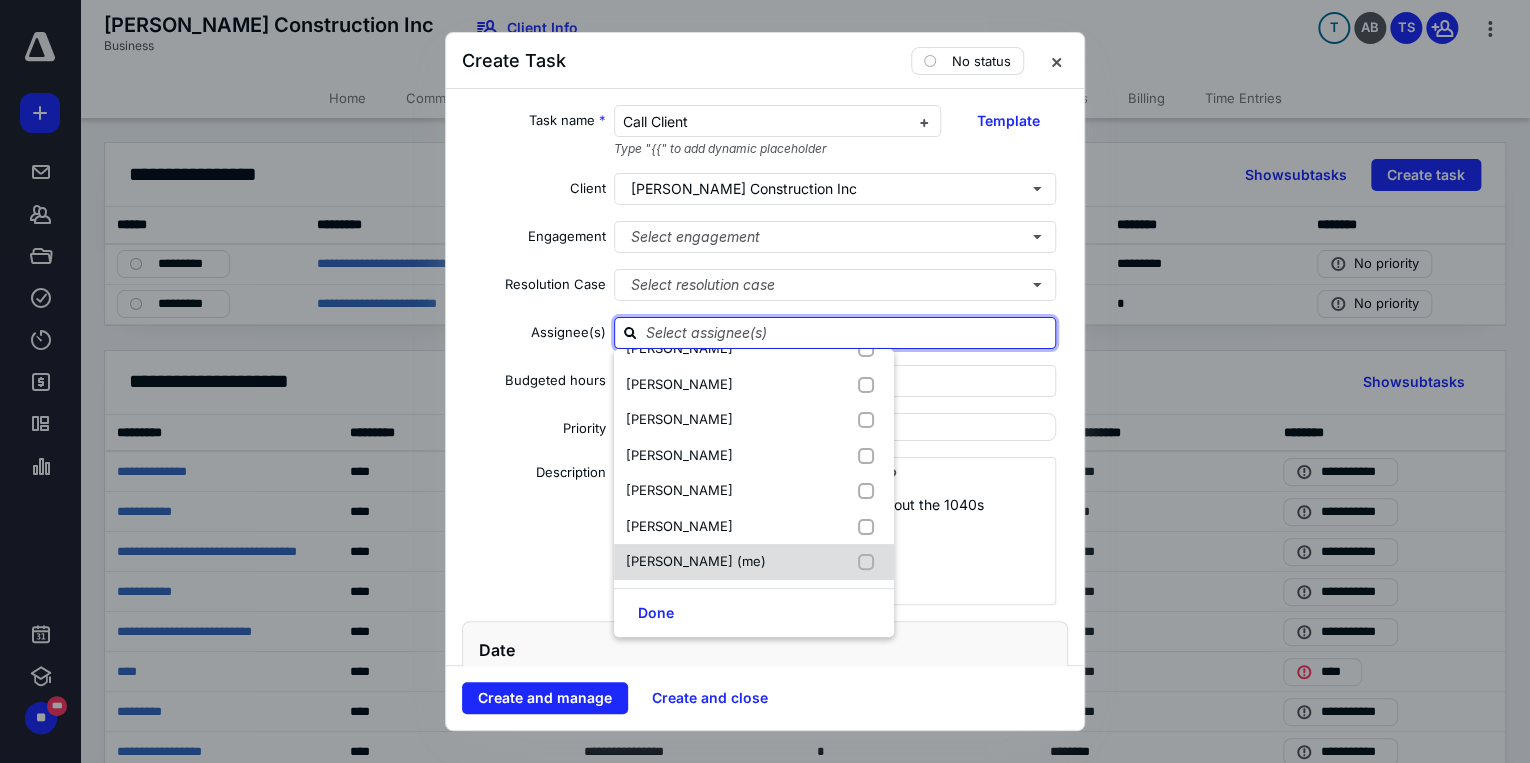 click at bounding box center [870, 562] 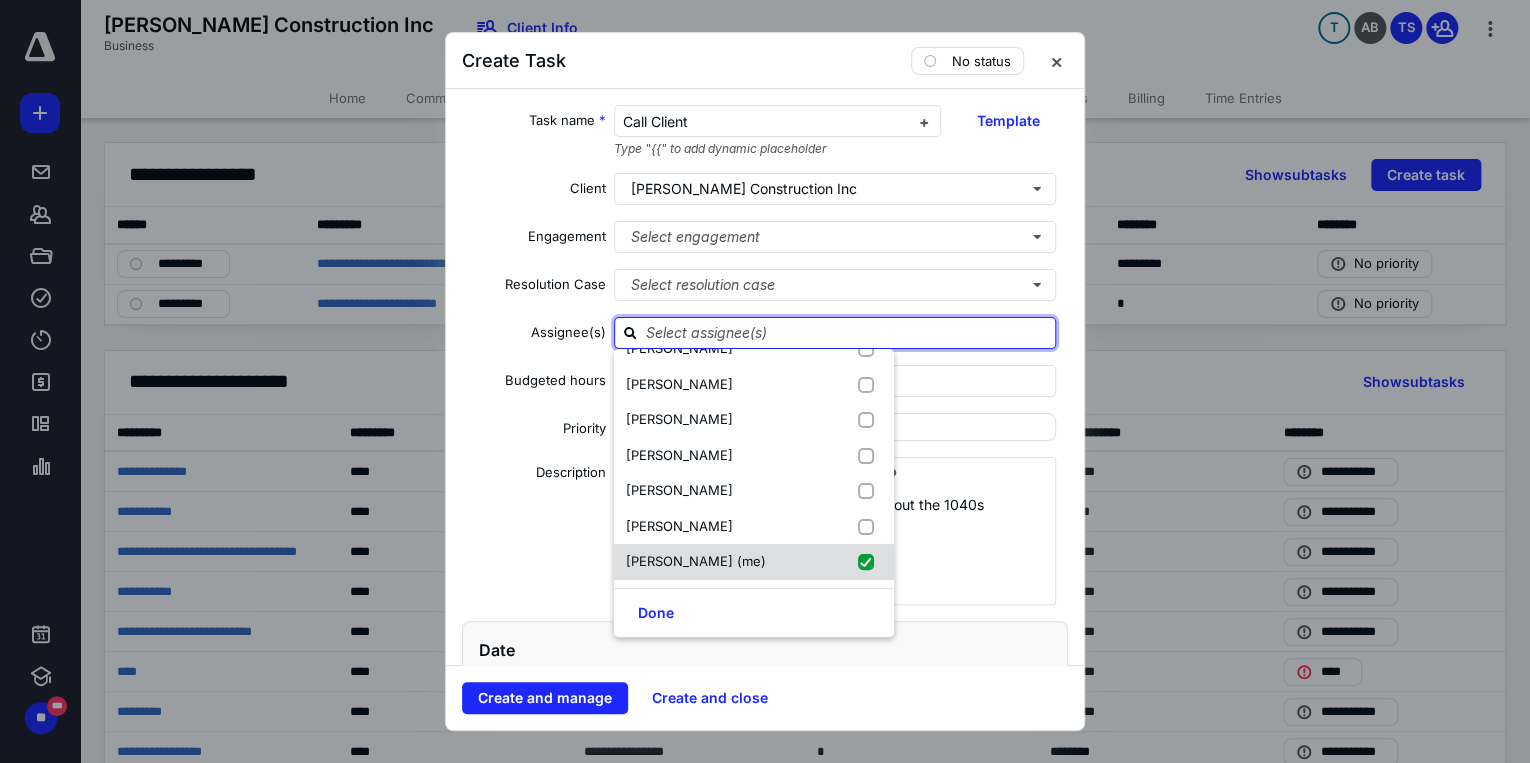 checkbox on "true" 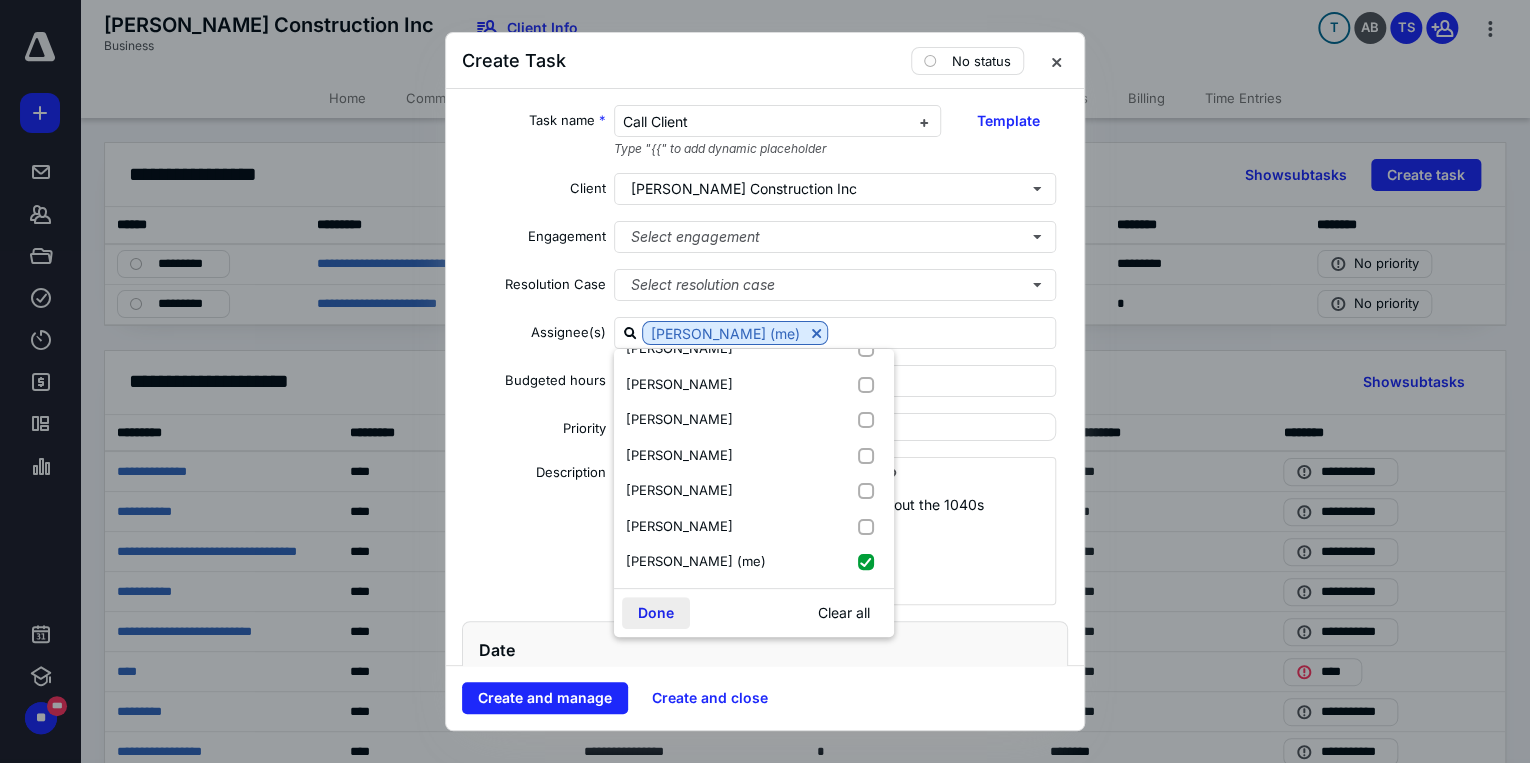 click on "Done" at bounding box center (656, 613) 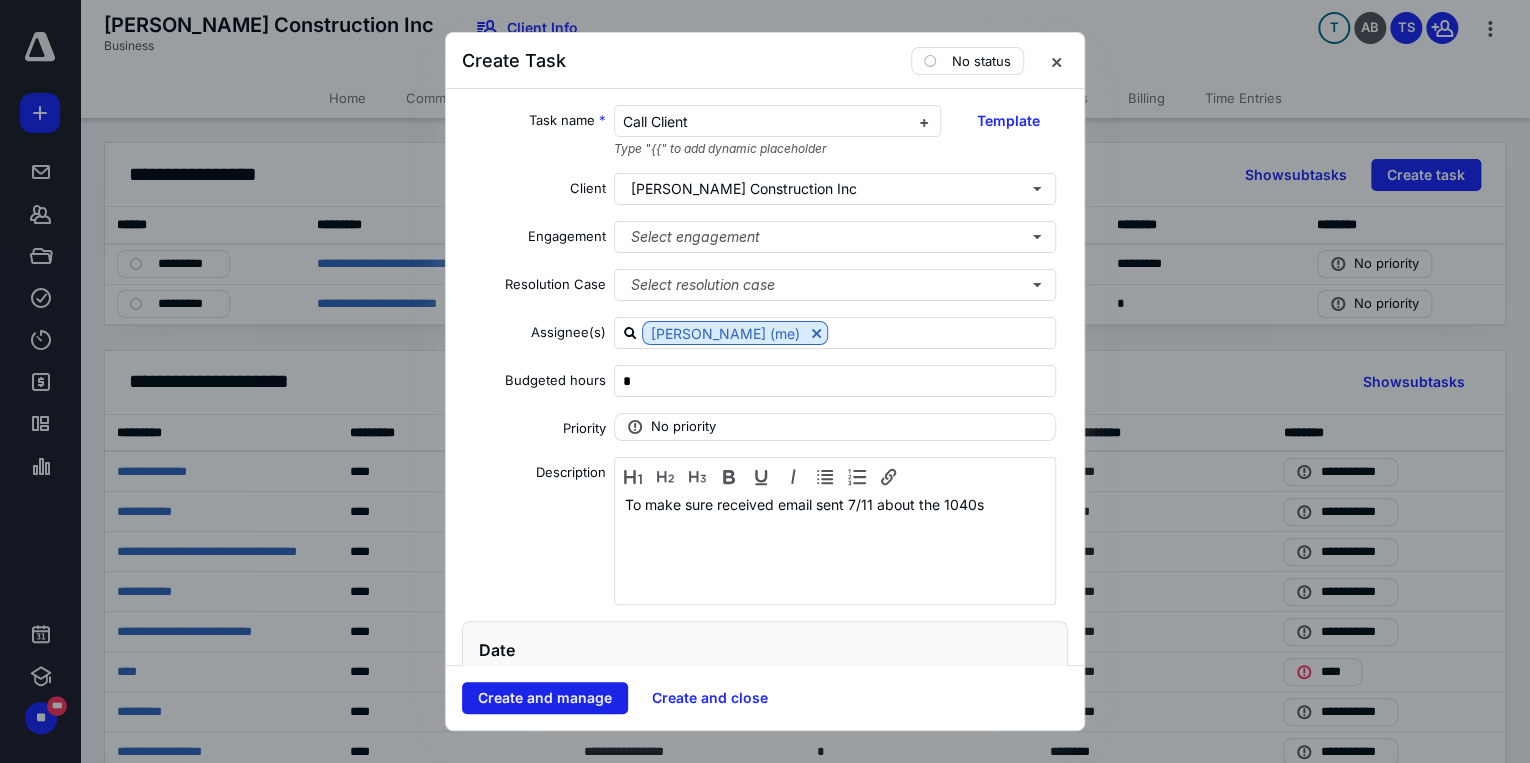 click on "Create and manage" at bounding box center [545, 698] 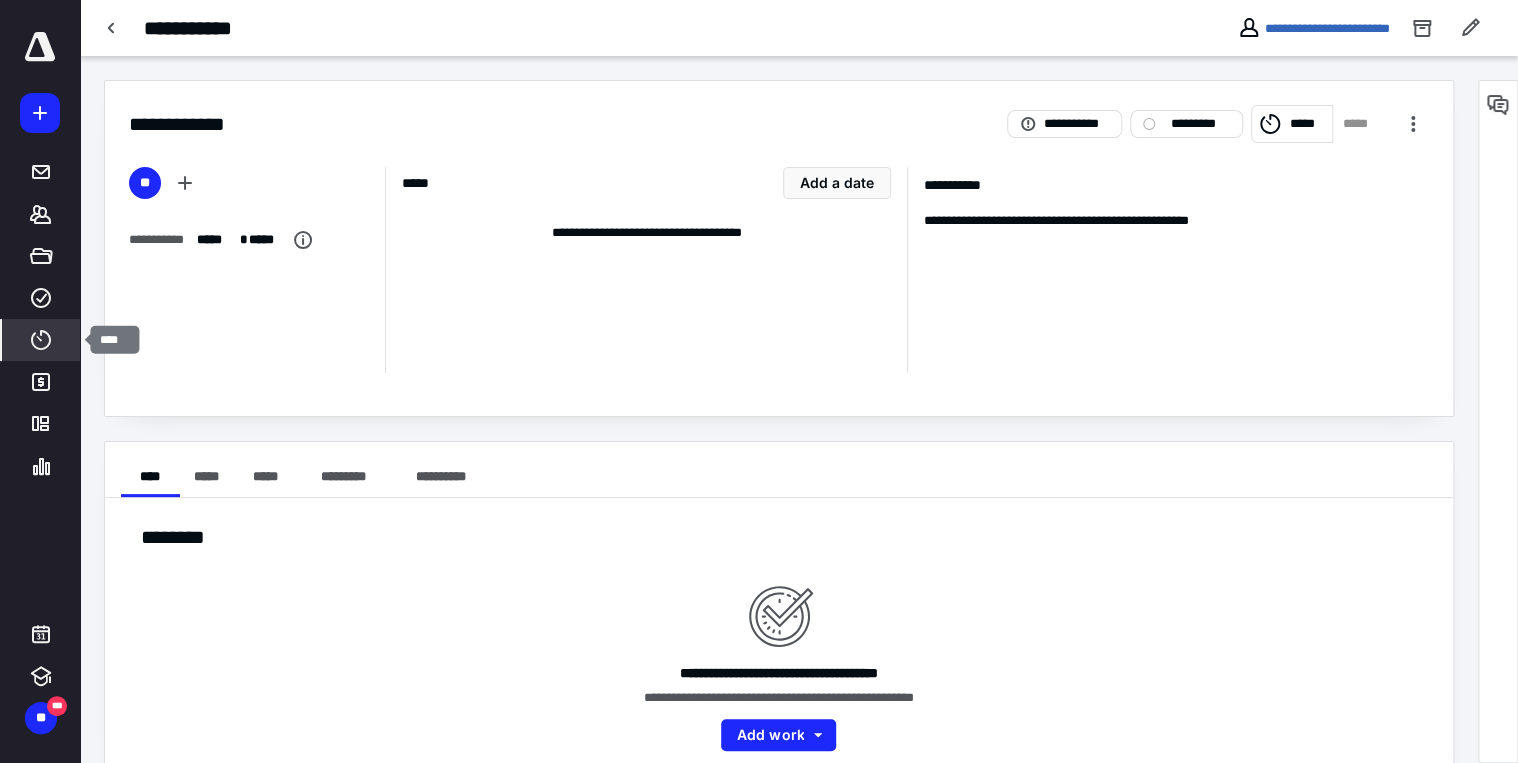 click on "****" at bounding box center [41, 340] 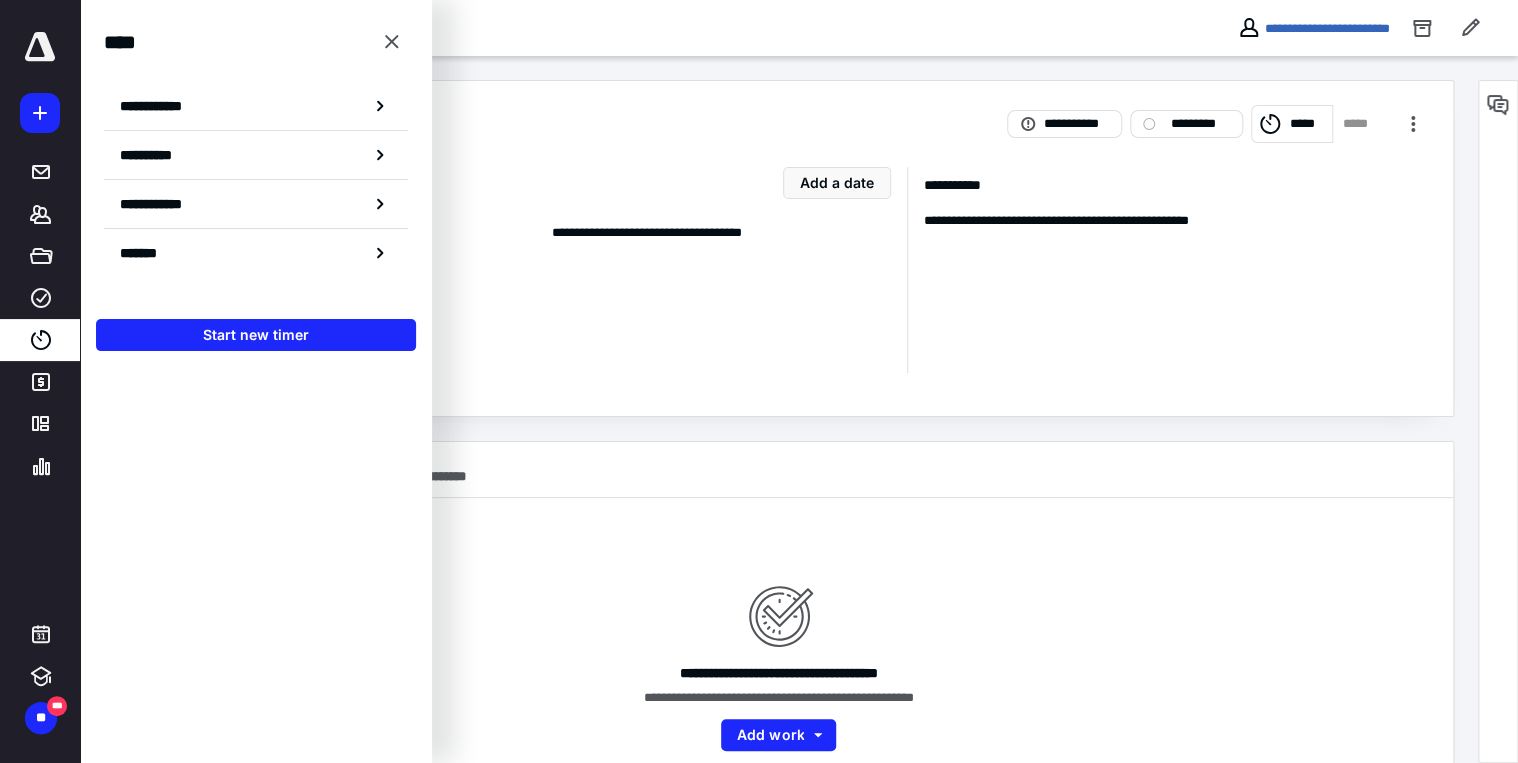 click at bounding box center [256, 549] 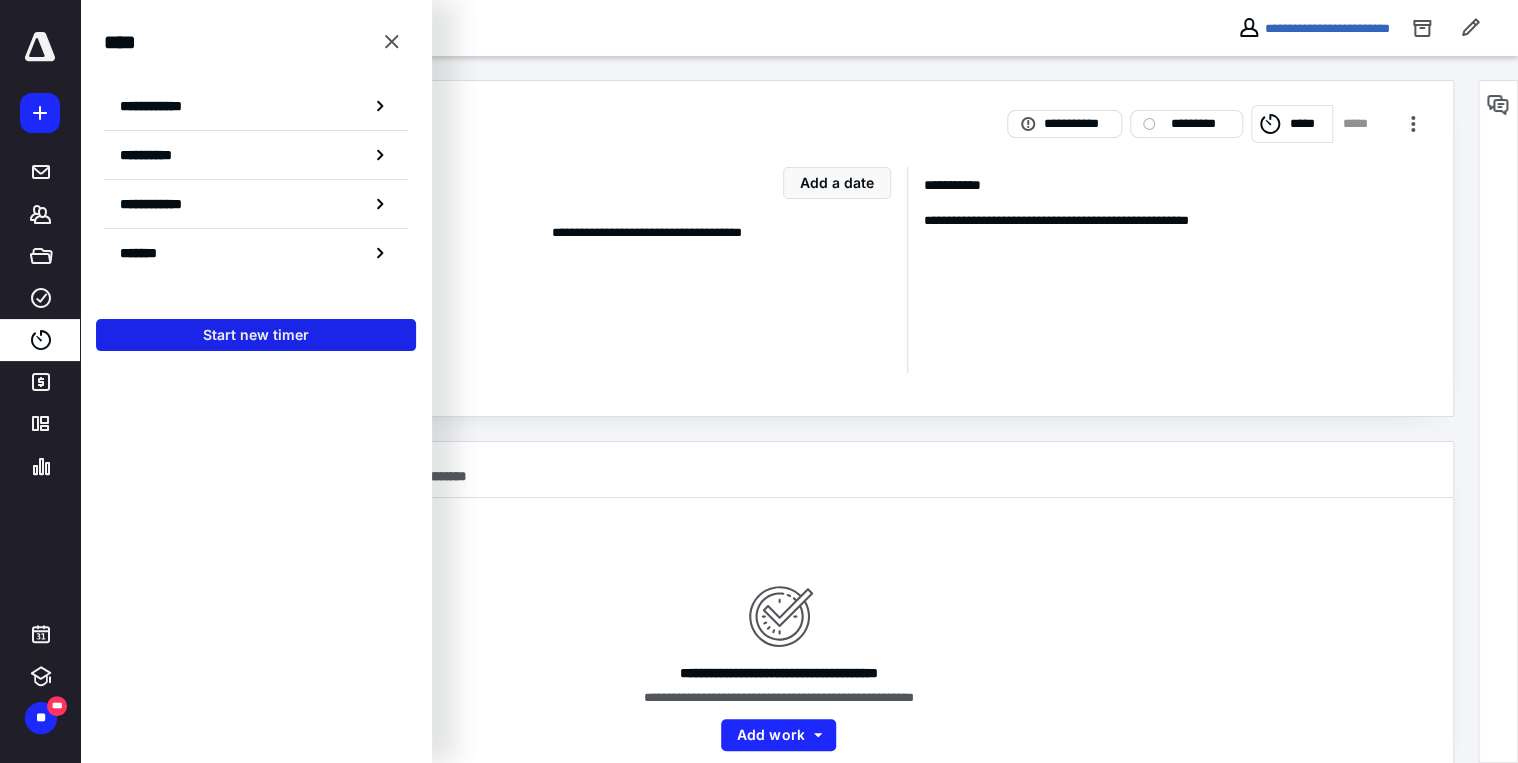 click on "Start new timer" at bounding box center [256, 335] 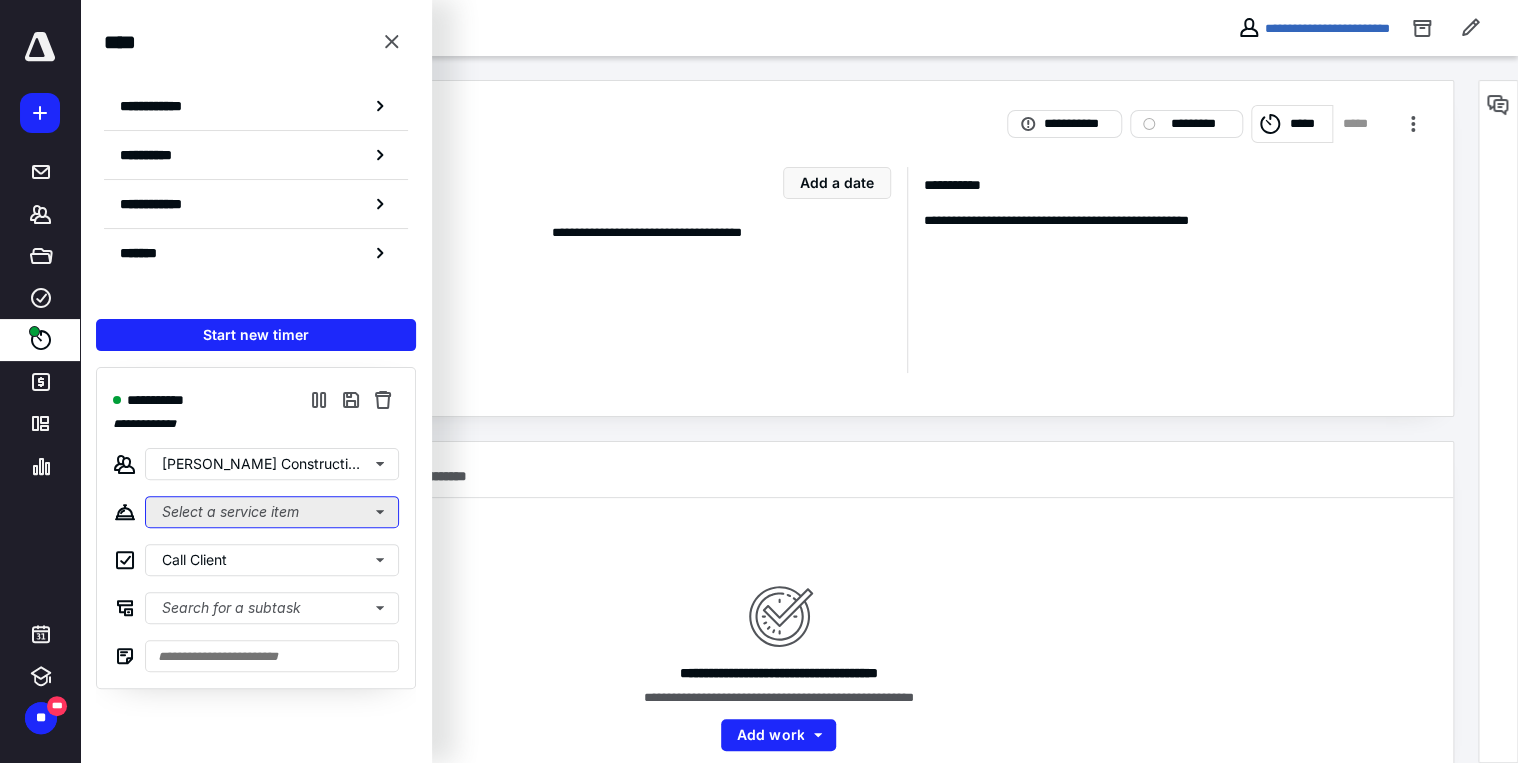 click on "Select a service item" at bounding box center [272, 512] 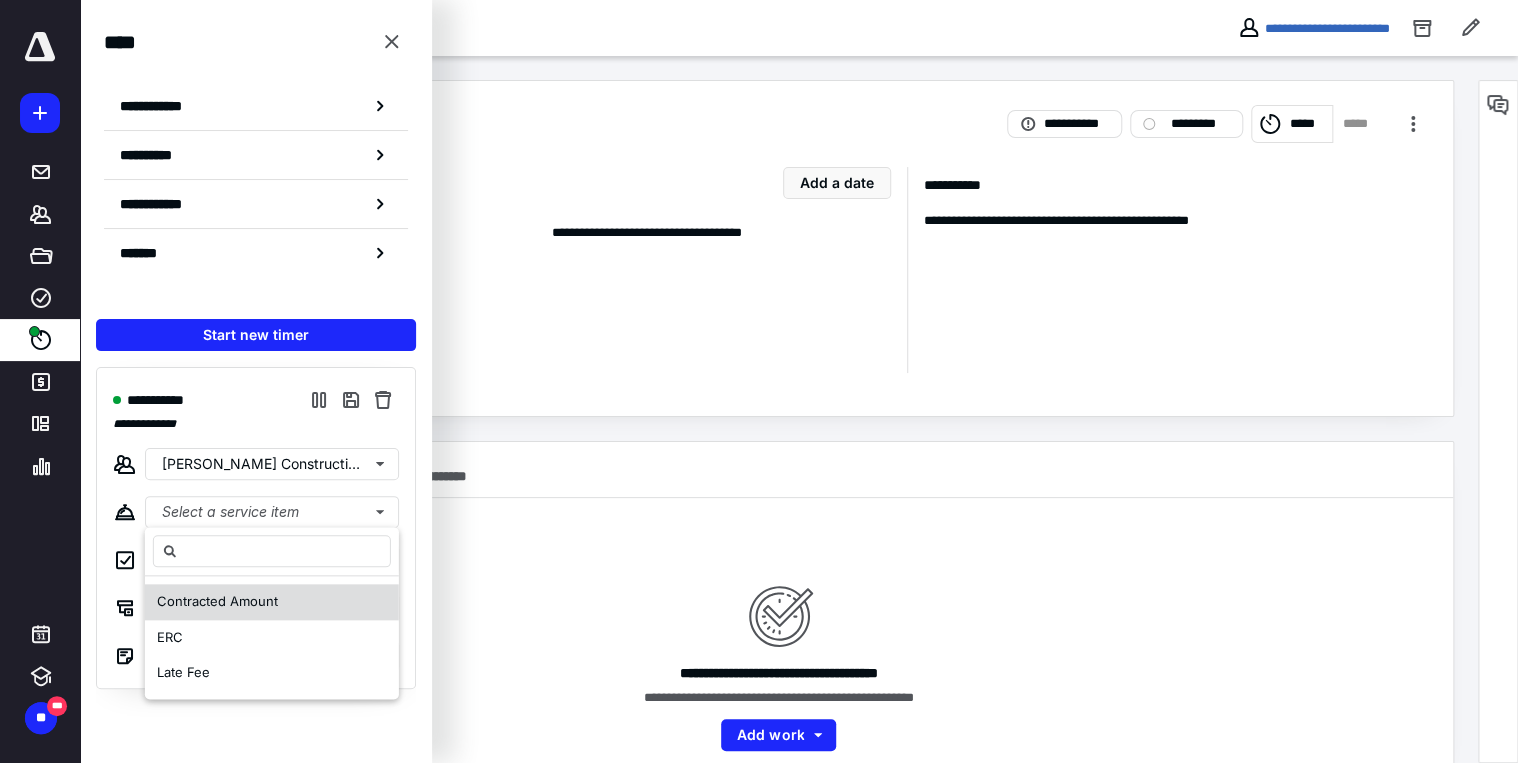 click on "Contracted Amount" at bounding box center [217, 601] 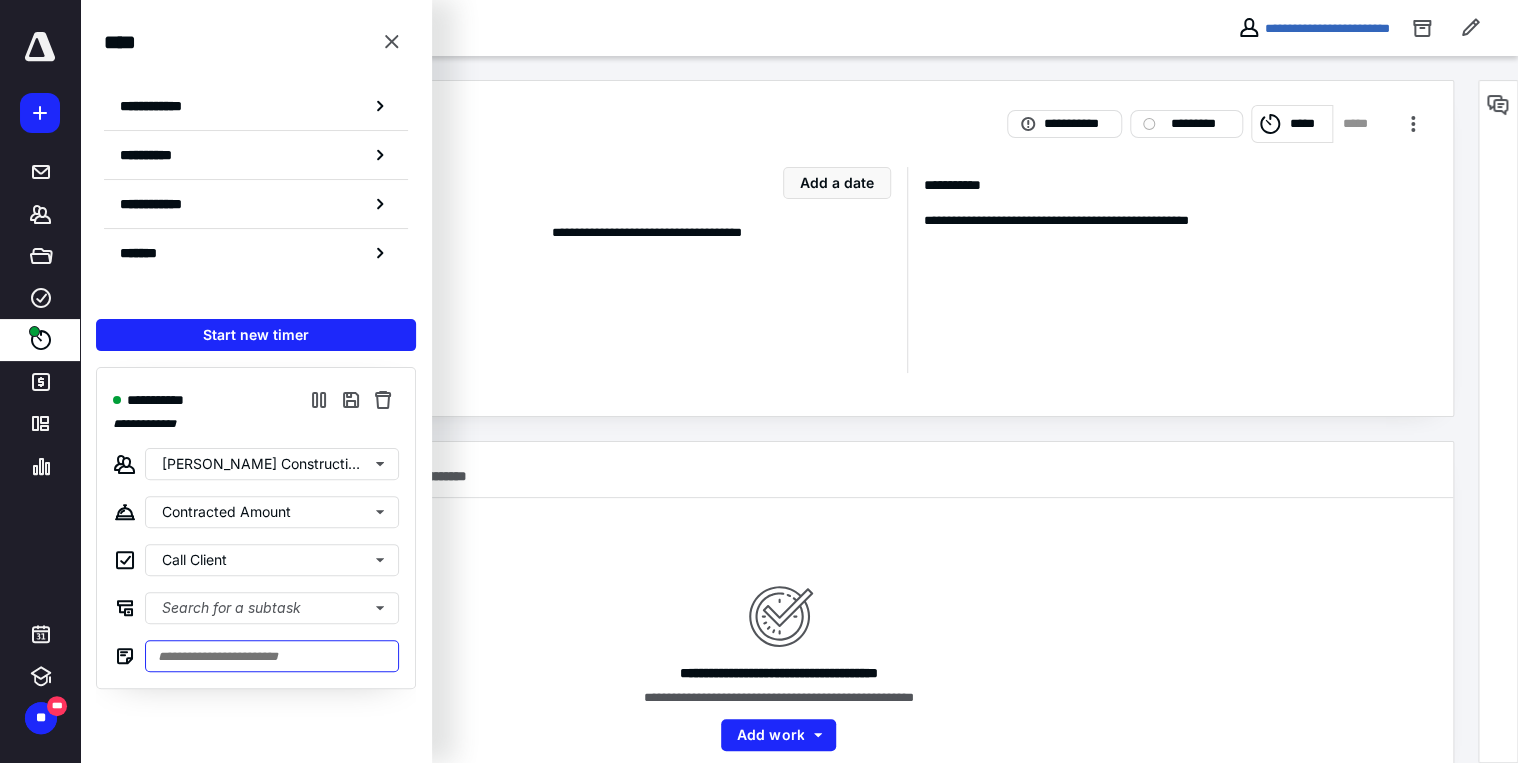click at bounding box center (272, 656) 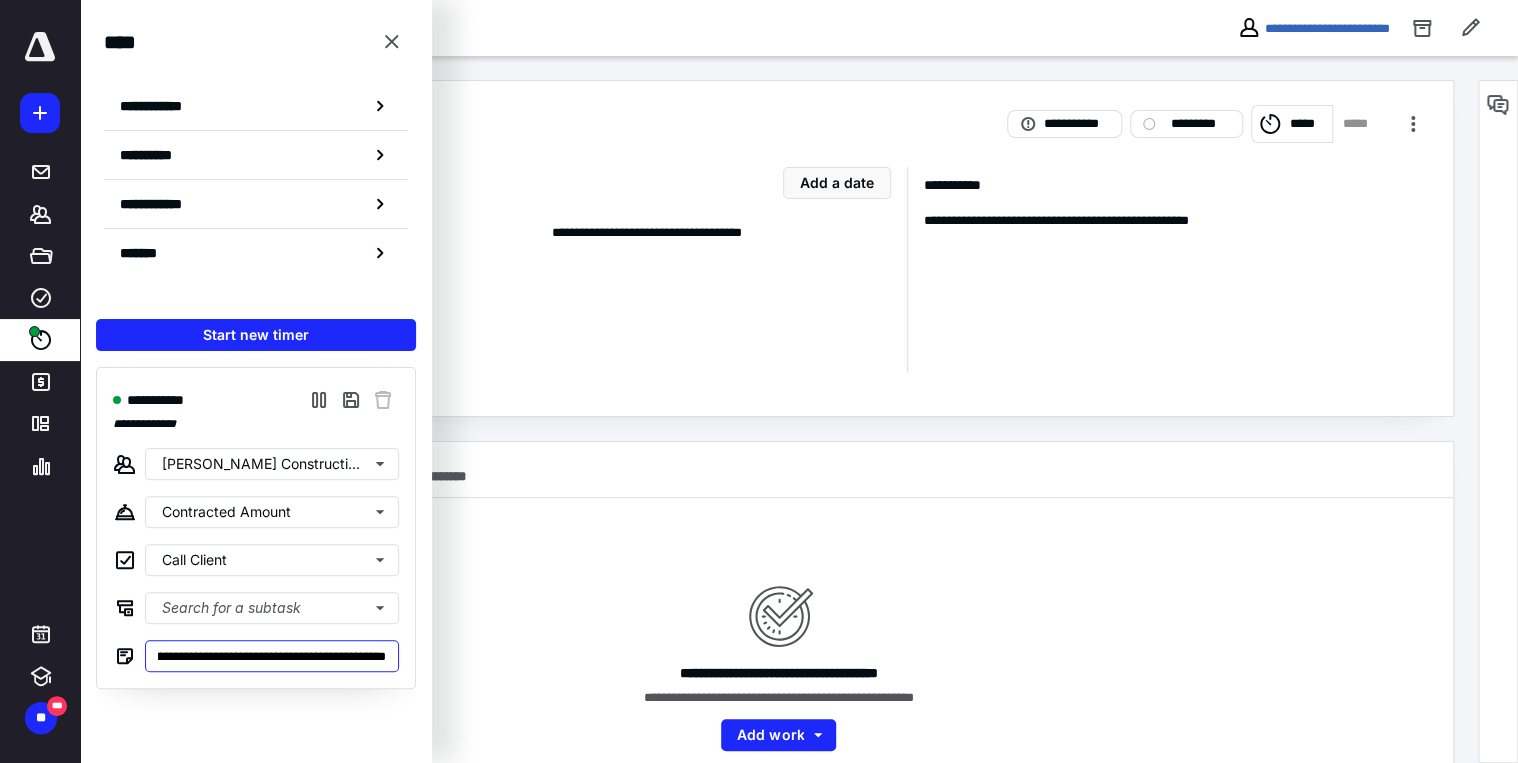 scroll, scrollTop: 0, scrollLeft: 159, axis: horizontal 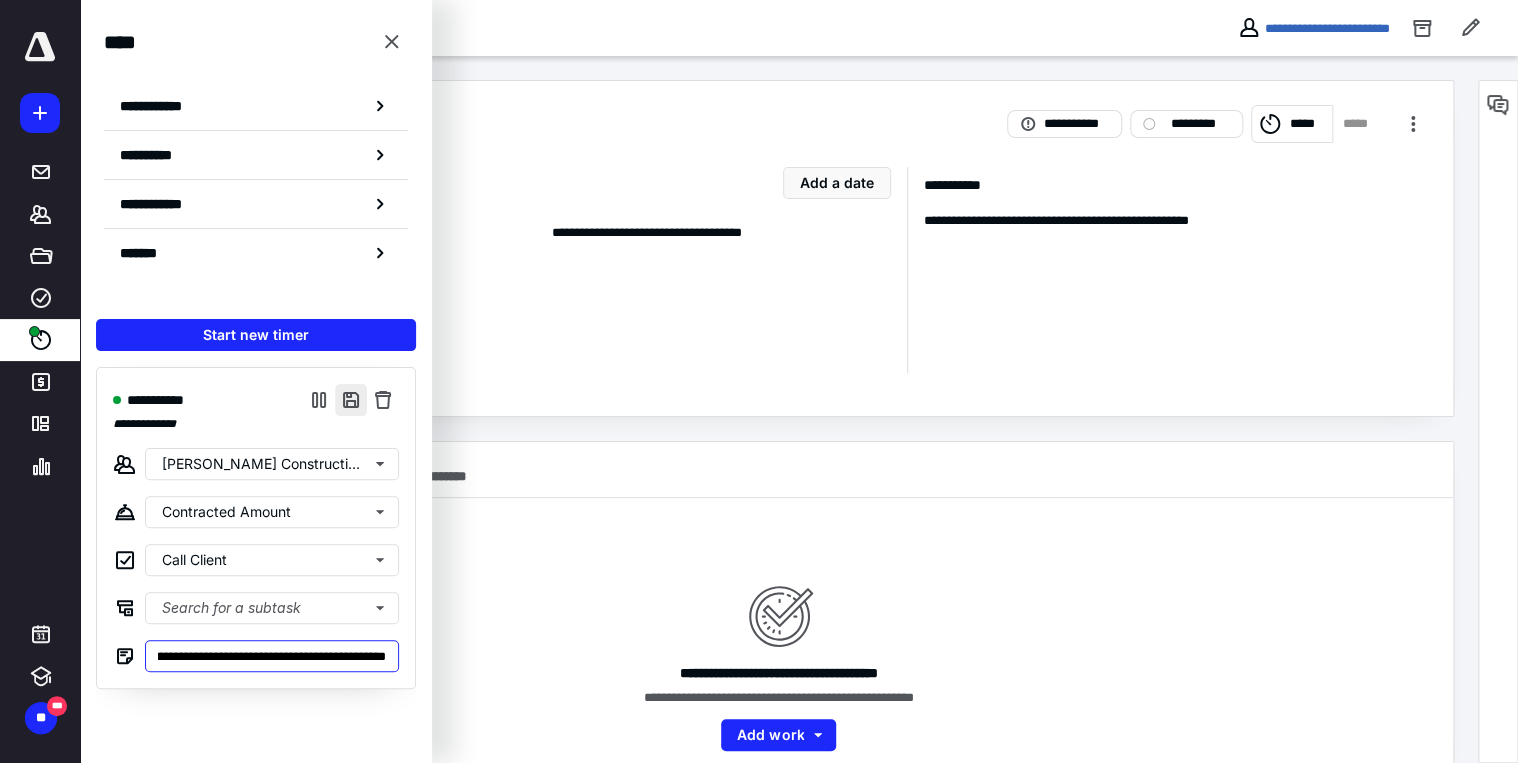 type on "**********" 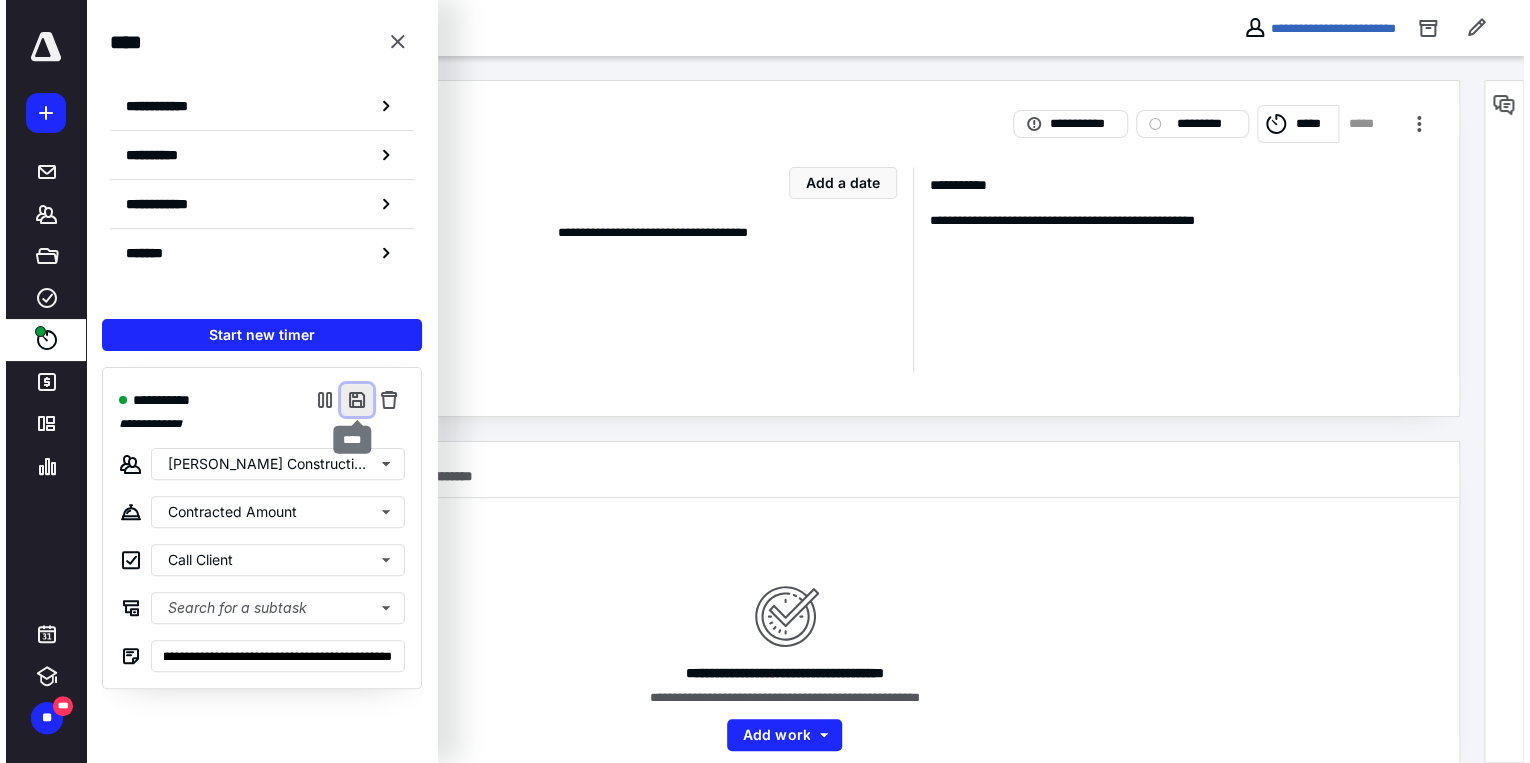 scroll, scrollTop: 0, scrollLeft: 0, axis: both 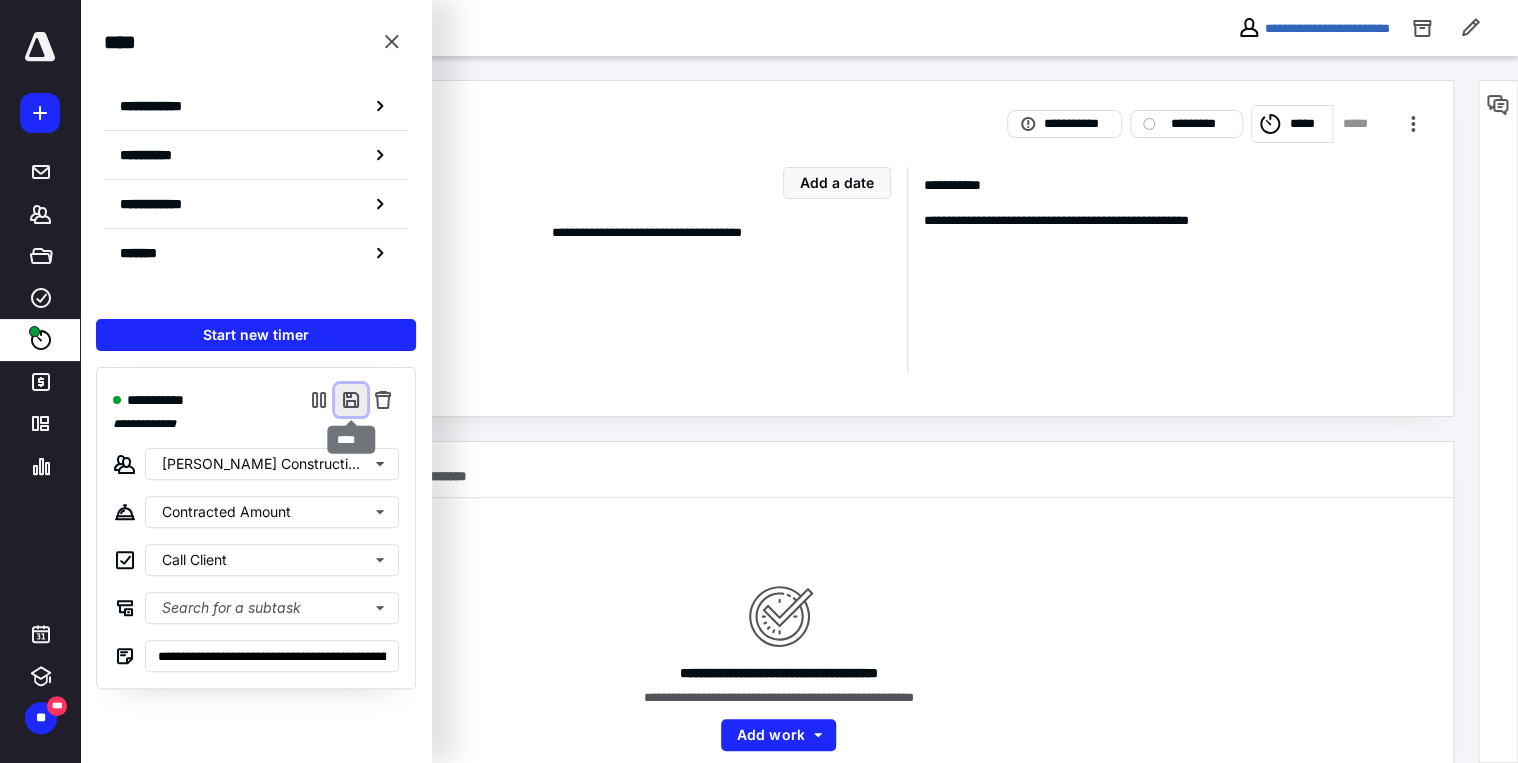 click at bounding box center (351, 400) 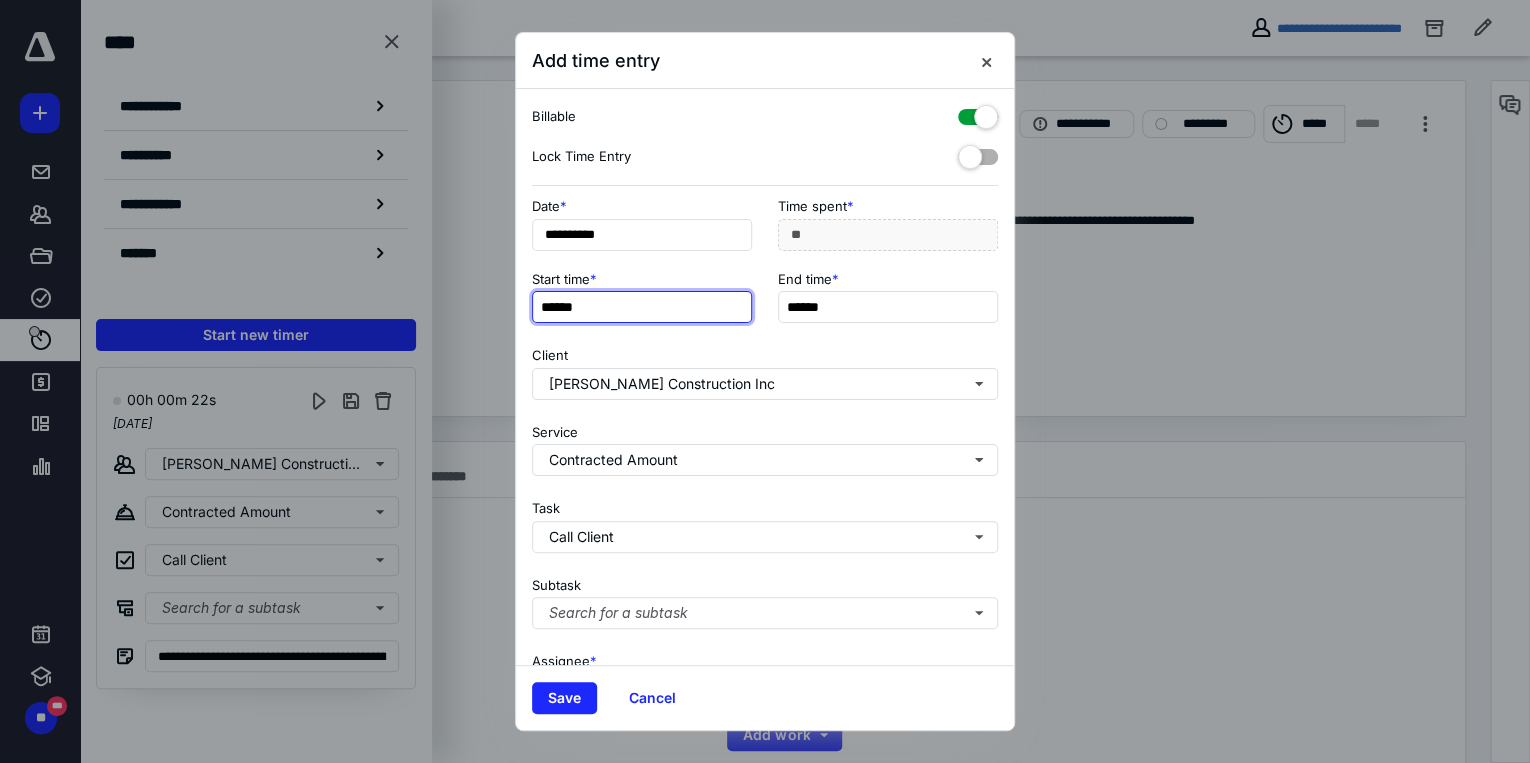 click on "******" at bounding box center (642, 307) 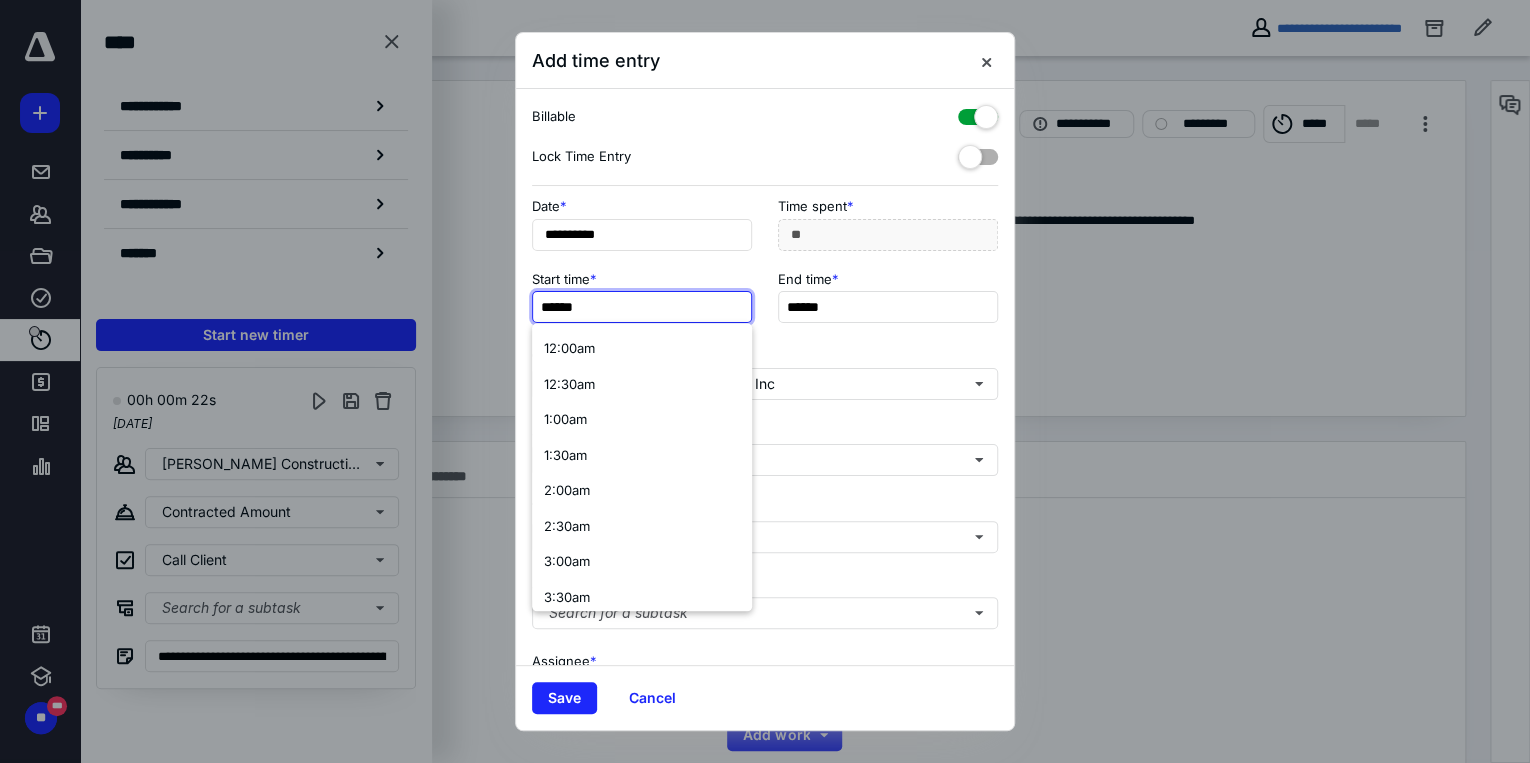 click on "******" at bounding box center (642, 307) 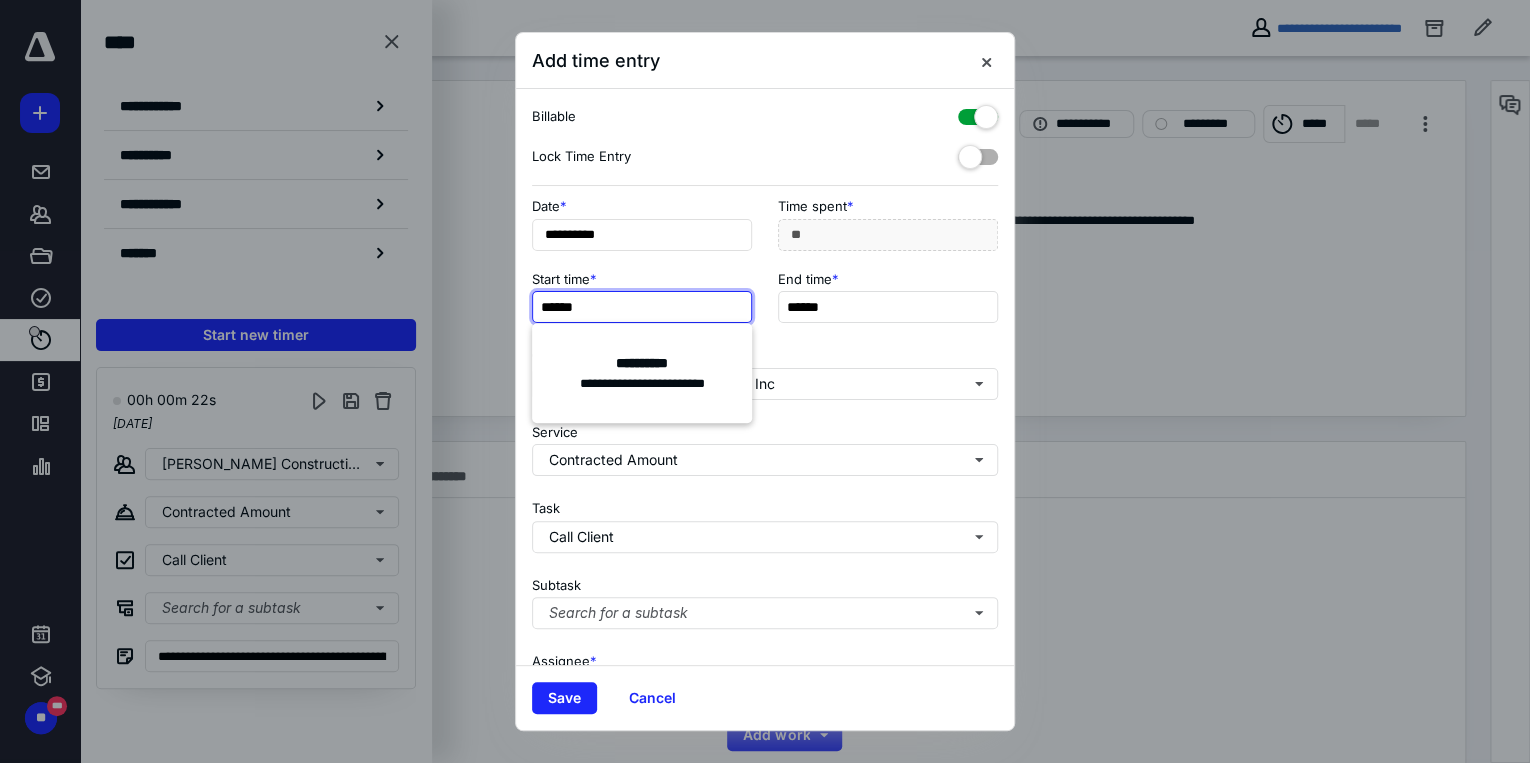 type on "******" 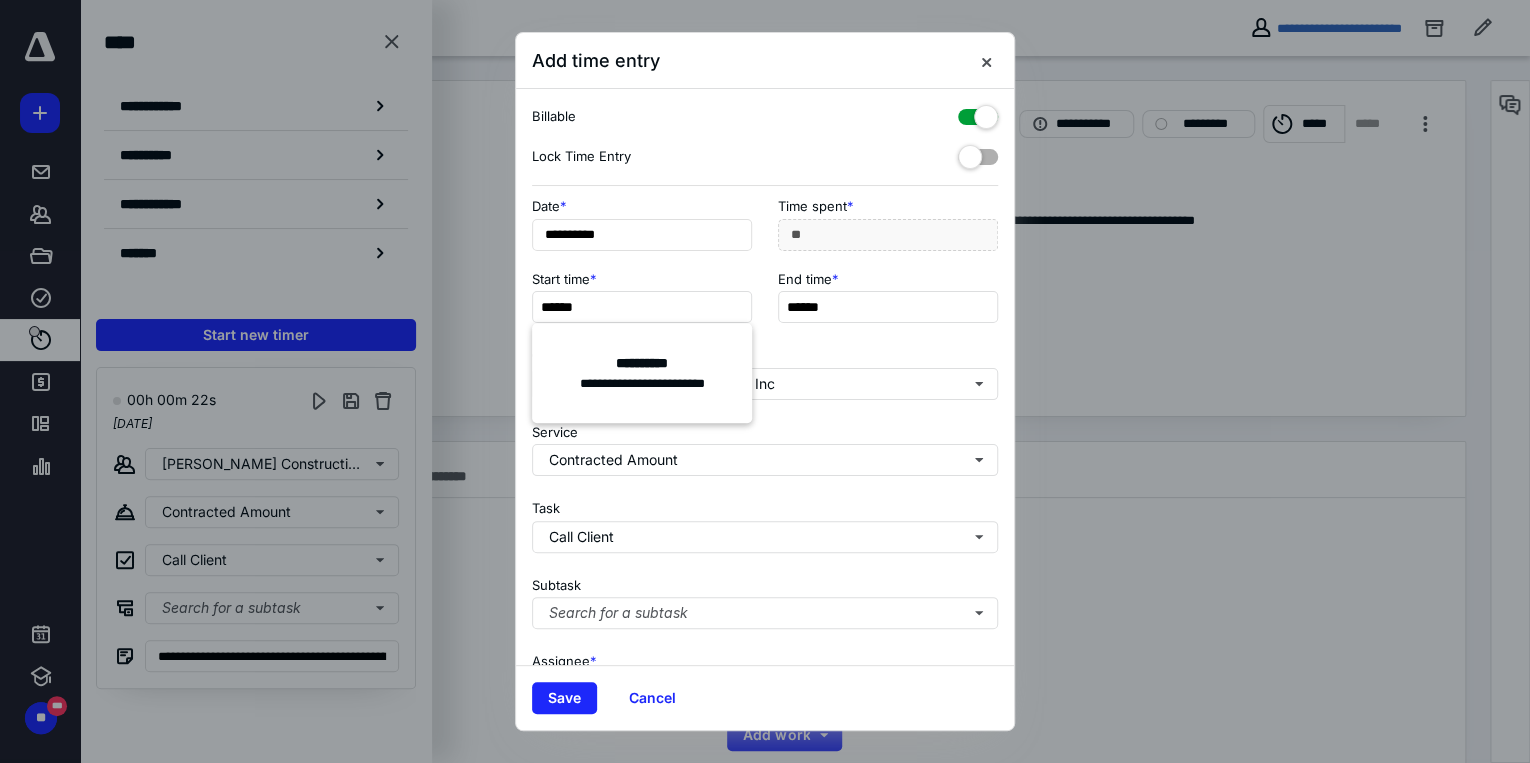 type on "***" 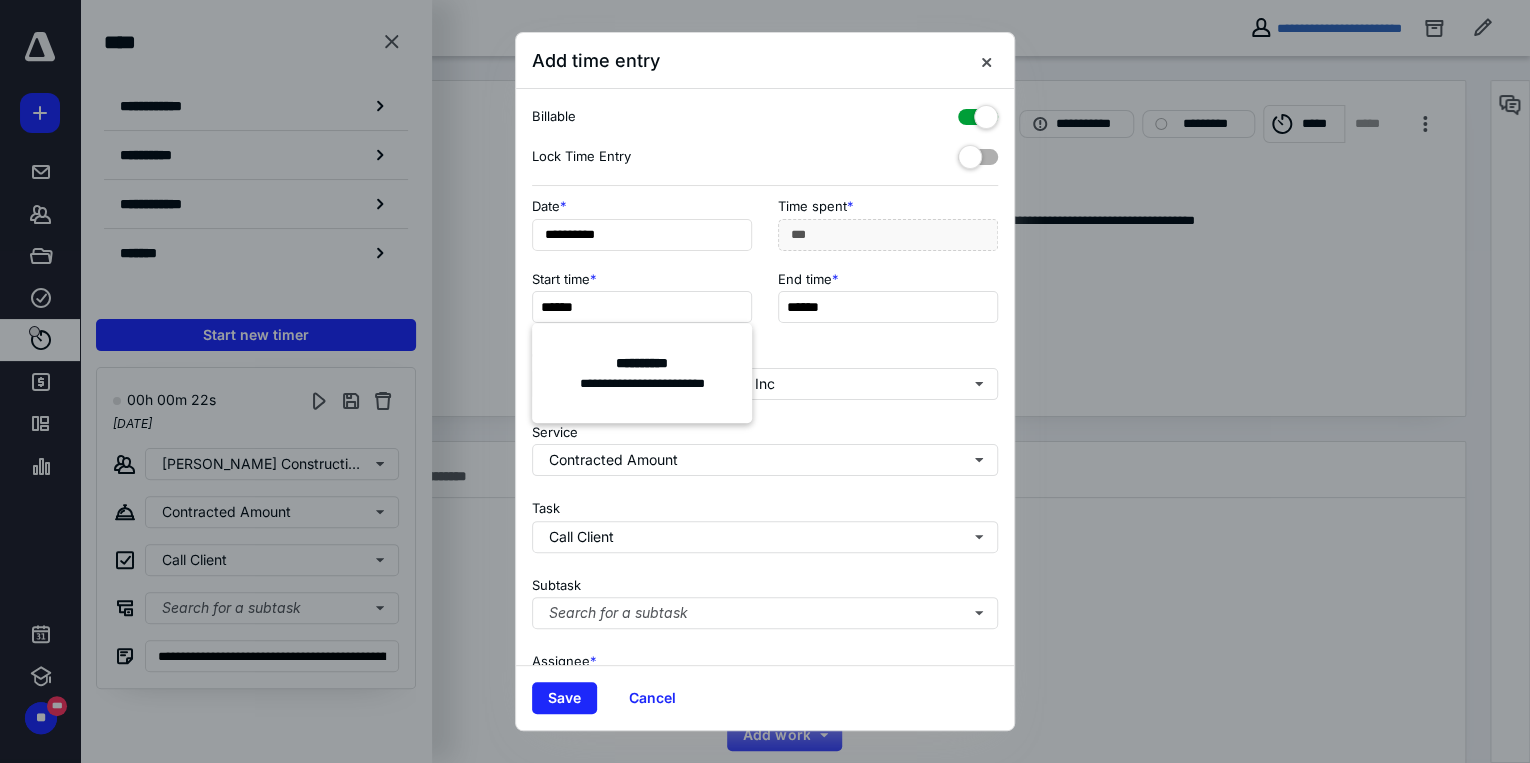 click on "**********" at bounding box center [765, 377] 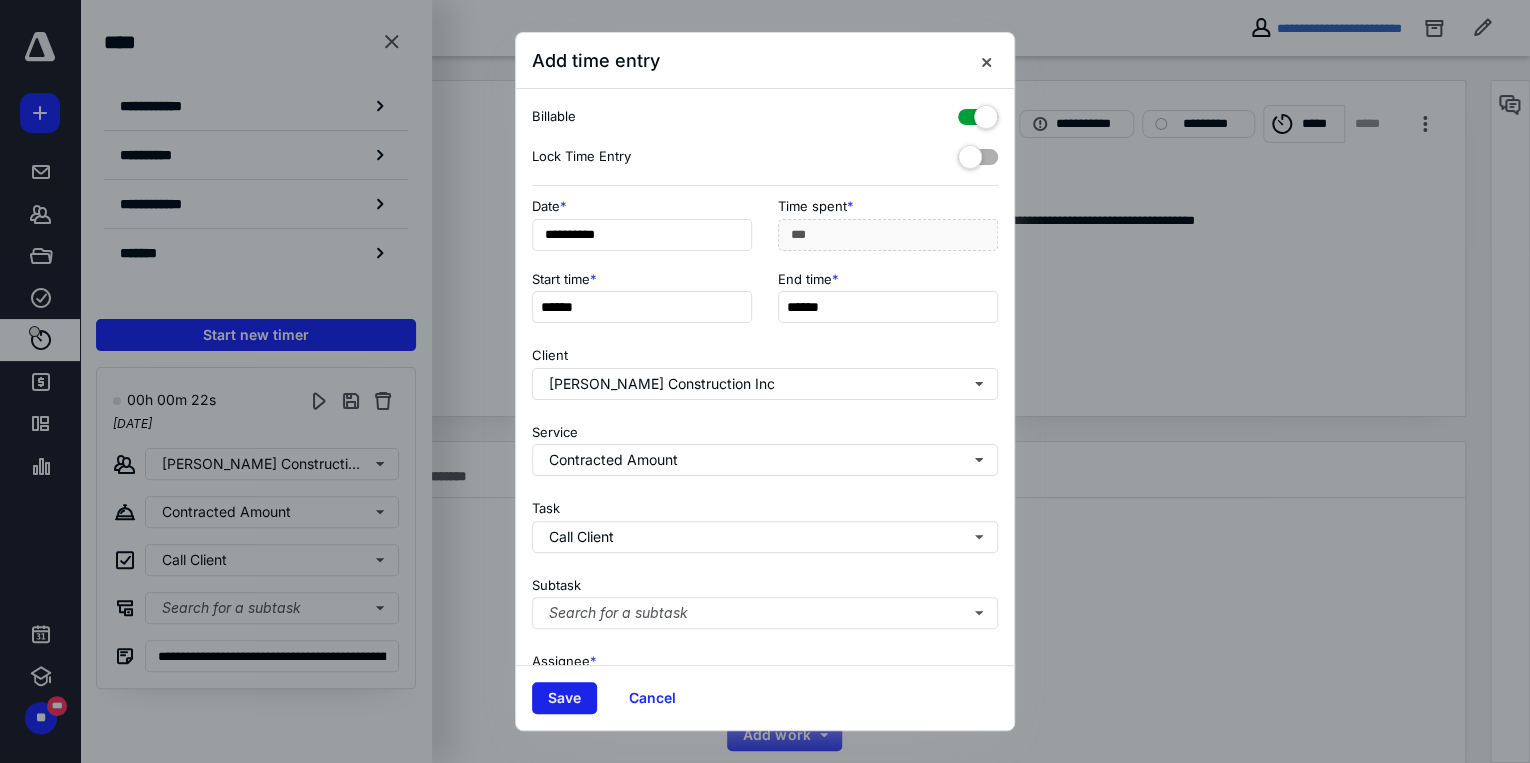 click on "Save" at bounding box center [564, 698] 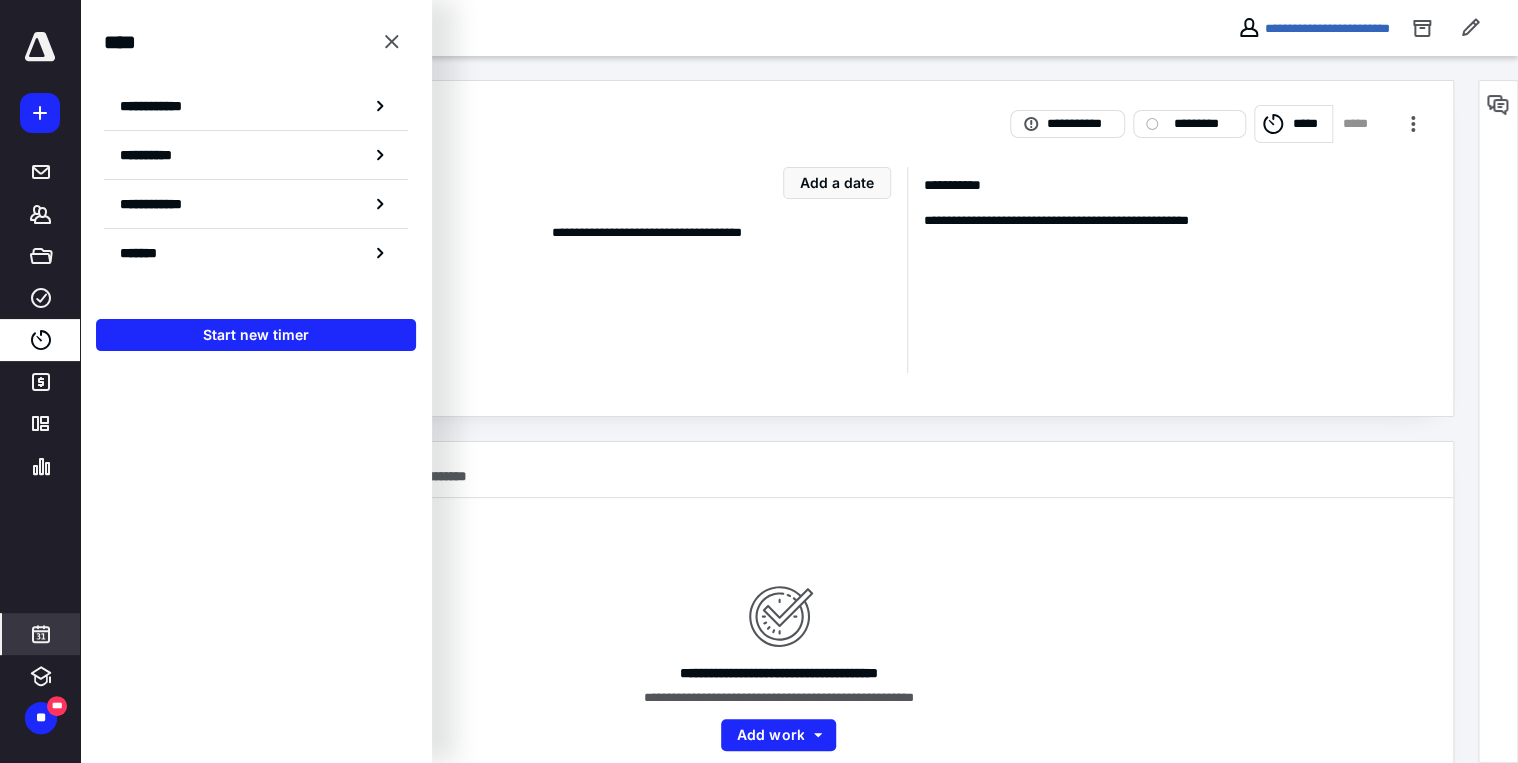 click 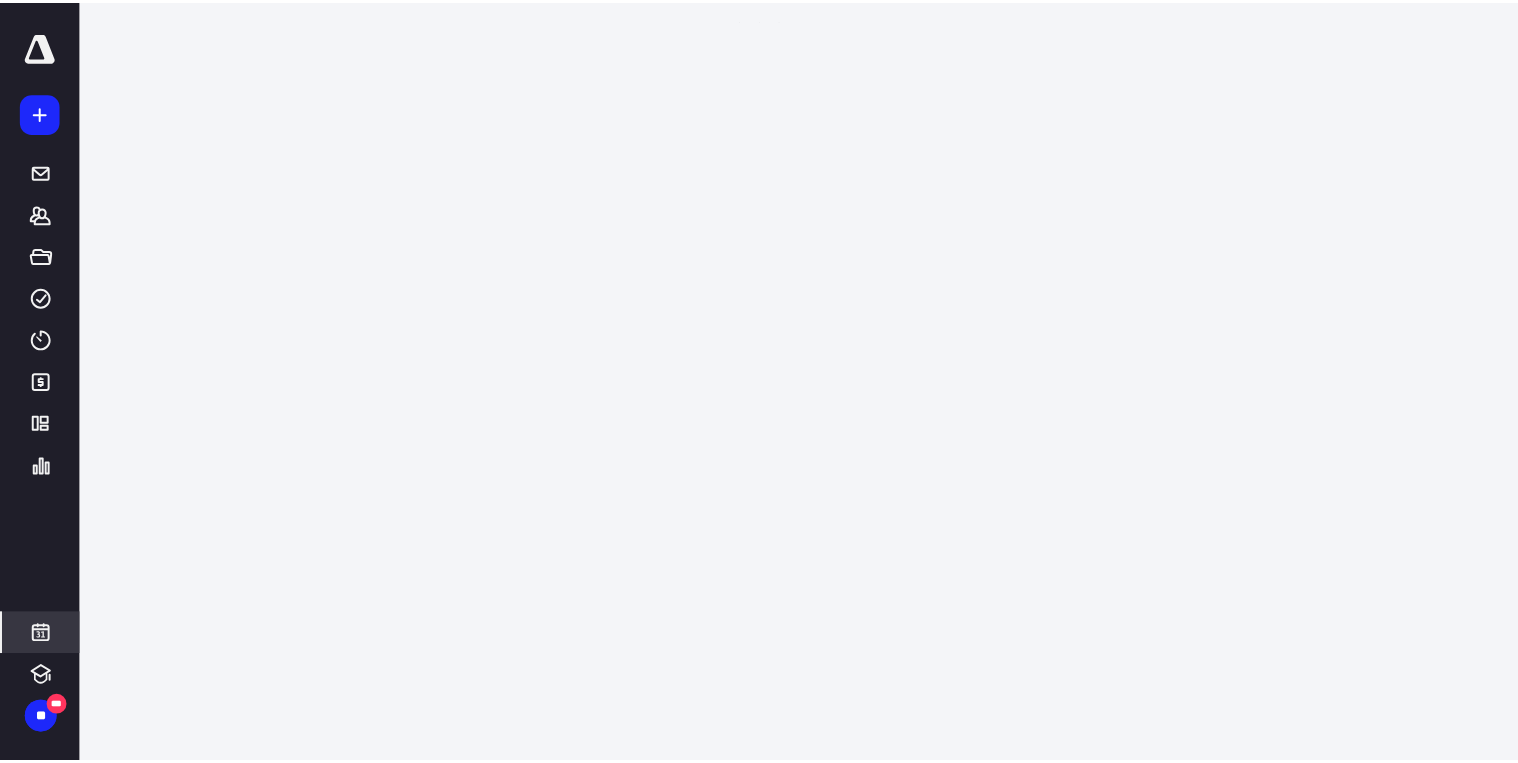 scroll, scrollTop: 384, scrollLeft: 0, axis: vertical 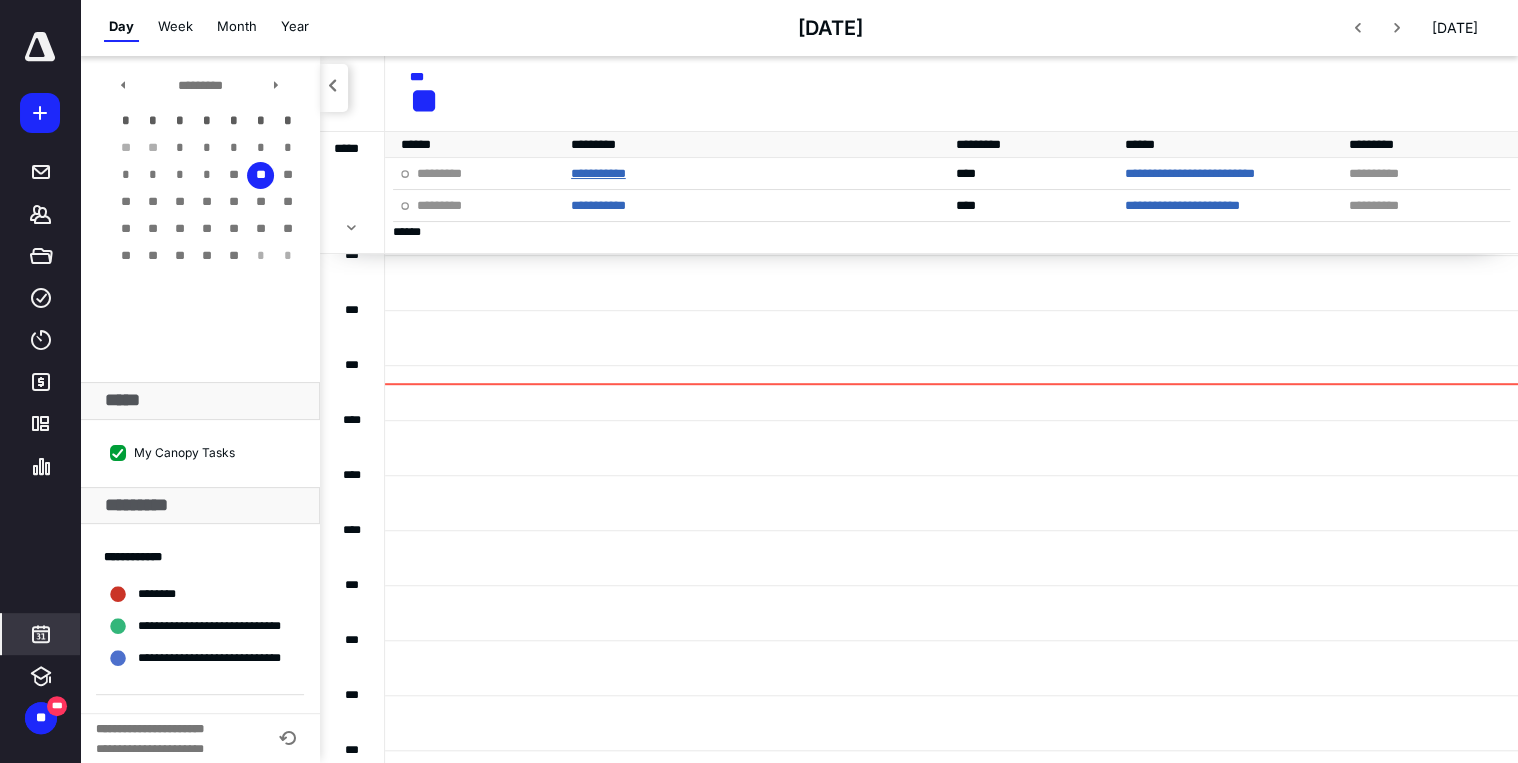 click on "**********" at bounding box center [598, 173] 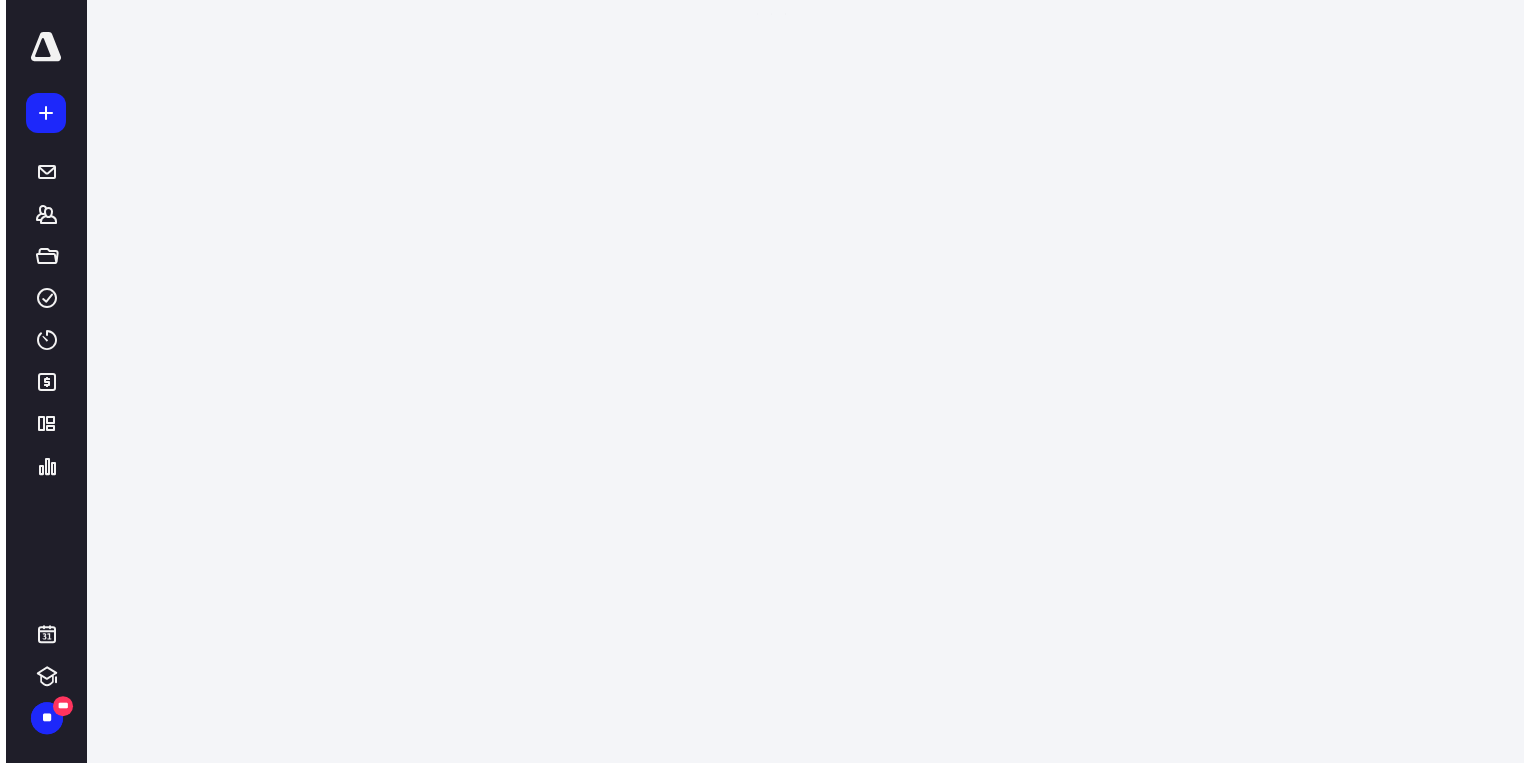 scroll, scrollTop: 0, scrollLeft: 0, axis: both 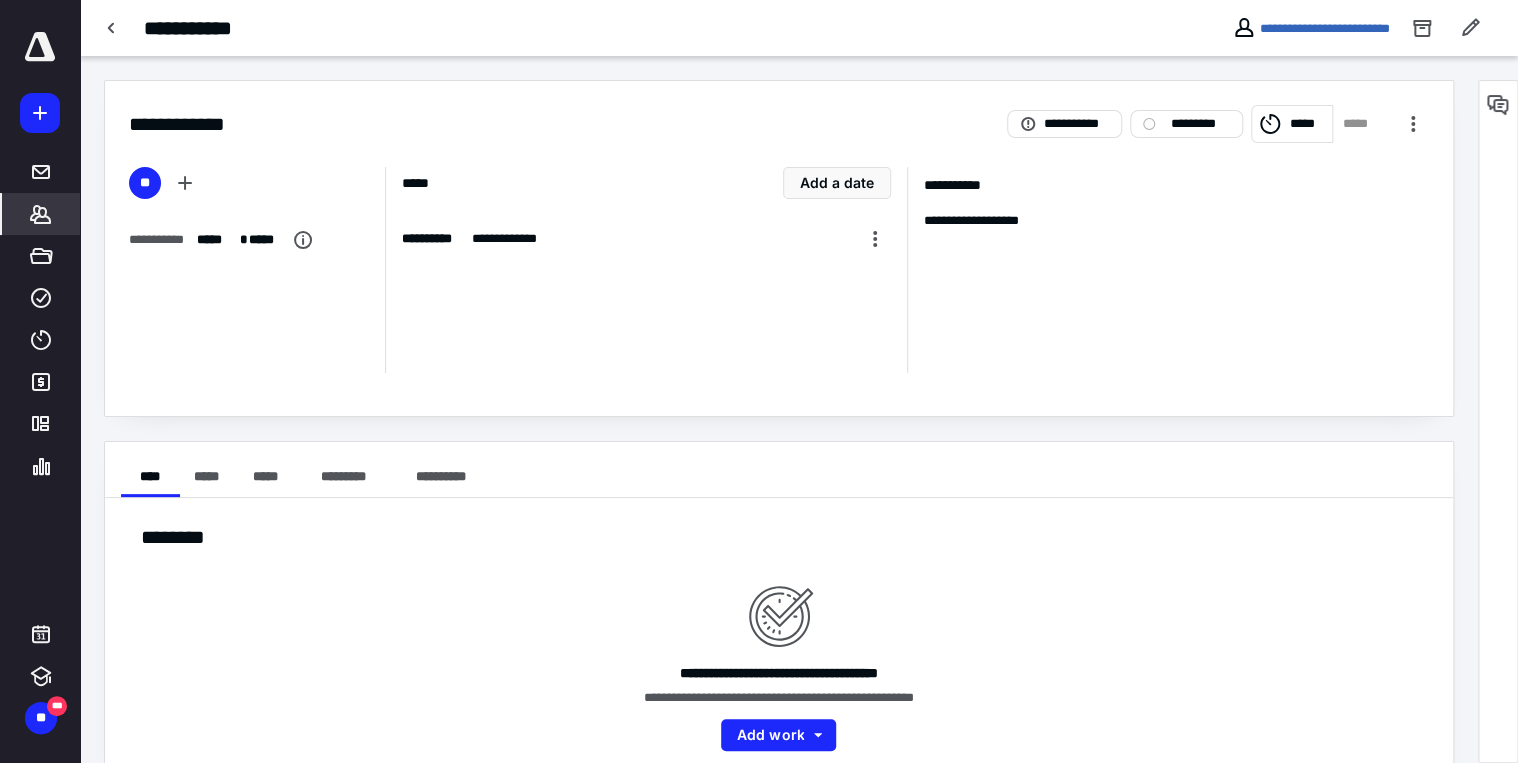 click 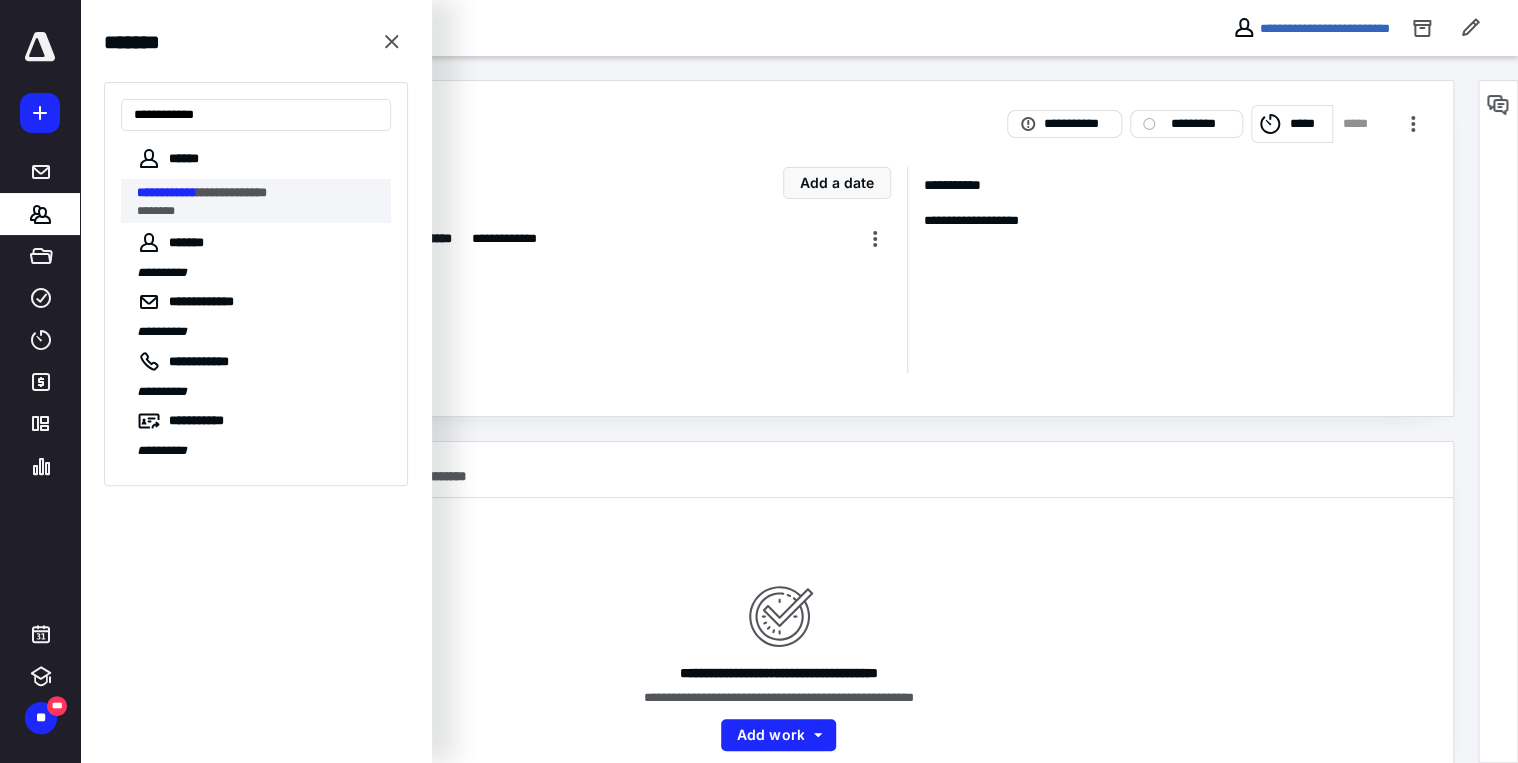 type on "**********" 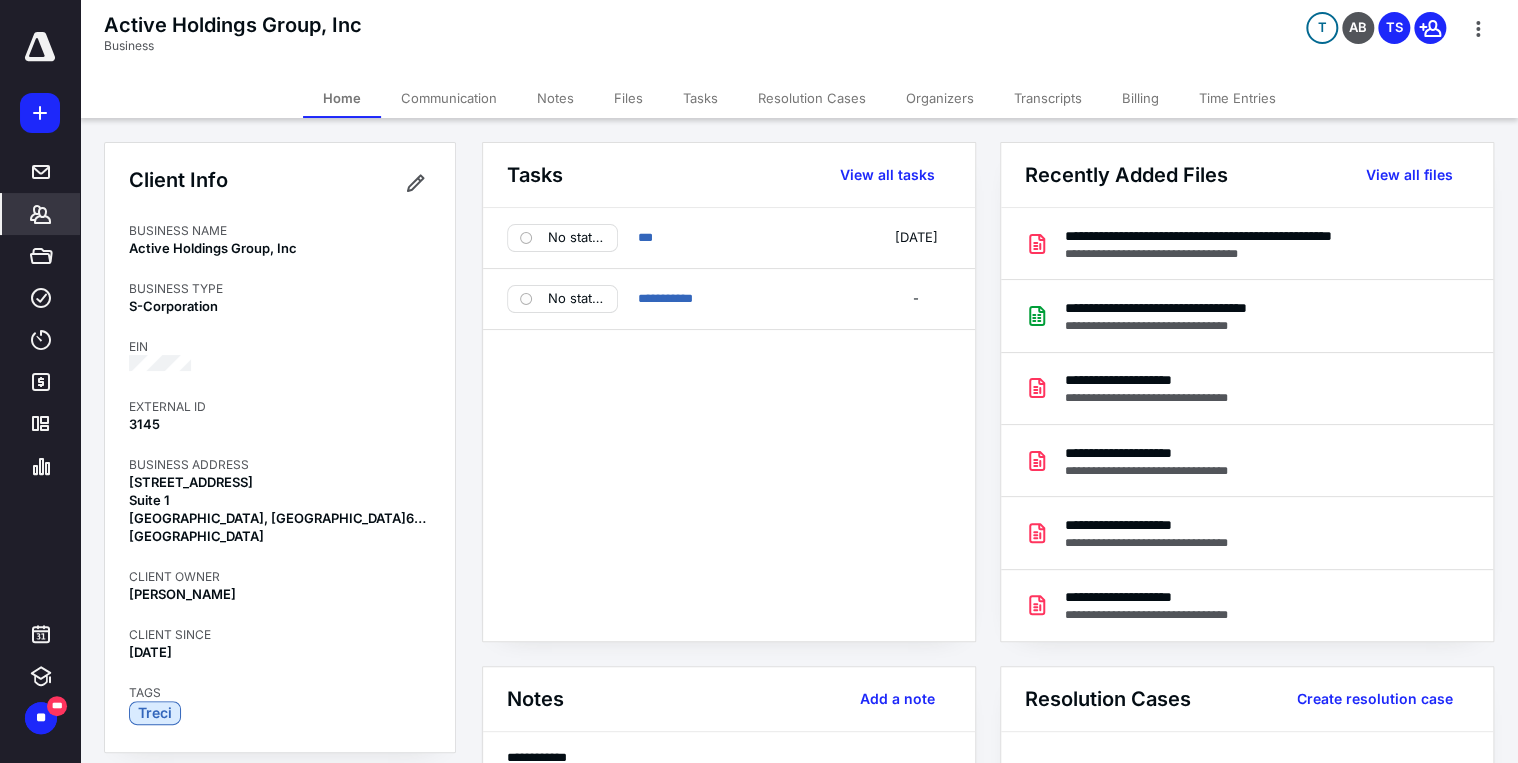 click on "Communication" at bounding box center [449, 98] 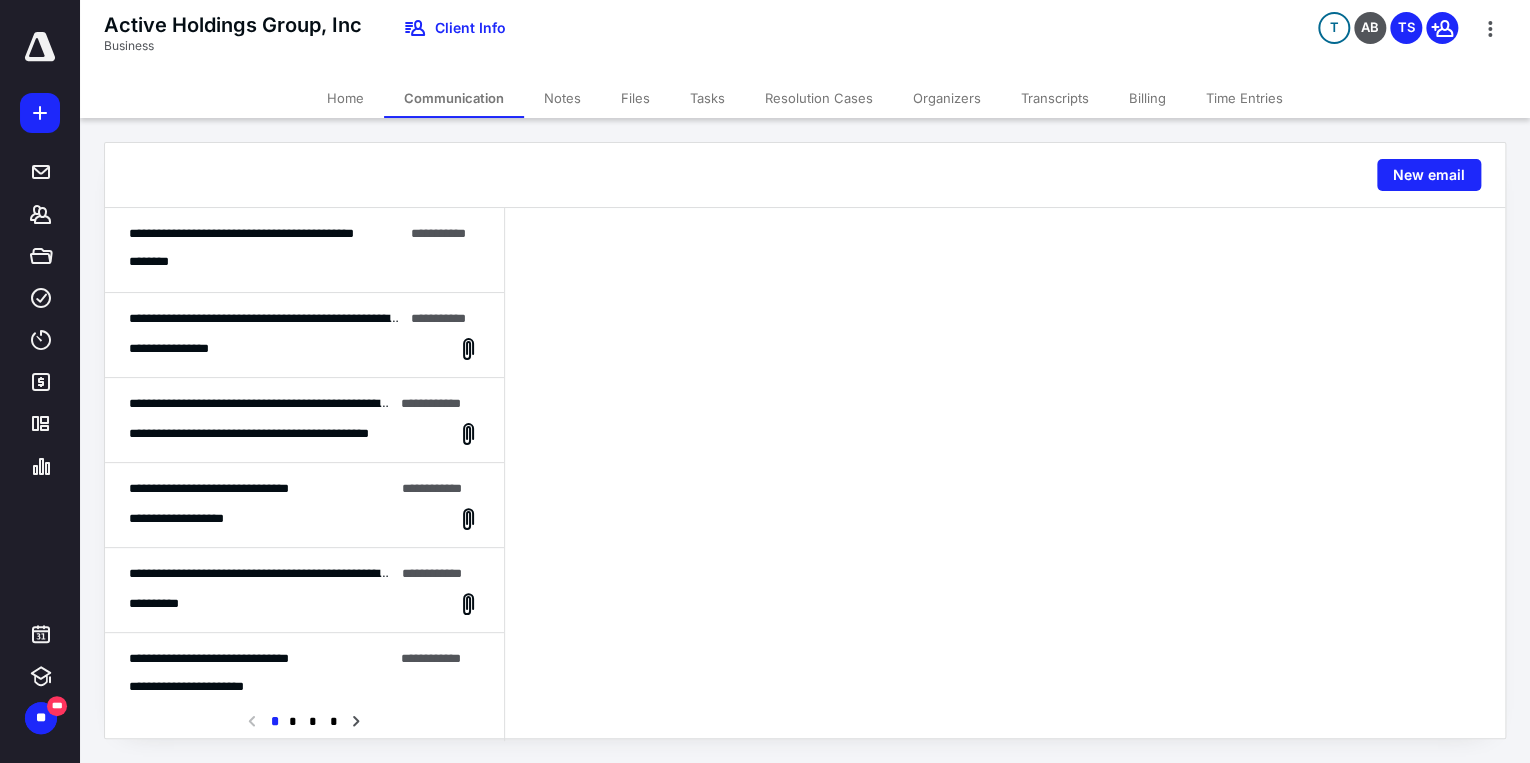 click on "********" at bounding box center [304, 262] 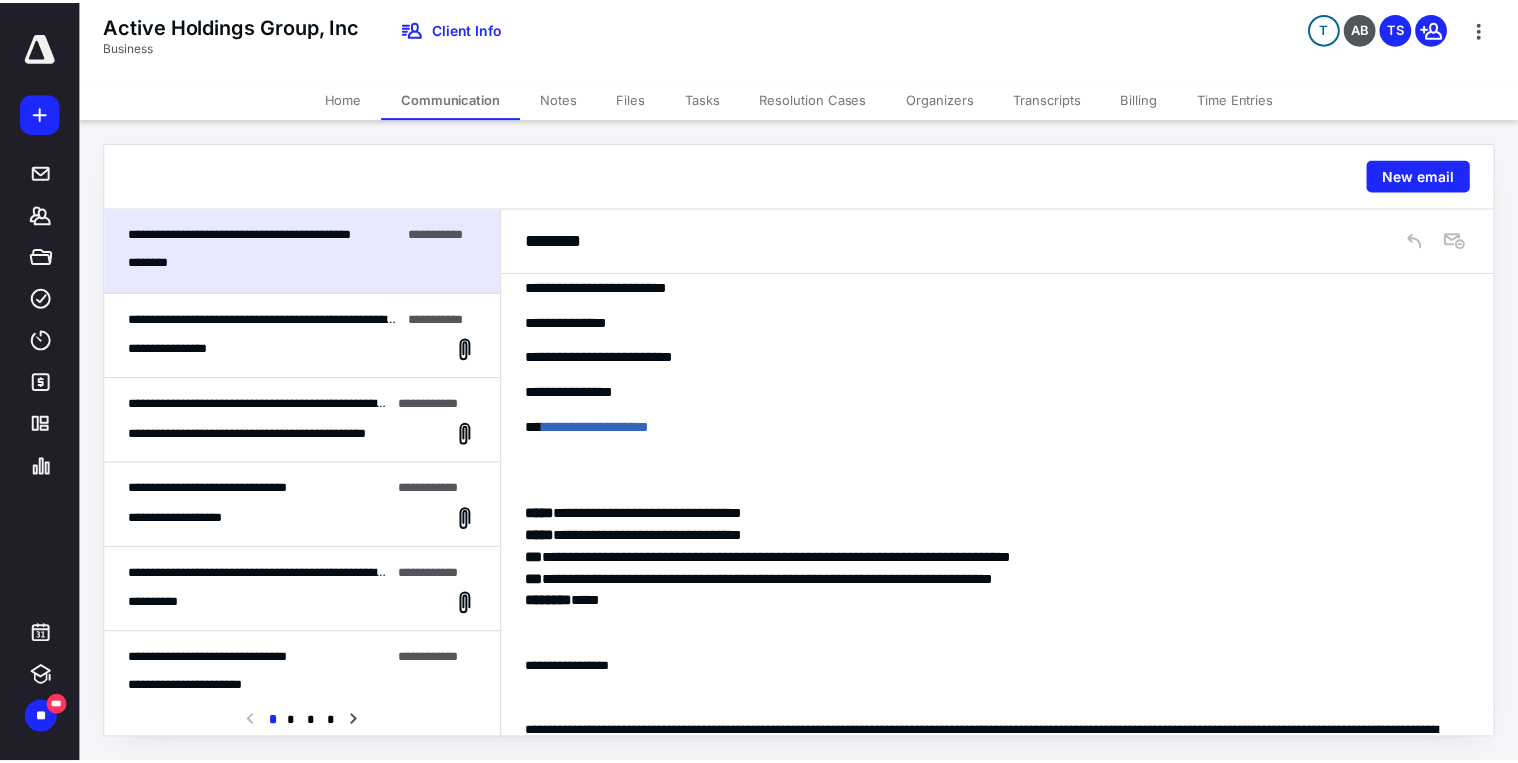 scroll, scrollTop: 256, scrollLeft: 0, axis: vertical 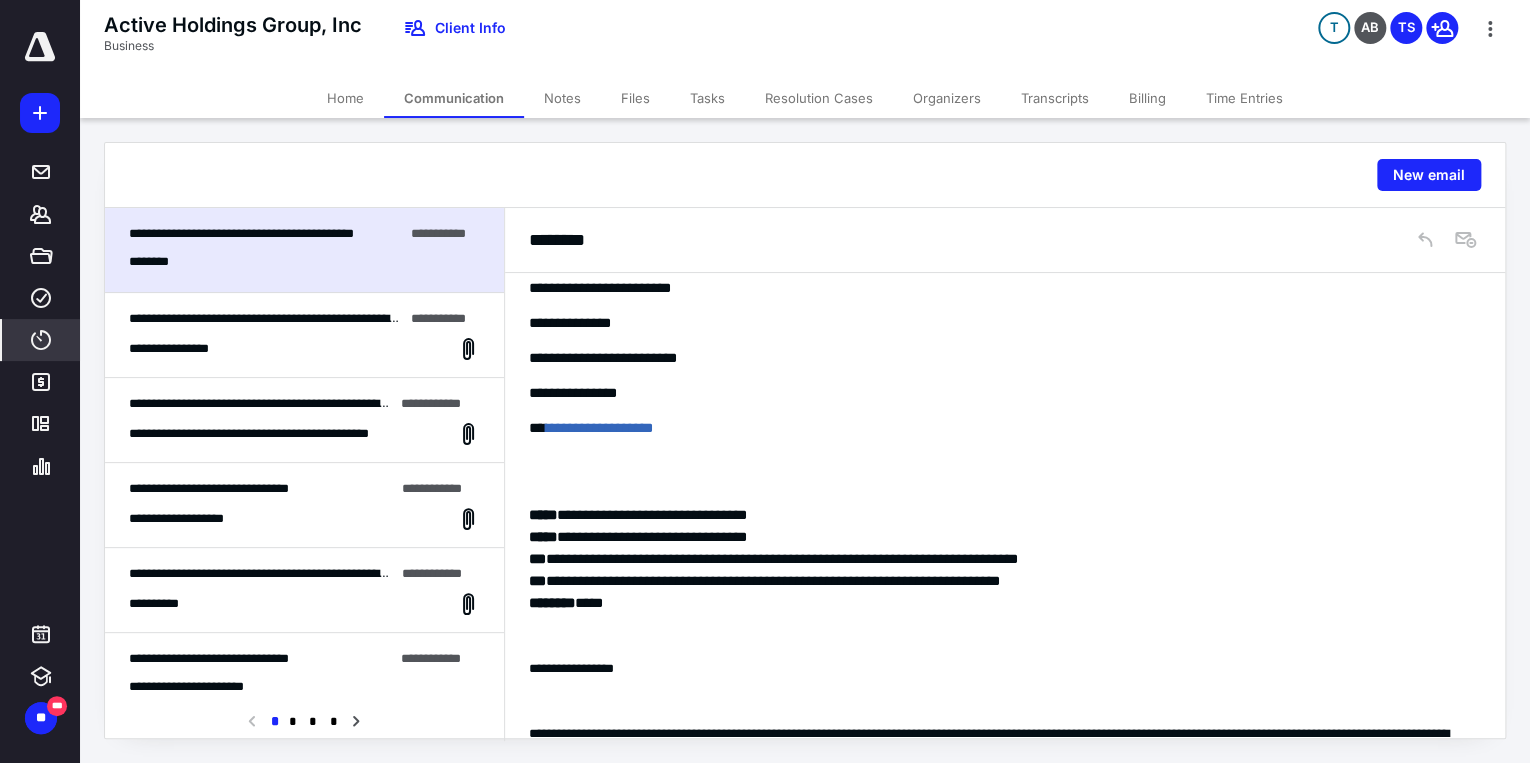 click 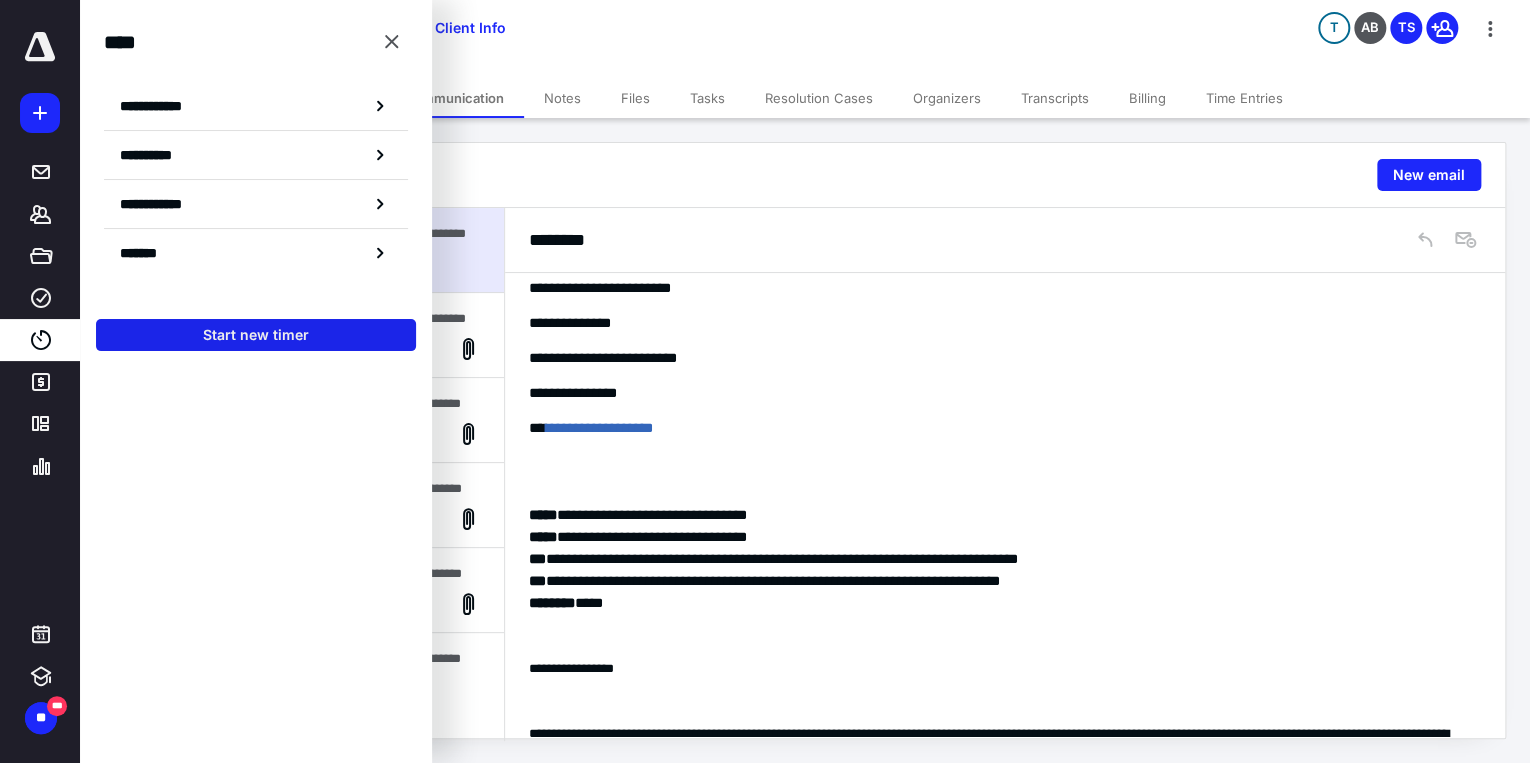 click on "Start new timer" at bounding box center [256, 335] 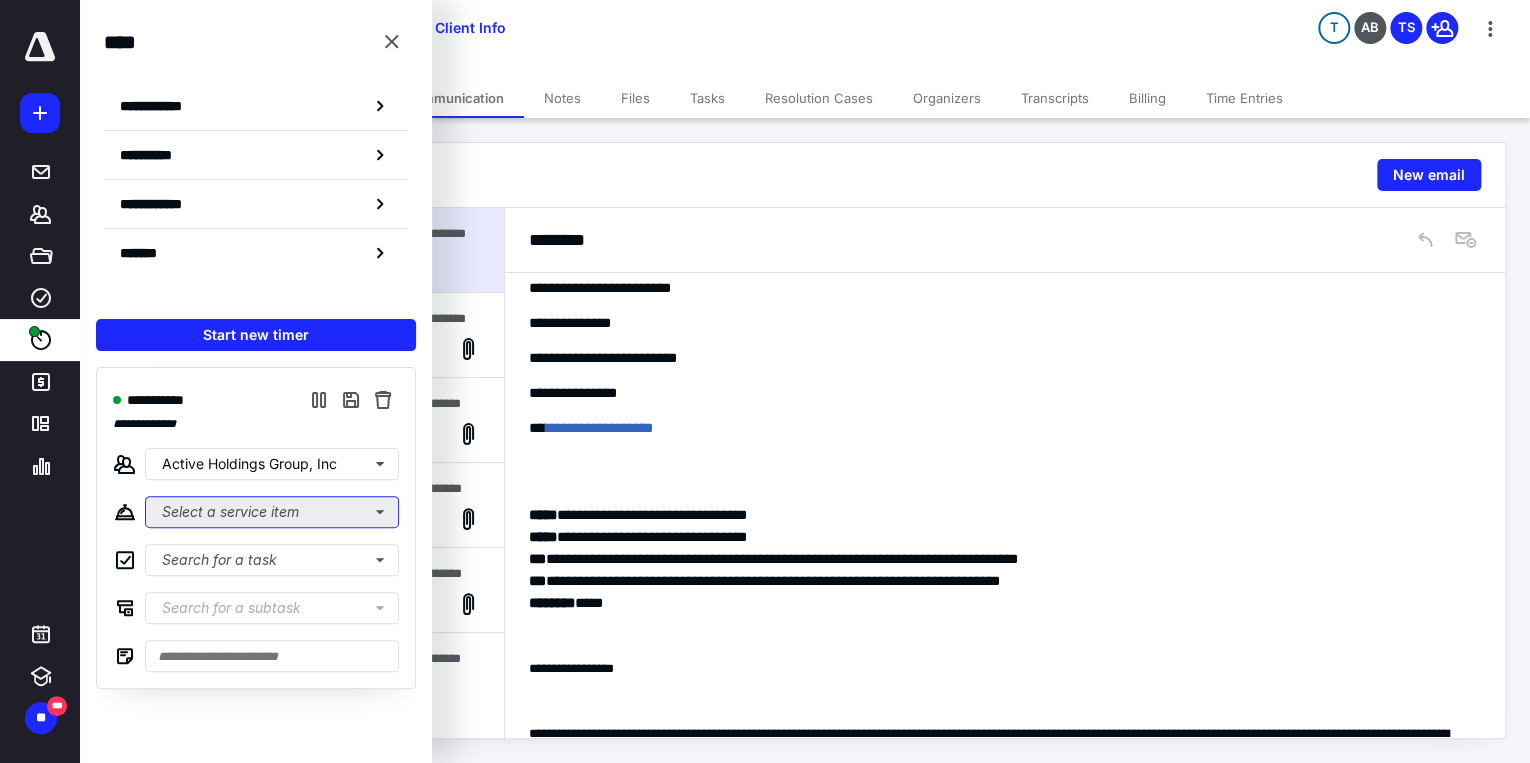 click on "Select a service item" at bounding box center [272, 512] 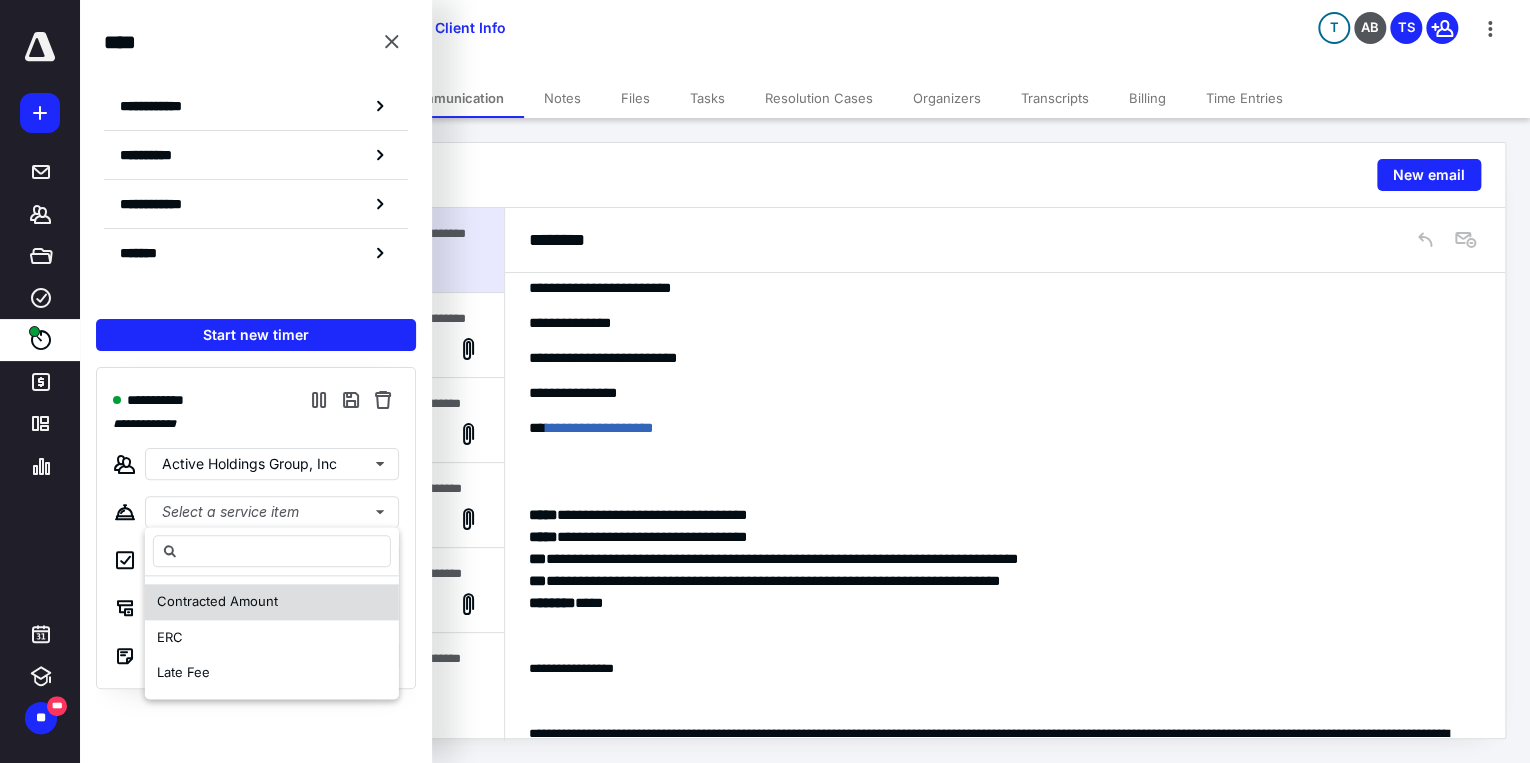 click on "Contracted Amount" at bounding box center (217, 601) 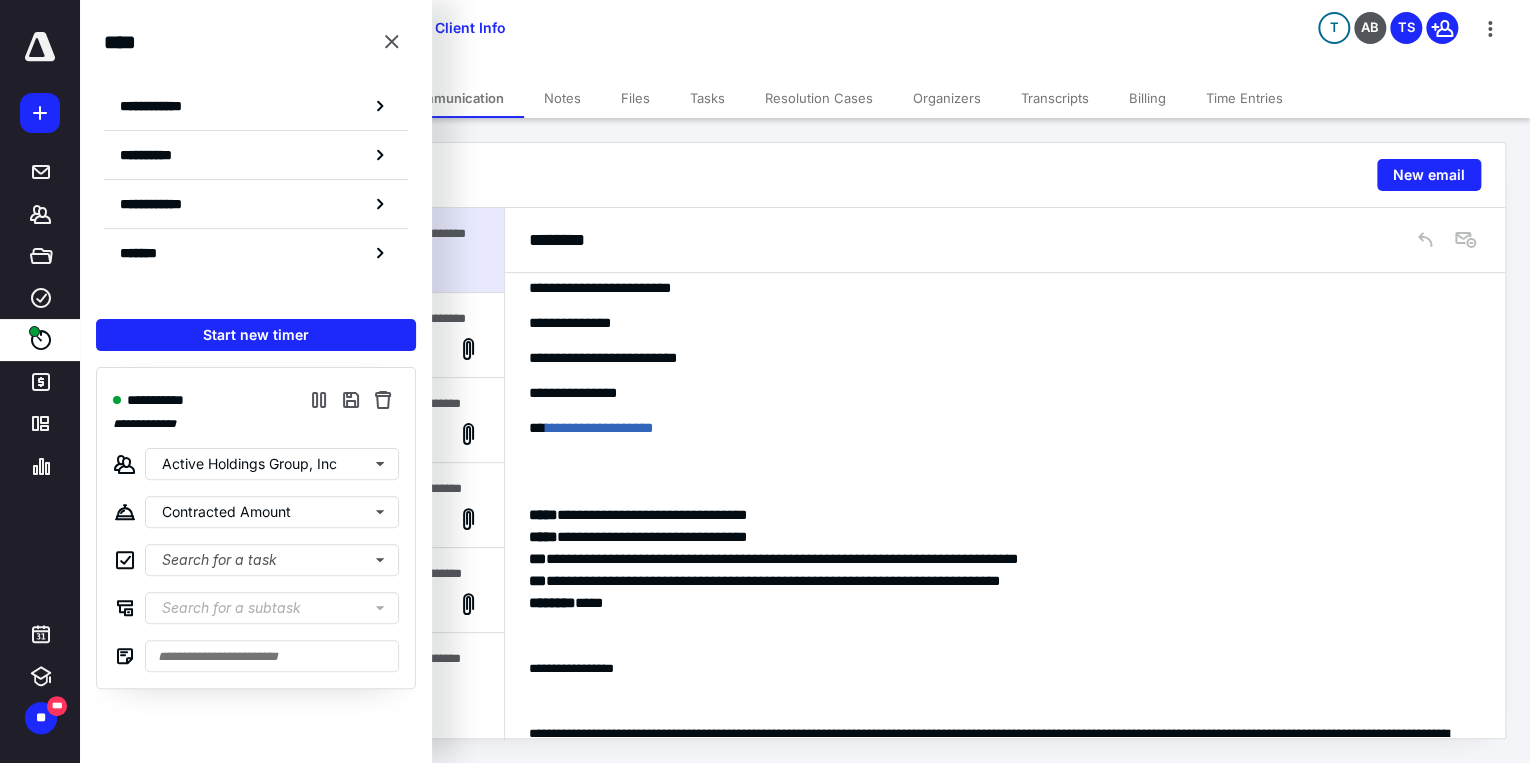 click on "**********" at bounding box center [805, 440] 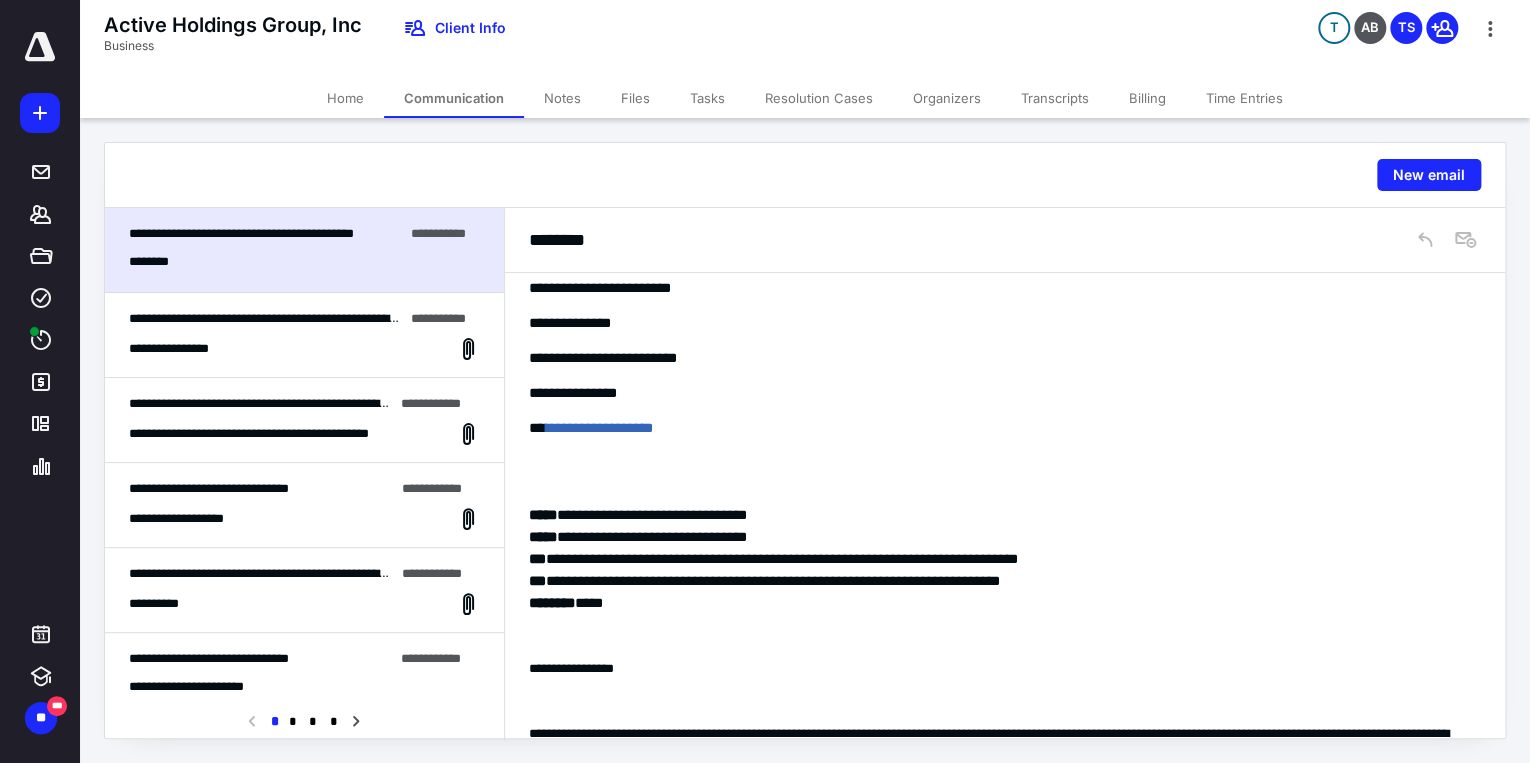 click on "Home" at bounding box center (345, 98) 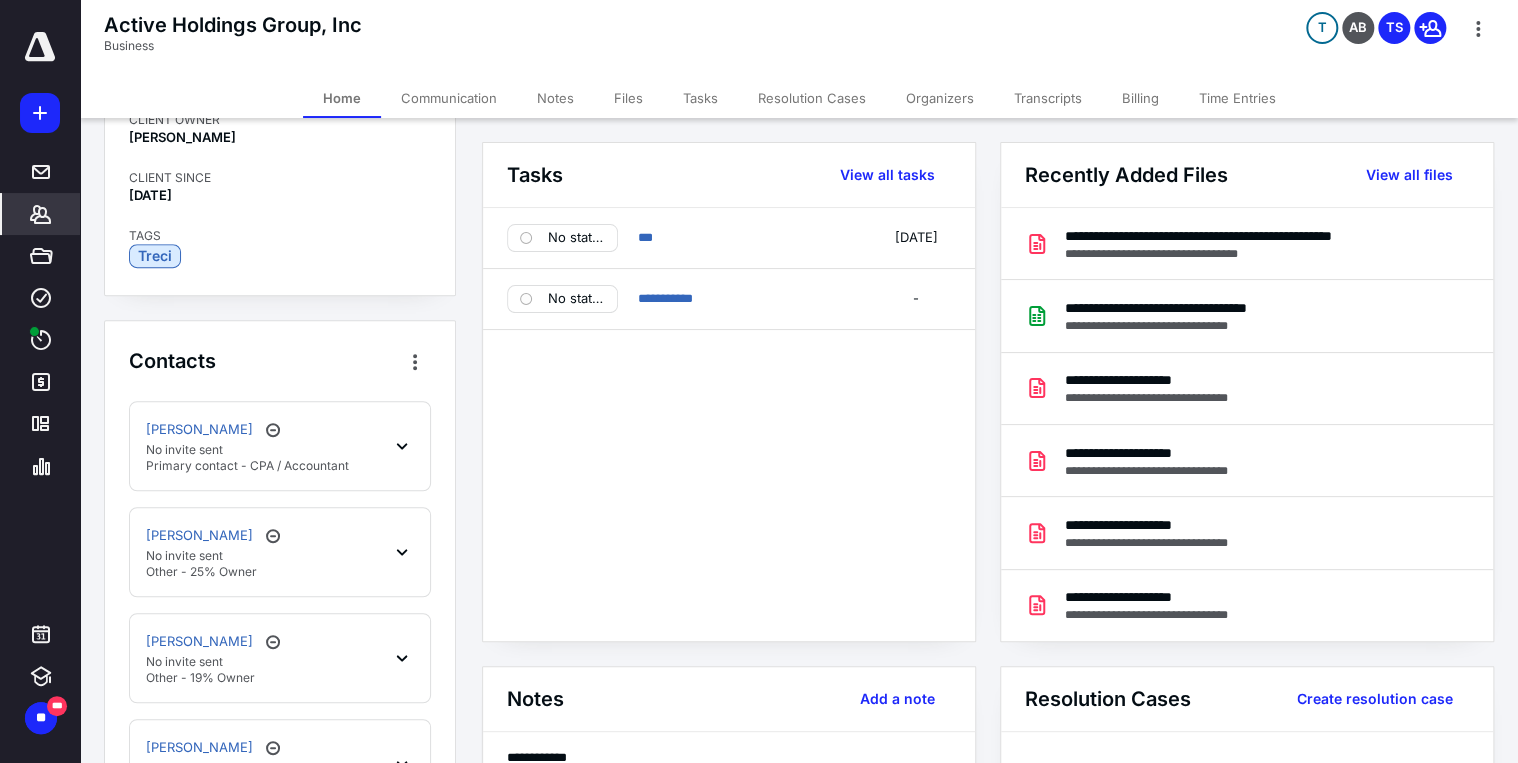 scroll, scrollTop: 480, scrollLeft: 0, axis: vertical 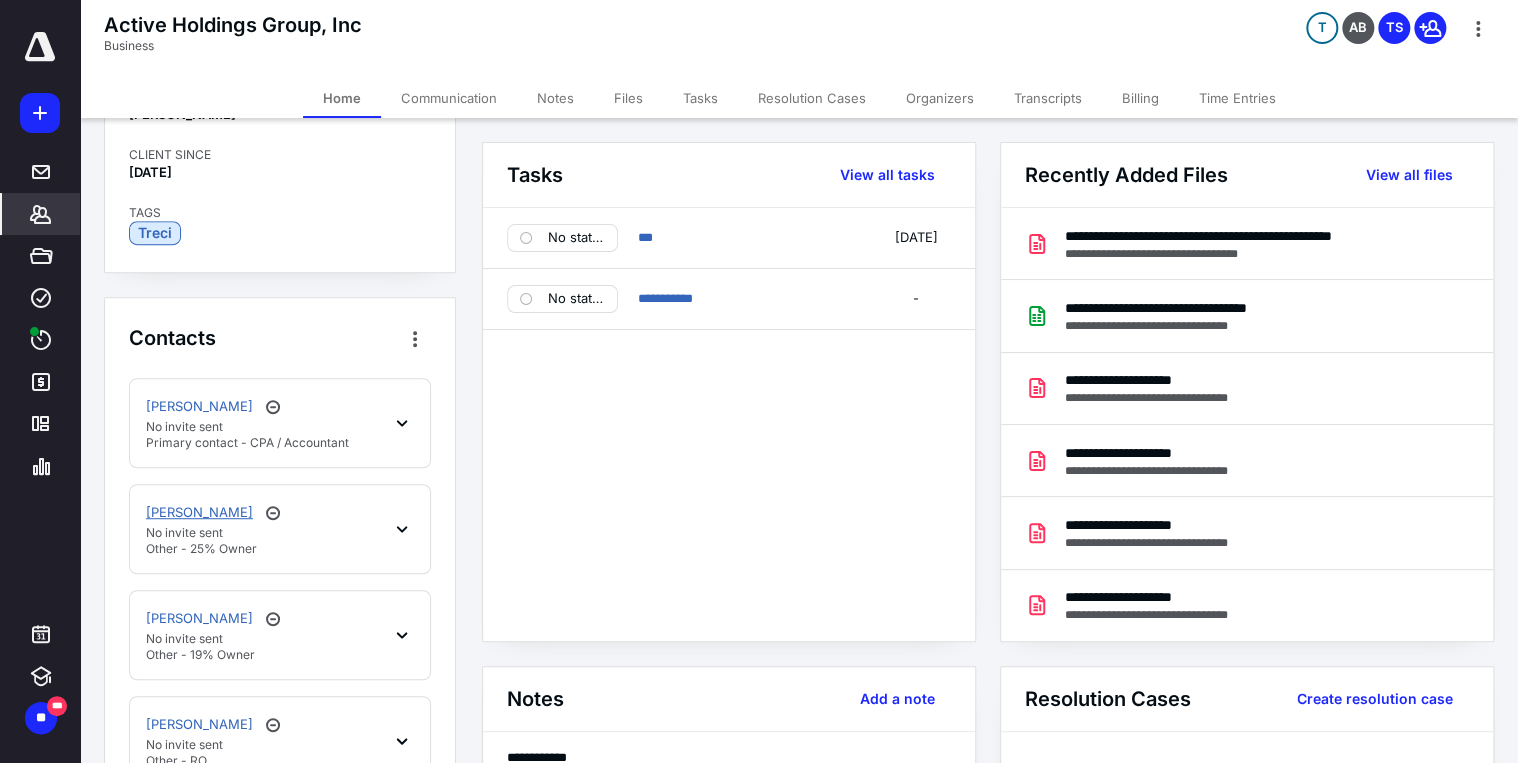 click on "[PERSON_NAME]" at bounding box center [199, 513] 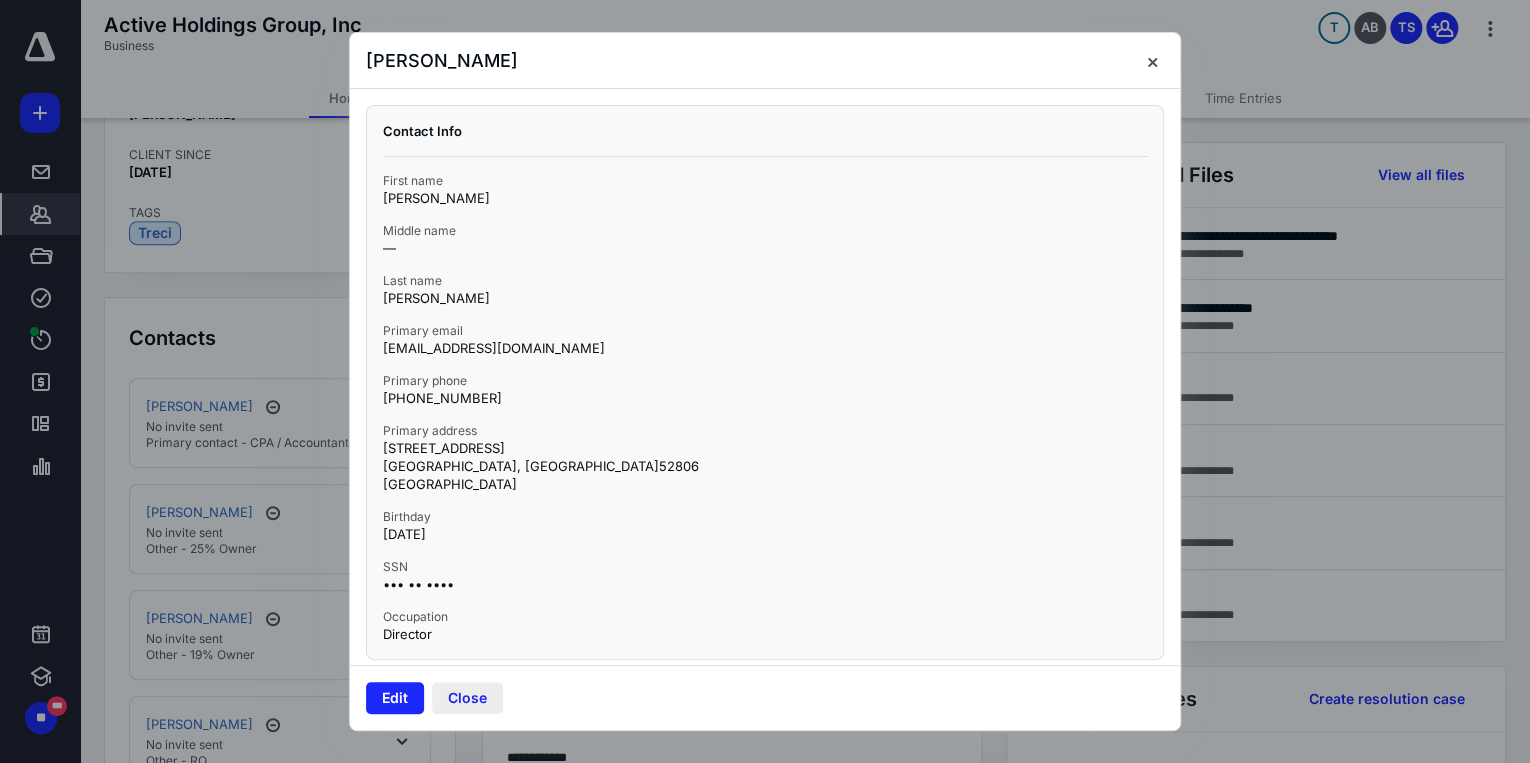 click on "Close" at bounding box center [467, 698] 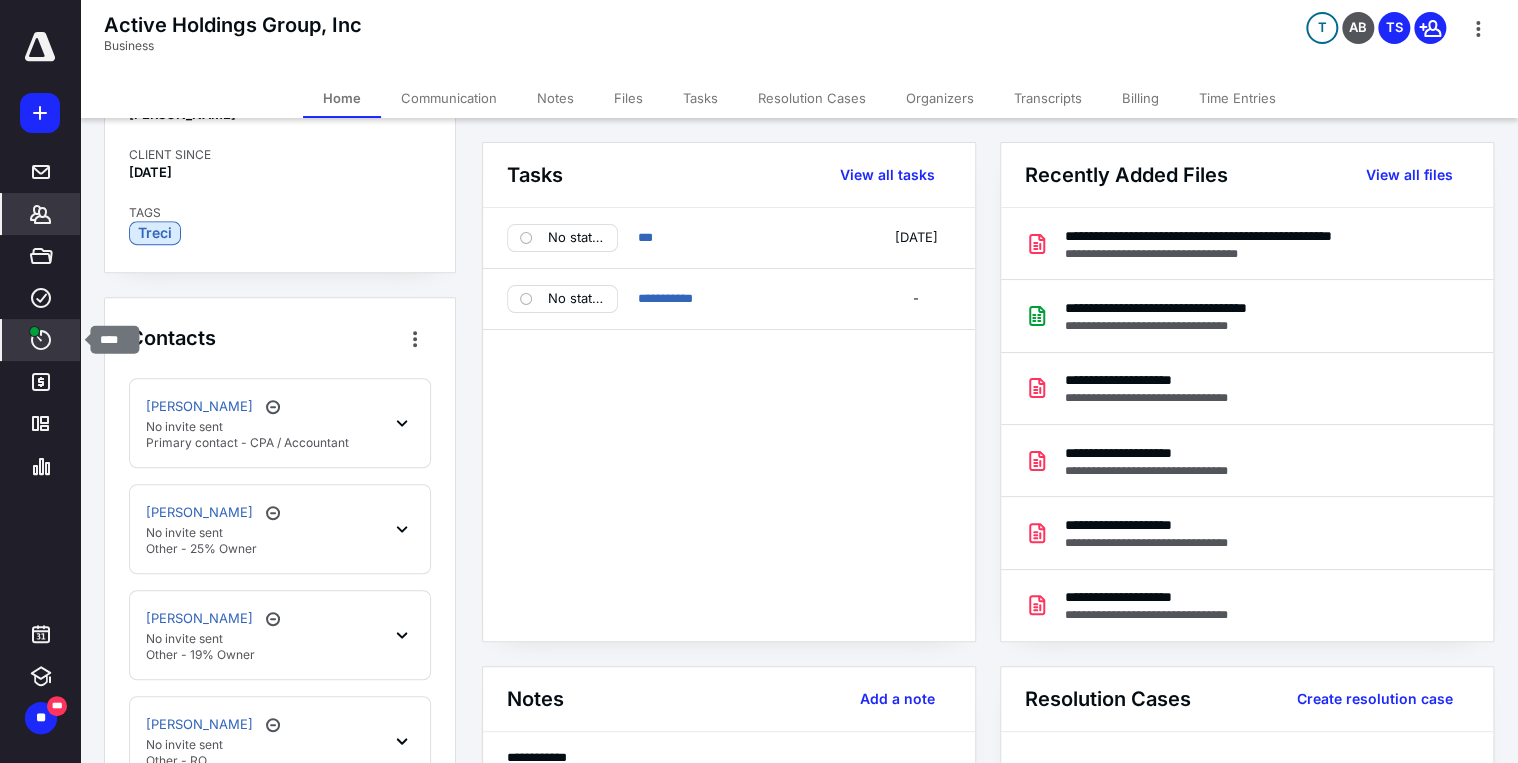 click on "****" at bounding box center [41, 340] 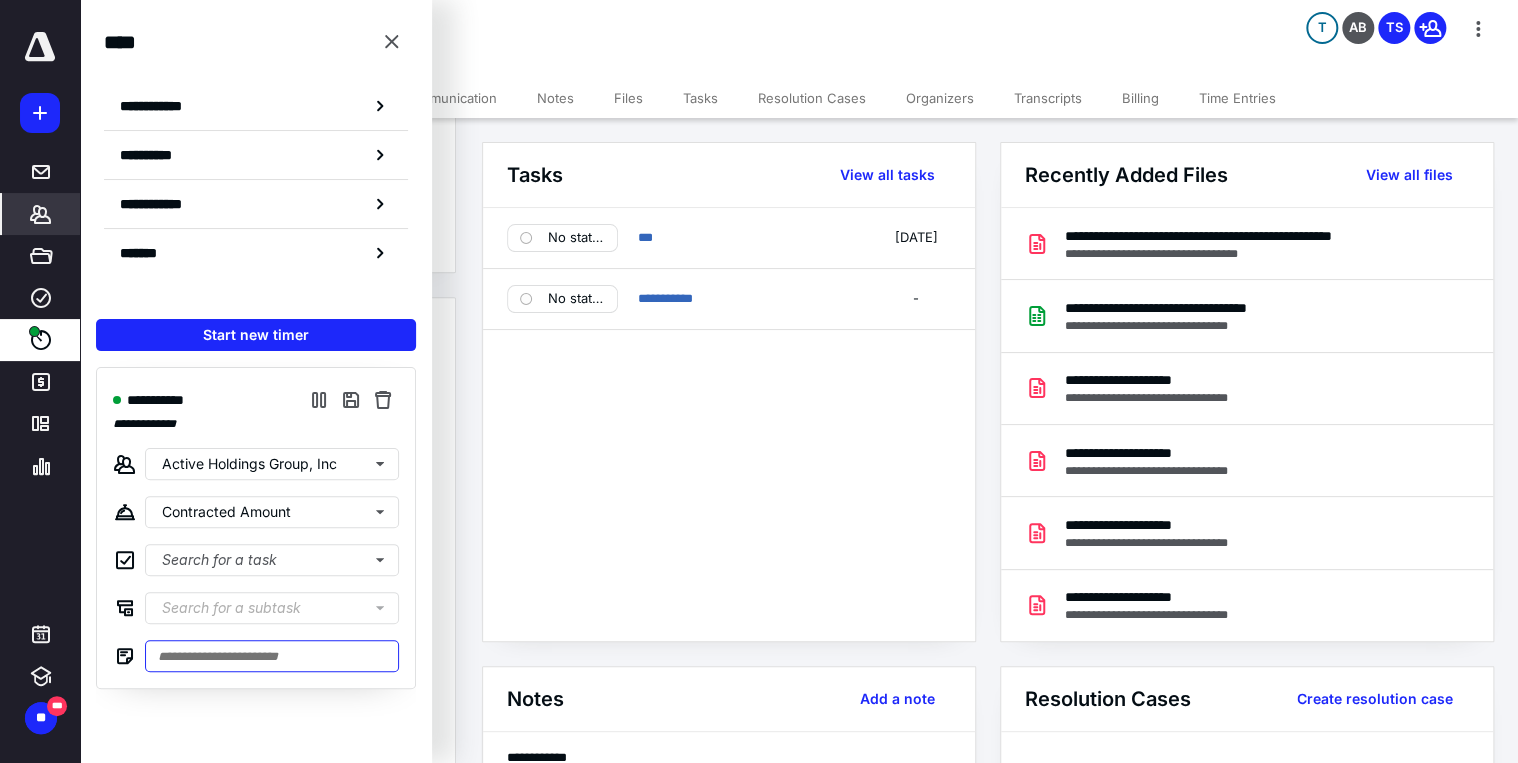click at bounding box center (272, 656) 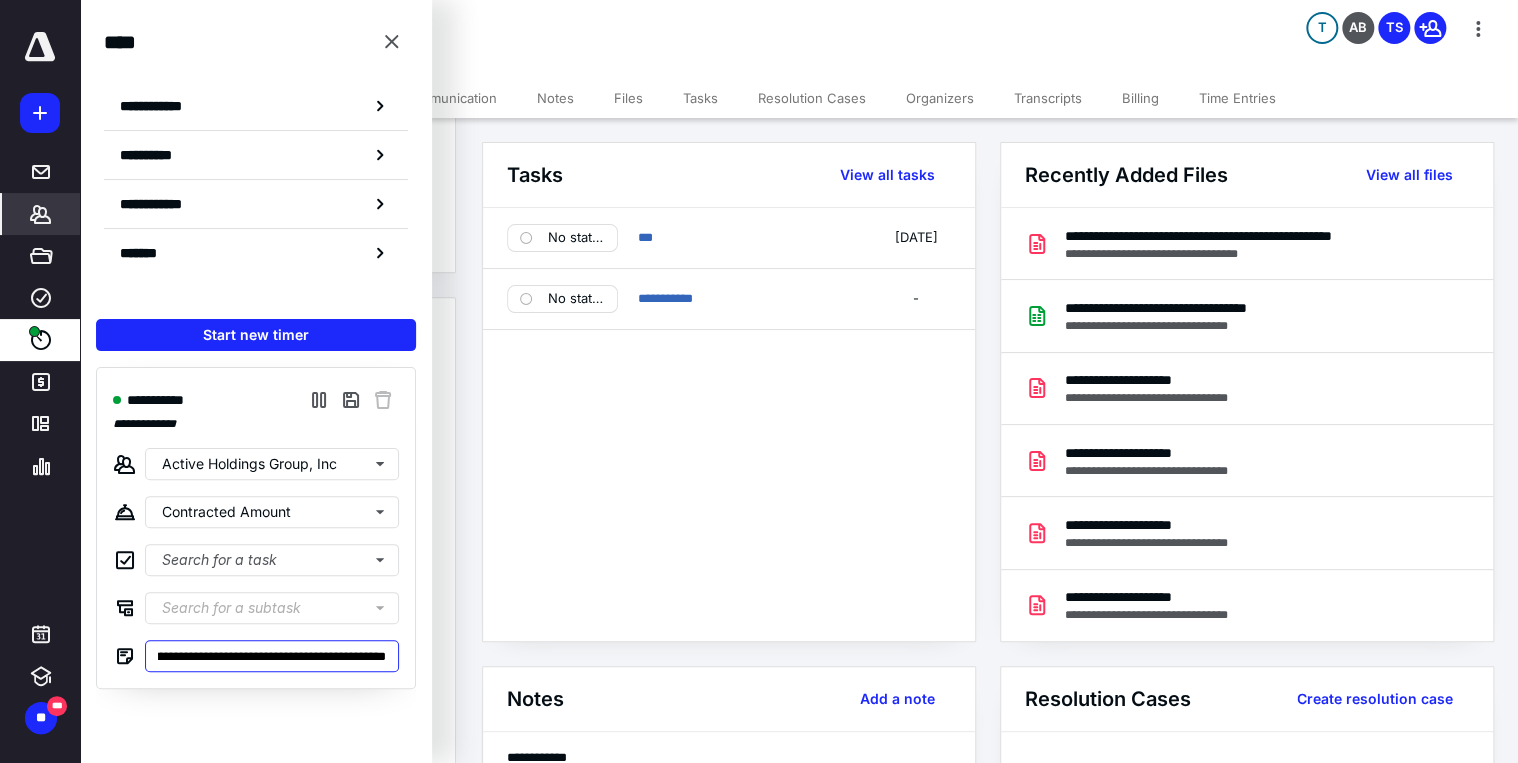 scroll, scrollTop: 0, scrollLeft: 184, axis: horizontal 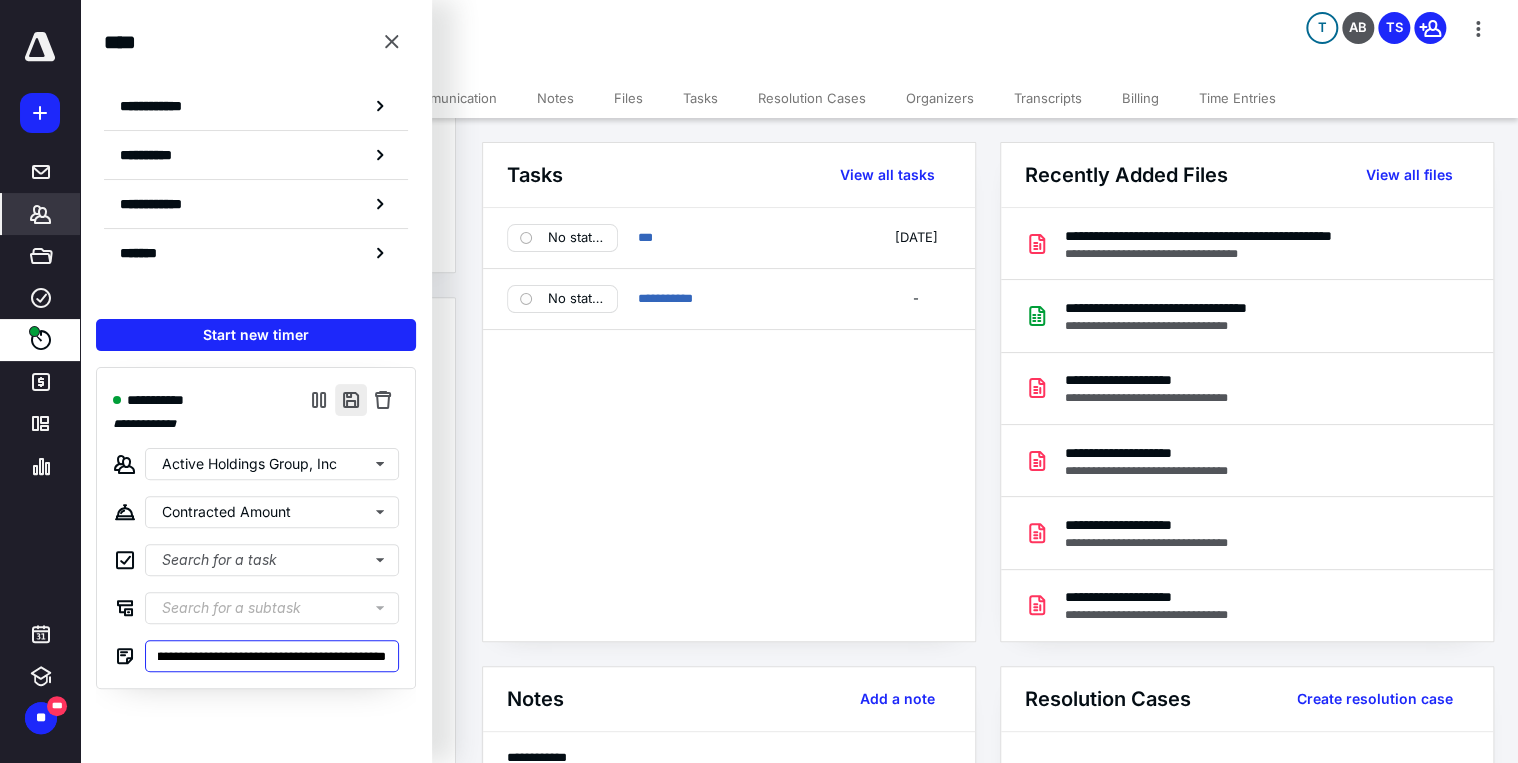 type on "**********" 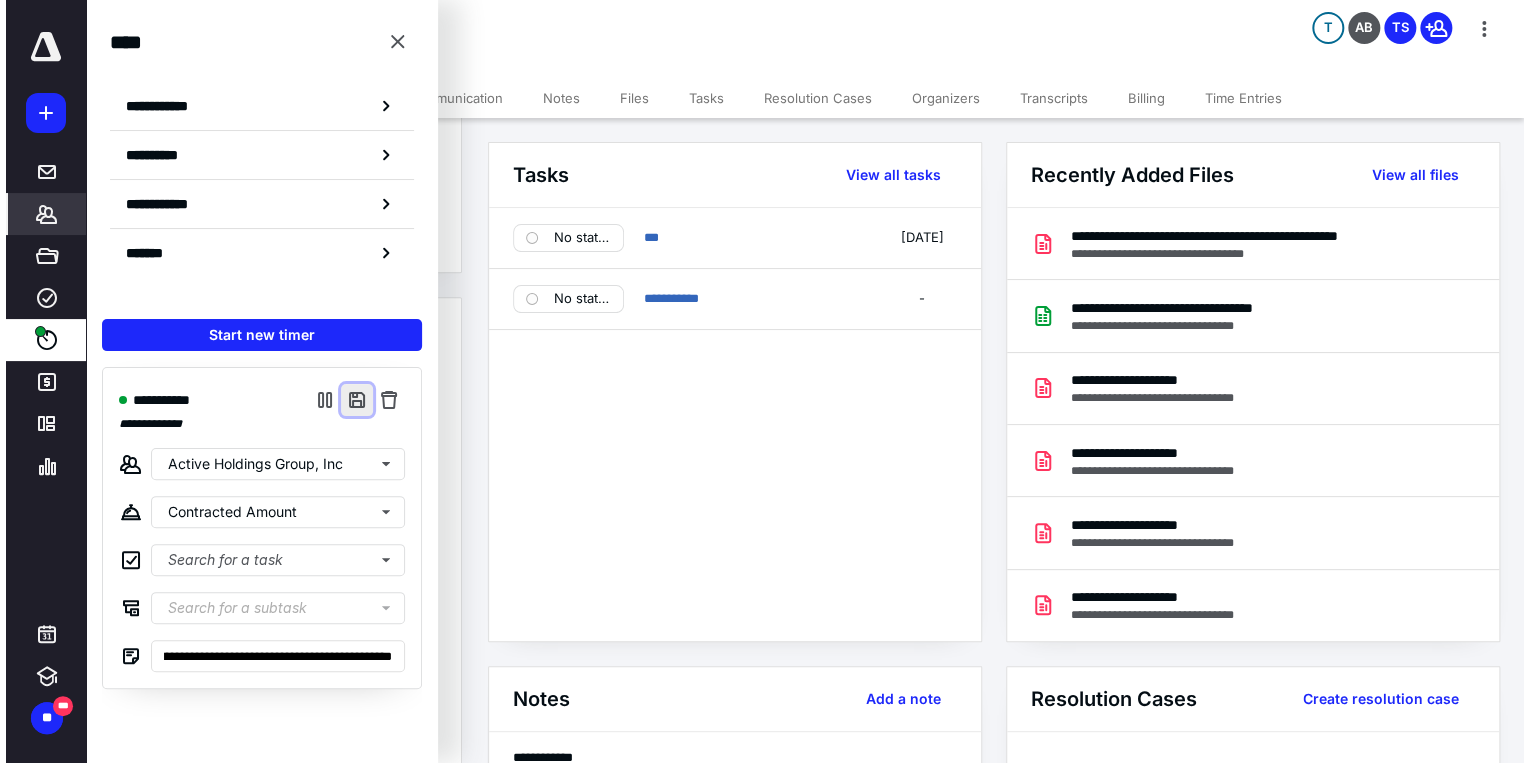 scroll, scrollTop: 0, scrollLeft: 0, axis: both 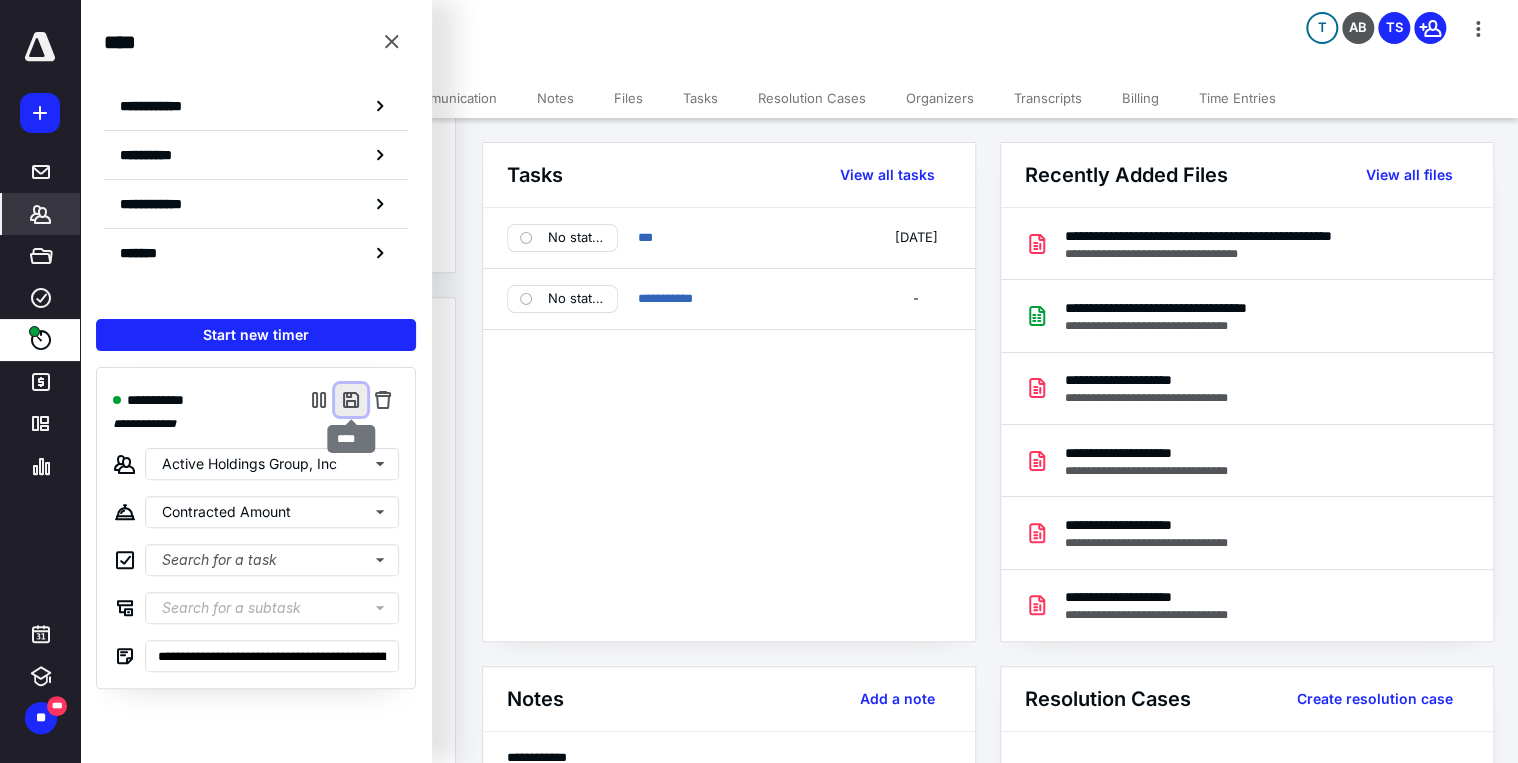 click at bounding box center [351, 400] 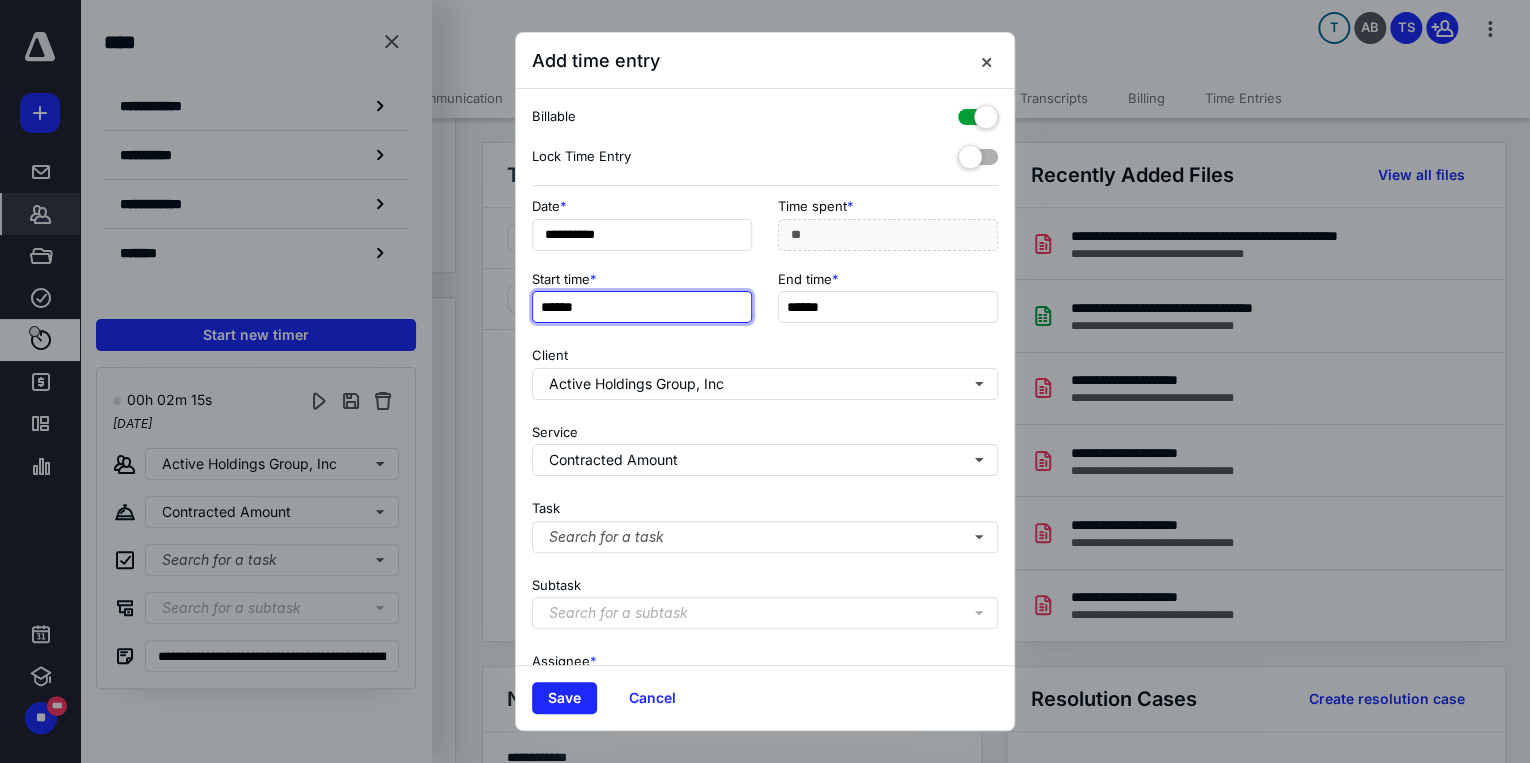 click on "******" at bounding box center [642, 307] 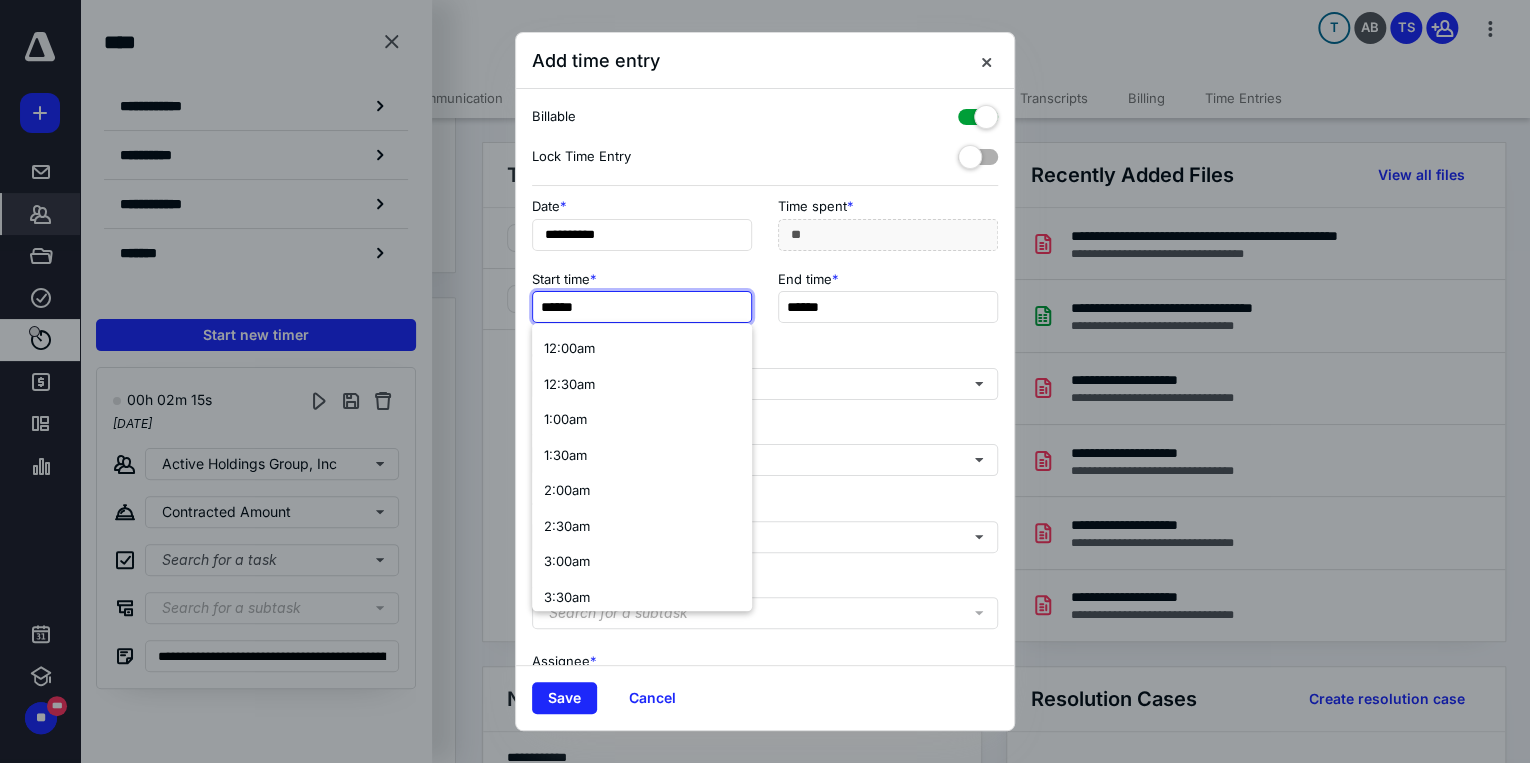 click on "******" at bounding box center (642, 307) 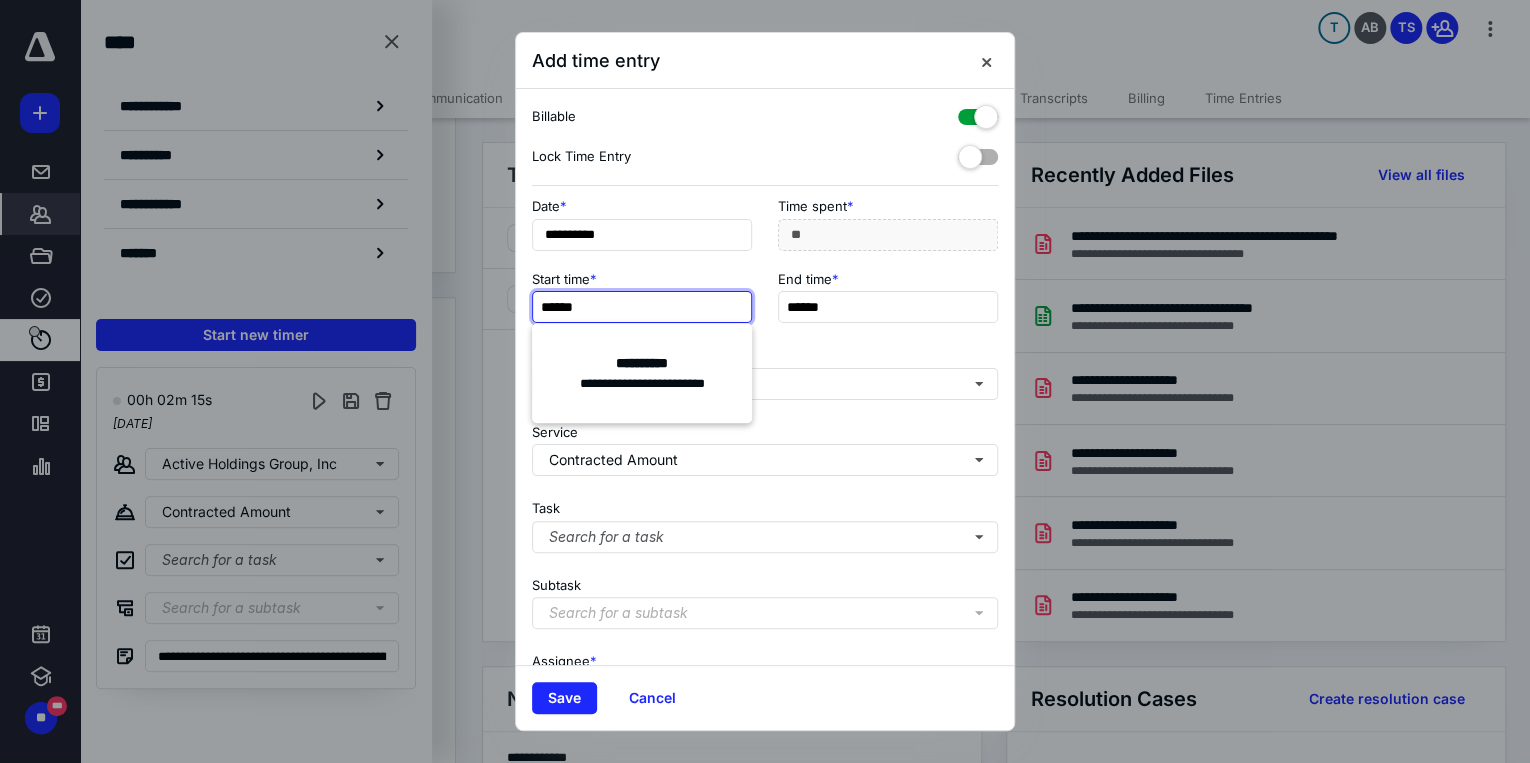 type on "******" 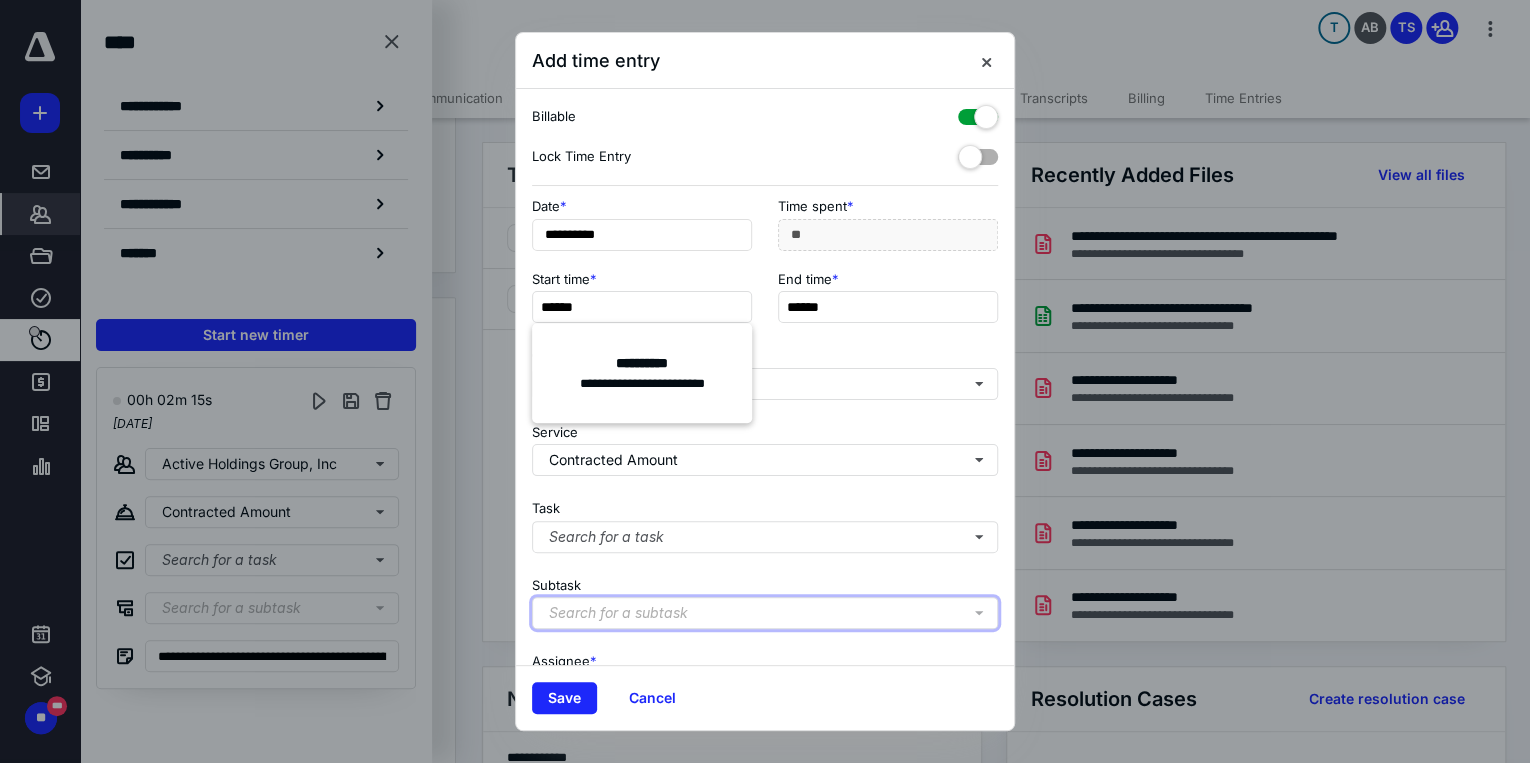 type on "**" 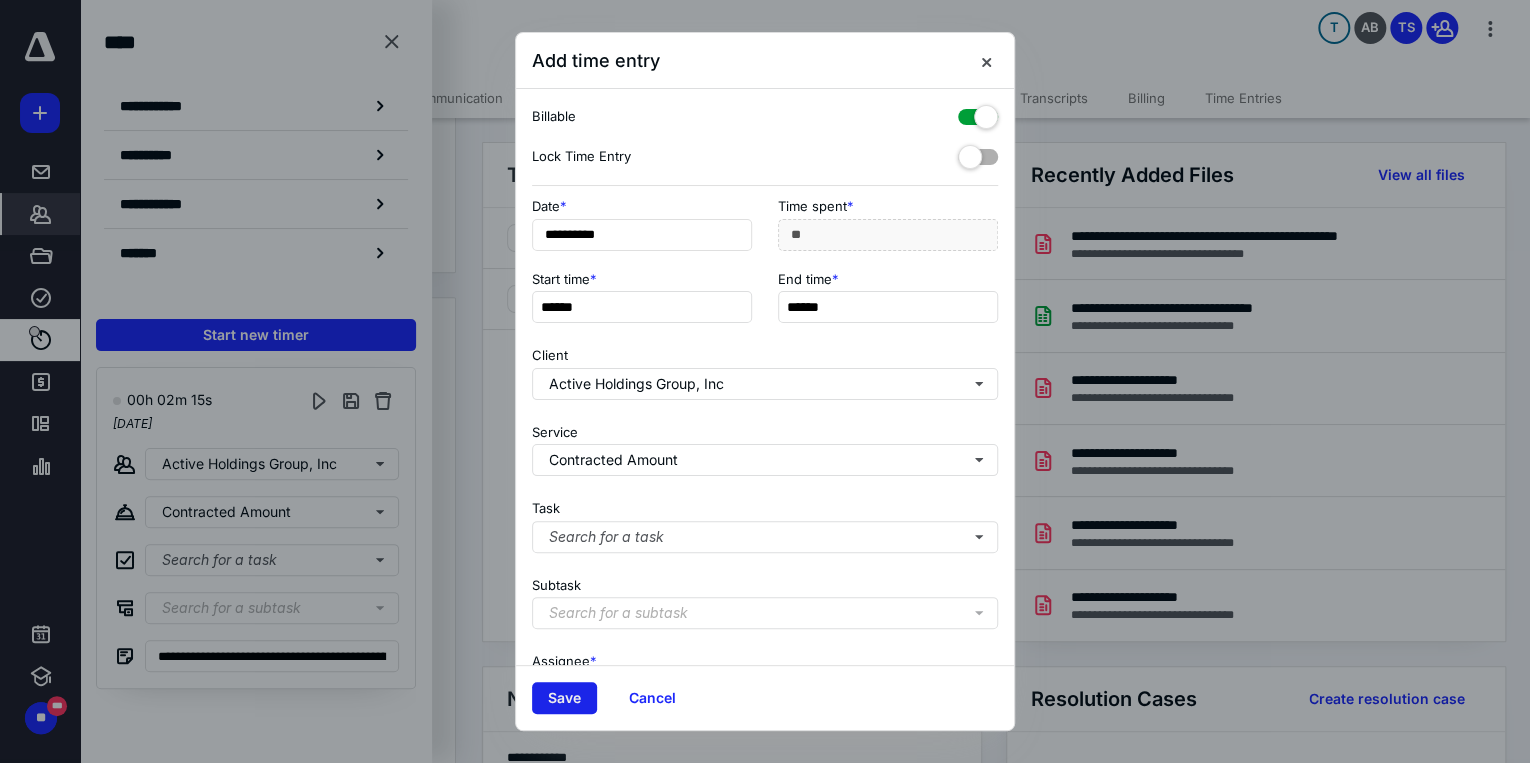 click on "Save" at bounding box center (564, 698) 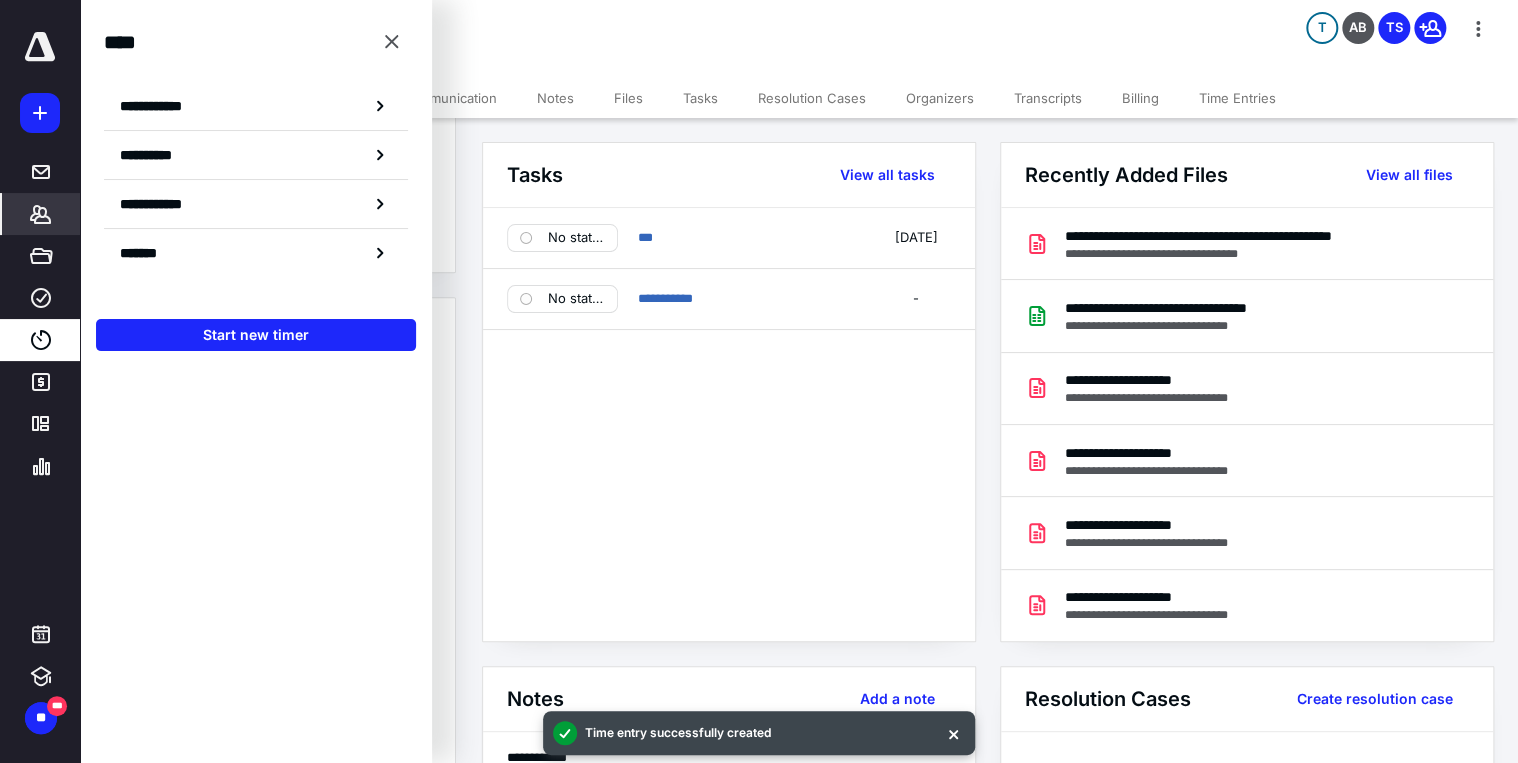 click on "Tasks" at bounding box center [700, 98] 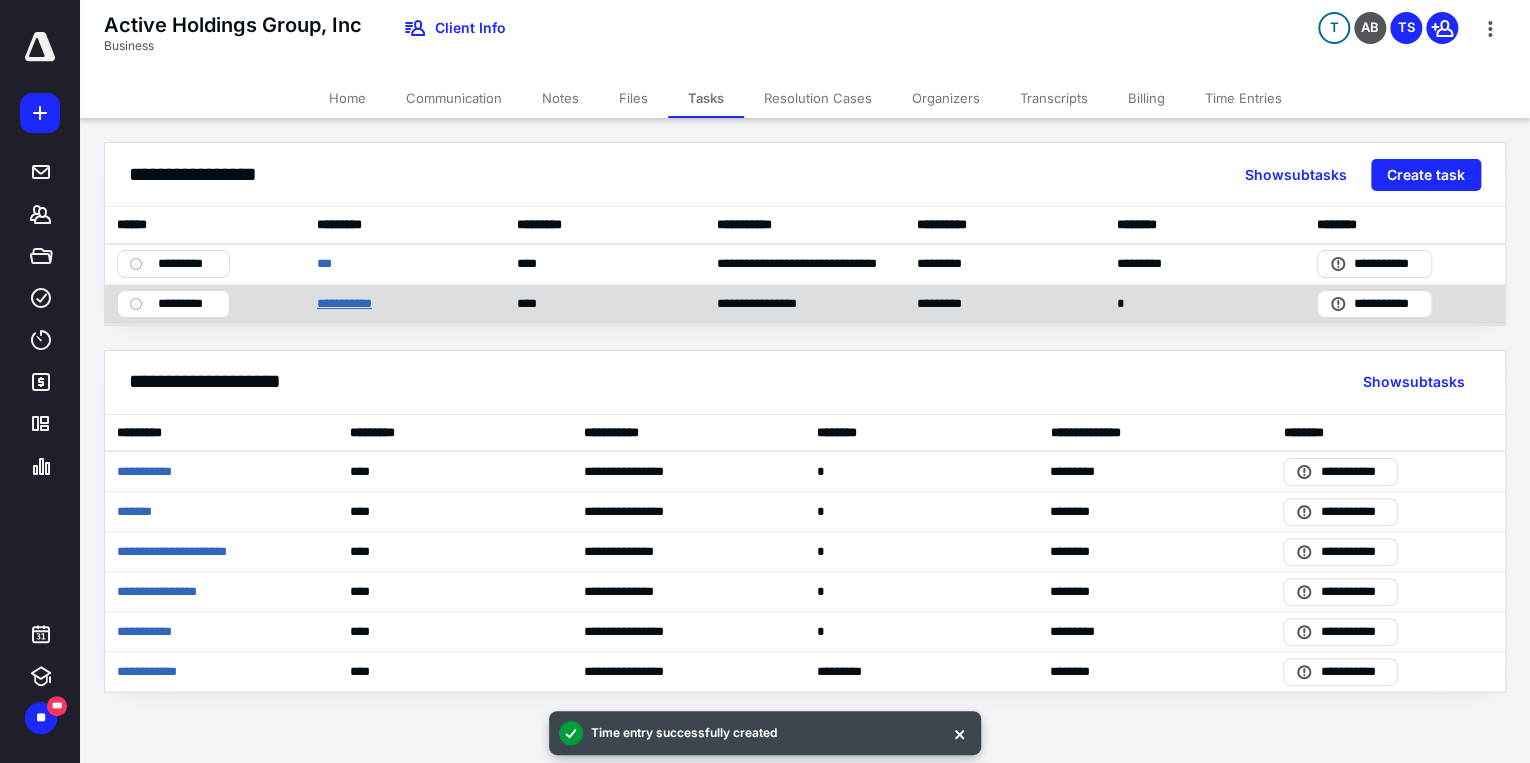 click on "**********" at bounding box center [347, 304] 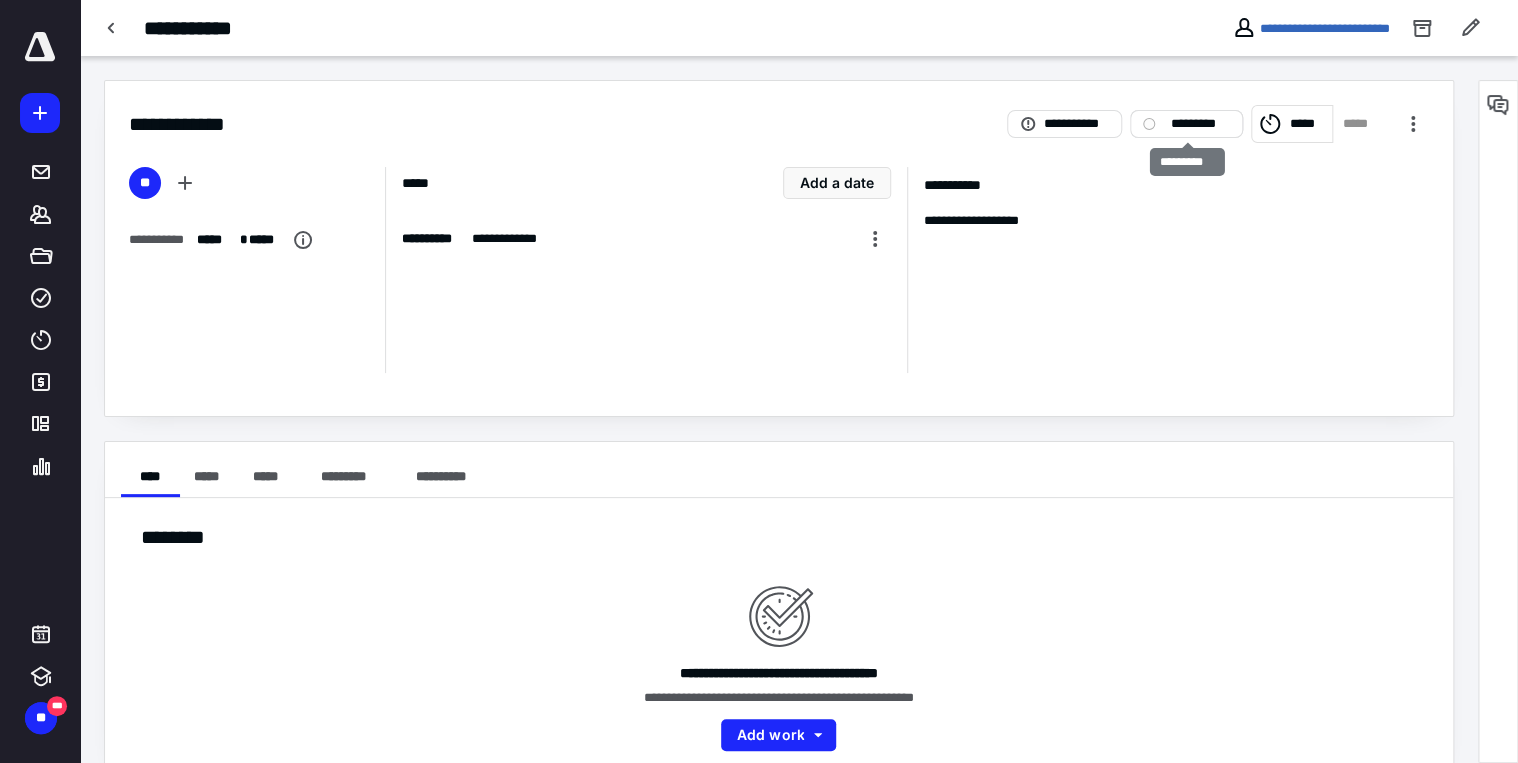 click on "*********" at bounding box center [1200, 124] 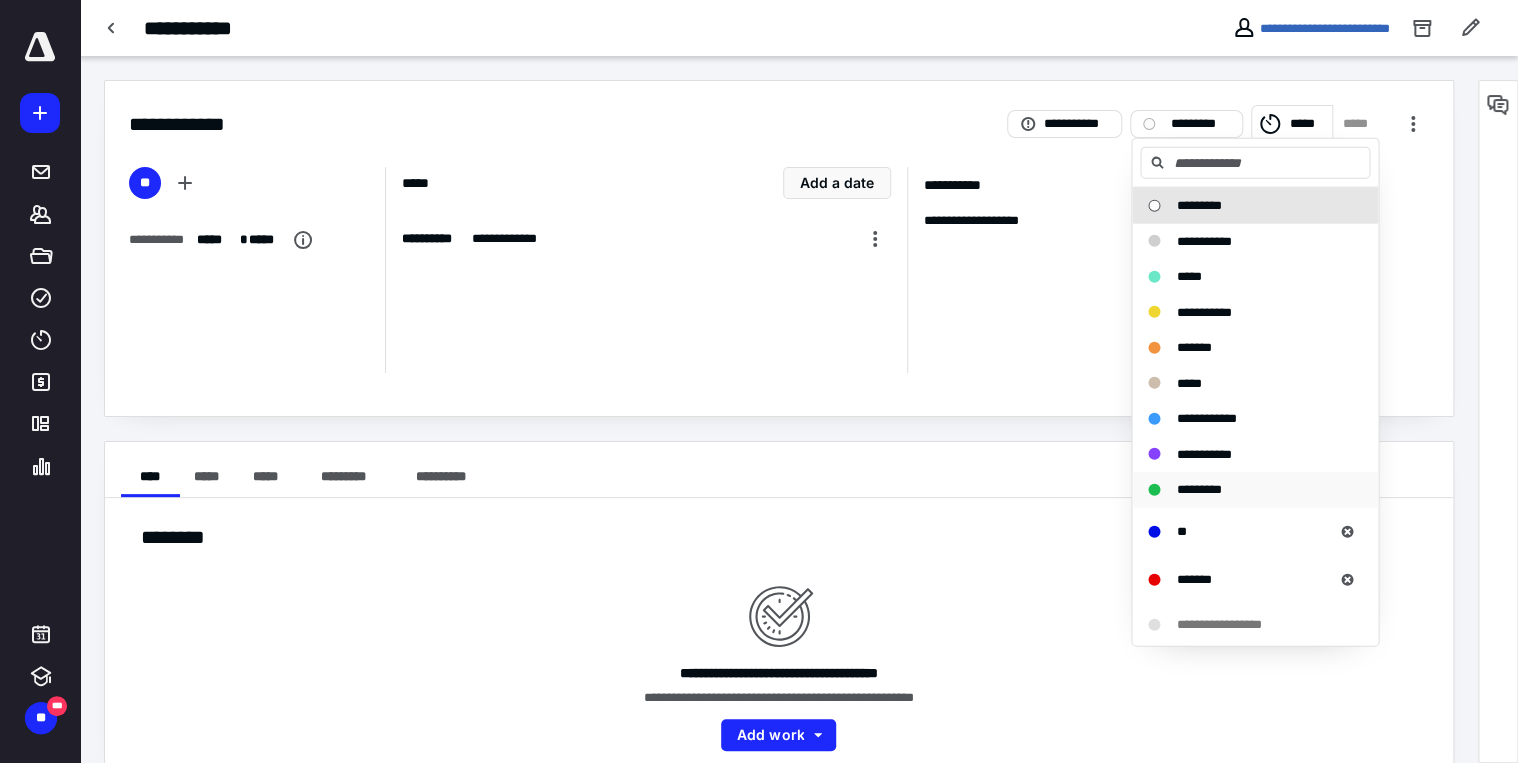 click on "*********" at bounding box center [1198, 490] 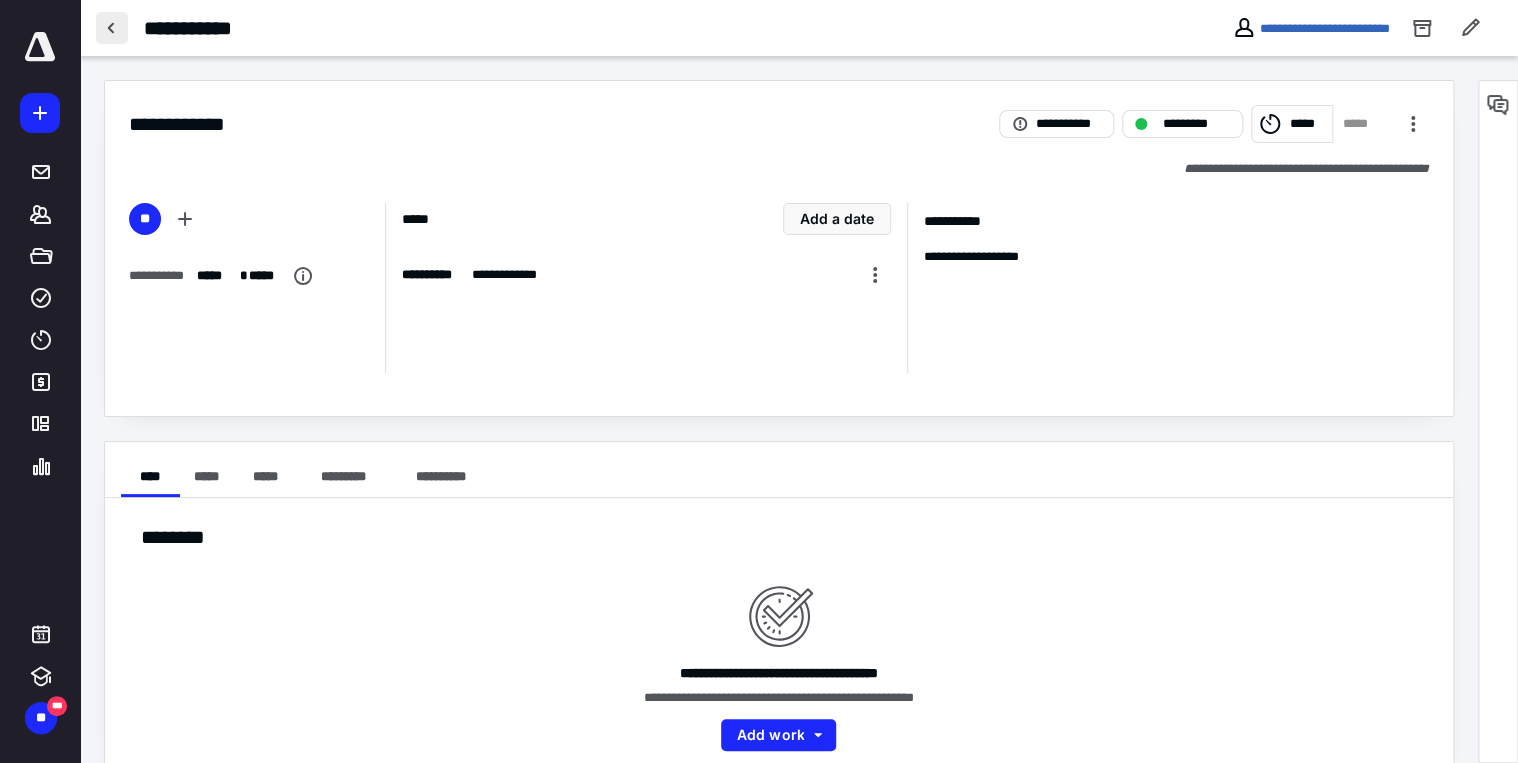 click at bounding box center (112, 28) 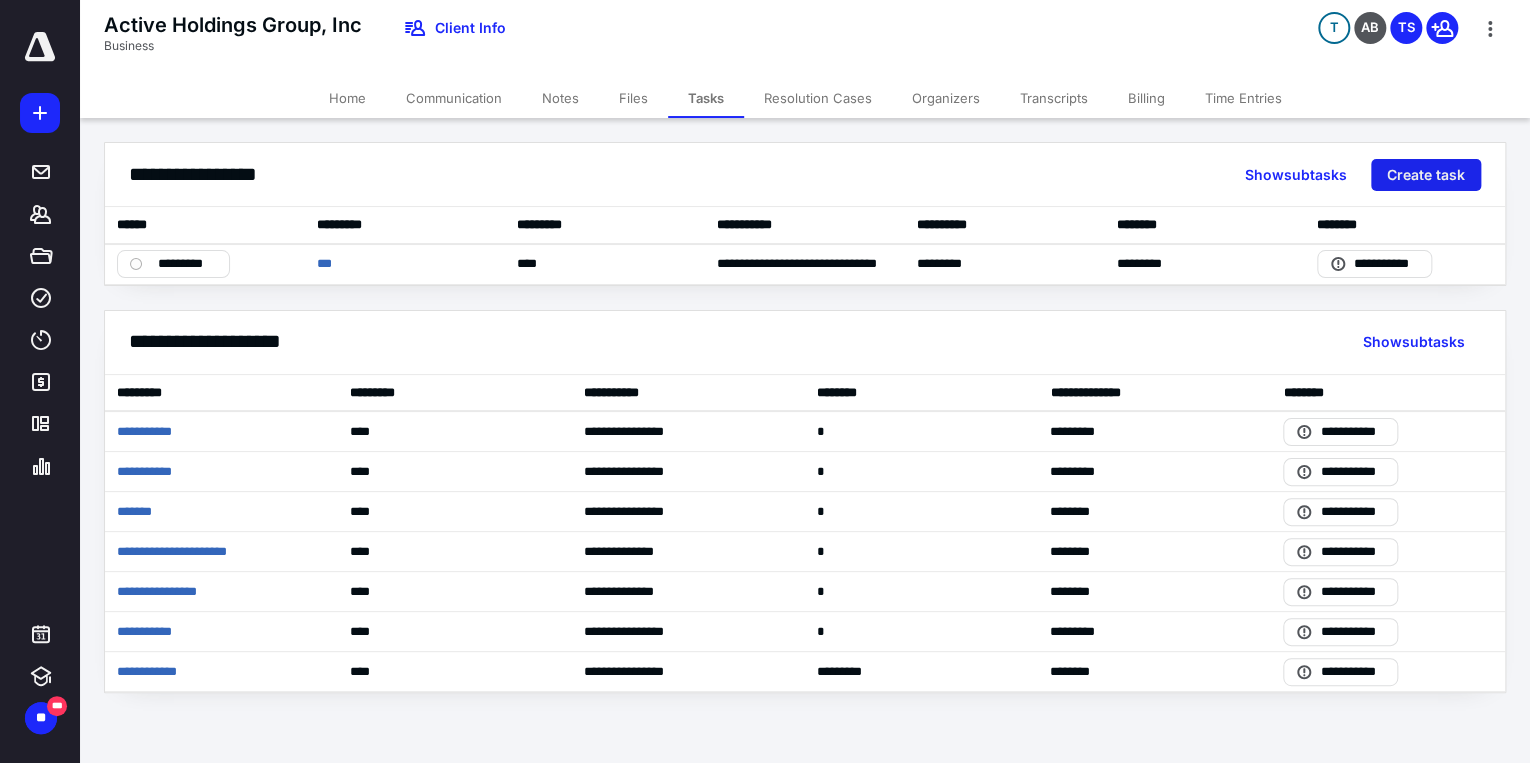 click on "Create task" at bounding box center (1426, 175) 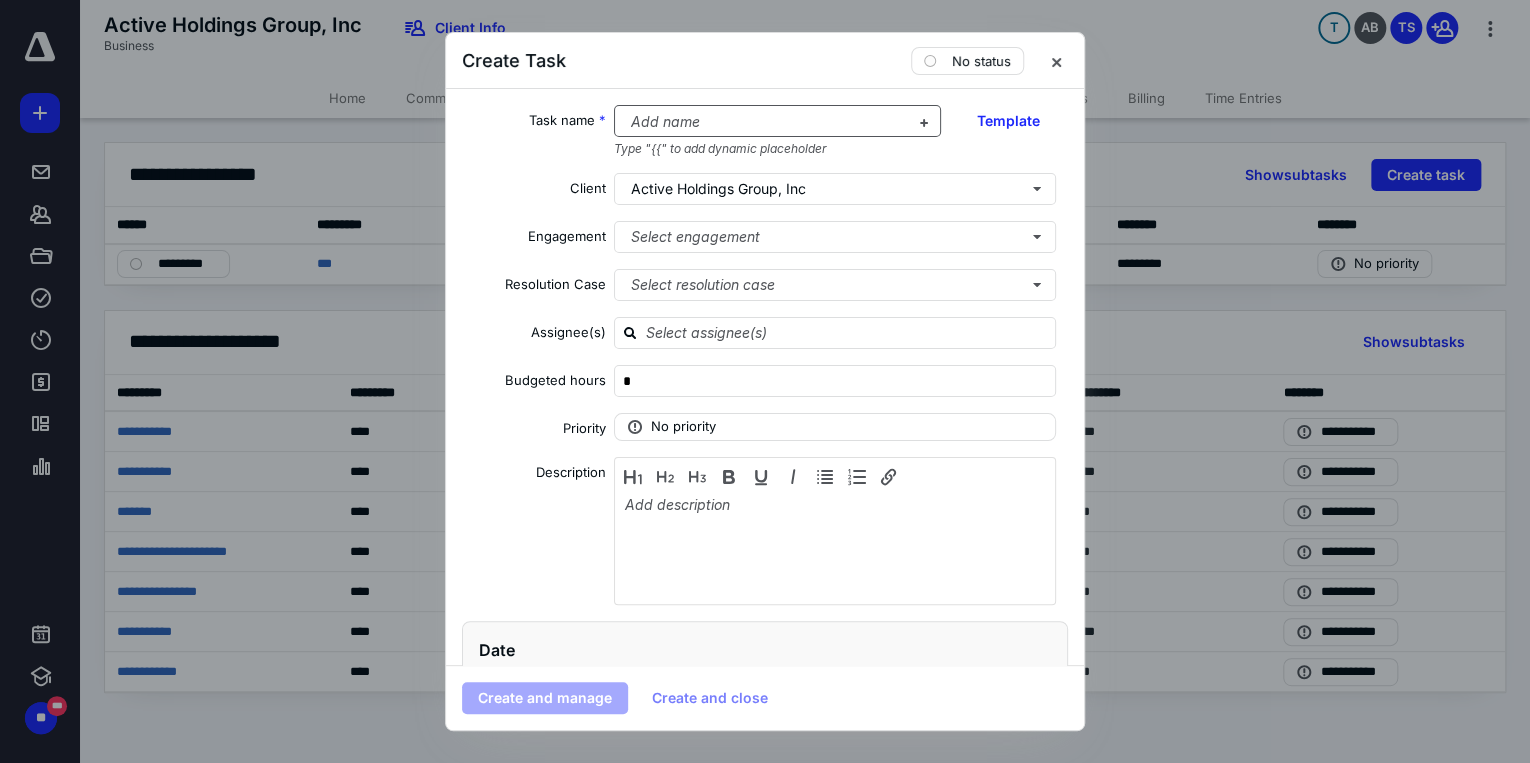 click at bounding box center [766, 122] 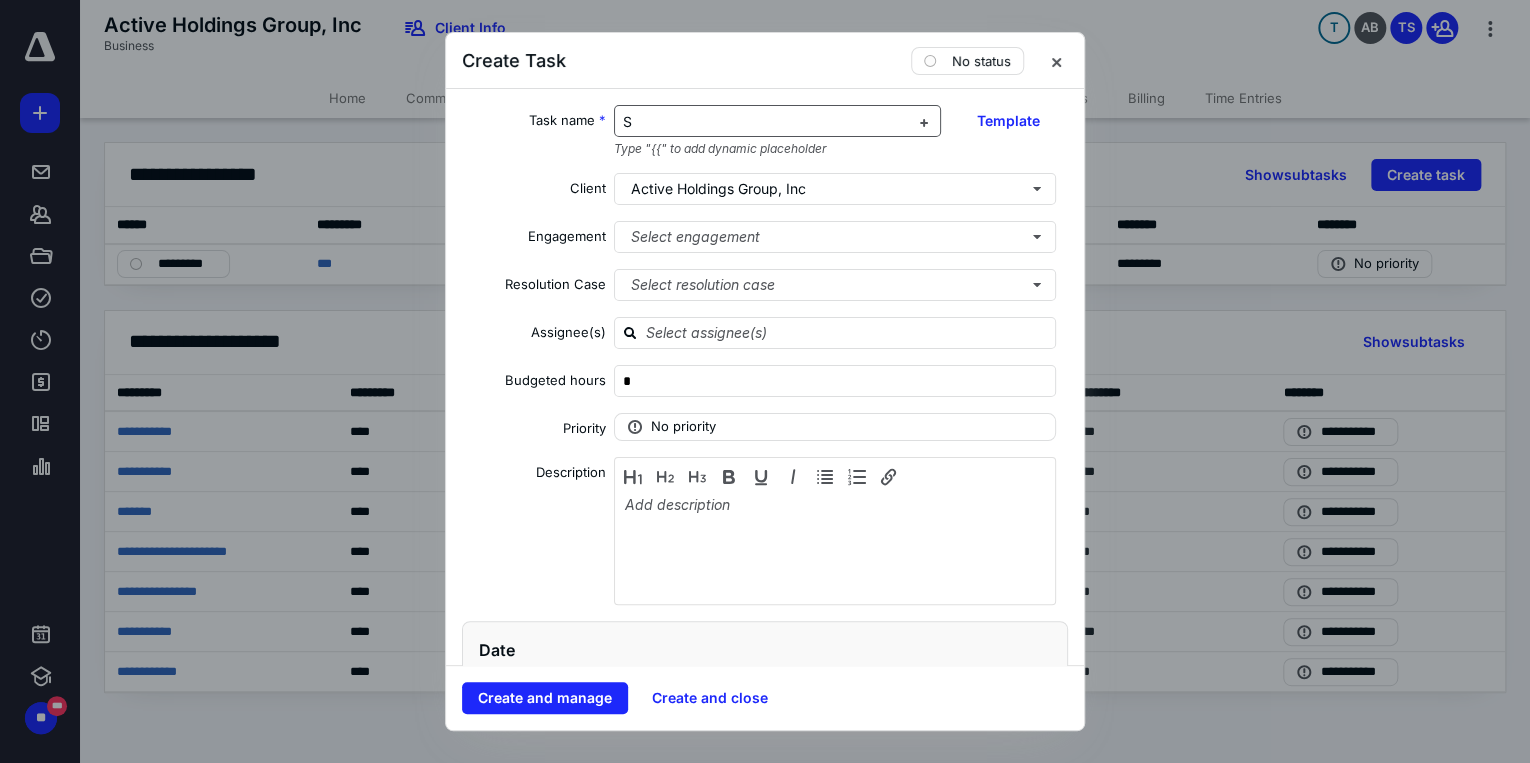 type 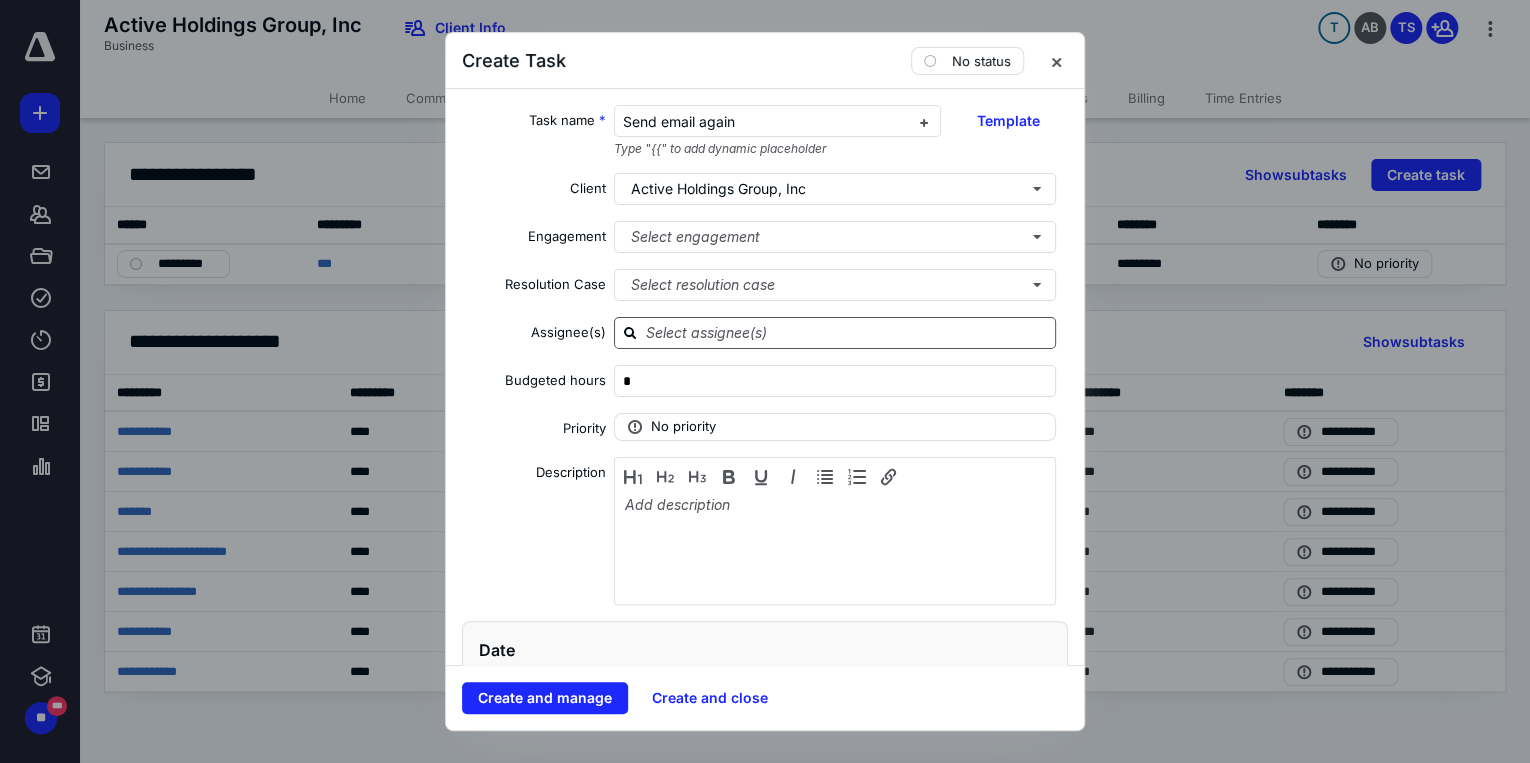 click at bounding box center [847, 332] 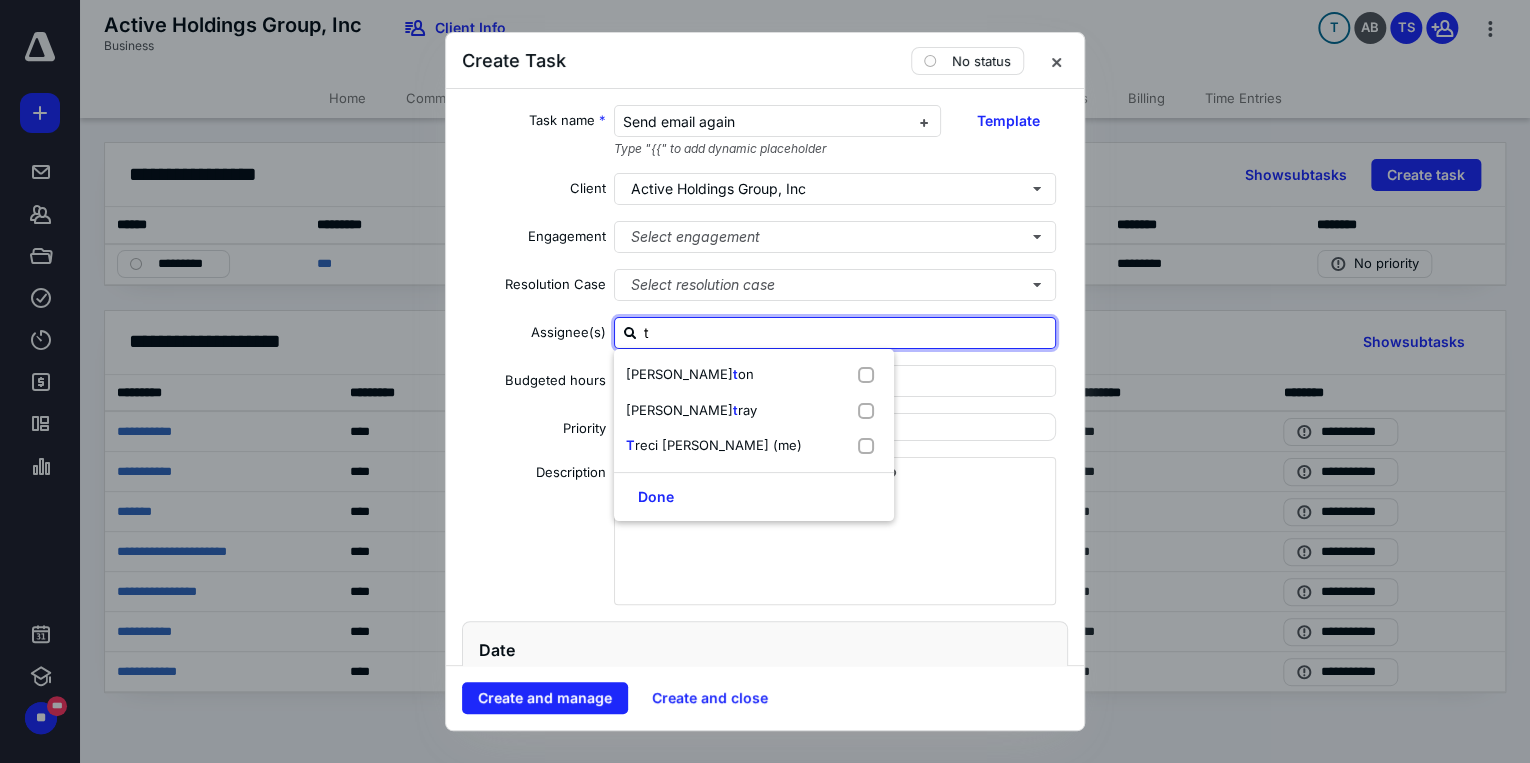 type on "tr" 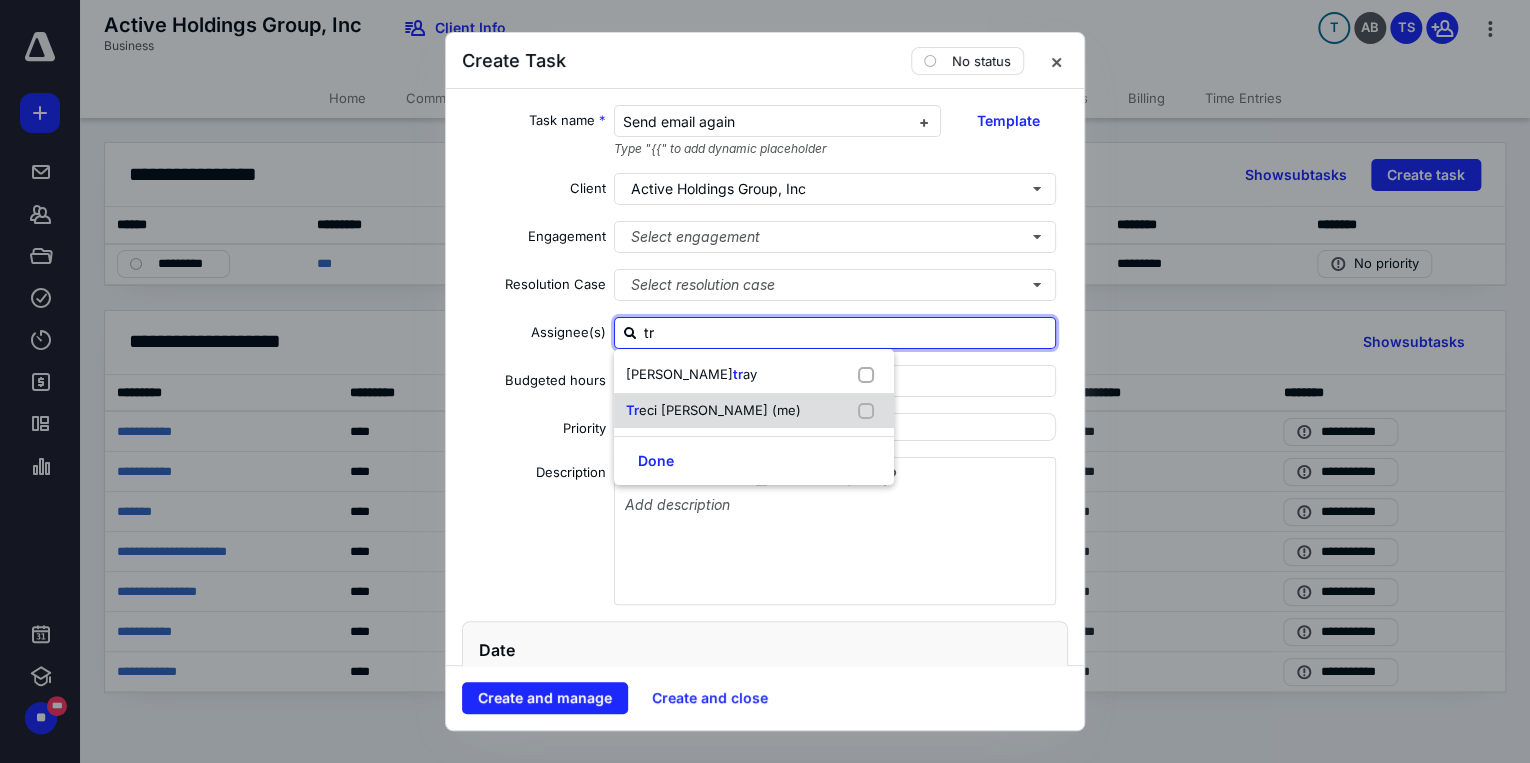 click on "Tr eci [PERSON_NAME] (me)" at bounding box center [713, 411] 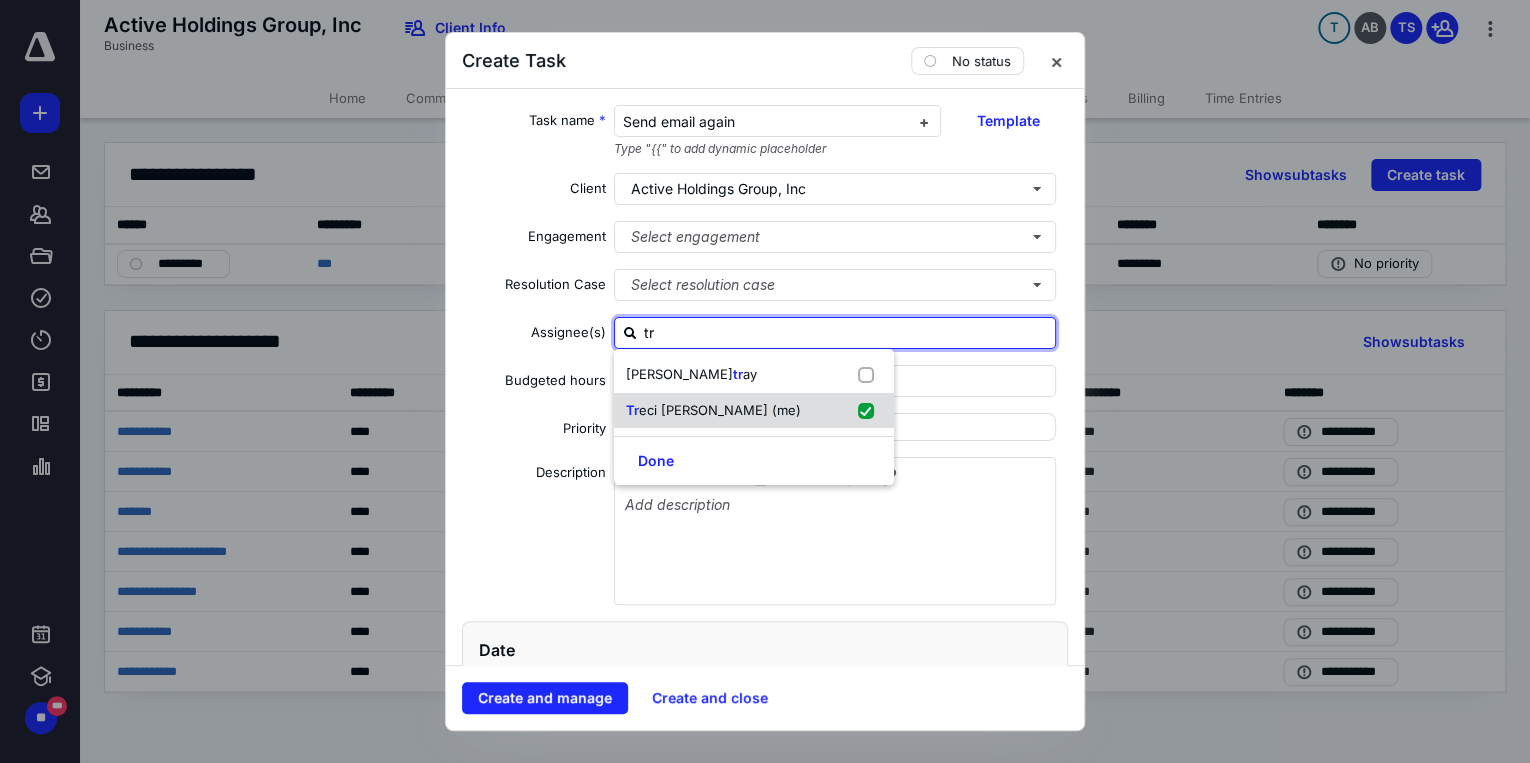 checkbox on "true" 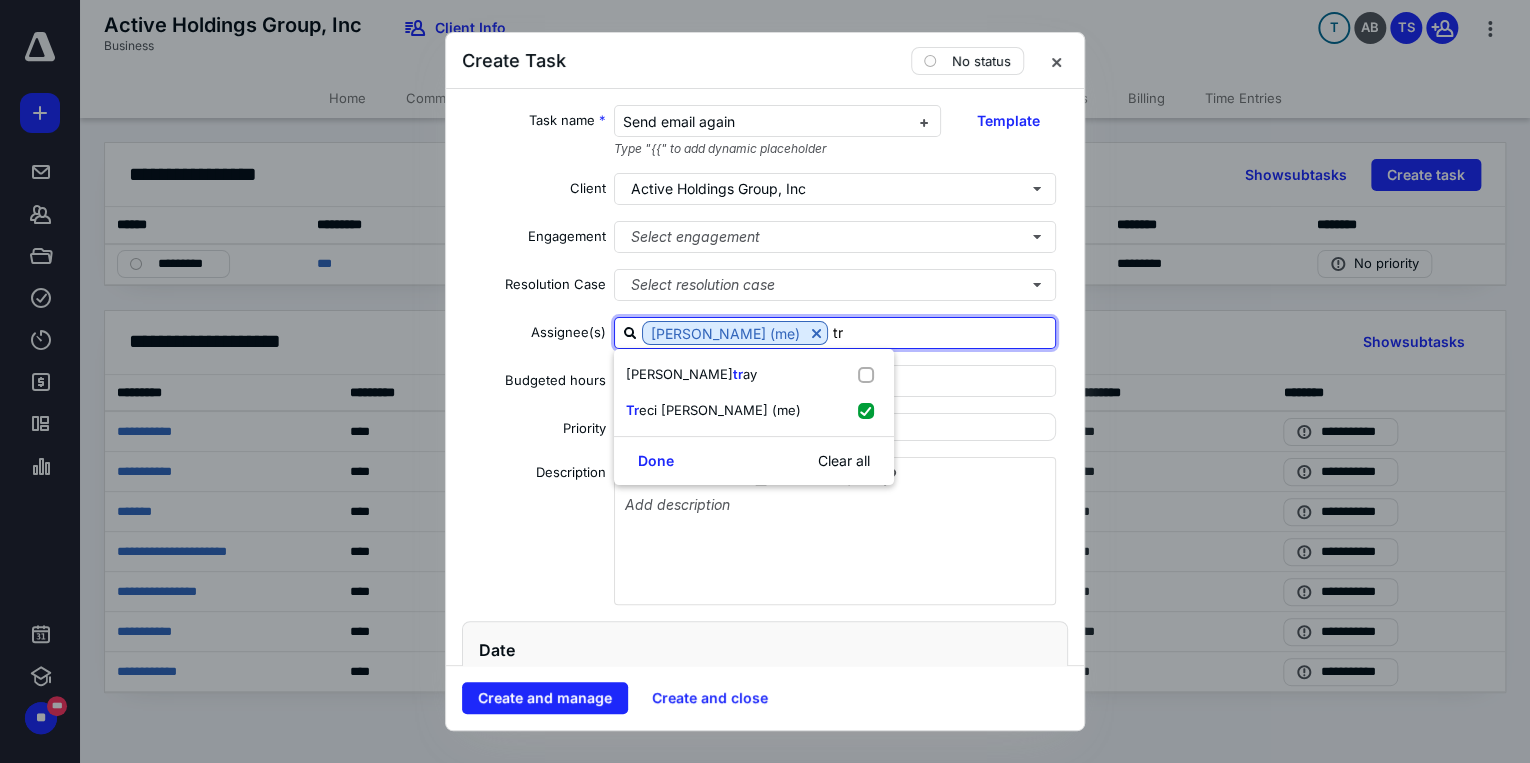 type on "tr" 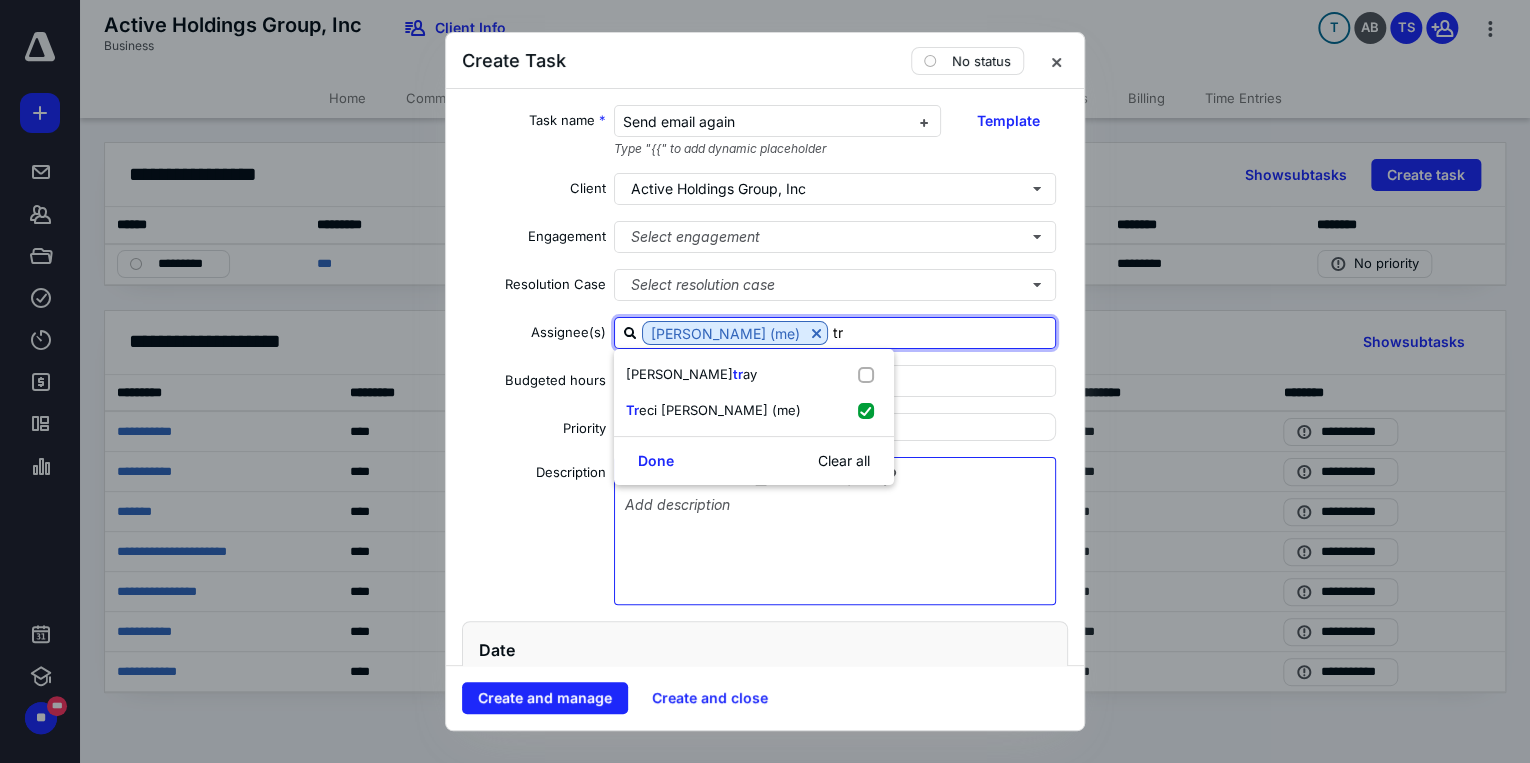 click at bounding box center [835, 546] 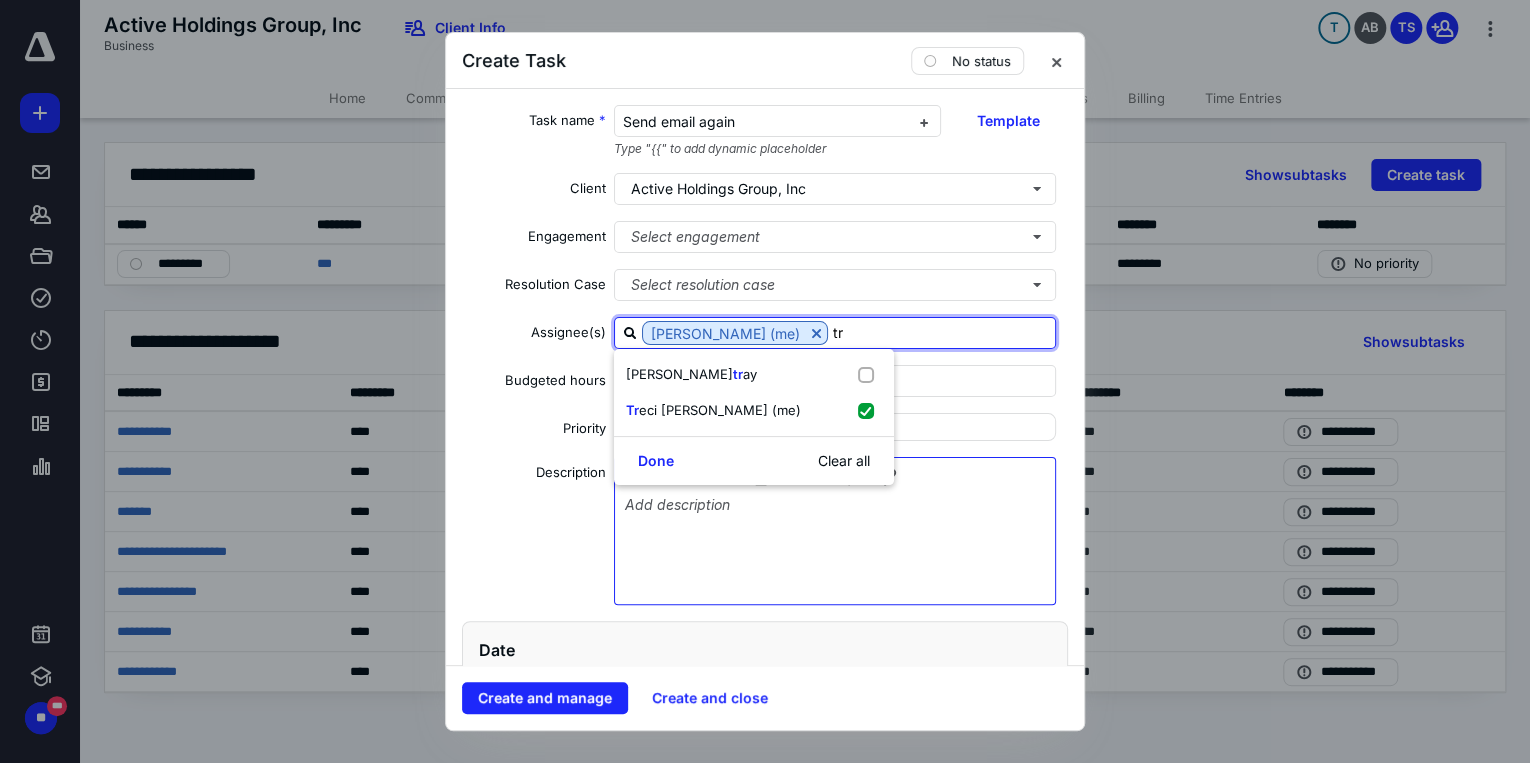 type 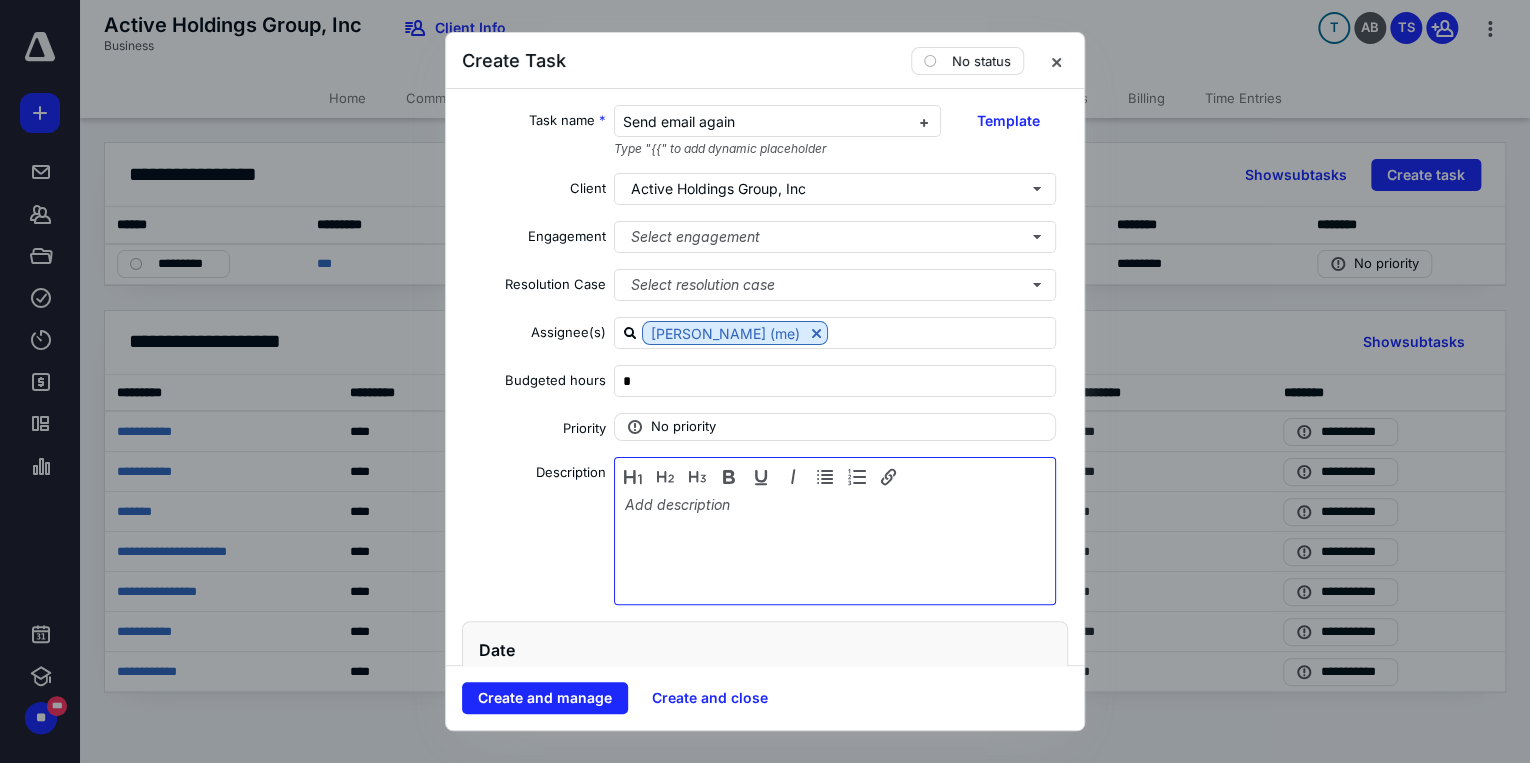 type 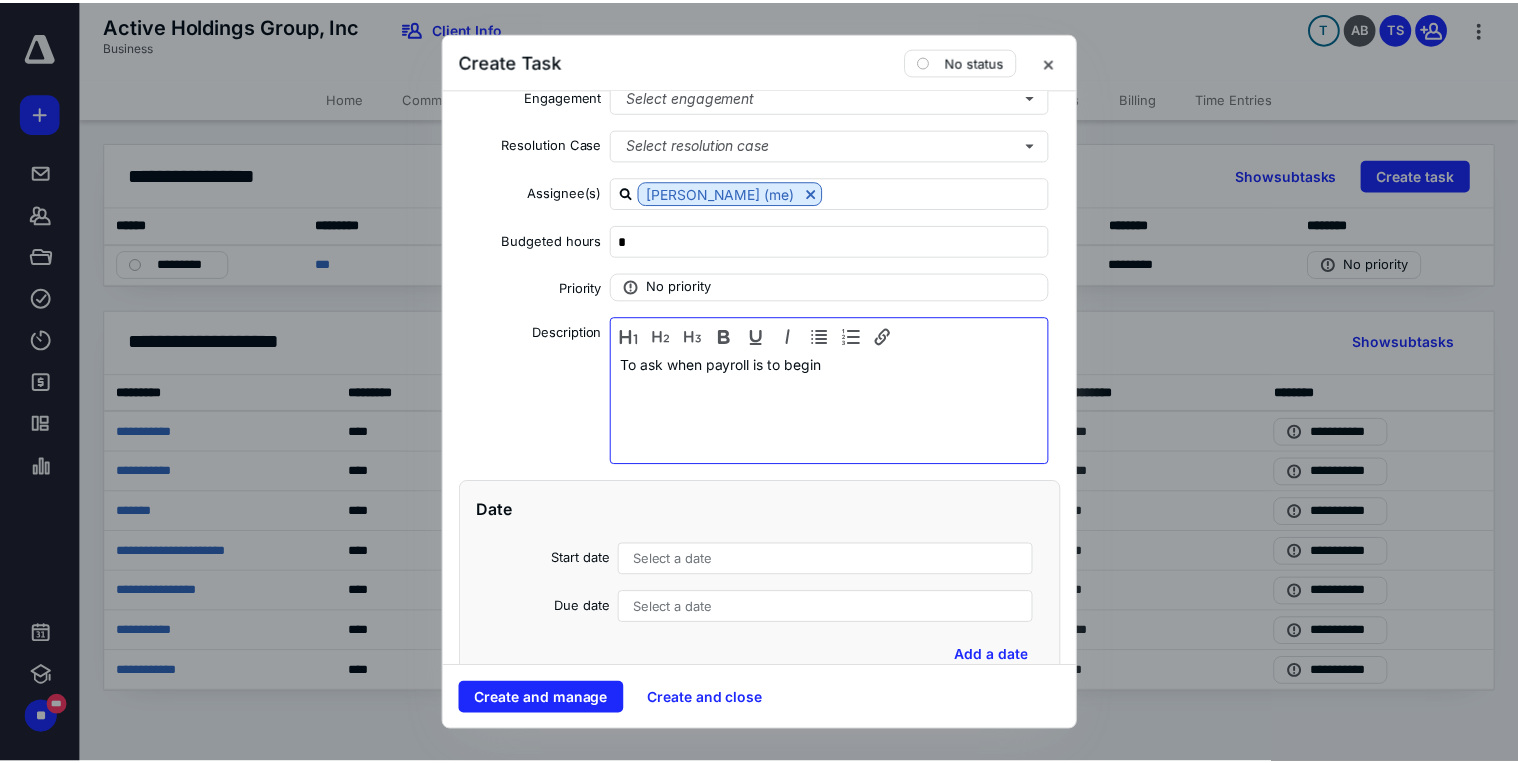 scroll, scrollTop: 160, scrollLeft: 0, axis: vertical 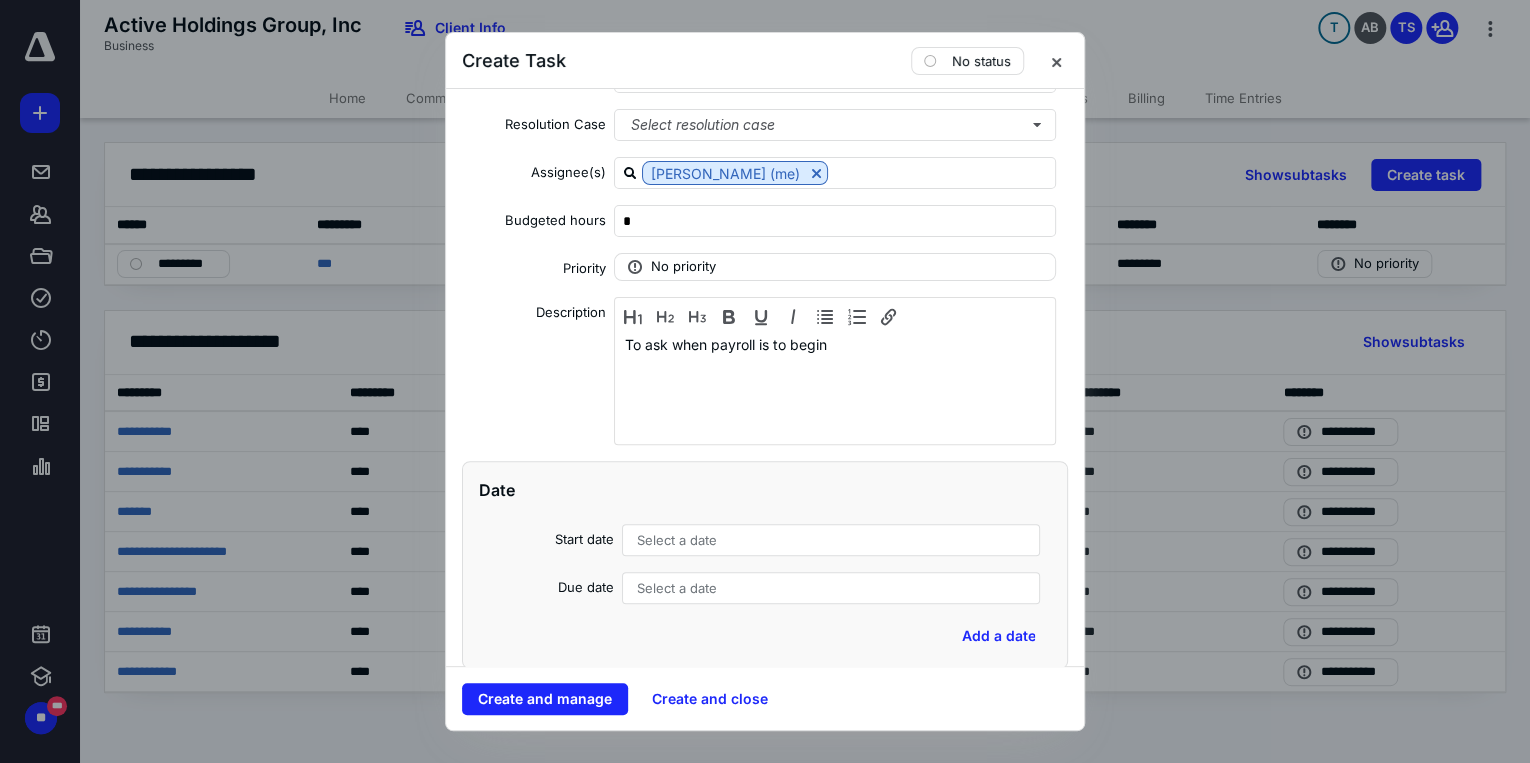 click on "Select a date" at bounding box center [677, 540] 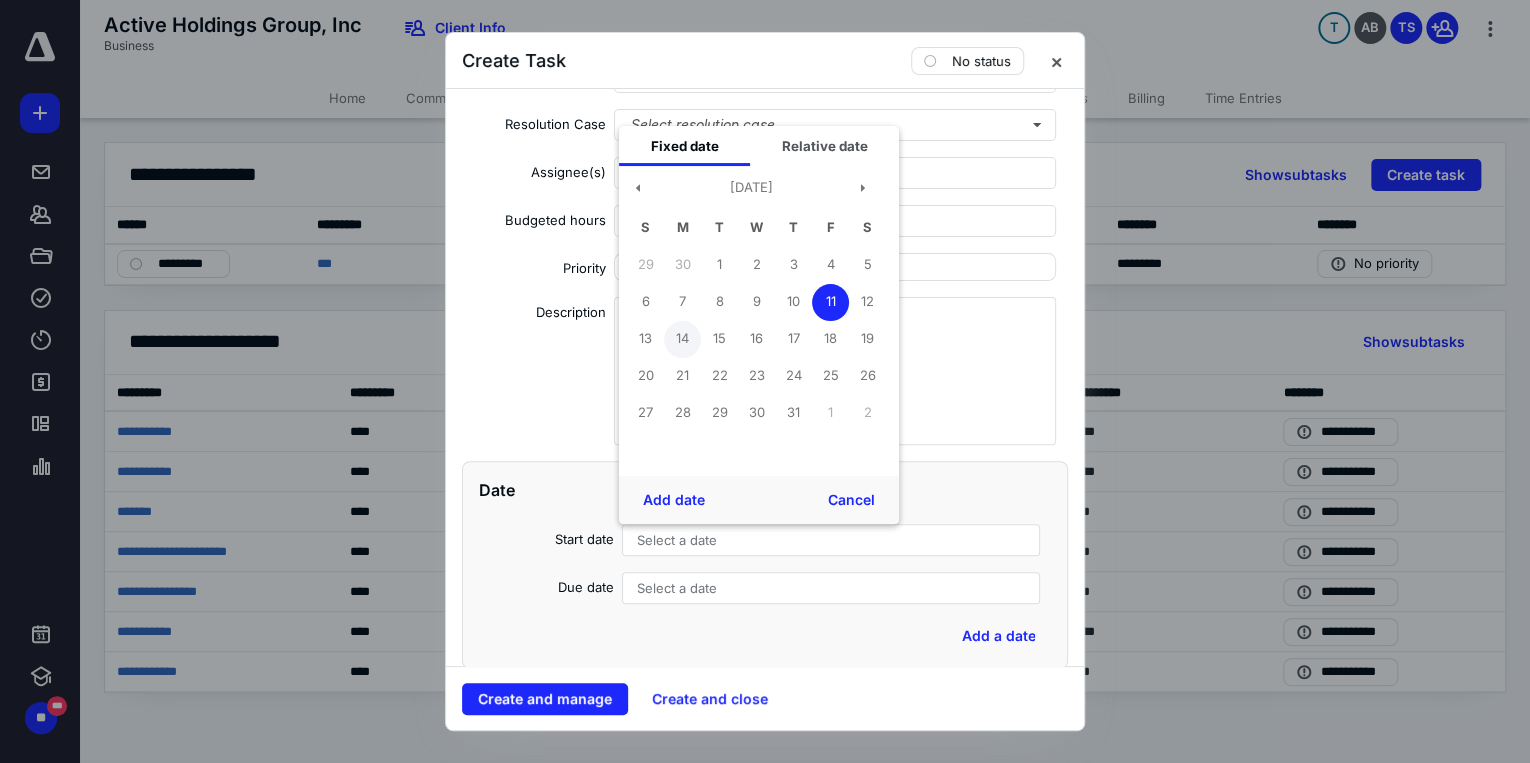 click on "14" at bounding box center (682, 339) 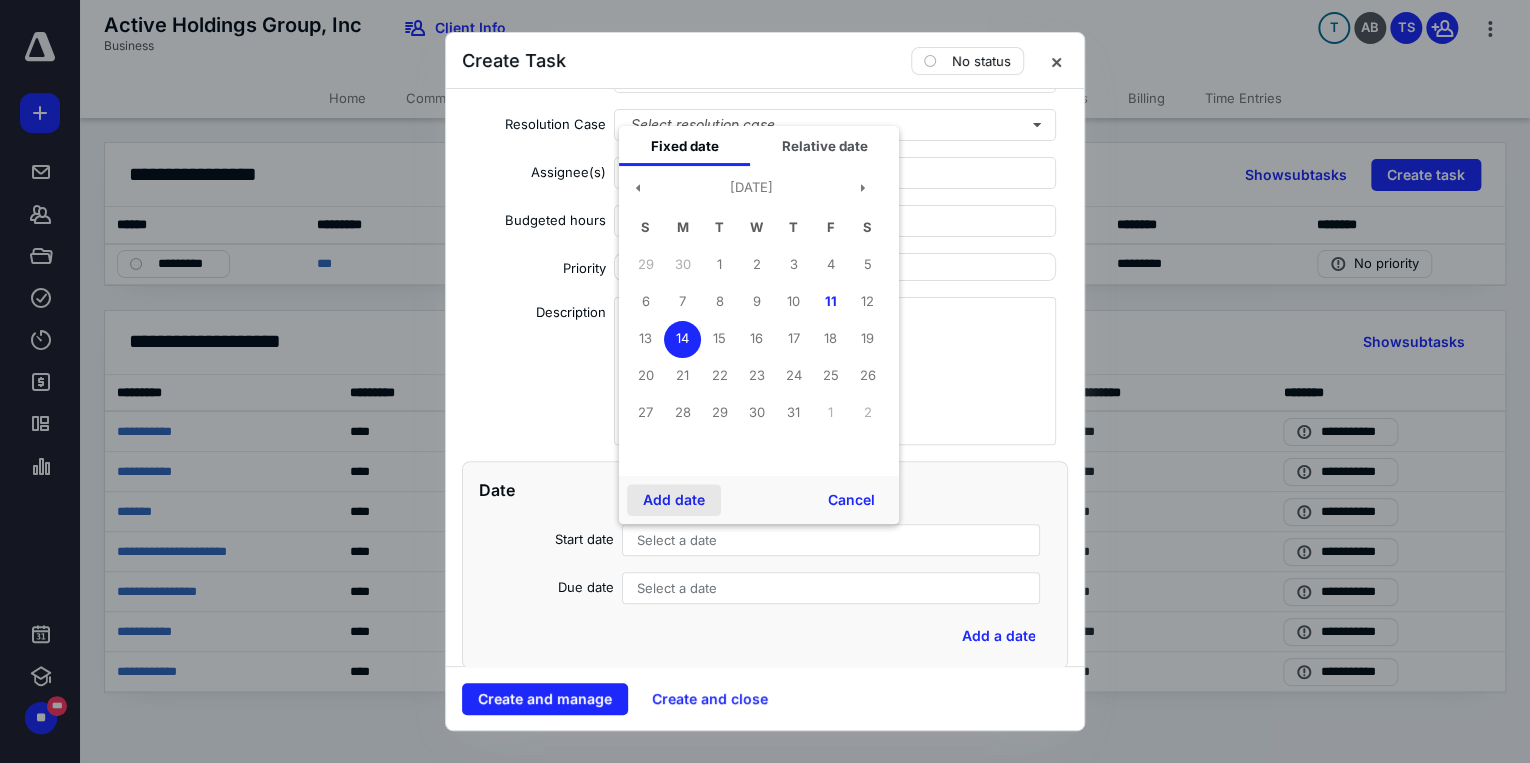 click on "Add date" at bounding box center [674, 500] 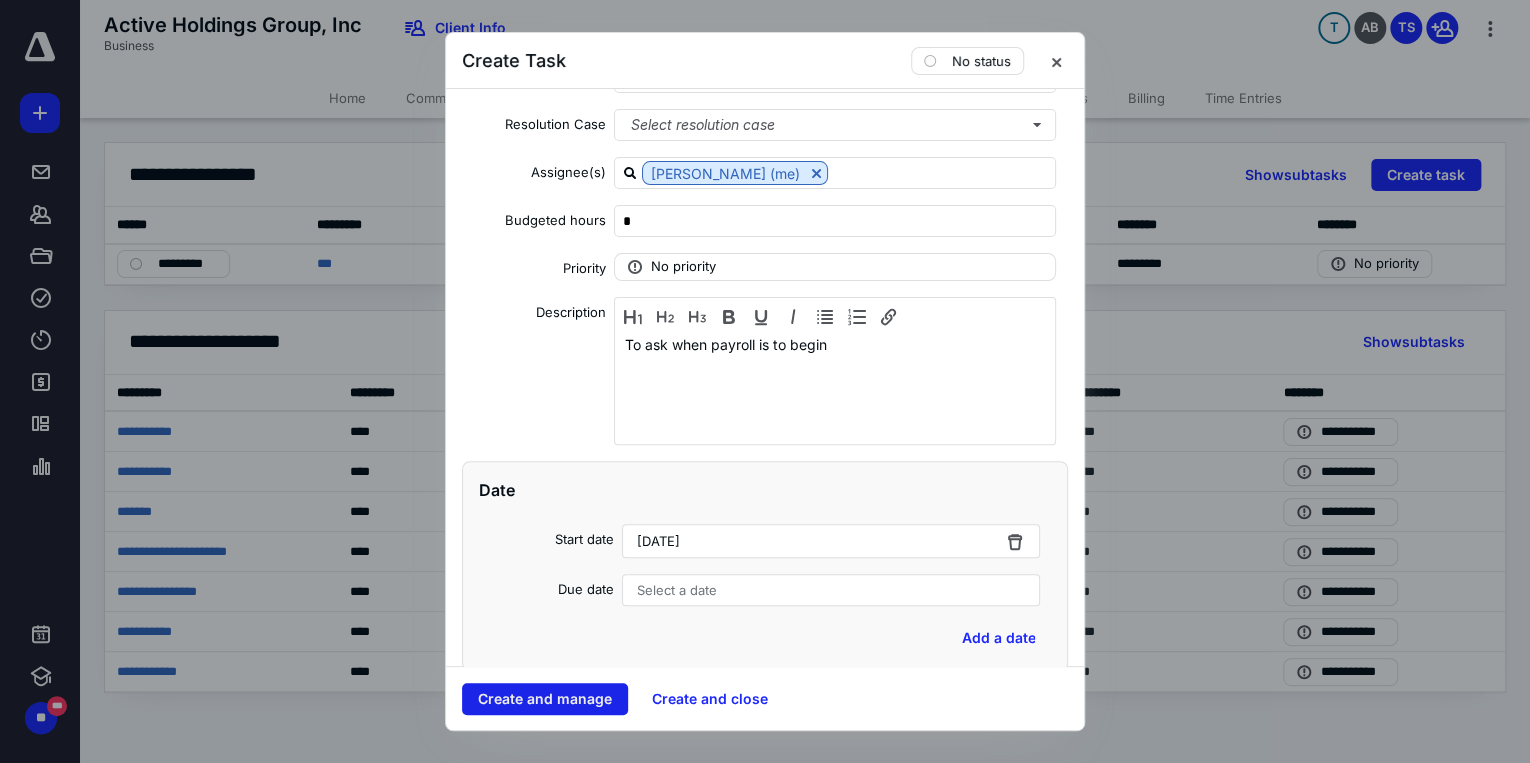 click on "Create and manage" at bounding box center (545, 699) 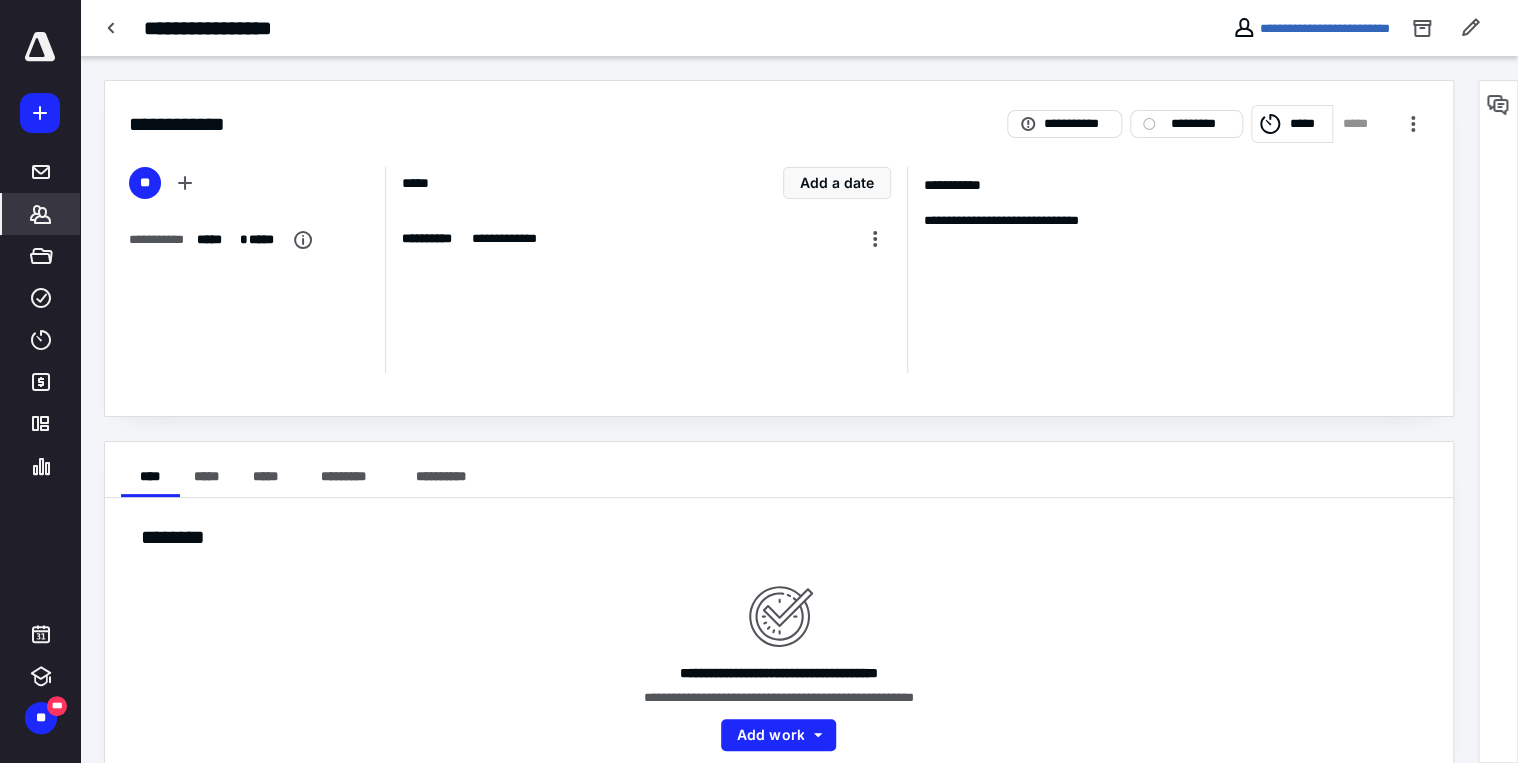 click 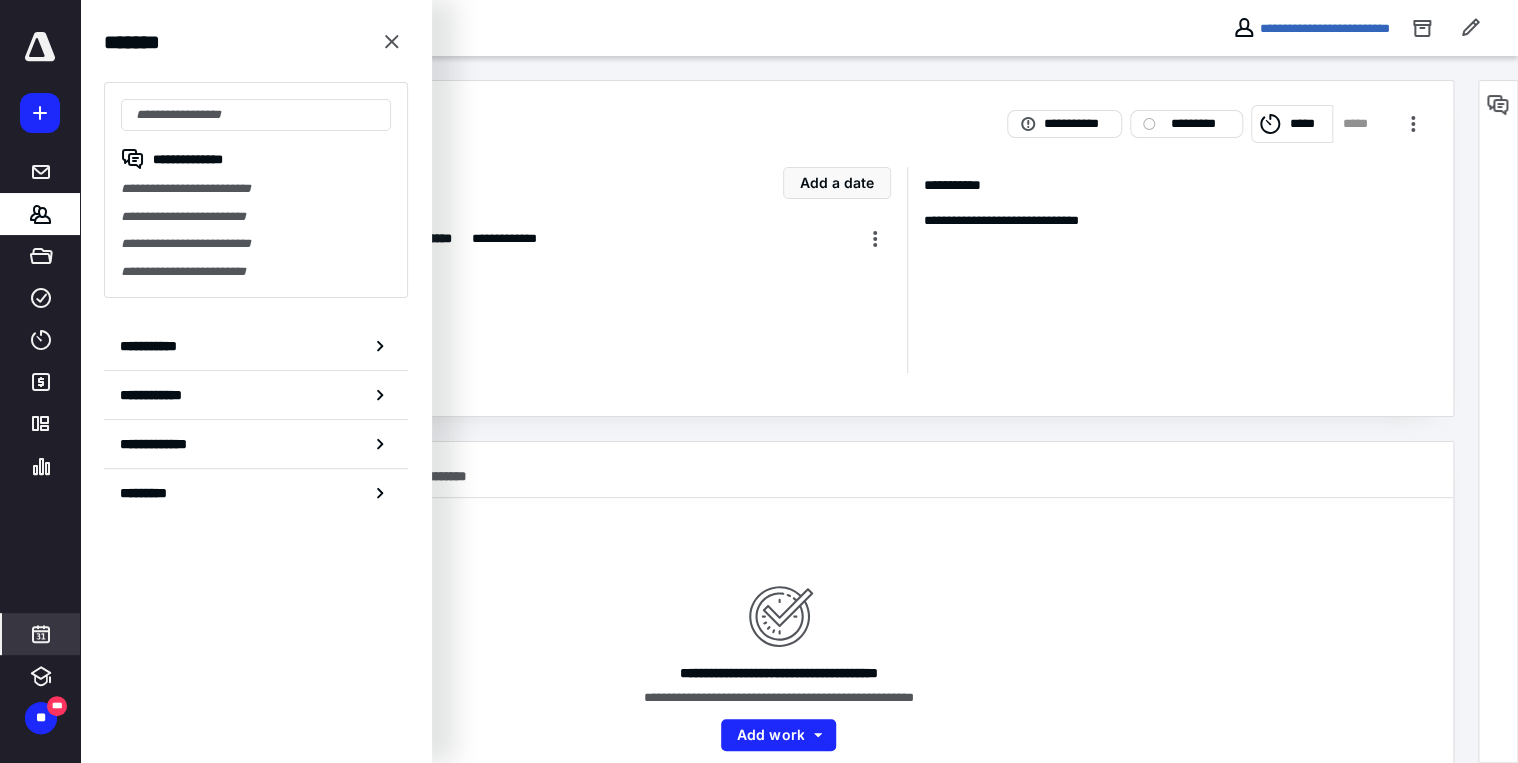 click at bounding box center [41, 634] 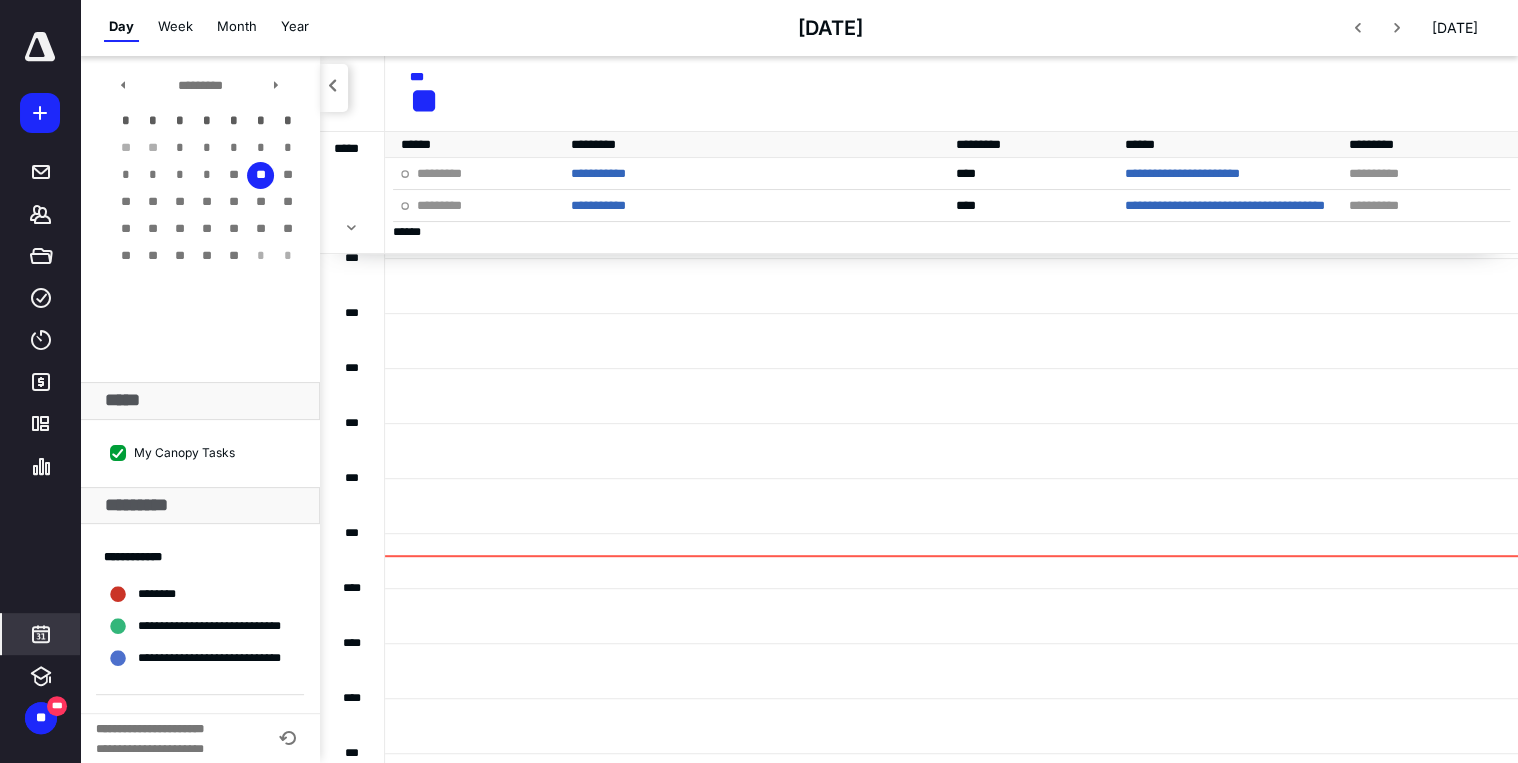 scroll, scrollTop: 144, scrollLeft: 0, axis: vertical 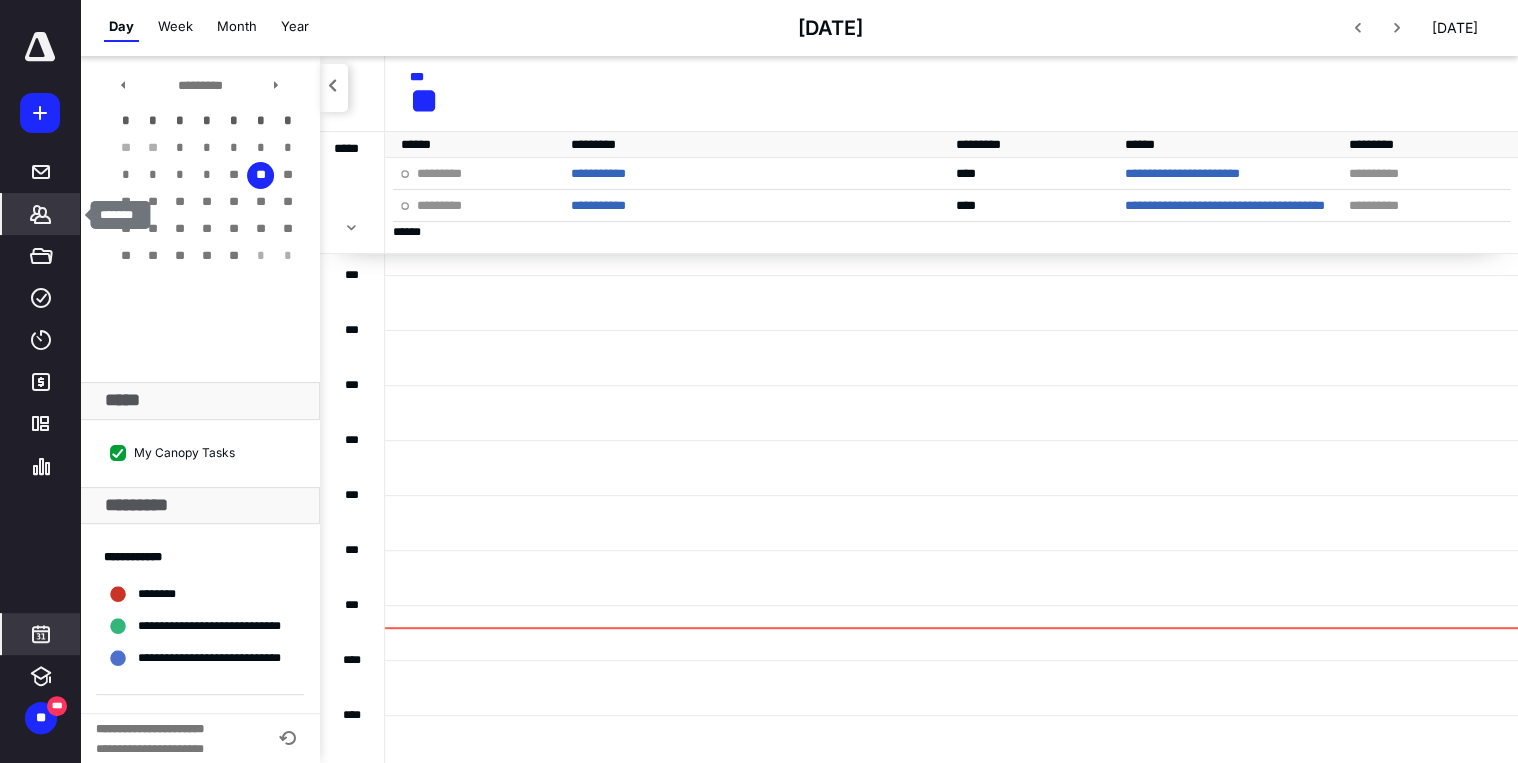 click on "*******" at bounding box center (41, 214) 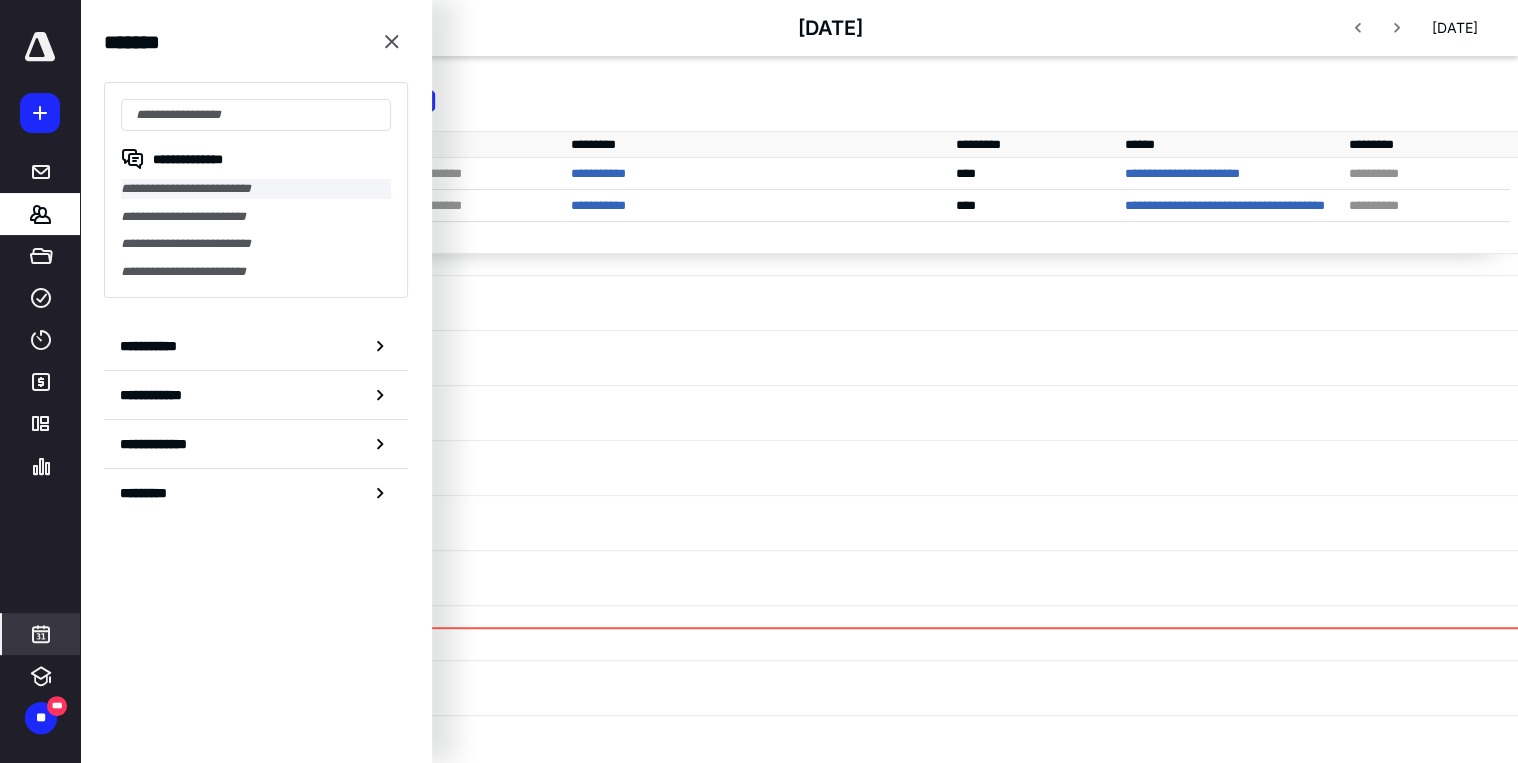 click on "**********" at bounding box center (256, 189) 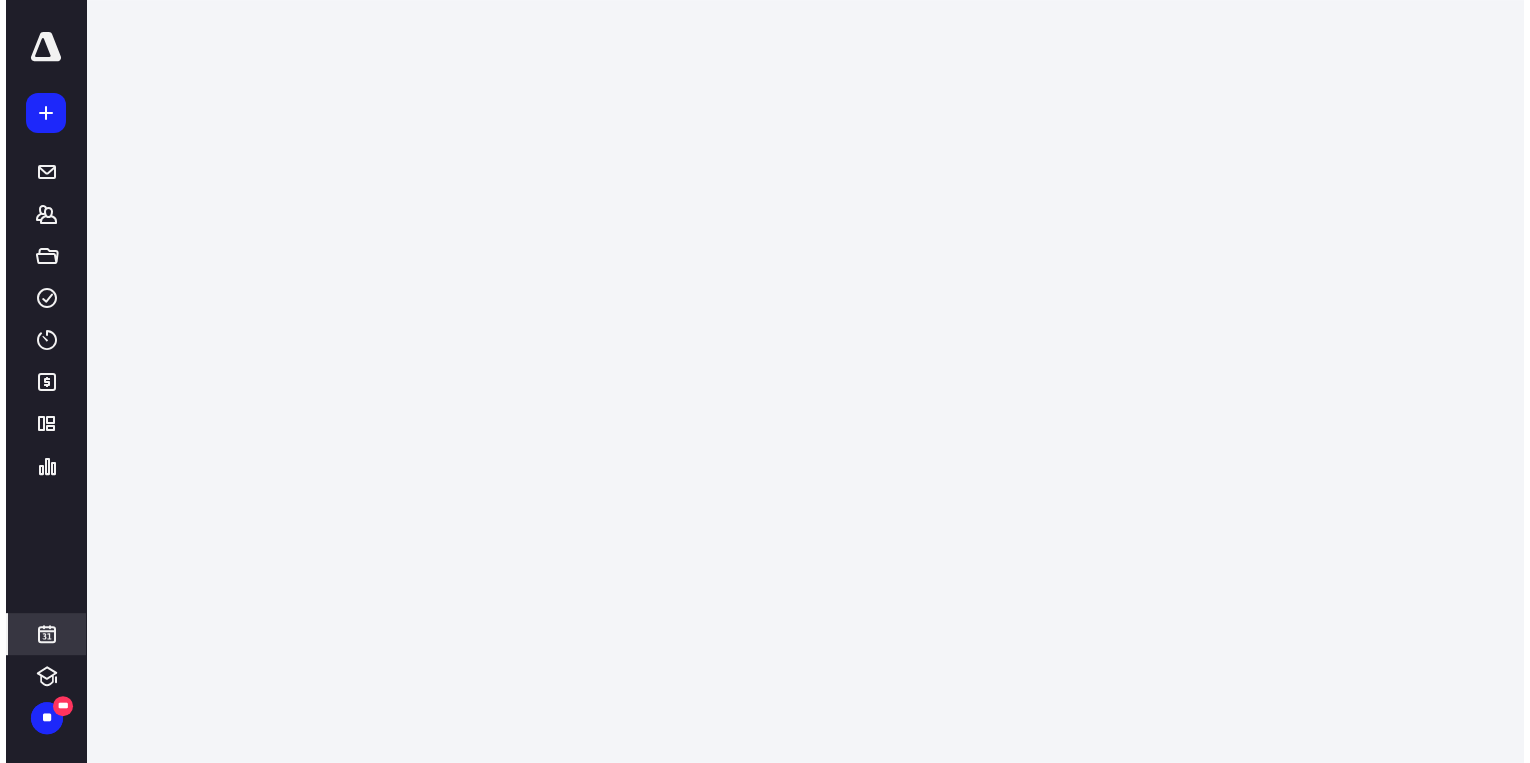 scroll, scrollTop: 0, scrollLeft: 0, axis: both 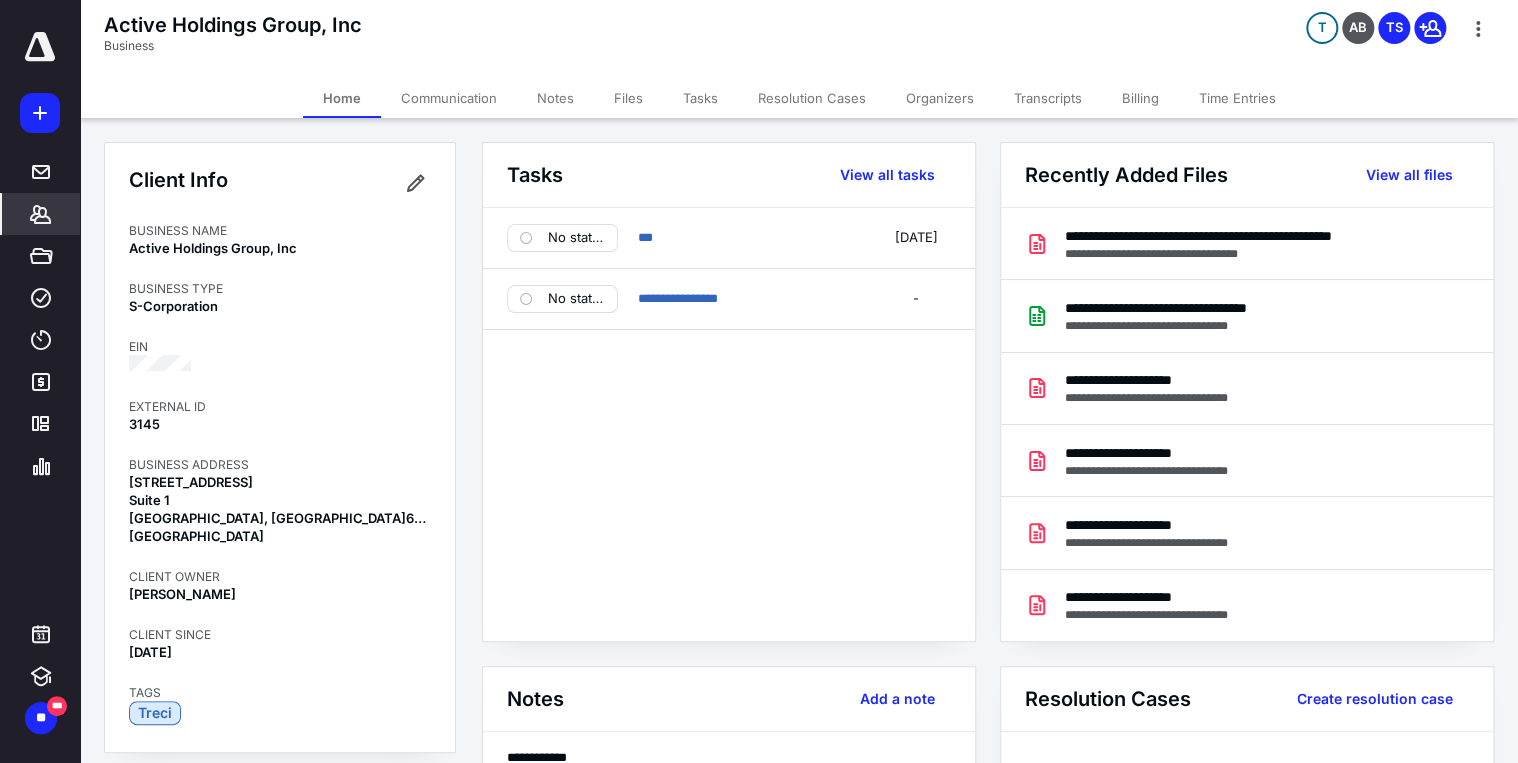 click on "Files" at bounding box center [628, 98] 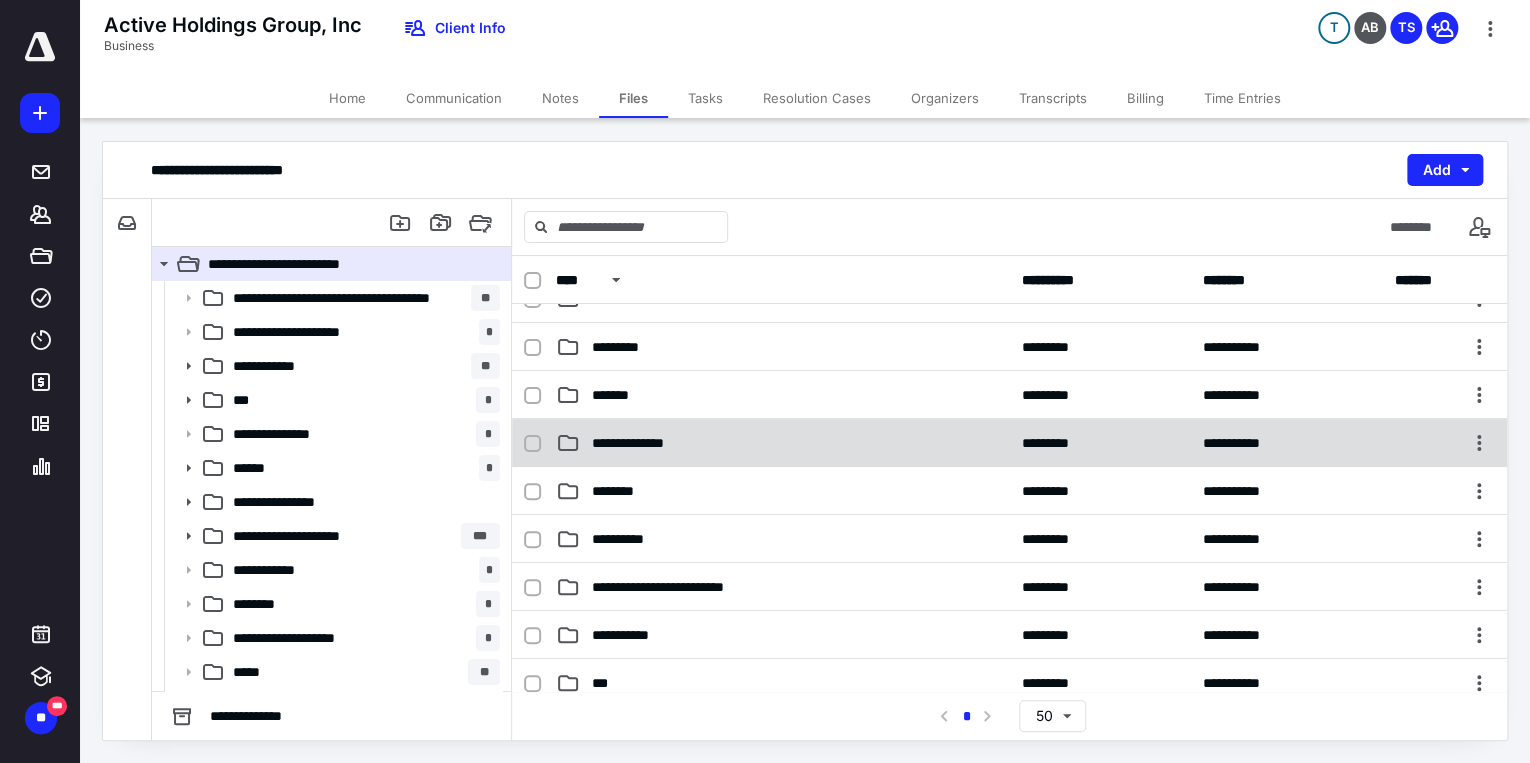 scroll, scrollTop: 800, scrollLeft: 0, axis: vertical 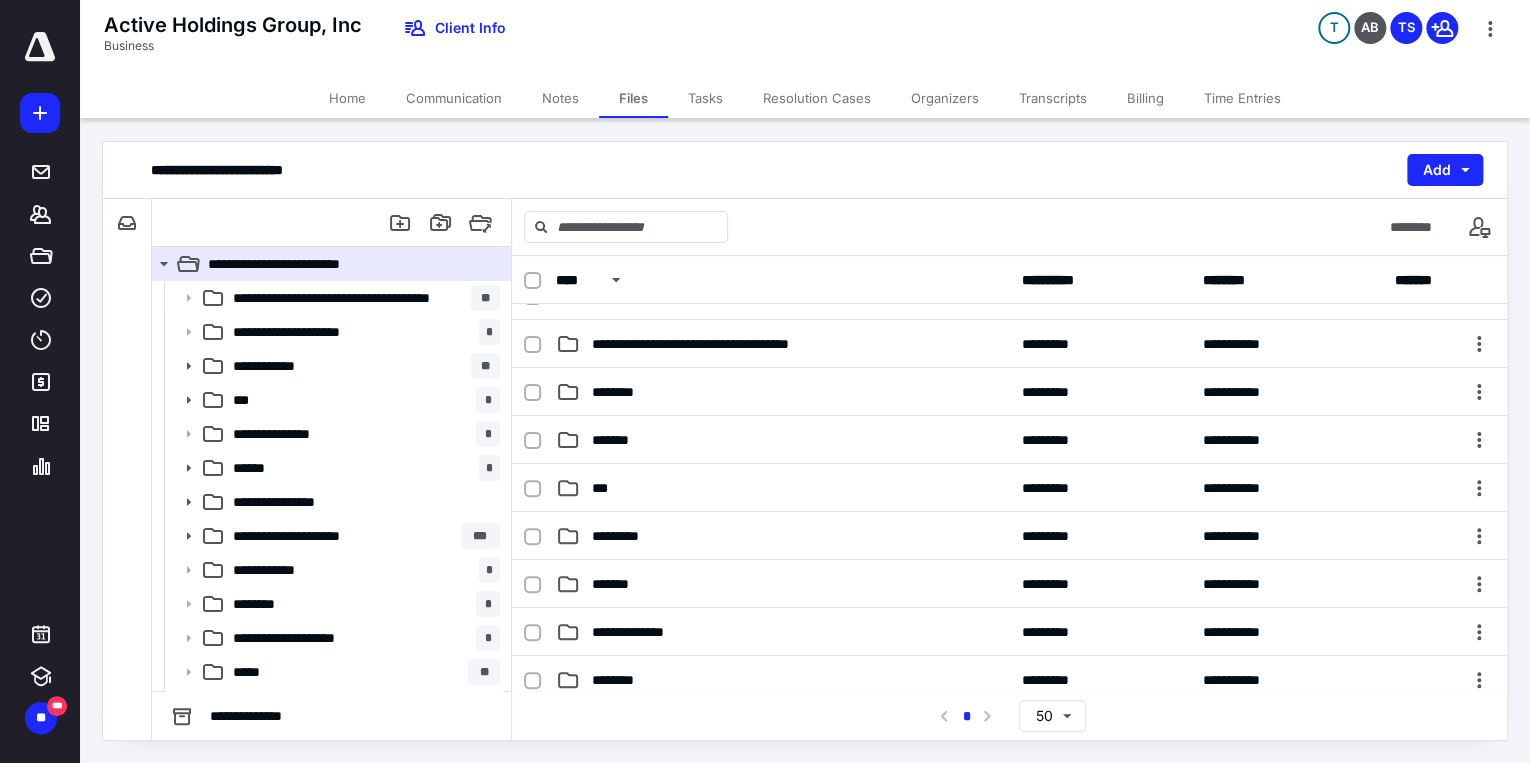 click on "Tasks" at bounding box center (705, 98) 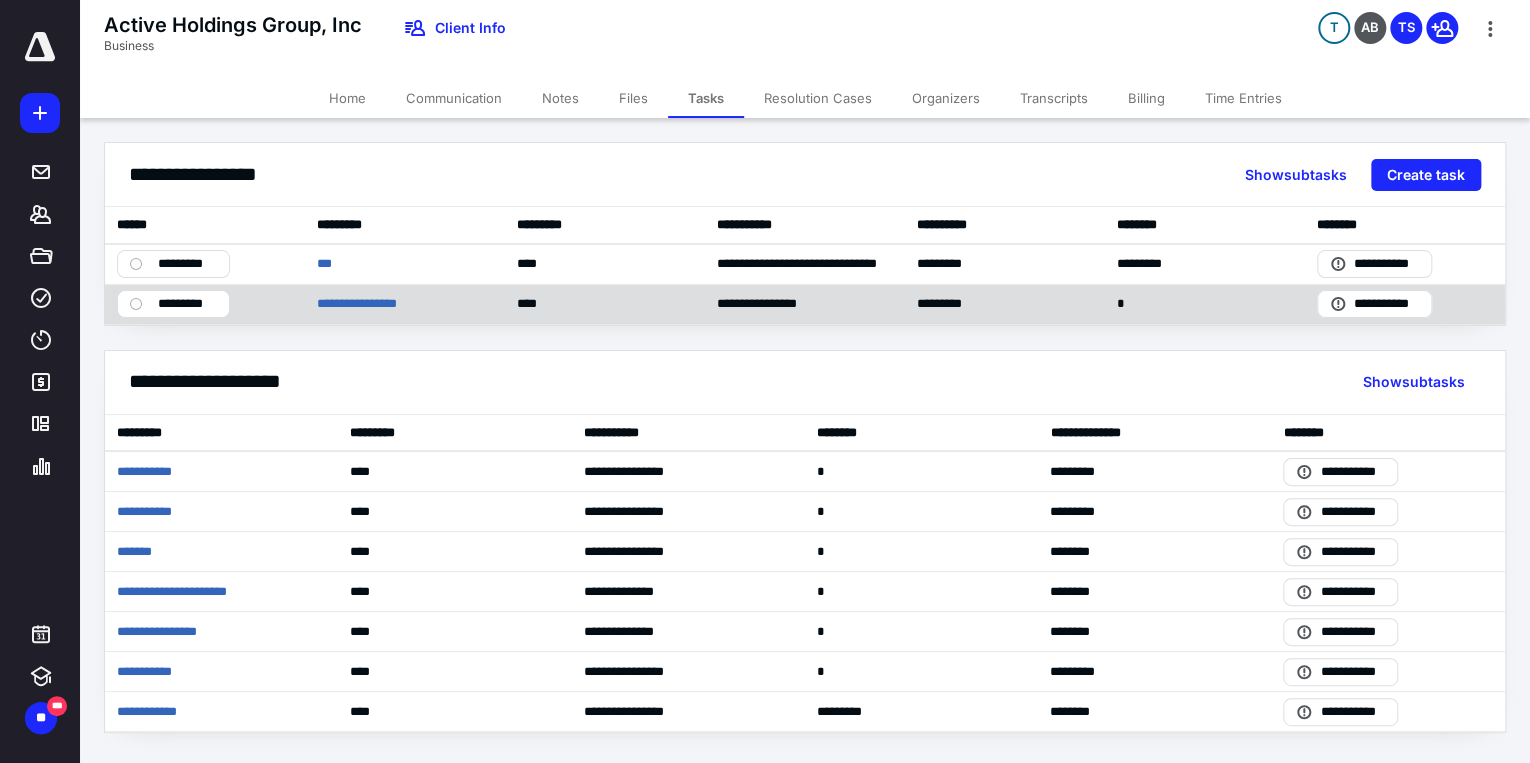 click on "*********" at bounding box center (187, 304) 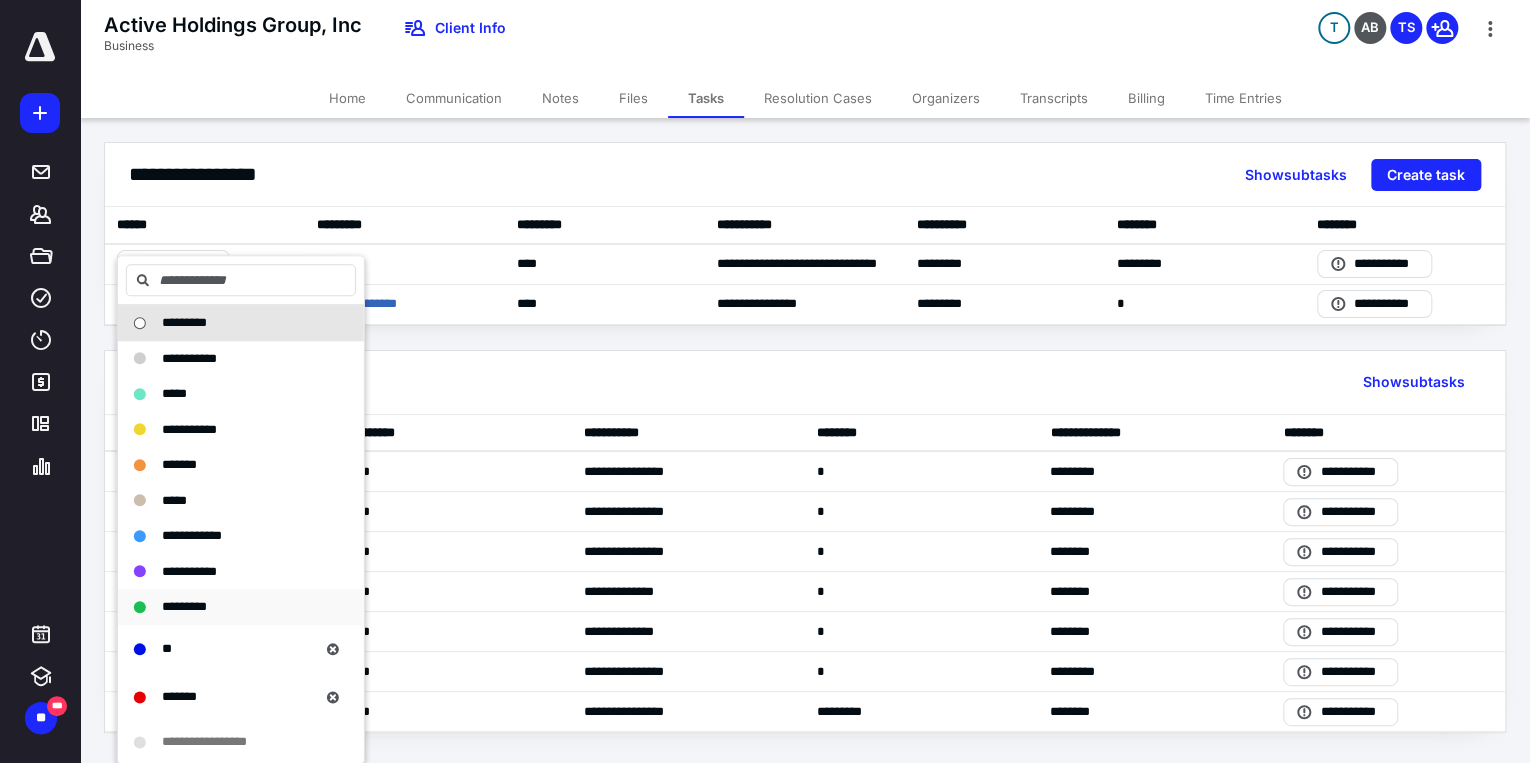click on "*********" at bounding box center (241, 607) 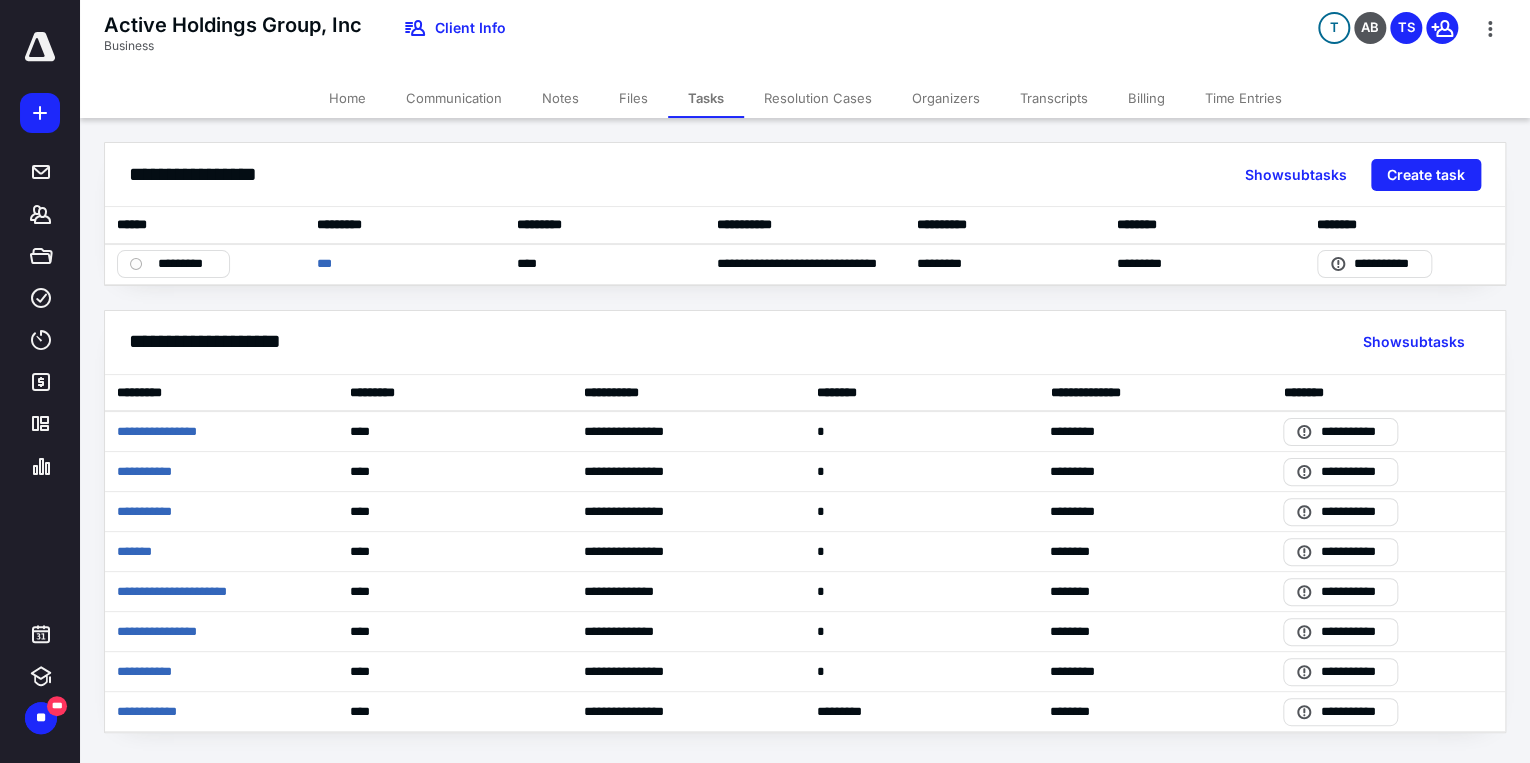 click on "Communication" at bounding box center (454, 98) 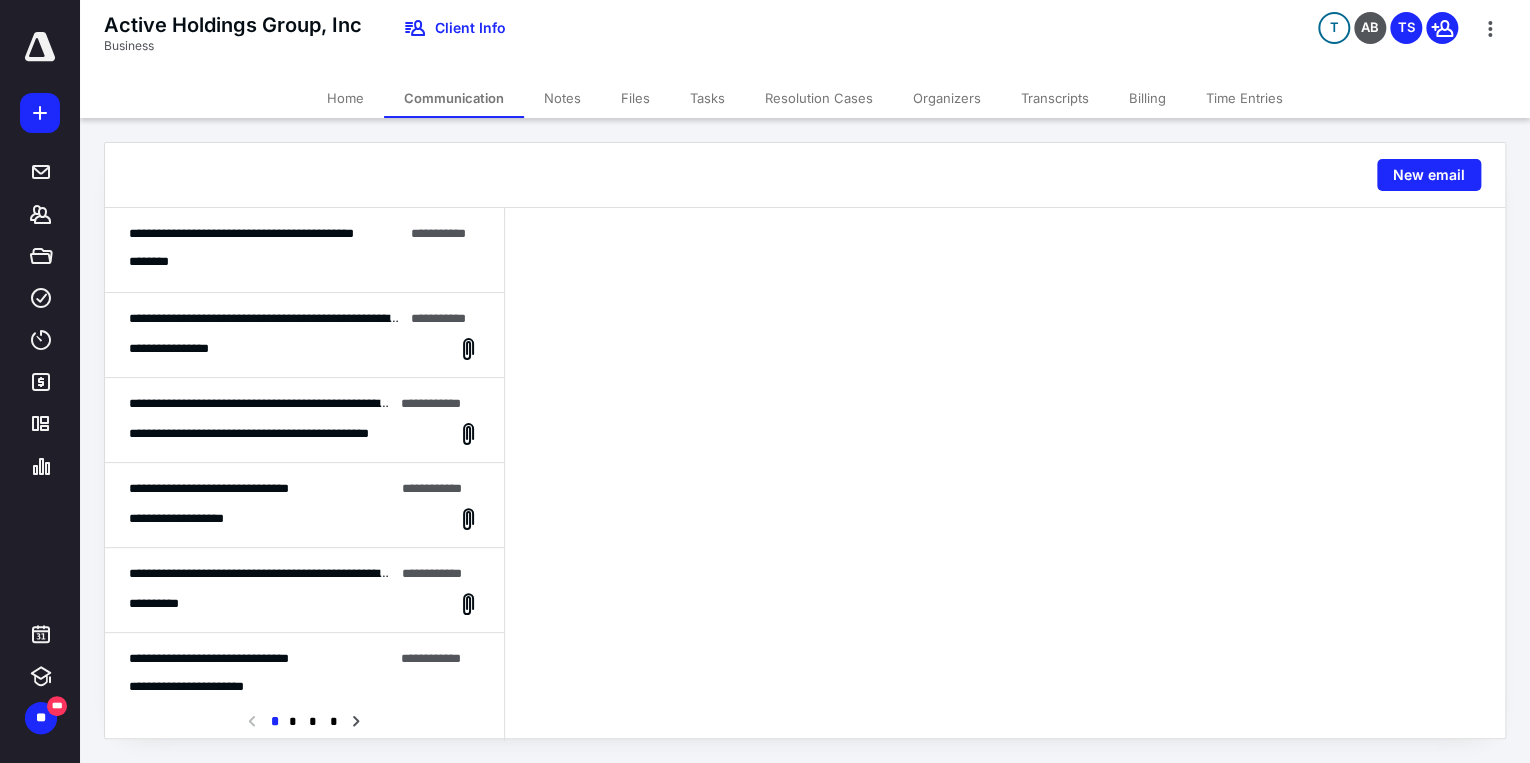 click on "Files" at bounding box center [635, 98] 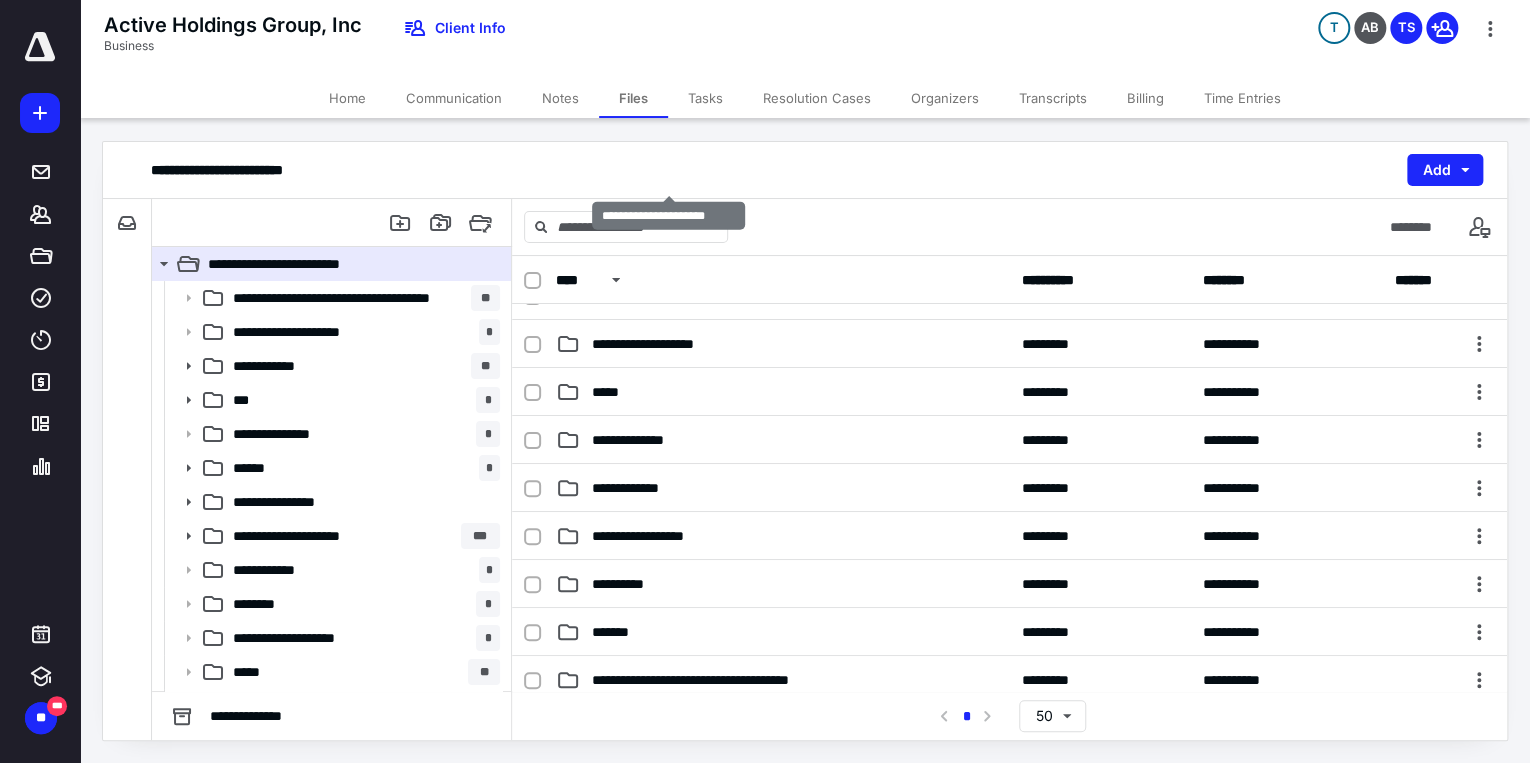 scroll, scrollTop: 480, scrollLeft: 0, axis: vertical 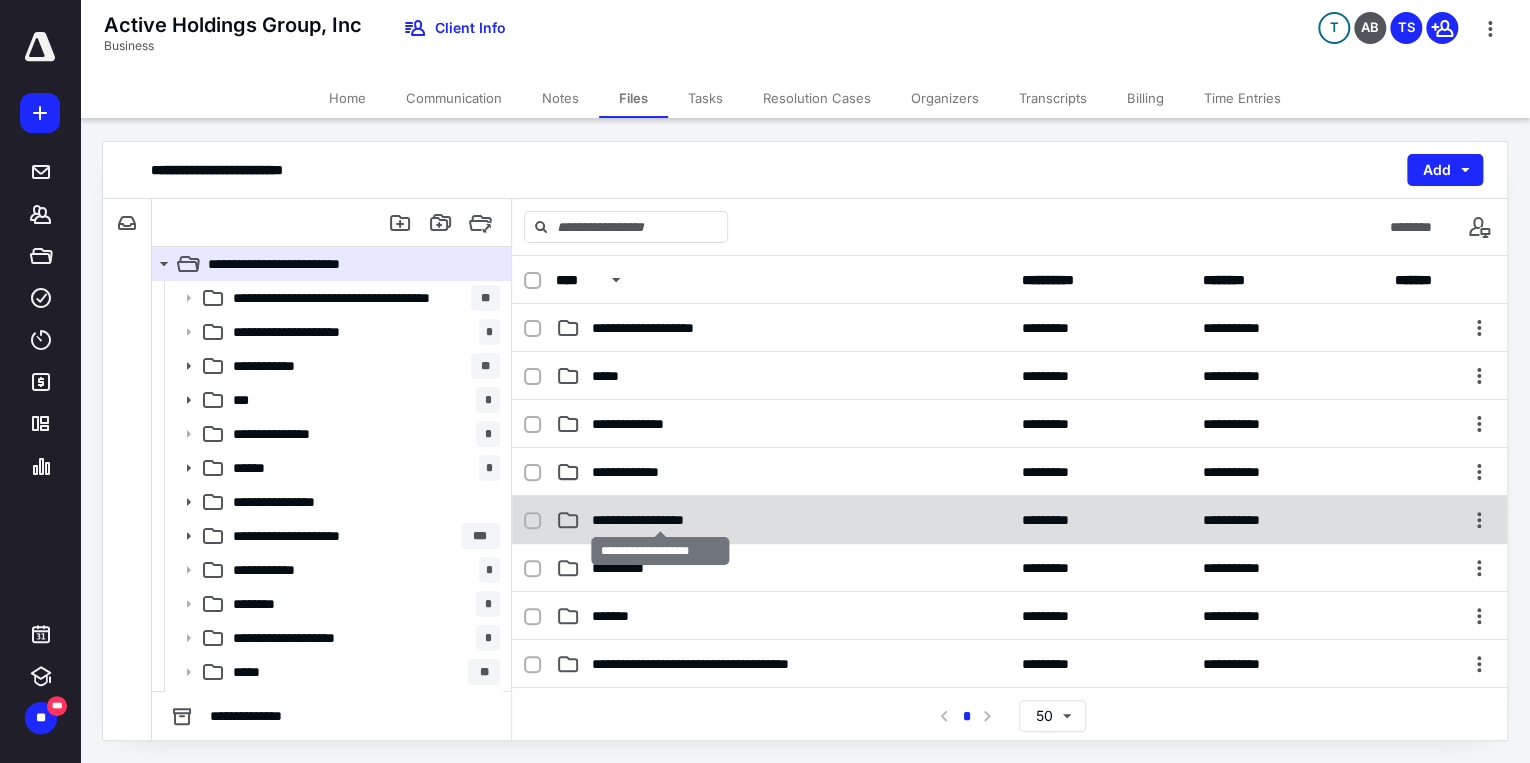 click on "**********" at bounding box center (660, 520) 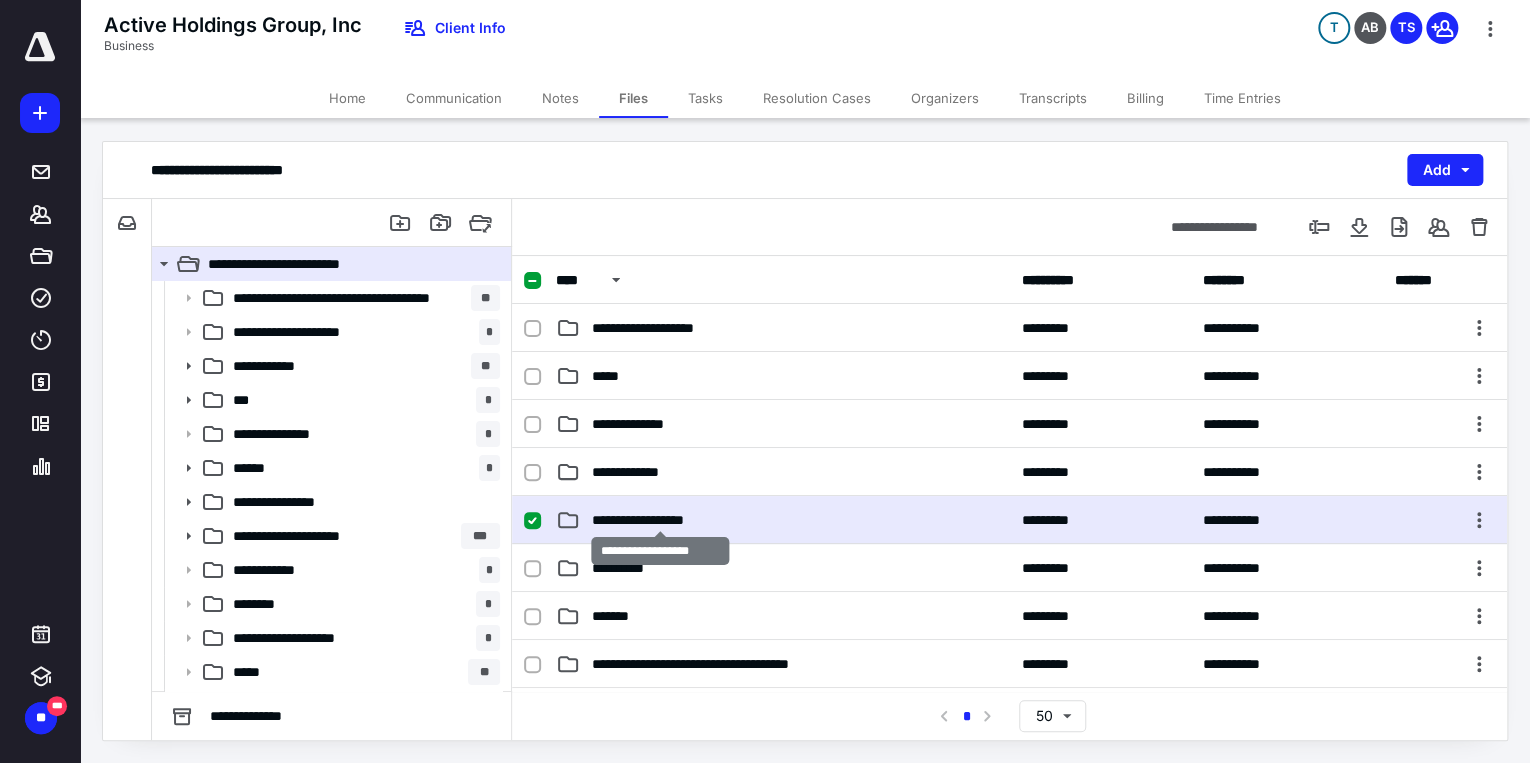 click on "**********" at bounding box center [660, 520] 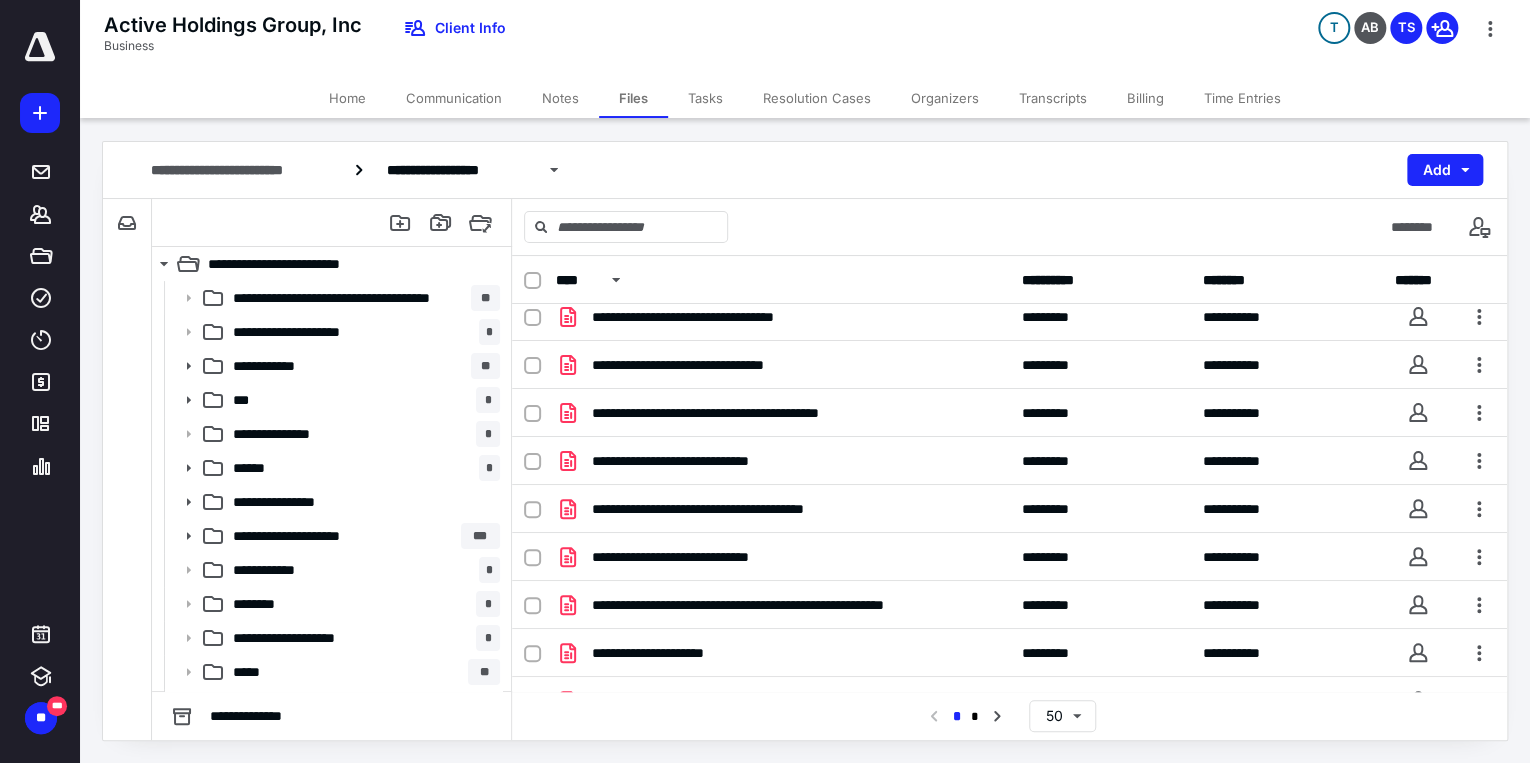 scroll, scrollTop: 2002, scrollLeft: 0, axis: vertical 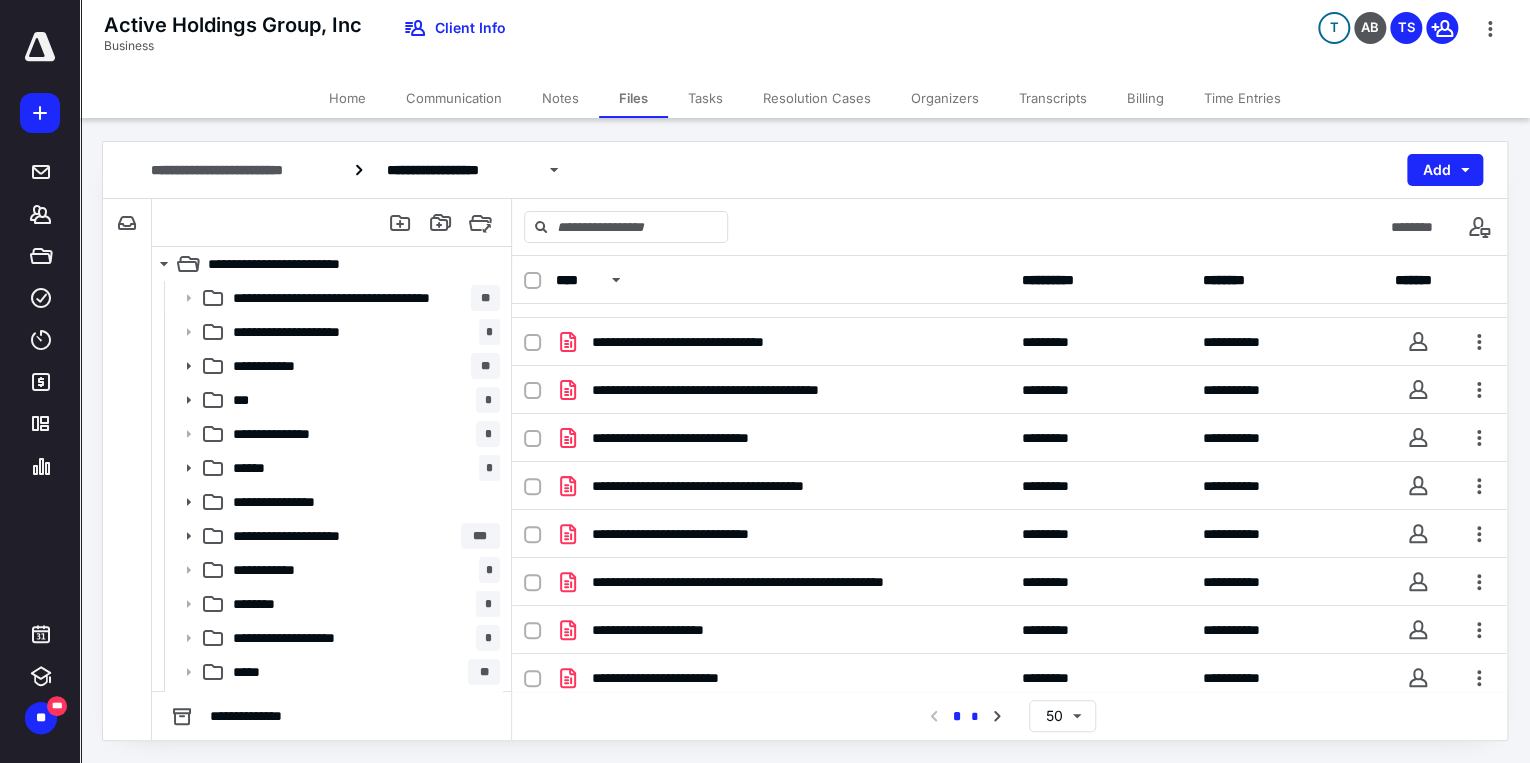 click on "*" at bounding box center (975, 717) 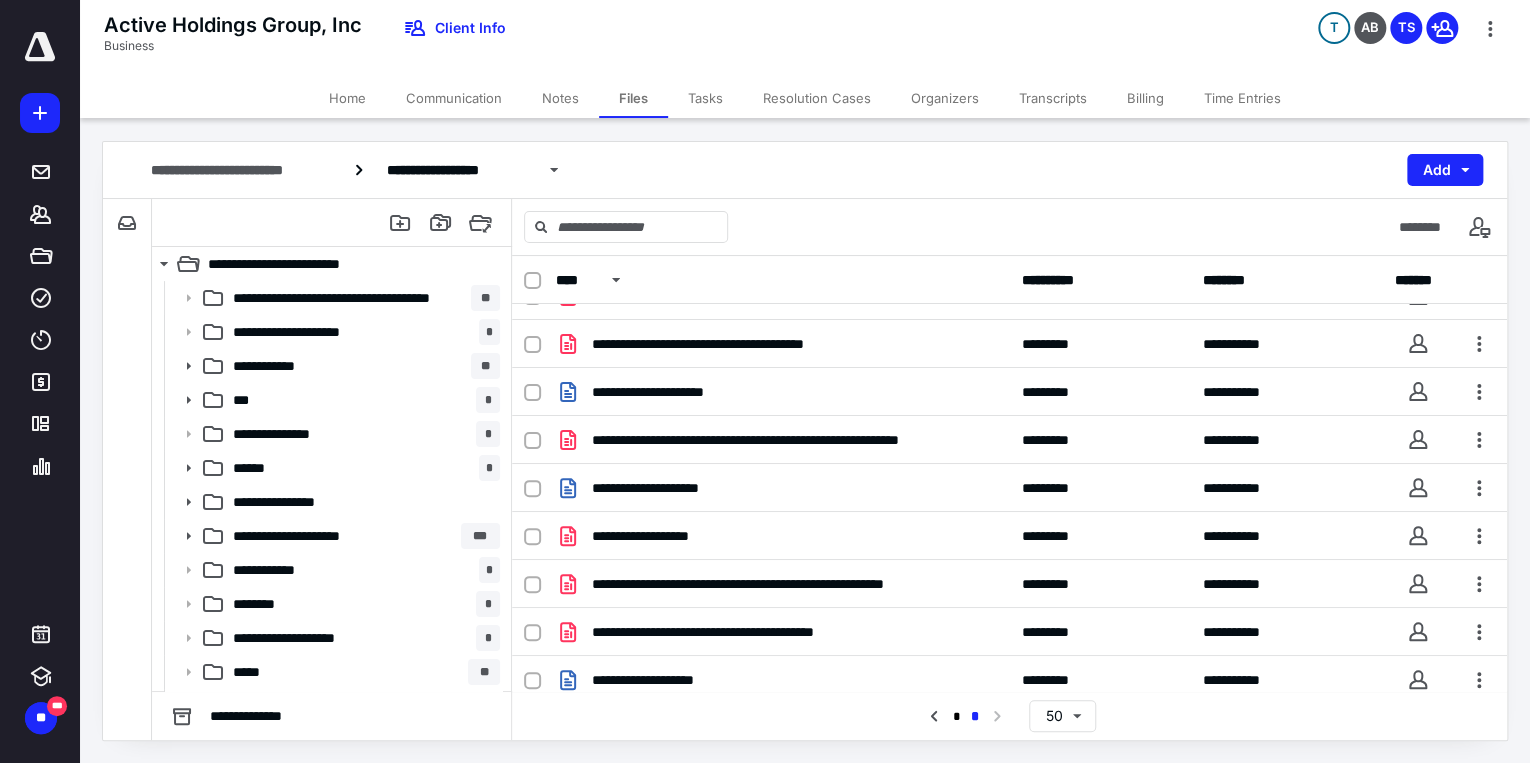 scroll, scrollTop: 2002, scrollLeft: 0, axis: vertical 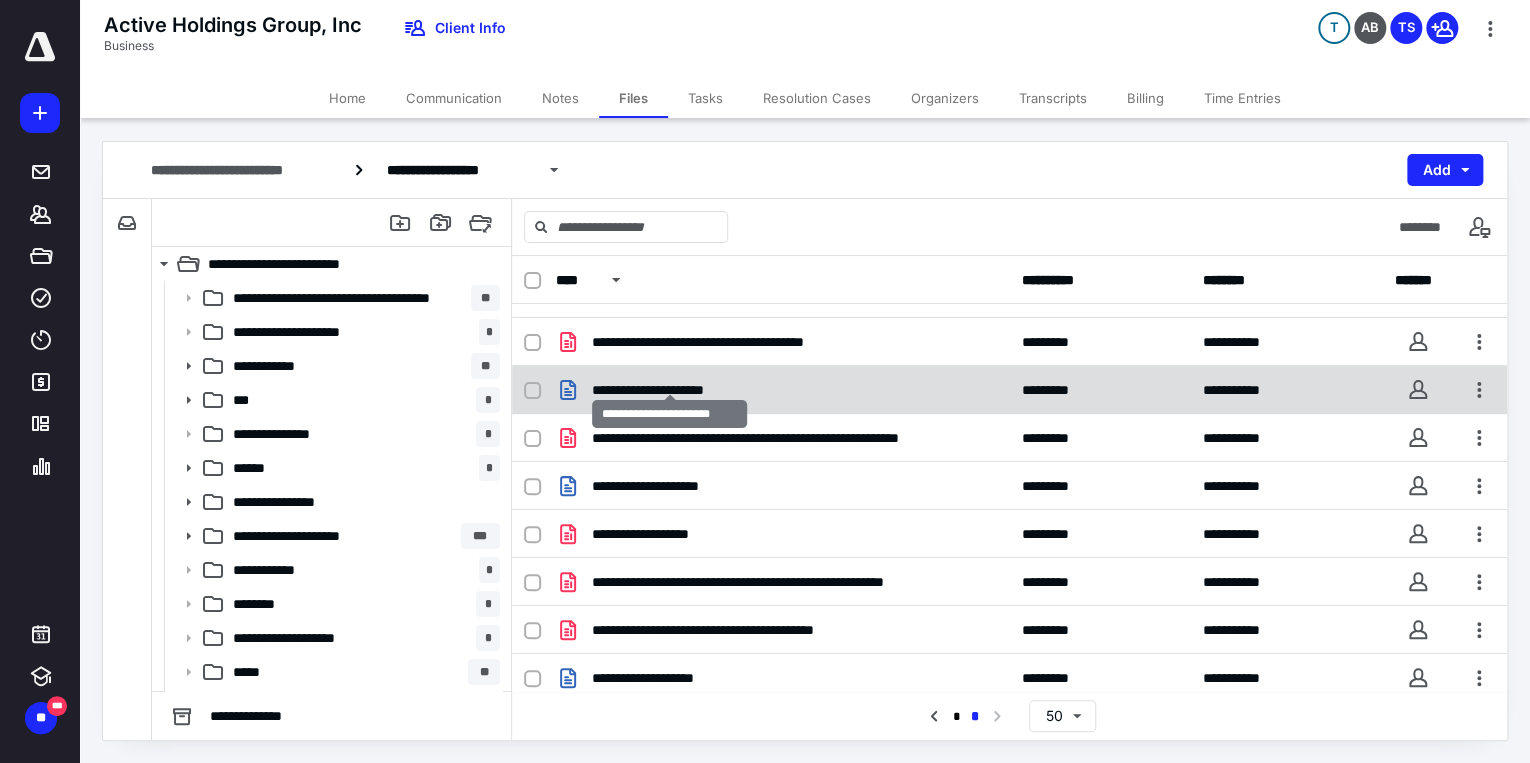 click on "**********" at bounding box center [669, 390] 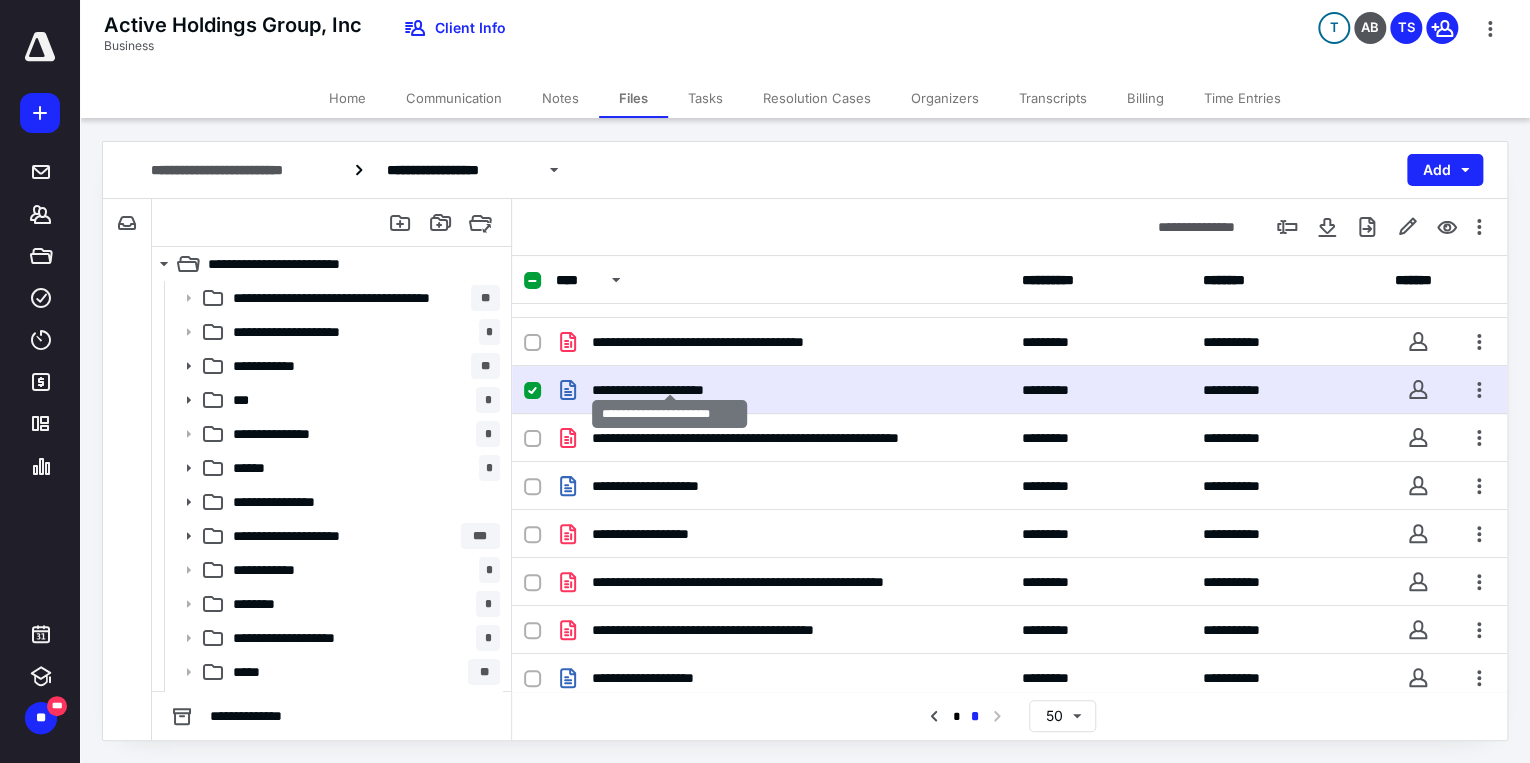 click on "**********" at bounding box center (669, 390) 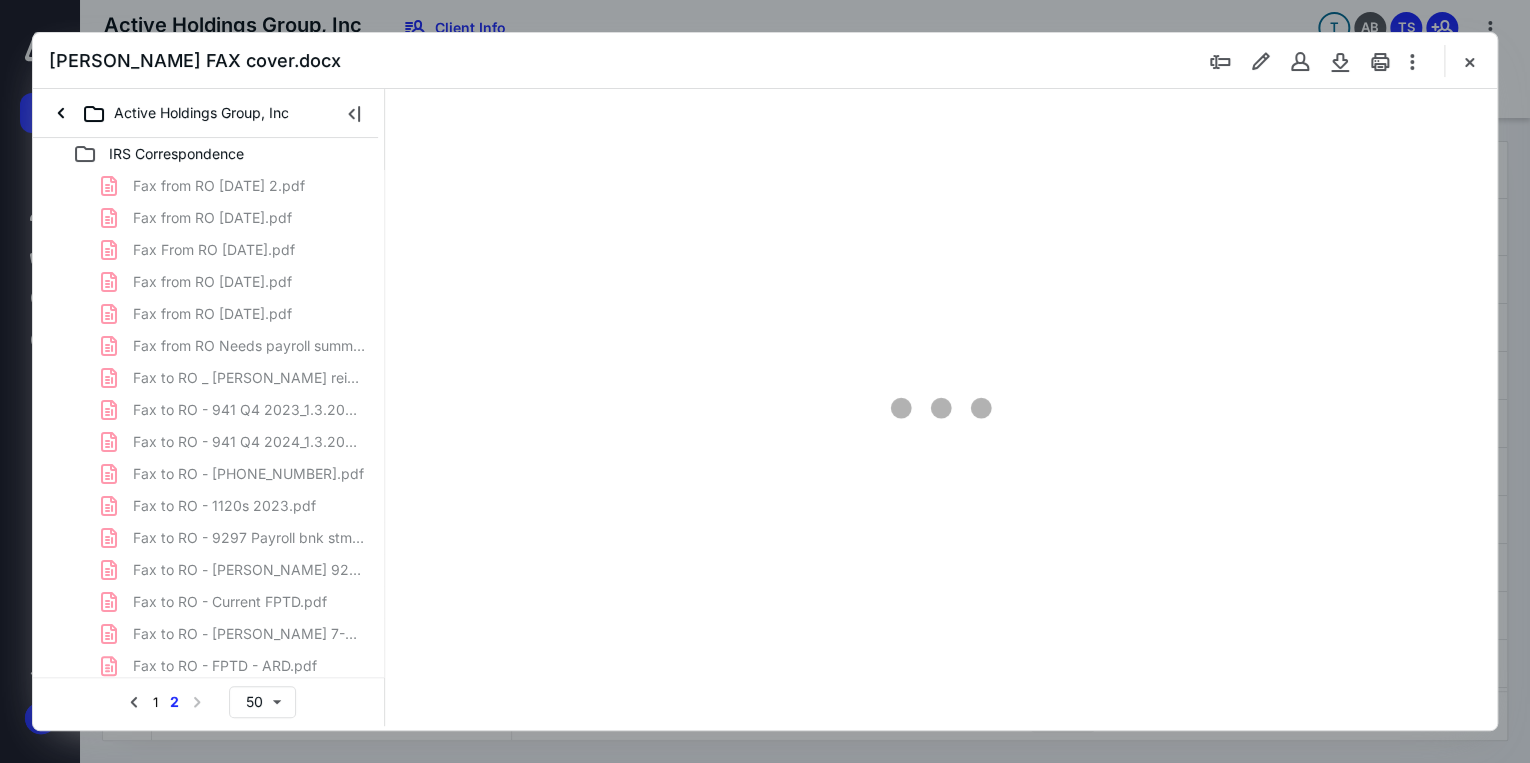 scroll, scrollTop: 2002, scrollLeft: 0, axis: vertical 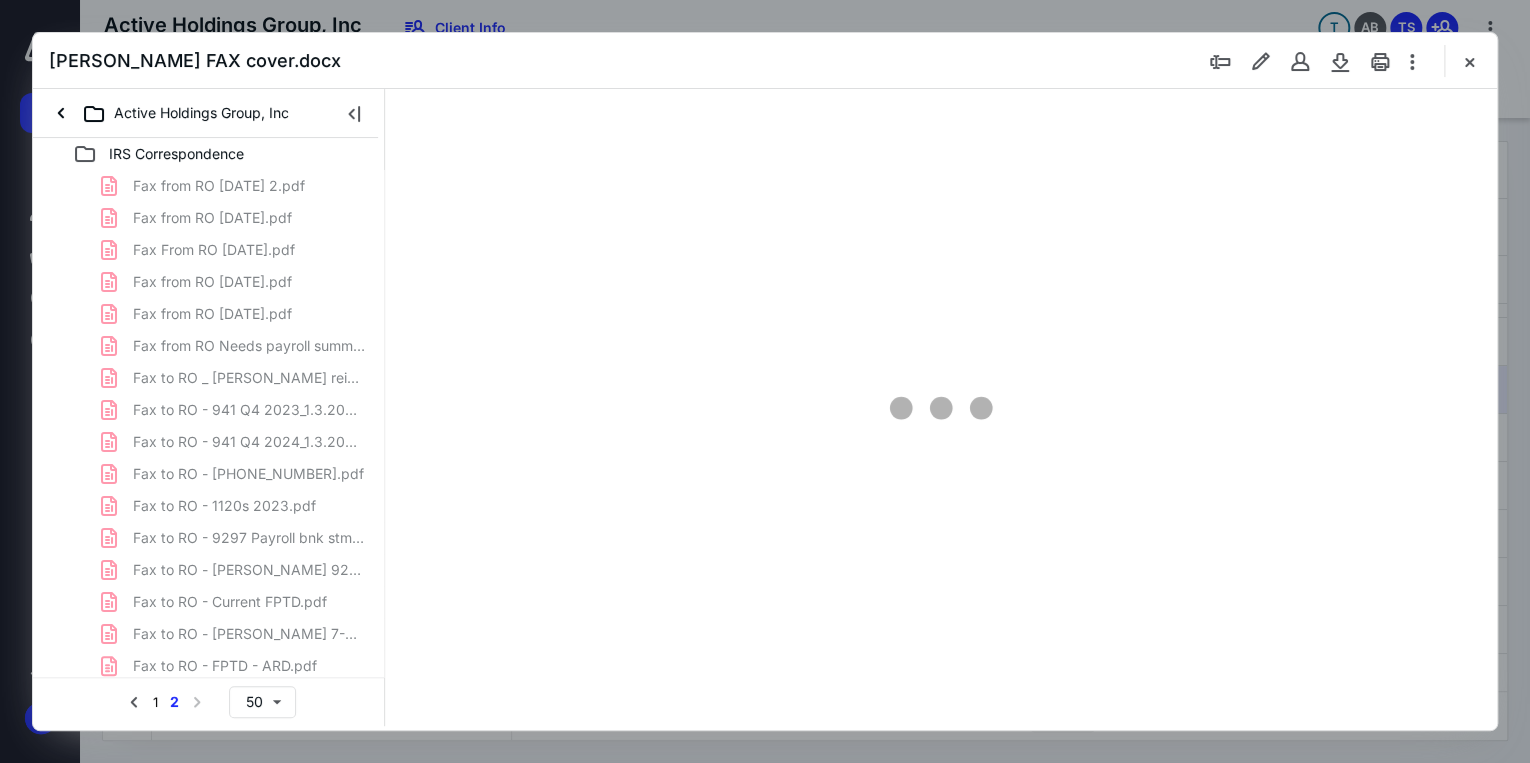 type on "71" 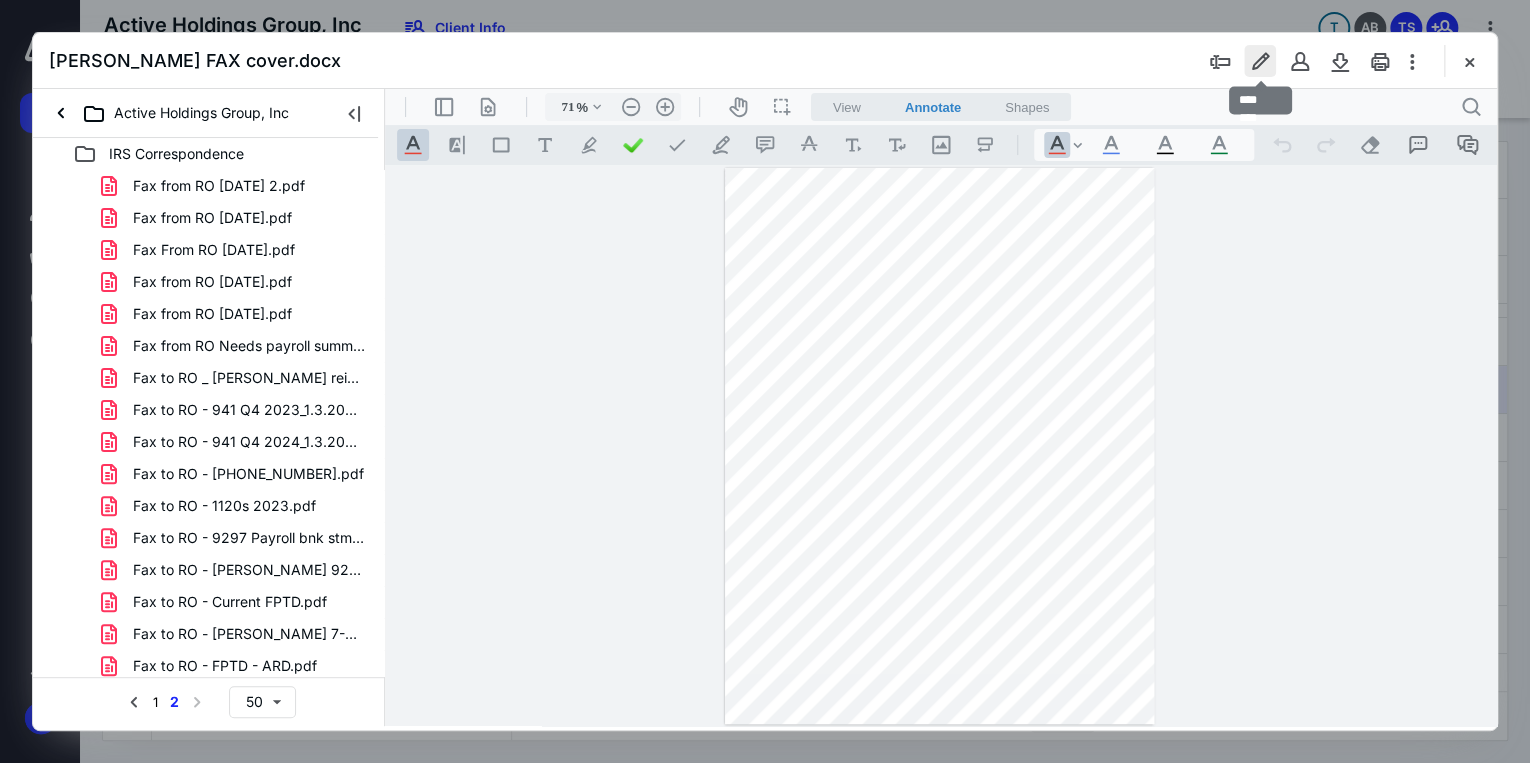 click at bounding box center (1260, 61) 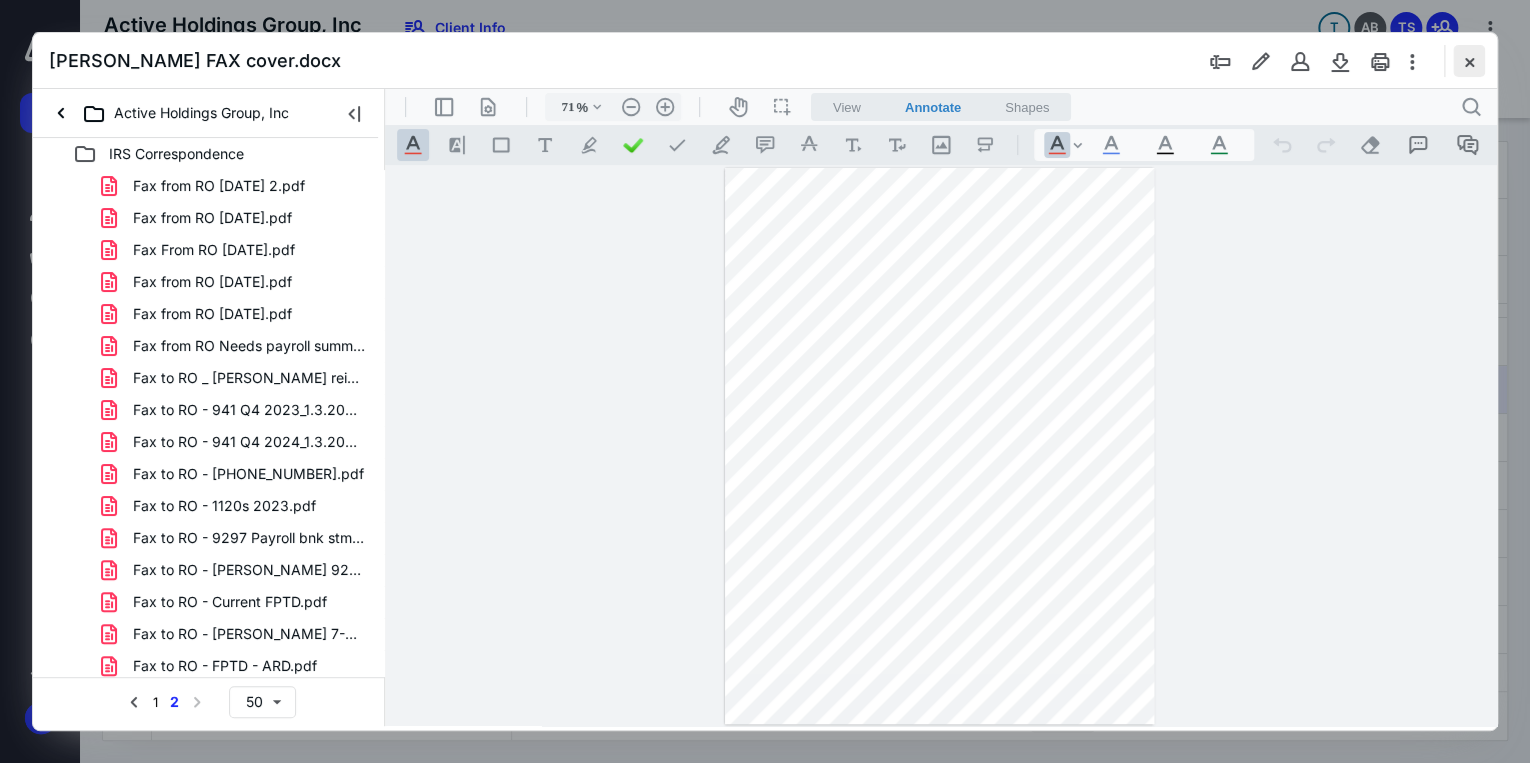 click at bounding box center (1469, 61) 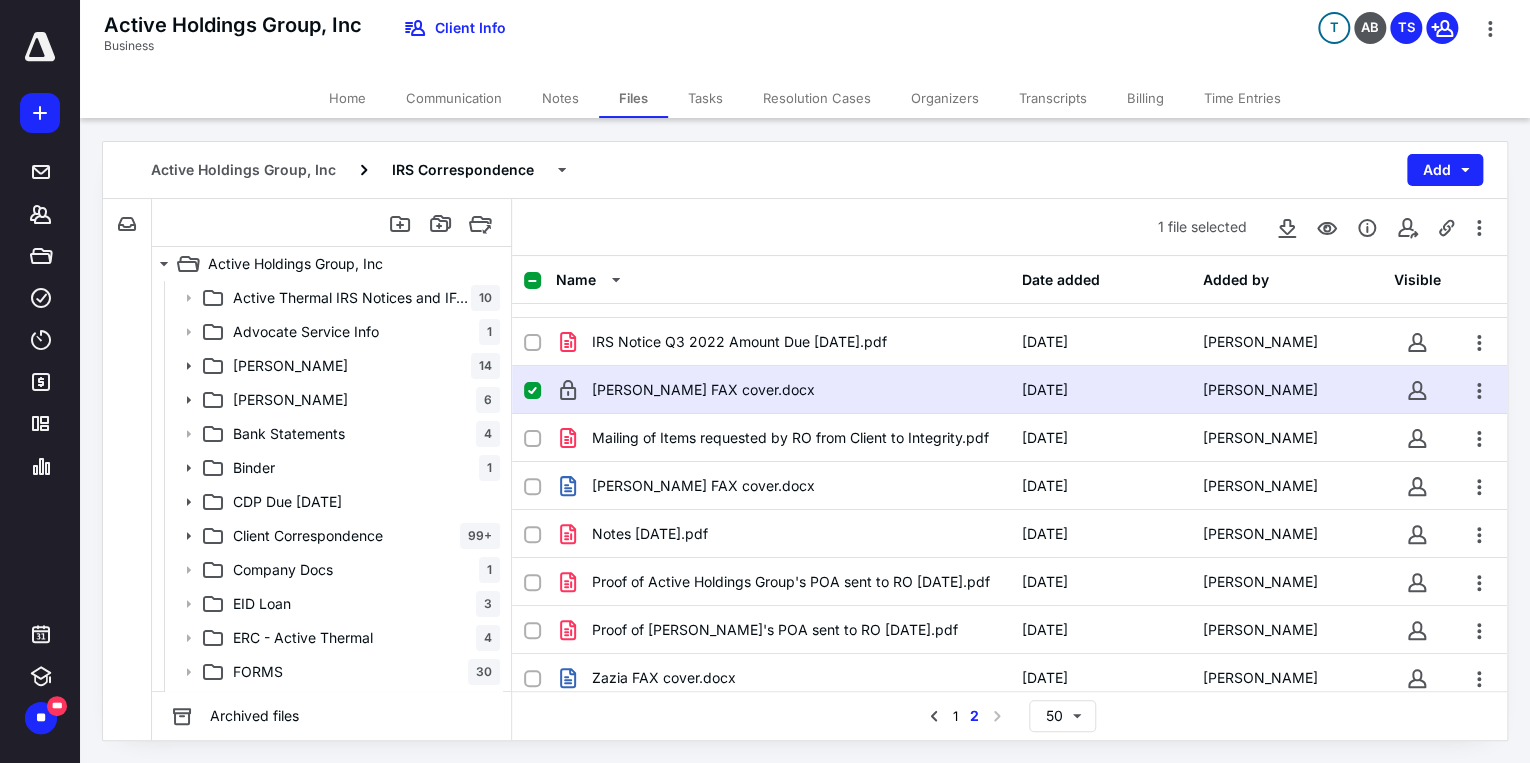 click on "Communication" at bounding box center [454, 98] 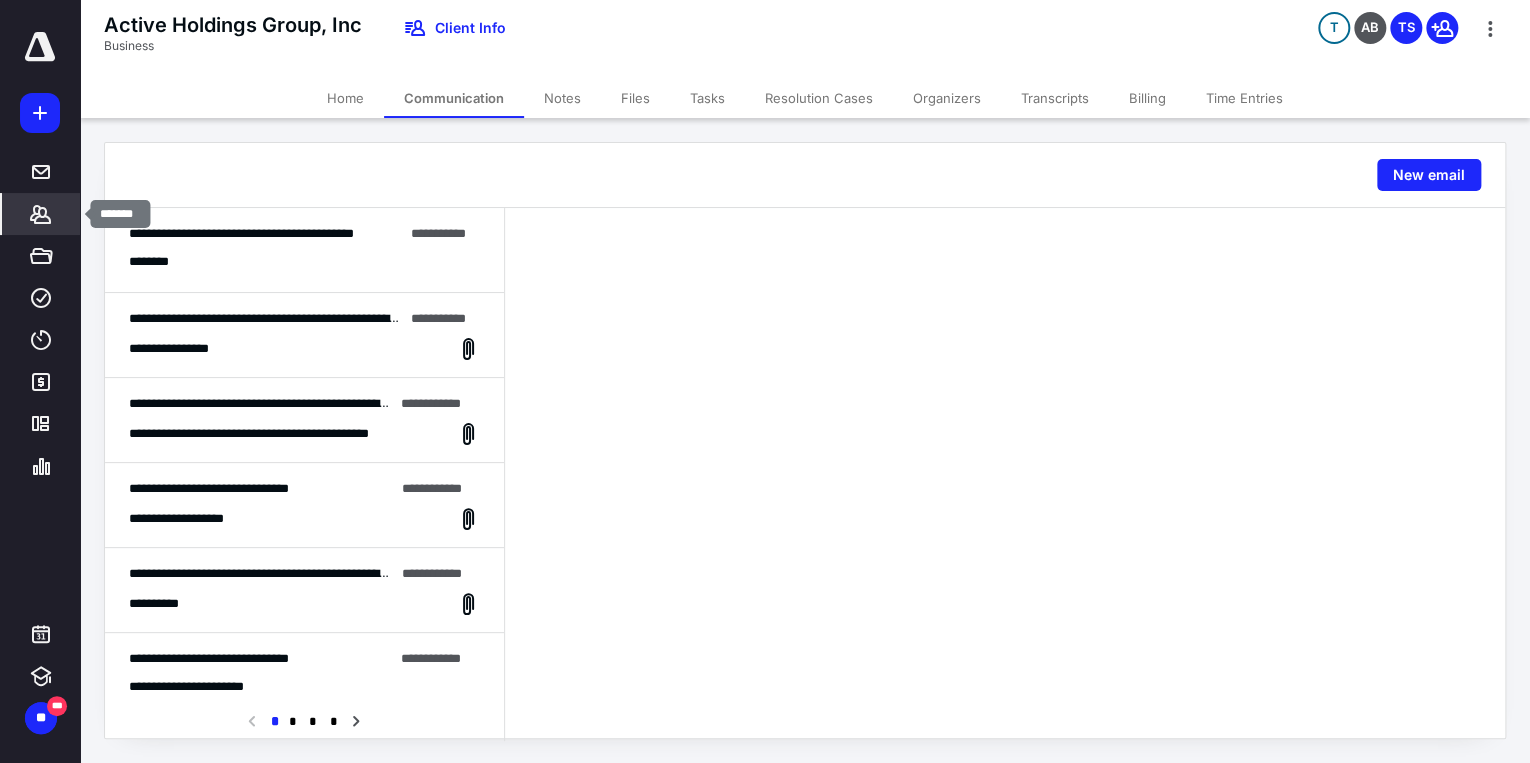 click 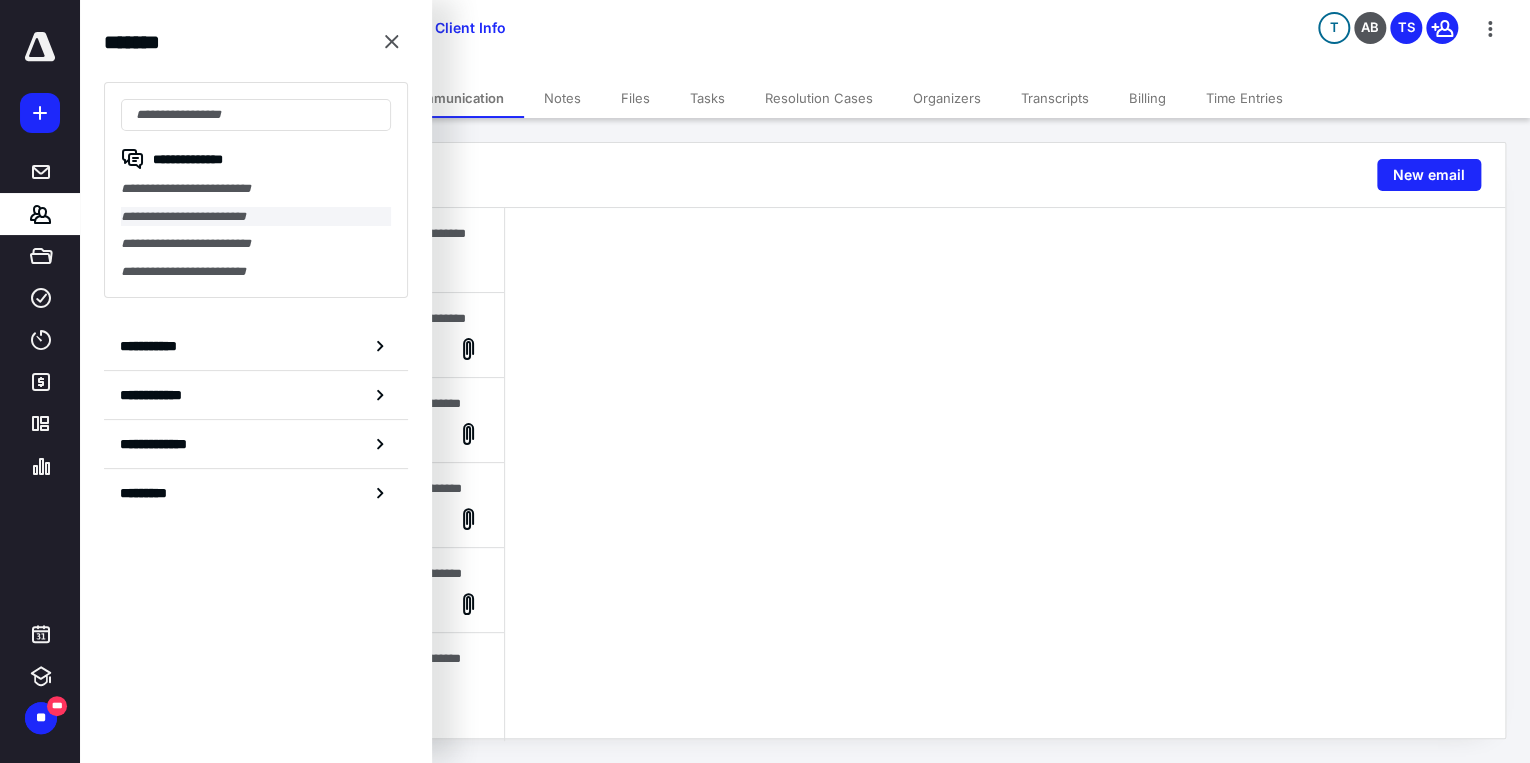 click on "**********" at bounding box center (256, 217) 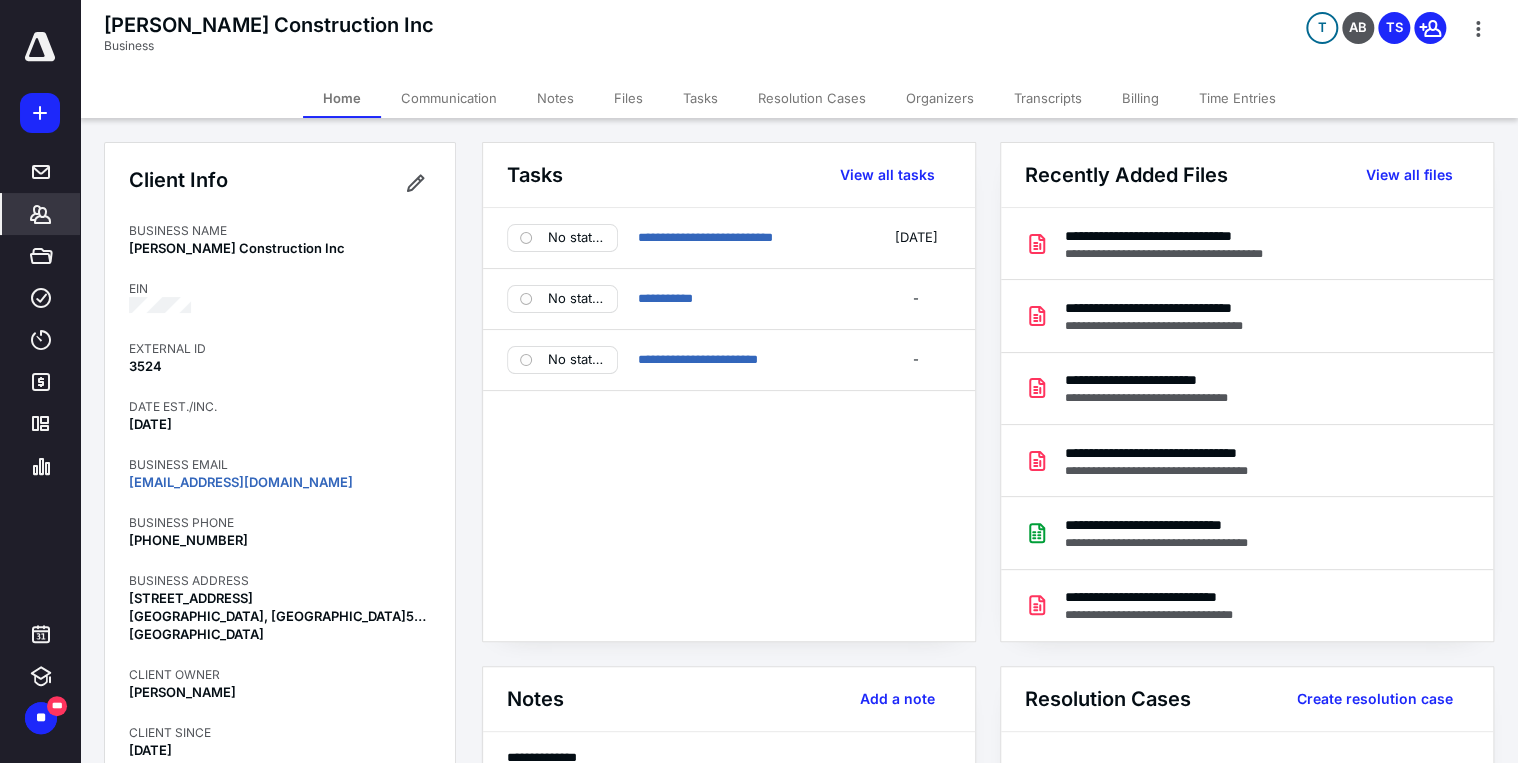 click on "Files" at bounding box center [628, 98] 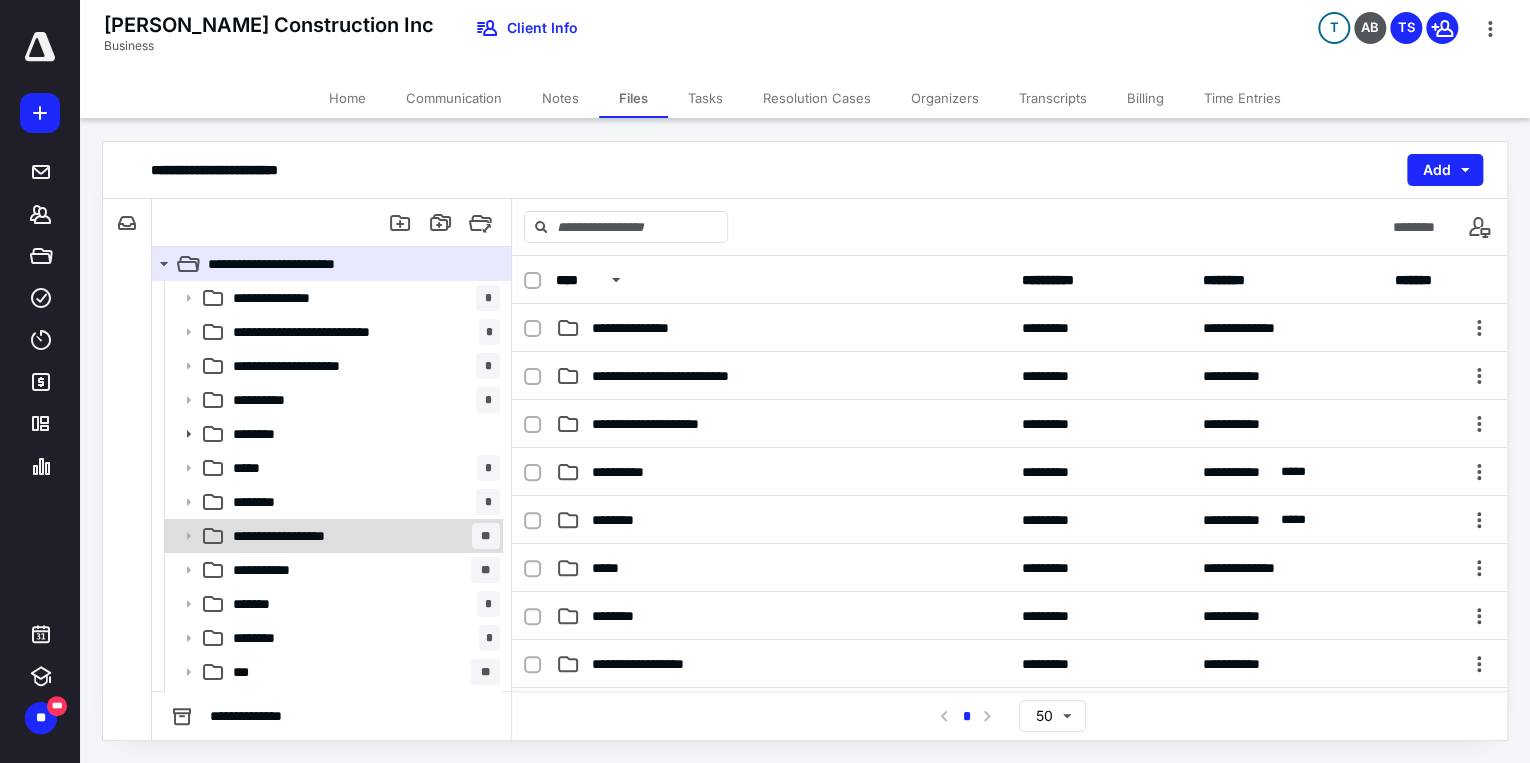 scroll, scrollTop: 64, scrollLeft: 0, axis: vertical 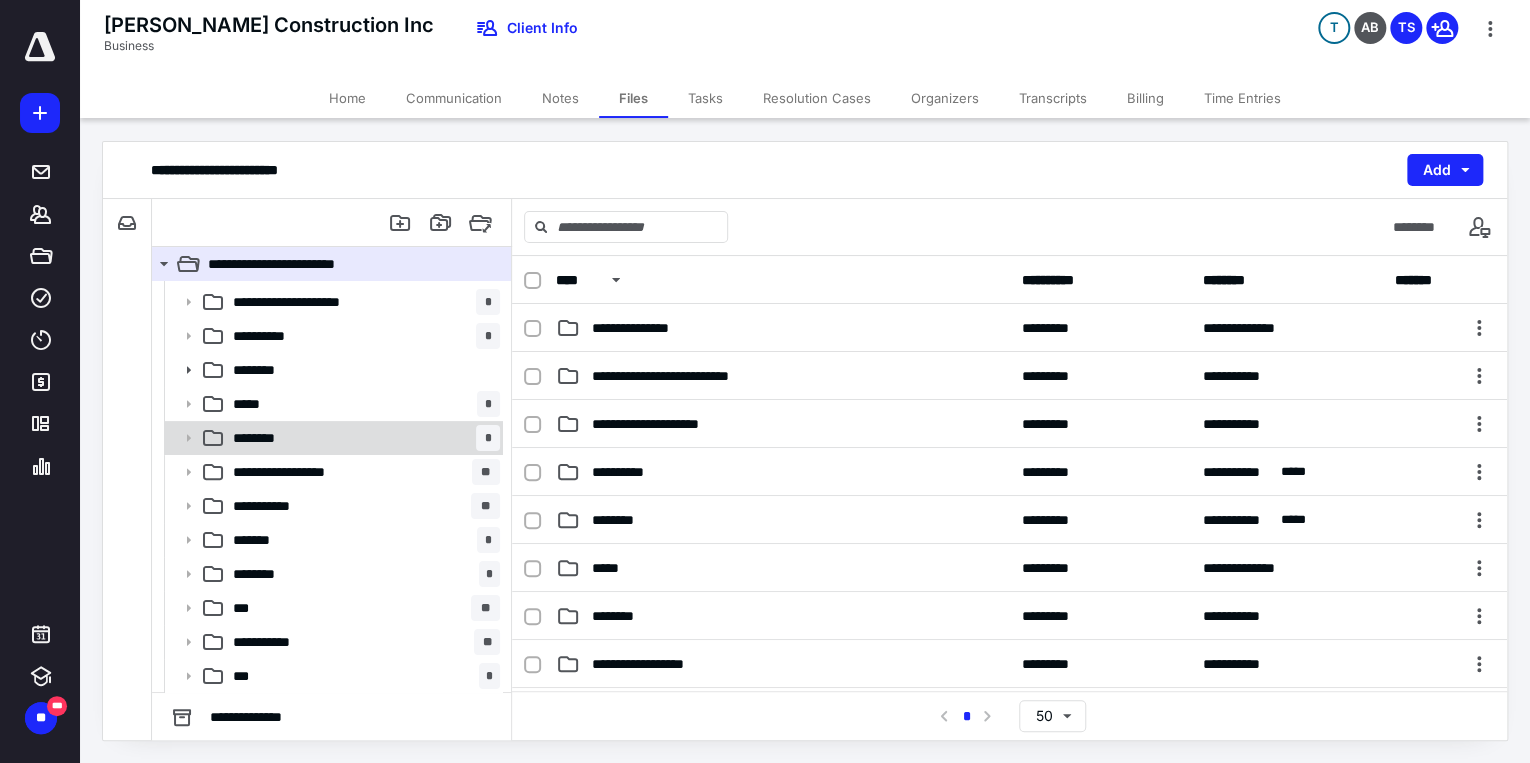 click on "******** *" at bounding box center [362, 438] 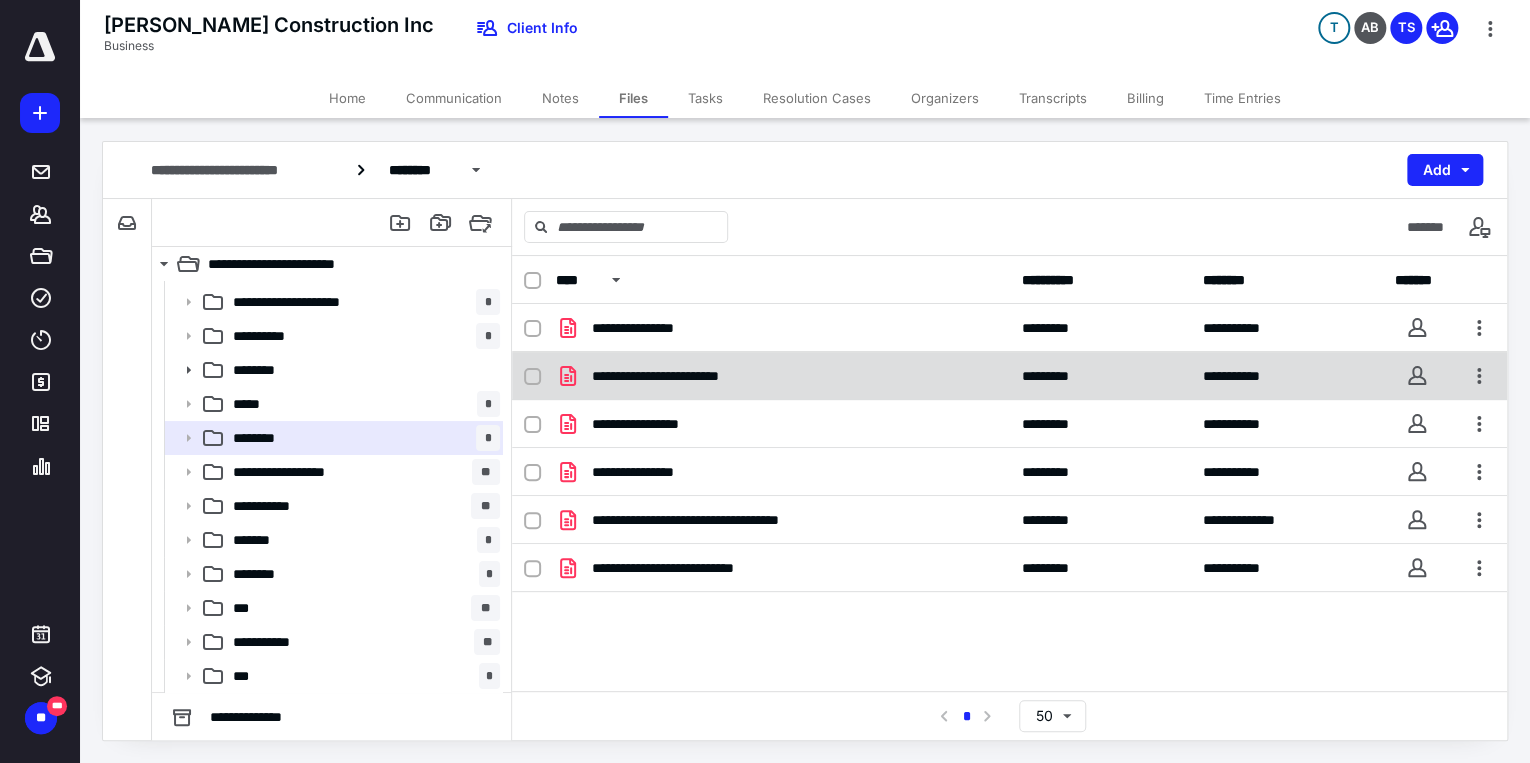 click on "**********" at bounding box center [782, 376] 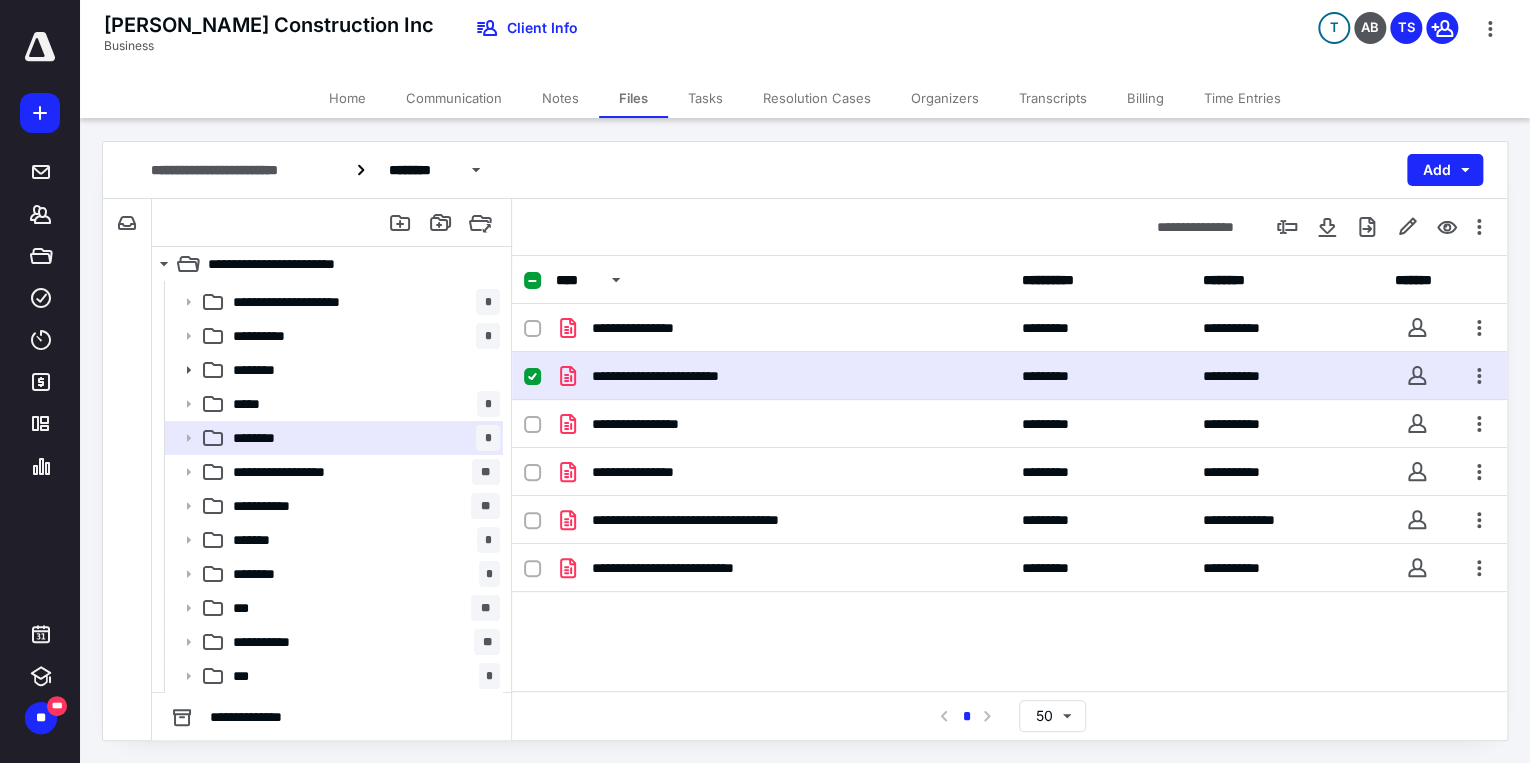 click on "**********" at bounding box center [782, 376] 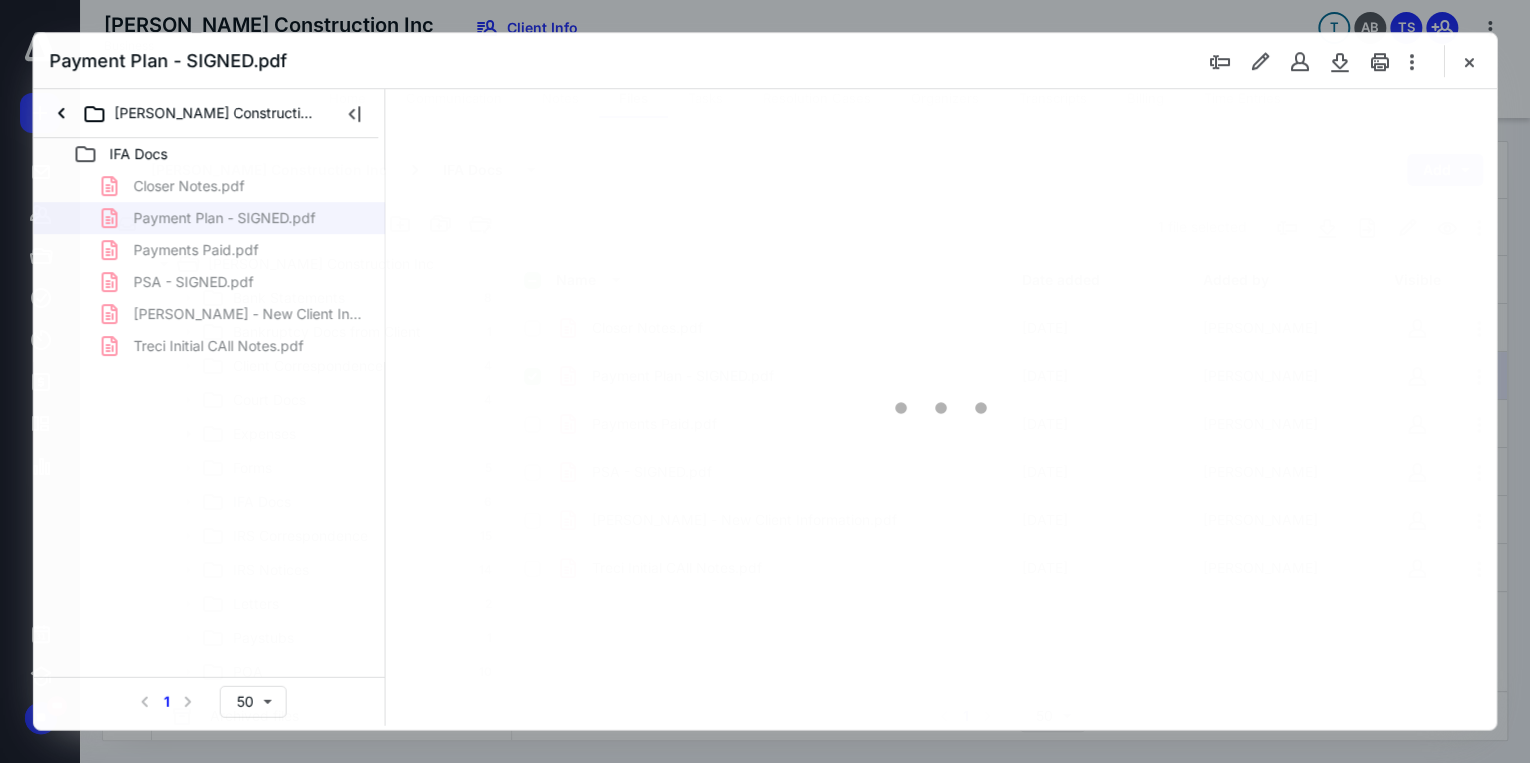 scroll, scrollTop: 64, scrollLeft: 0, axis: vertical 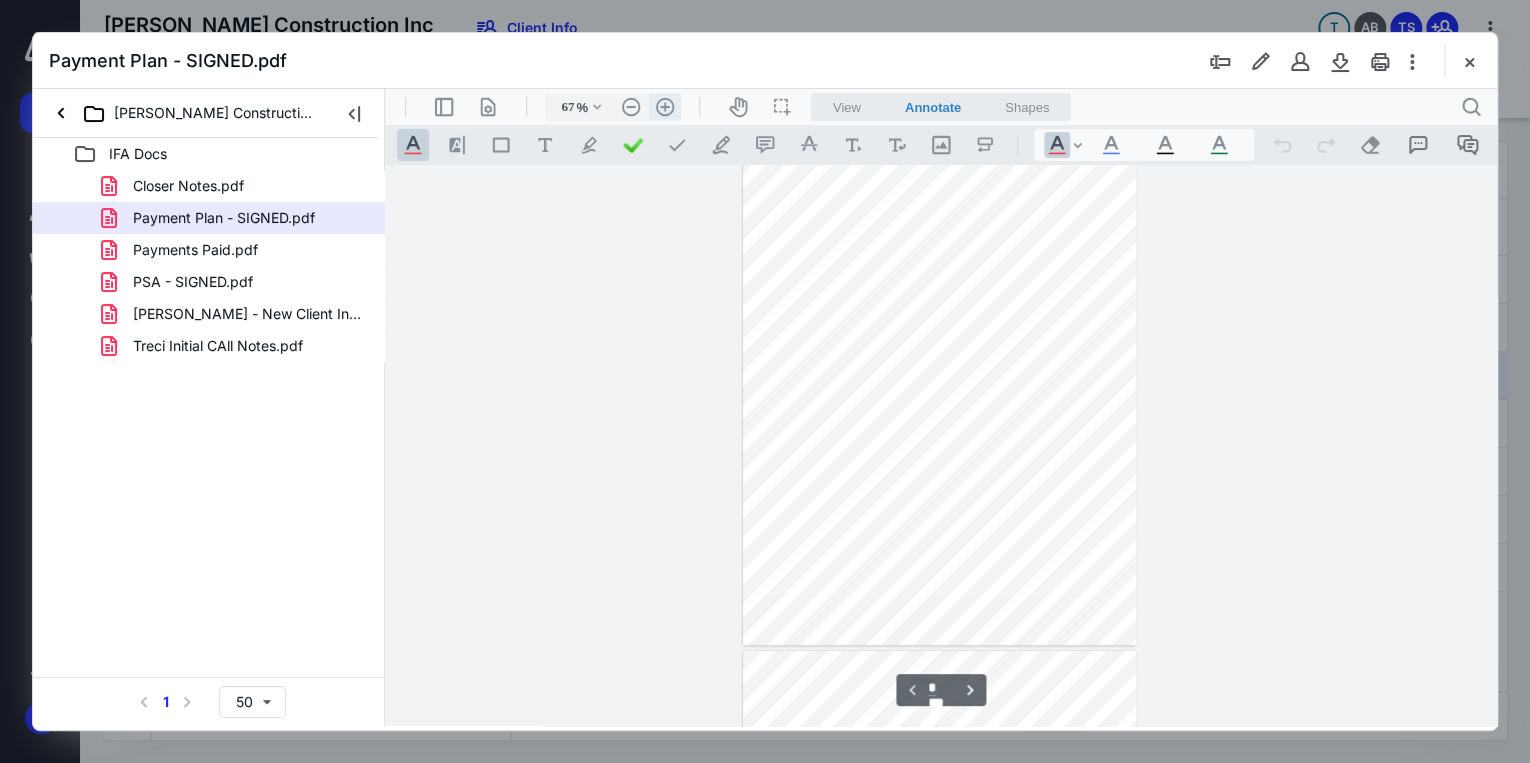 click on ".cls-1{fill:#abb0c4;} icon - header - zoom - in - line" at bounding box center (665, 107) 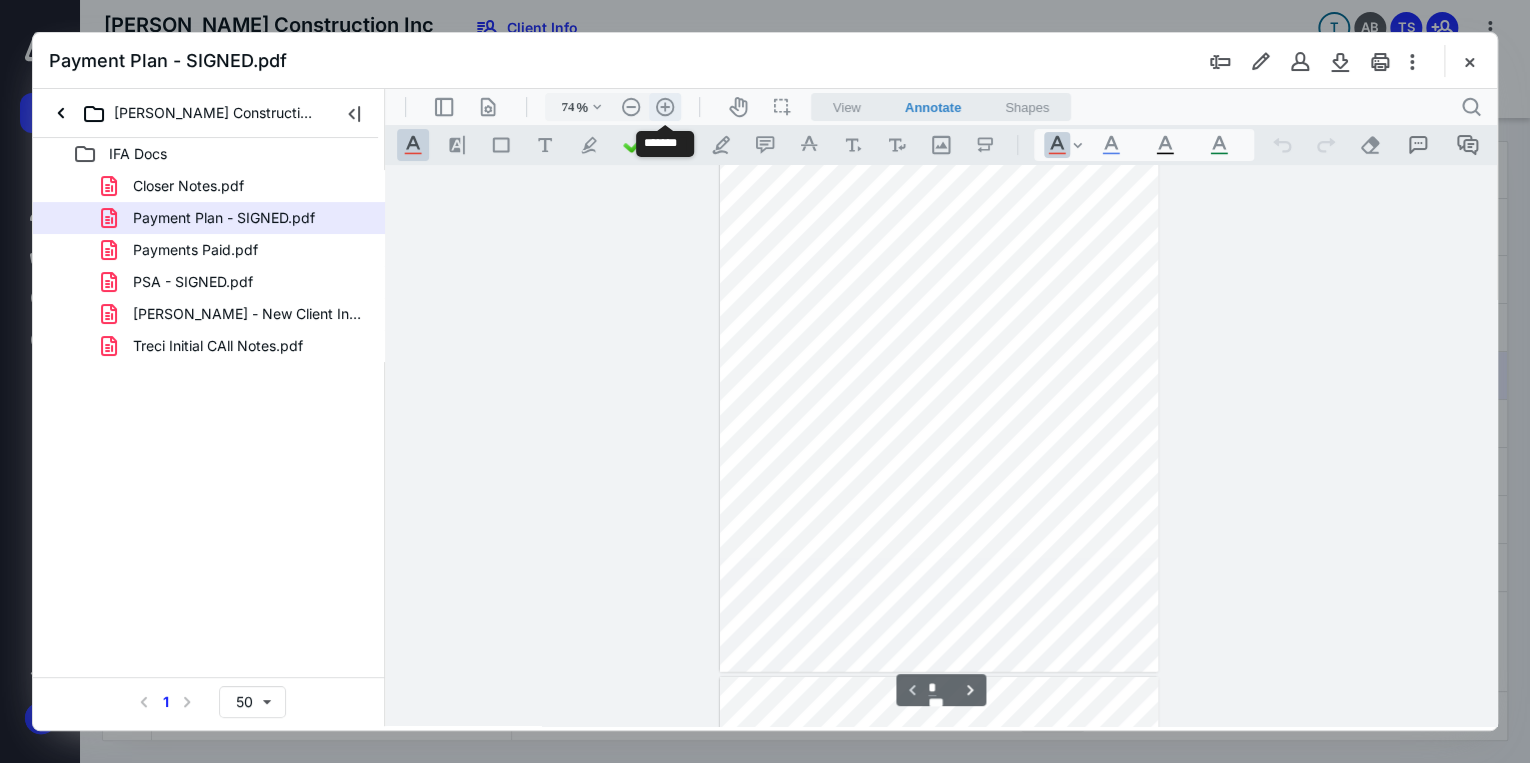 click on ".cls-1{fill:#abb0c4;} icon - header - zoom - in - line" at bounding box center (665, 107) 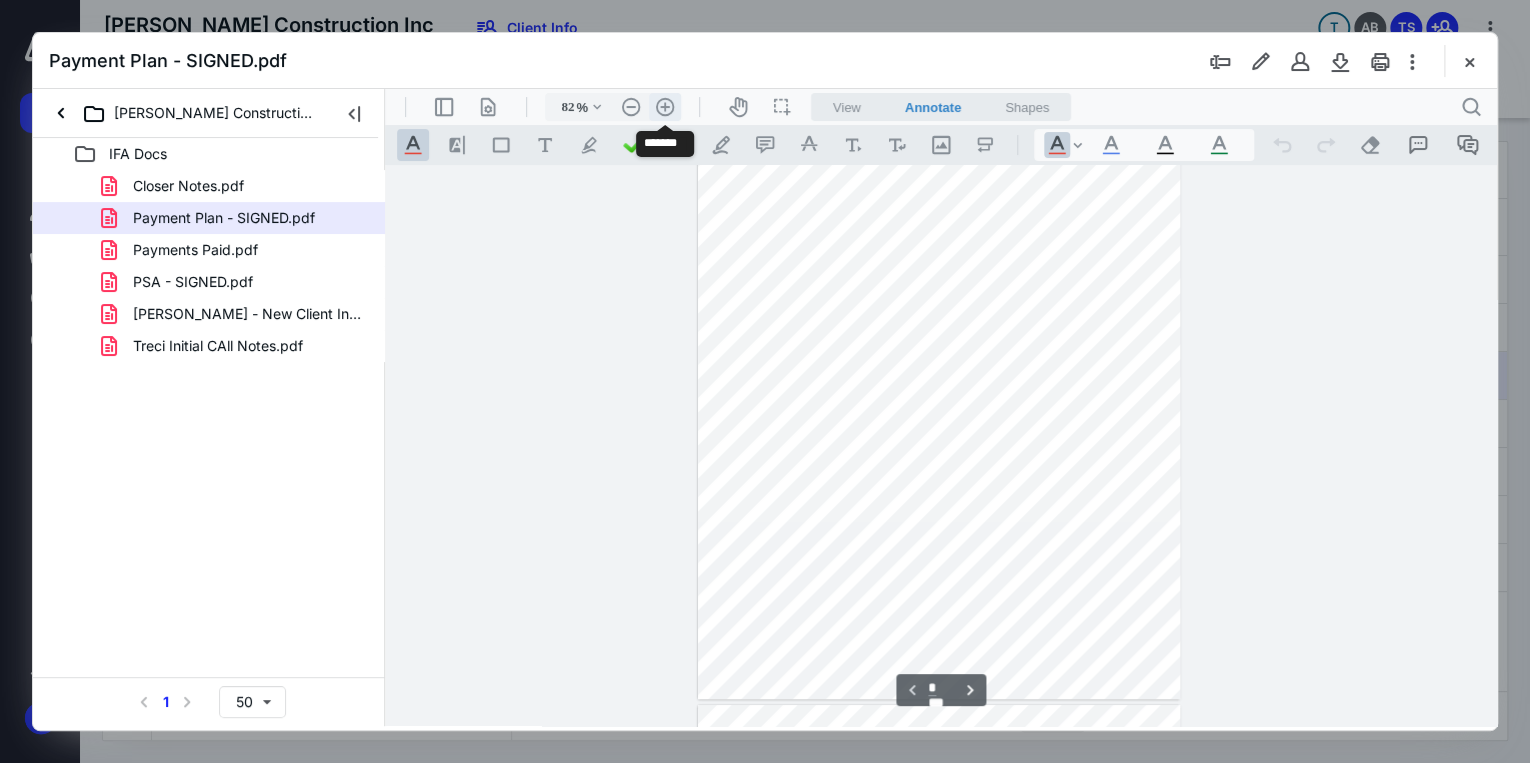 click on ".cls-1{fill:#abb0c4;} icon - header - zoom - in - line" at bounding box center [665, 107] 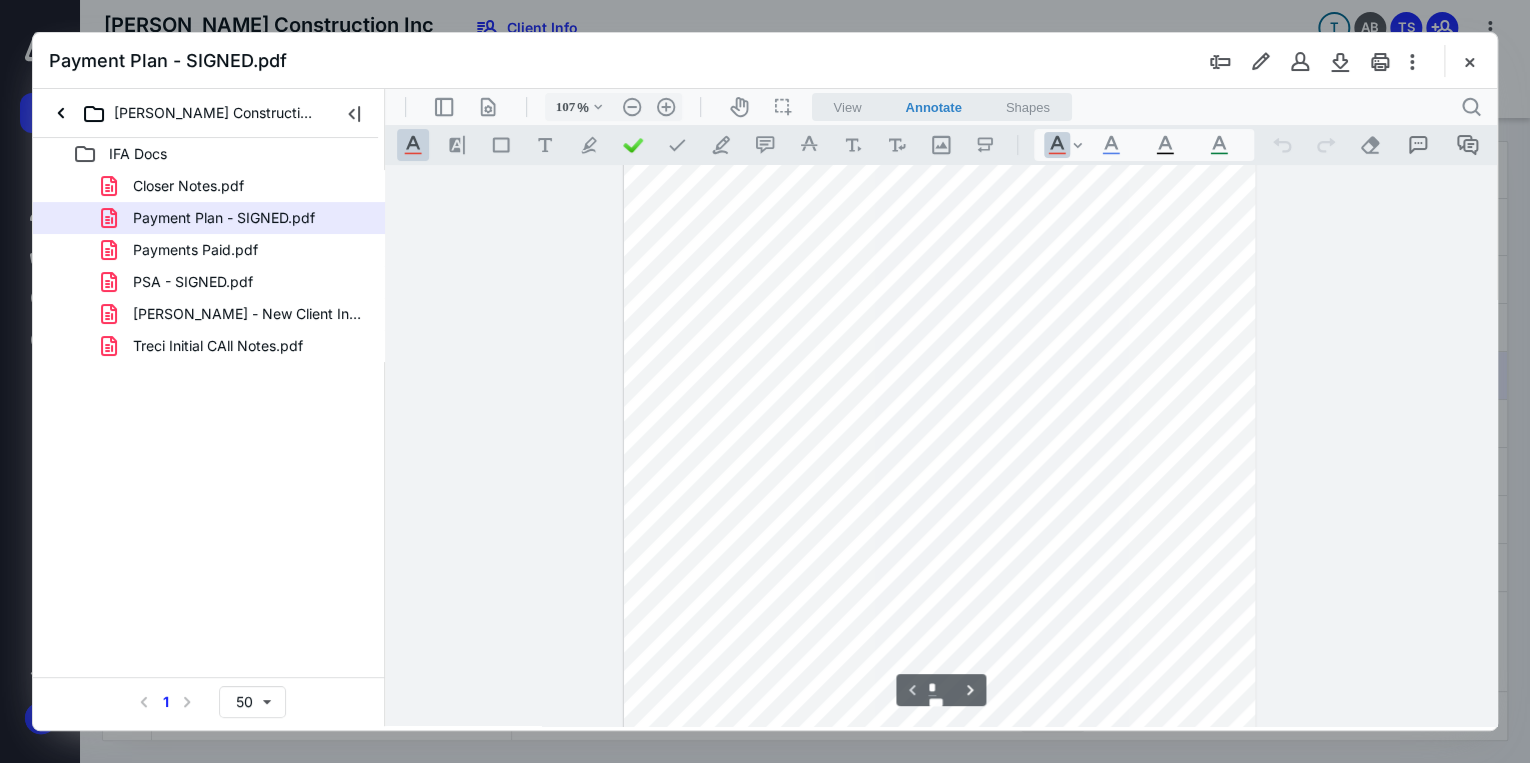scroll, scrollTop: 0, scrollLeft: 0, axis: both 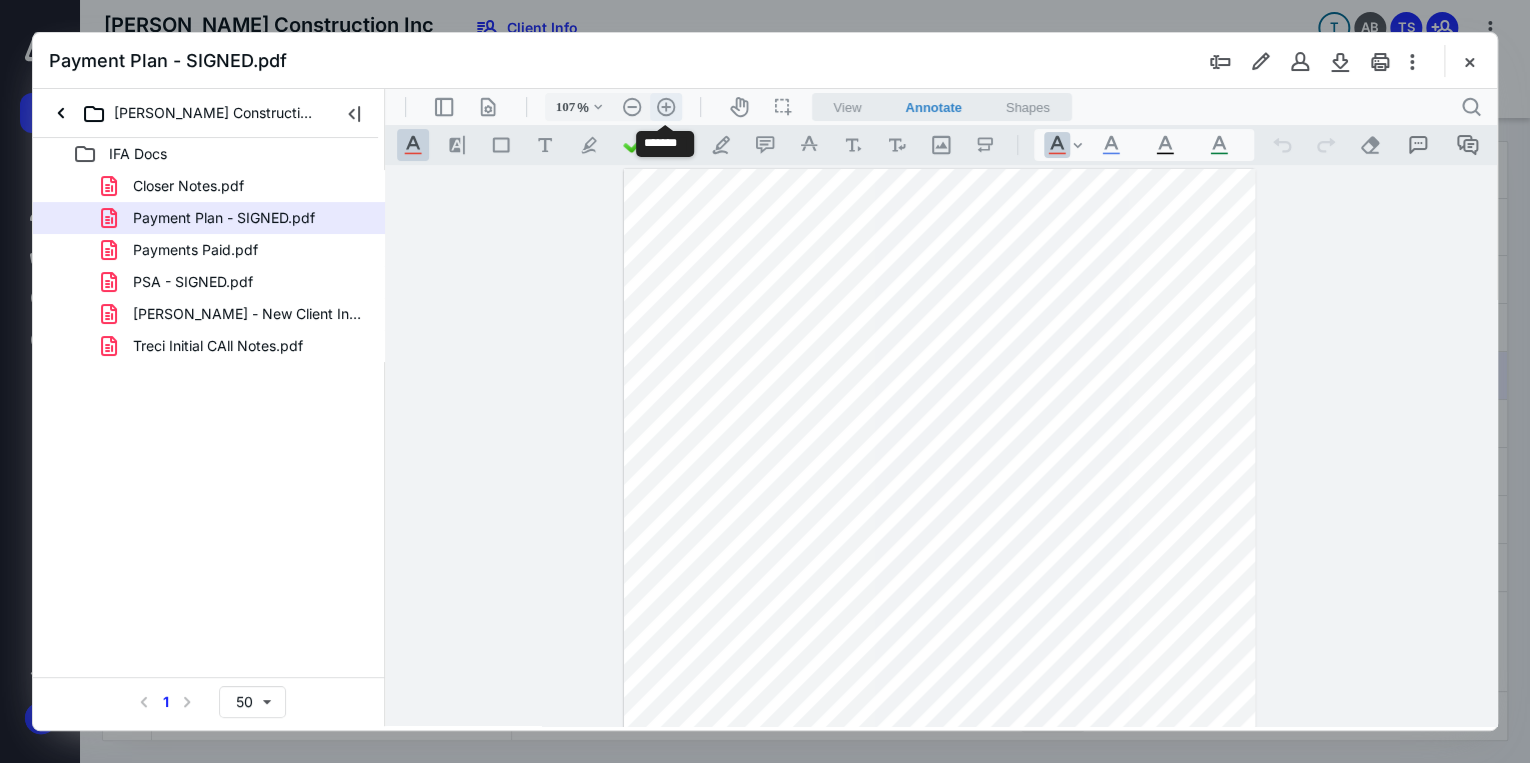 click on ".cls-1{fill:#abb0c4;} icon - header - zoom - in - line" at bounding box center [666, 107] 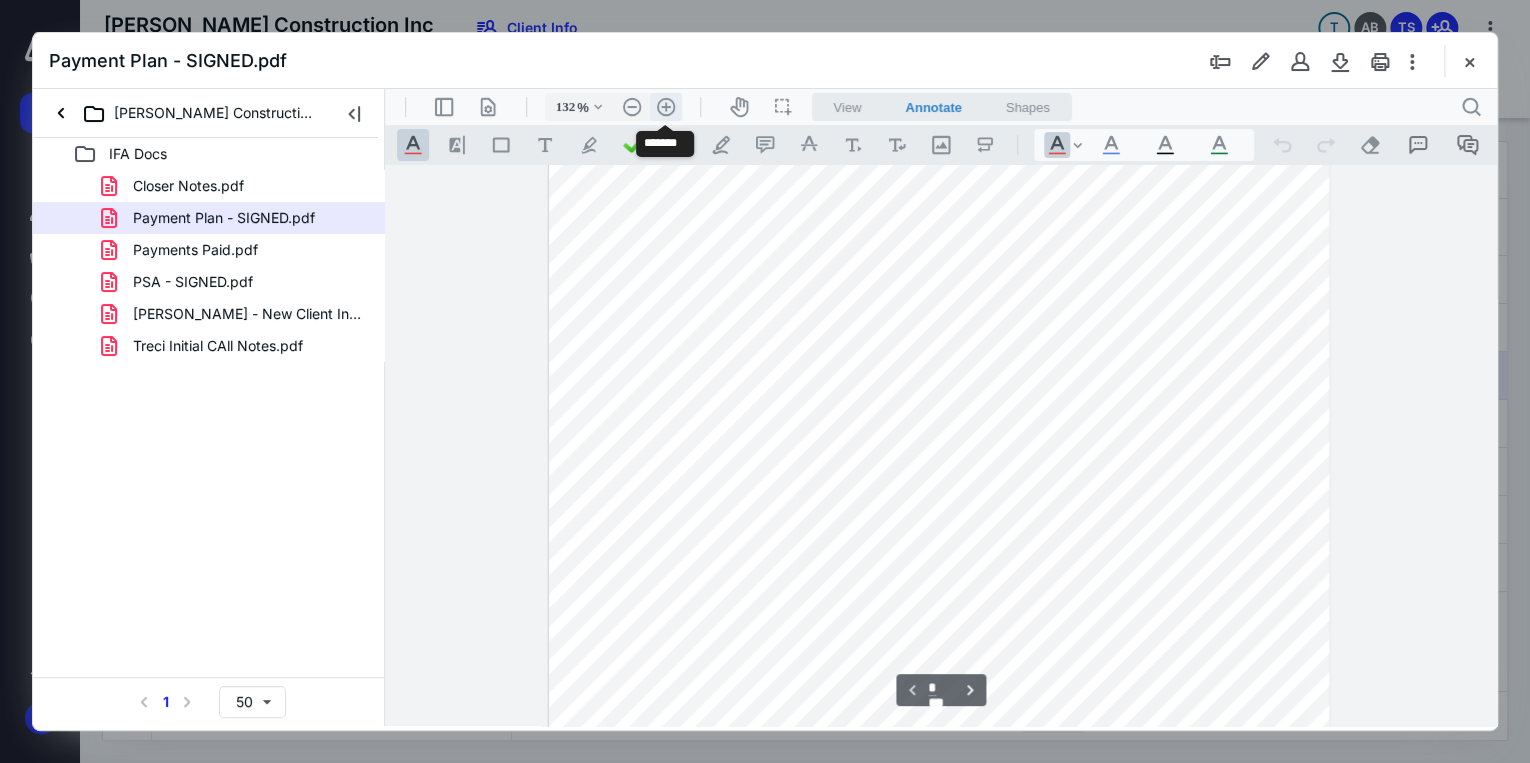 click on ".cls-1{fill:#abb0c4;} icon - header - zoom - in - line" at bounding box center (666, 107) 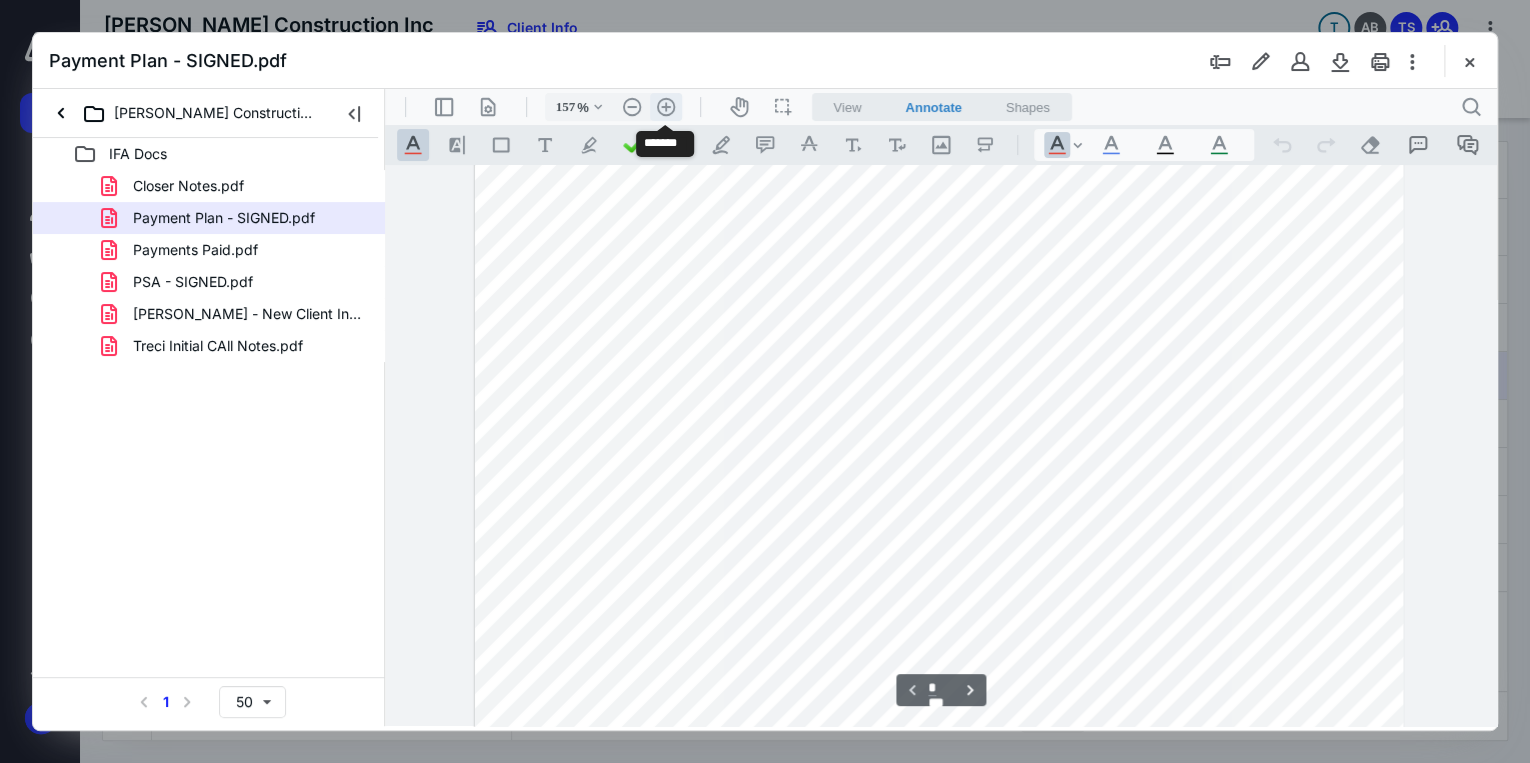 scroll, scrollTop: 115, scrollLeft: 0, axis: vertical 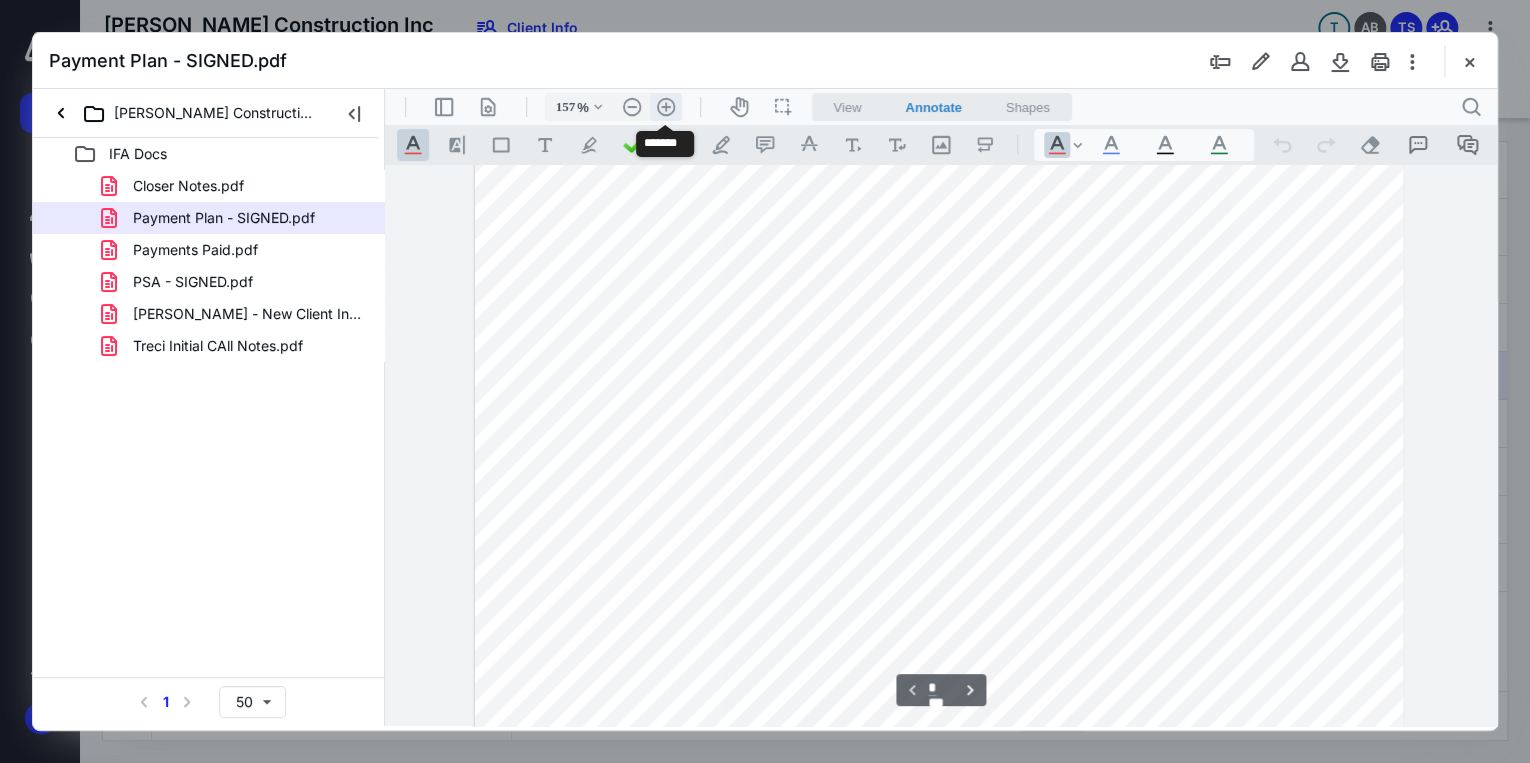 click on ".cls-1{fill:#abb0c4;} icon - header - zoom - in - line" at bounding box center [666, 107] 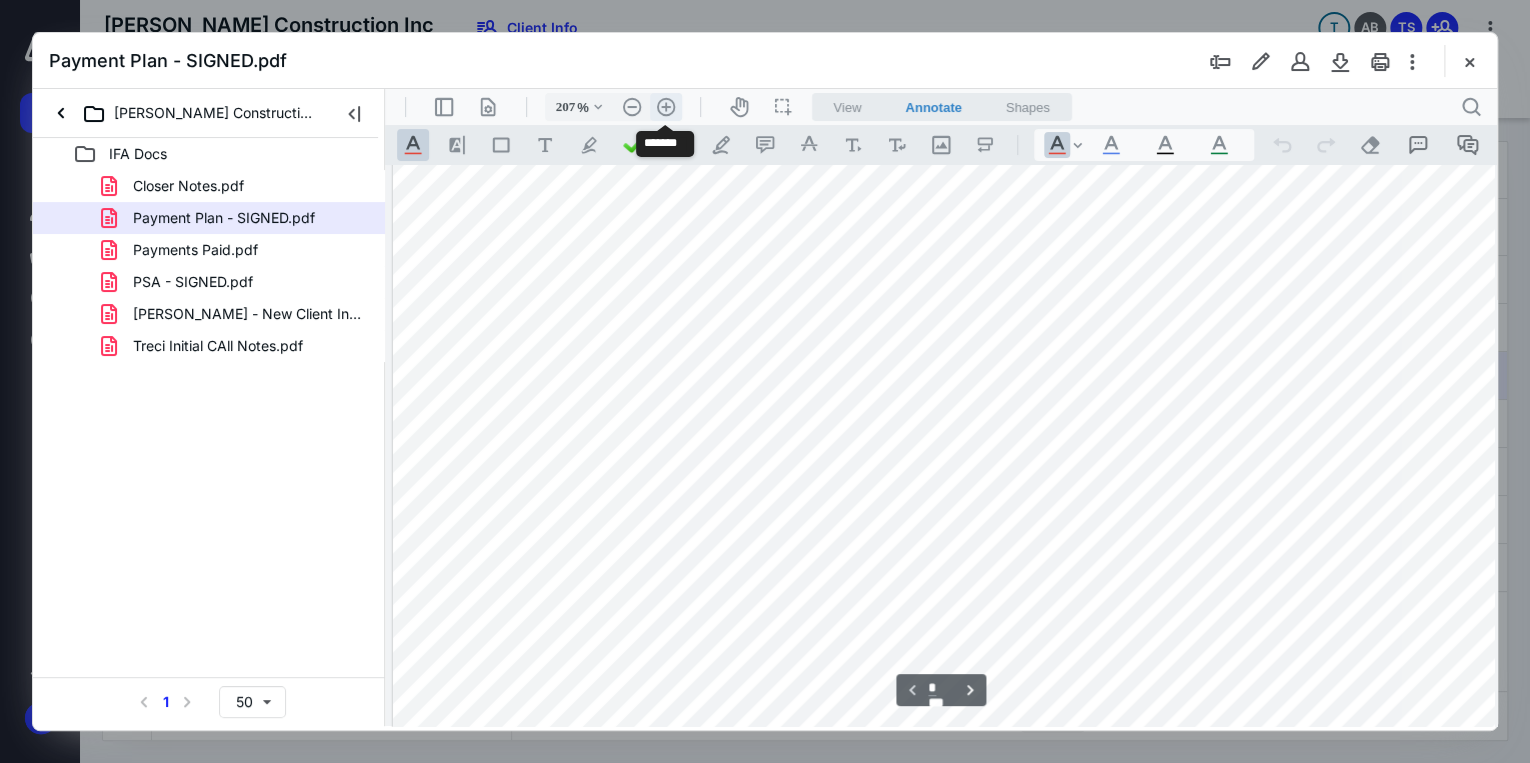 scroll, scrollTop: 229, scrollLeft: 71, axis: both 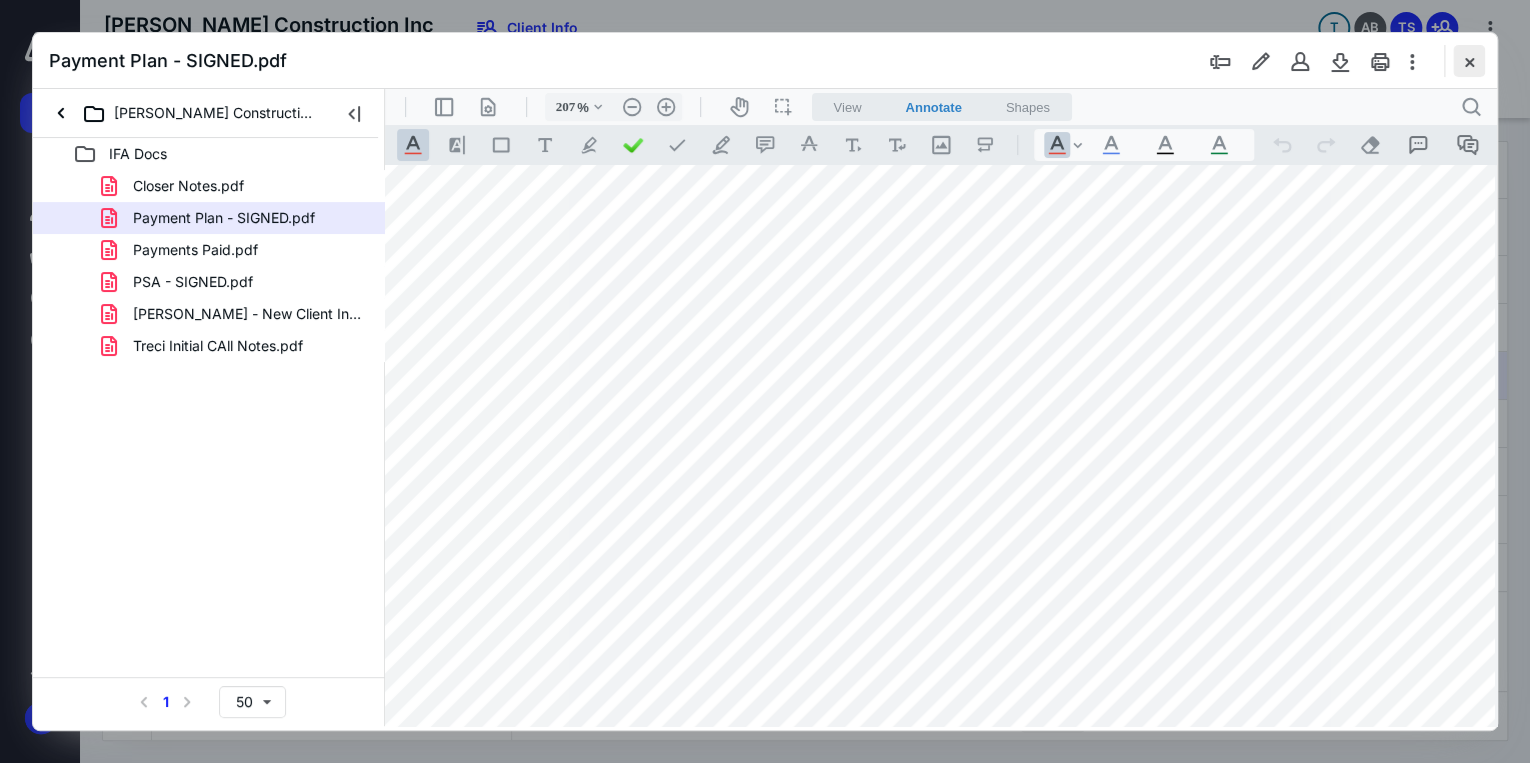 click at bounding box center (1469, 61) 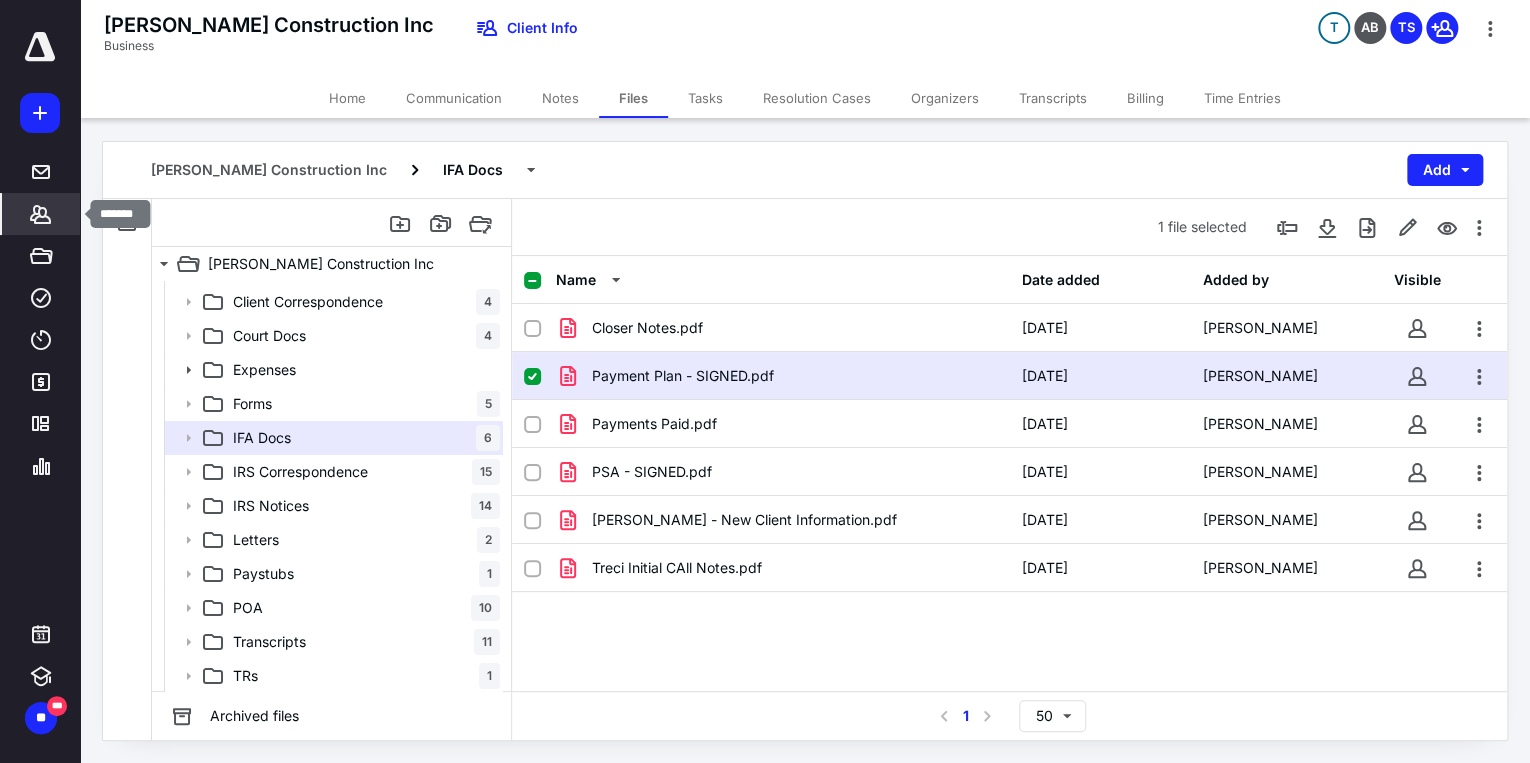 click on "*******" at bounding box center (41, 214) 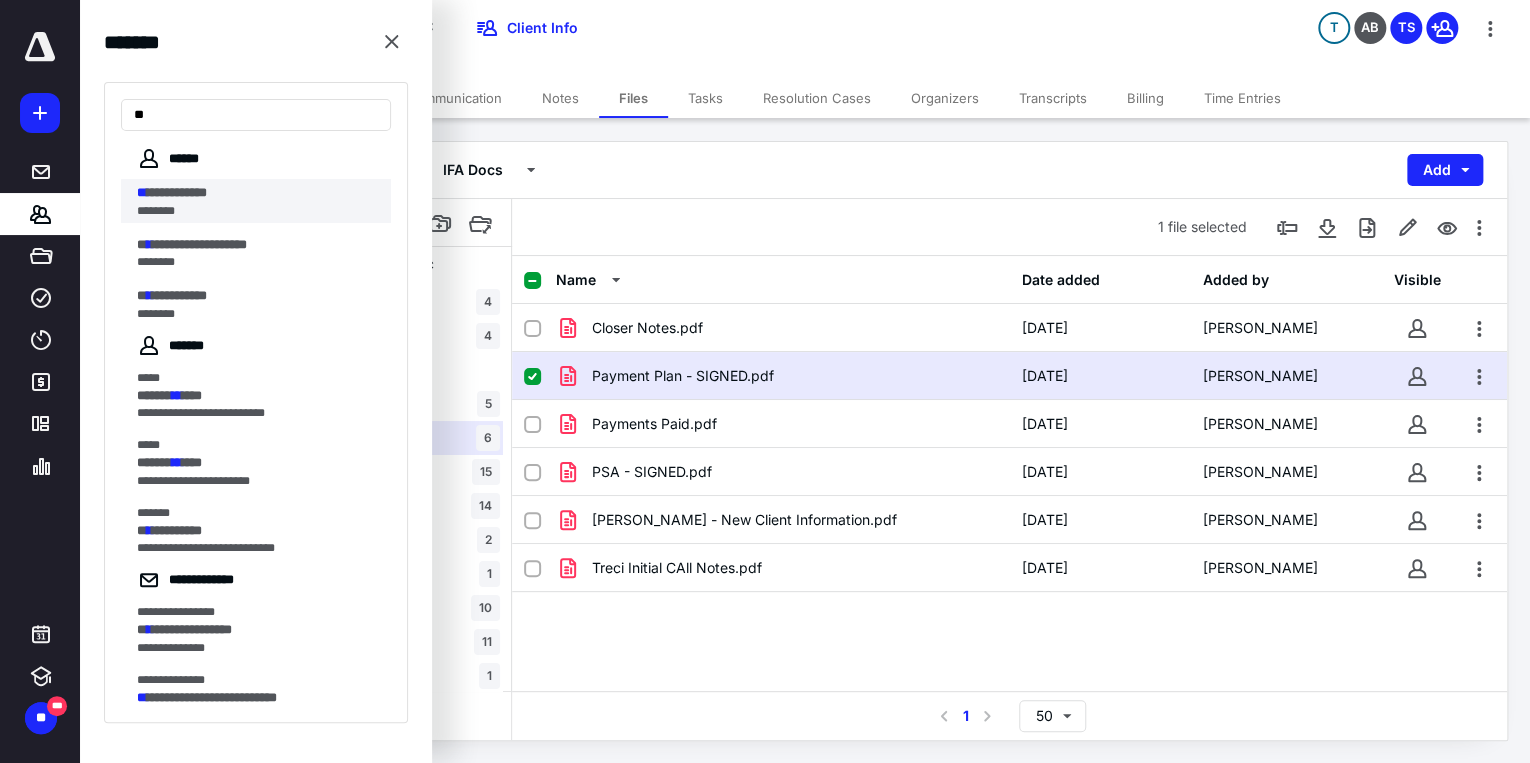 type on "**" 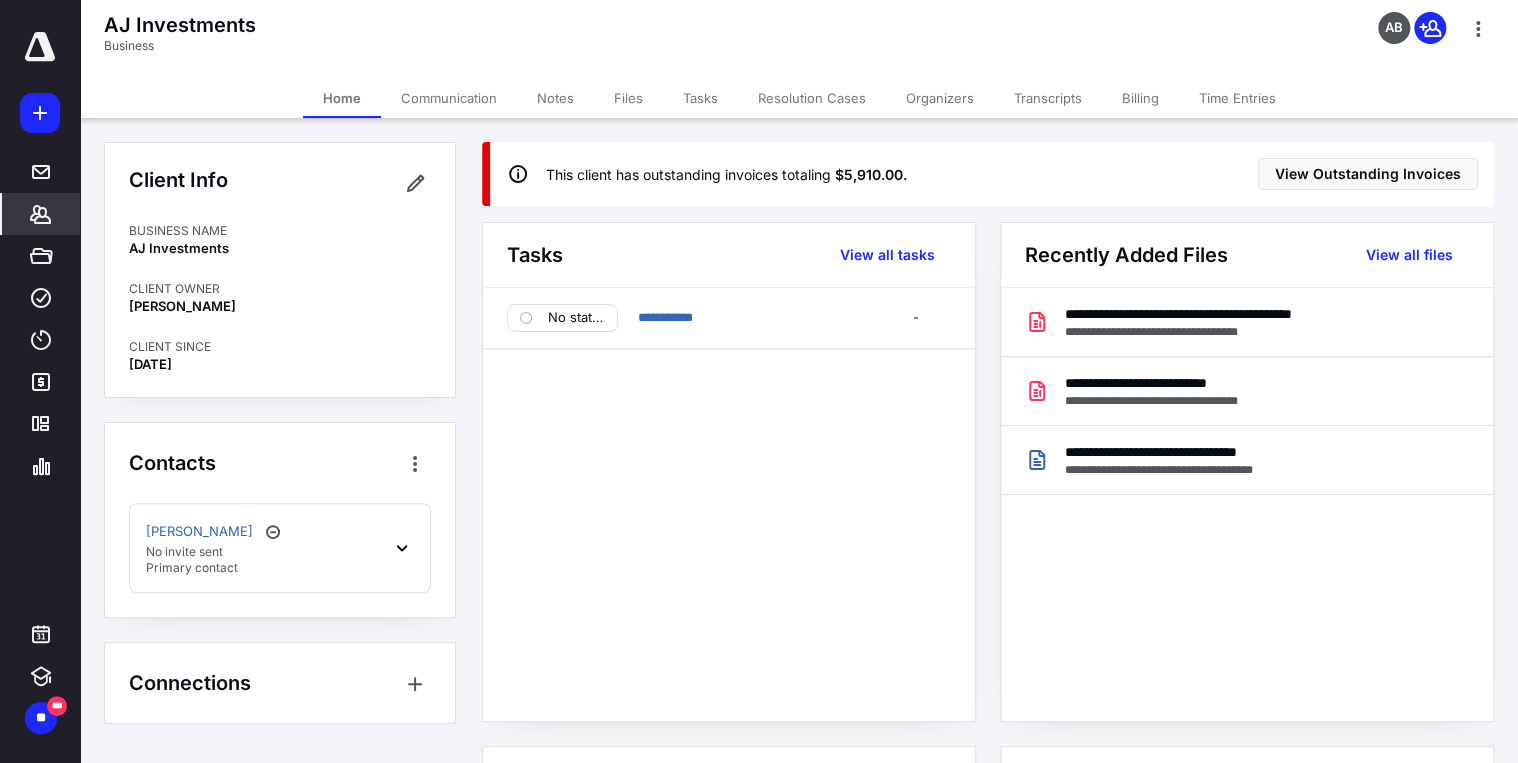 click on "Tasks" at bounding box center (700, 98) 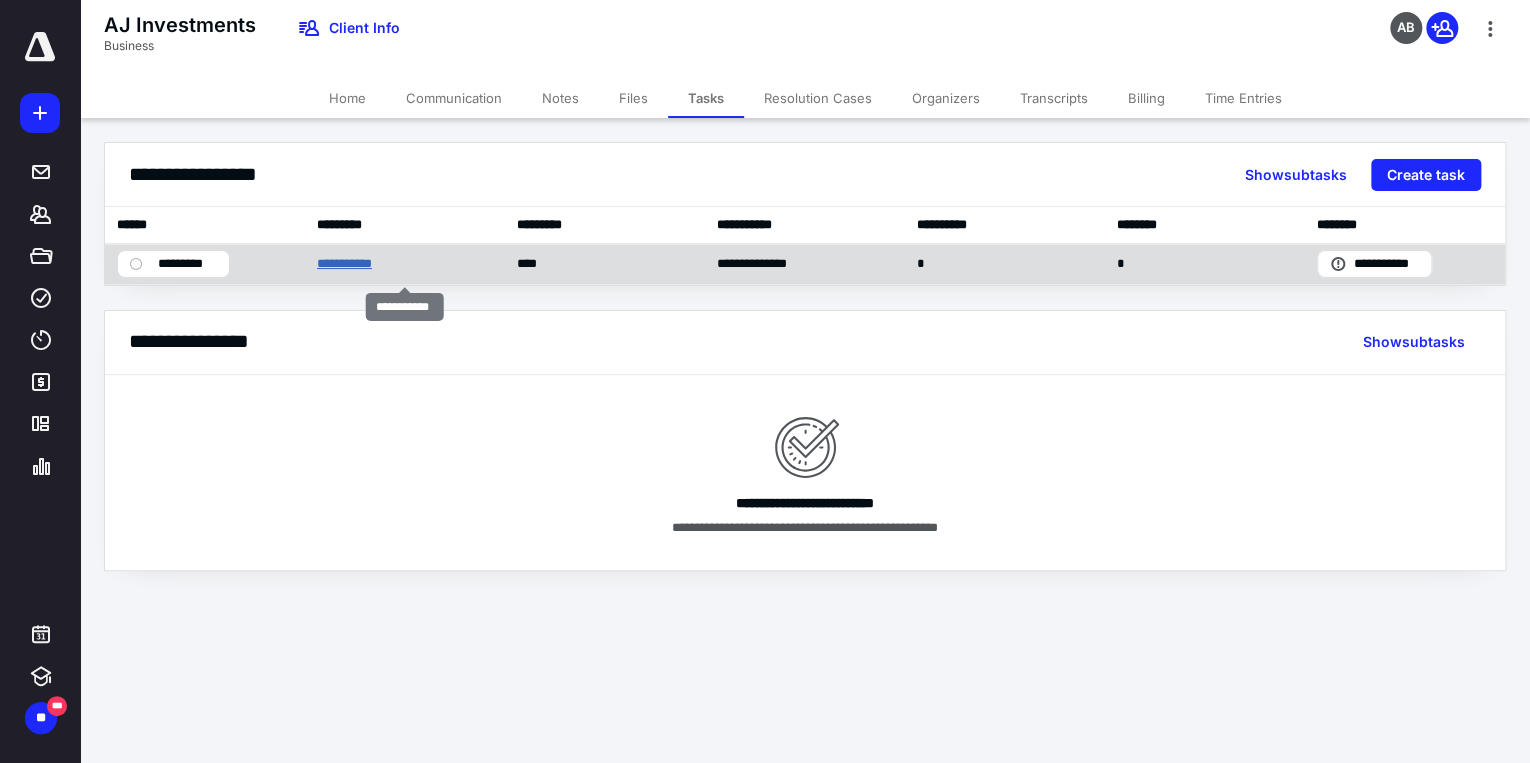 click on "**********" at bounding box center (348, 264) 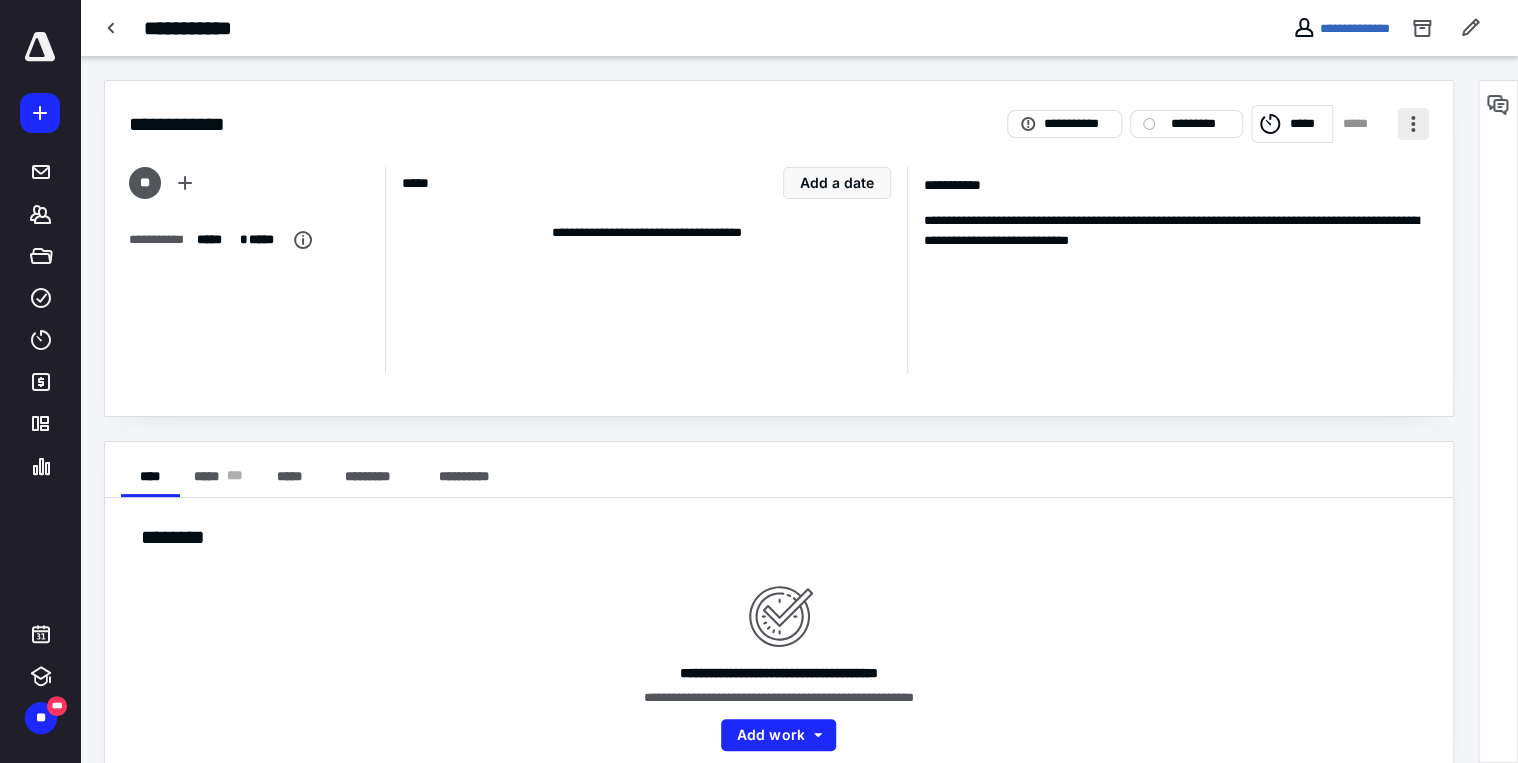 click at bounding box center [1413, 124] 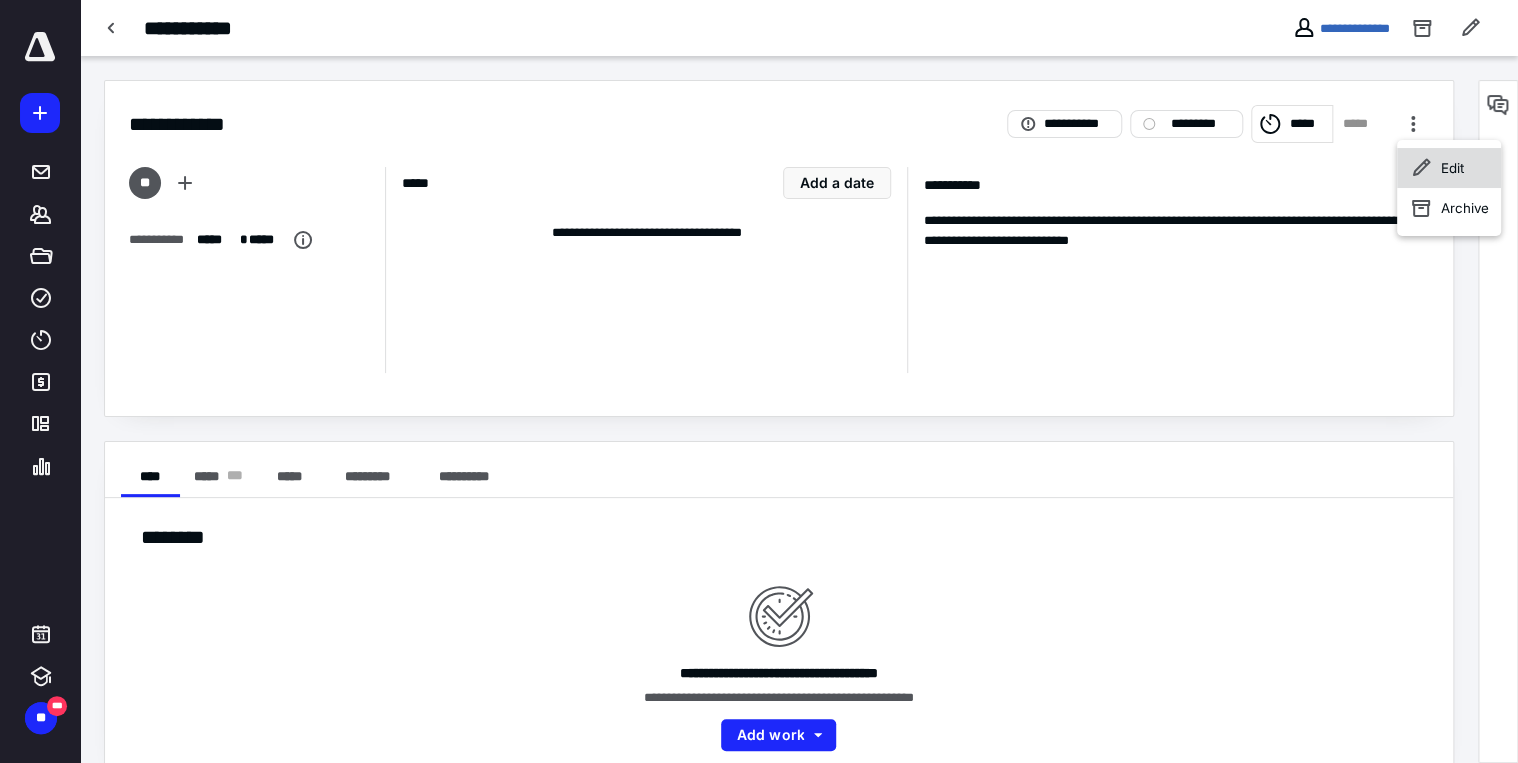 click 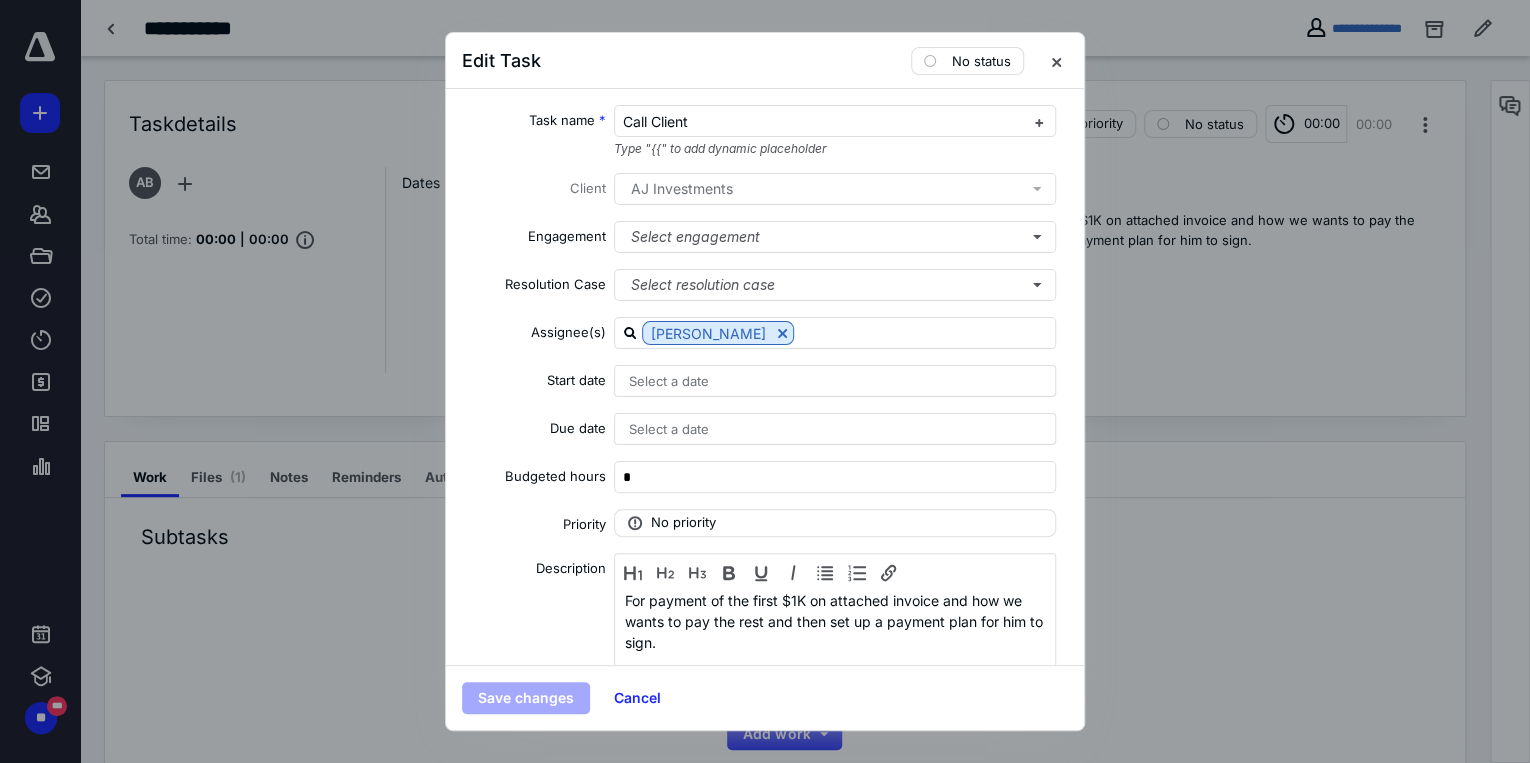 click on "Select a date" at bounding box center [835, 381] 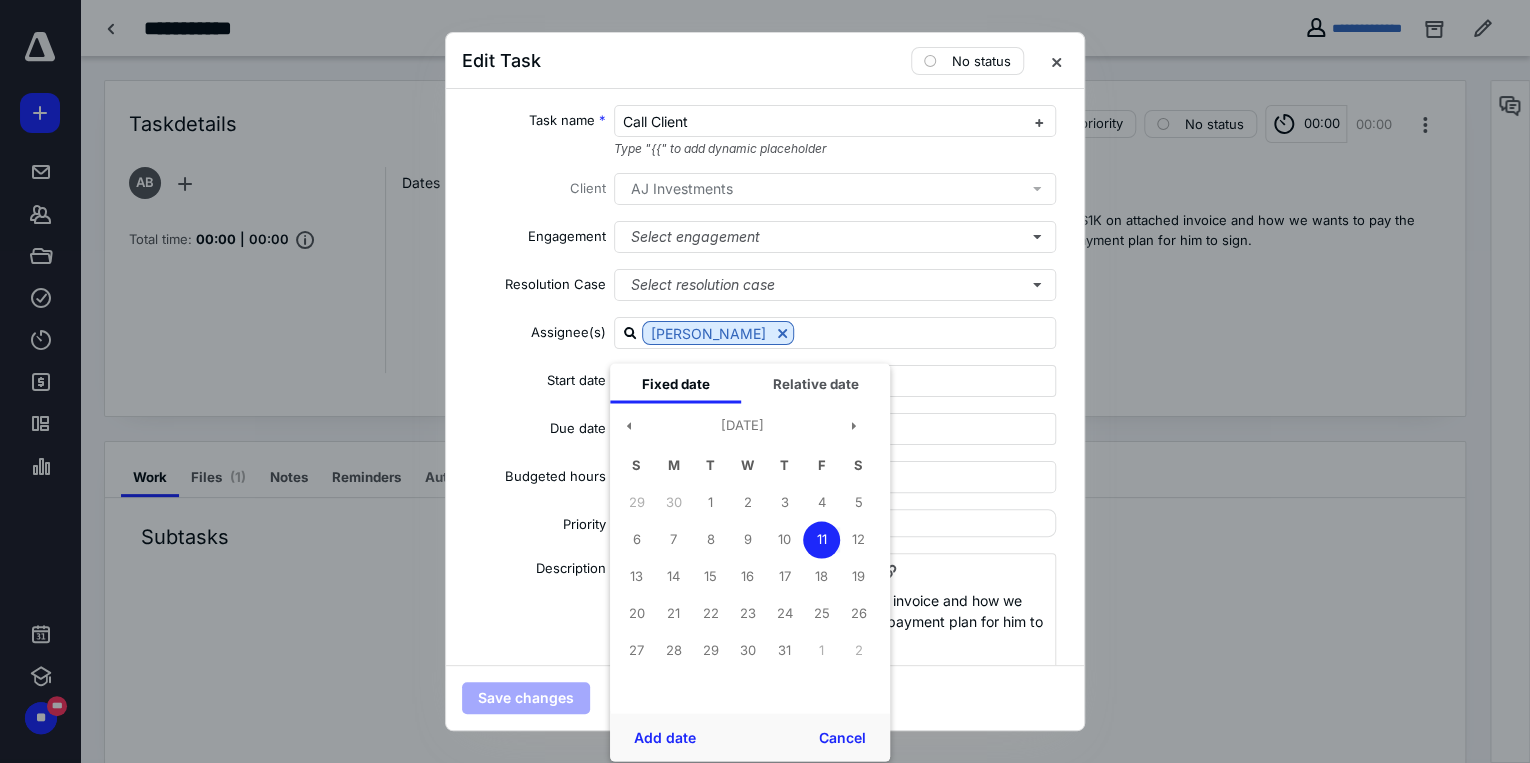 click on "11" at bounding box center [821, 539] 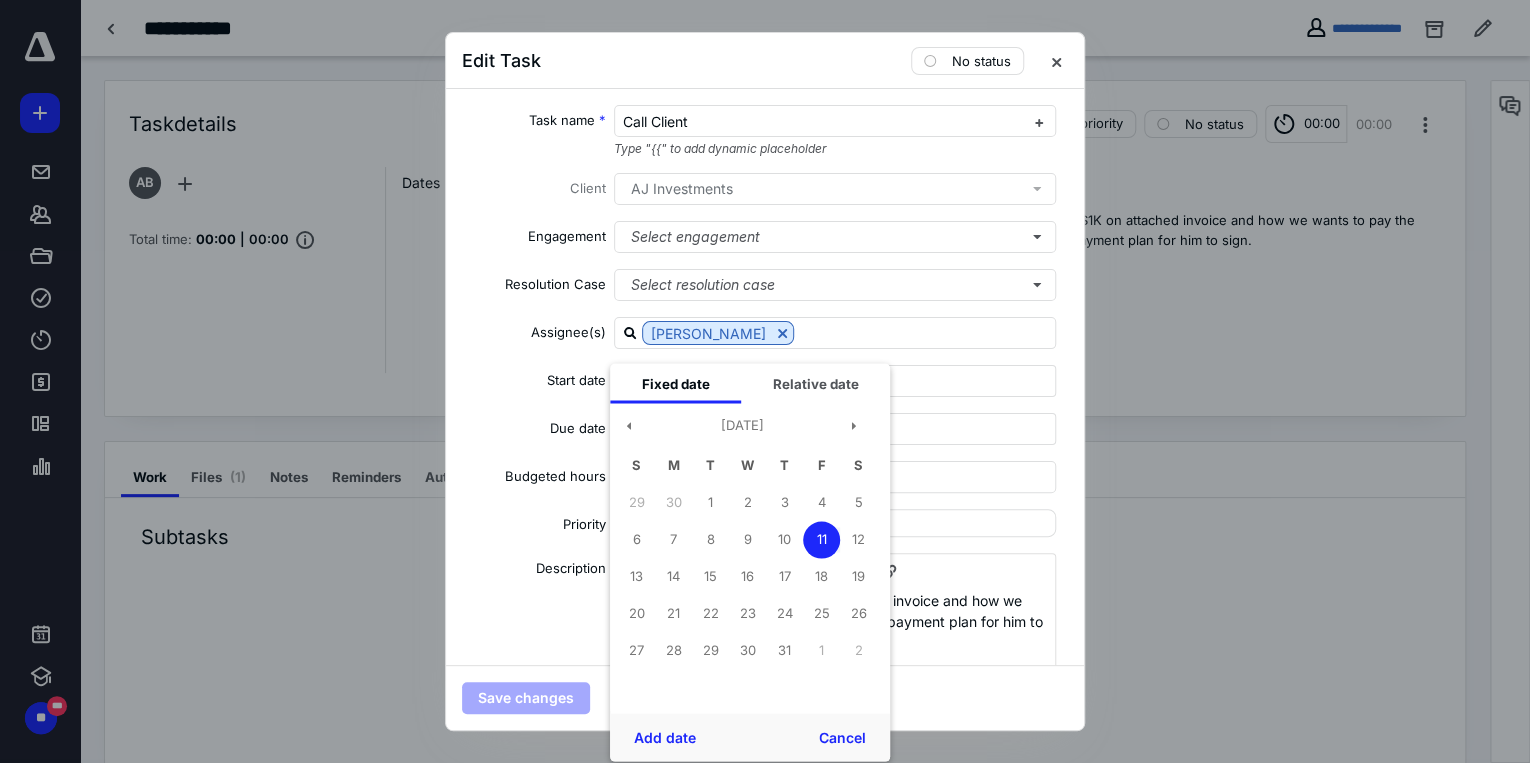 click on "Task name   * Call Client Type "{{" to add dynamic placeholder Client AJ Investments Engagement Select engagement Resolution Case Select resolution case Assignee(s) [PERSON_NAME] Start date Select a date Fixed date Relative date [DATE] S M T W T F S 29 30 1 2 3 4 5 6 7 8 9 10 11 12 13 14 15 16 17 18 19 20 21 22 23 24 25 26 27 28 29 30 31 1 2 Add date Cancel Due date Select a date Budgeted hours * Priority No priority Description For payment of the first $1K on attached invoice and how we wants to pay the rest and then set up a payment plan for him to sign. Recurring Tax preparation fields" at bounding box center [765, 377] 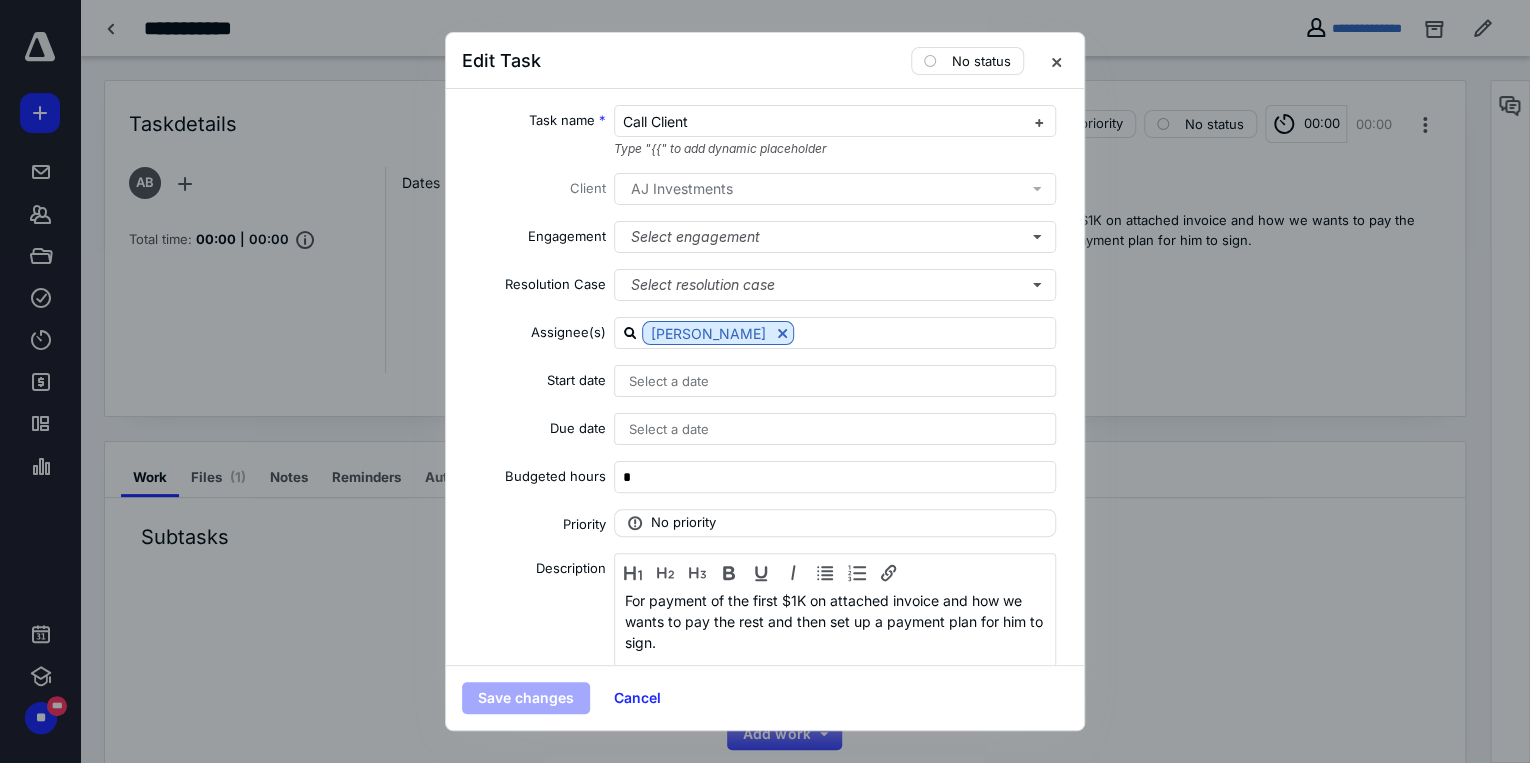 click on "For payment of the first $1K on attached invoice and how we wants to pay the rest and then set up a payment plan for him to sign." at bounding box center [835, 642] 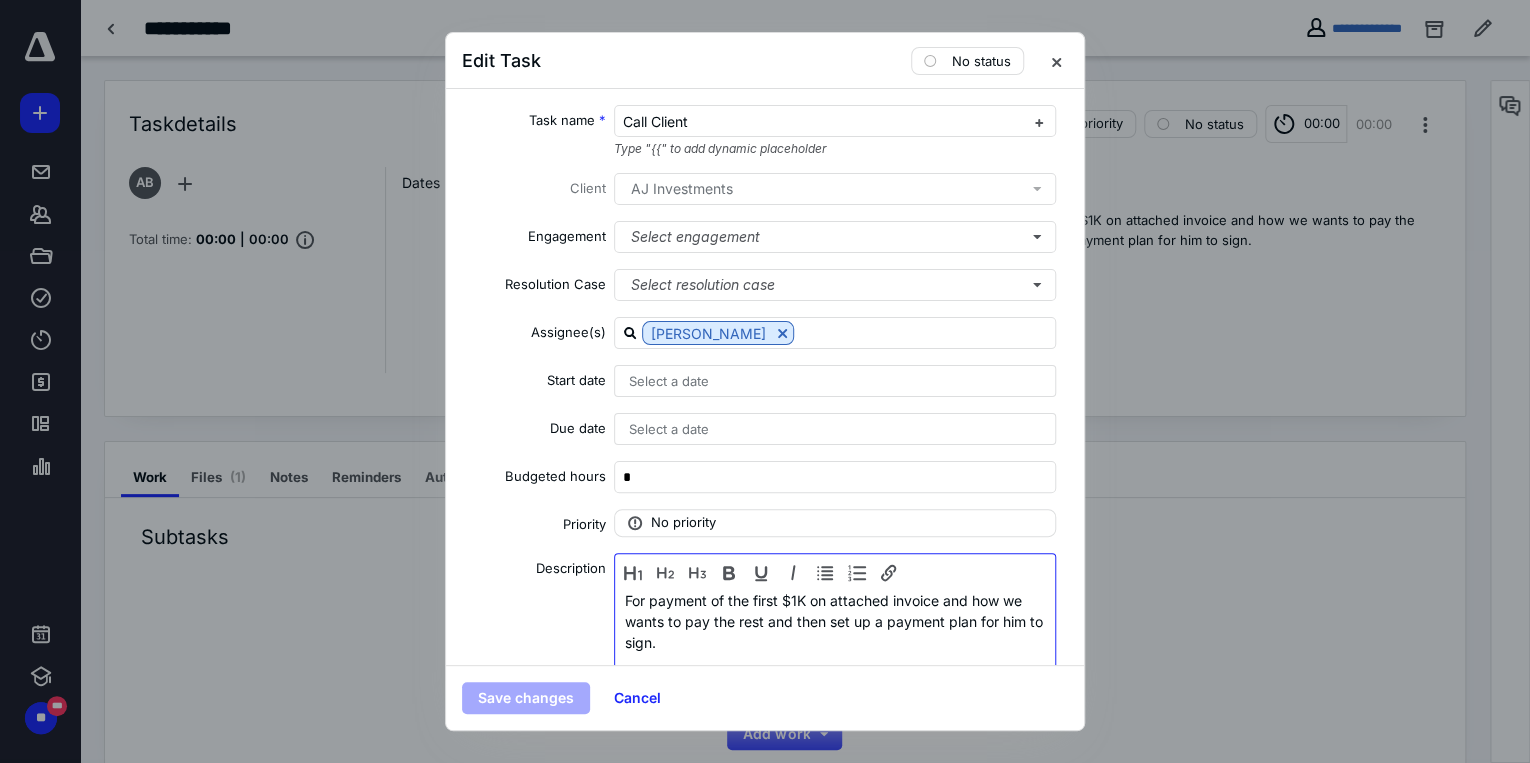 click on "For payment of the first $1K on attached invoice and how we wants to pay the rest and then set up a payment plan for him to sign." at bounding box center [835, 642] 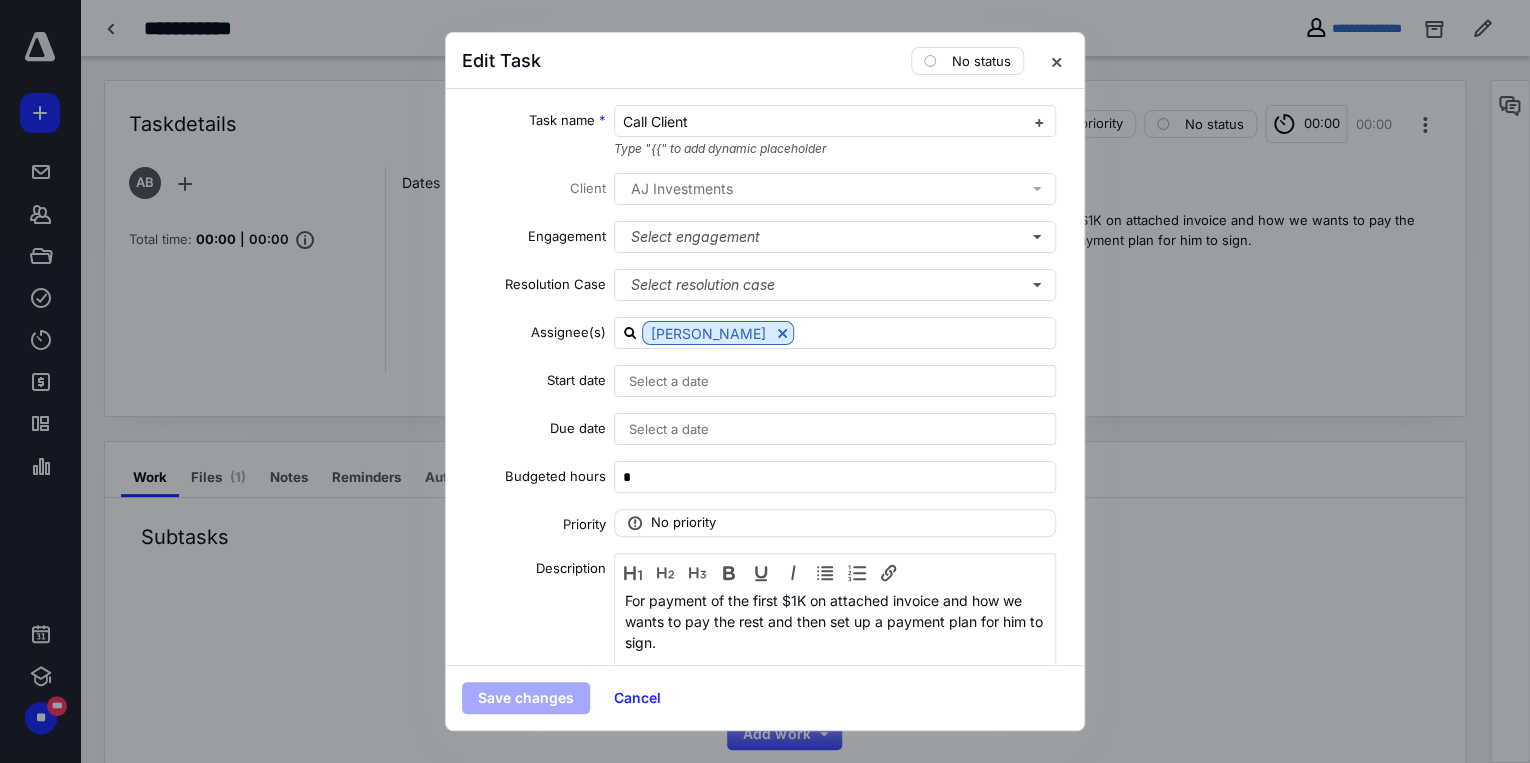 click on "For payment of the first $1K on attached invoice and how we wants to pay the rest and then set up a payment plan for him to sign." at bounding box center (835, 642) 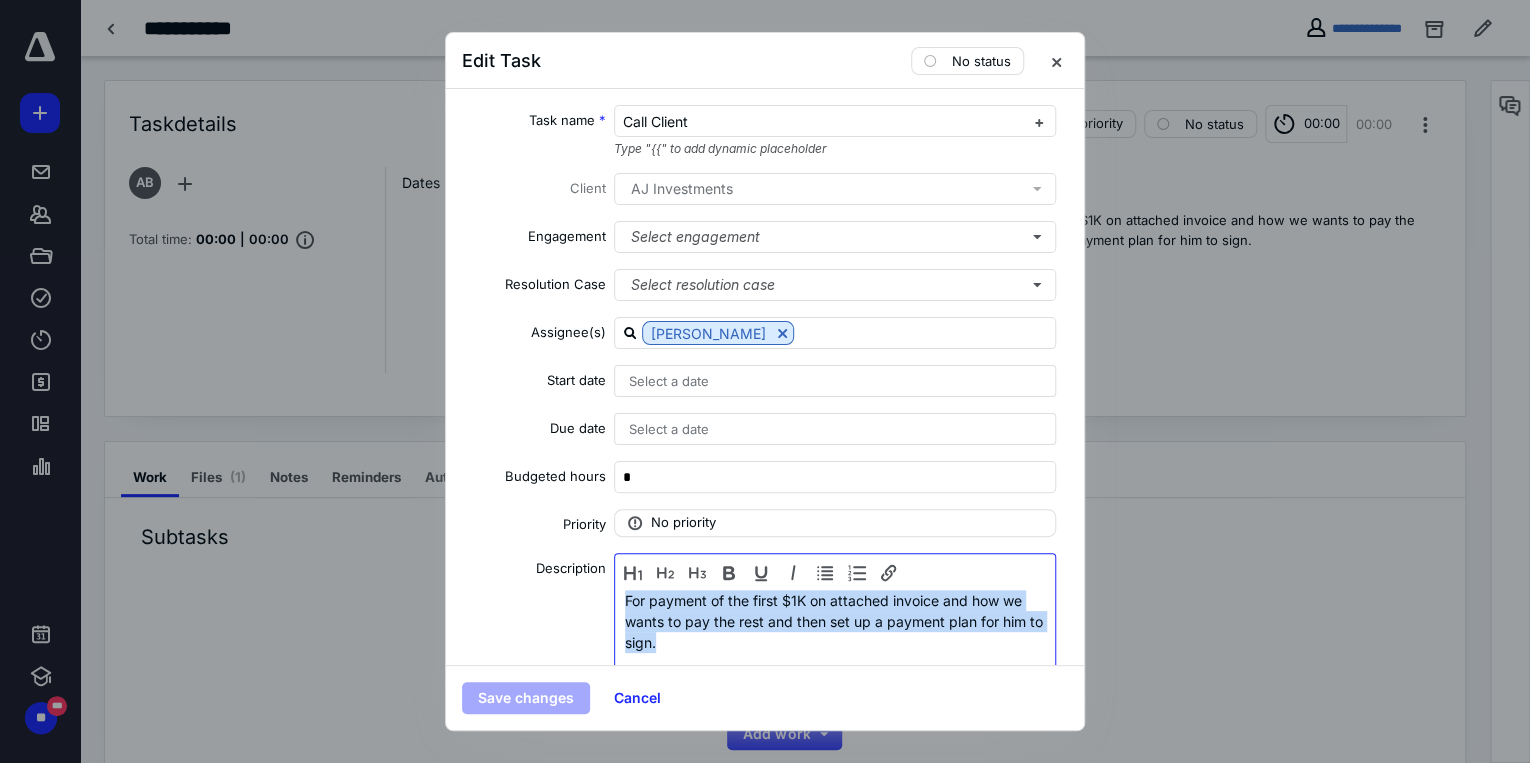 drag, startPoint x: 623, startPoint y: 600, endPoint x: 680, endPoint y: 647, distance: 73.87828 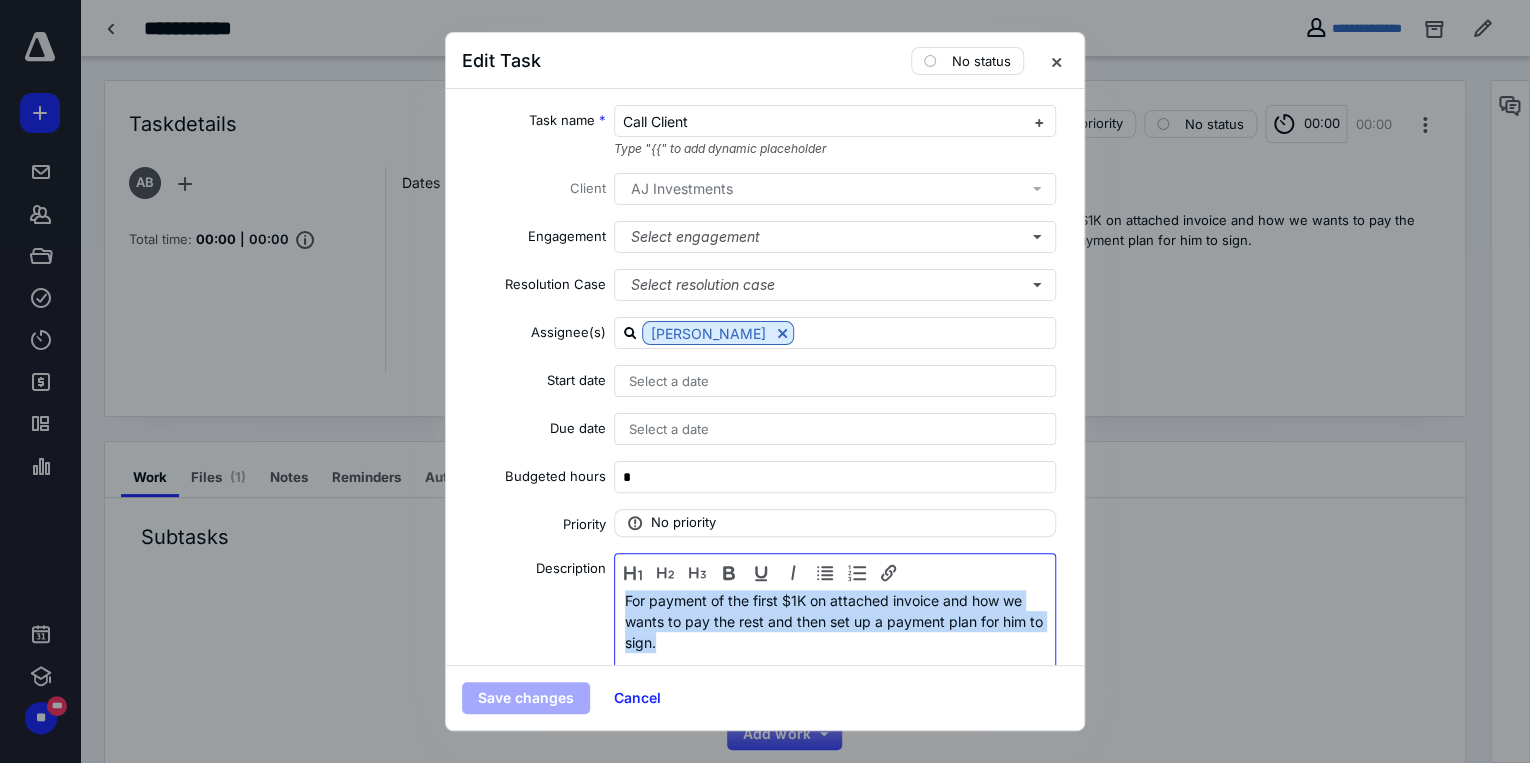 type 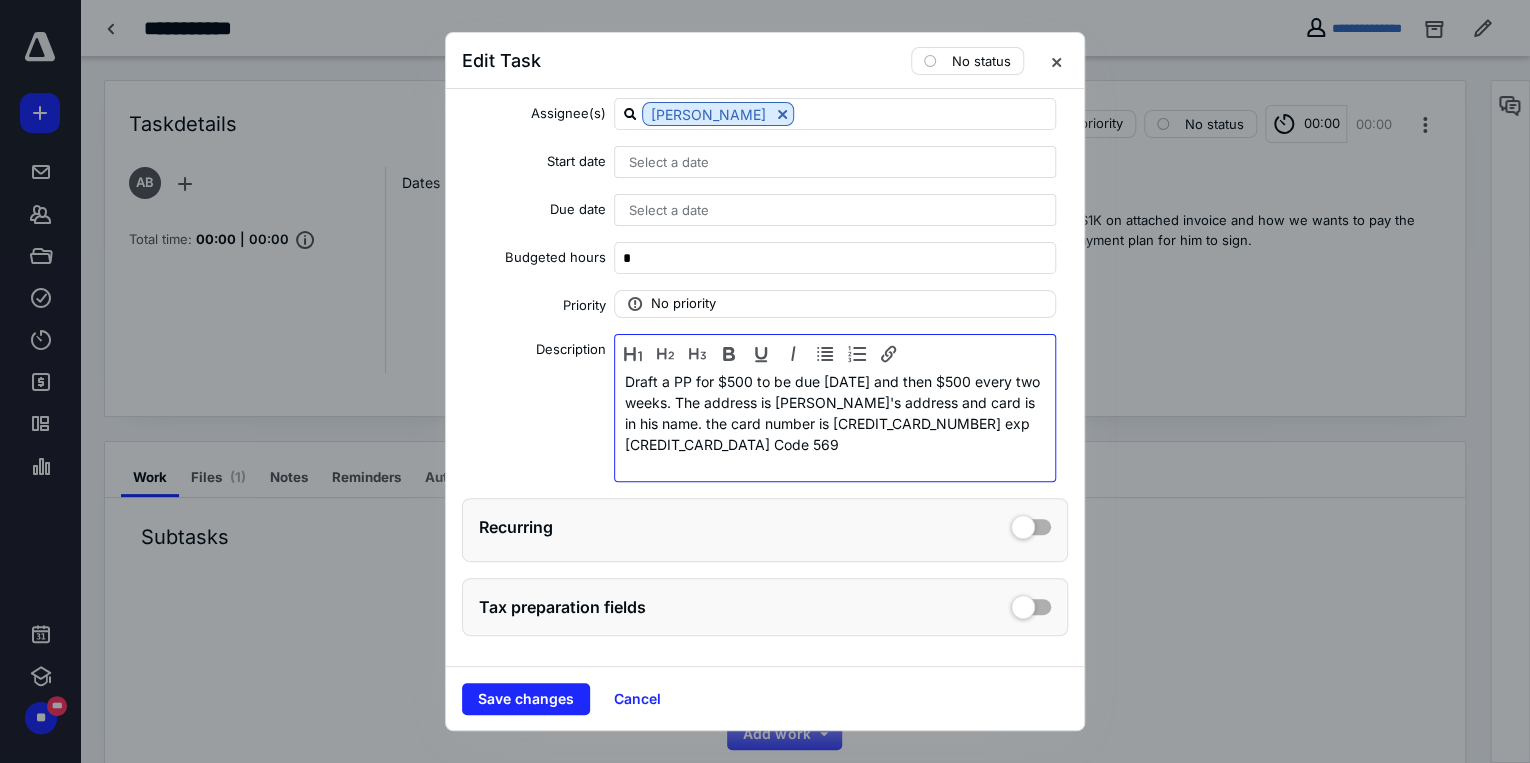 scroll, scrollTop: 220, scrollLeft: 0, axis: vertical 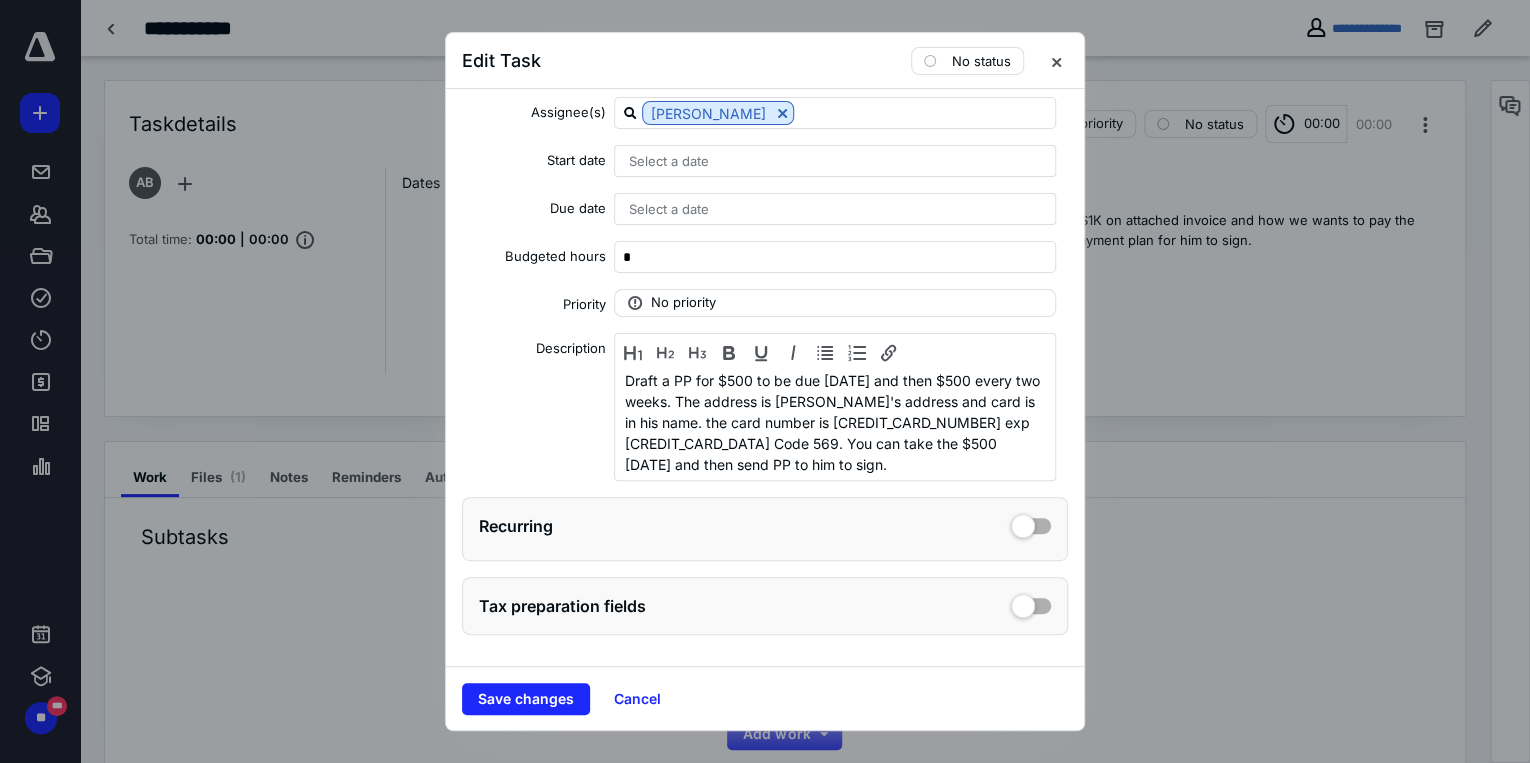 click on "Recurring" at bounding box center (765, 526) 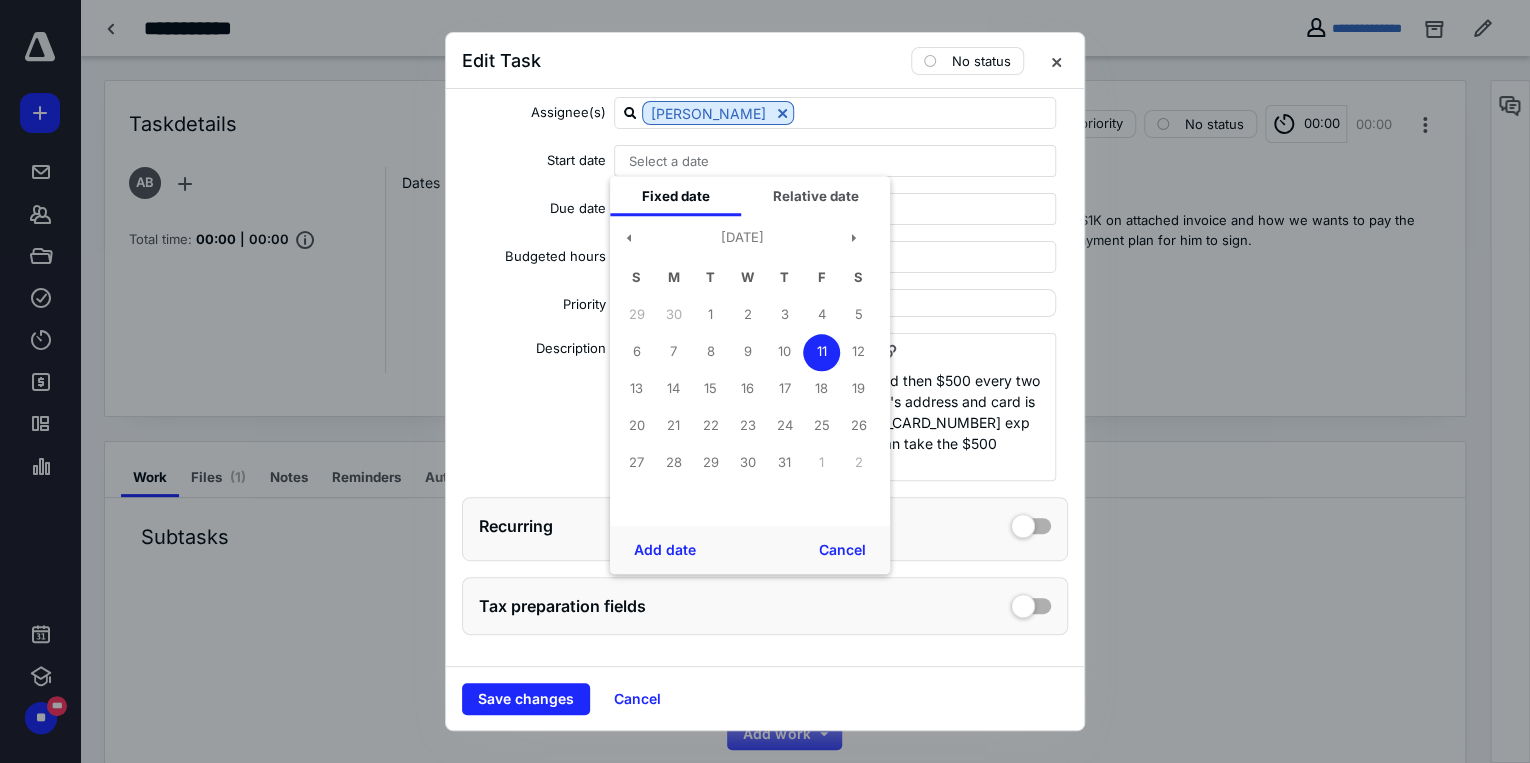 click on "11" at bounding box center (821, 352) 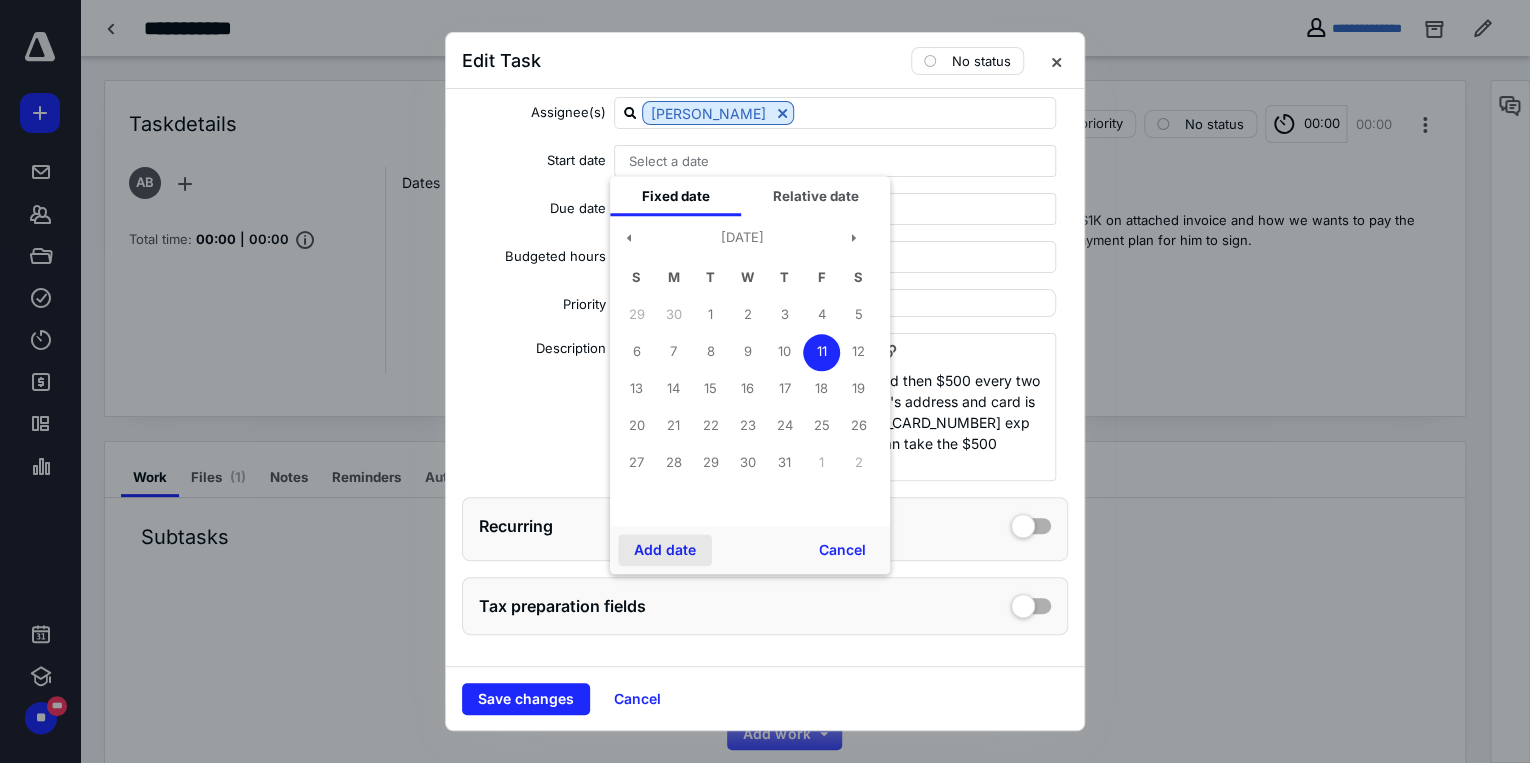 click on "Add date" at bounding box center (665, 550) 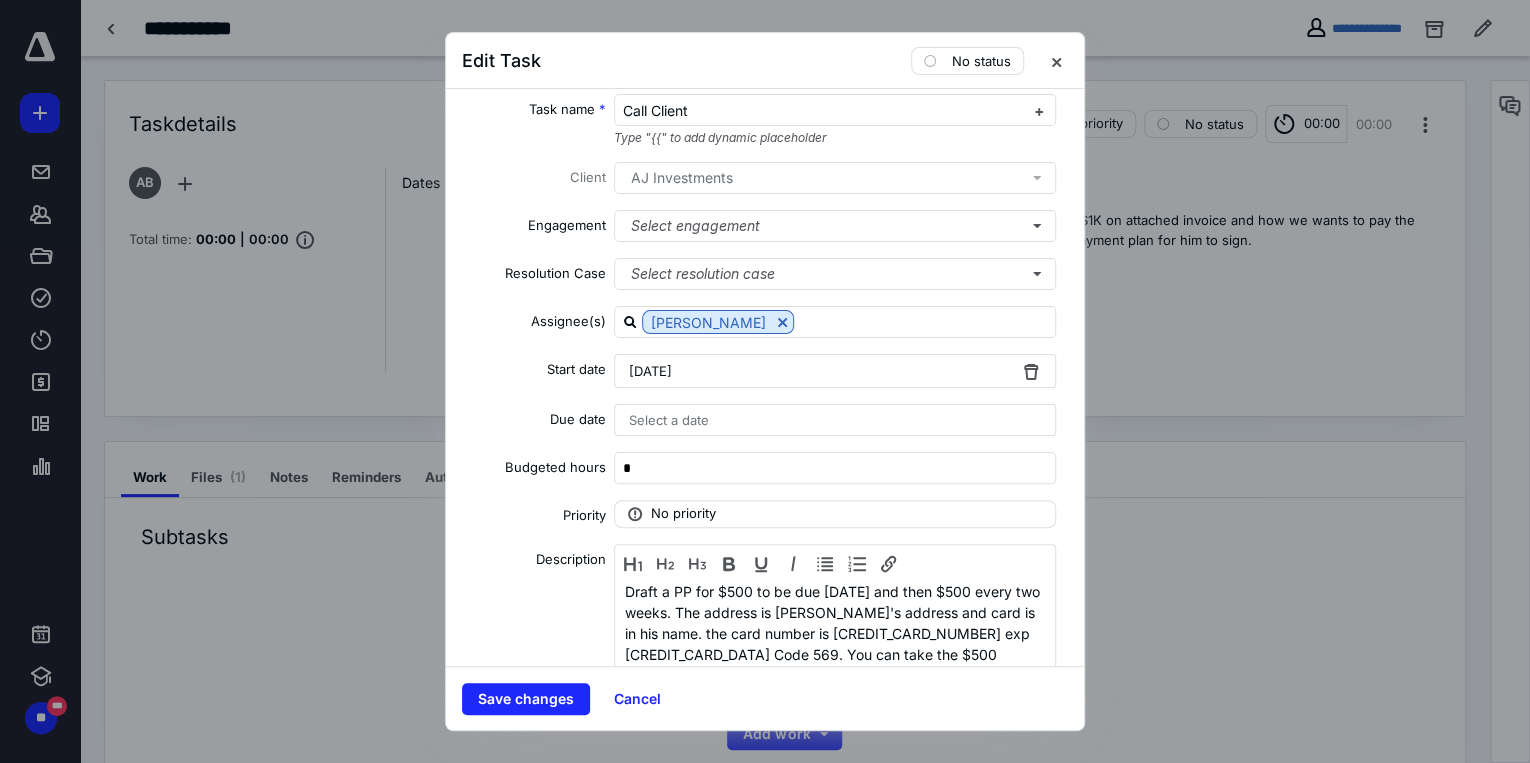 scroll, scrollTop: 0, scrollLeft: 0, axis: both 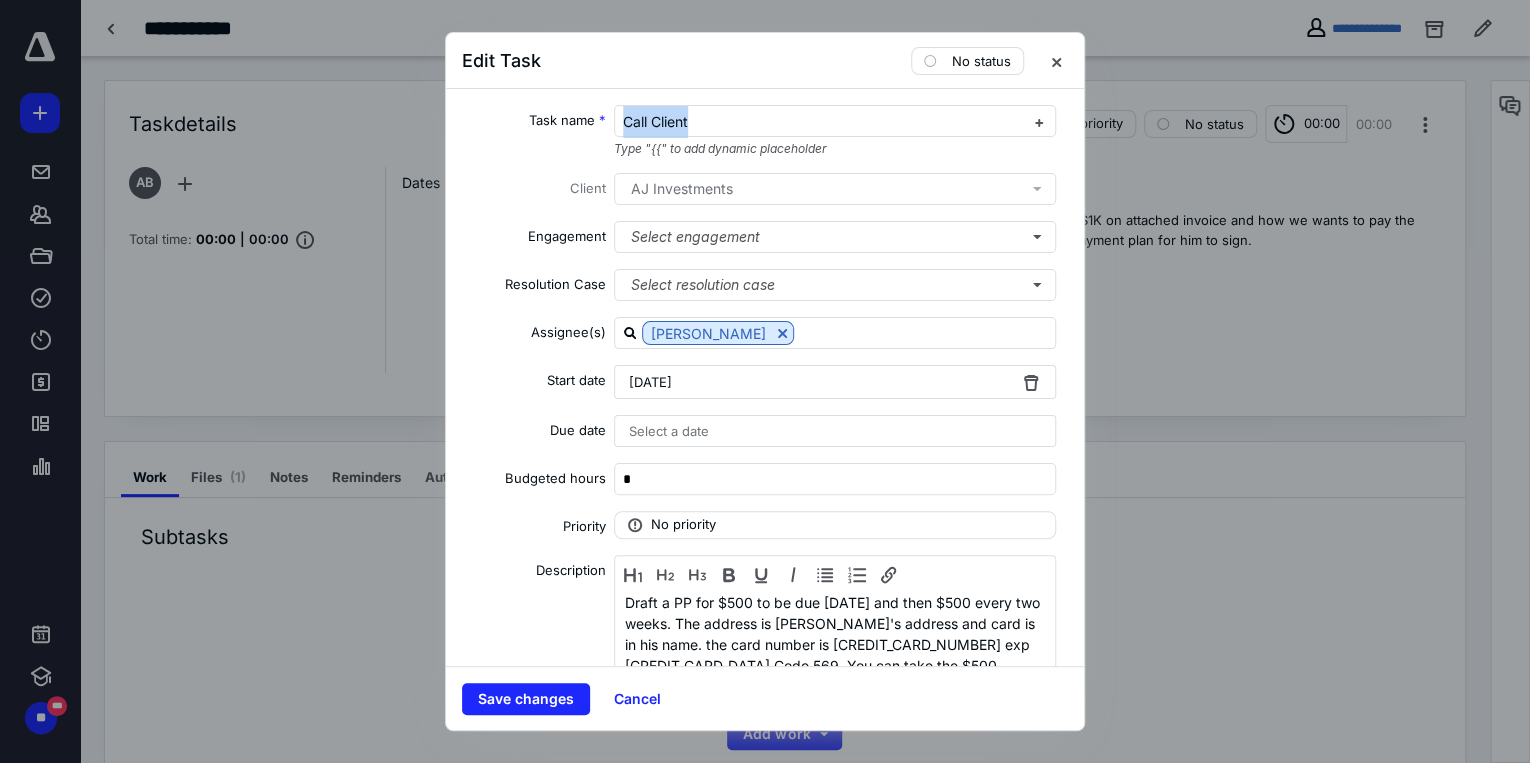 drag, startPoint x: 691, startPoint y: 118, endPoint x: 604, endPoint y: 117, distance: 87.005745 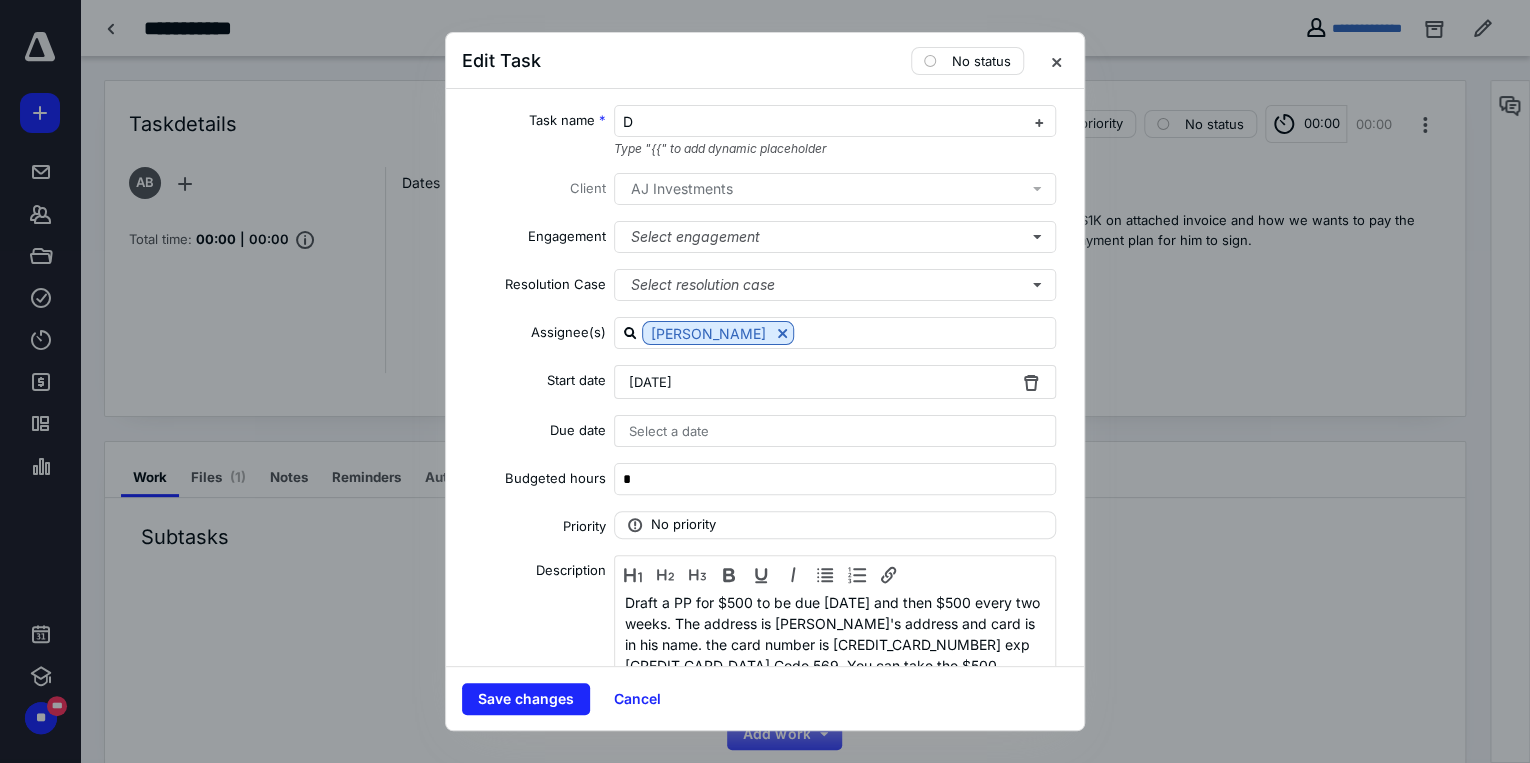 type 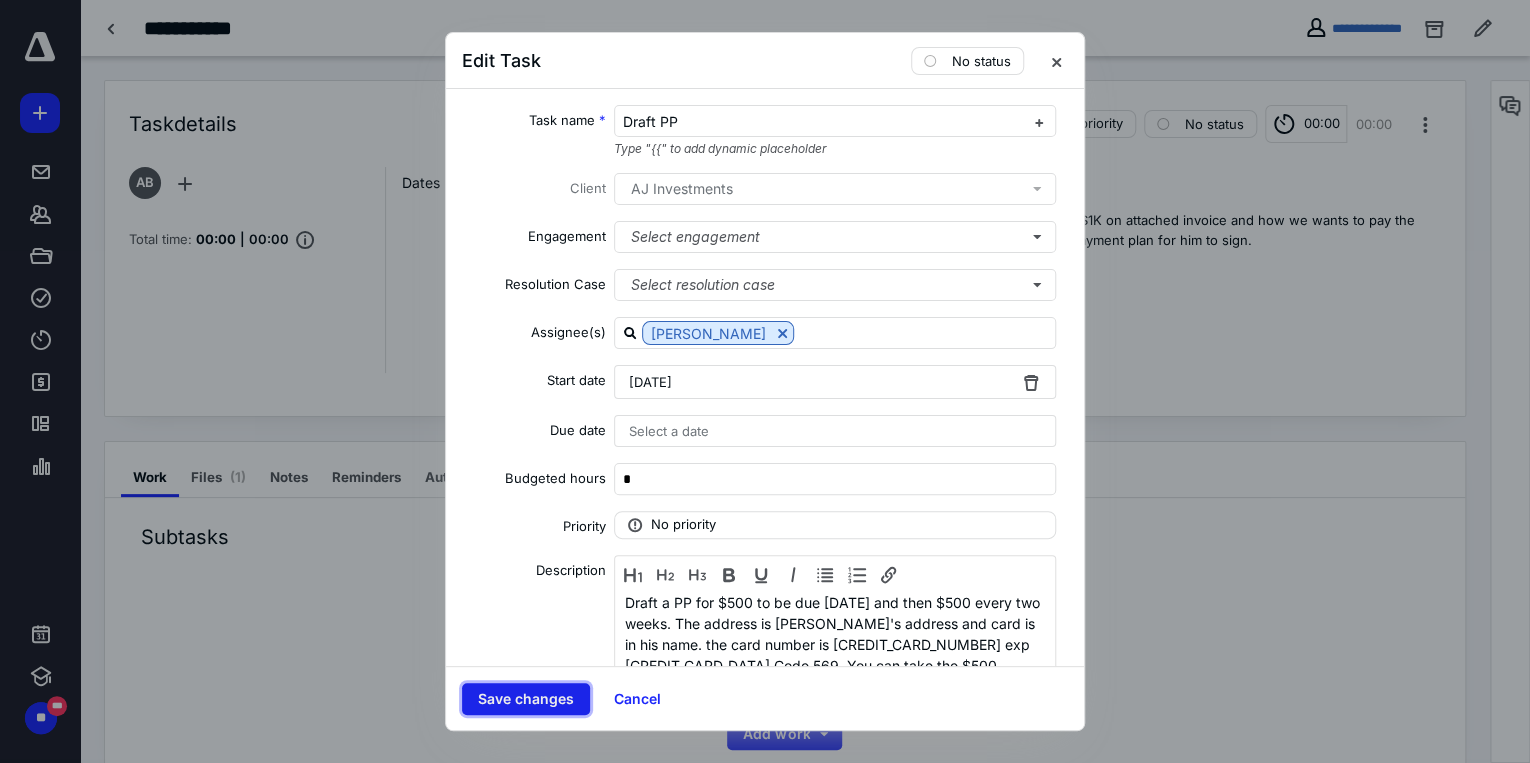 click on "Save changes" at bounding box center (526, 699) 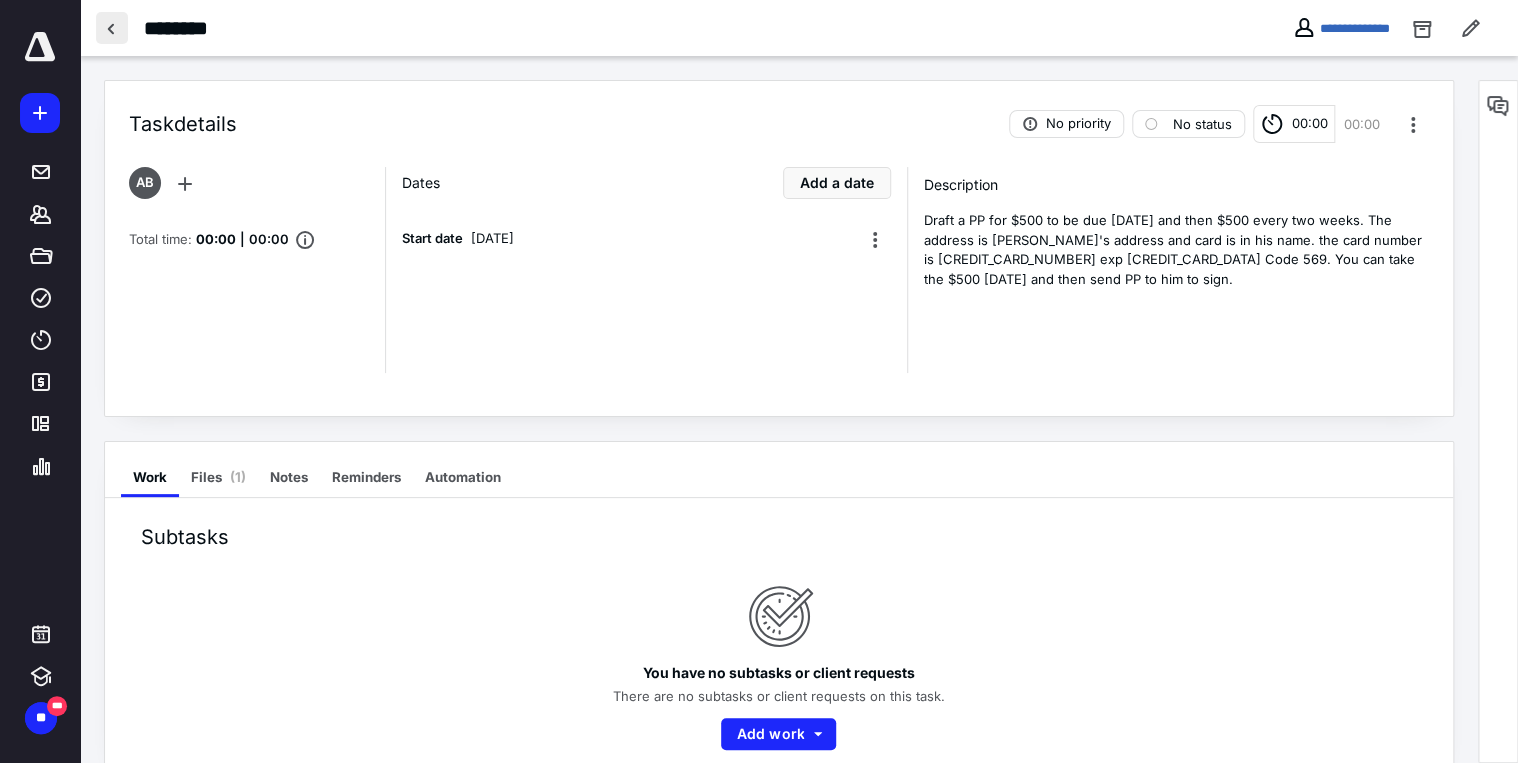 click at bounding box center (112, 28) 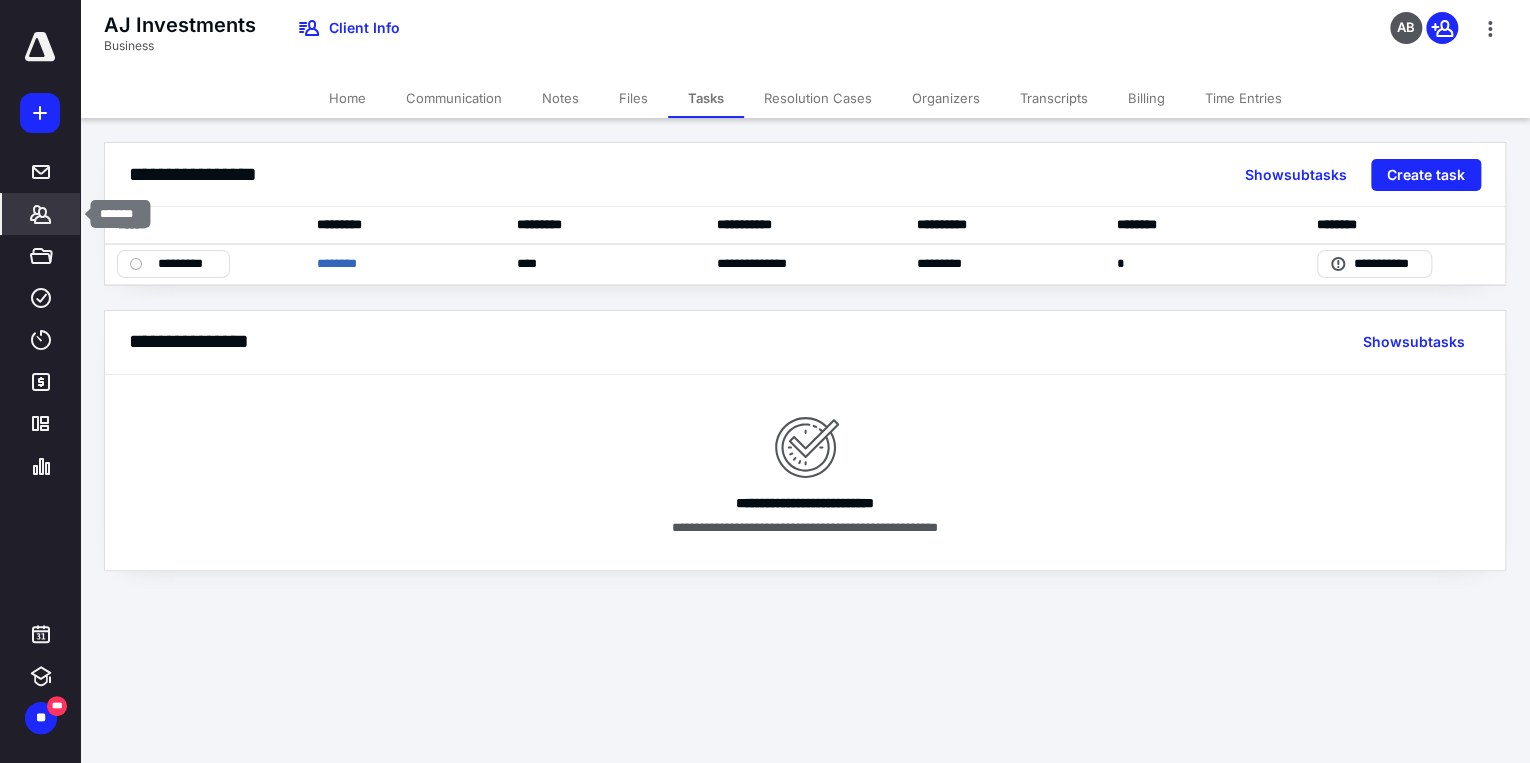 click on "*******" at bounding box center (41, 214) 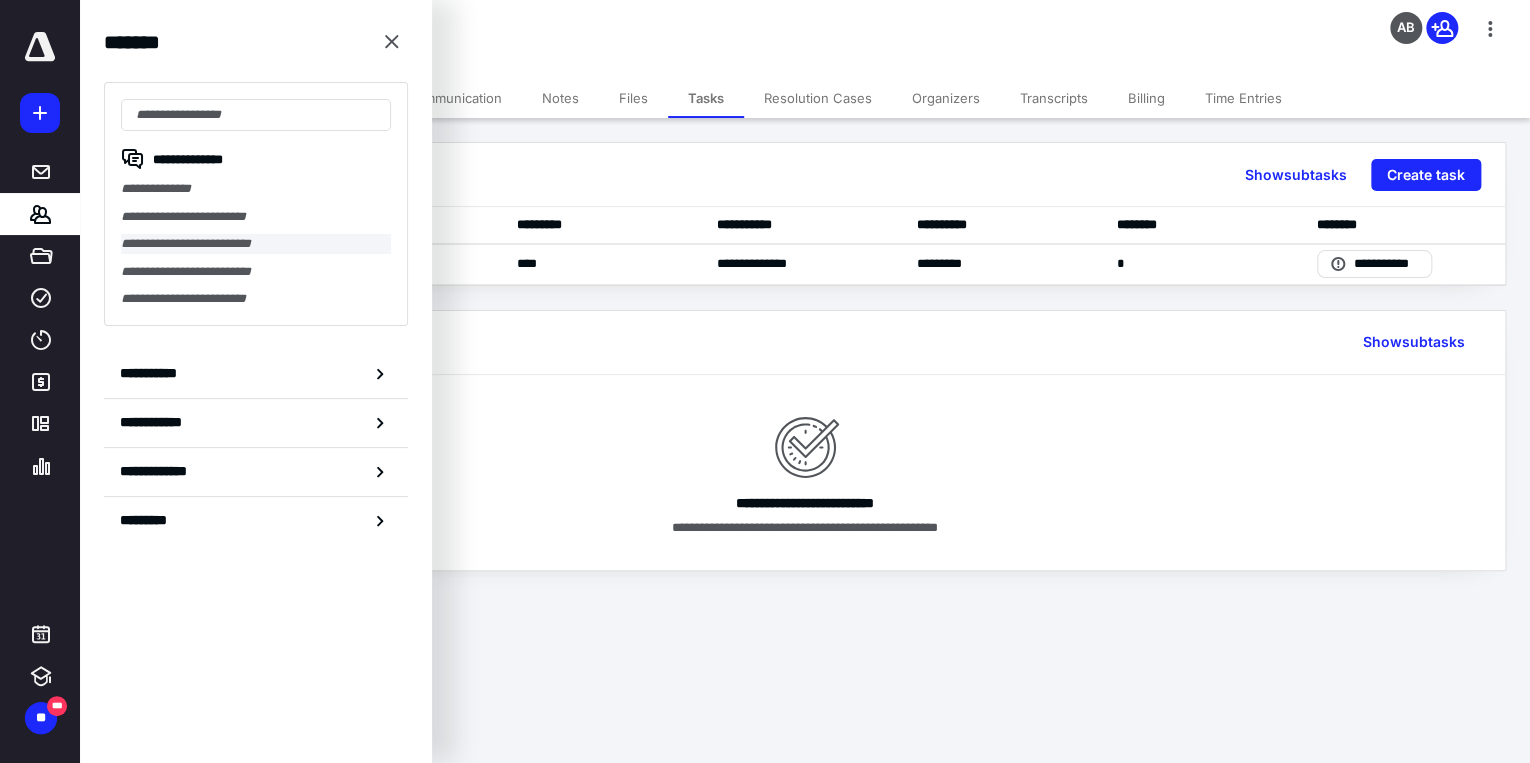 click on "**********" at bounding box center (256, 244) 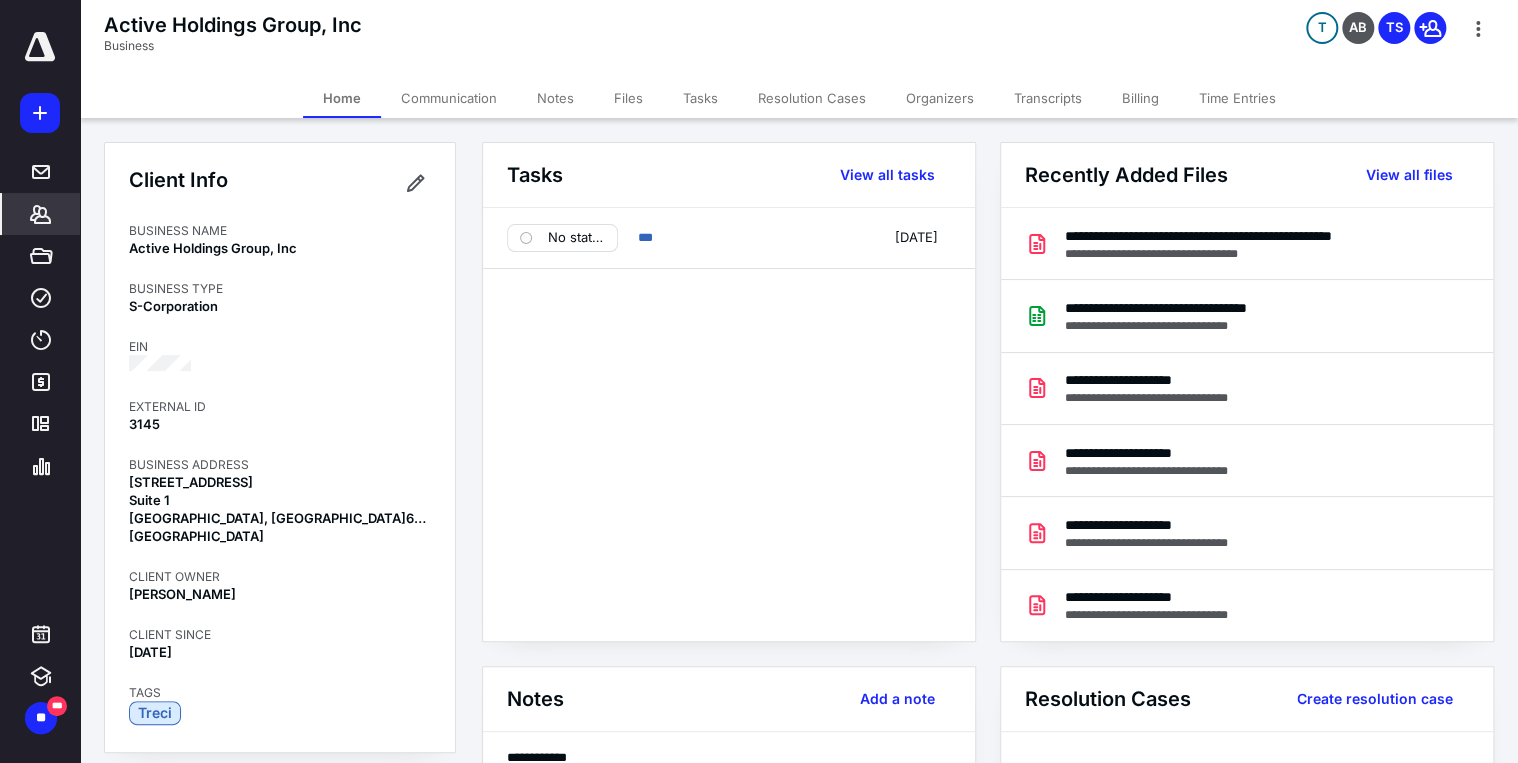 click on "Tasks" at bounding box center [700, 98] 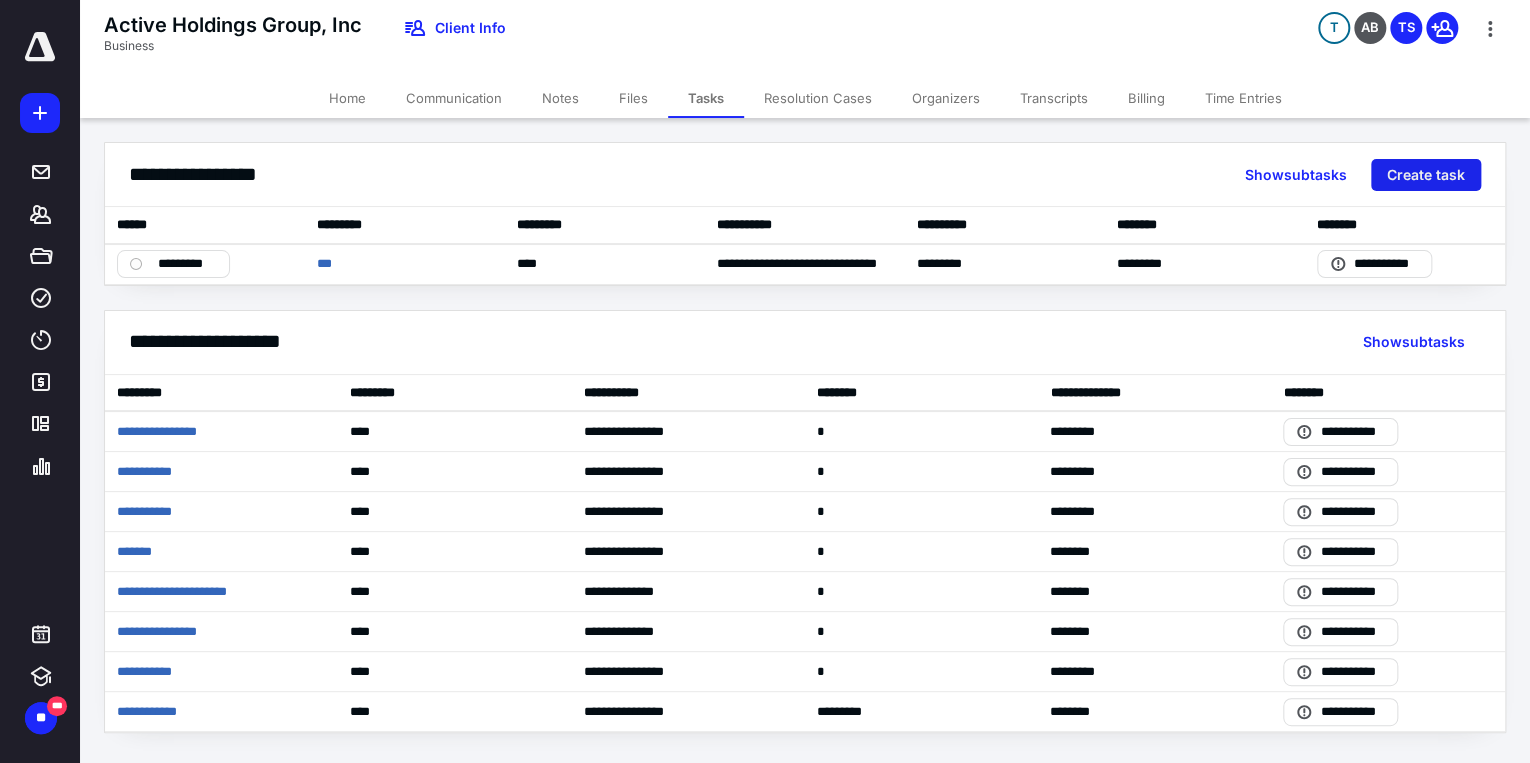 click on "Create task" at bounding box center (1426, 175) 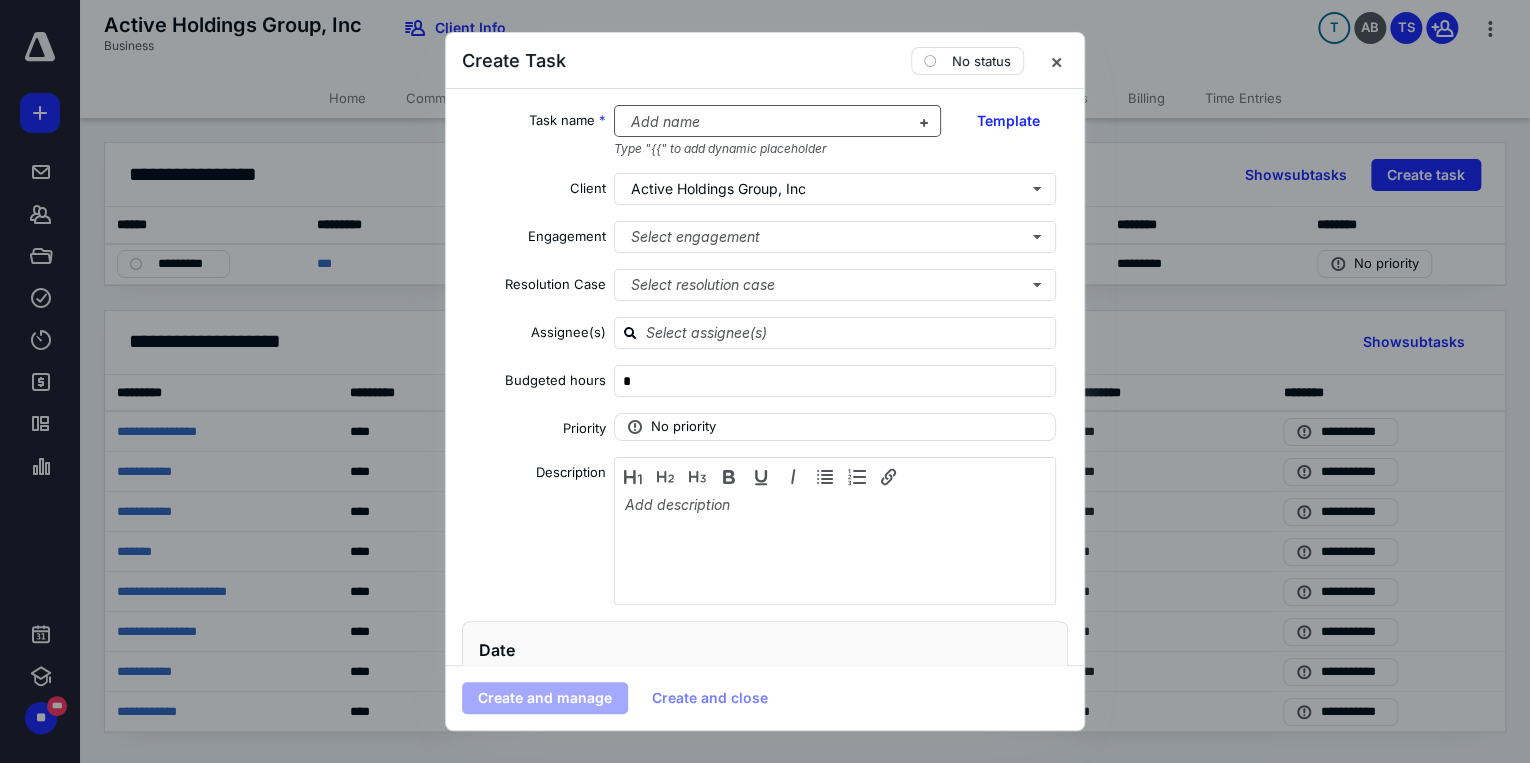 click at bounding box center [766, 122] 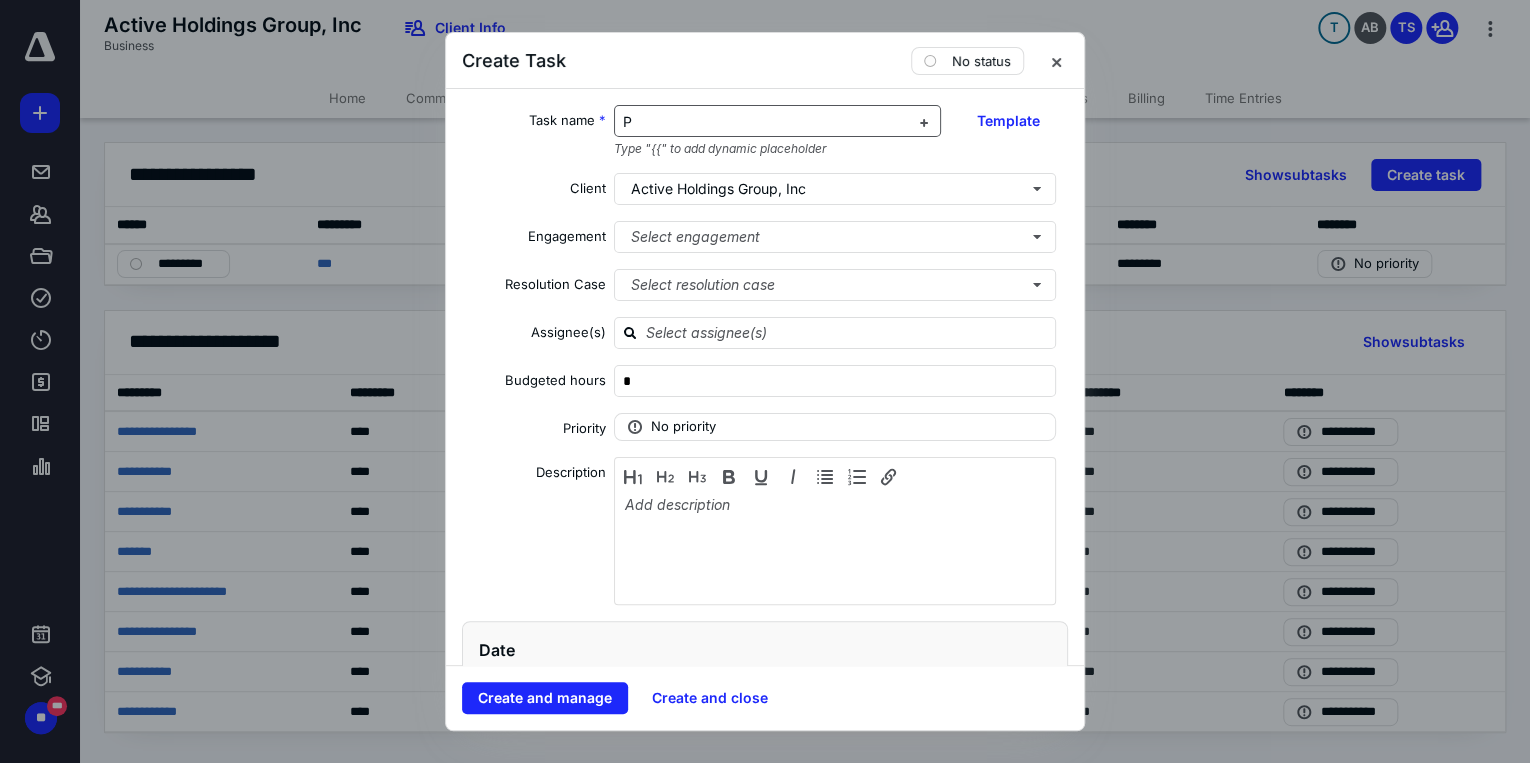 type 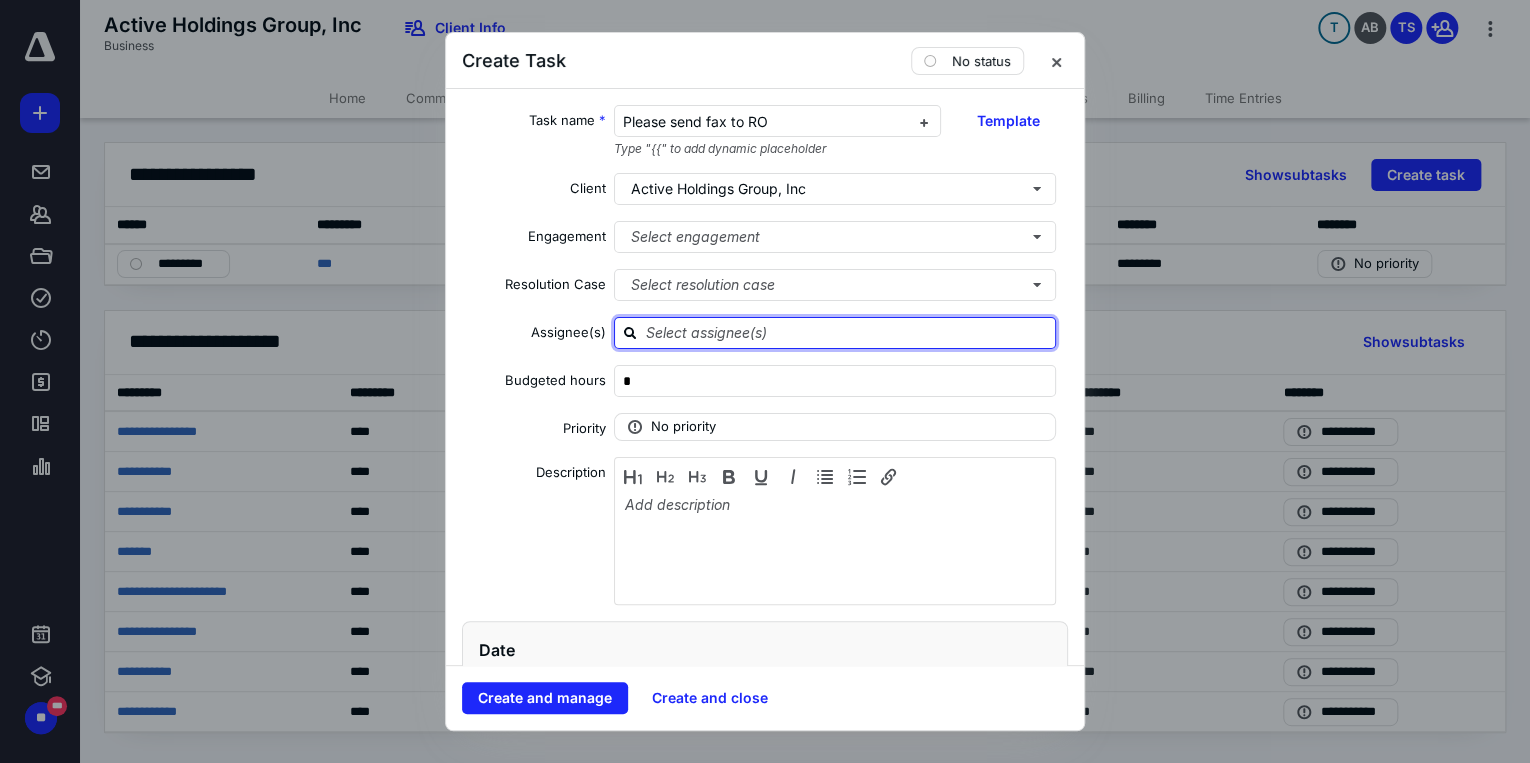 click at bounding box center [847, 332] 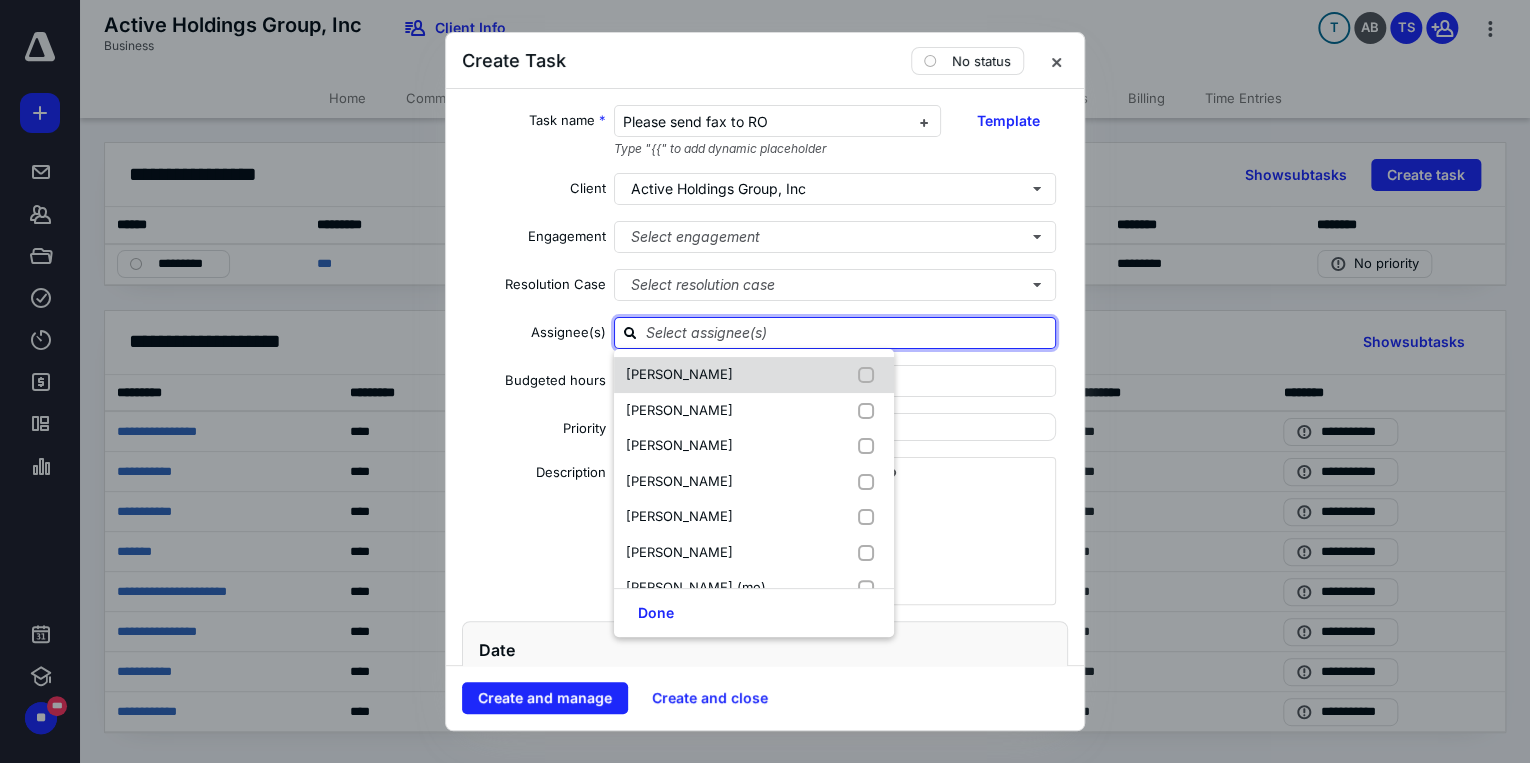 click at bounding box center [870, 375] 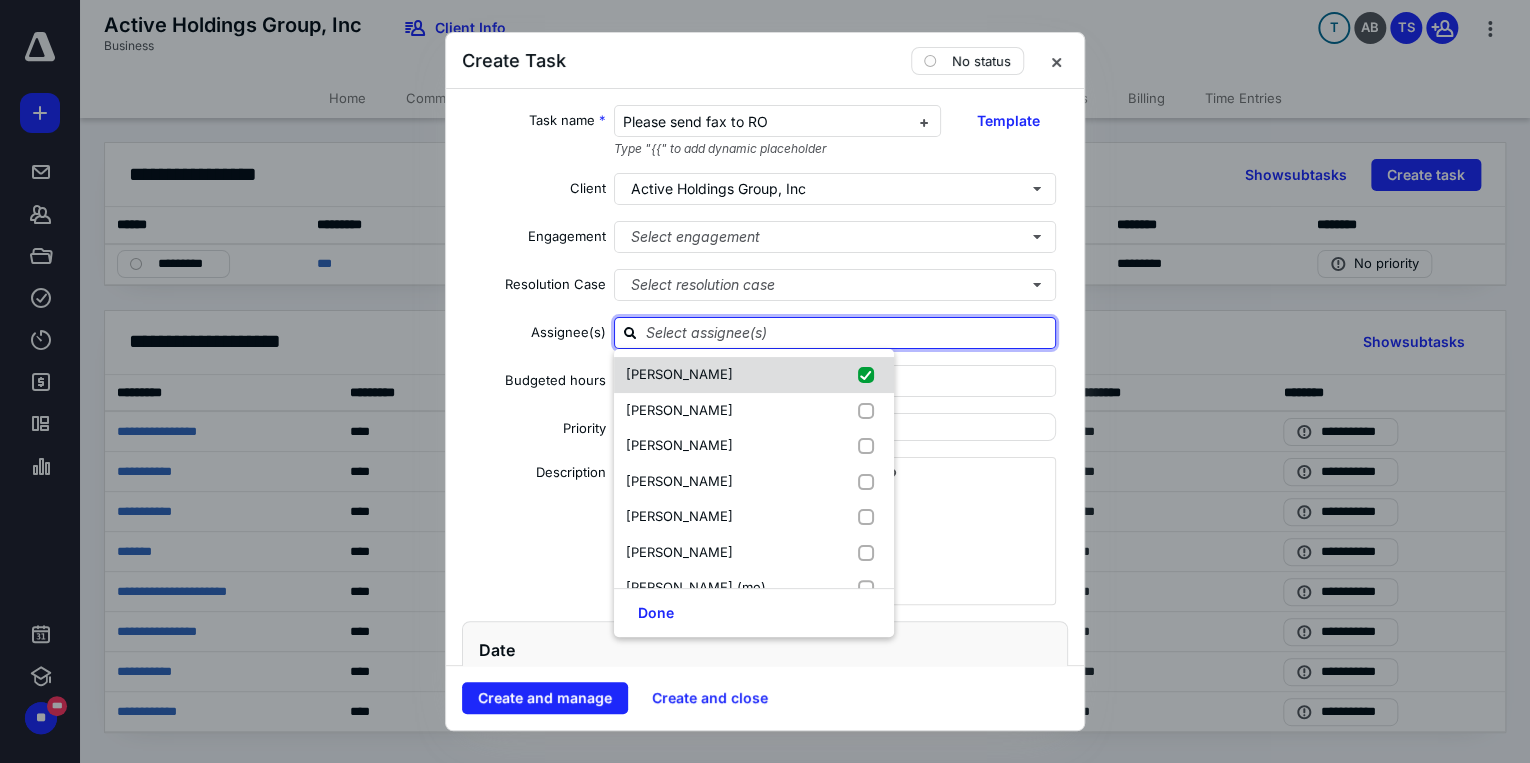 checkbox on "true" 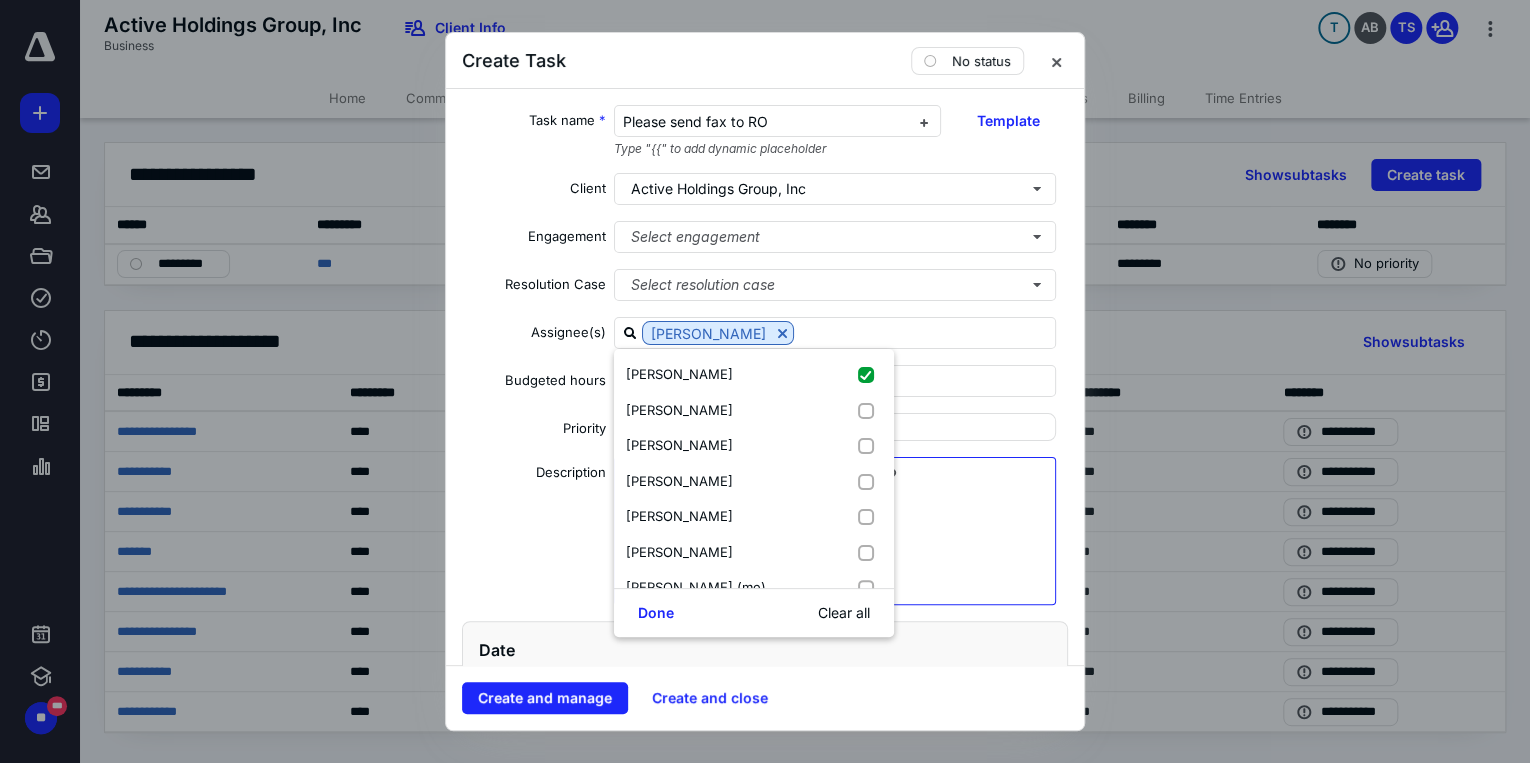 click at bounding box center (835, 546) 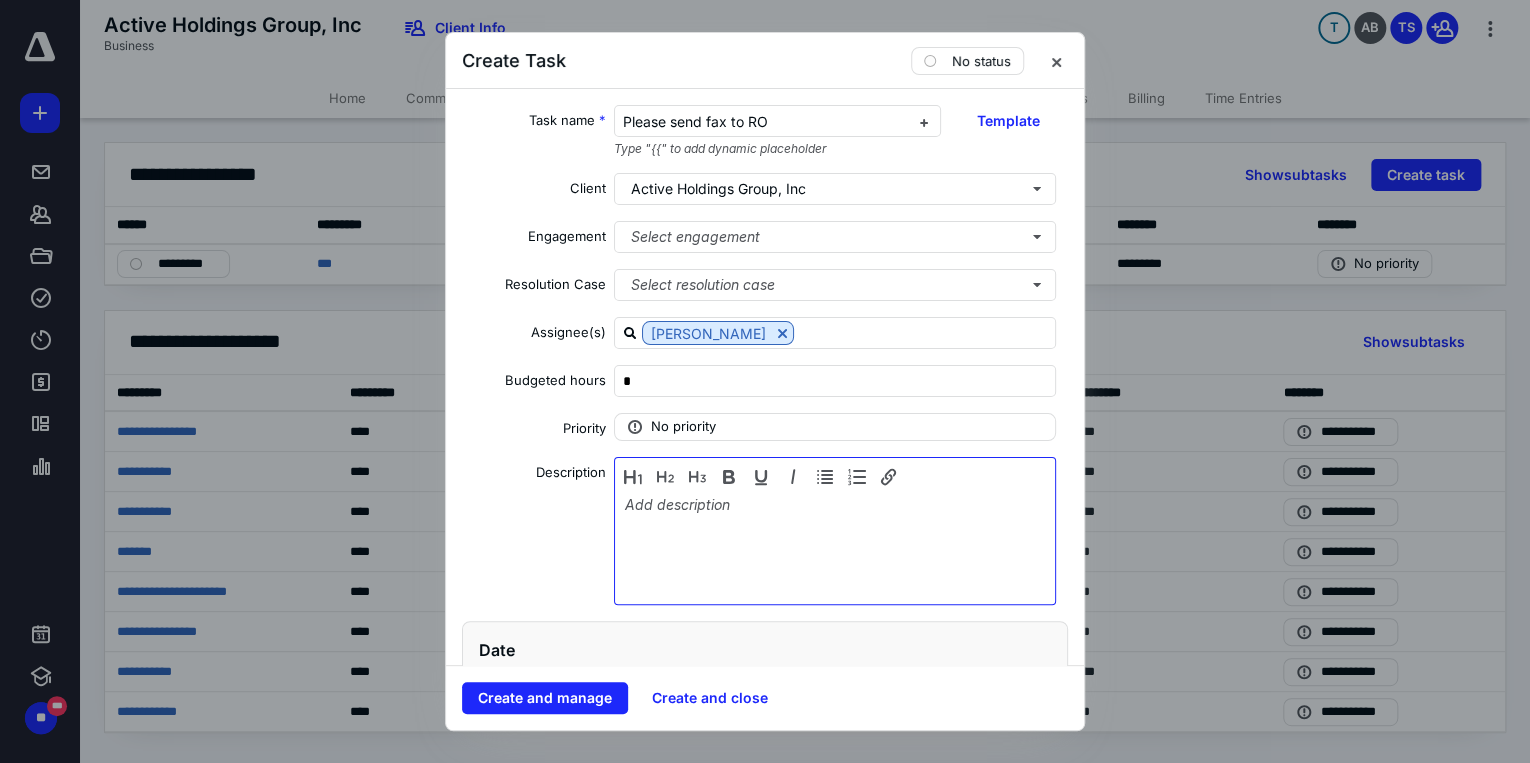 type 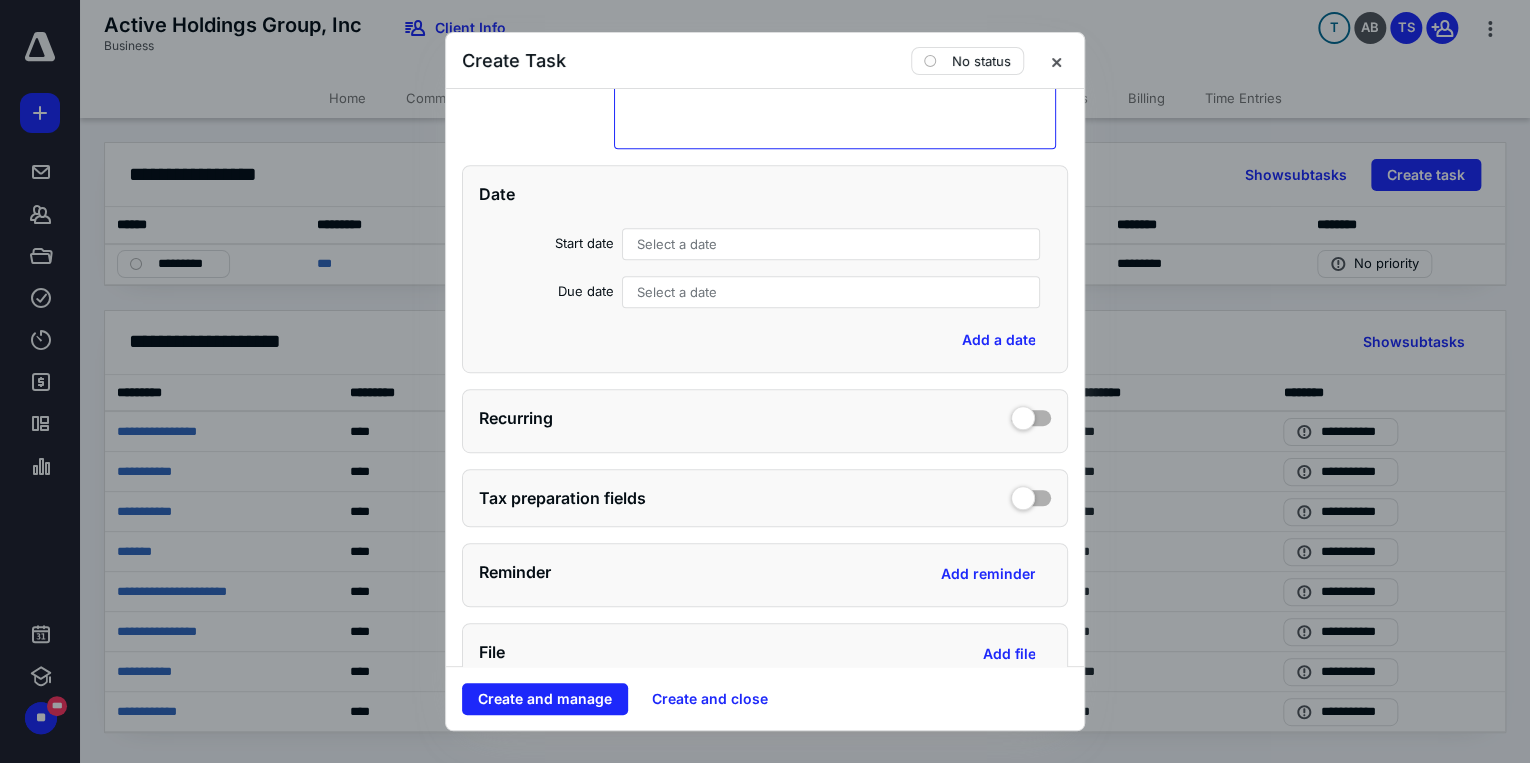 scroll, scrollTop: 480, scrollLeft: 0, axis: vertical 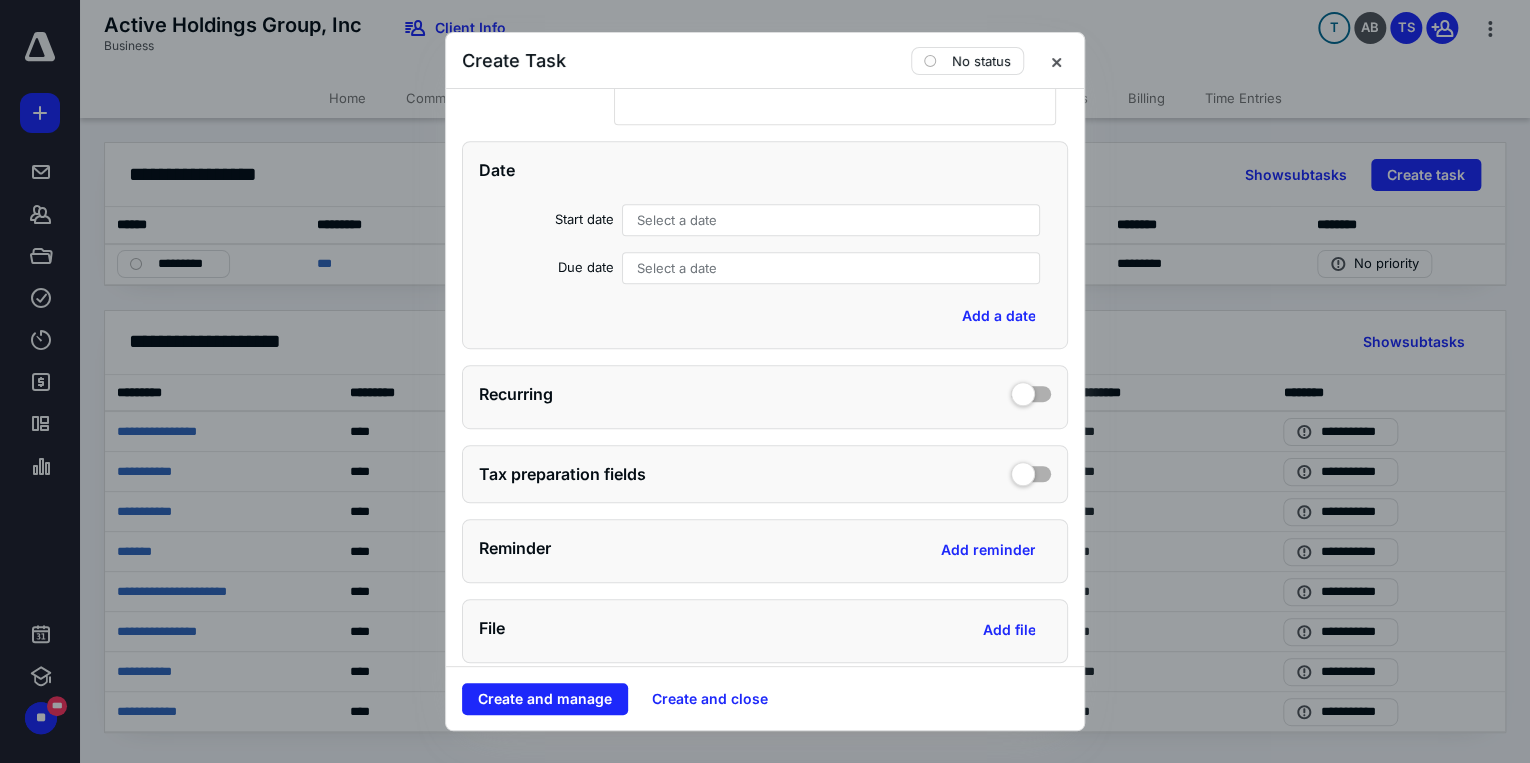 click on "Select a date" at bounding box center (677, 220) 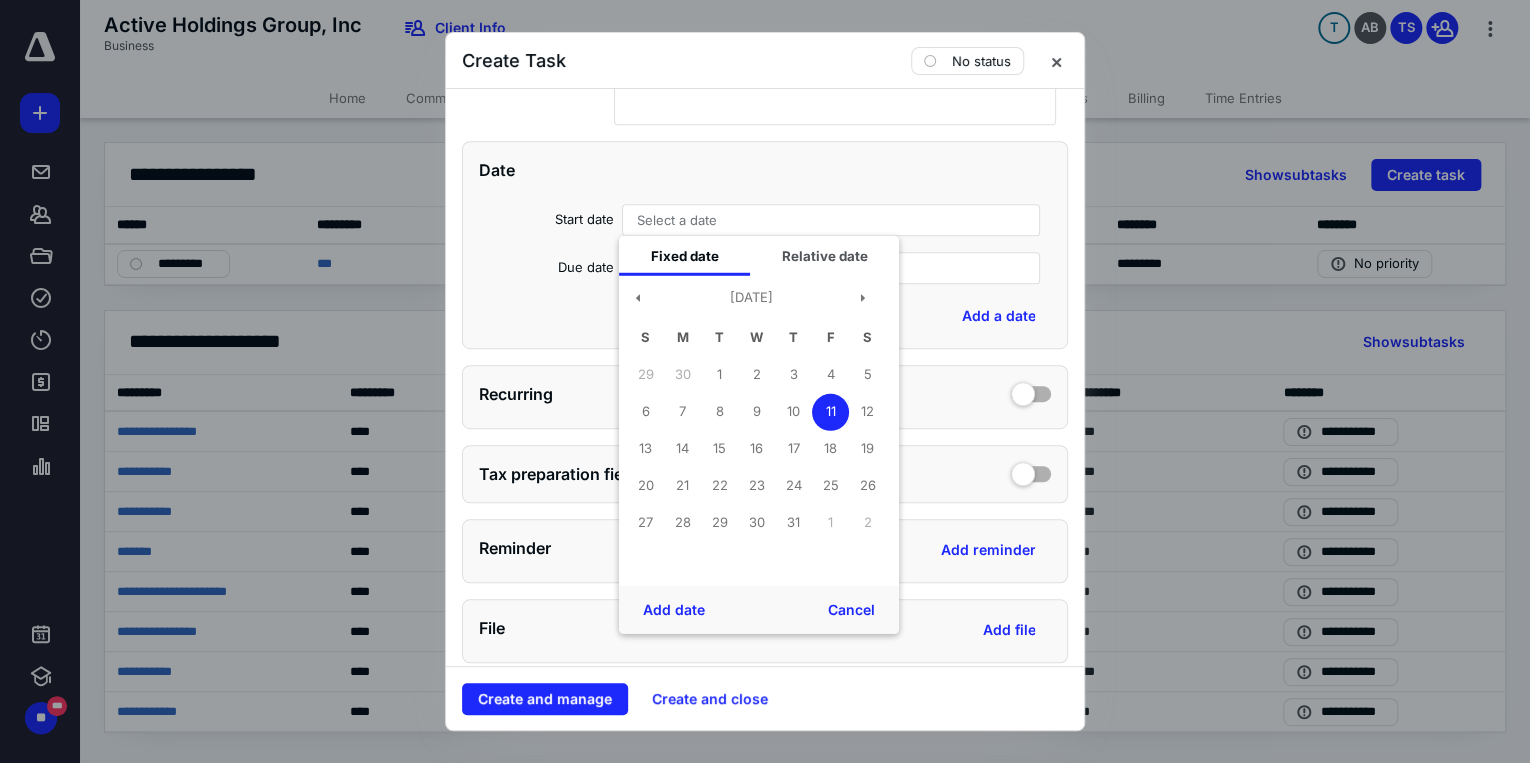 click on "11" at bounding box center (830, 411) 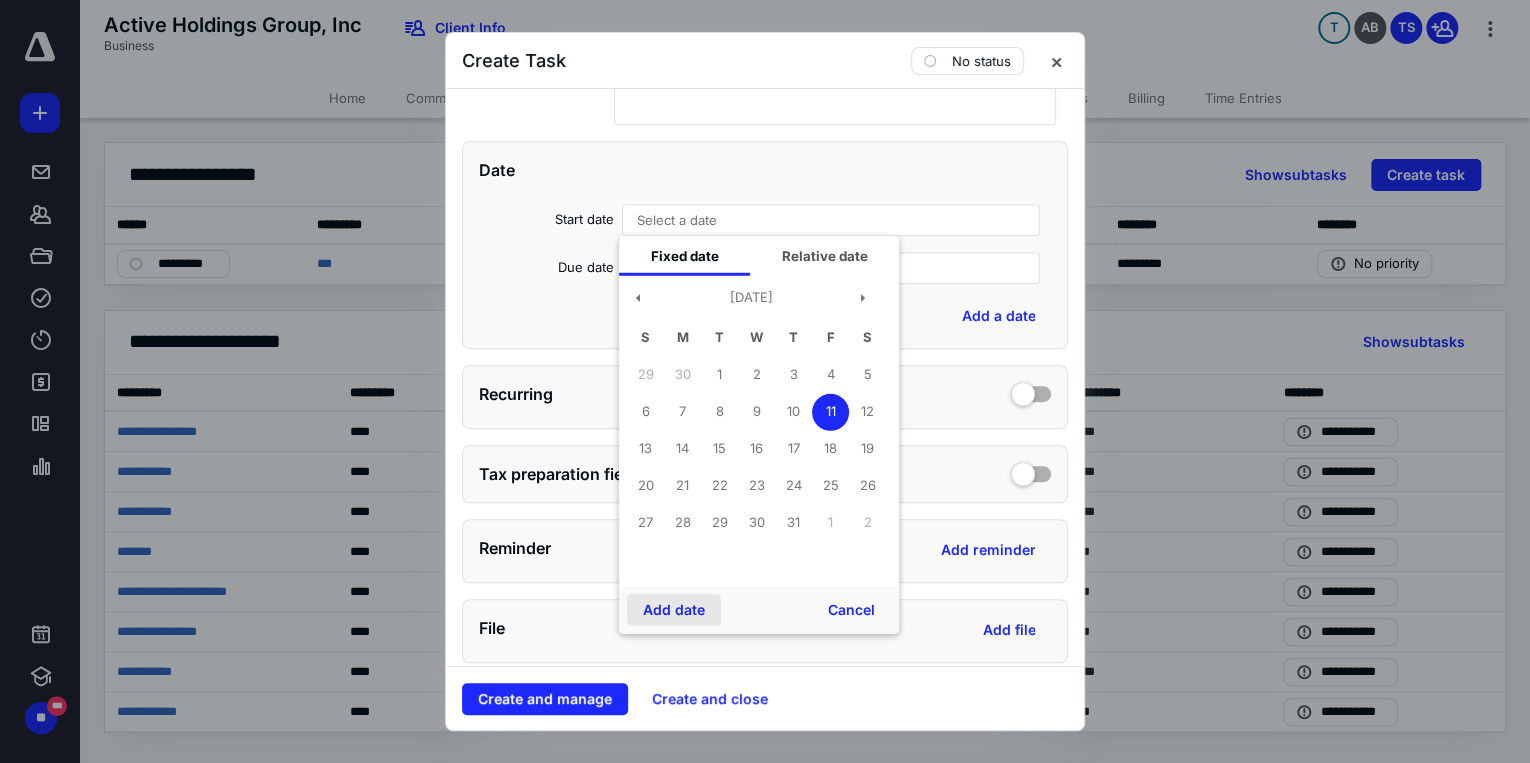 click on "Add date" at bounding box center [674, 610] 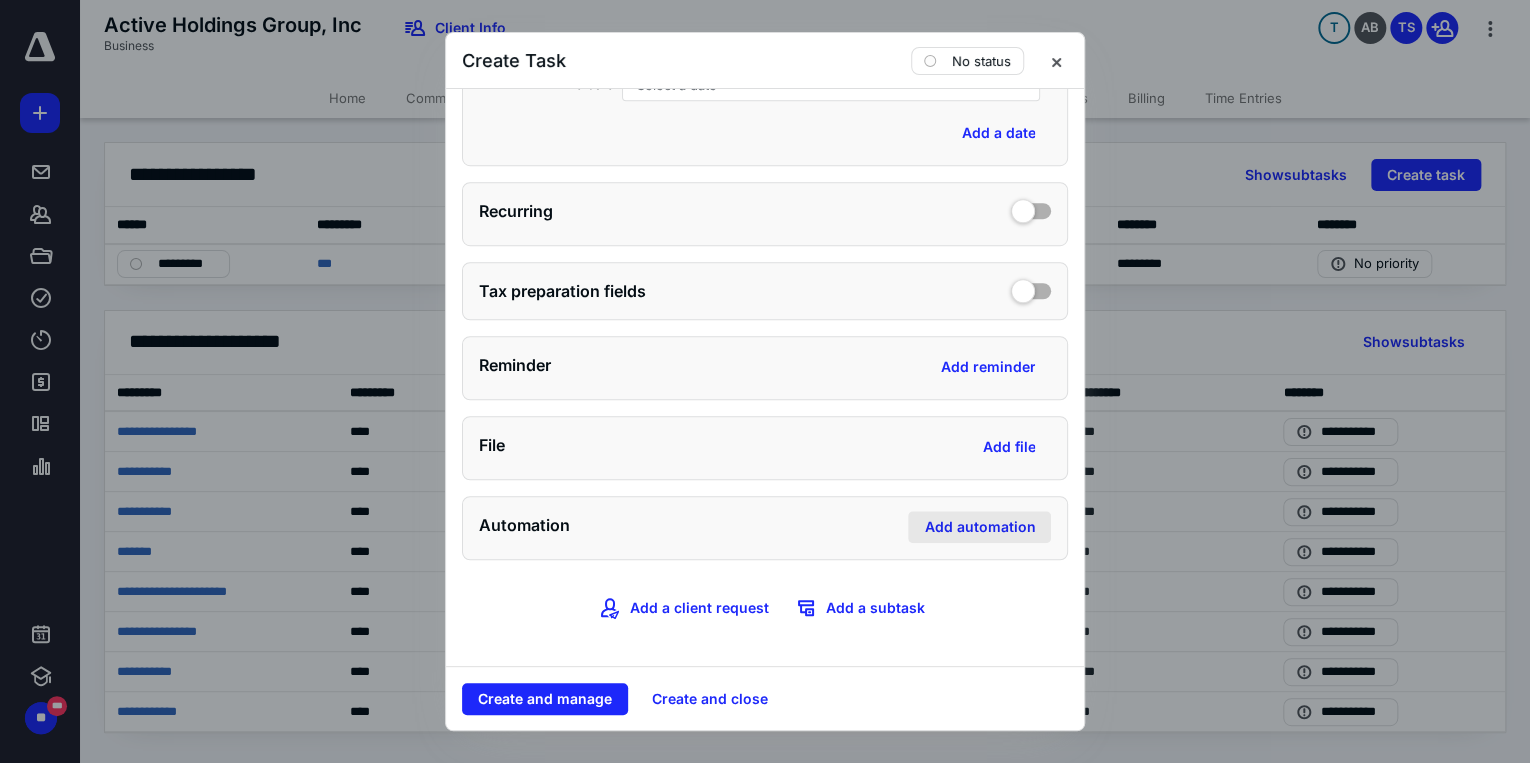 scroll, scrollTop: 670, scrollLeft: 0, axis: vertical 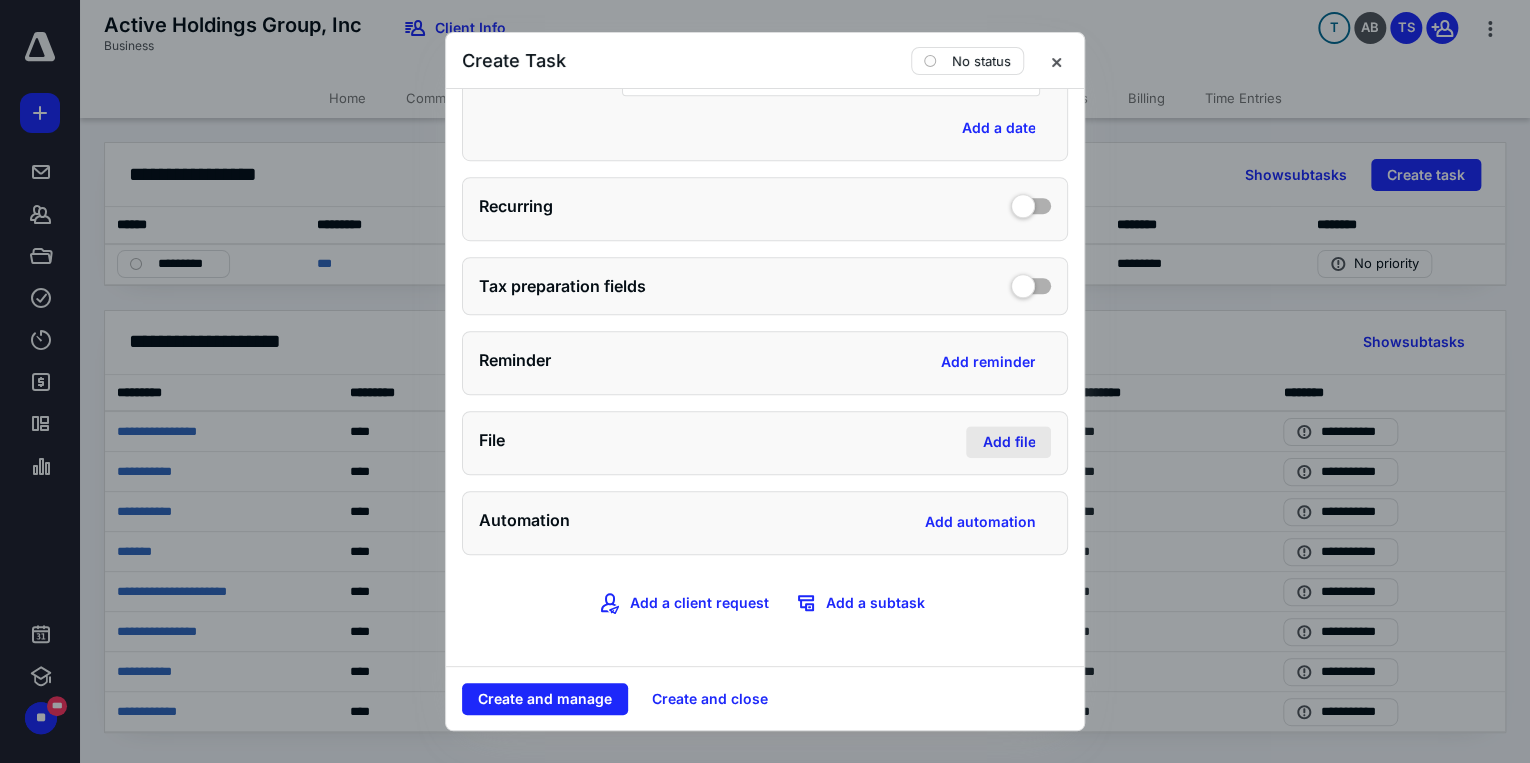 click on "Add file" at bounding box center [1008, 442] 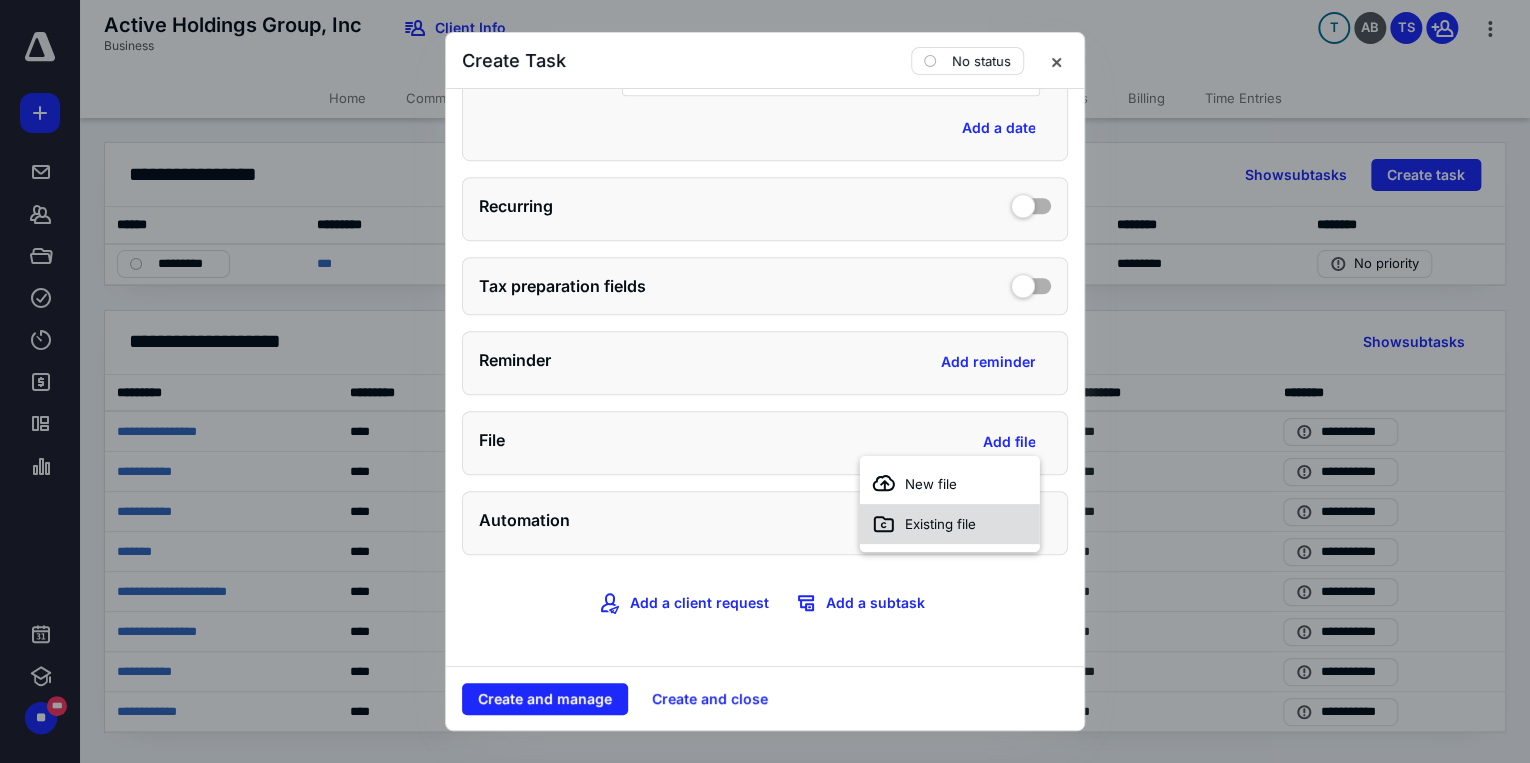 click on "Existing file" at bounding box center (940, 524) 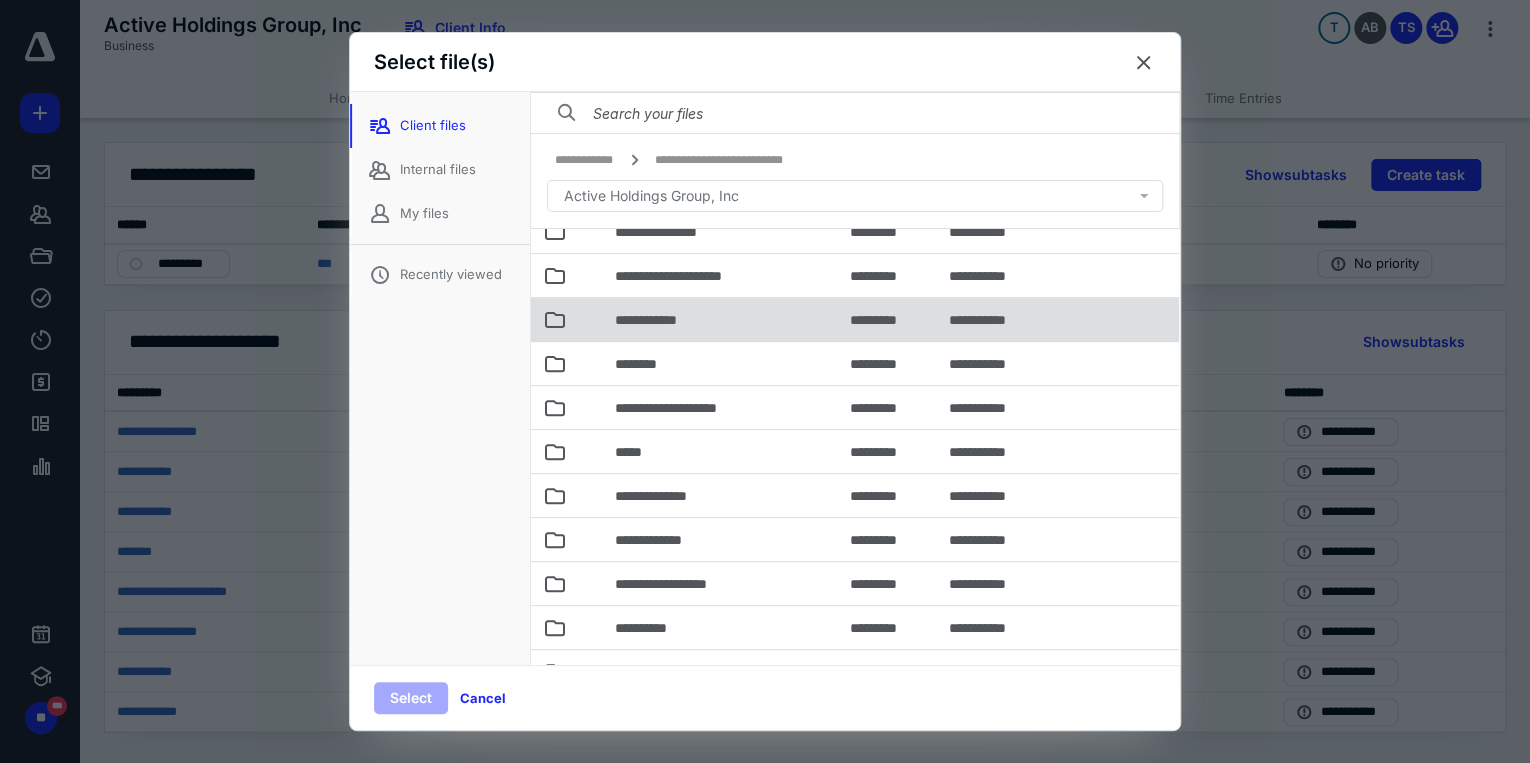 scroll, scrollTop: 400, scrollLeft: 0, axis: vertical 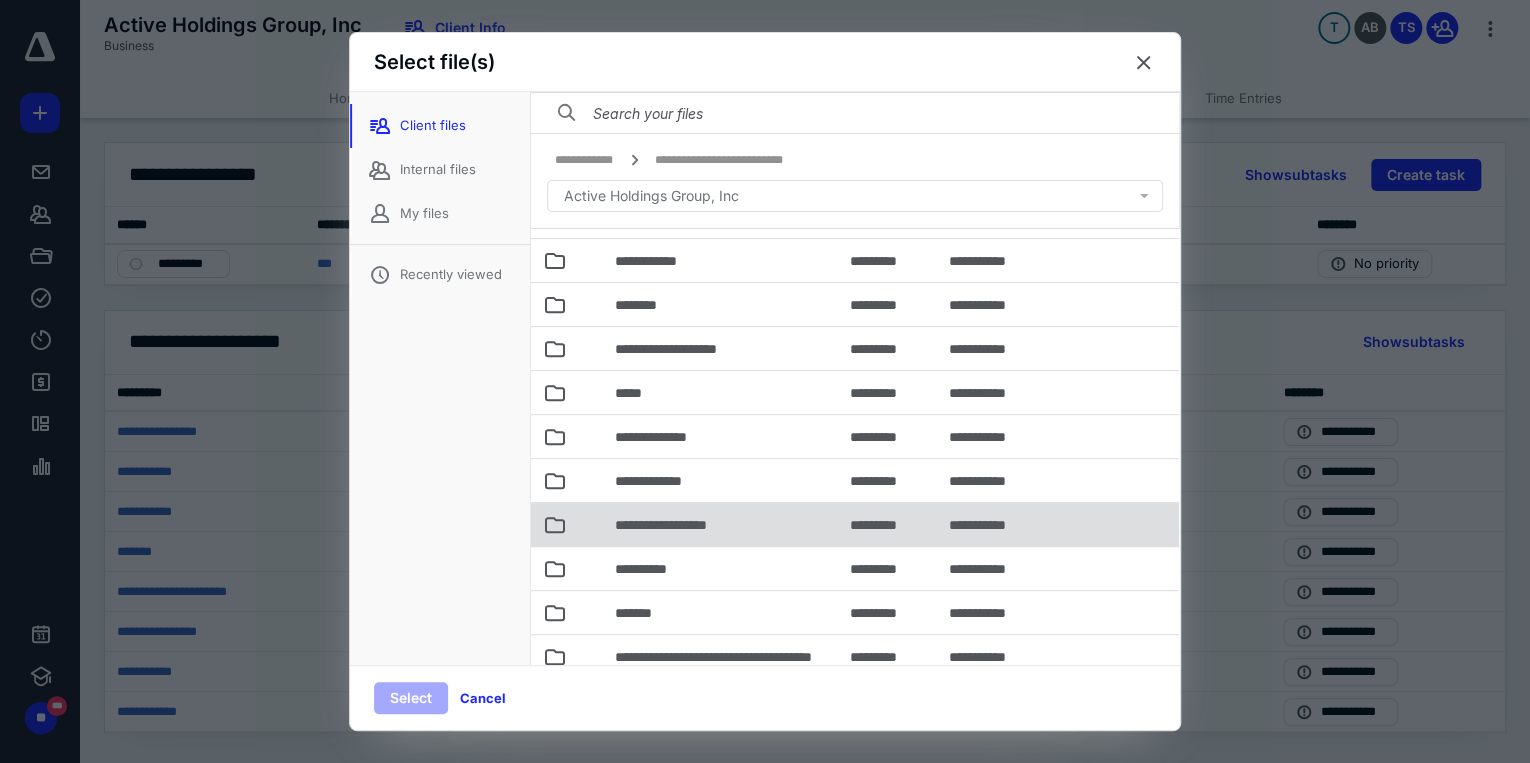 click on "**********" at bounding box center (720, 524) 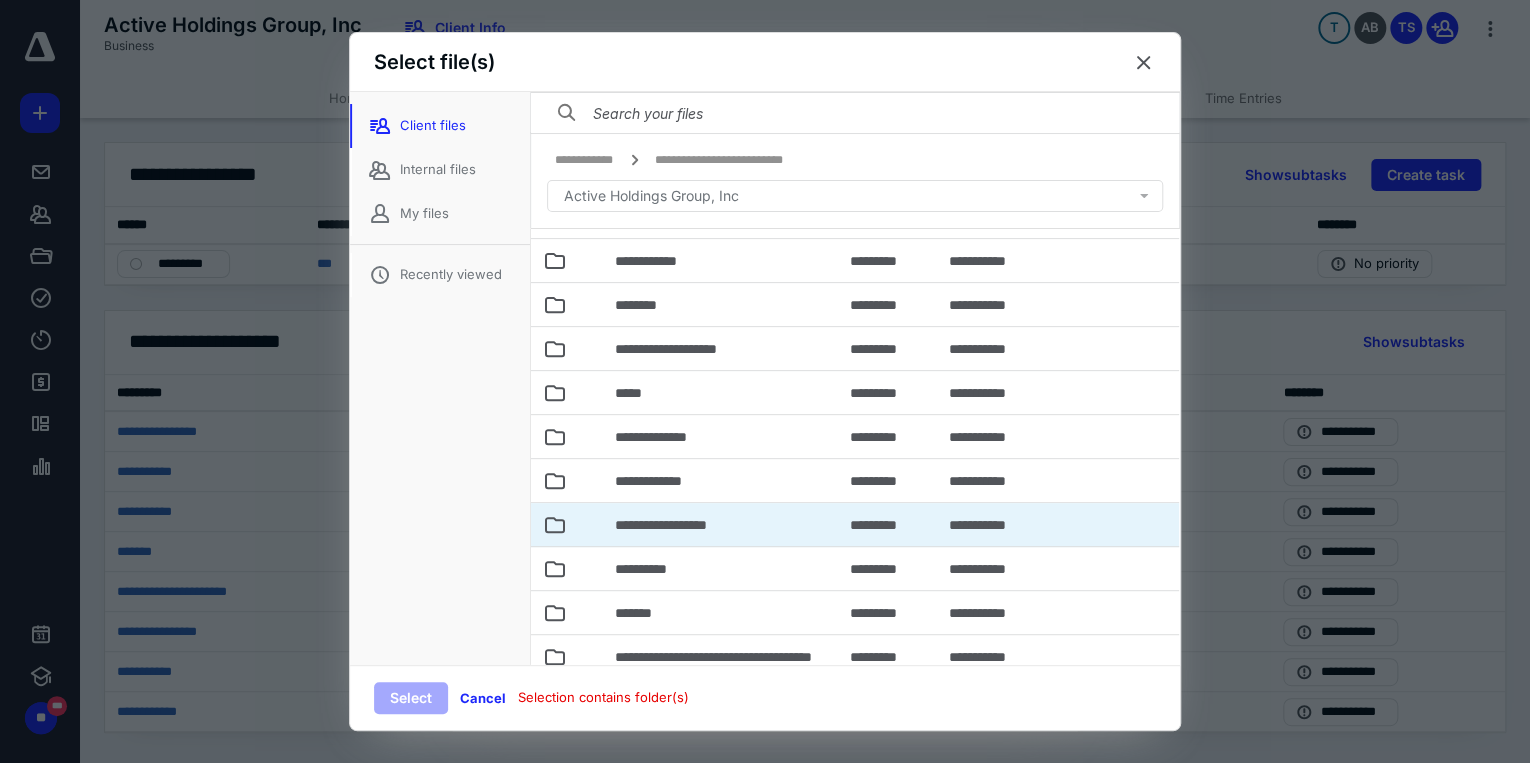click on "**********" at bounding box center [720, 524] 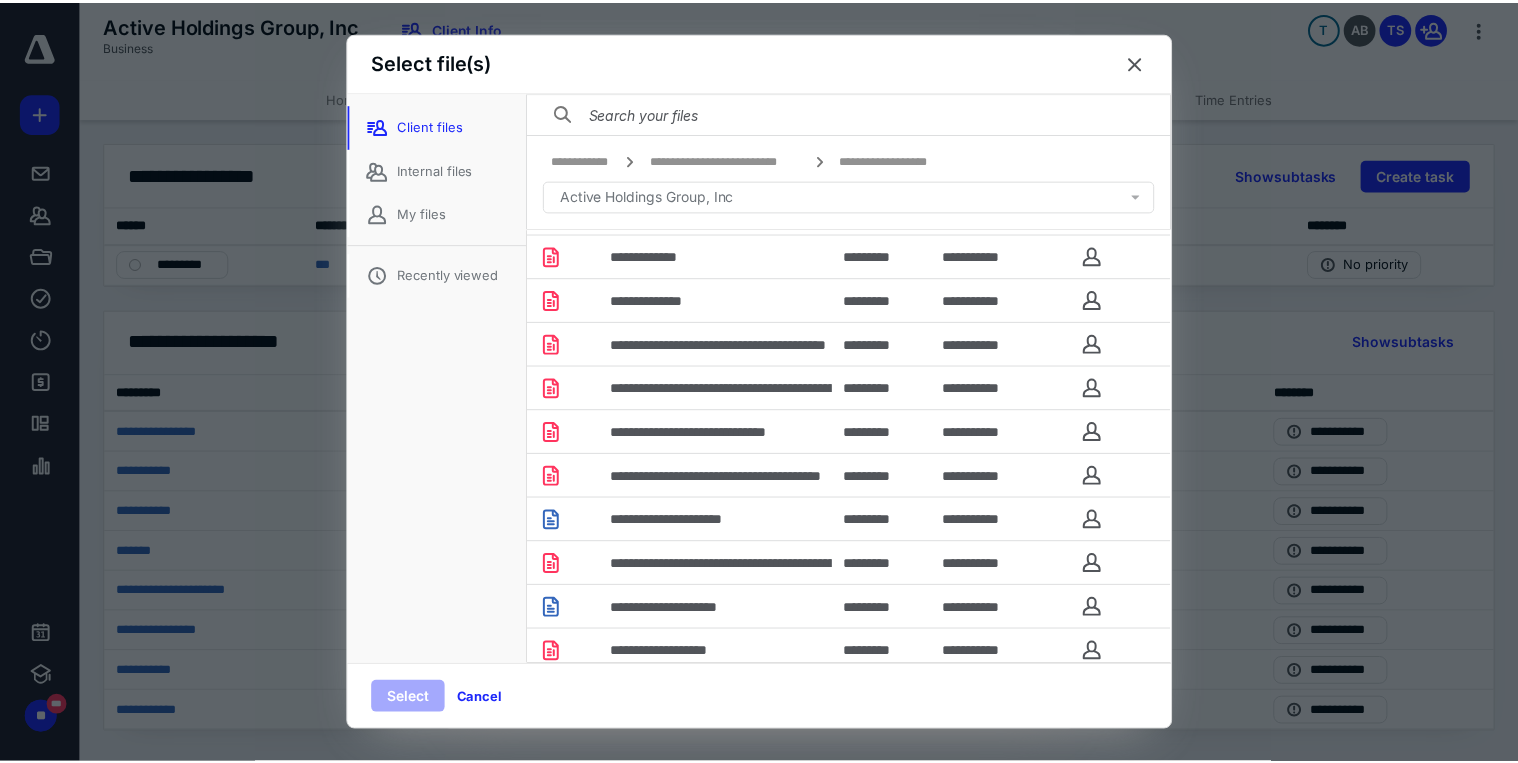 scroll, scrollTop: 4020, scrollLeft: 0, axis: vertical 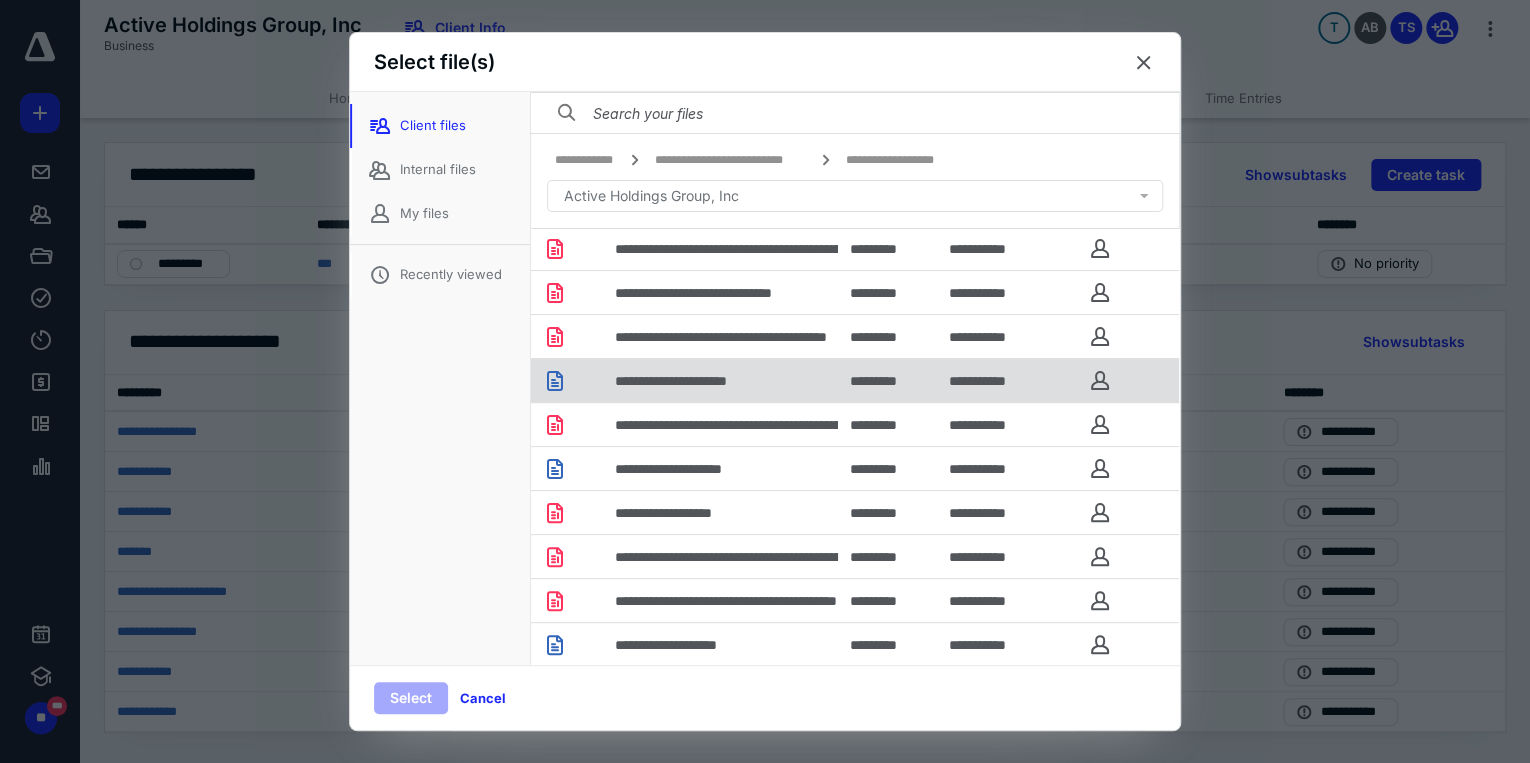 click on "**********" at bounding box center [692, 381] 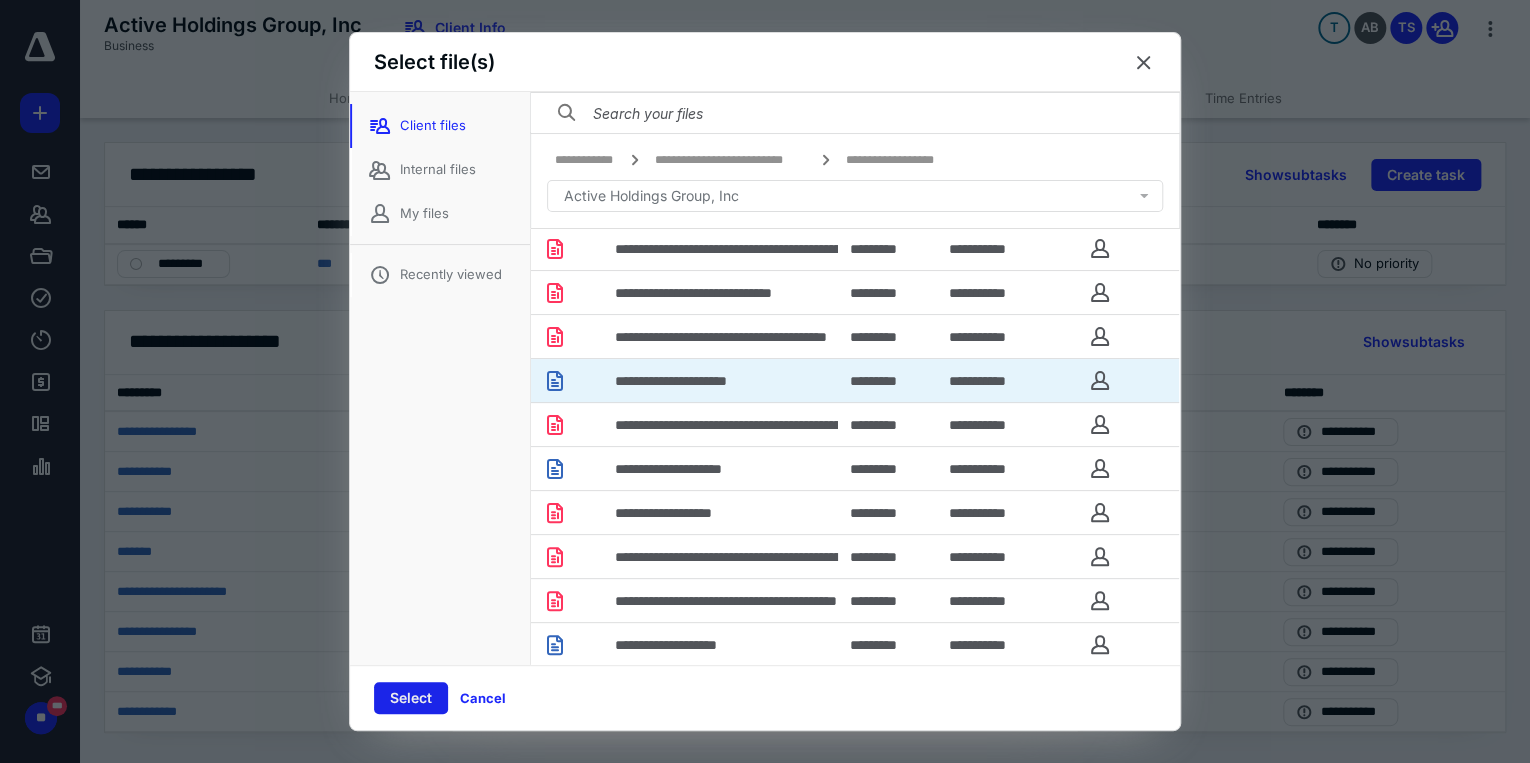 click on "Select" at bounding box center (411, 698) 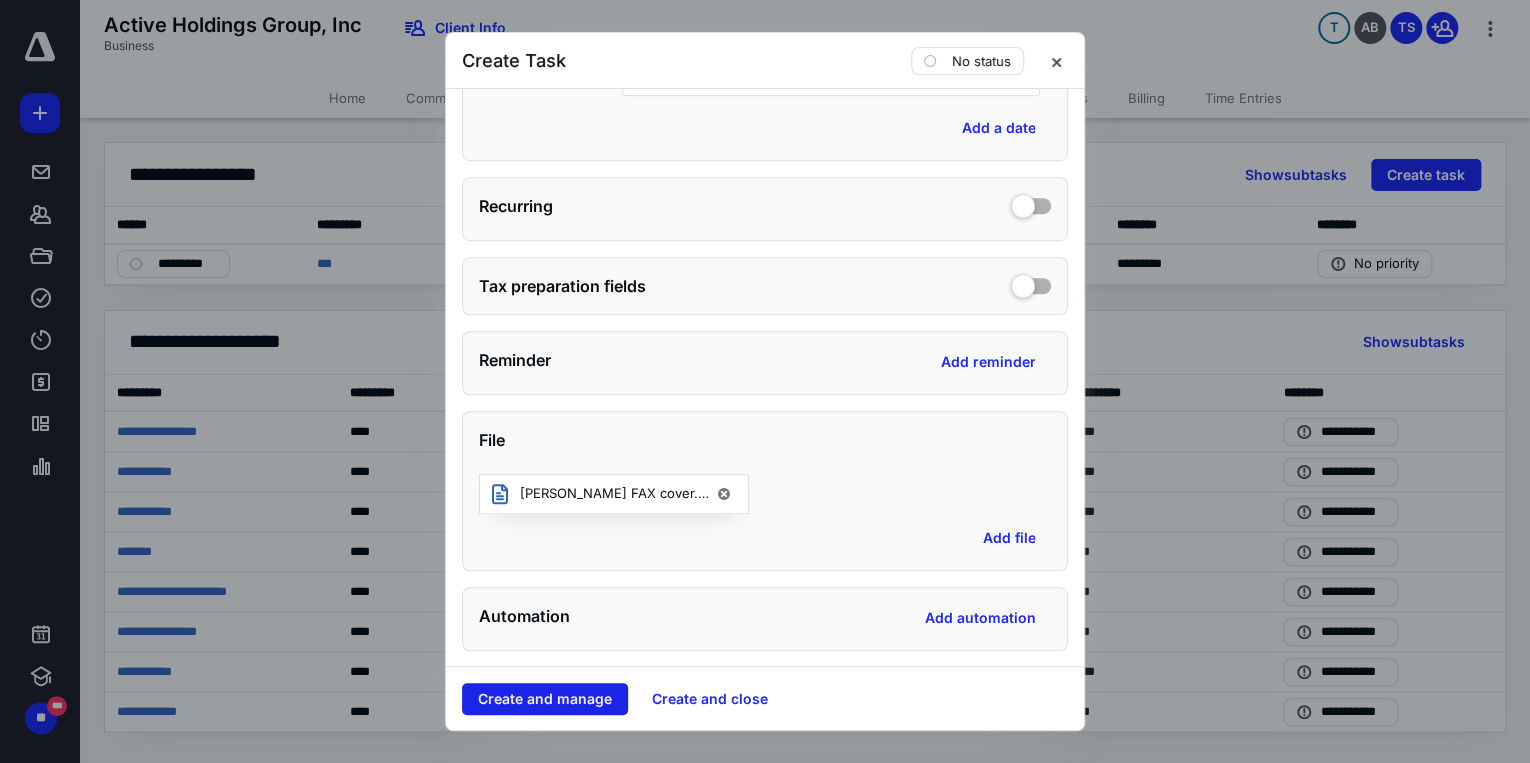 click on "Create and manage" at bounding box center [545, 699] 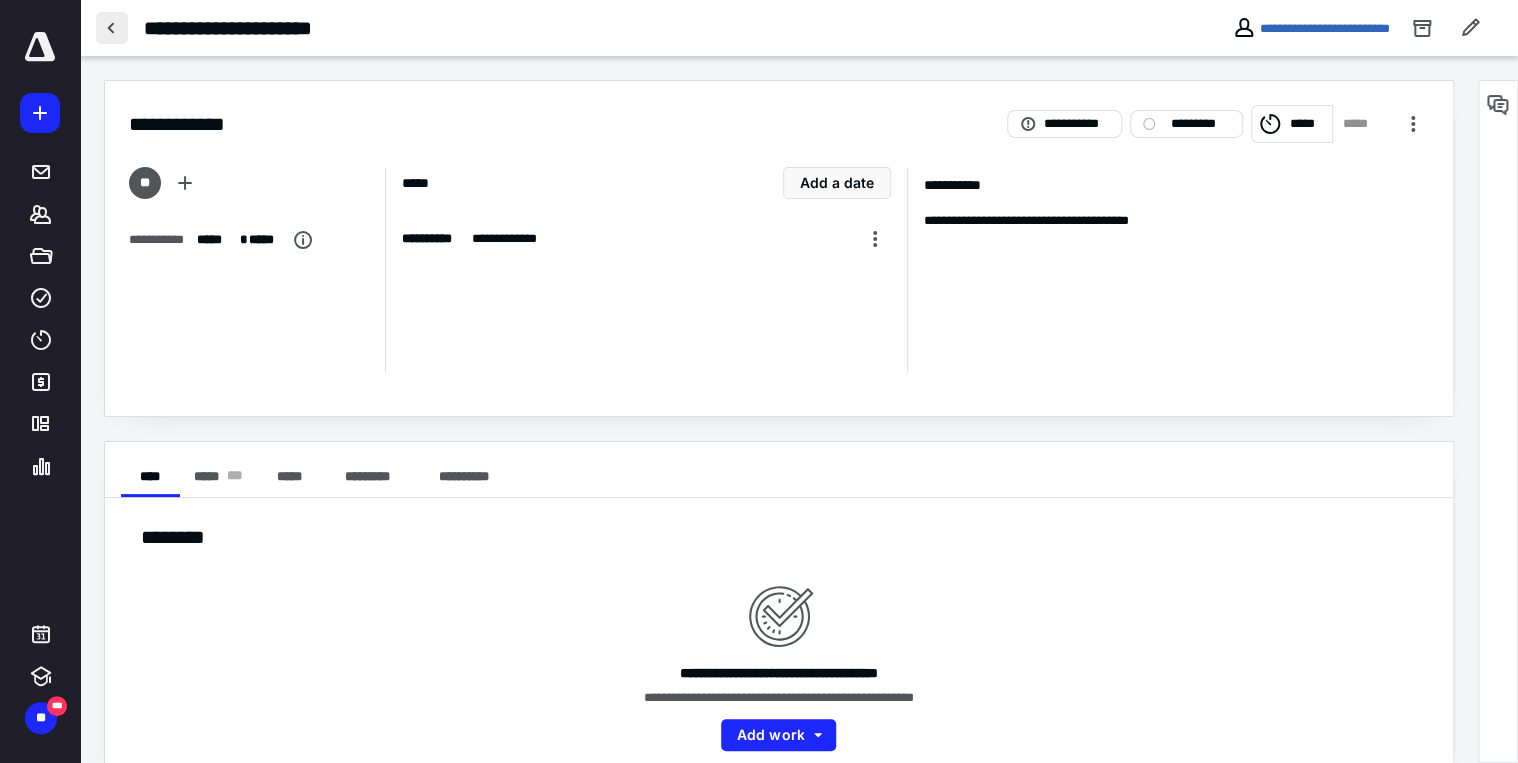 click at bounding box center [112, 28] 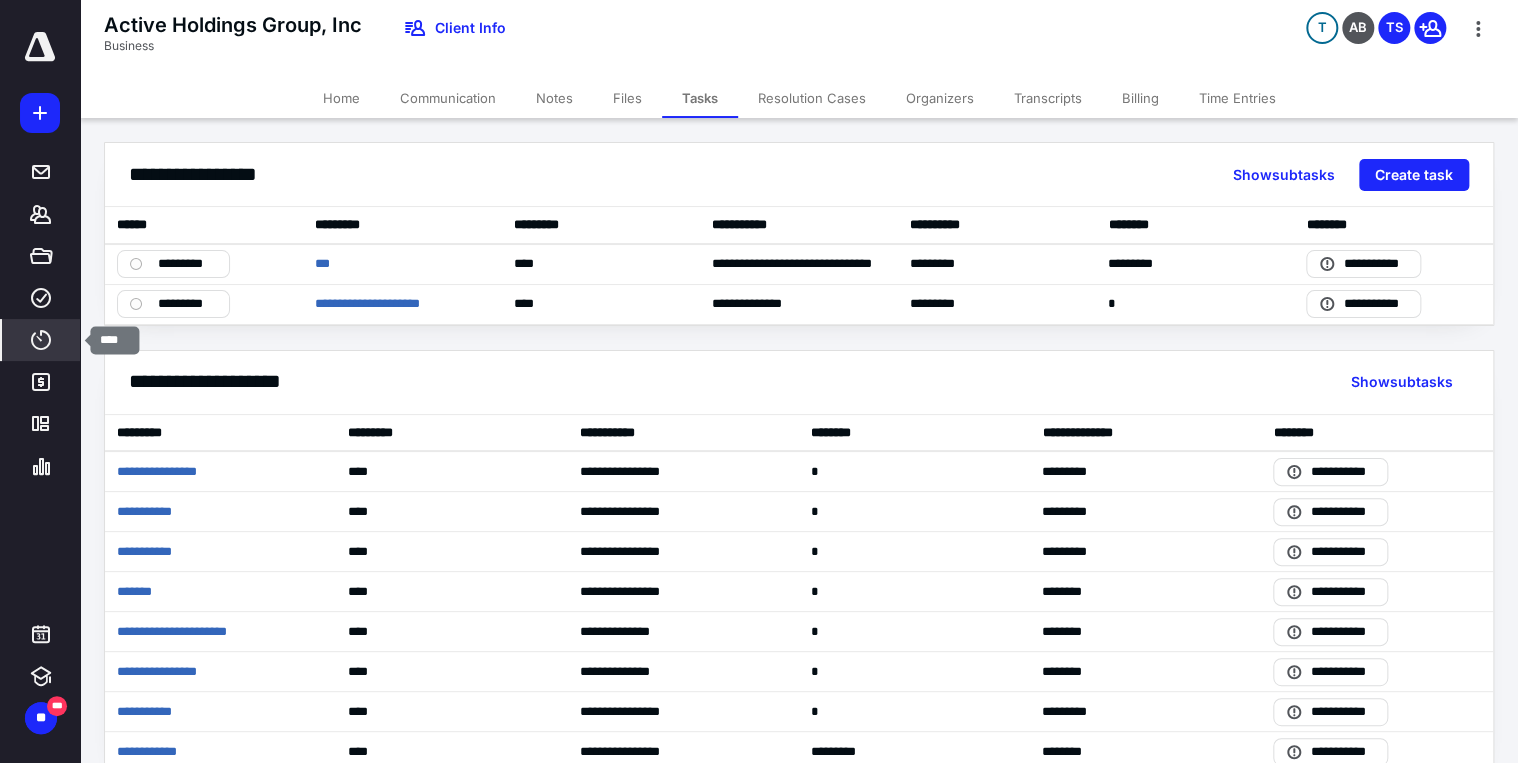 click on "****" at bounding box center (41, 340) 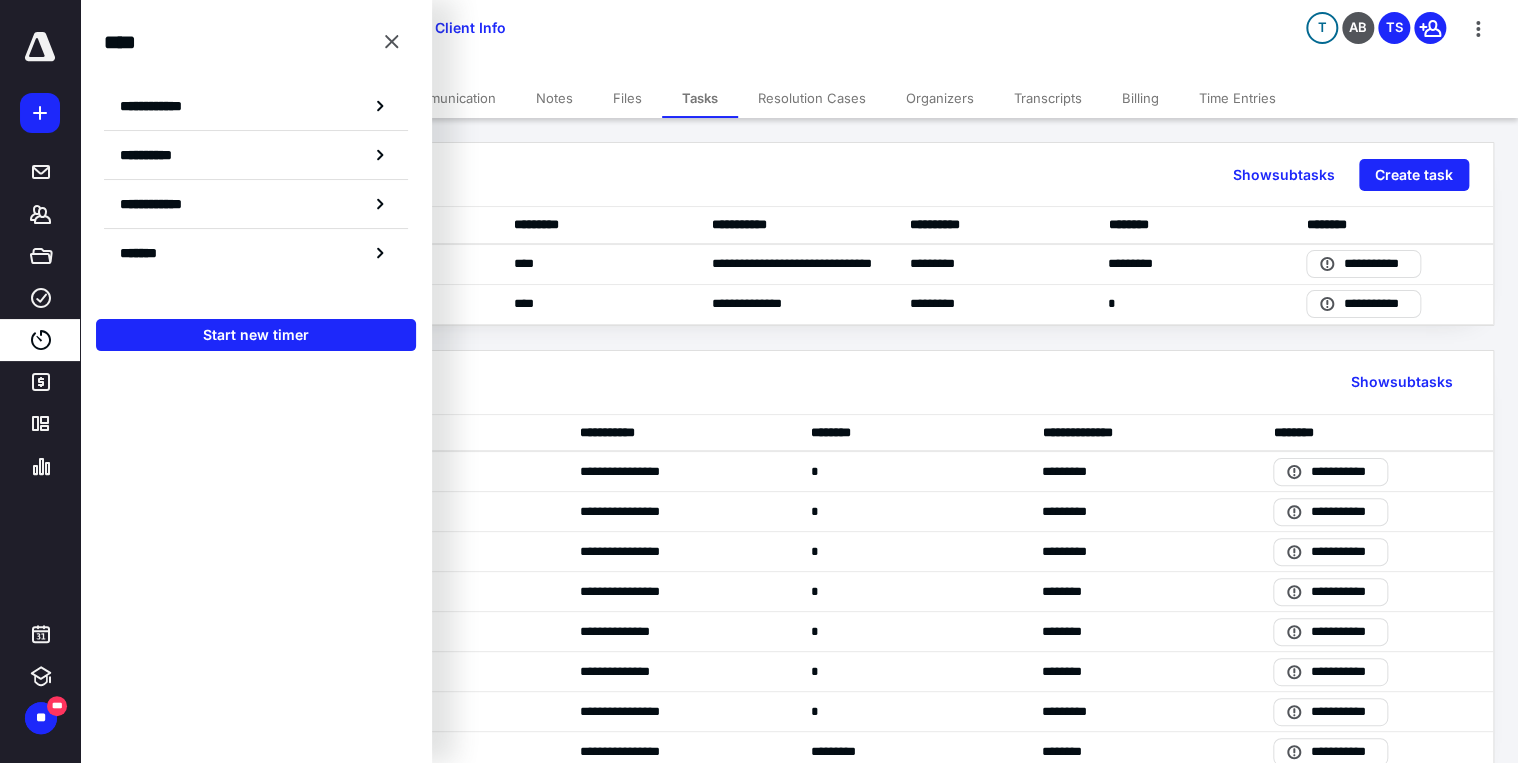 click on "Time Entries" at bounding box center [1237, 98] 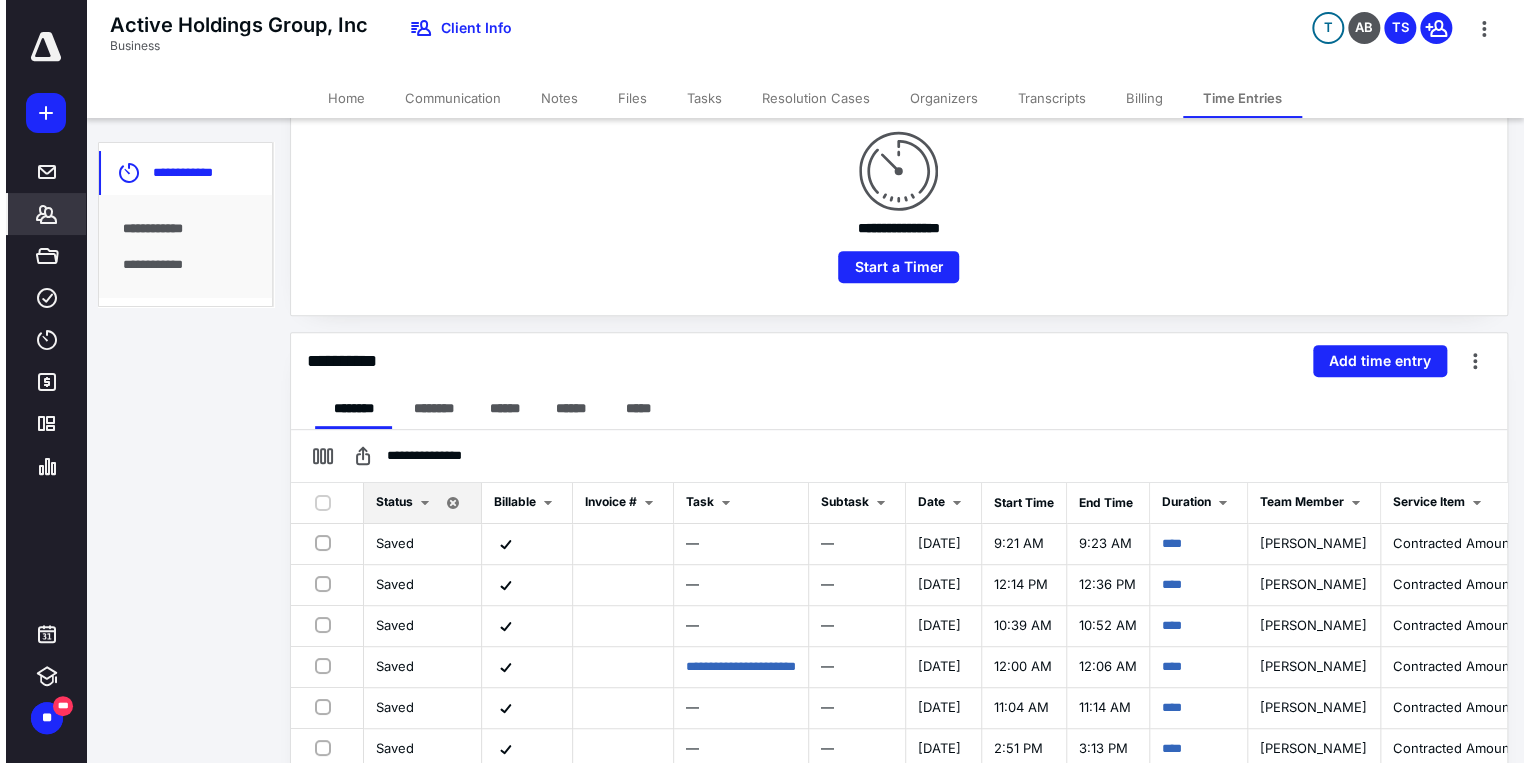 scroll, scrollTop: 240, scrollLeft: 0, axis: vertical 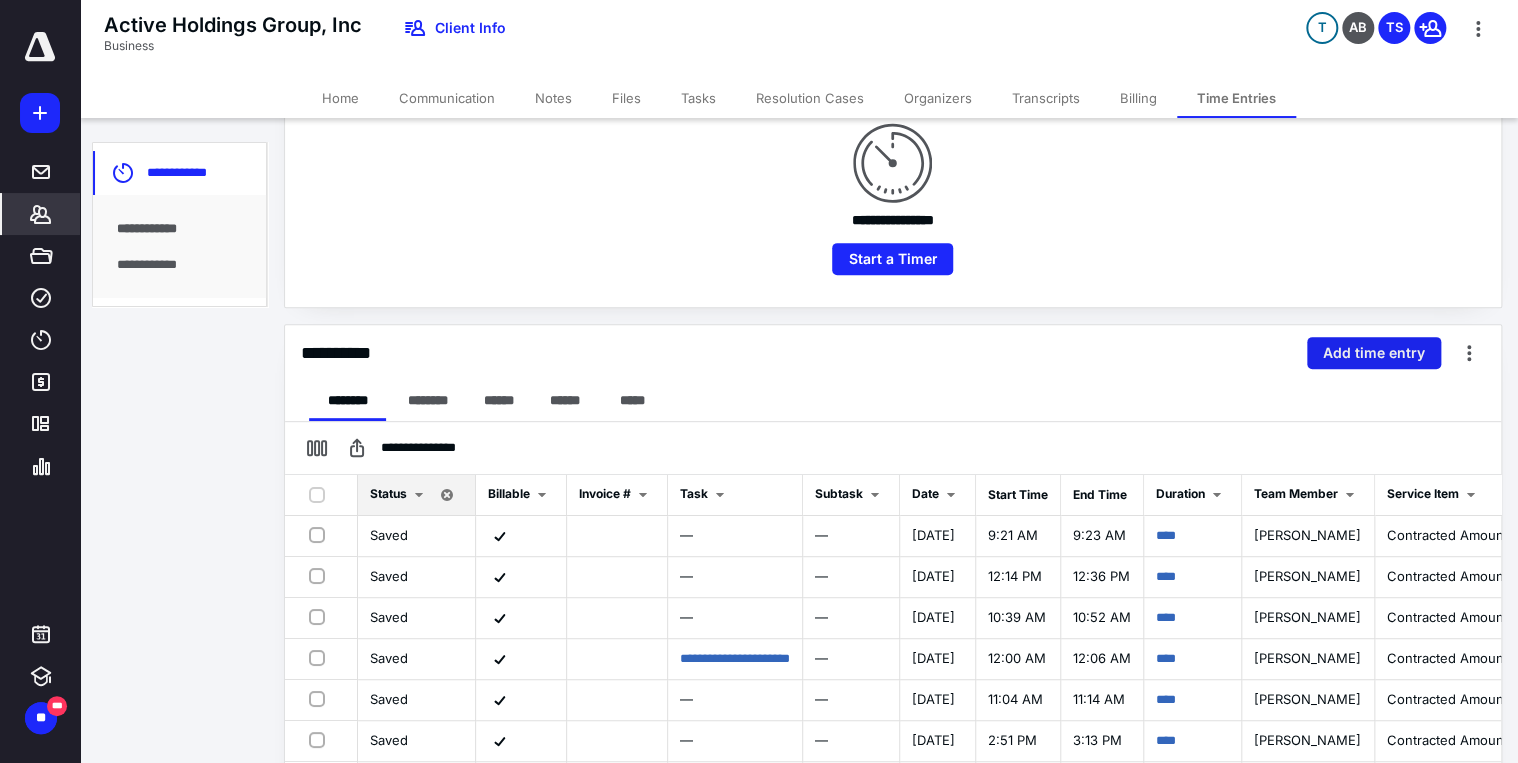 click on "Add time entry" at bounding box center (1374, 353) 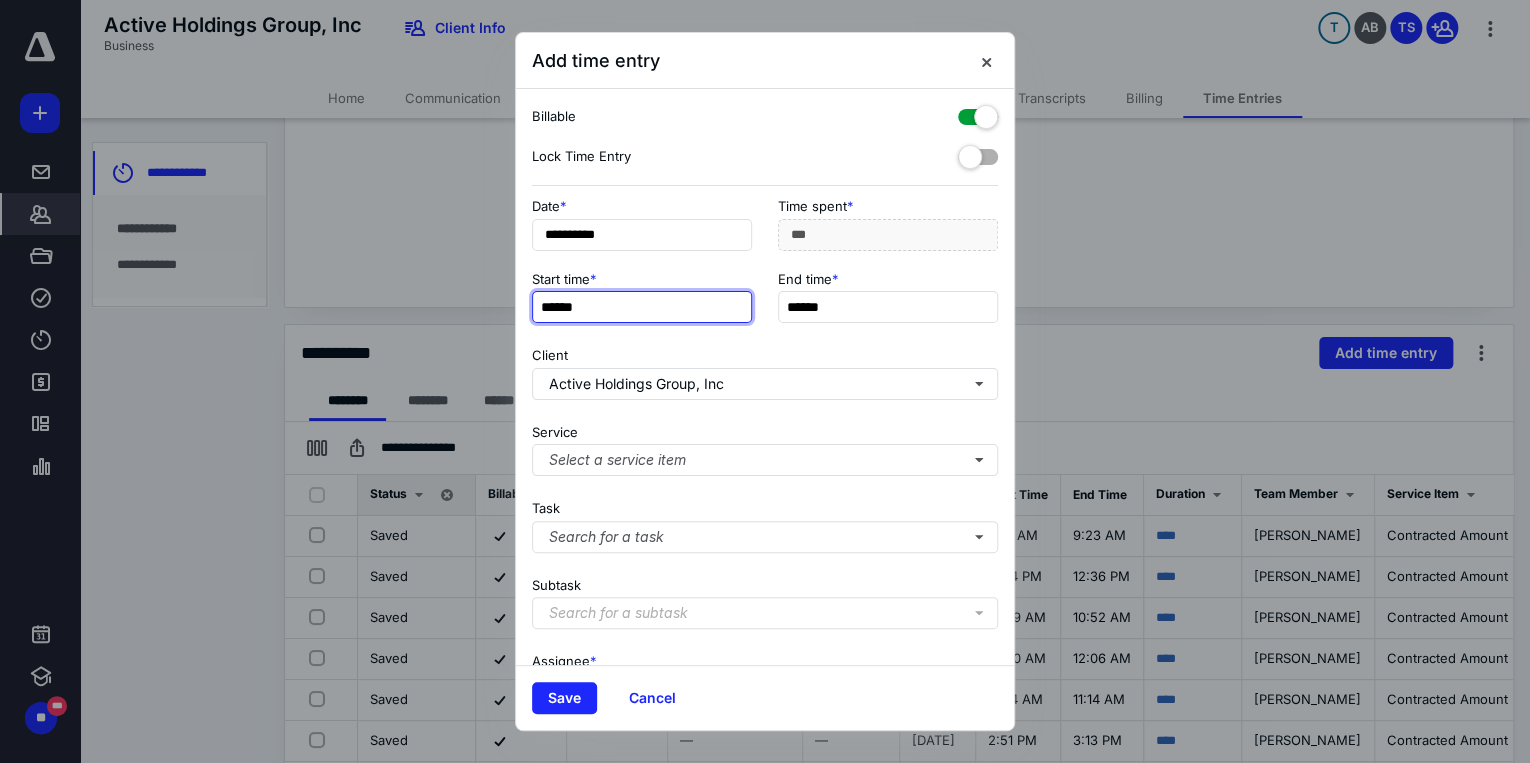 click on "******" at bounding box center (642, 307) 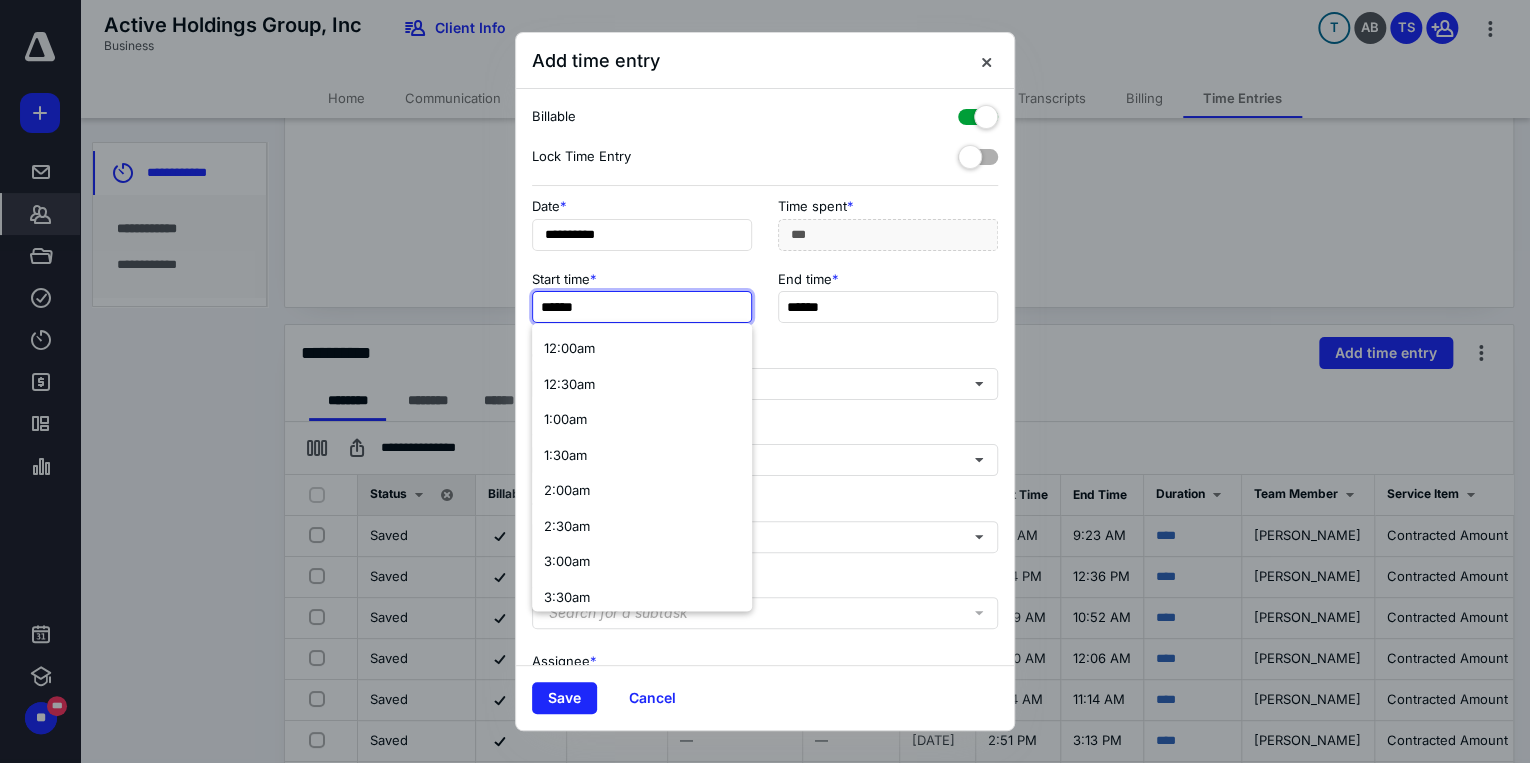 click on "******" at bounding box center [642, 307] 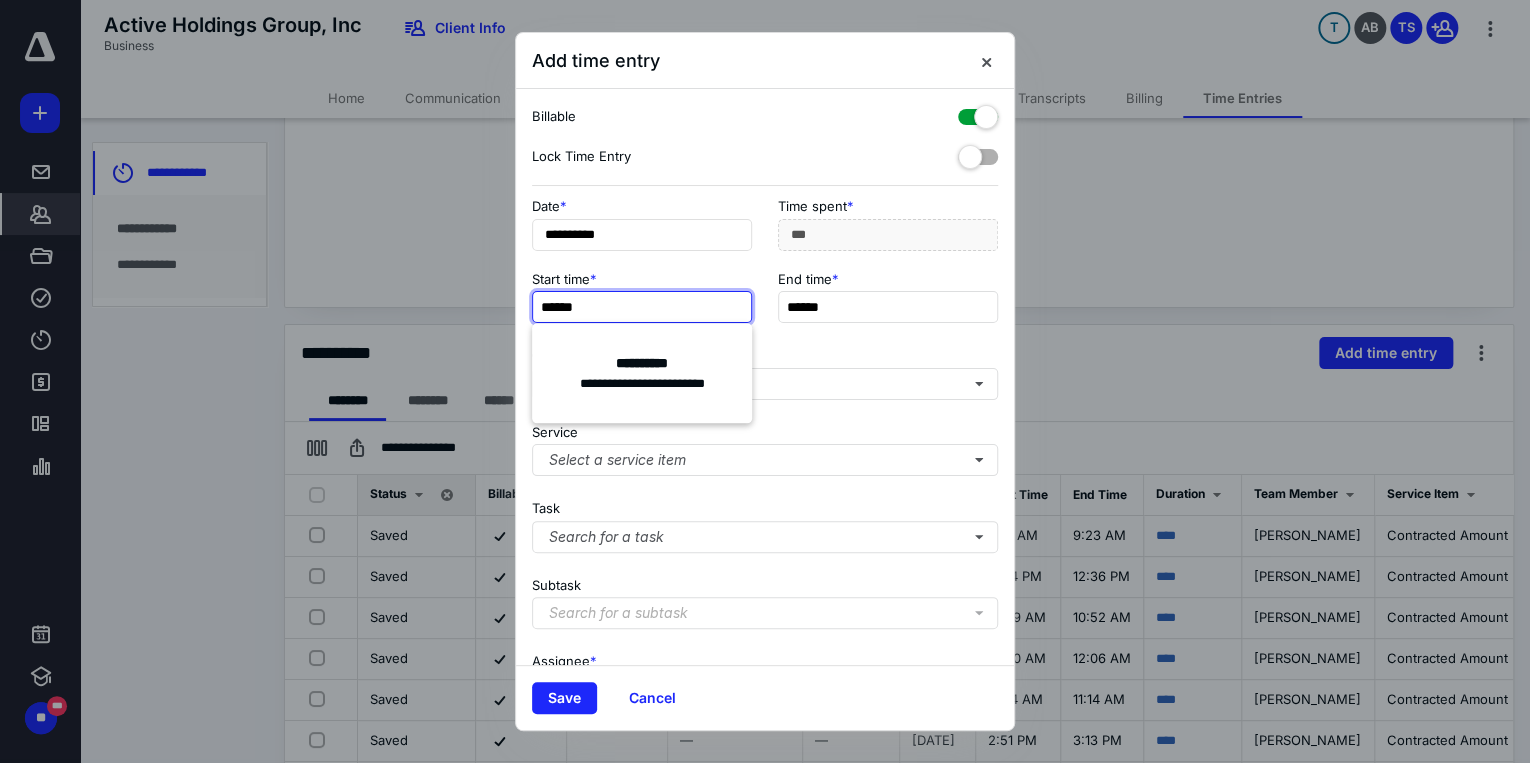 type on "******" 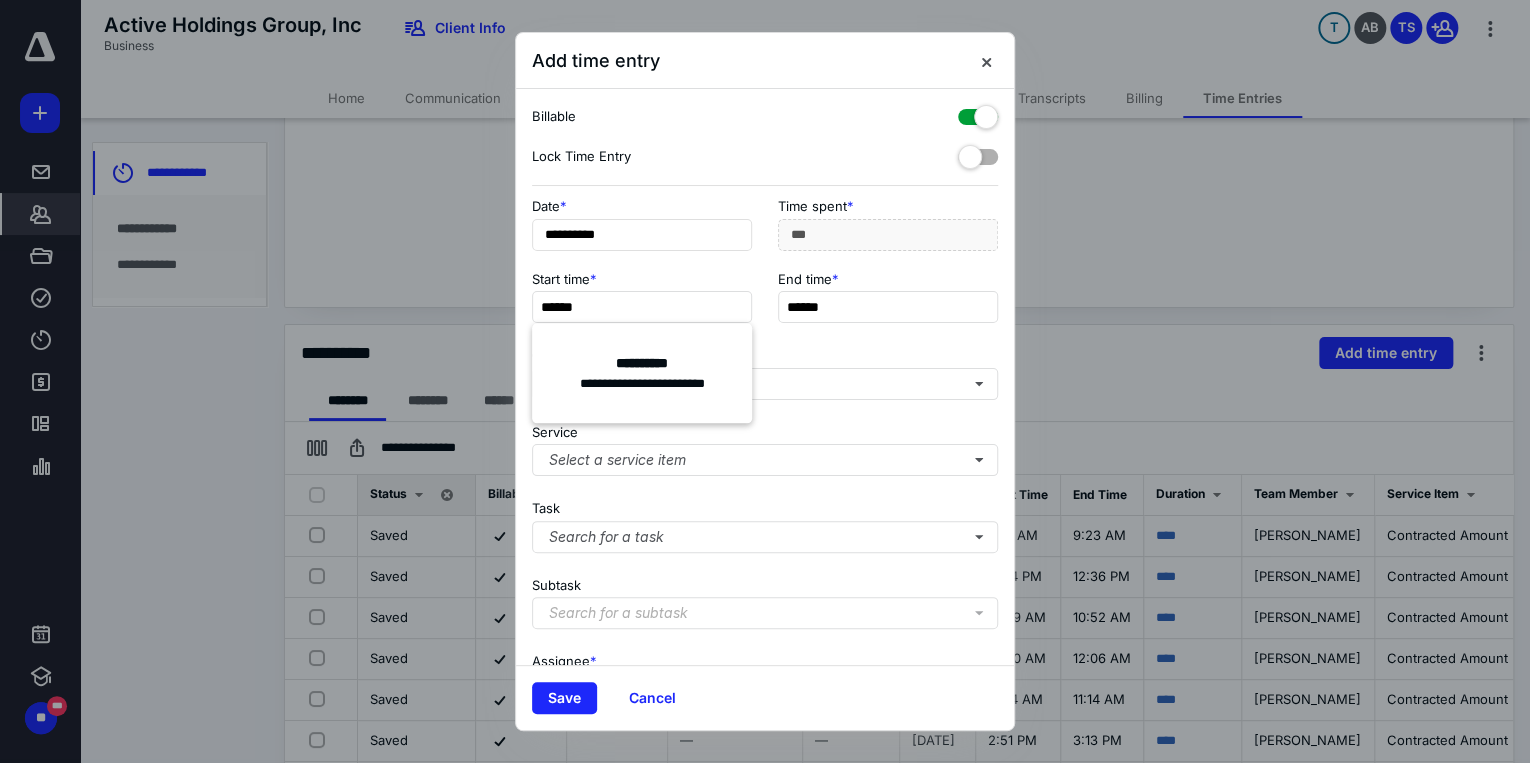 type on "**" 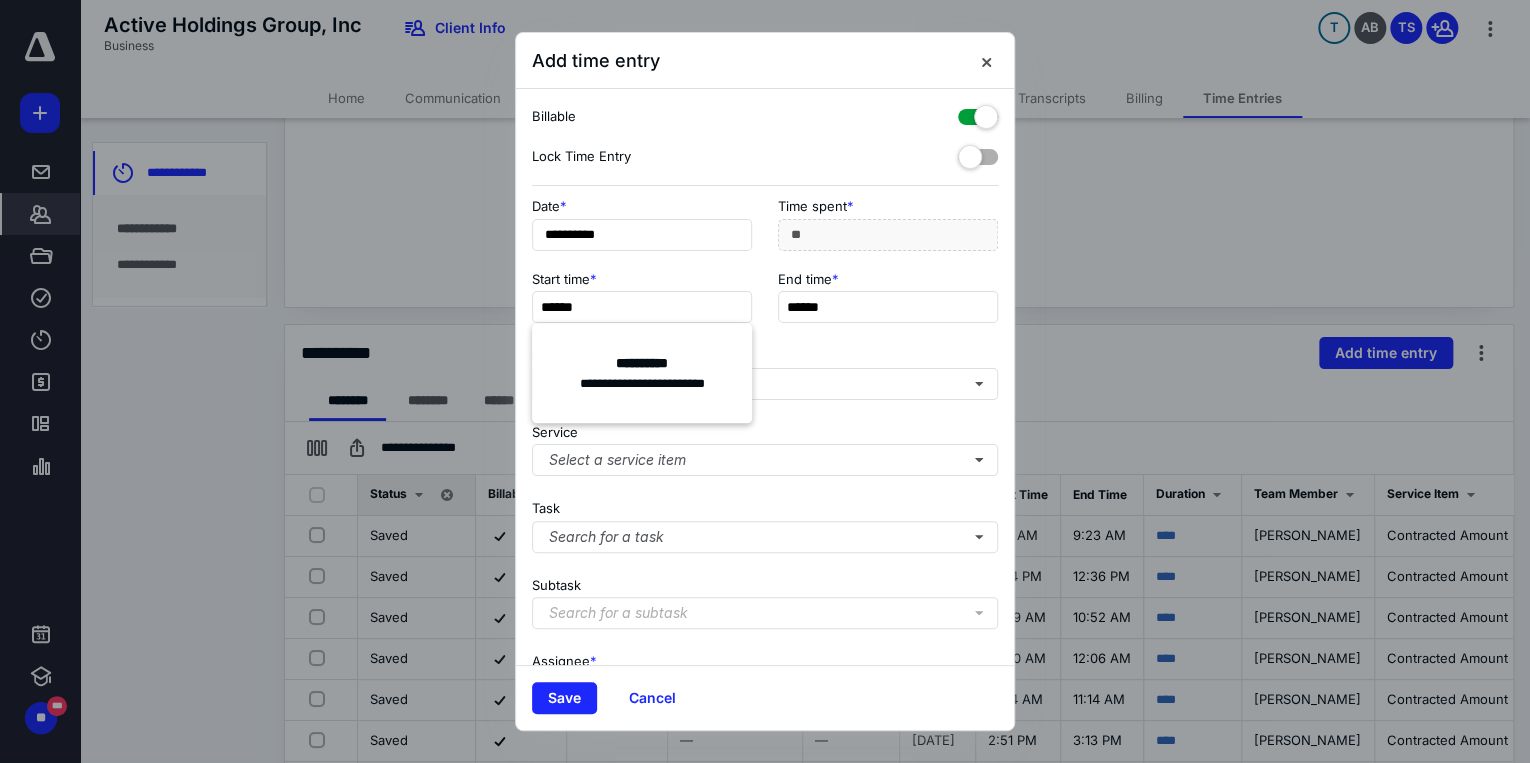 click on "Service Select a service item" at bounding box center [765, 446] 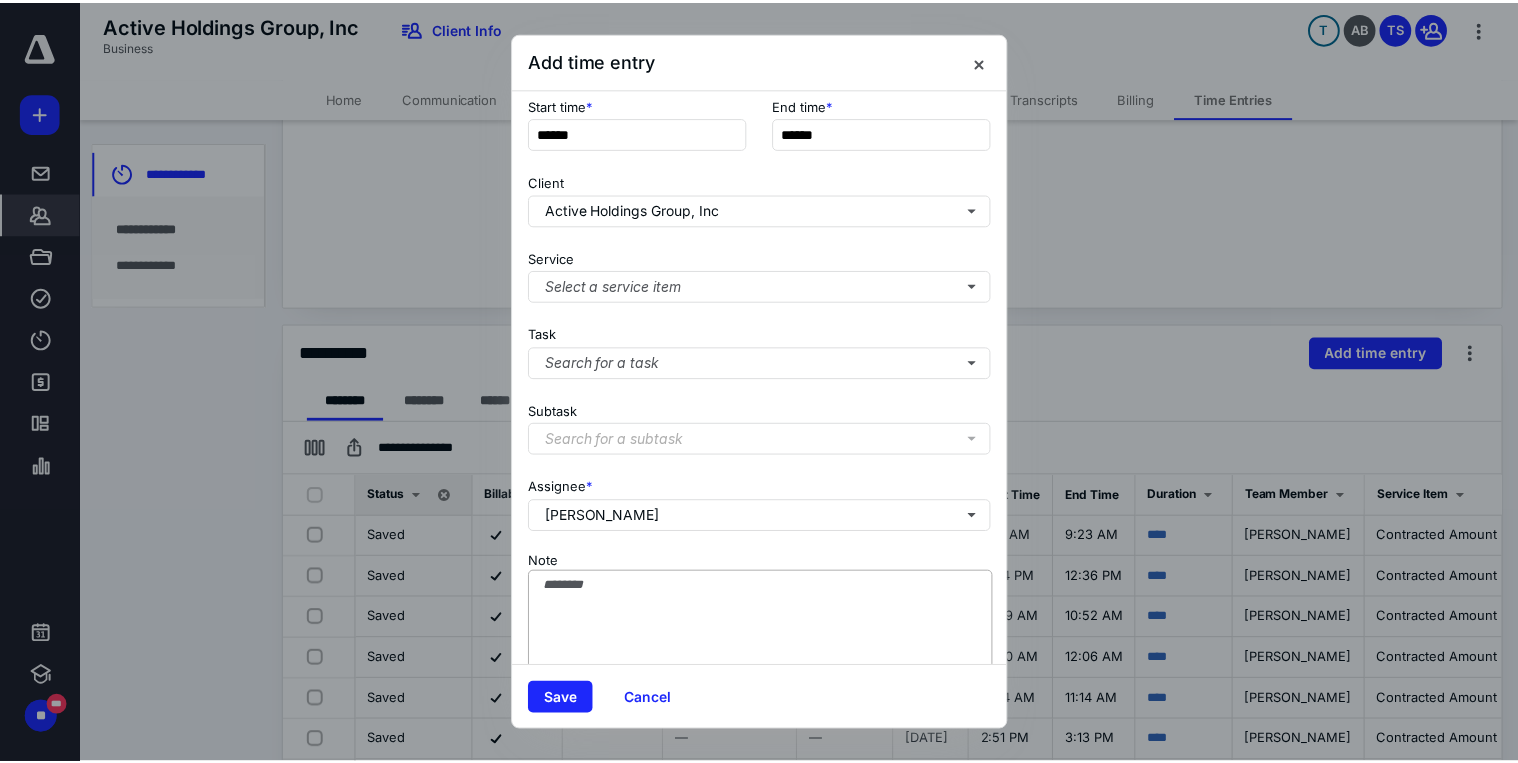 scroll, scrollTop: 195, scrollLeft: 0, axis: vertical 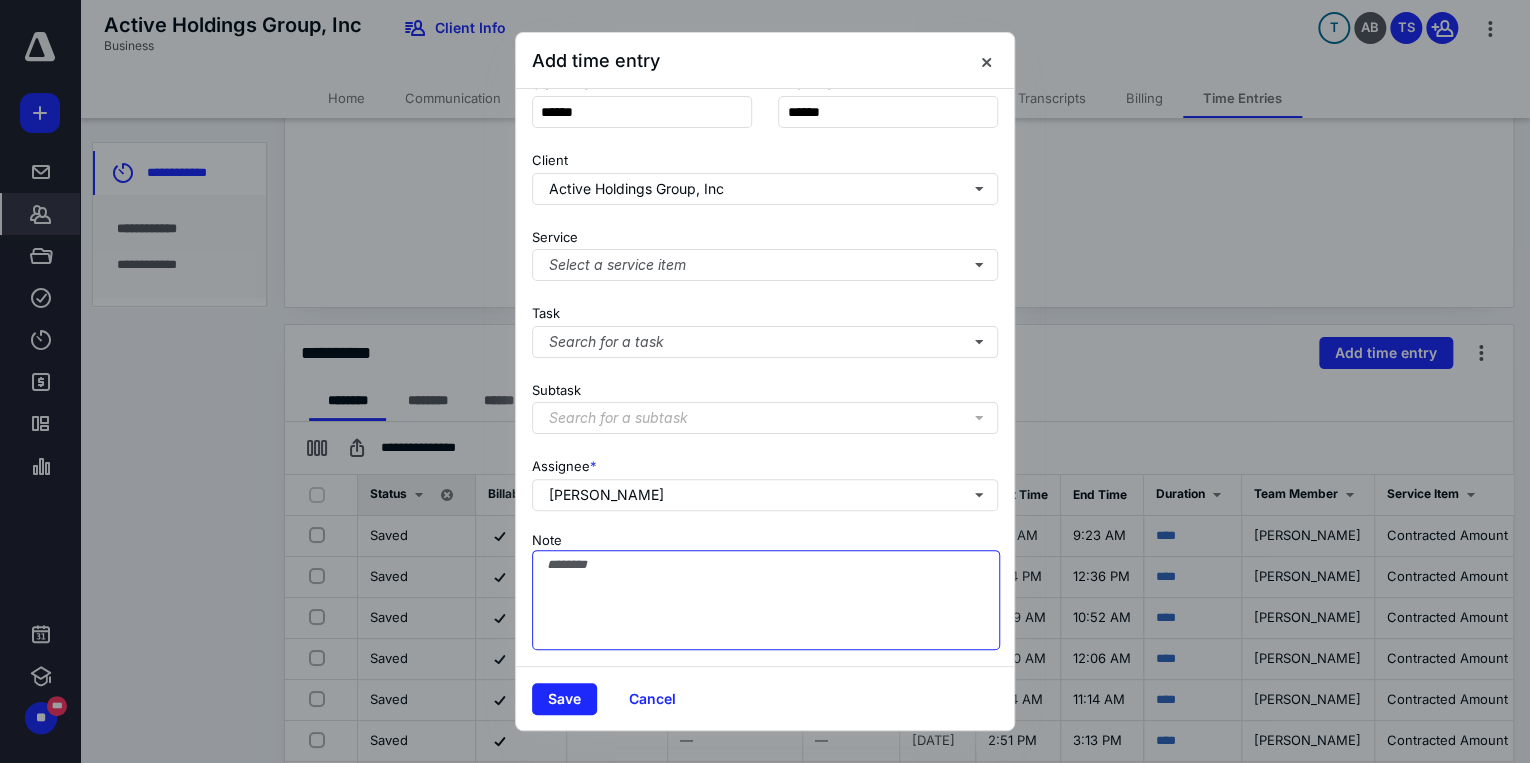 click on "Note" at bounding box center (766, 600) 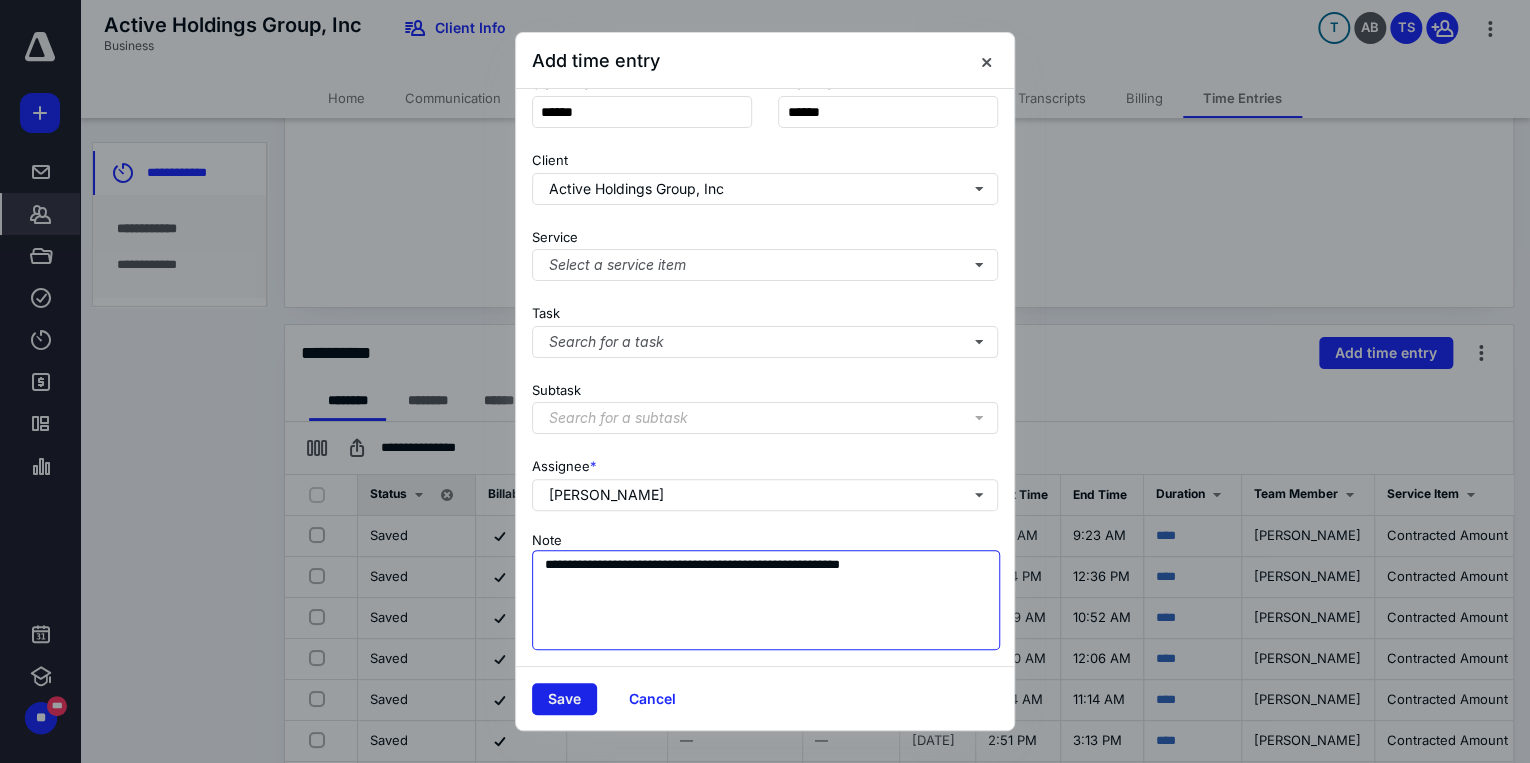 type on "**********" 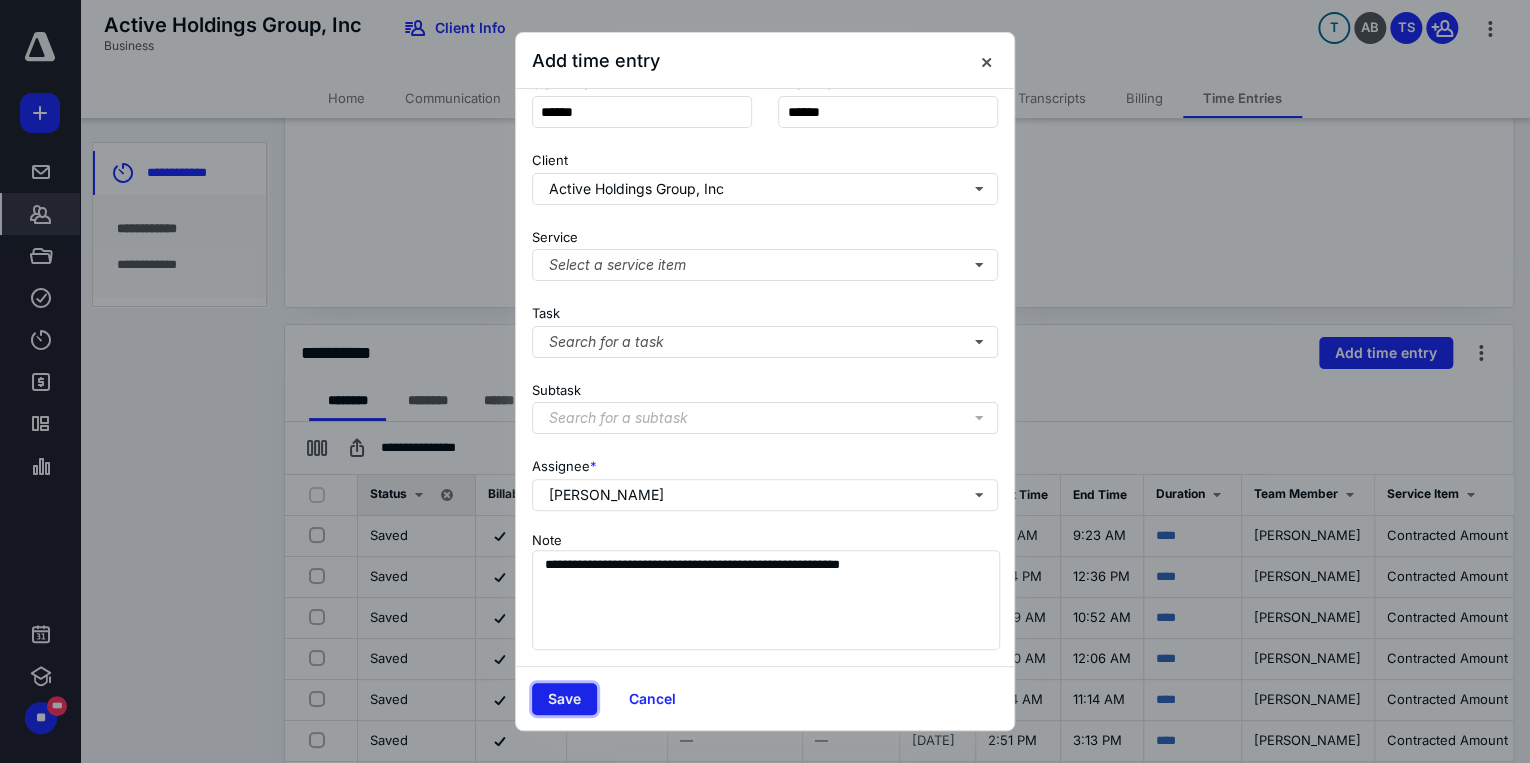 click on "Save" at bounding box center (564, 699) 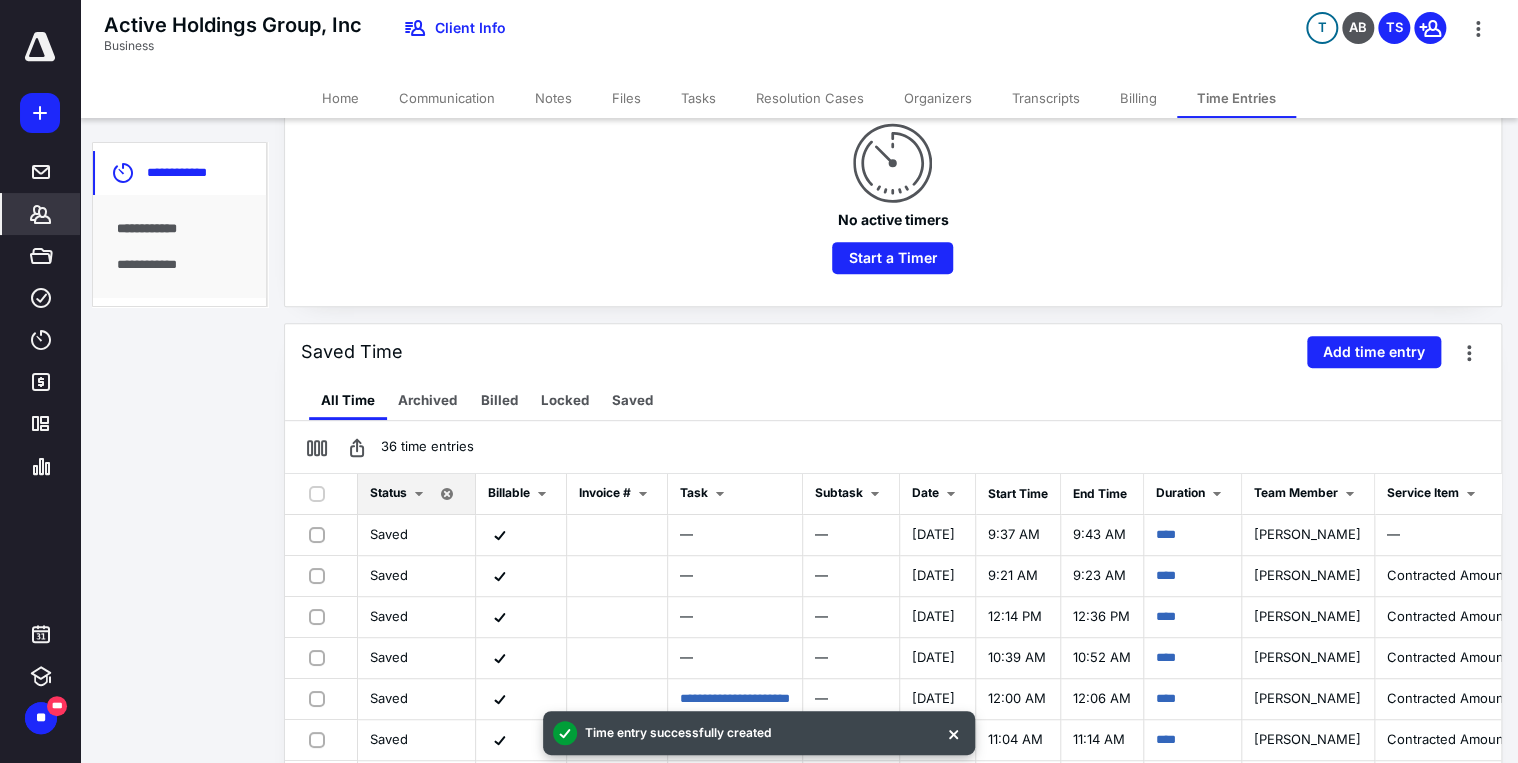click on "Tasks" at bounding box center [698, 98] 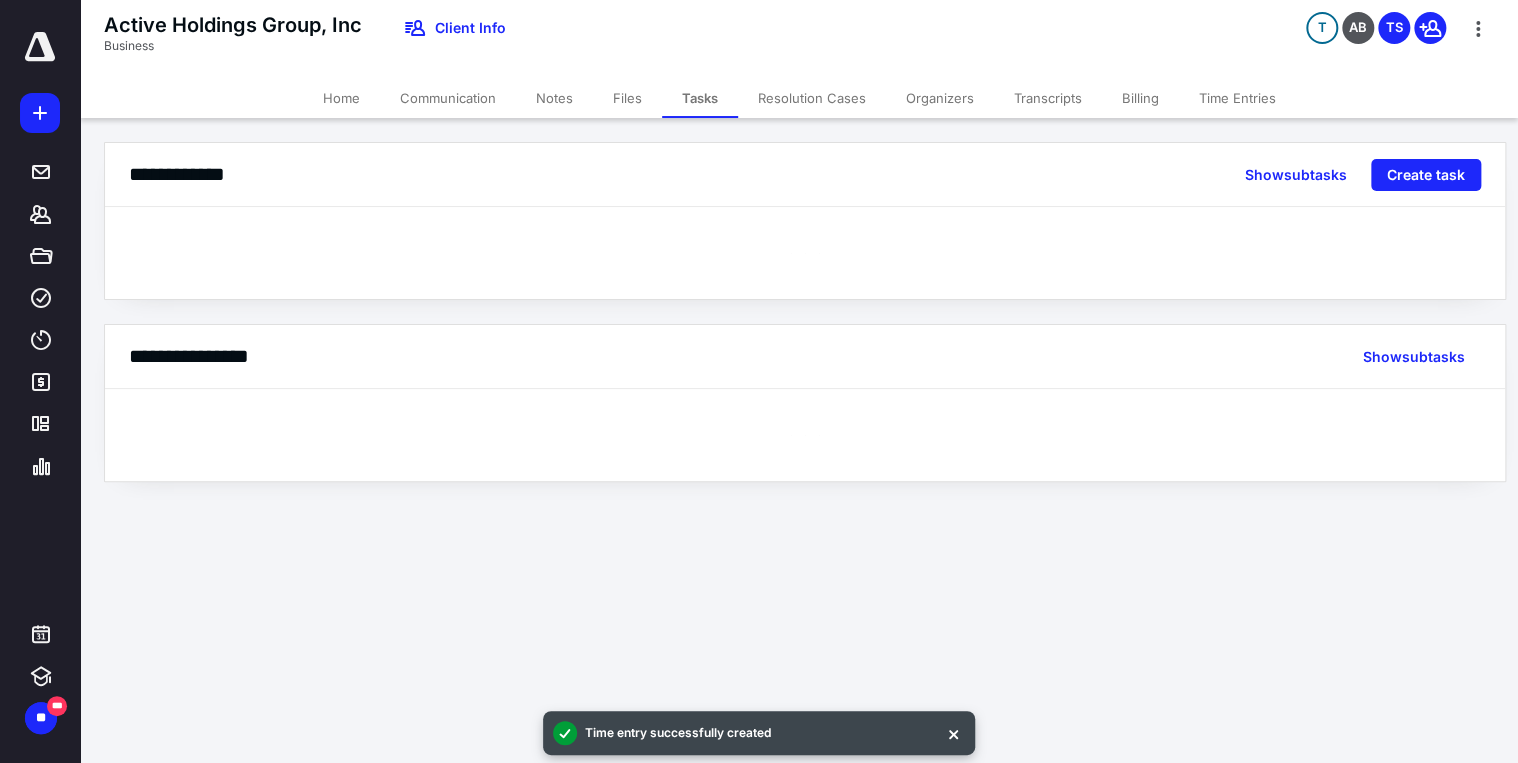 scroll, scrollTop: 0, scrollLeft: 0, axis: both 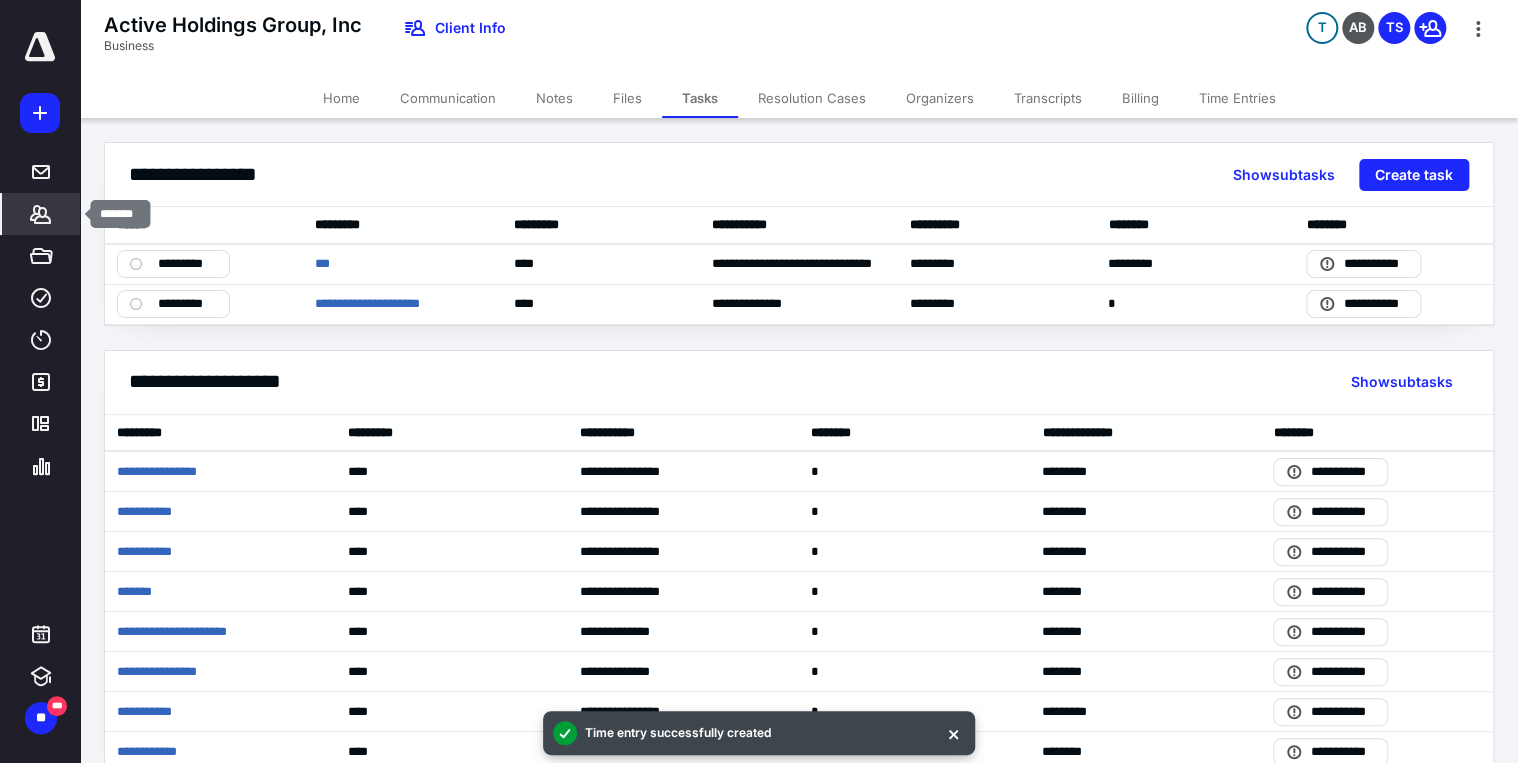 click on "*******" at bounding box center (41, 214) 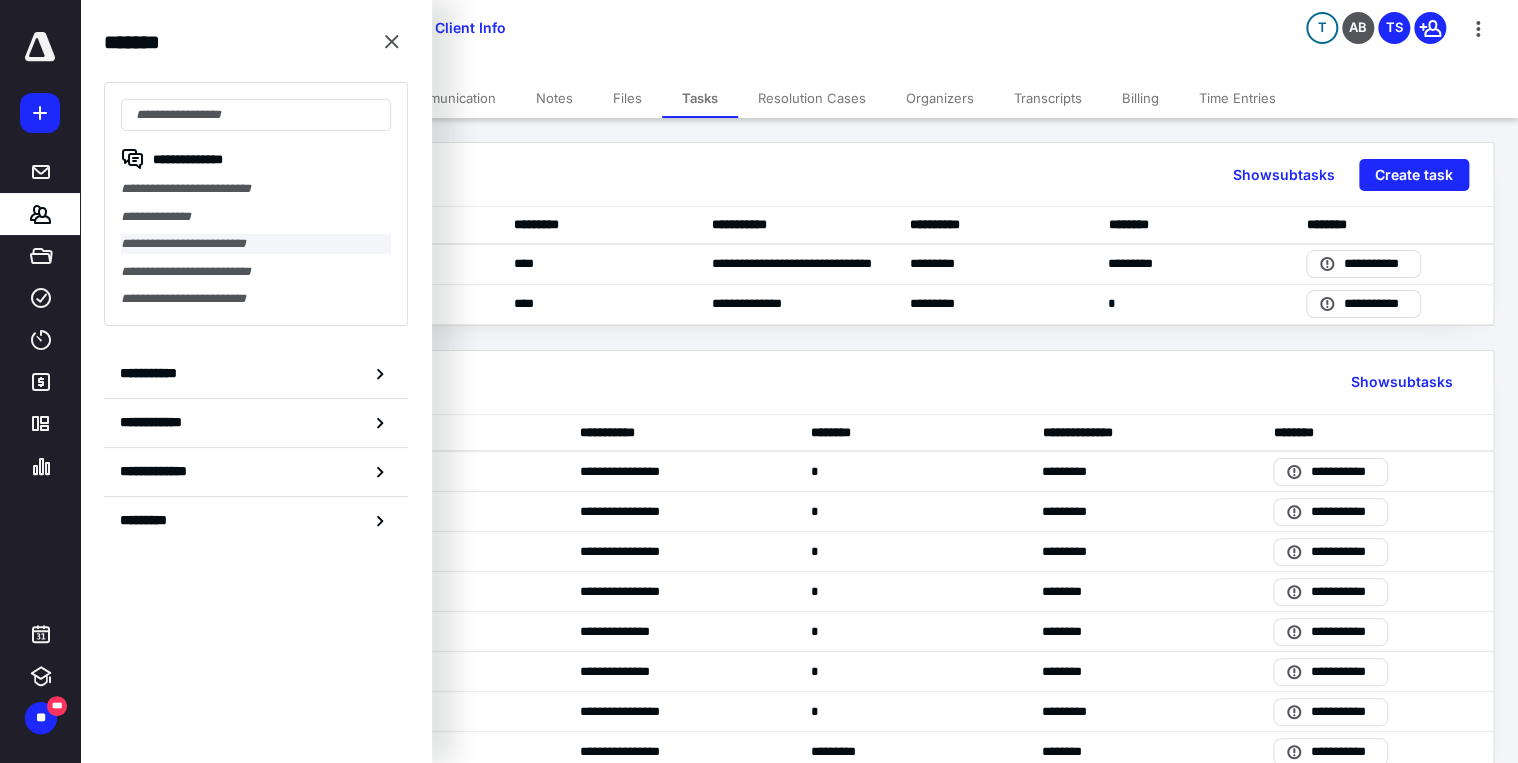 click on "**********" at bounding box center [256, 244] 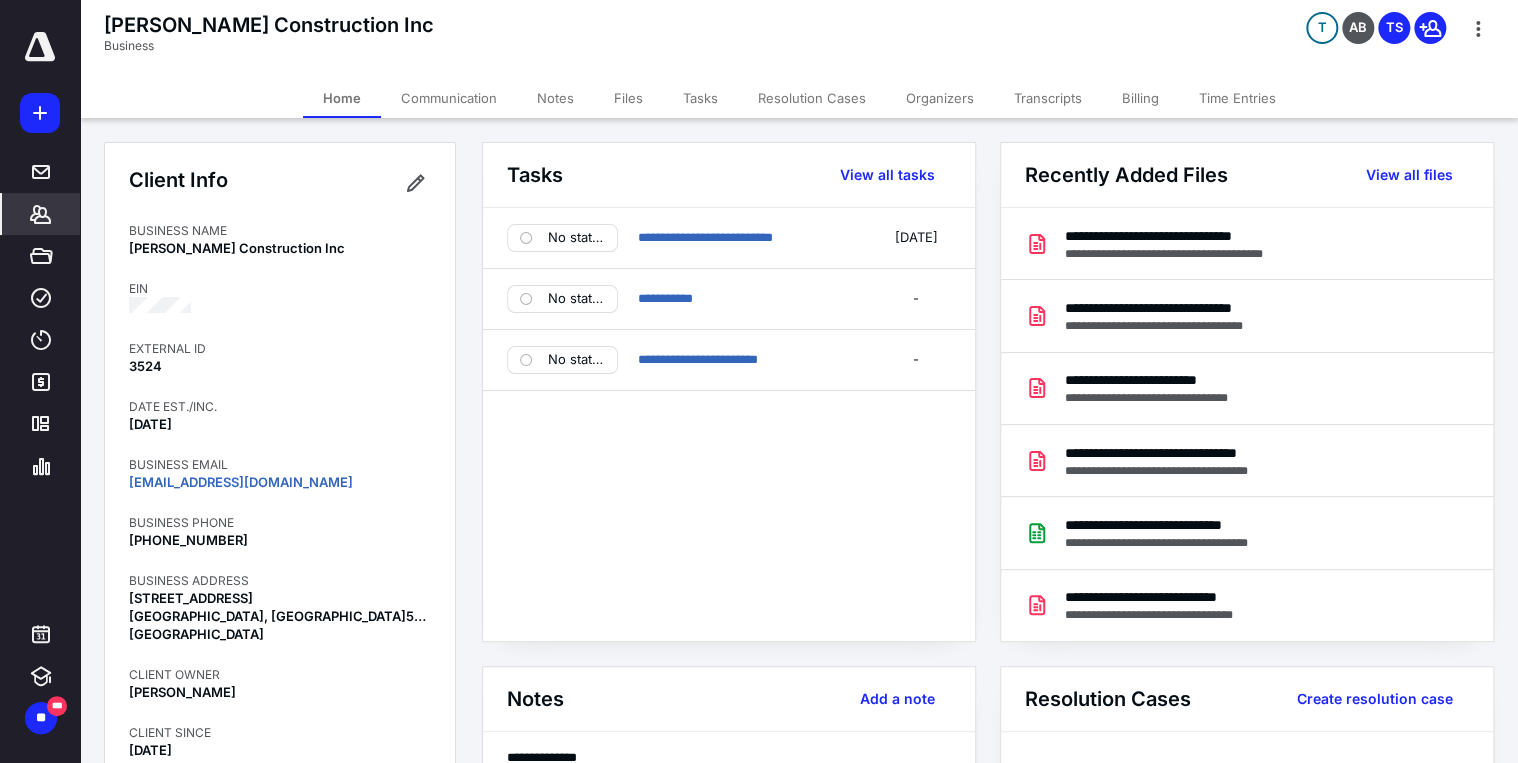 click on "Tasks" at bounding box center [700, 98] 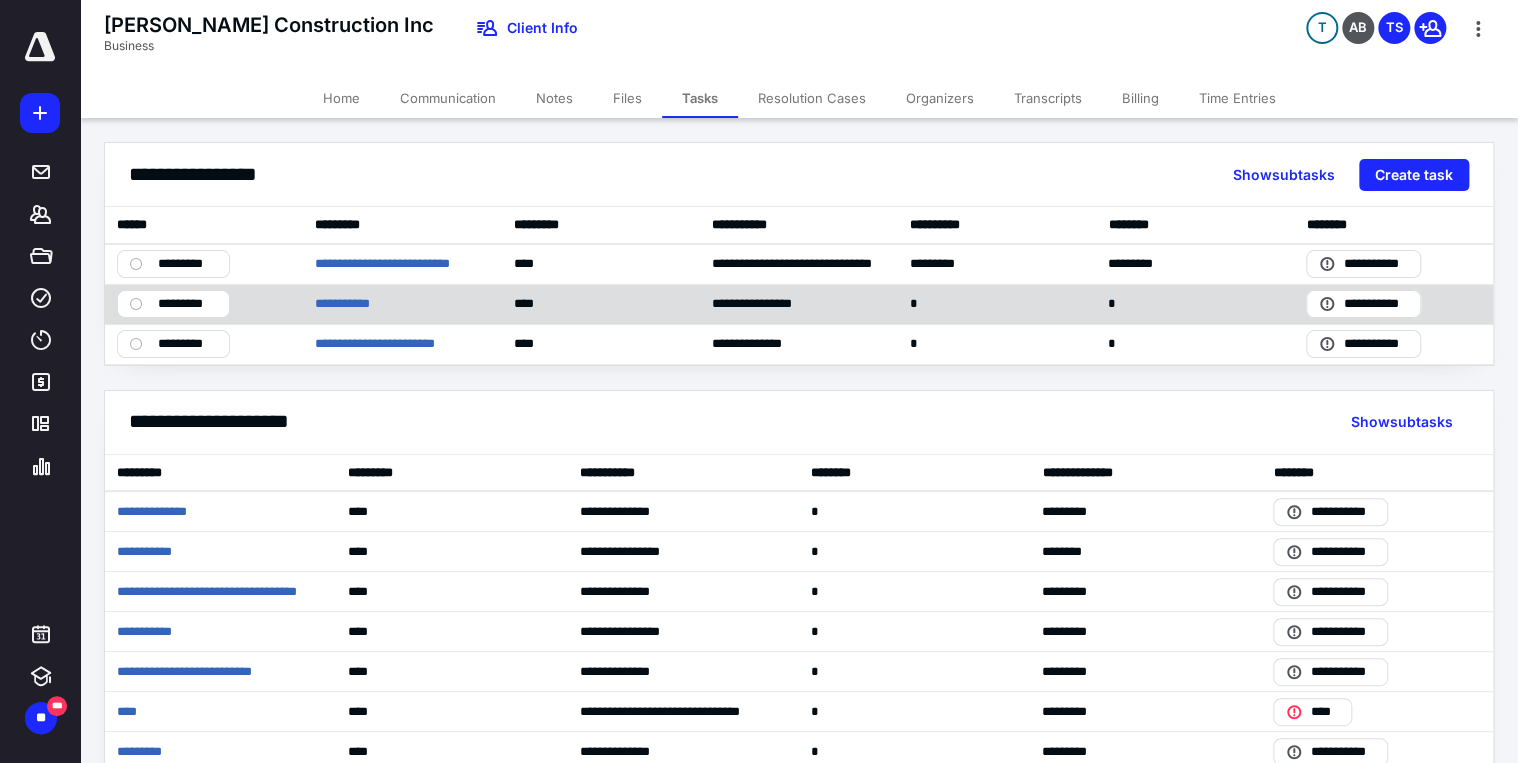 click on "*********" at bounding box center (187, 304) 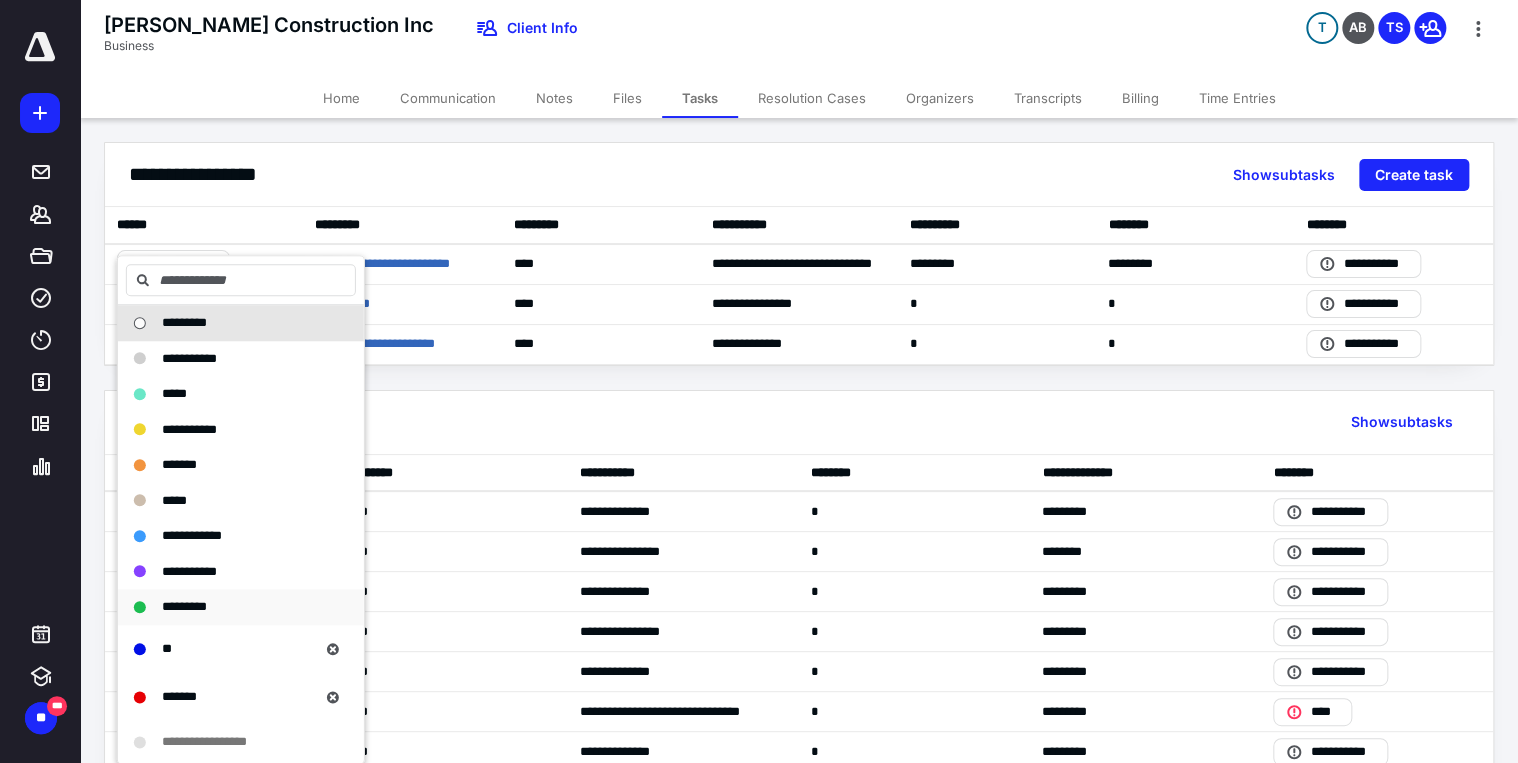 click on "*********" at bounding box center [184, 606] 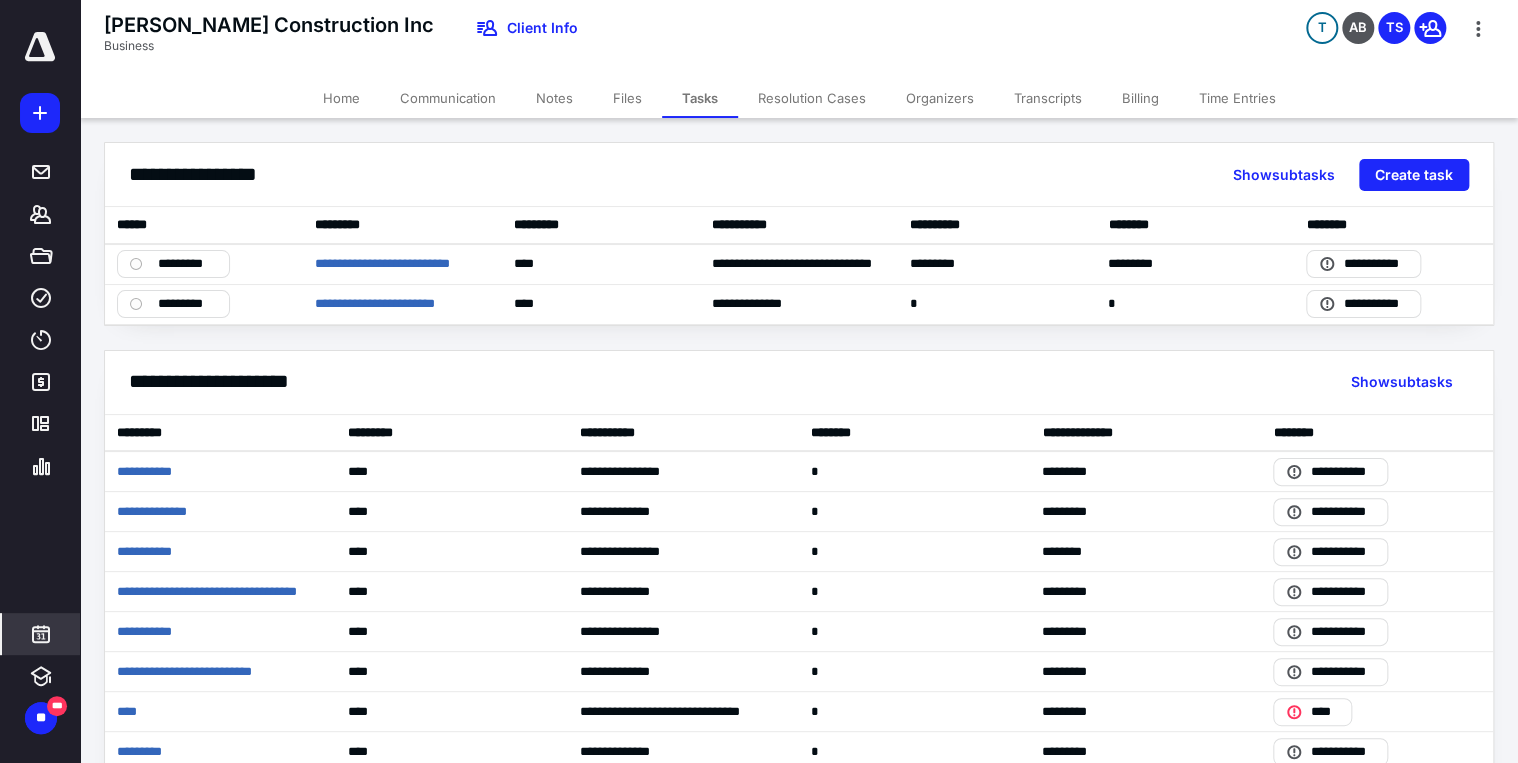 click 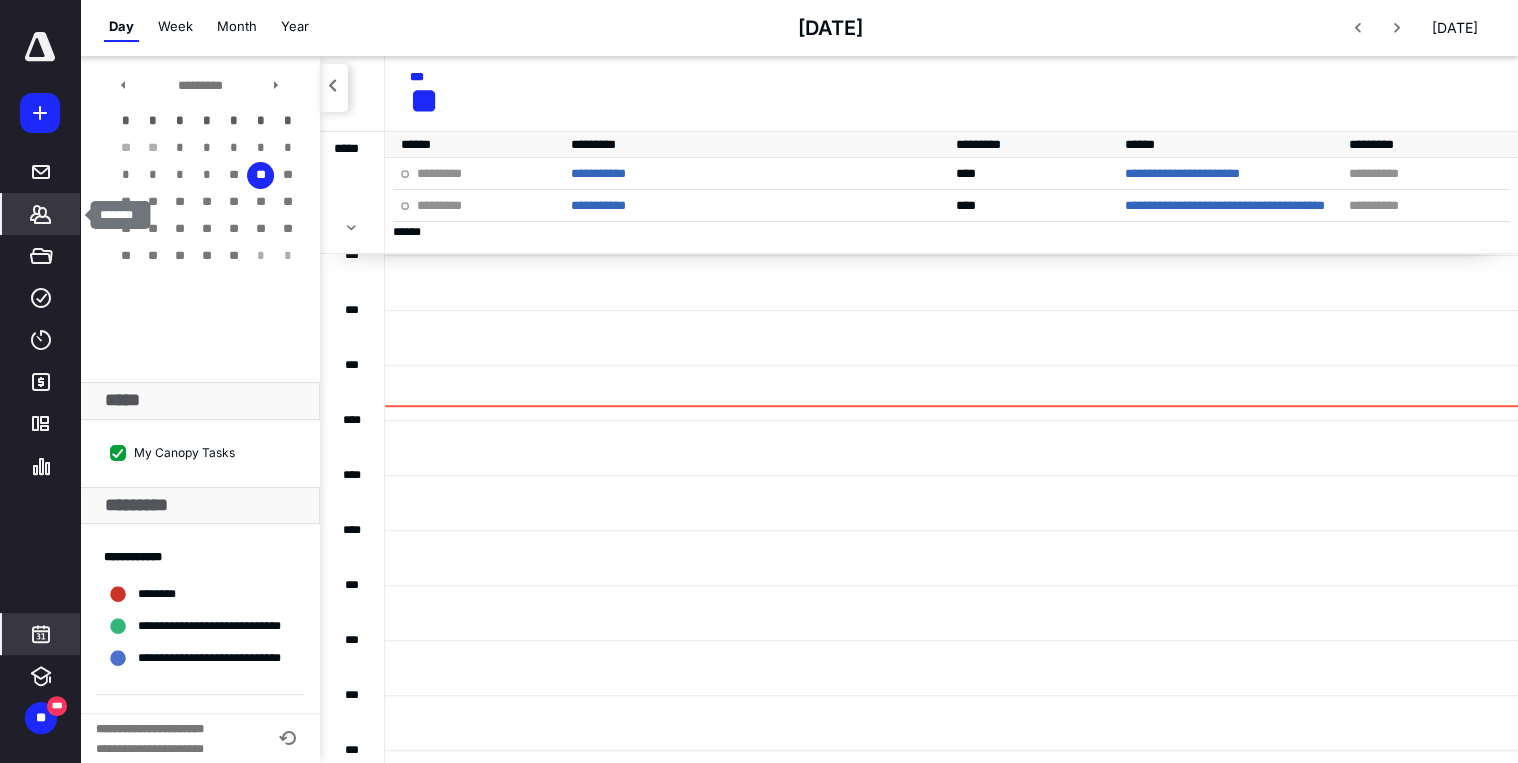 click on "*******" at bounding box center (41, 214) 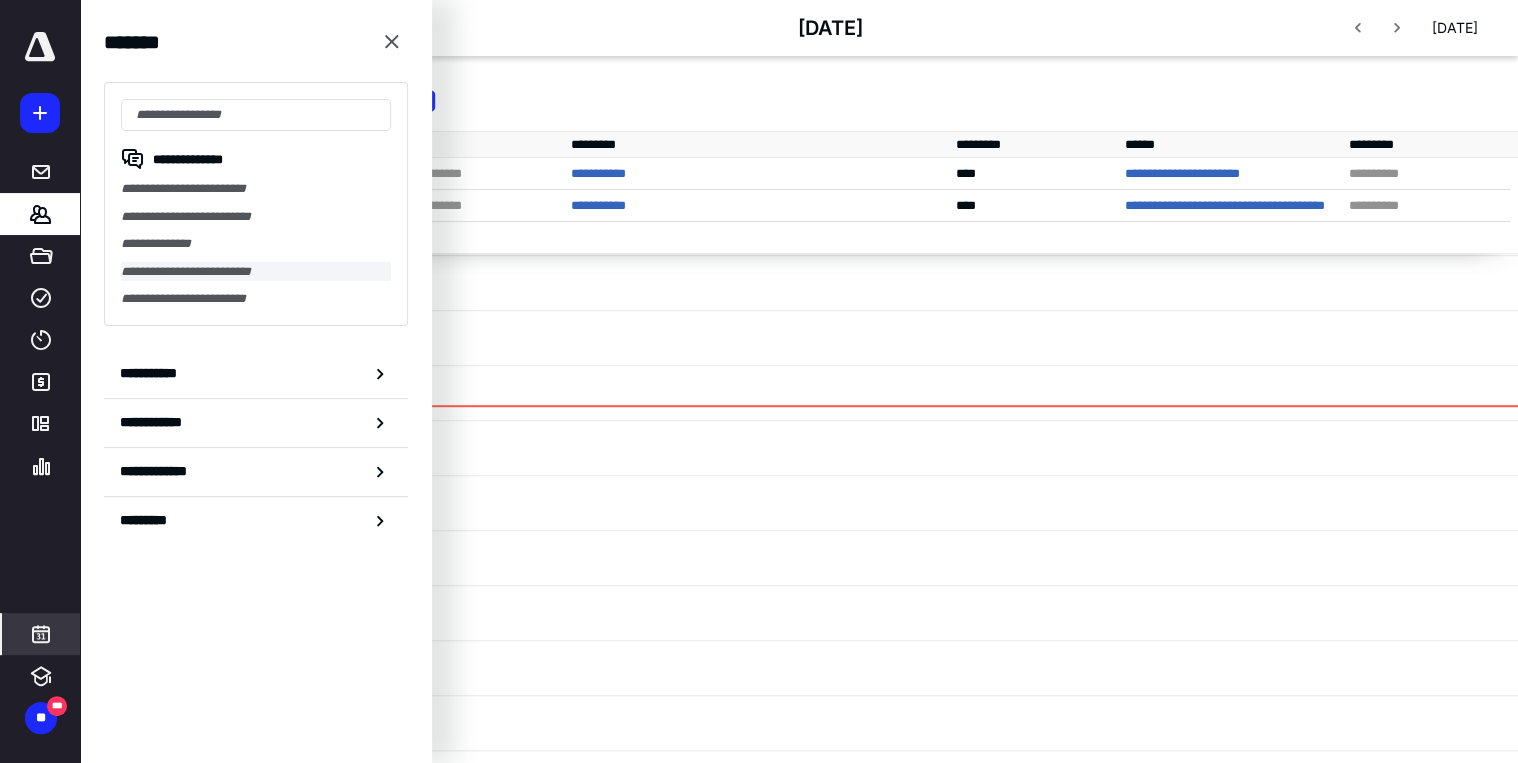 click on "**********" at bounding box center [256, 272] 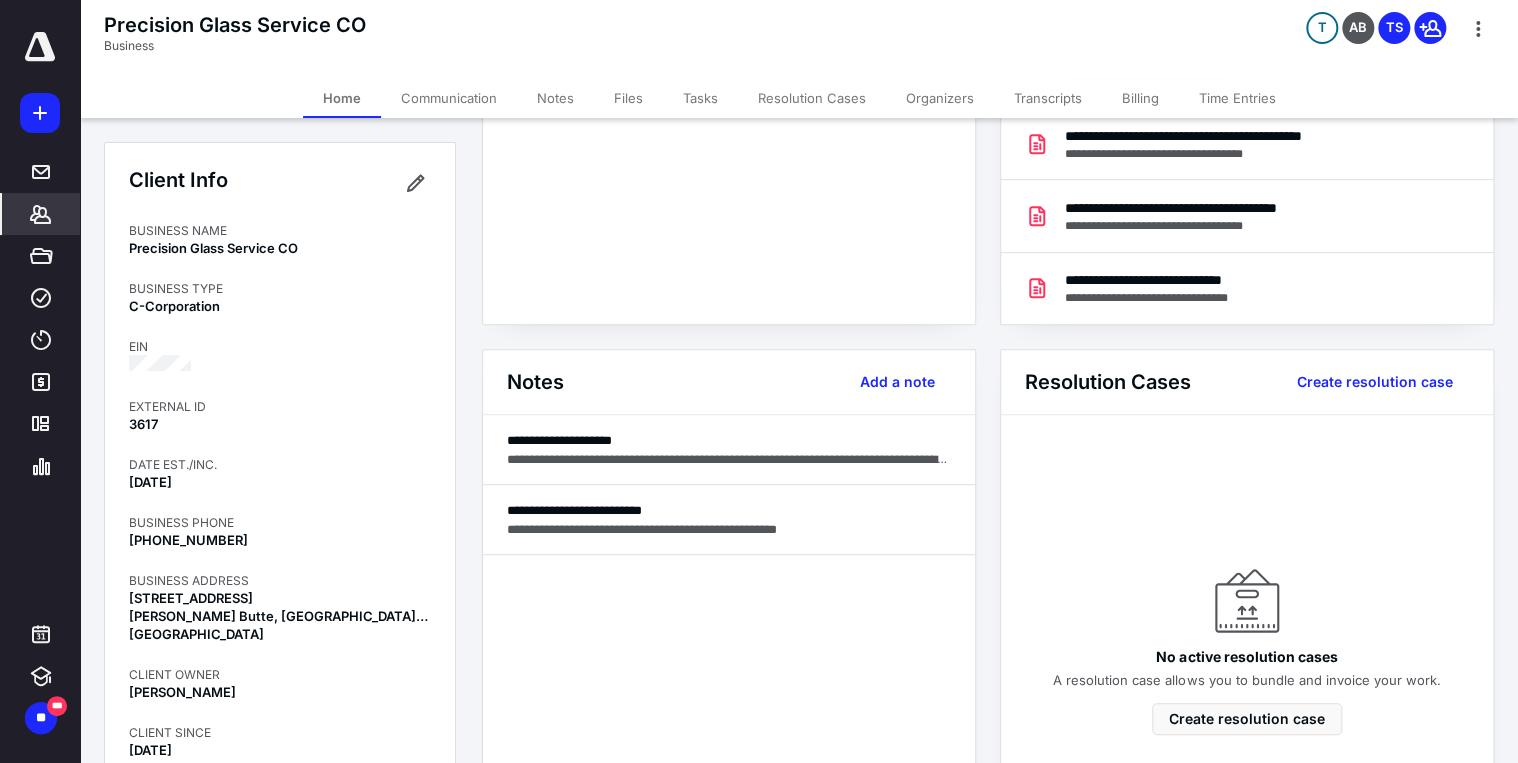 scroll, scrollTop: 400, scrollLeft: 0, axis: vertical 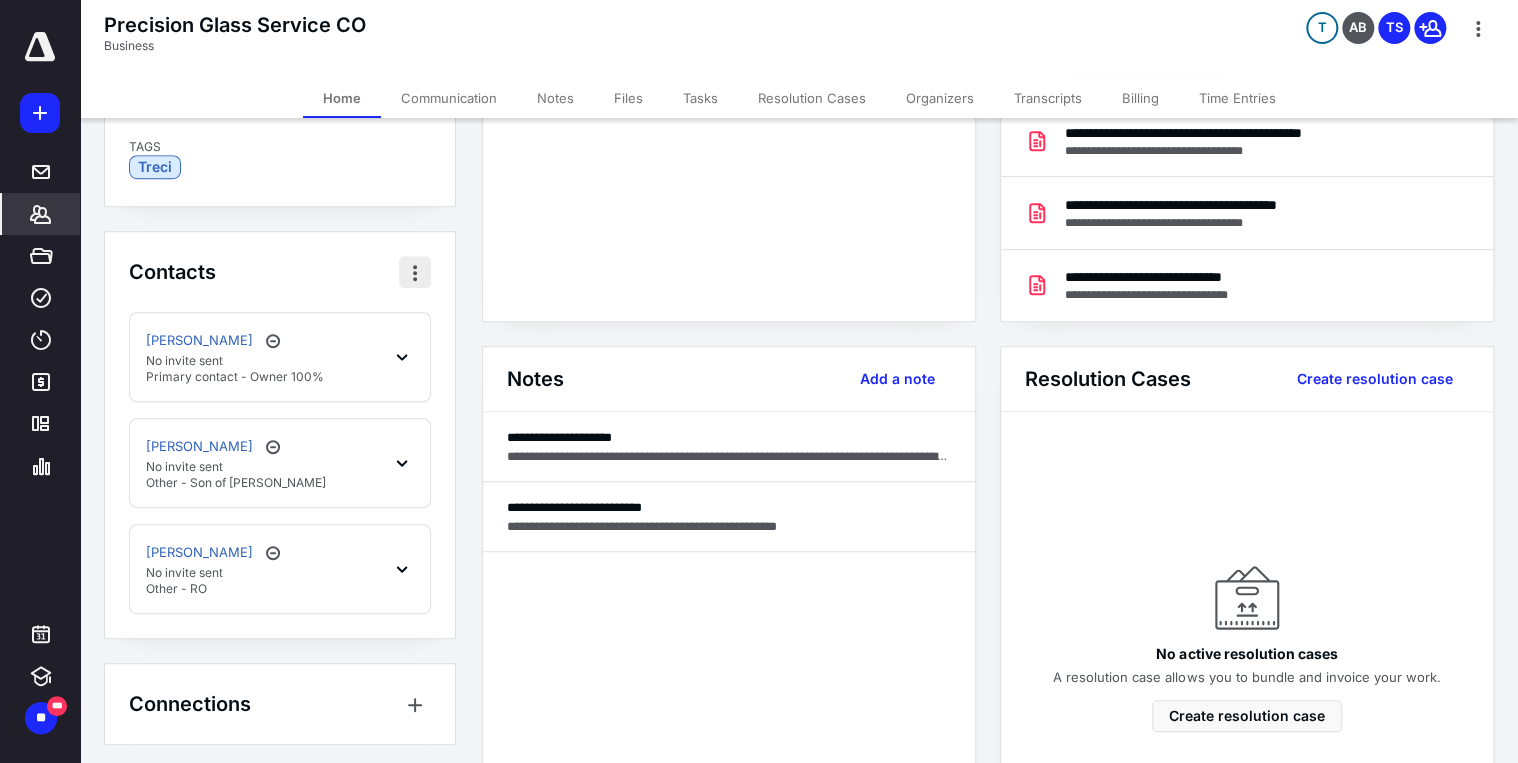 click at bounding box center (415, 272) 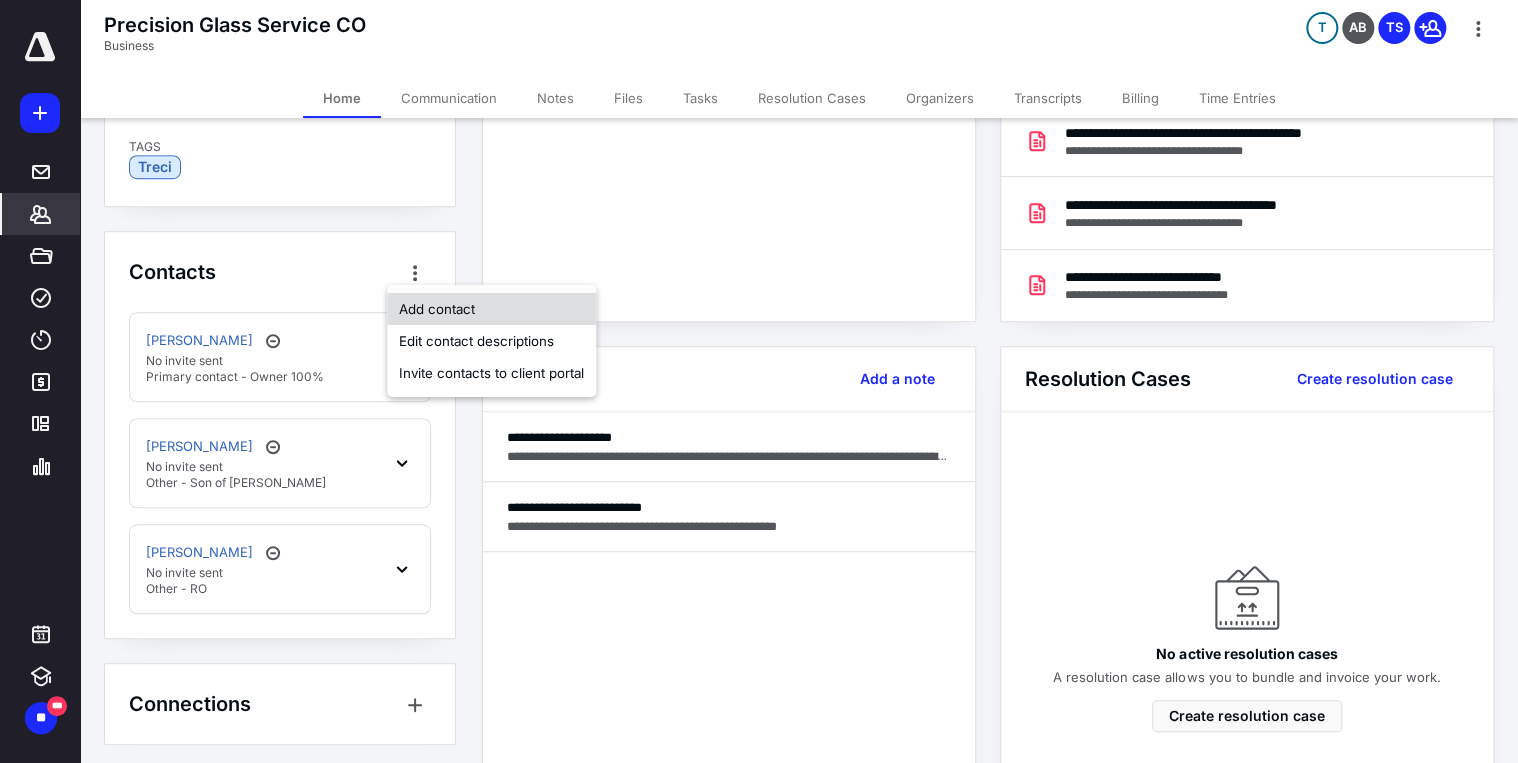 click on "Add contact" at bounding box center [491, 309] 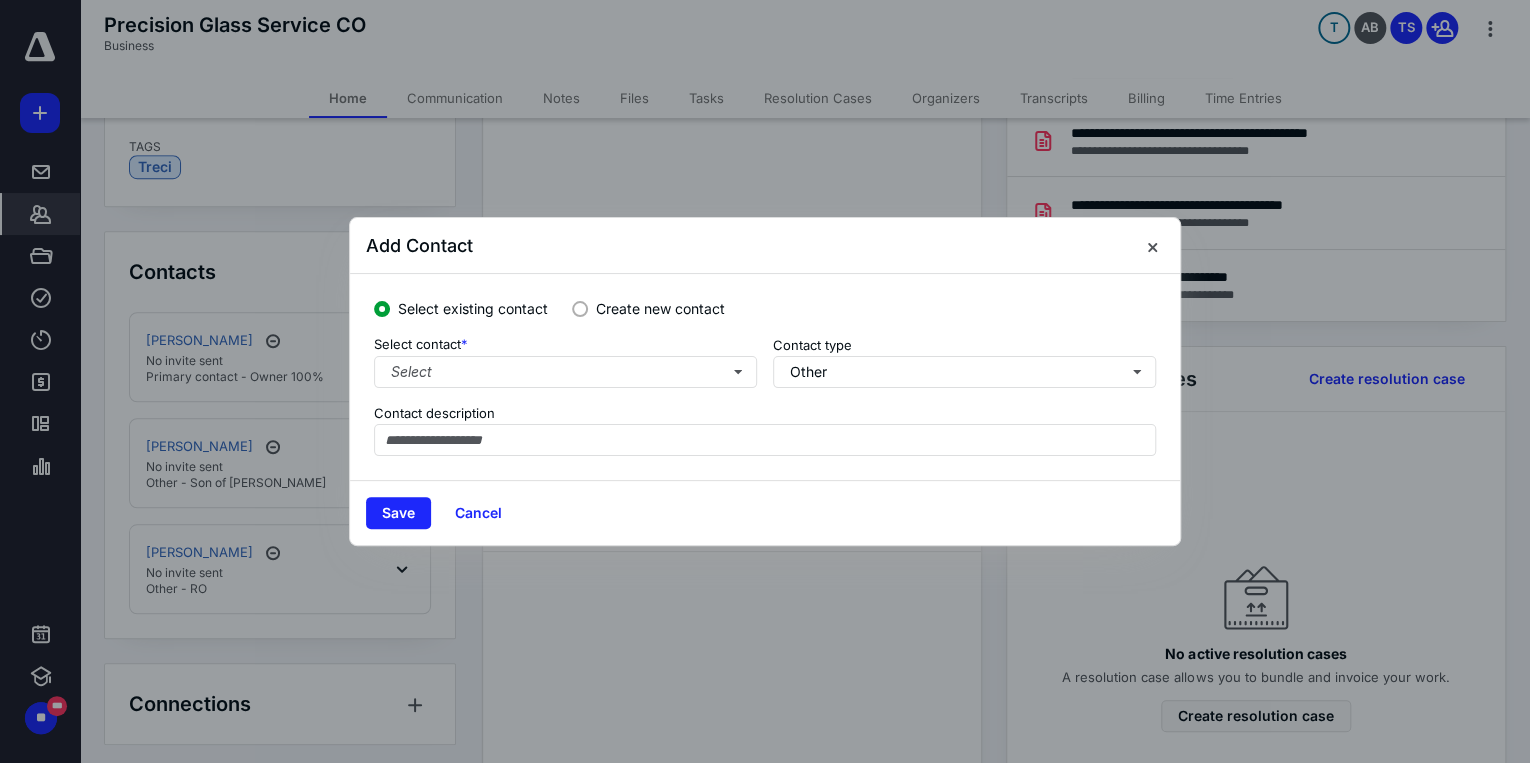 click at bounding box center (580, 309) 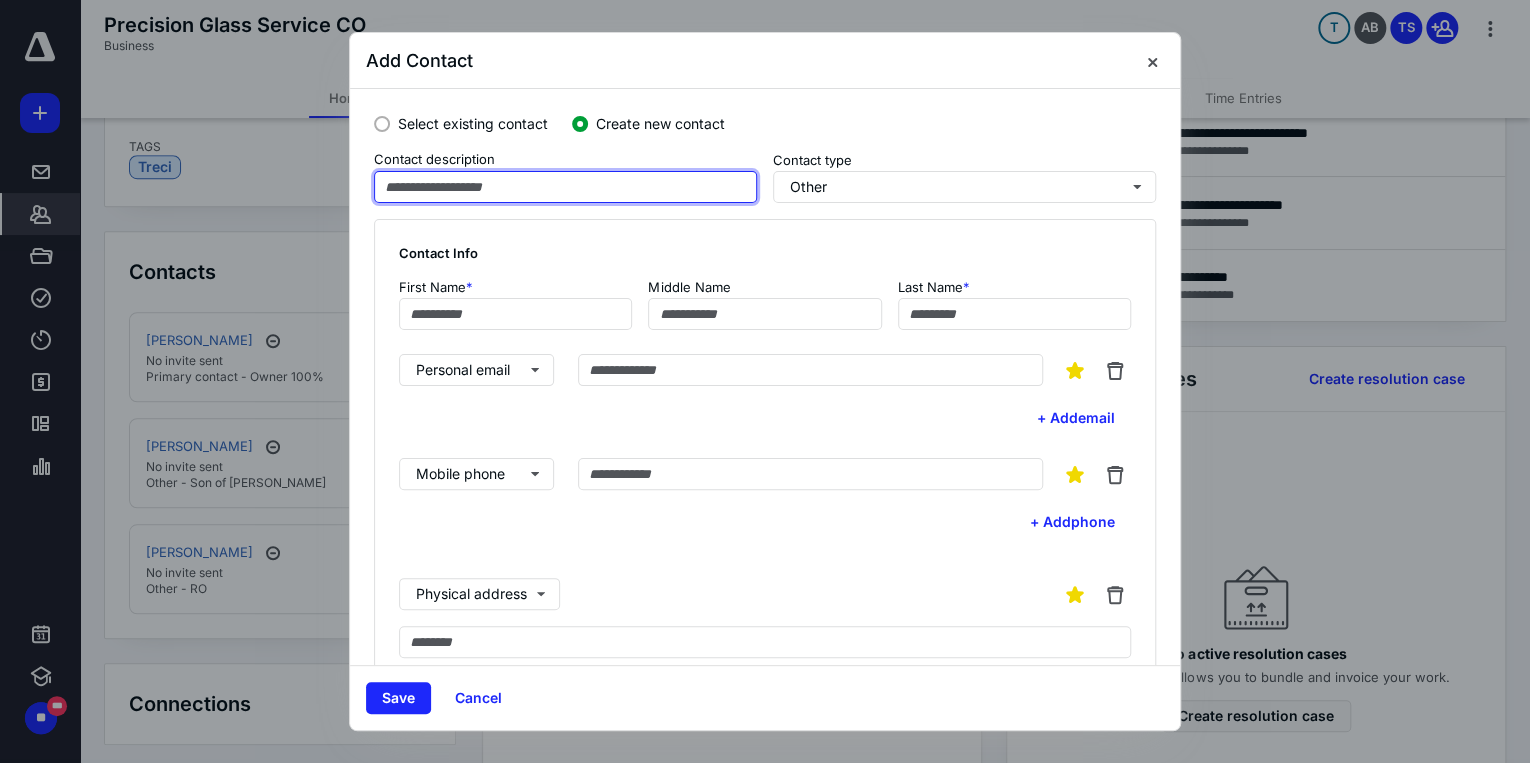 click at bounding box center [565, 187] 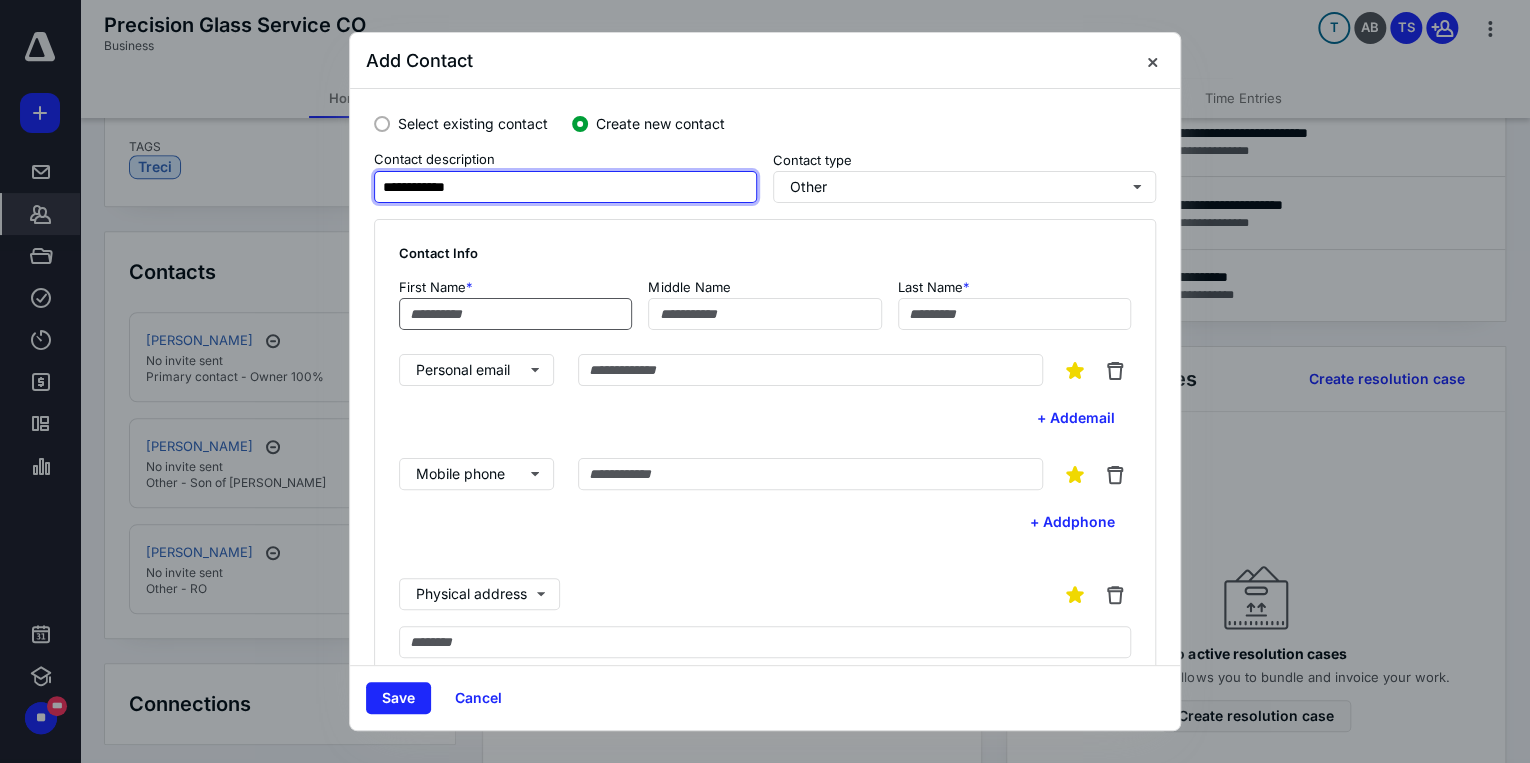 type on "**********" 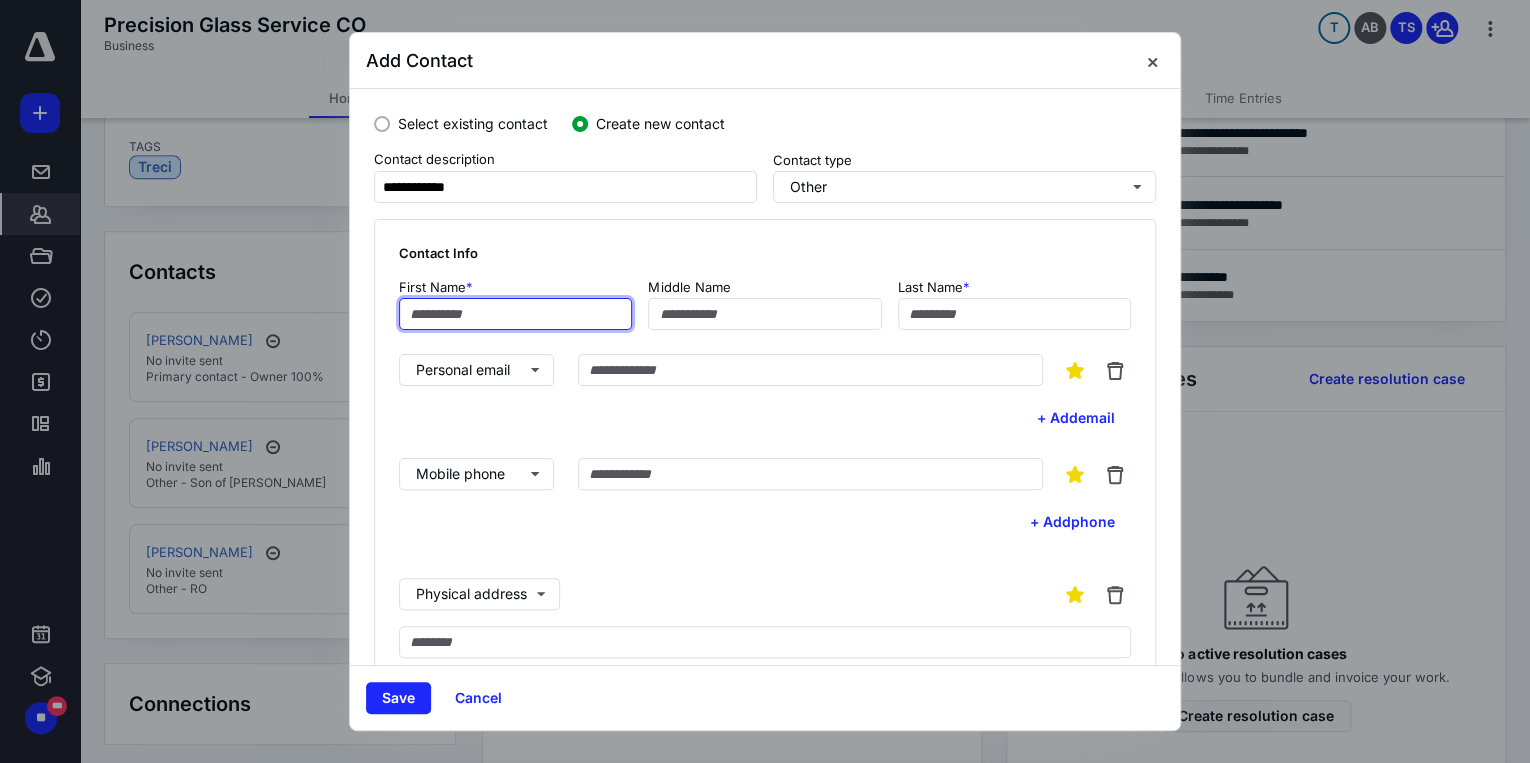 click at bounding box center (515, 314) 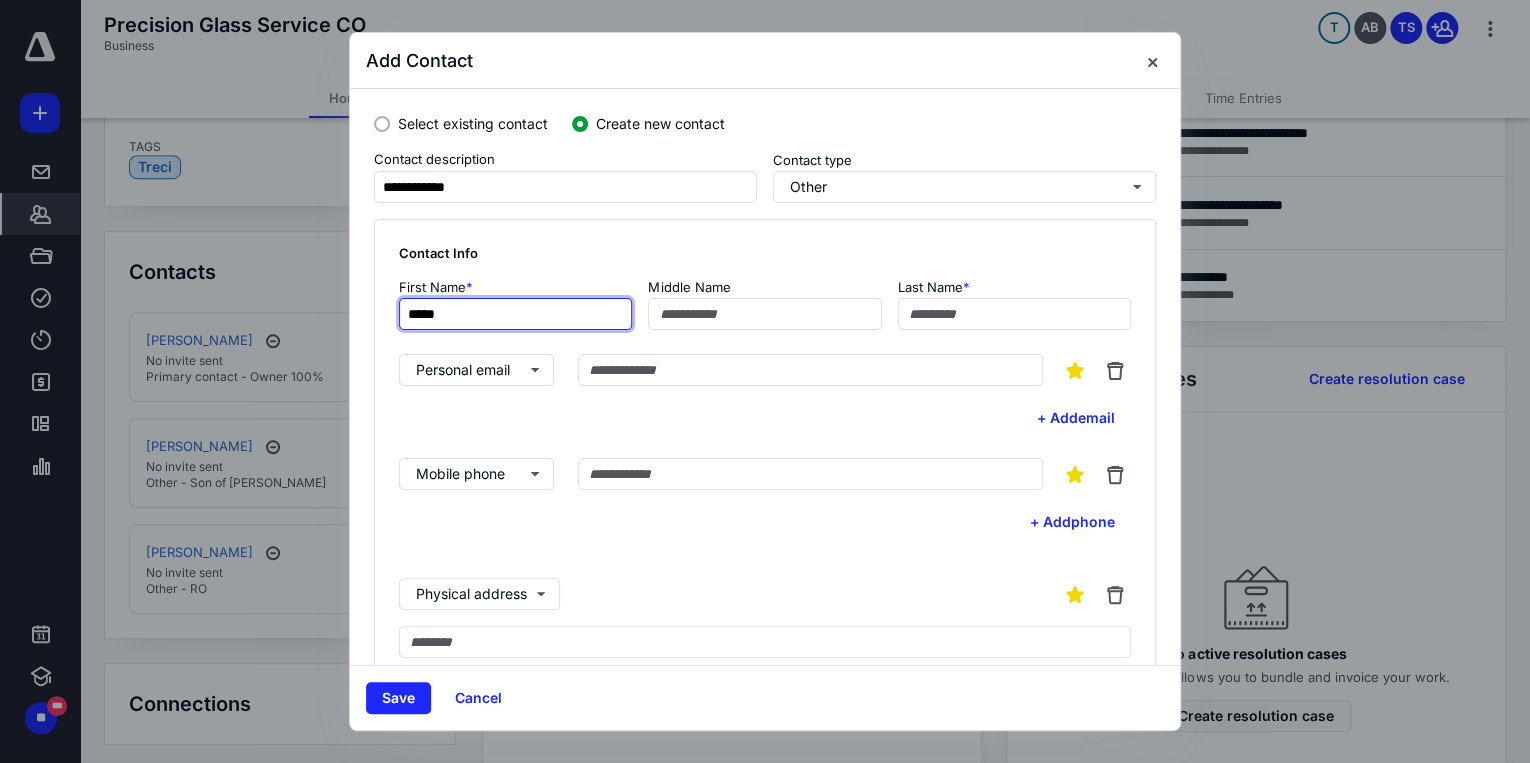 type on "*****" 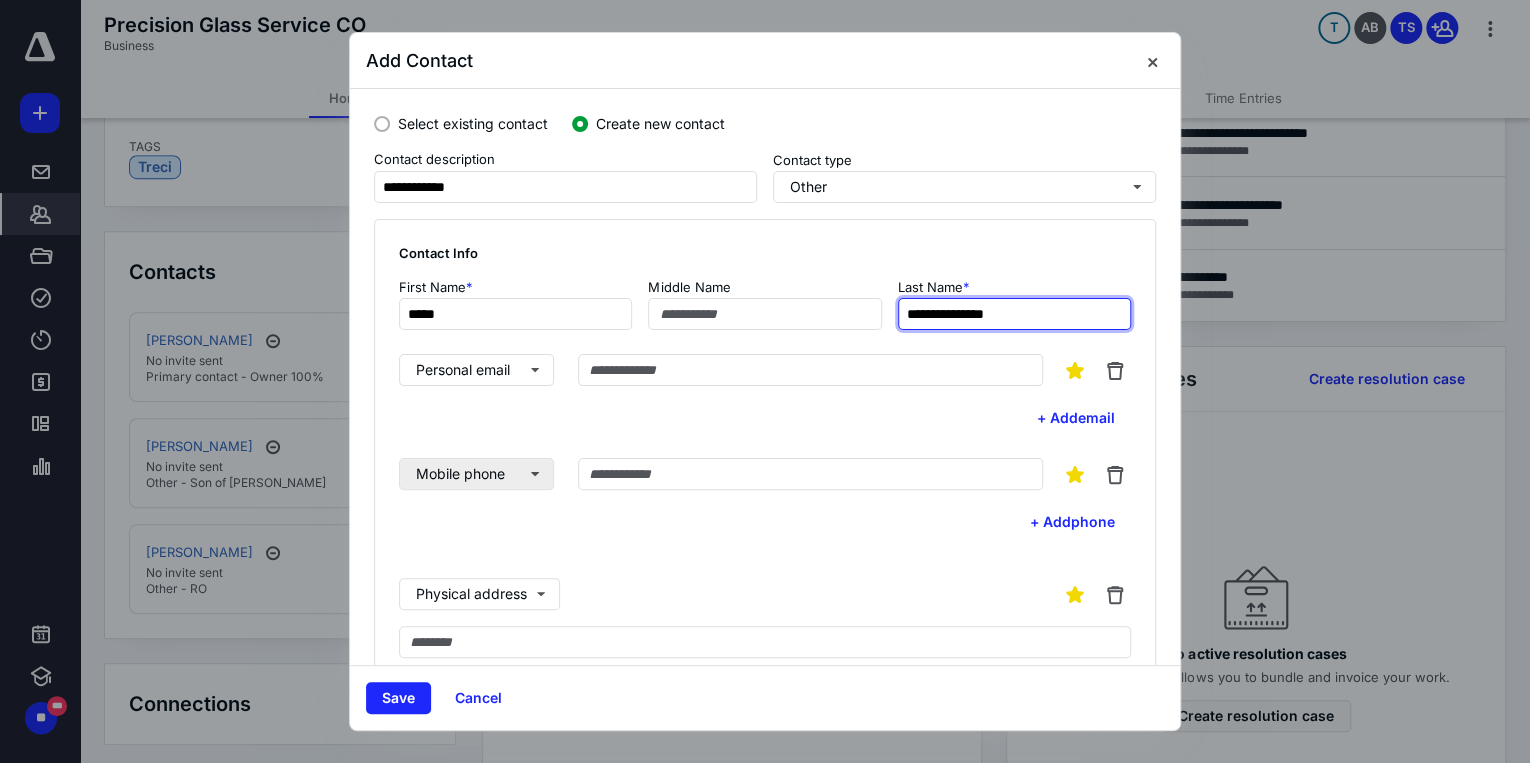 type on "**********" 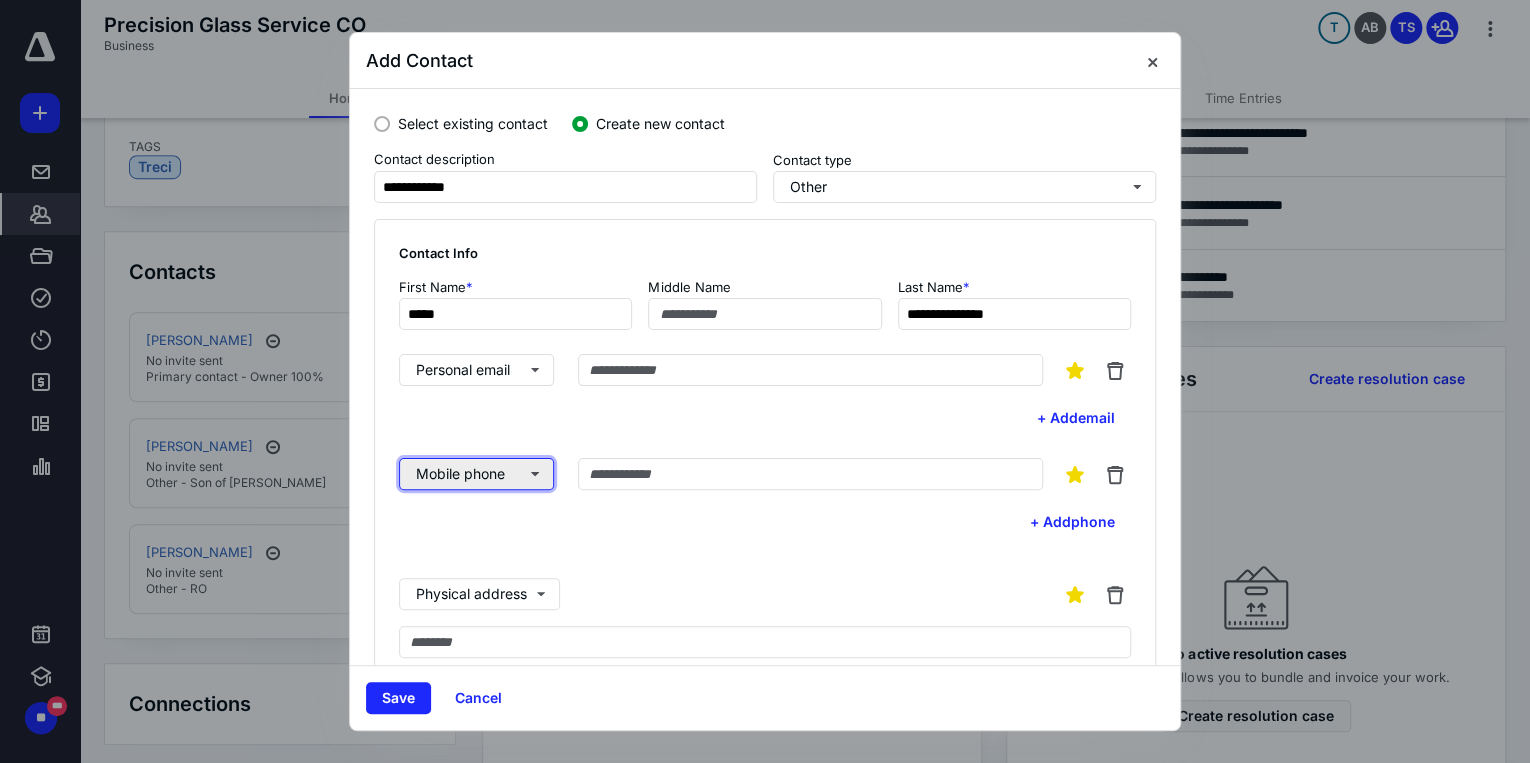 click on "Mobile phone" at bounding box center [476, 474] 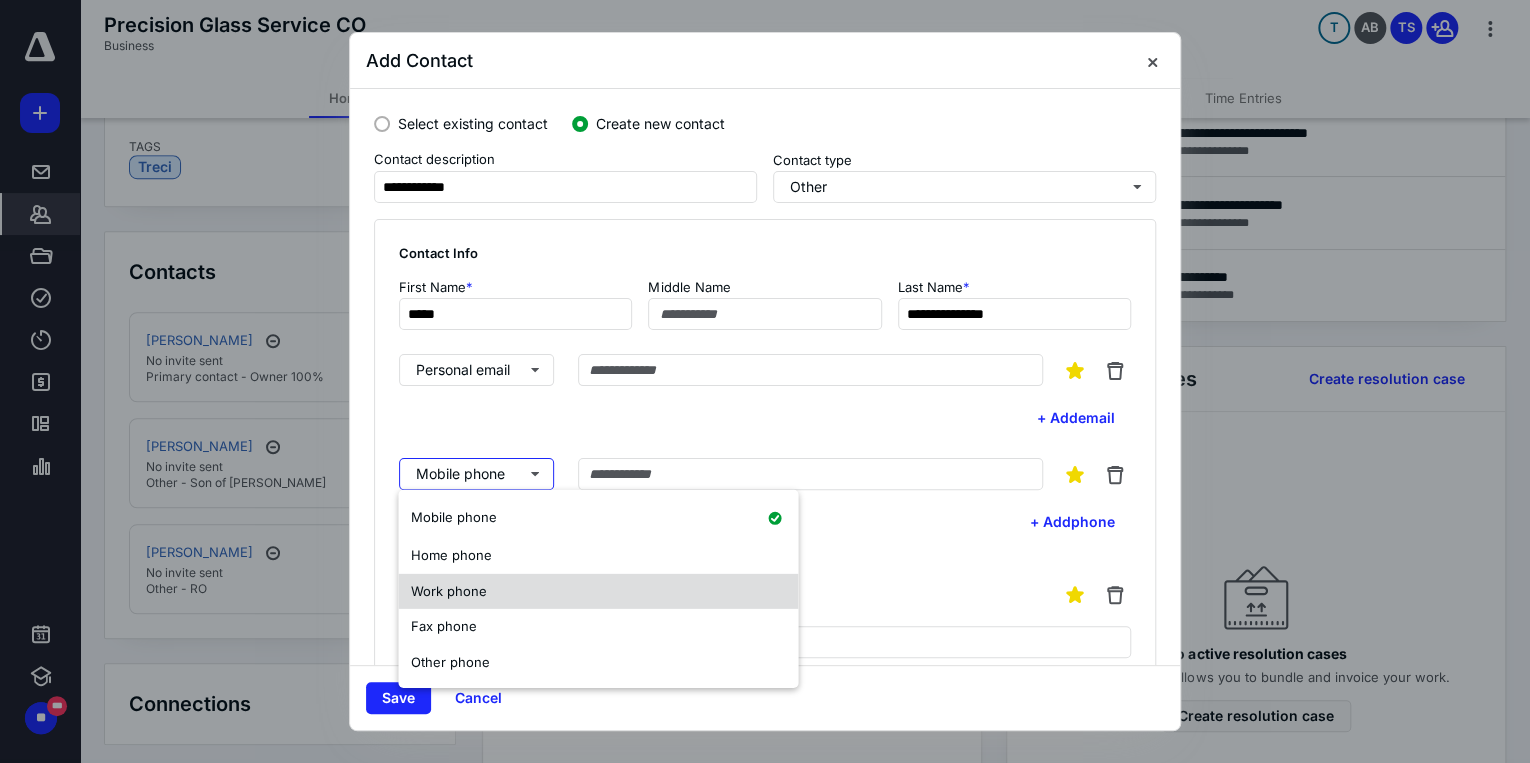 click on "Work phone" at bounding box center [598, 591] 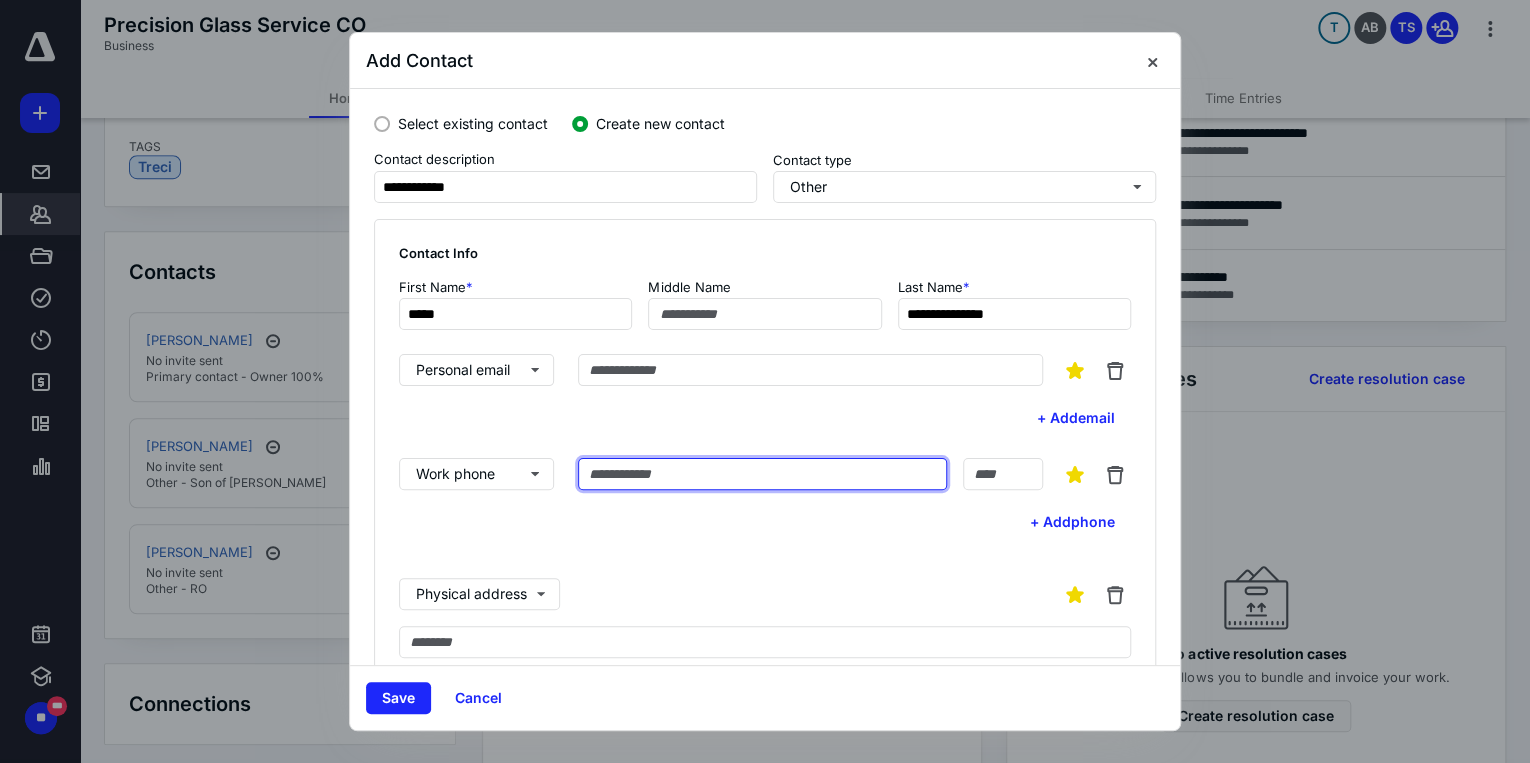 click at bounding box center [762, 474] 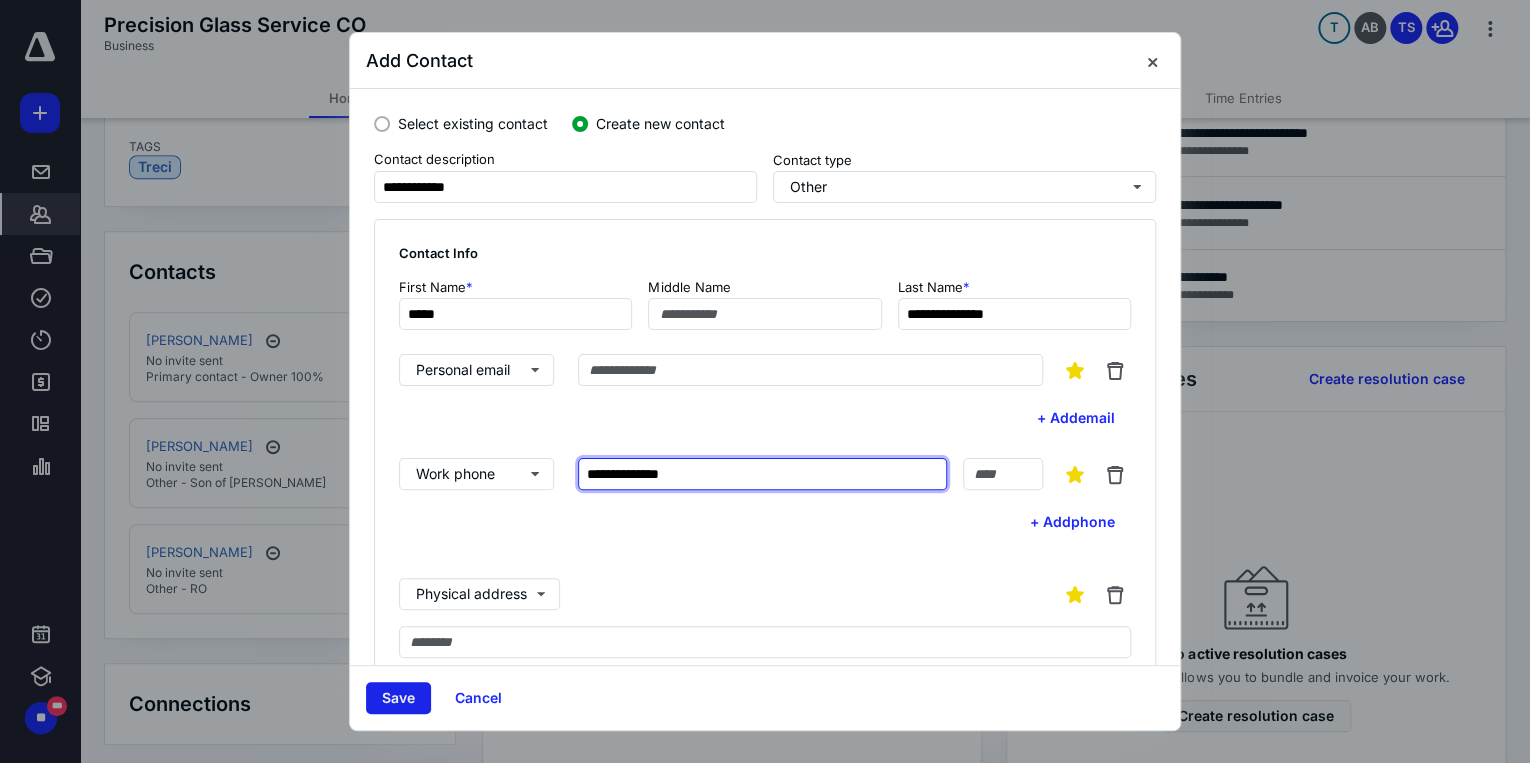 type on "**********" 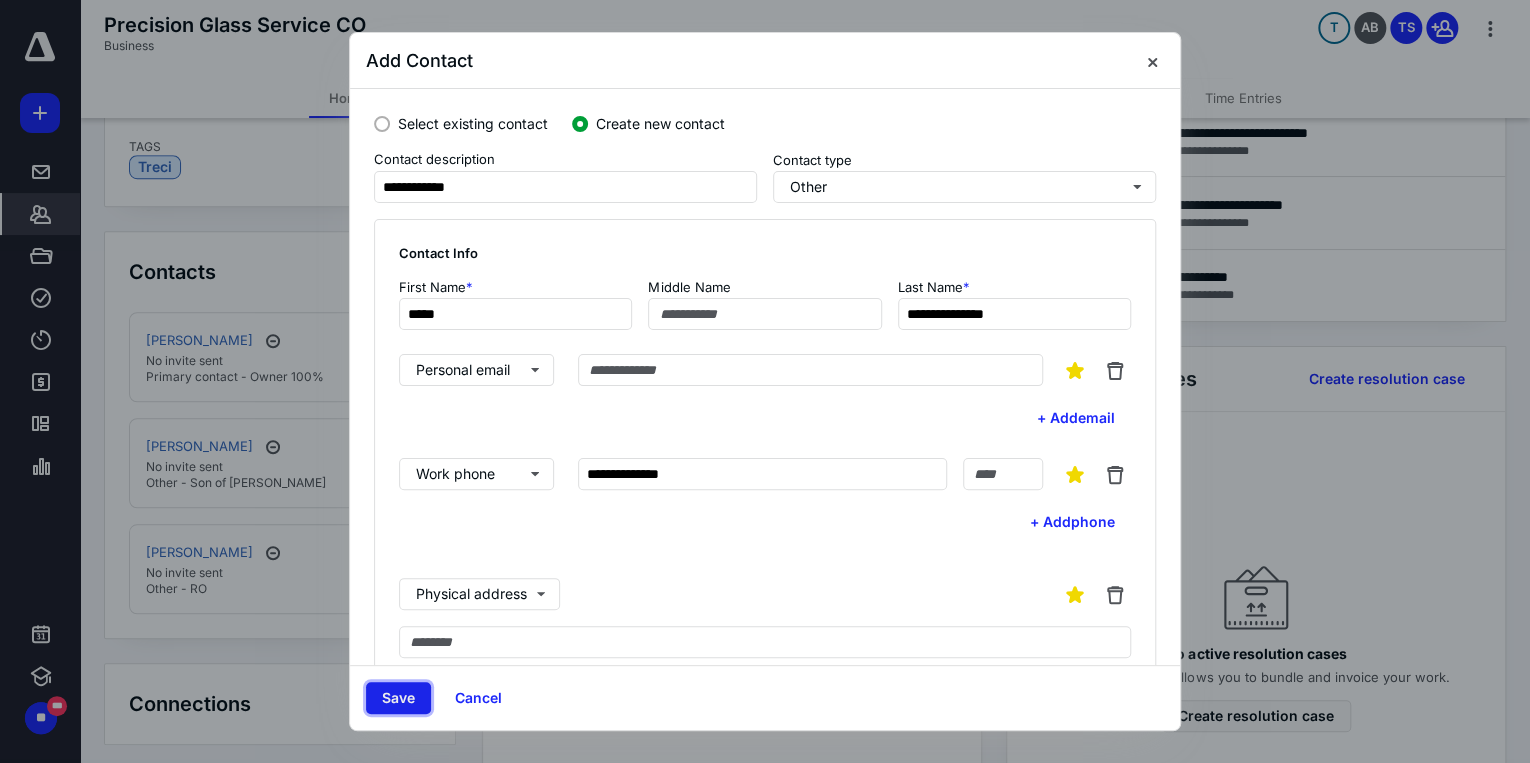 click on "Save" at bounding box center [398, 698] 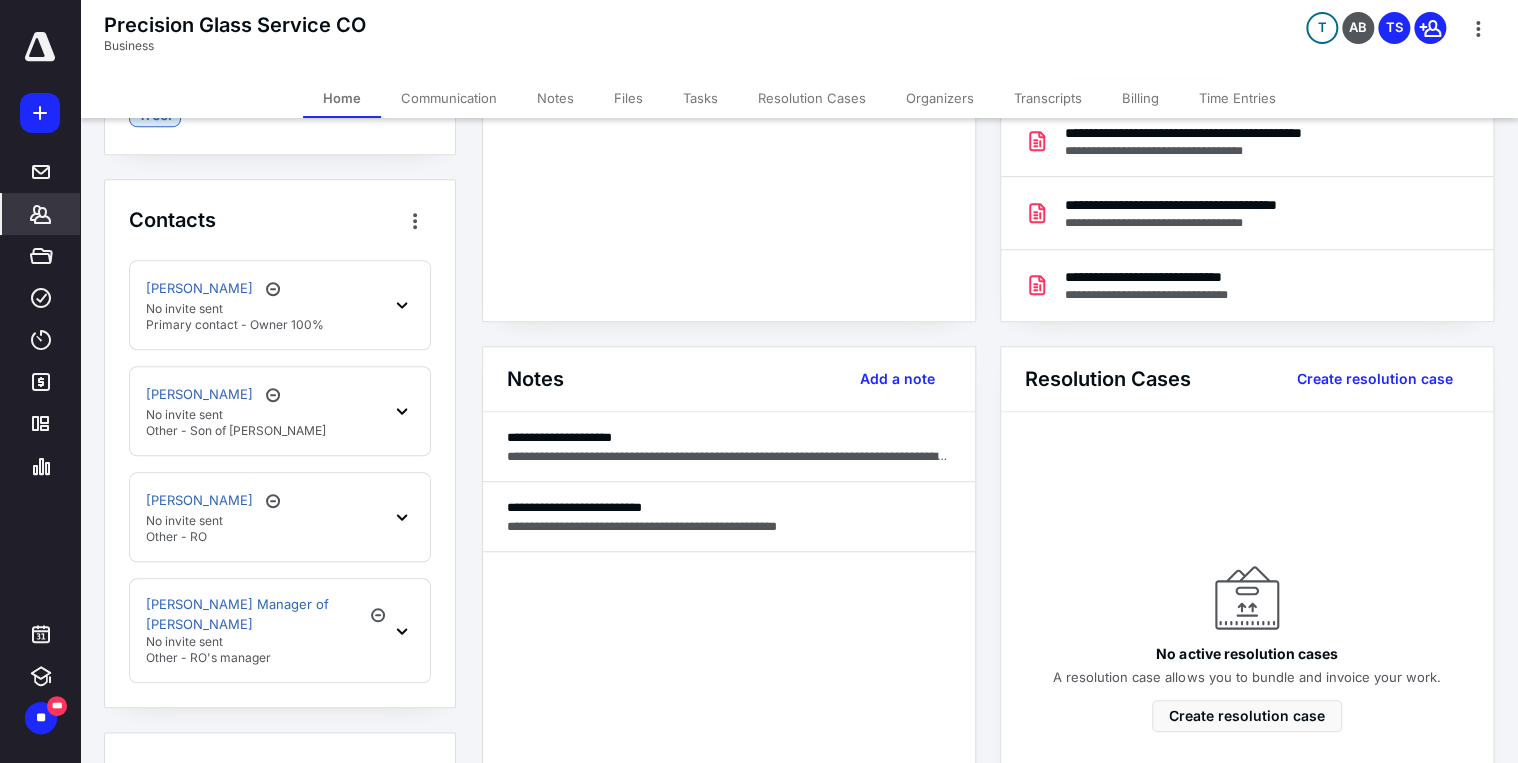 scroll, scrollTop: 866, scrollLeft: 0, axis: vertical 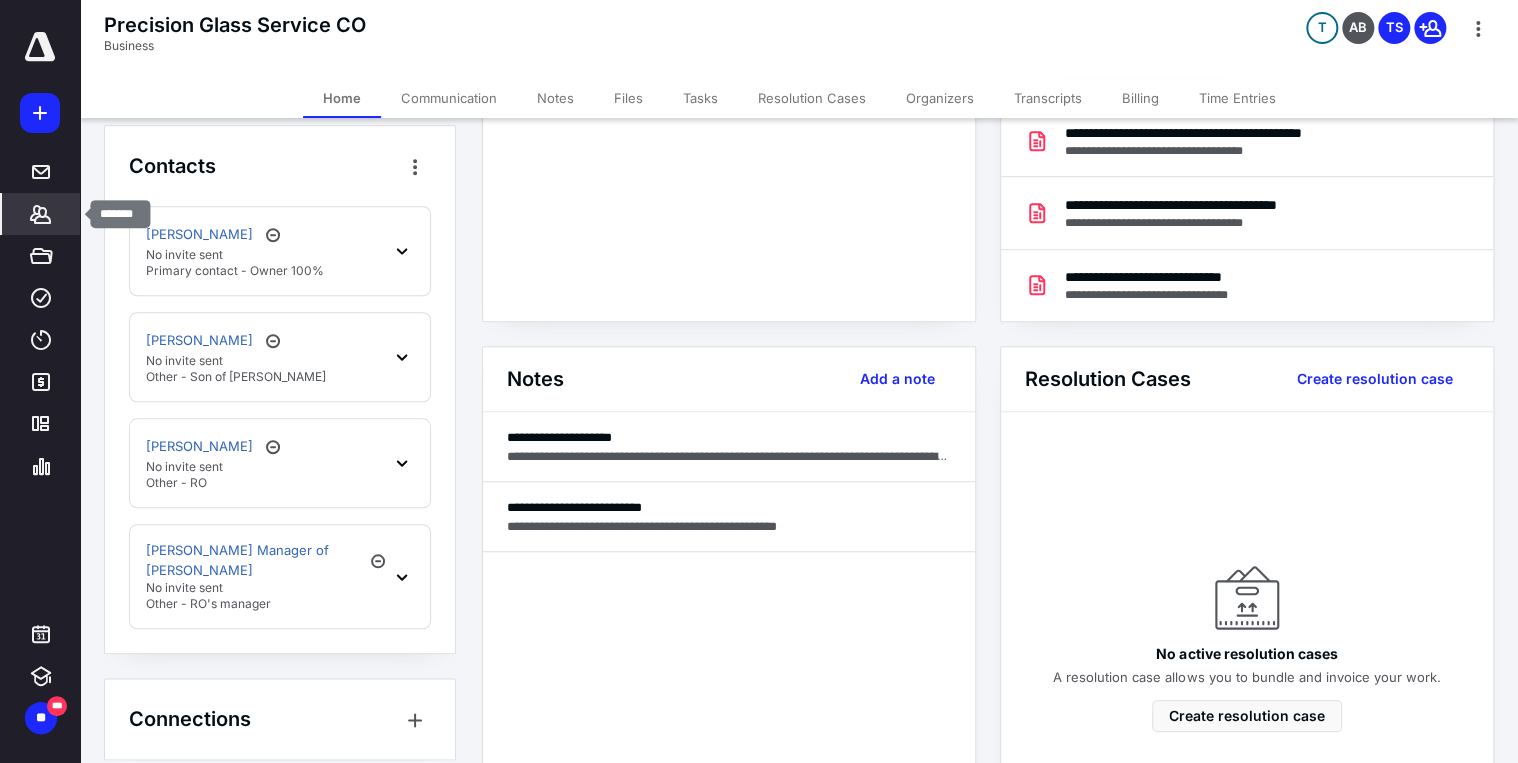 click on "*******" at bounding box center [41, 214] 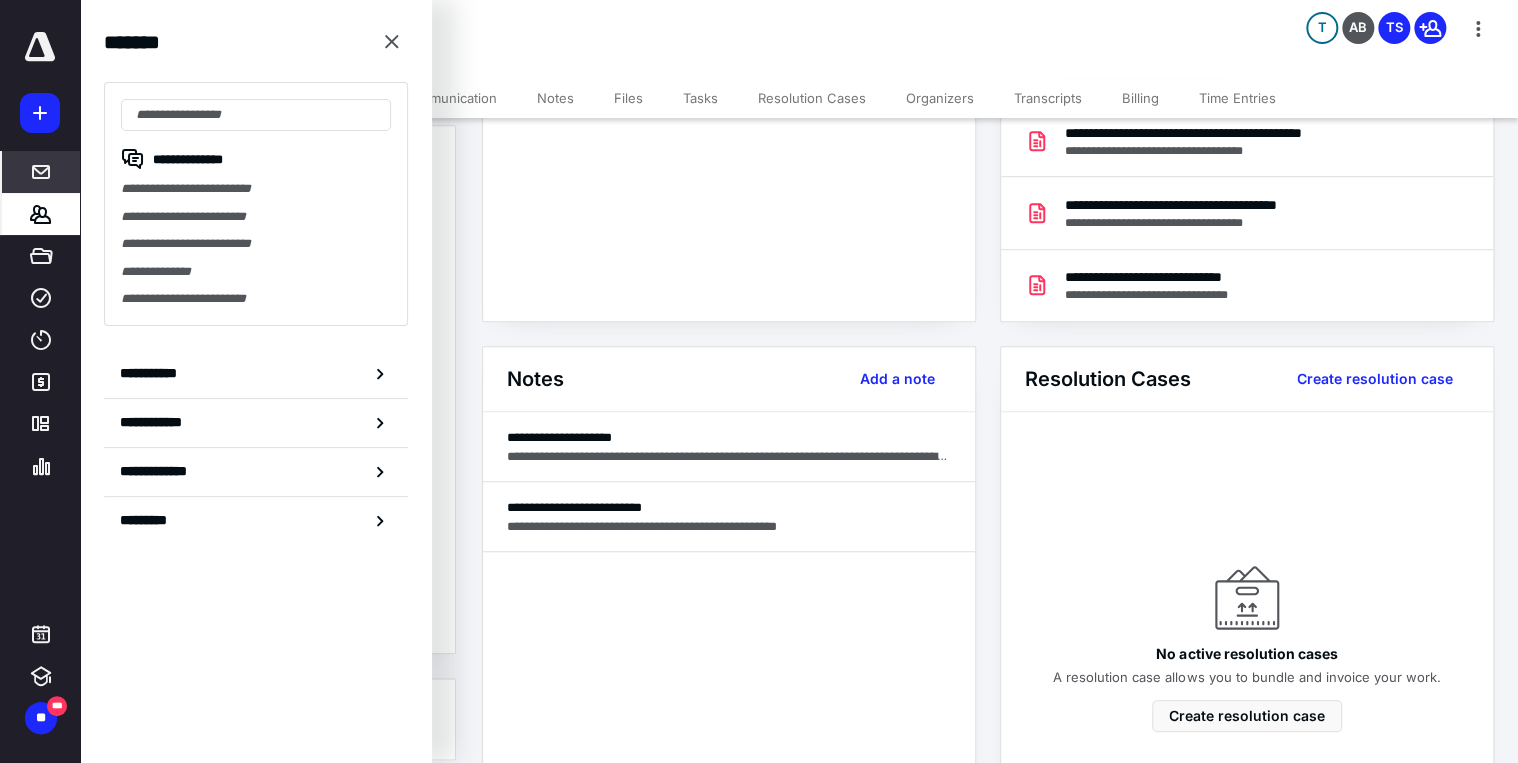 click 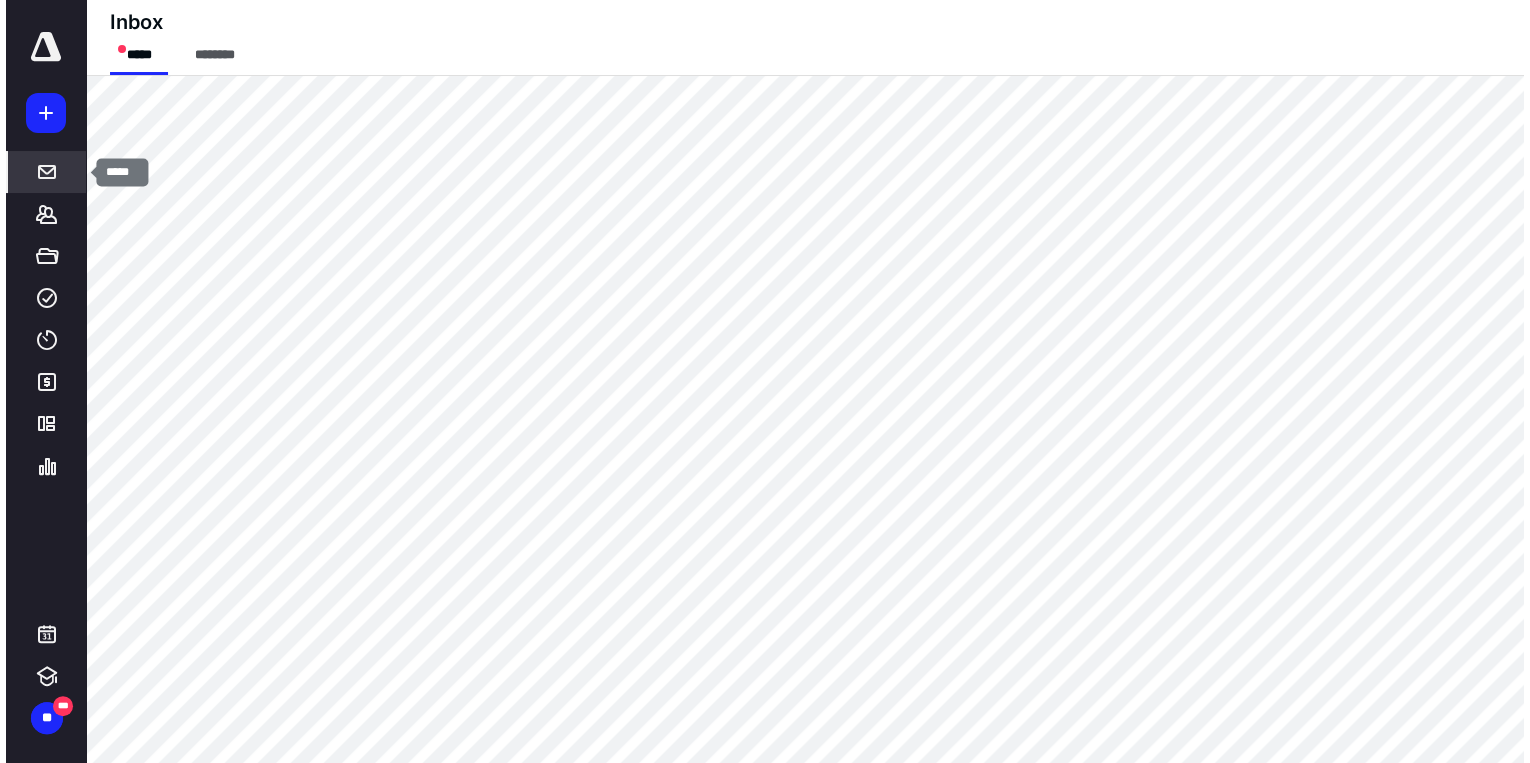scroll, scrollTop: 0, scrollLeft: 0, axis: both 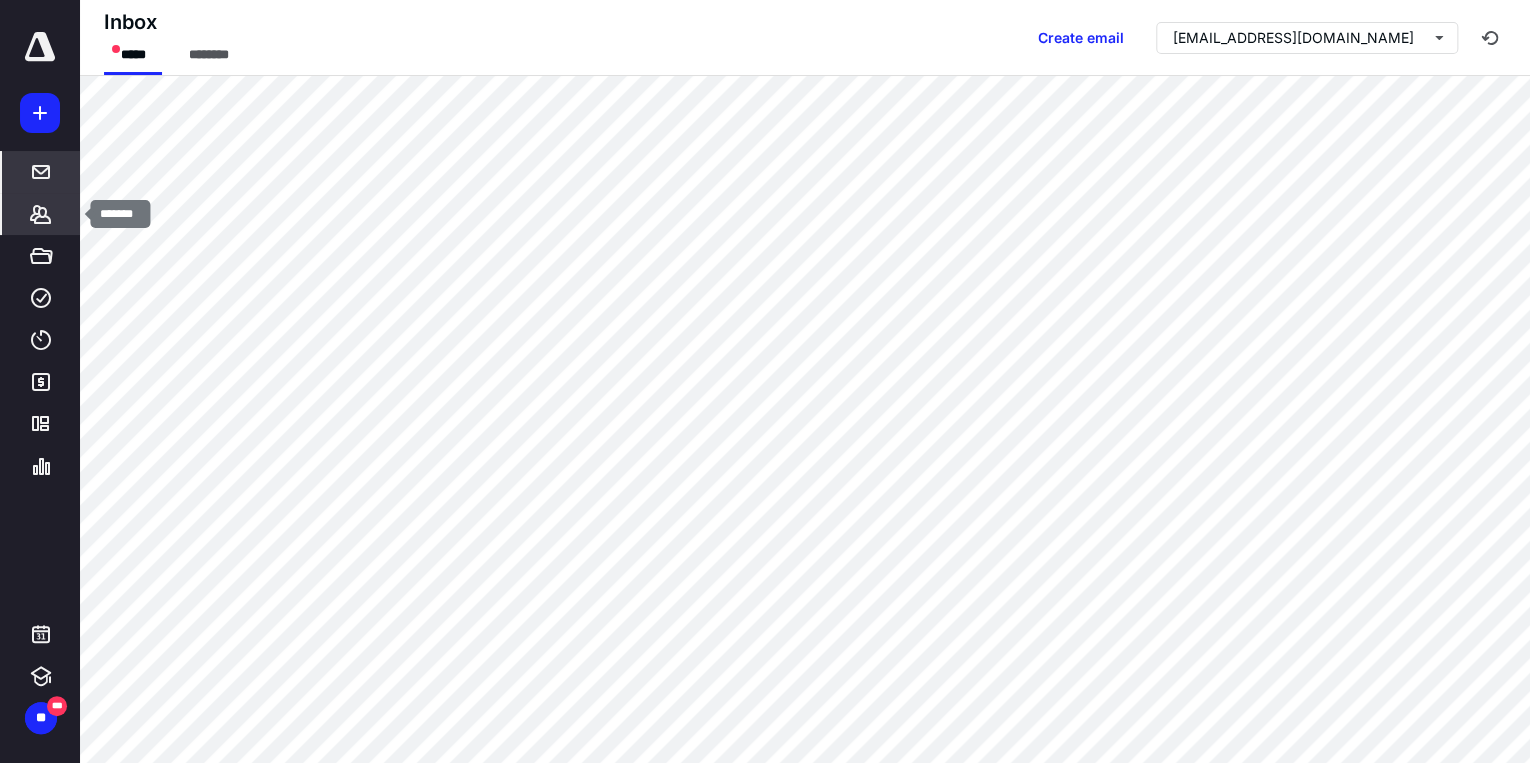 click 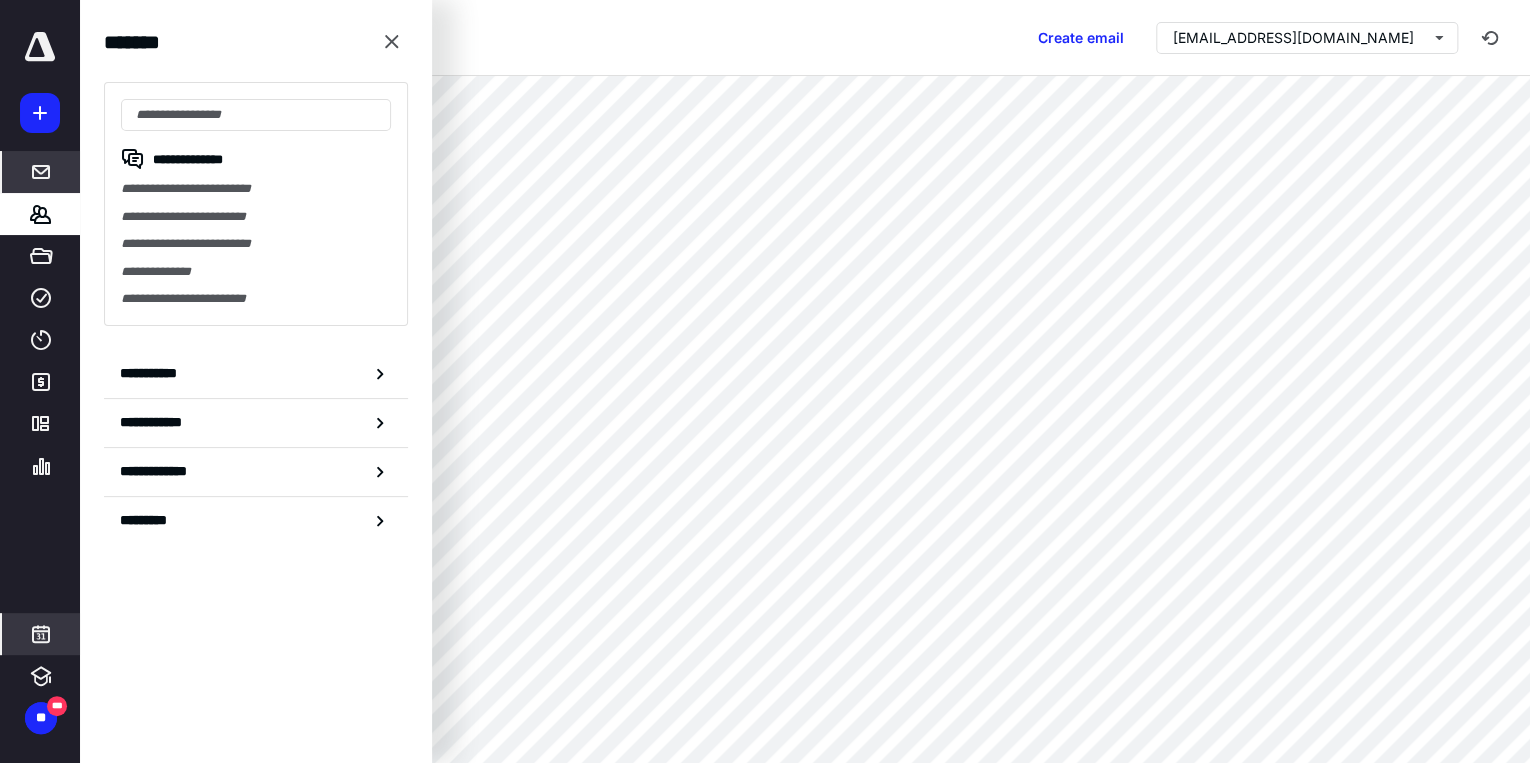 click at bounding box center (41, 634) 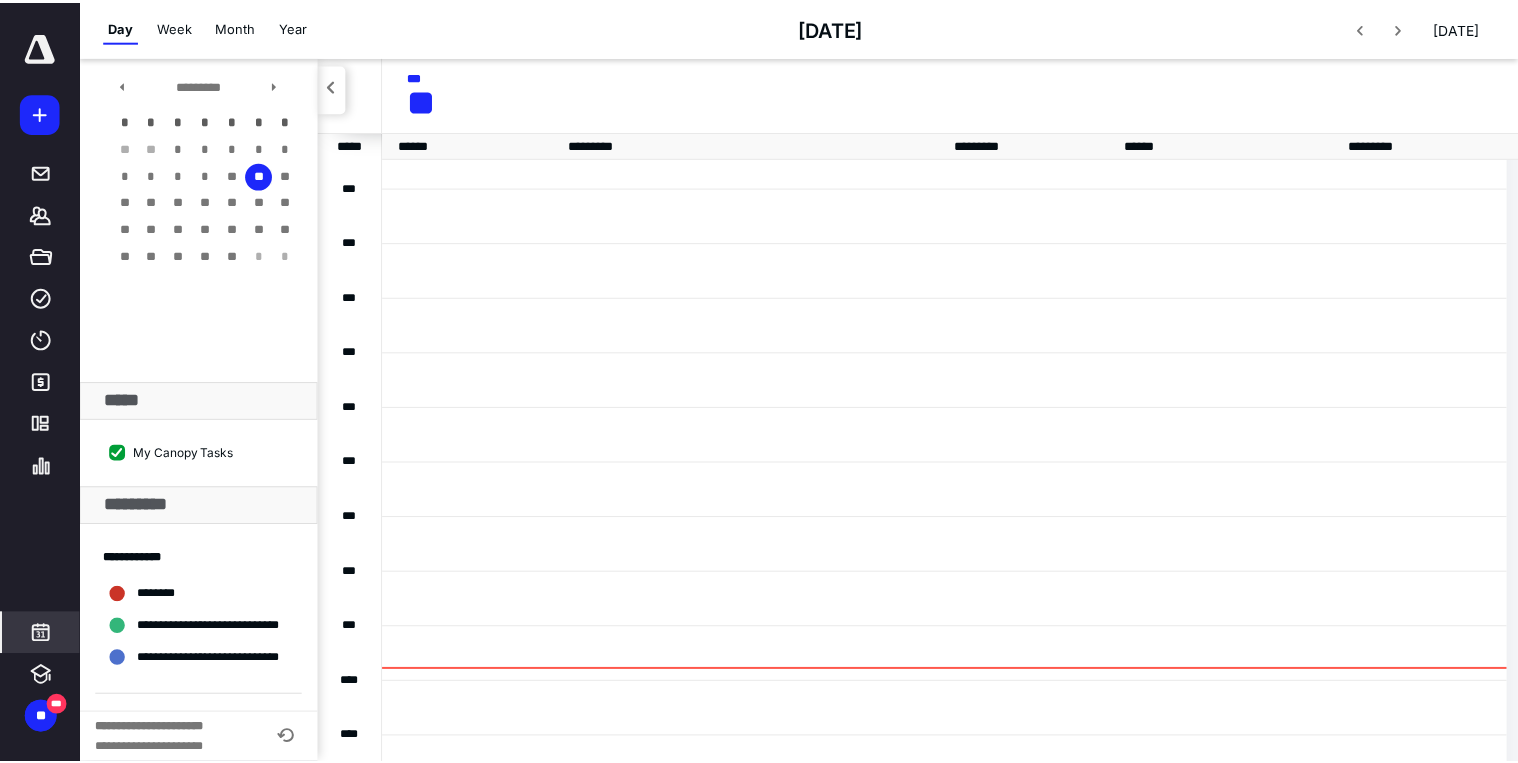 scroll, scrollTop: 384, scrollLeft: 0, axis: vertical 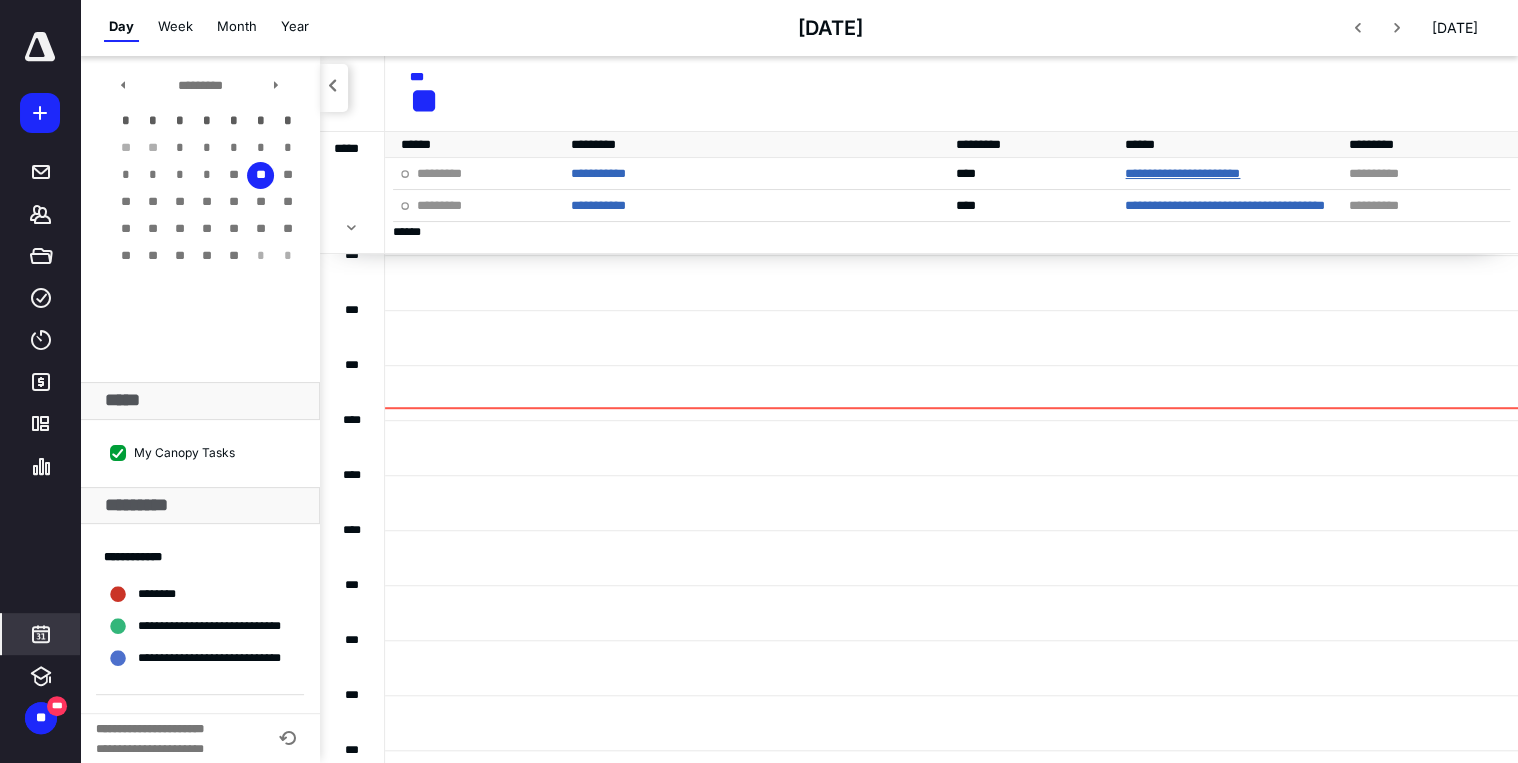 click on "**********" at bounding box center [1232, 174] 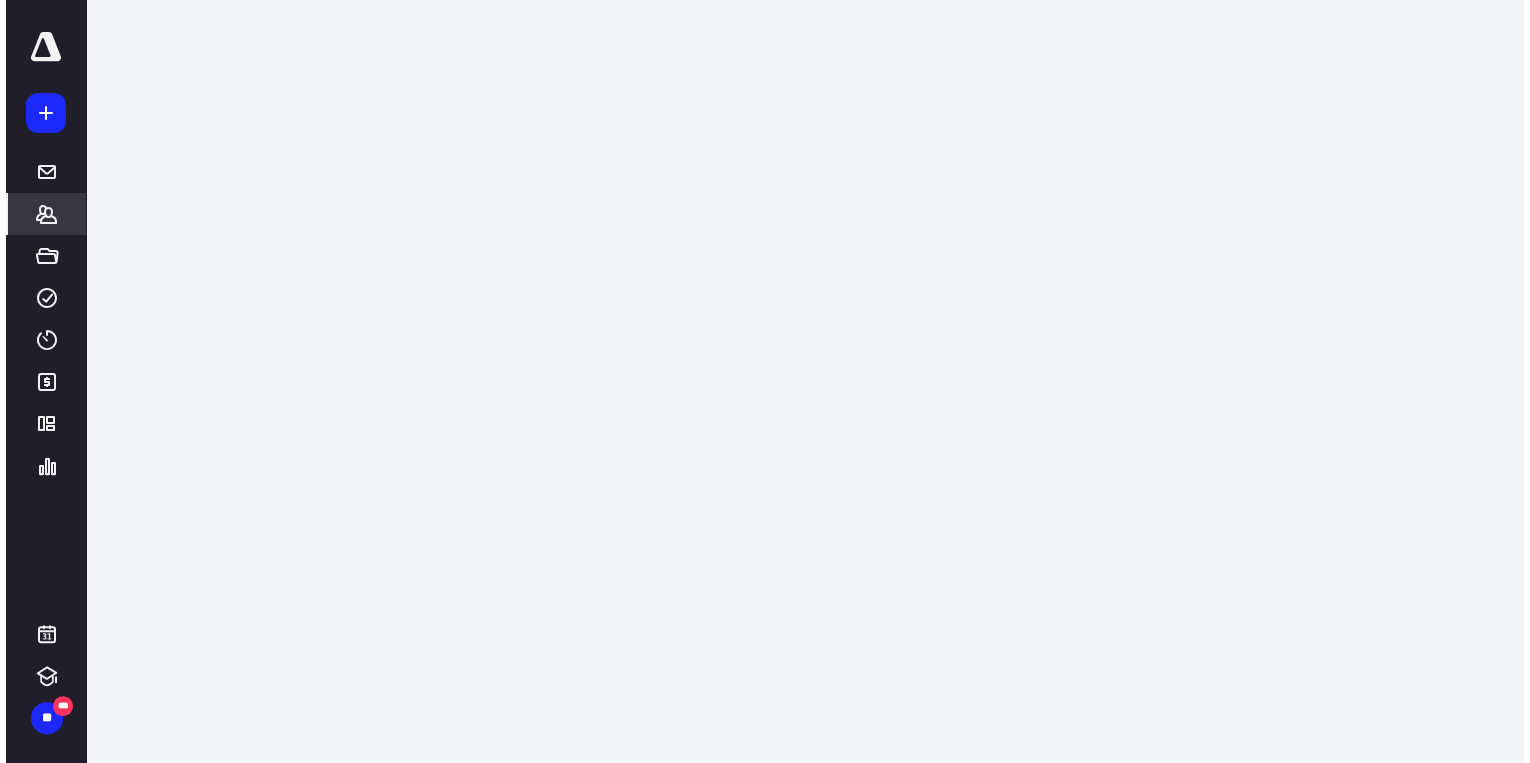 scroll, scrollTop: 0, scrollLeft: 0, axis: both 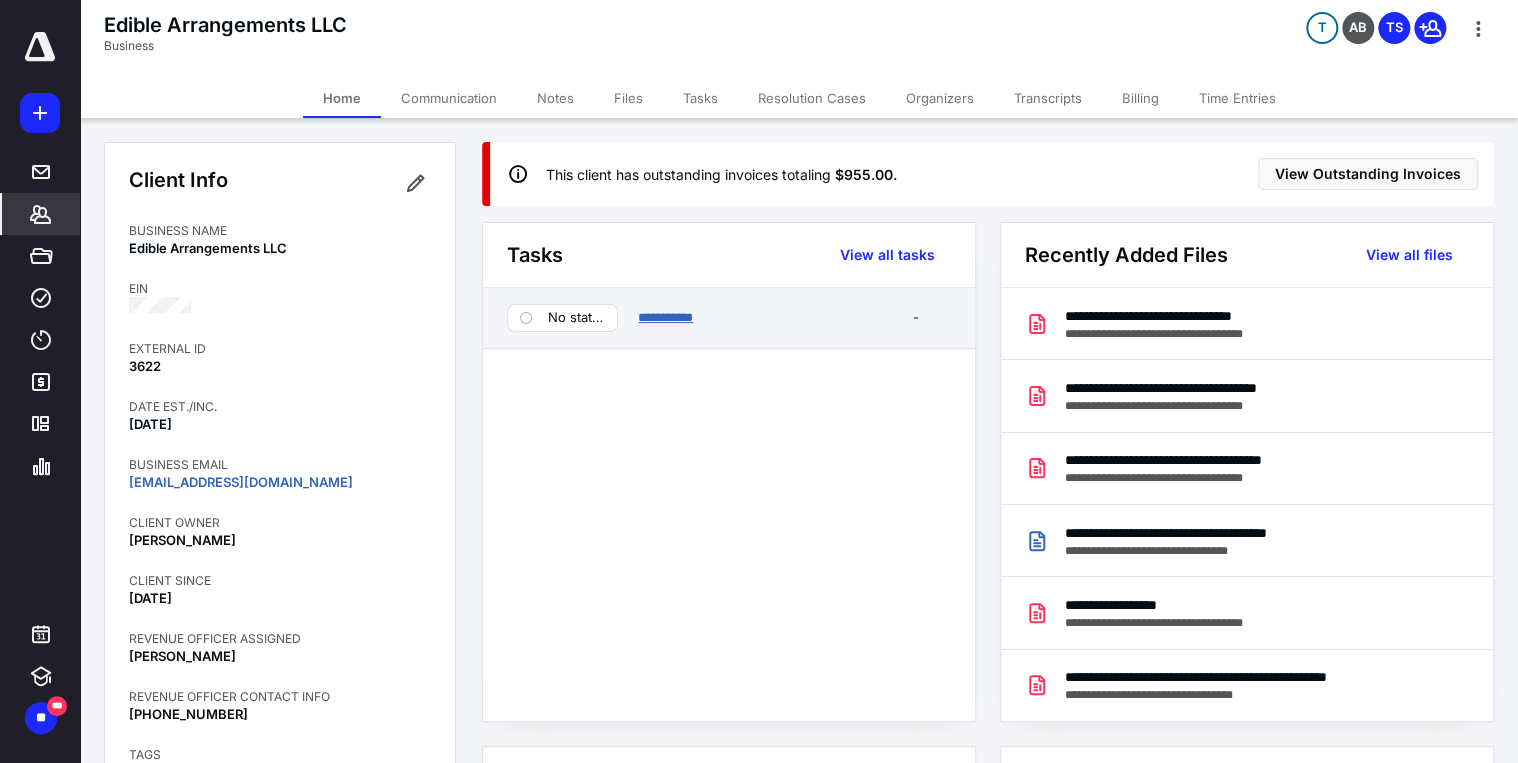 click on "**********" at bounding box center (665, 317) 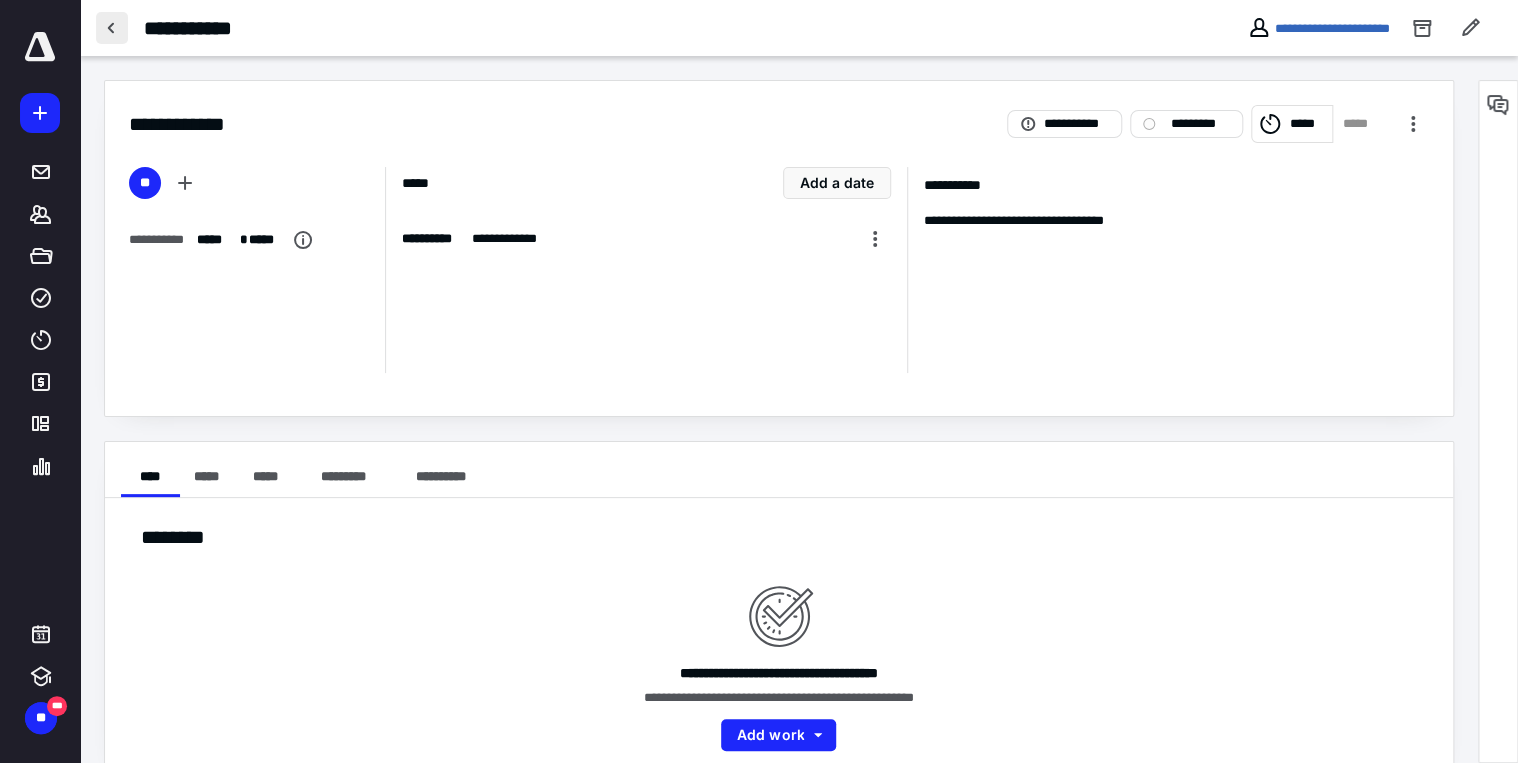 click at bounding box center (112, 28) 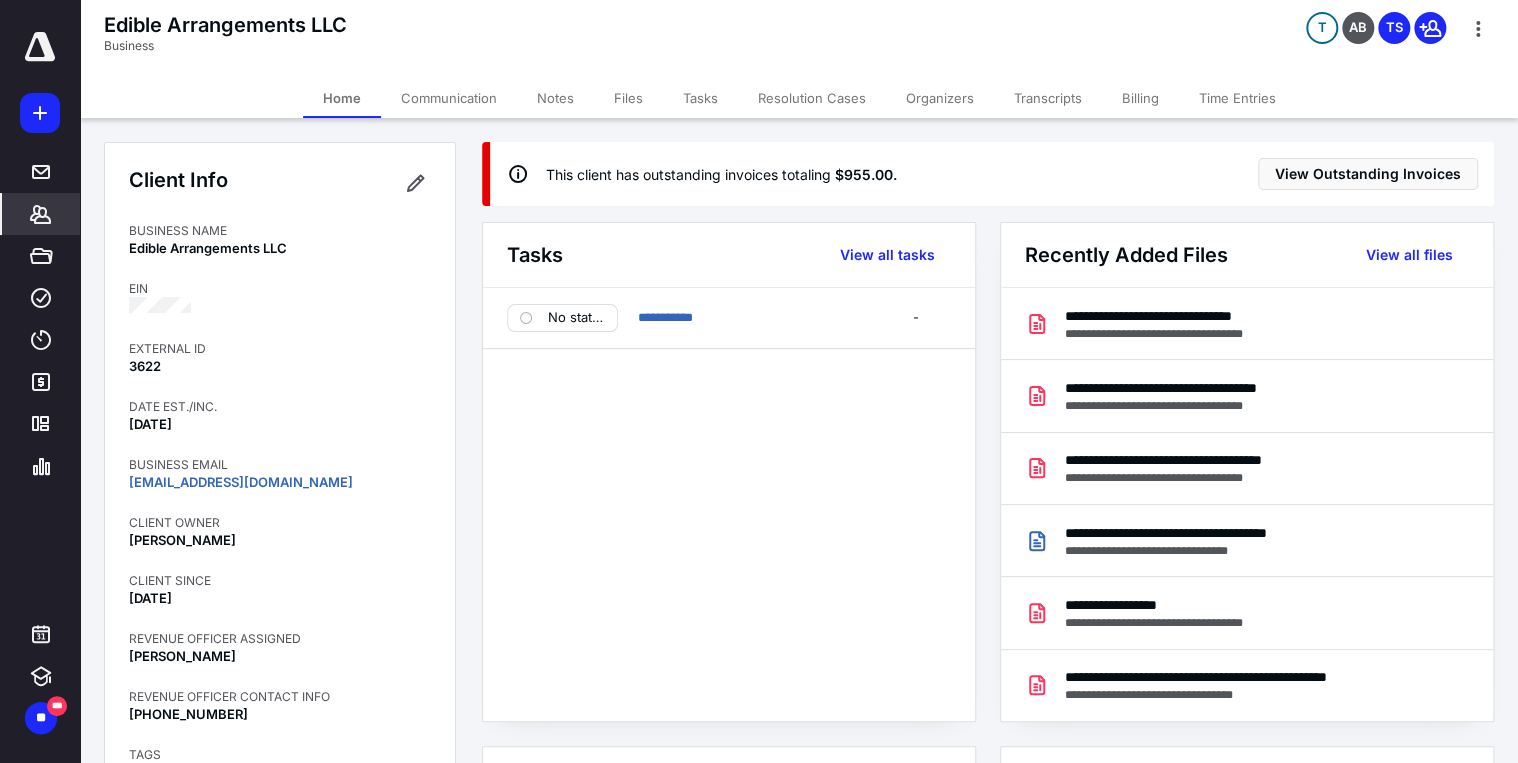 click on "Communication" at bounding box center (449, 98) 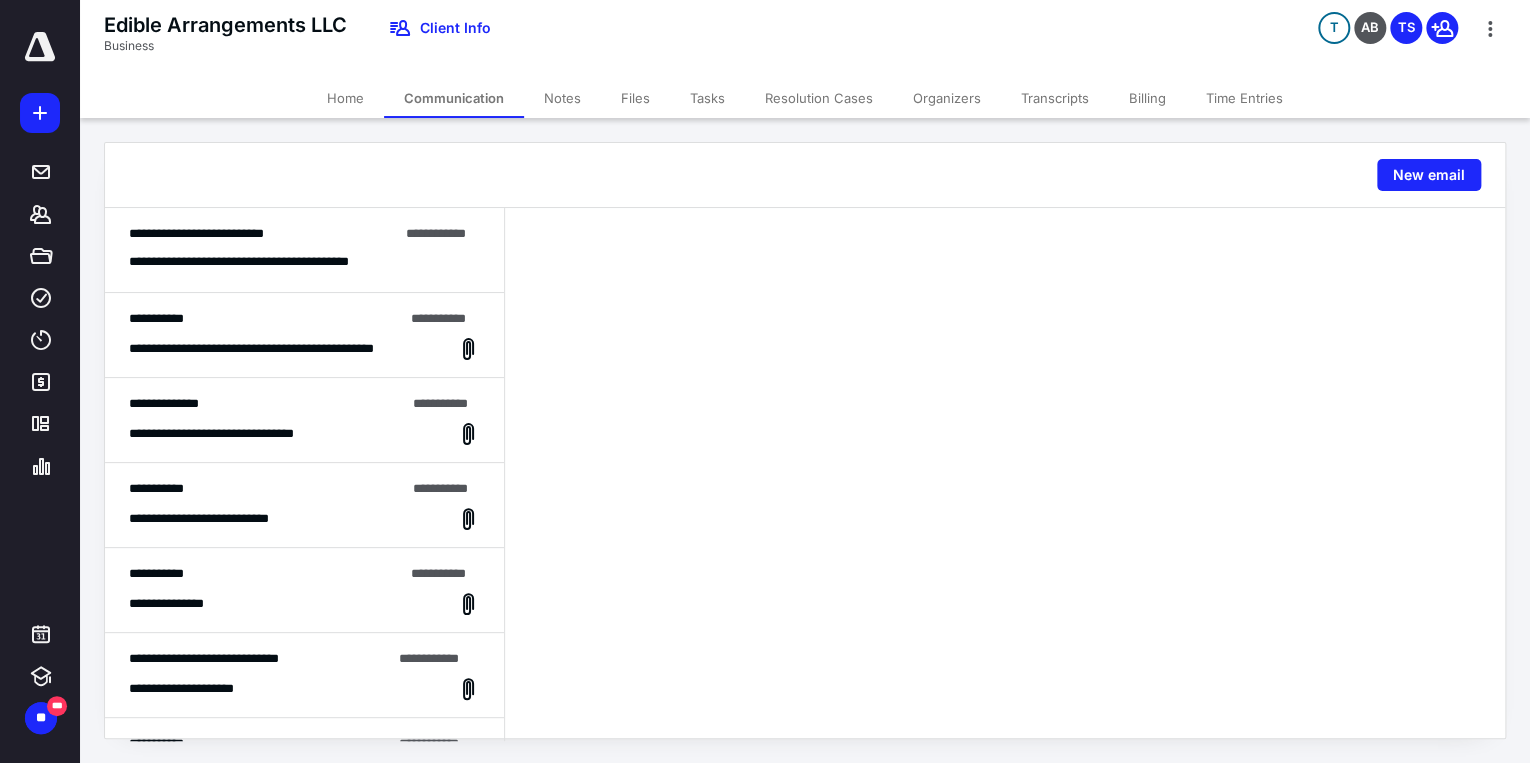 click on "**********" at bounding box center [272, 262] 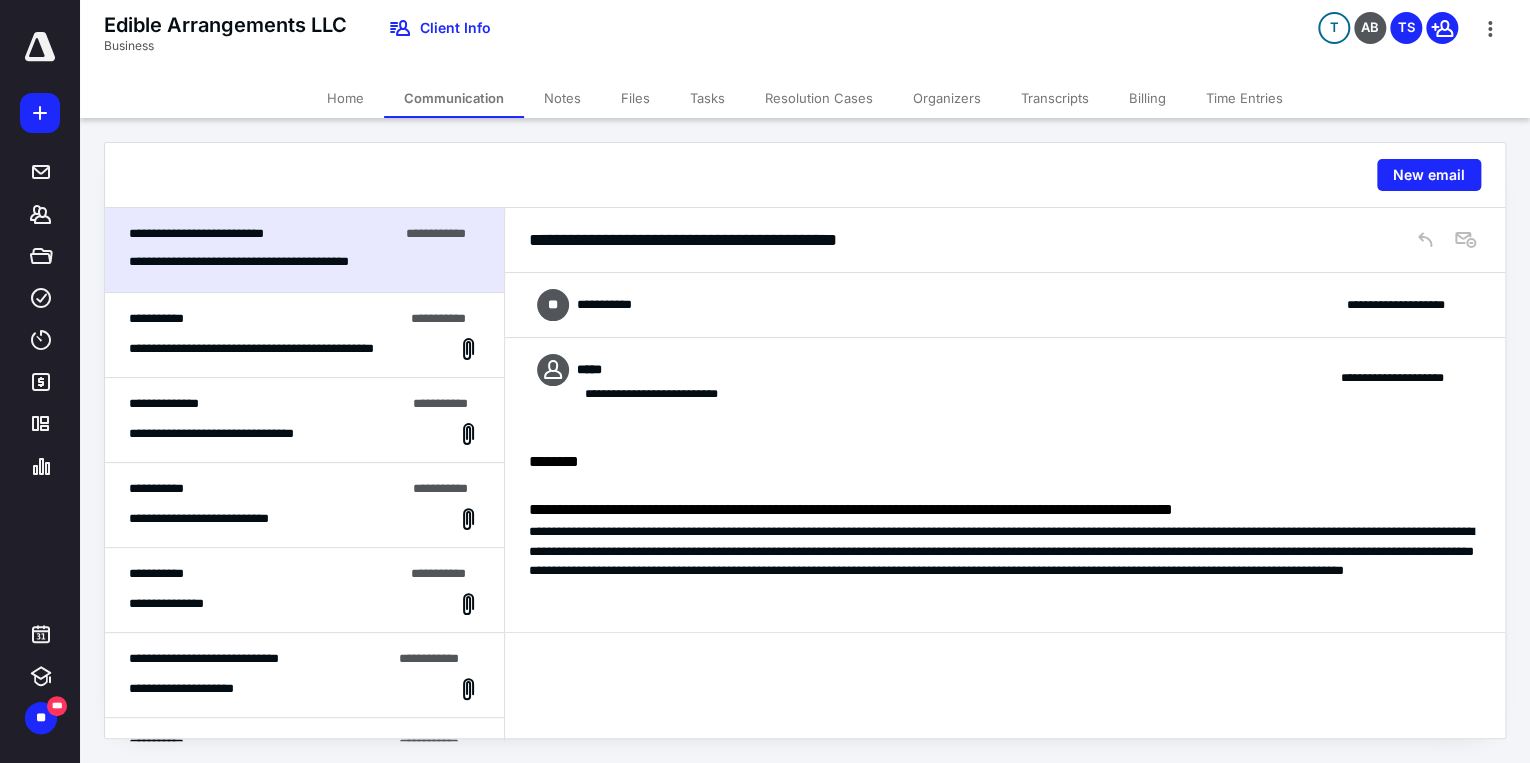 click on "**********" at bounding box center [1005, 305] 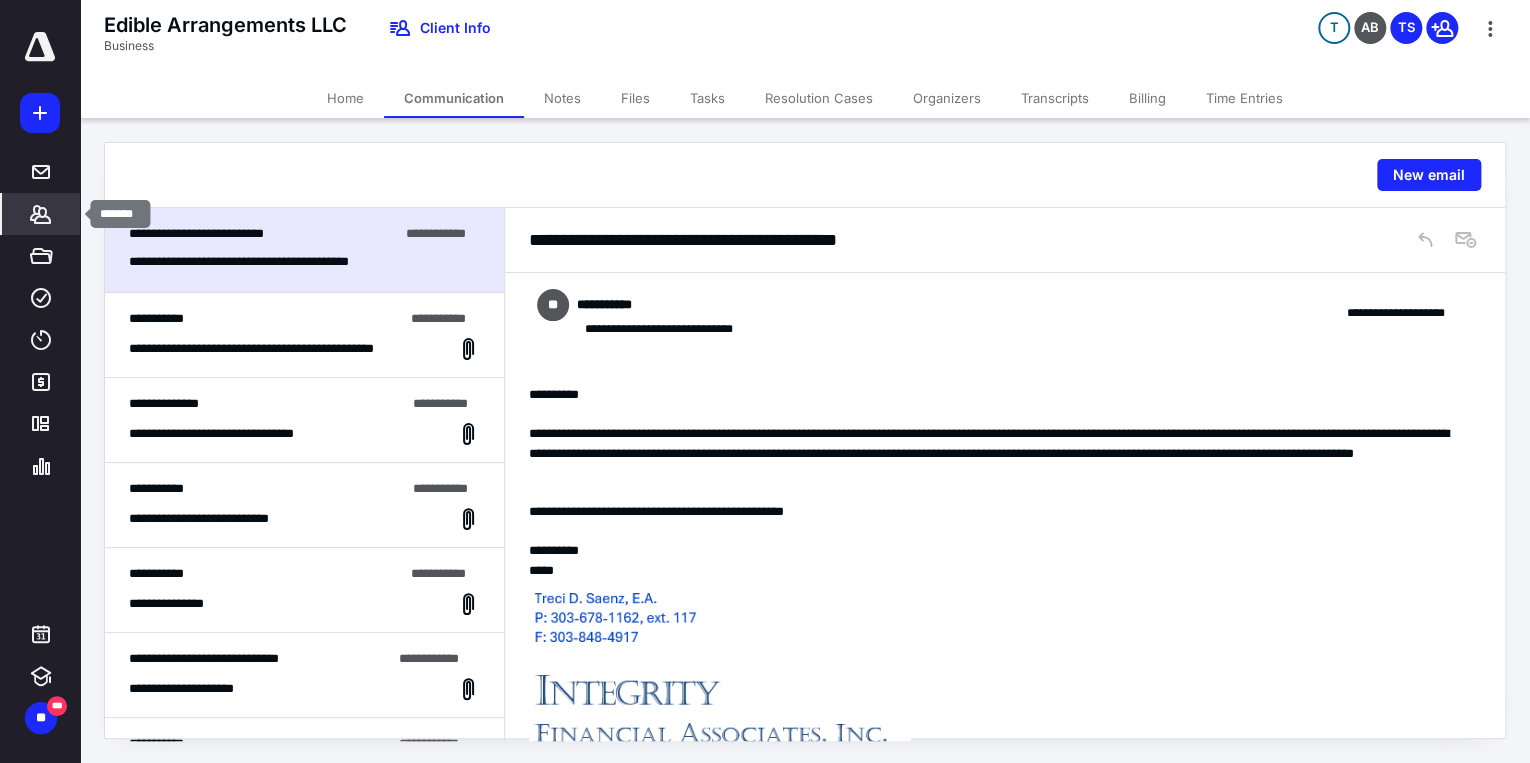 click on "*******" at bounding box center (41, 214) 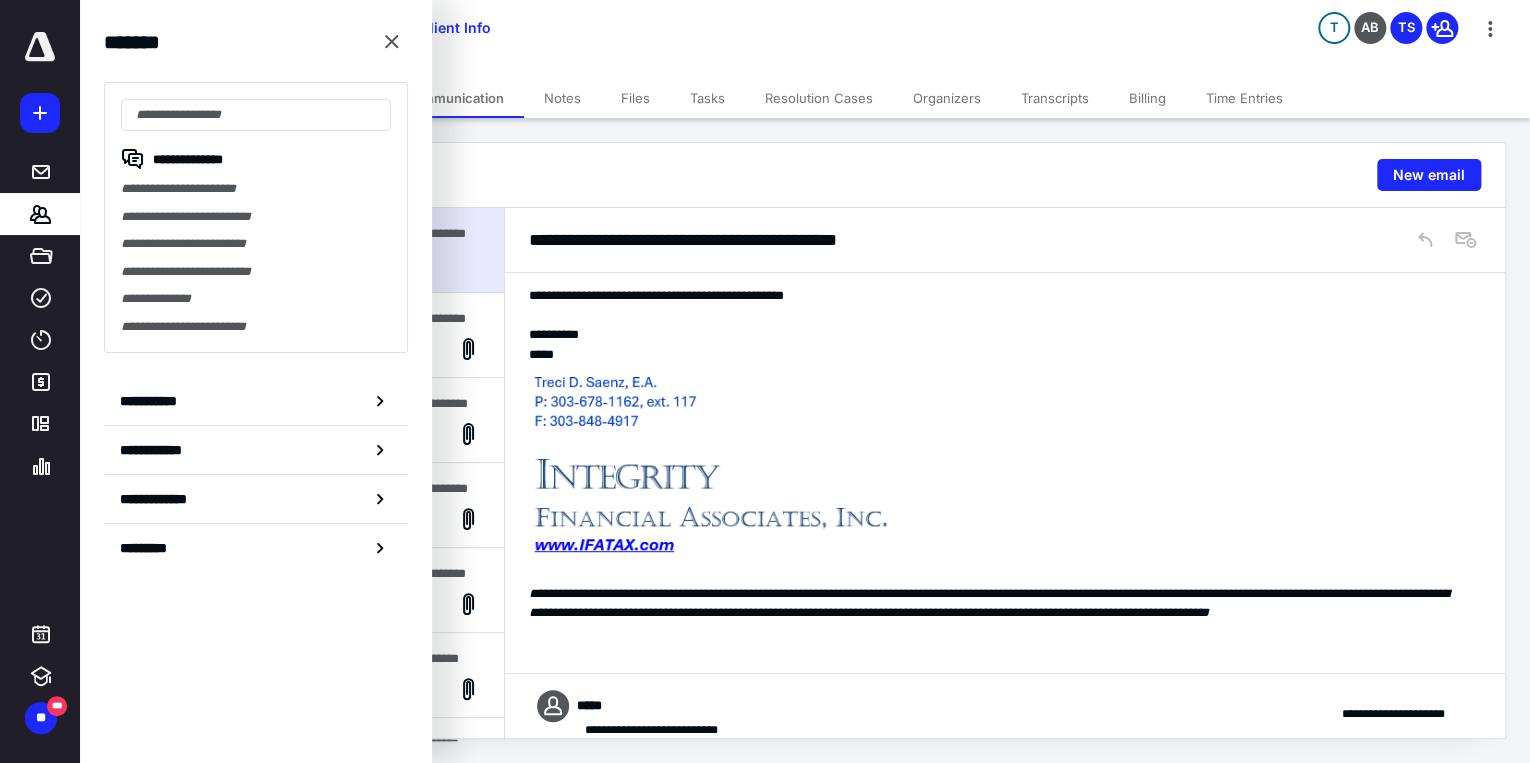 scroll, scrollTop: 0, scrollLeft: 0, axis: both 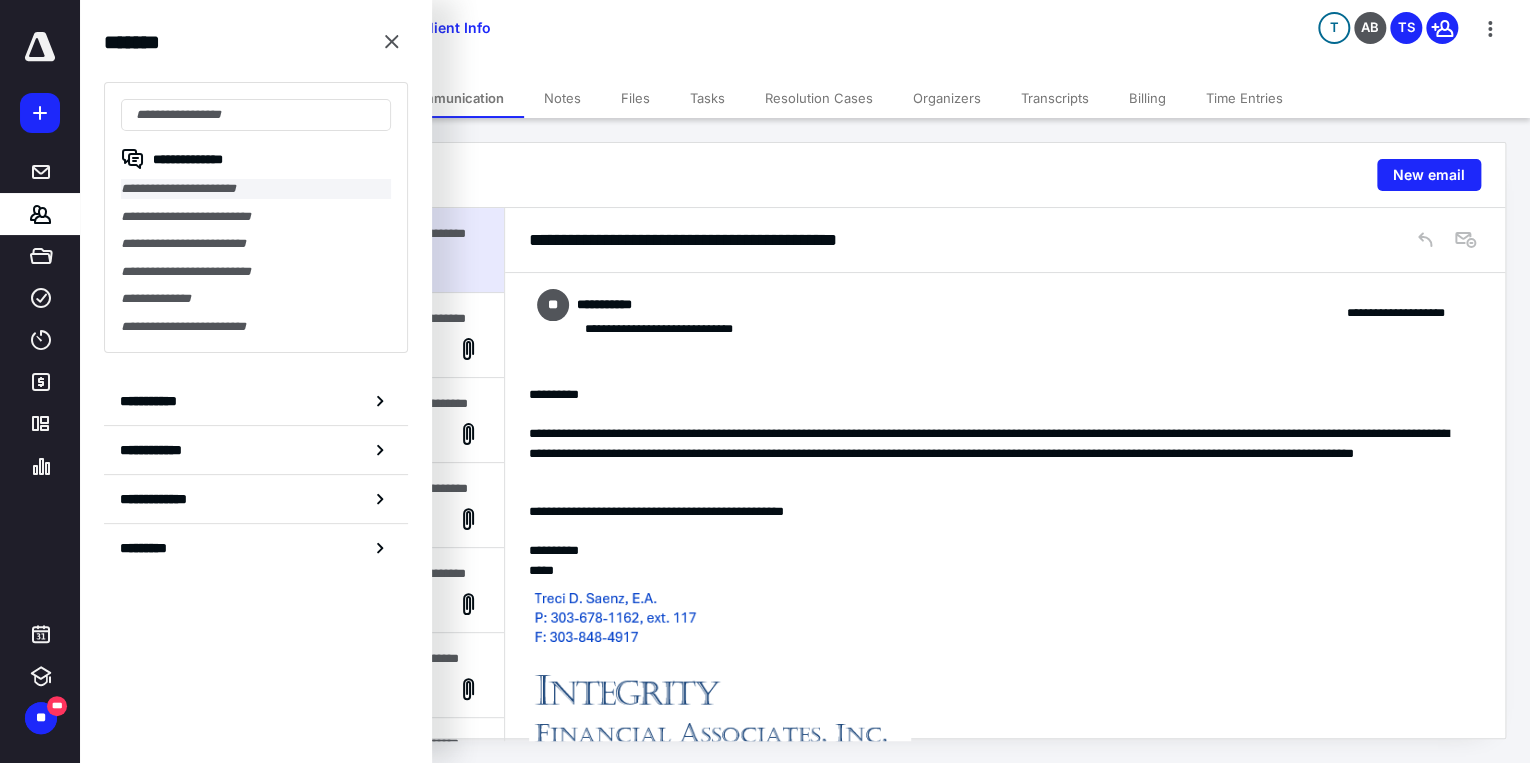 click on "**********" at bounding box center (256, 189) 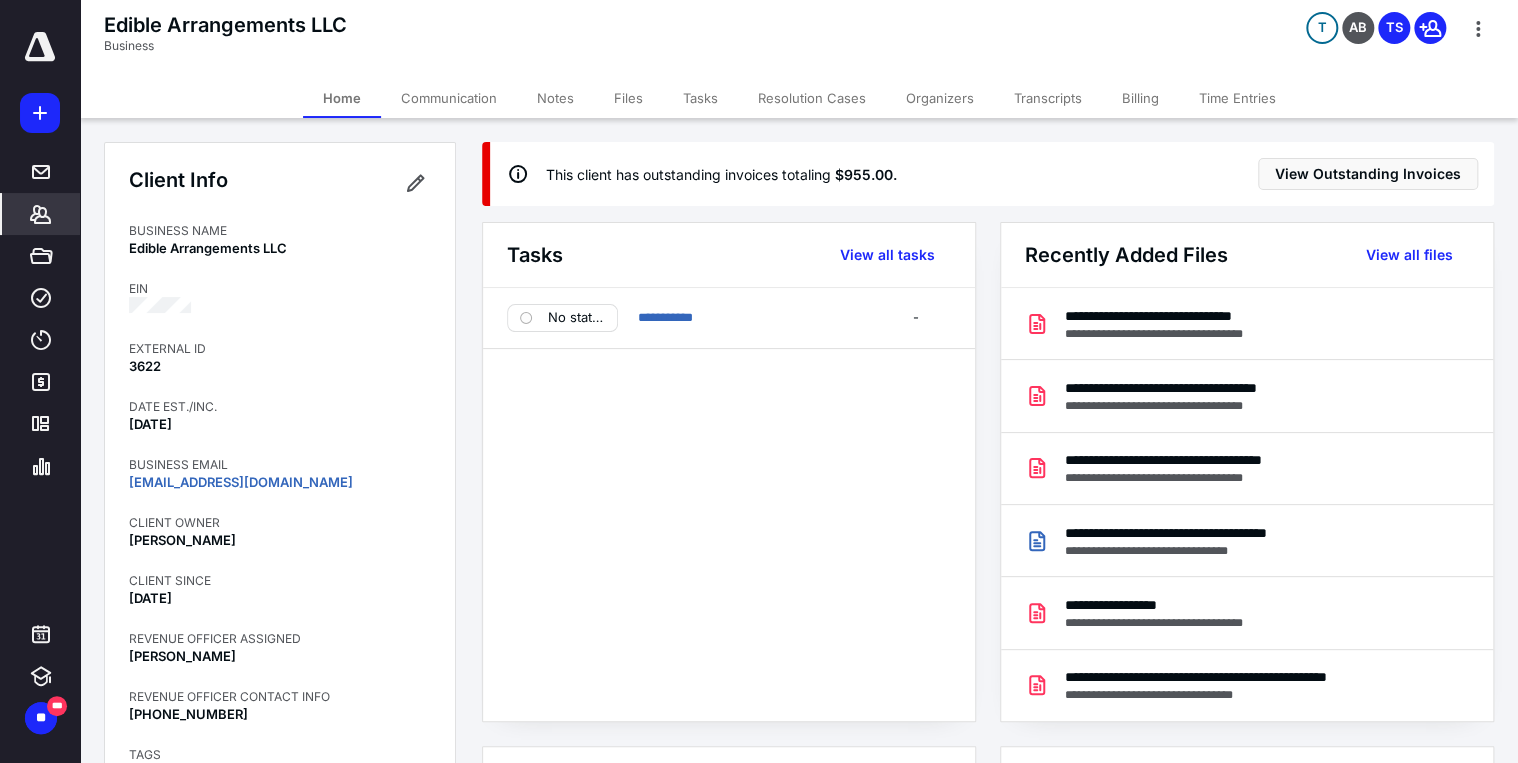 click on "Files" at bounding box center [628, 98] 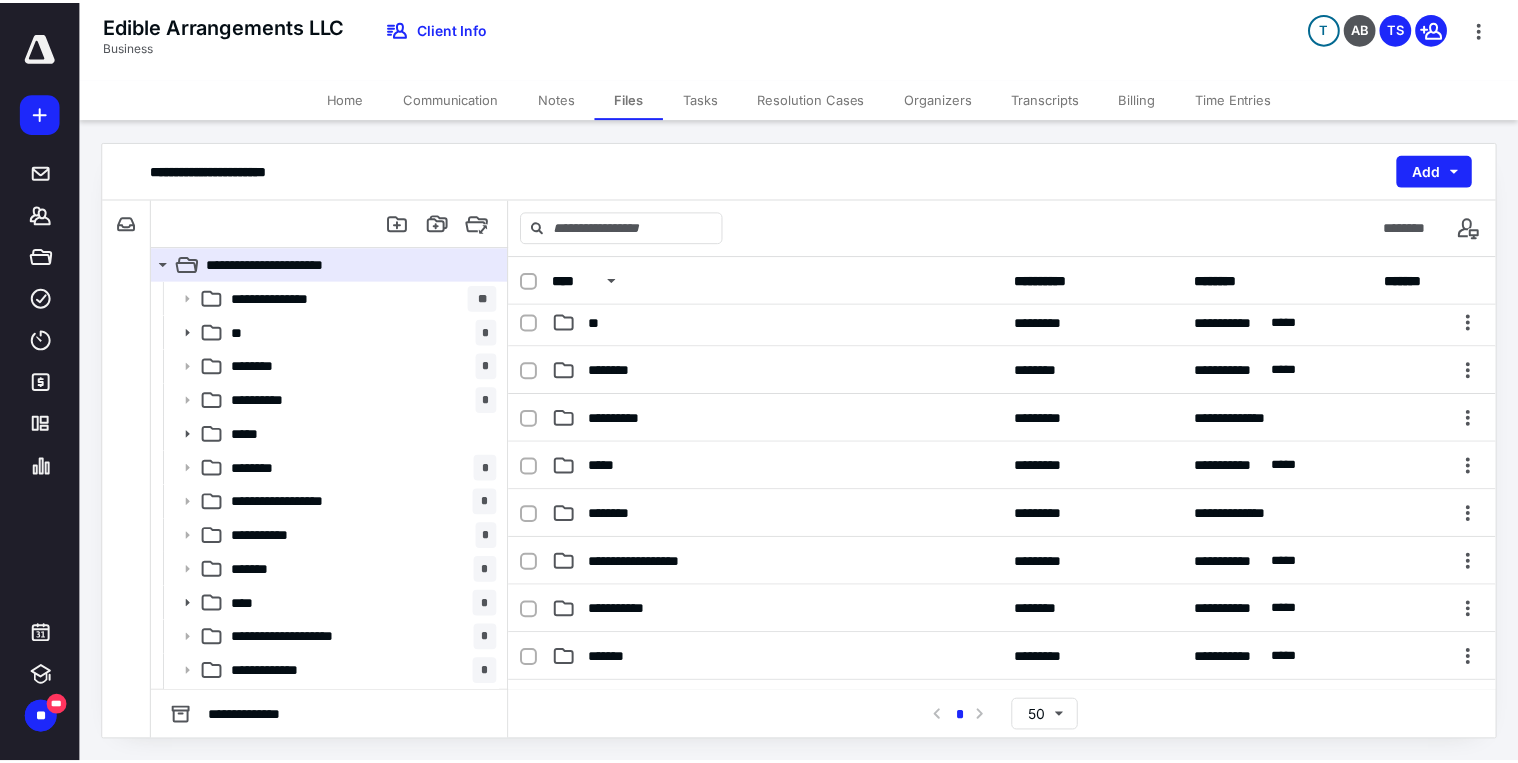 scroll, scrollTop: 80, scrollLeft: 0, axis: vertical 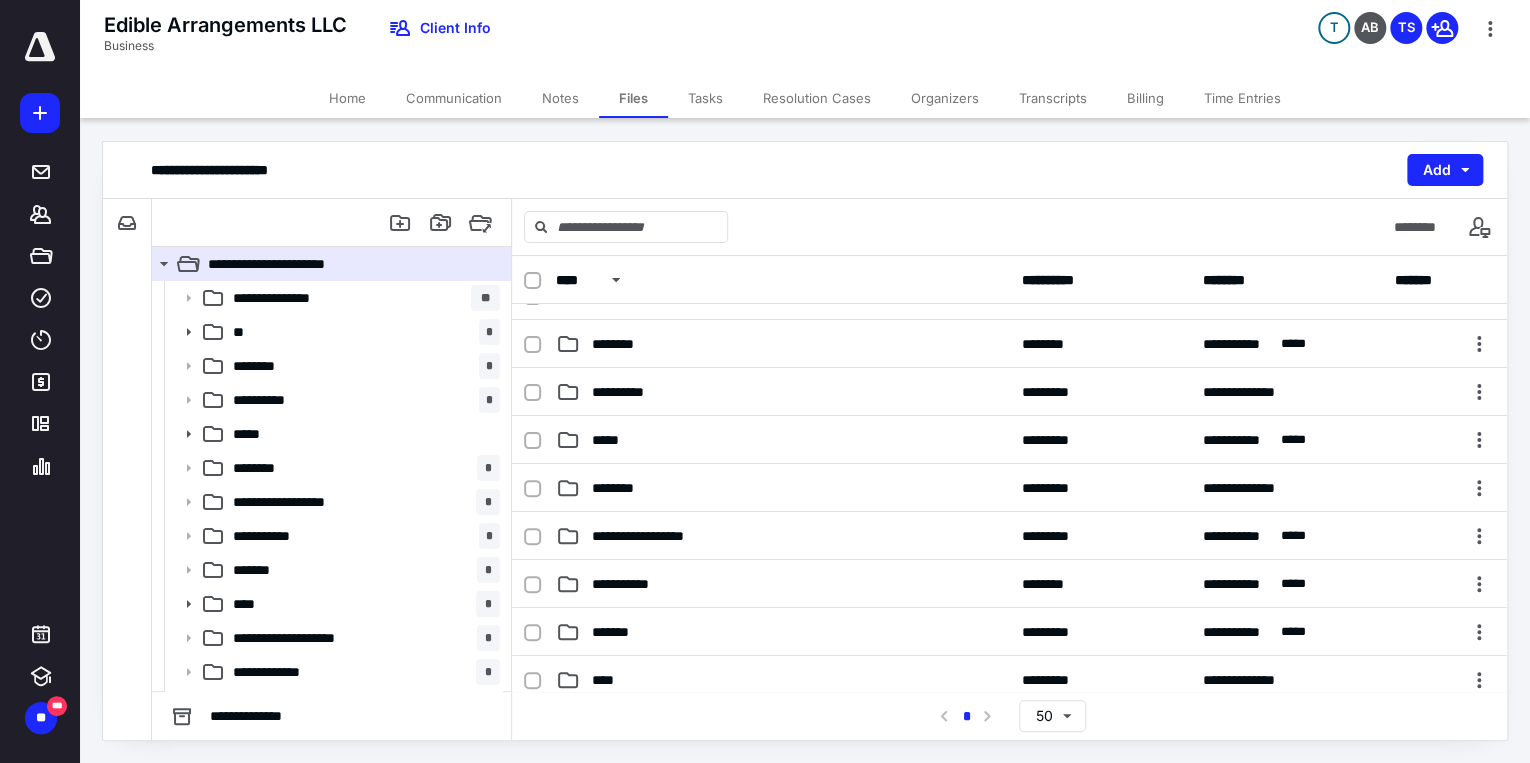 click on "Home" at bounding box center [347, 98] 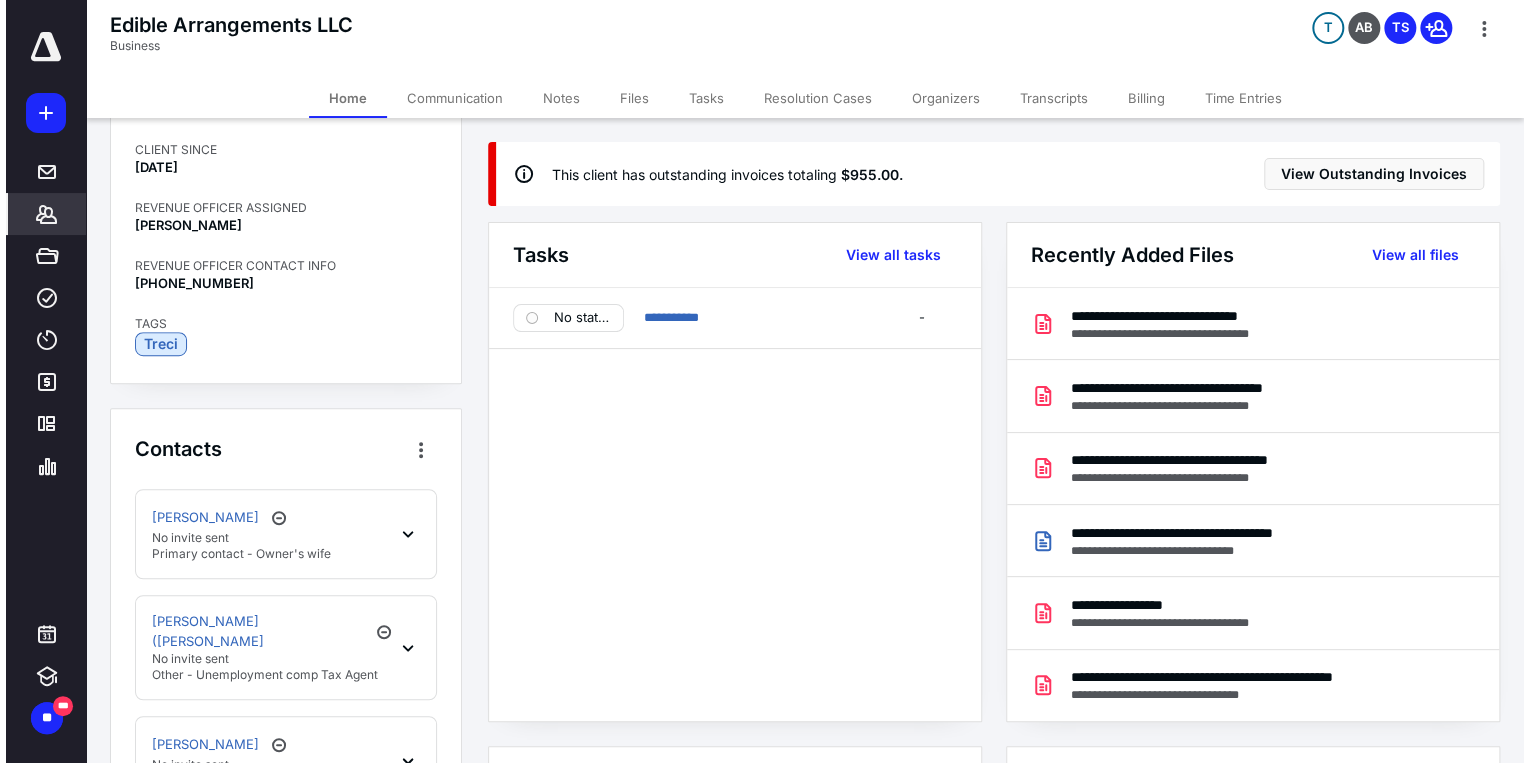 scroll, scrollTop: 640, scrollLeft: 0, axis: vertical 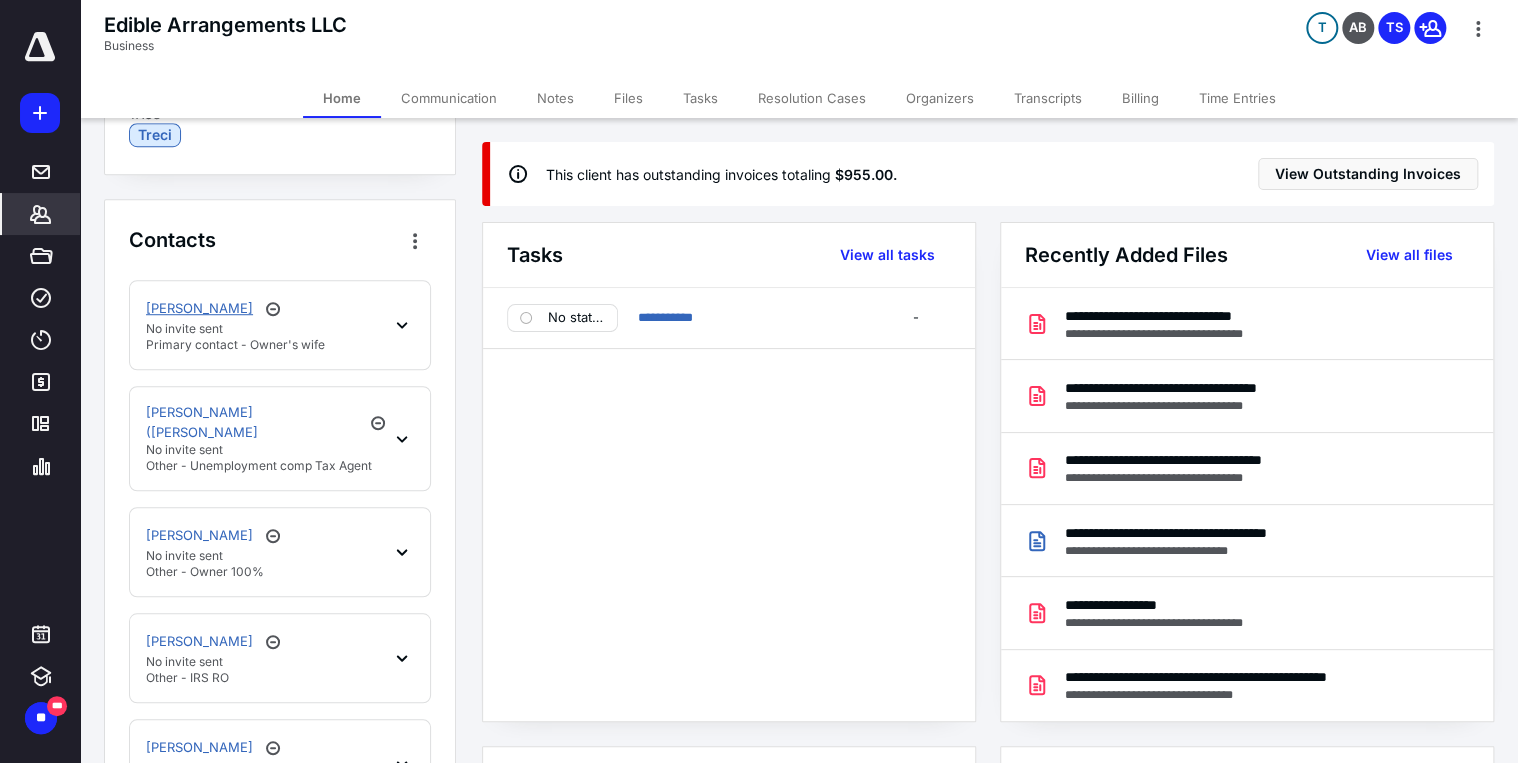 click on "[PERSON_NAME]" at bounding box center (199, 309) 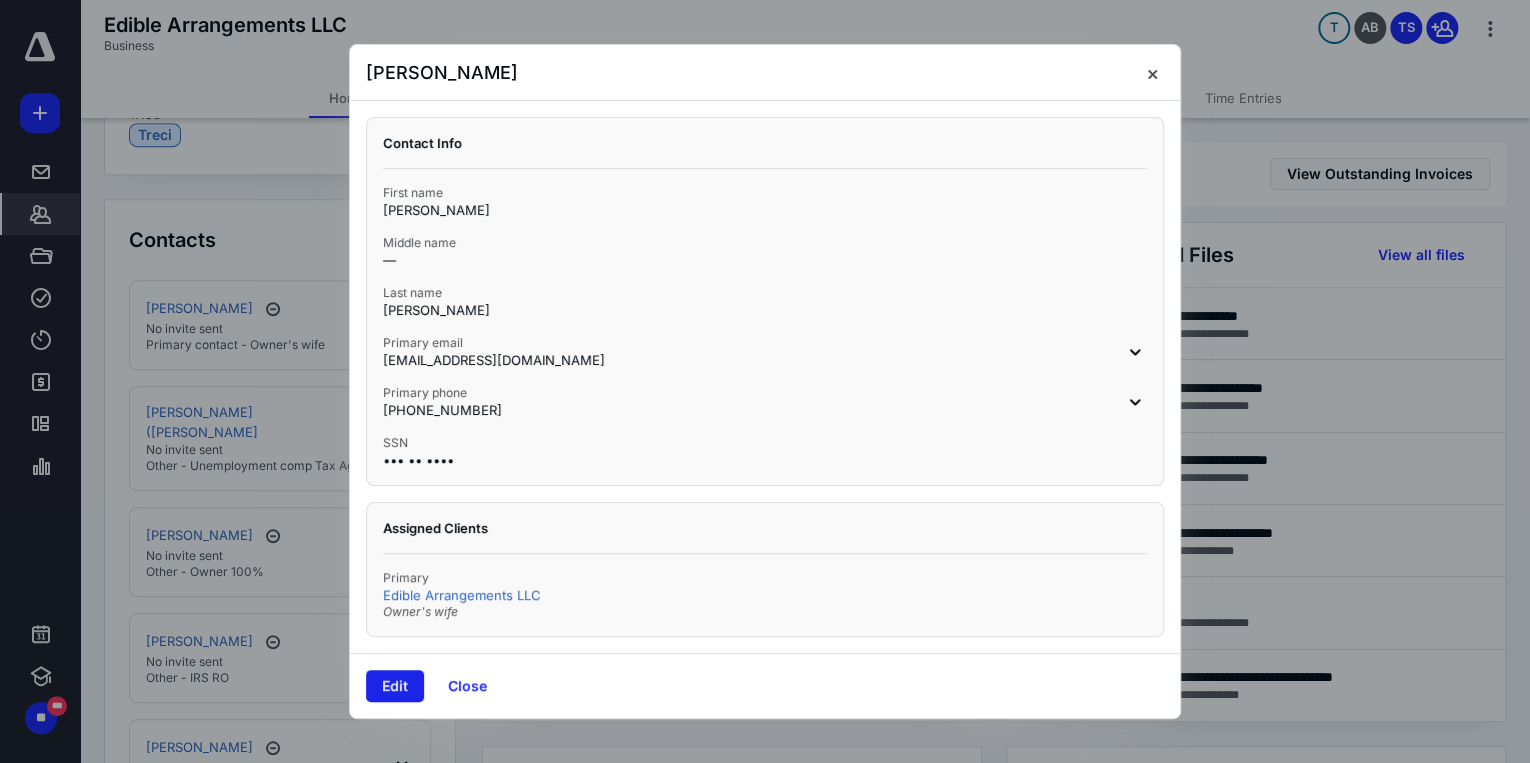 click on "Edit" at bounding box center (395, 686) 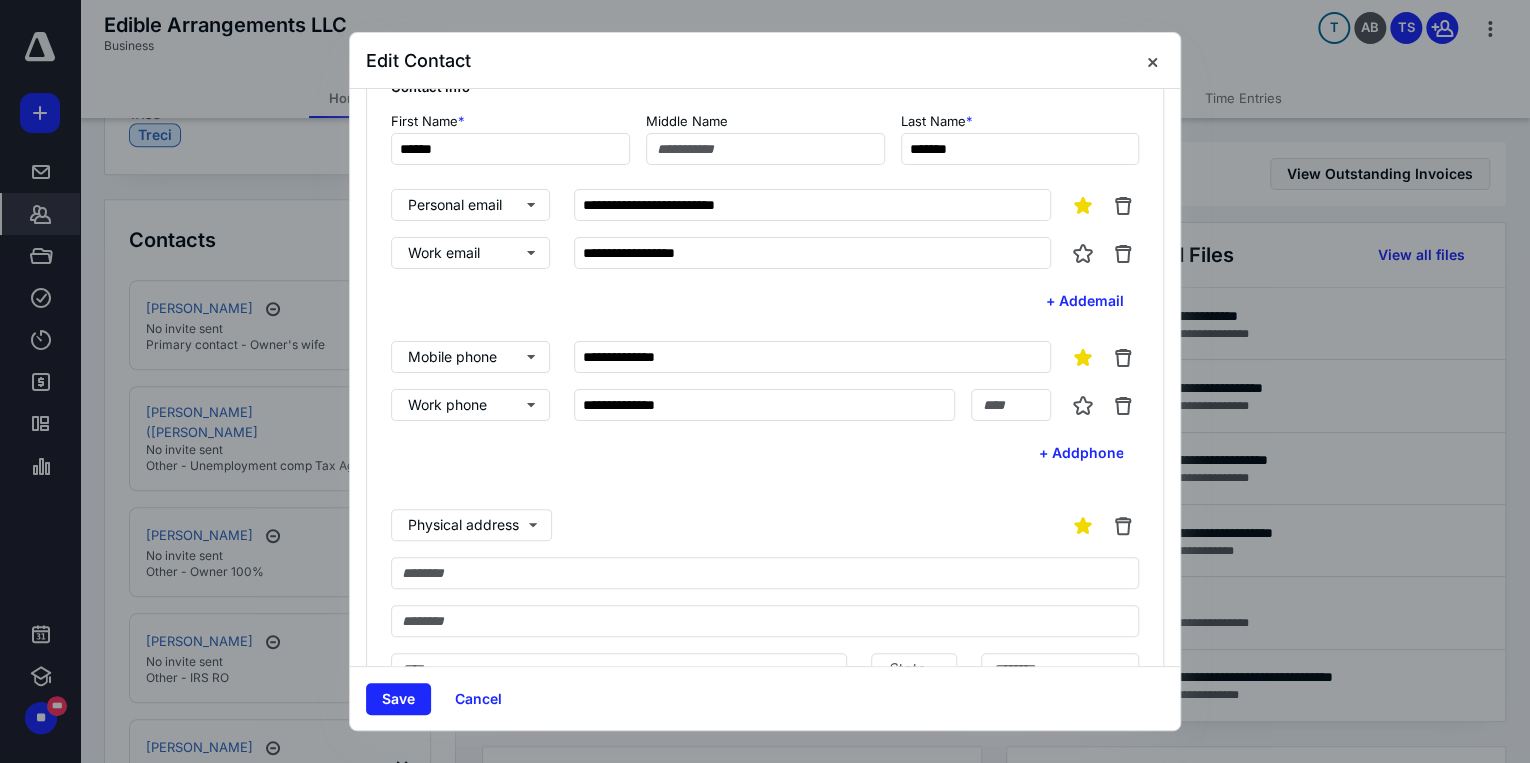 scroll, scrollTop: 80, scrollLeft: 0, axis: vertical 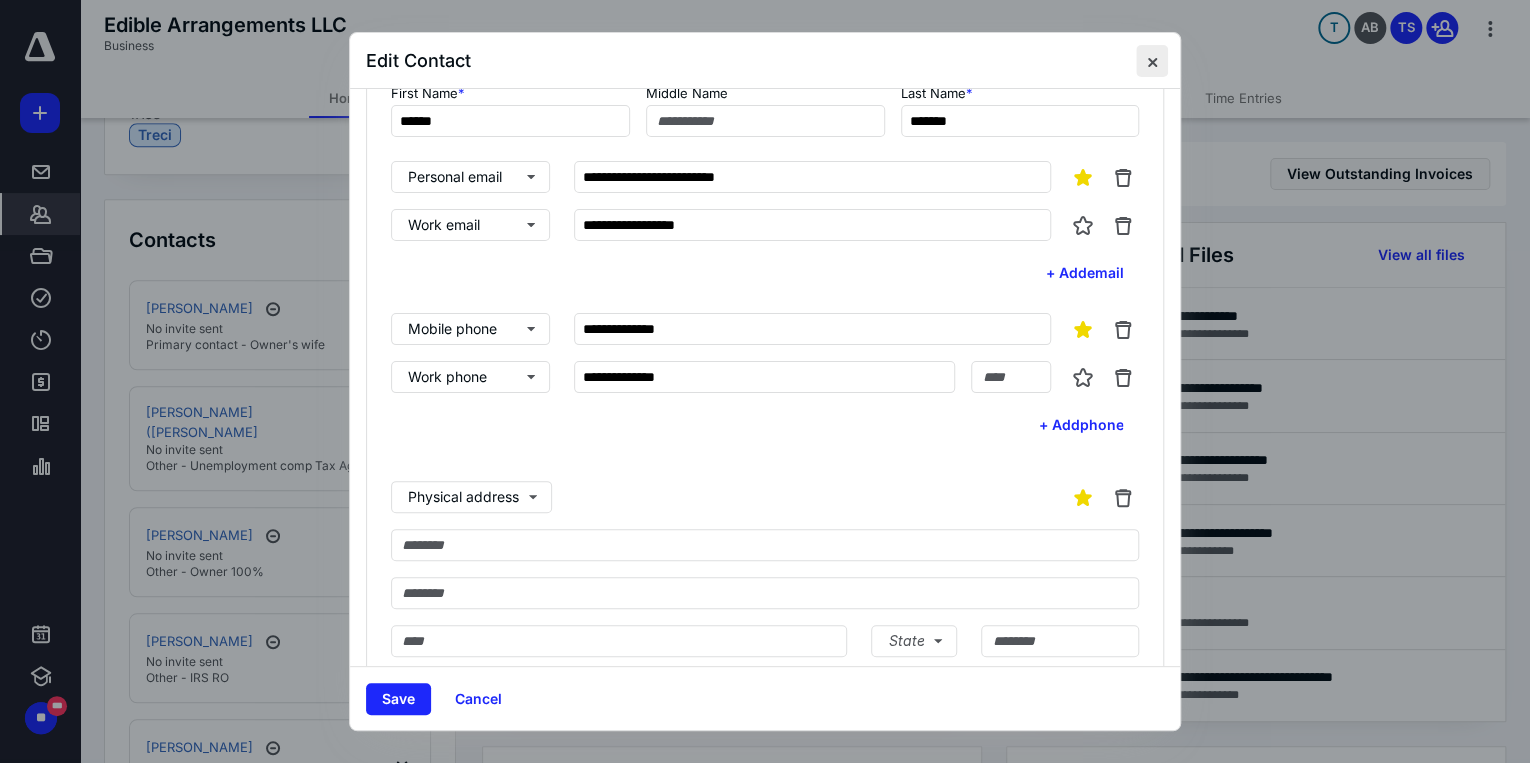 click at bounding box center (1152, 61) 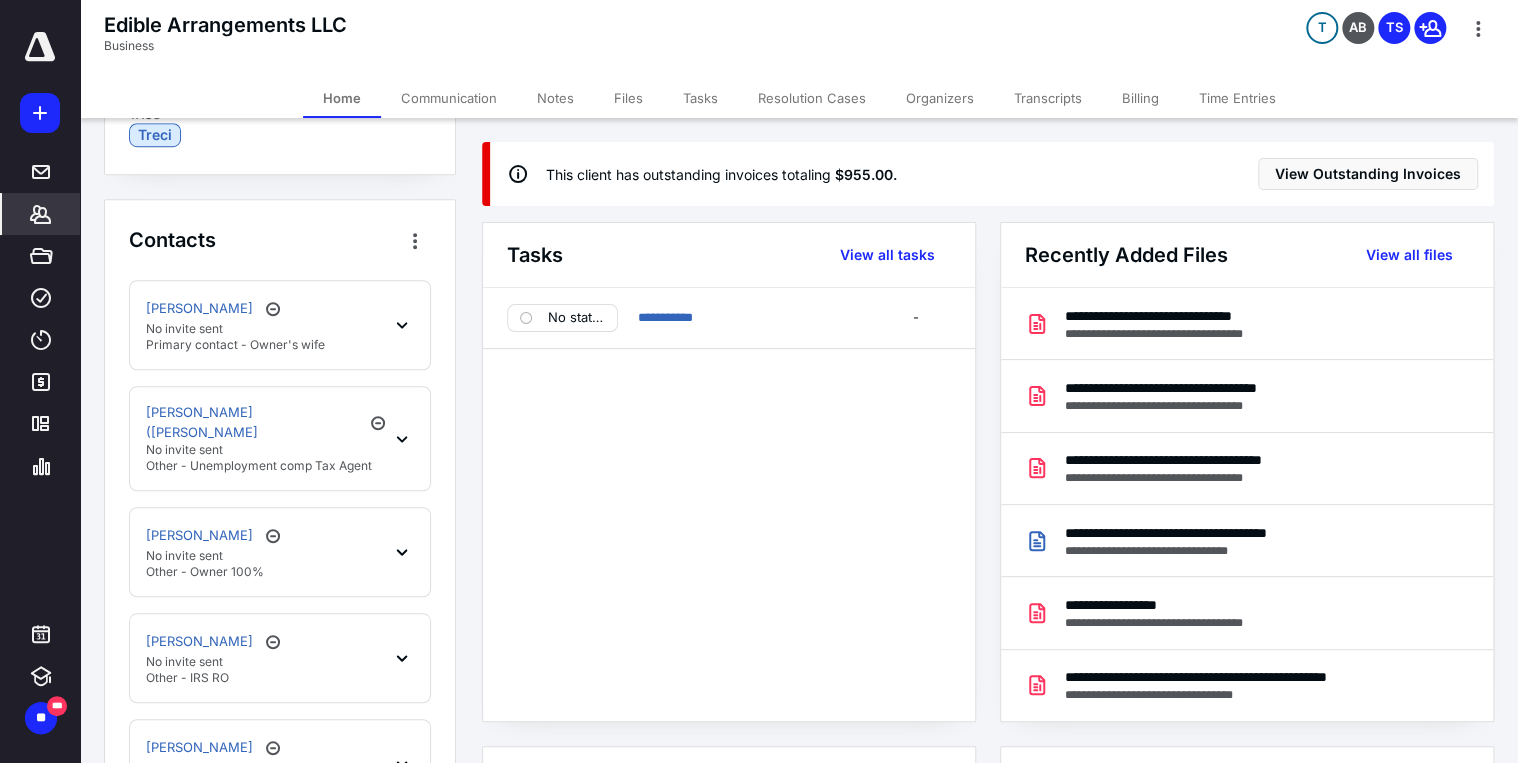 click on "Files" at bounding box center (628, 98) 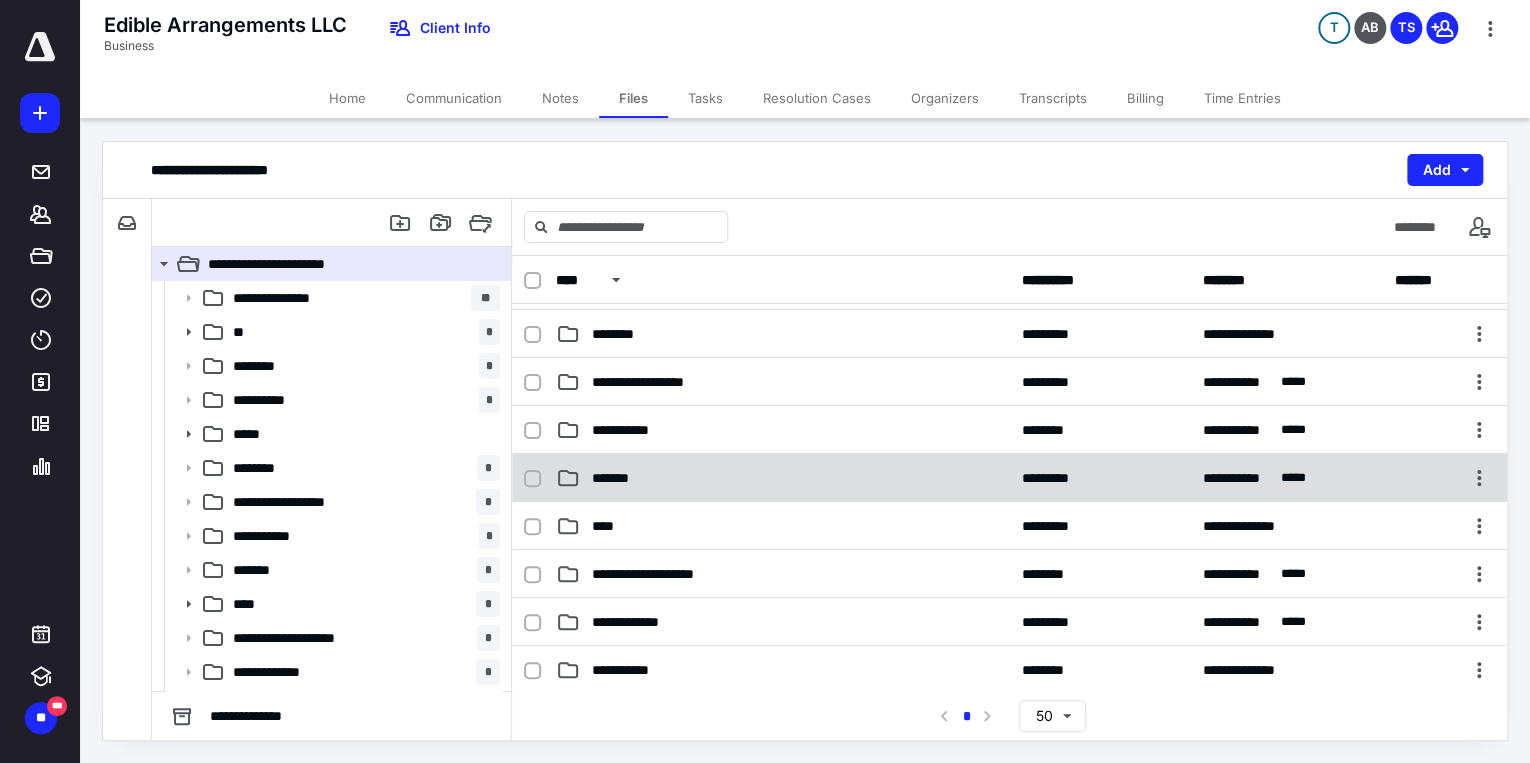scroll, scrollTop: 240, scrollLeft: 0, axis: vertical 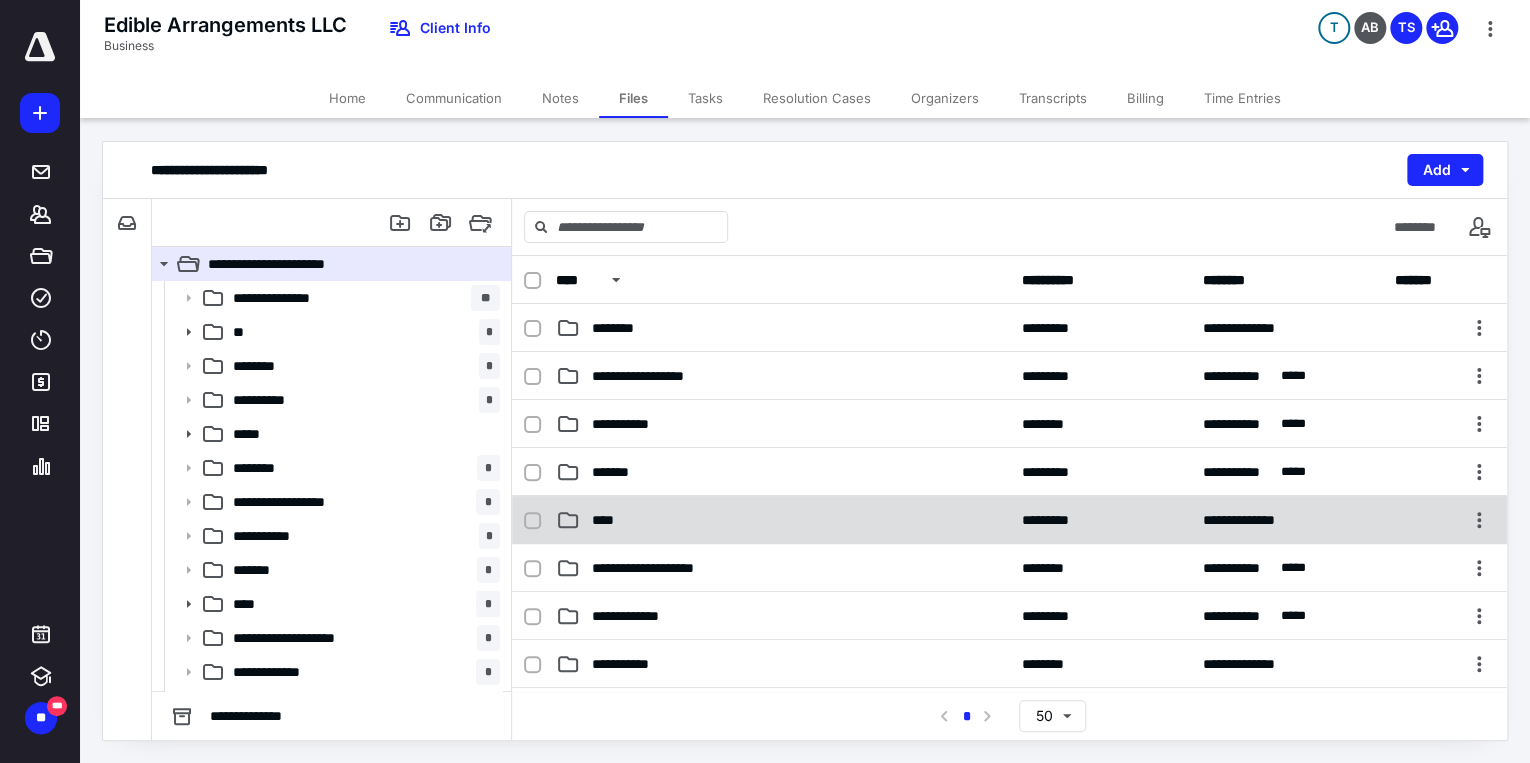 click on "****" at bounding box center (610, 520) 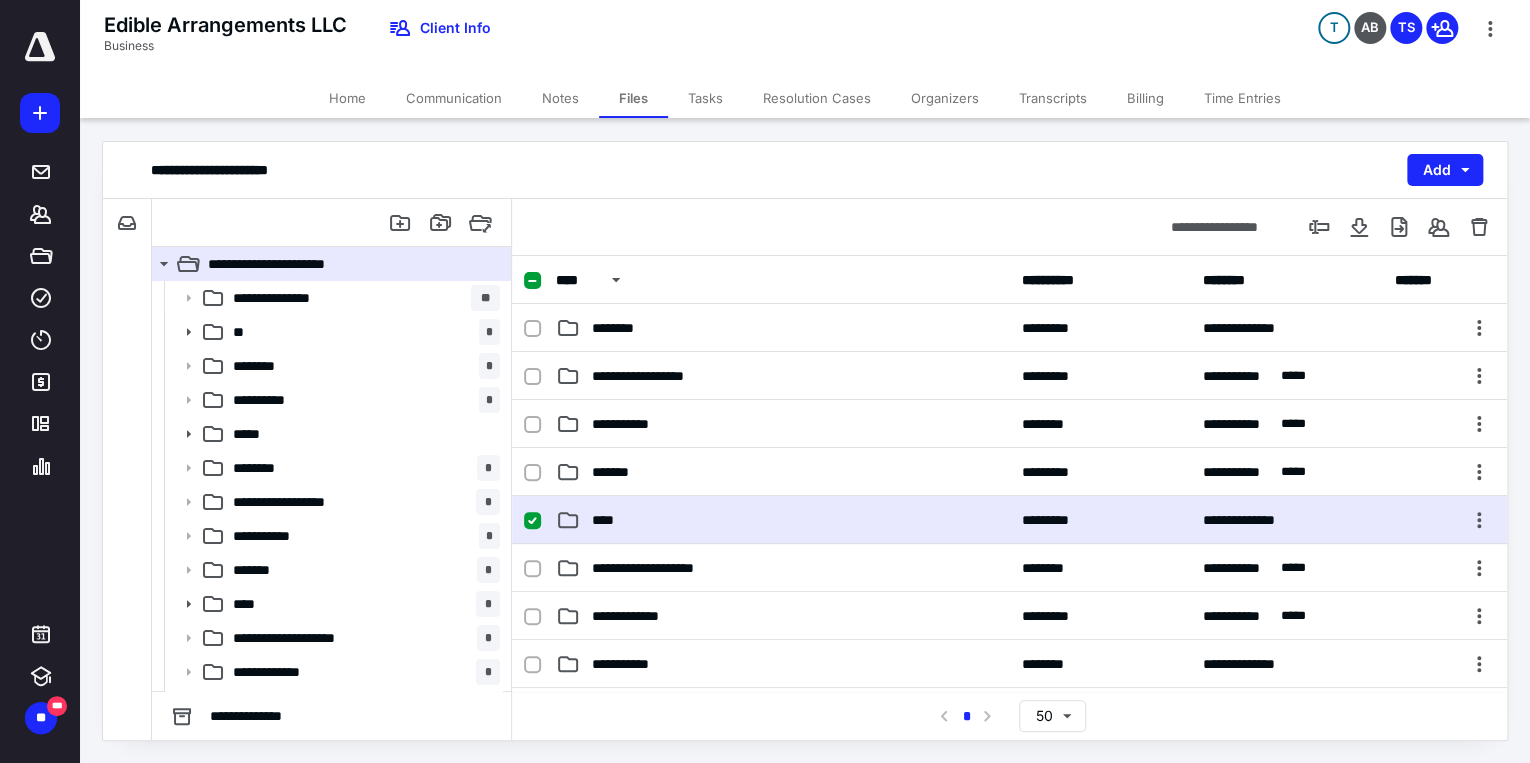 click on "****" at bounding box center [610, 520] 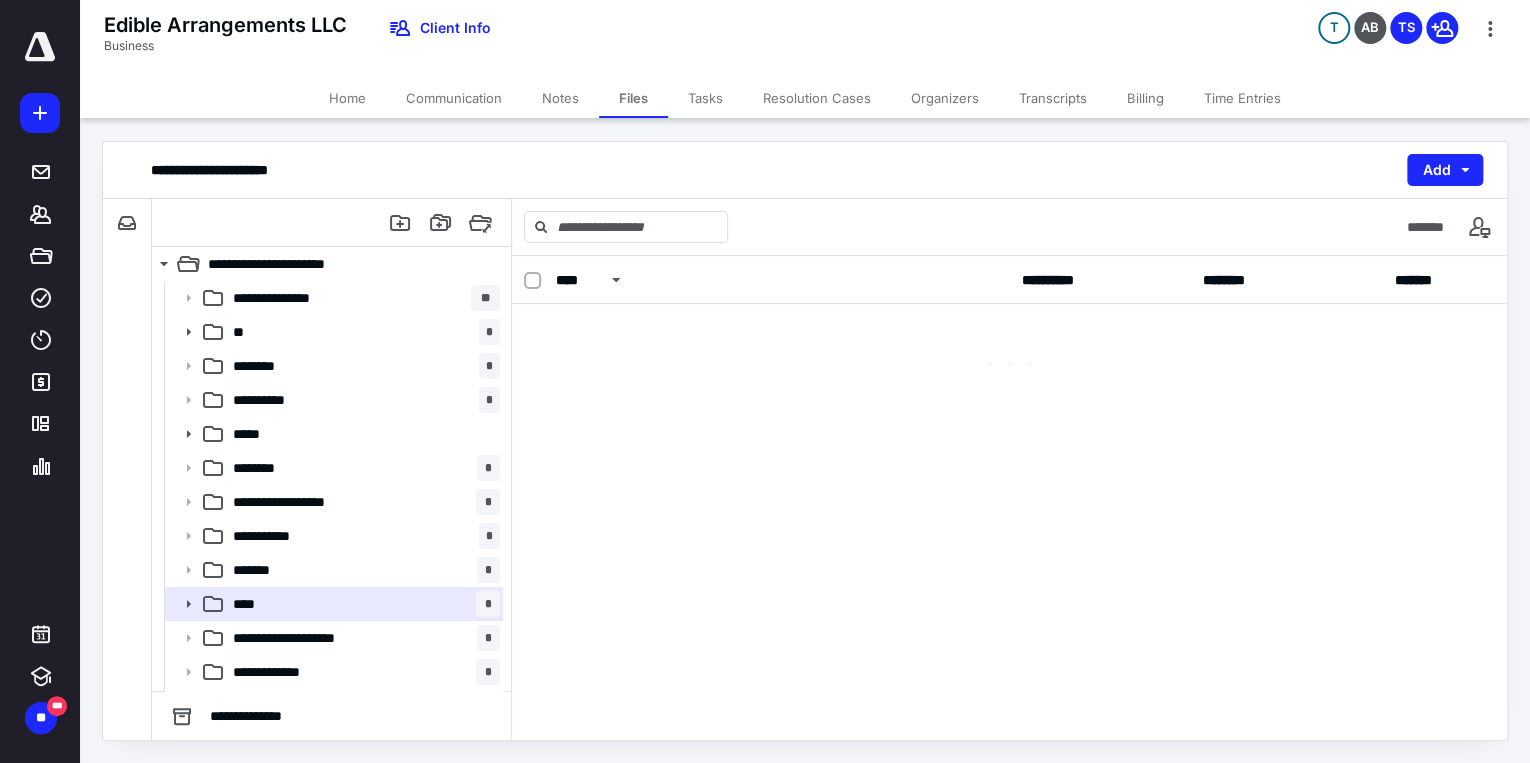 scroll, scrollTop: 0, scrollLeft: 0, axis: both 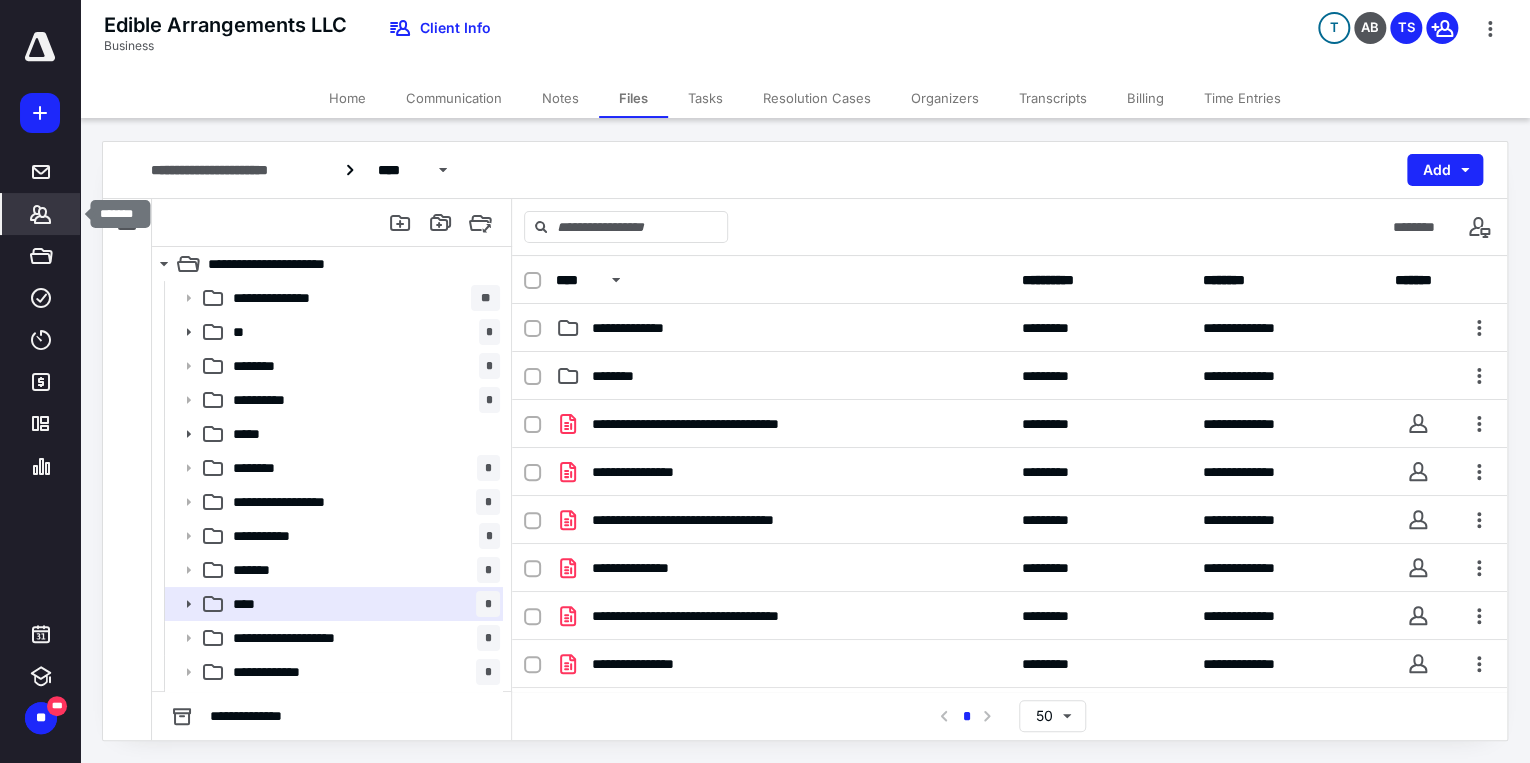 click on "*******" at bounding box center (41, 214) 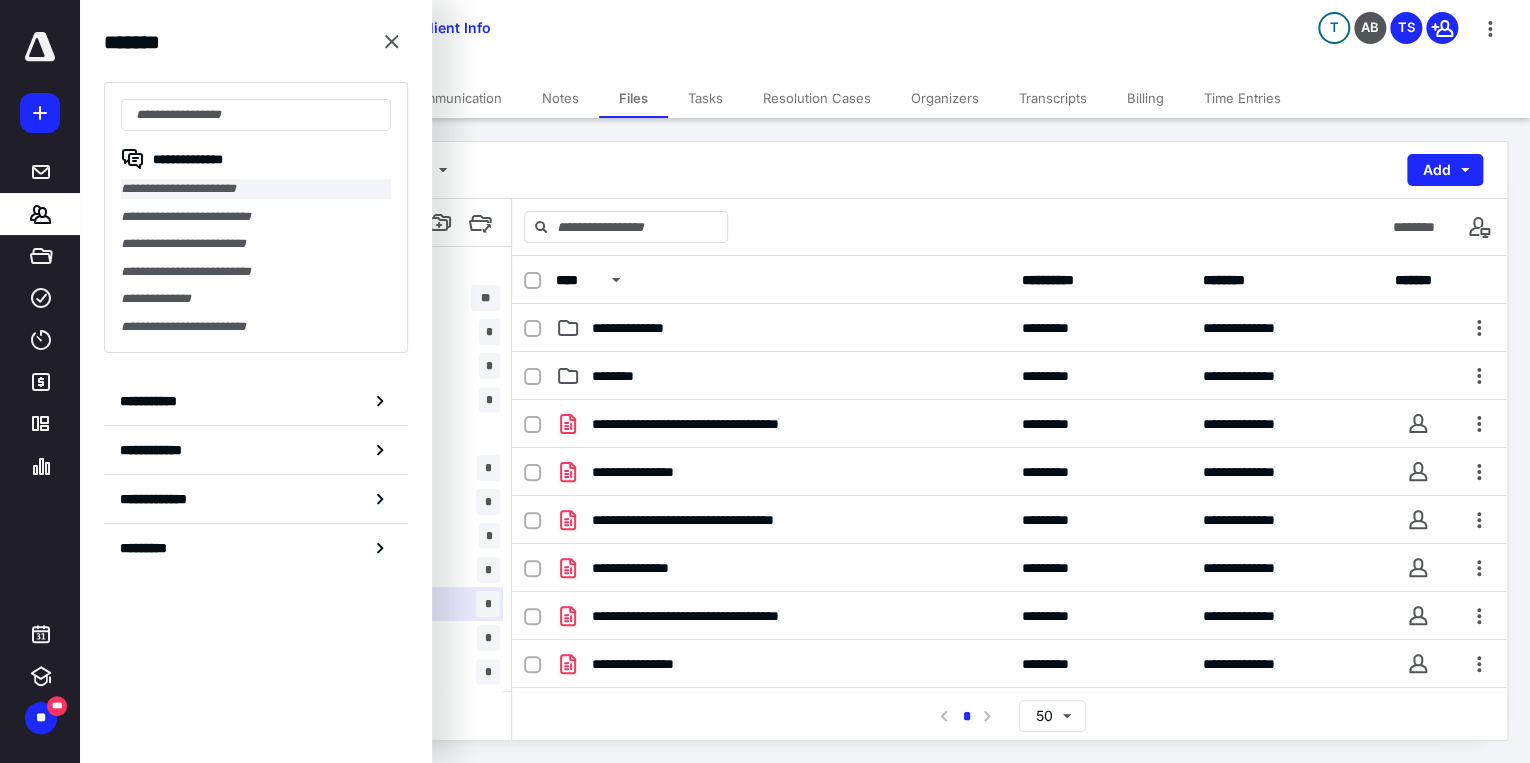 click on "**********" at bounding box center [256, 189] 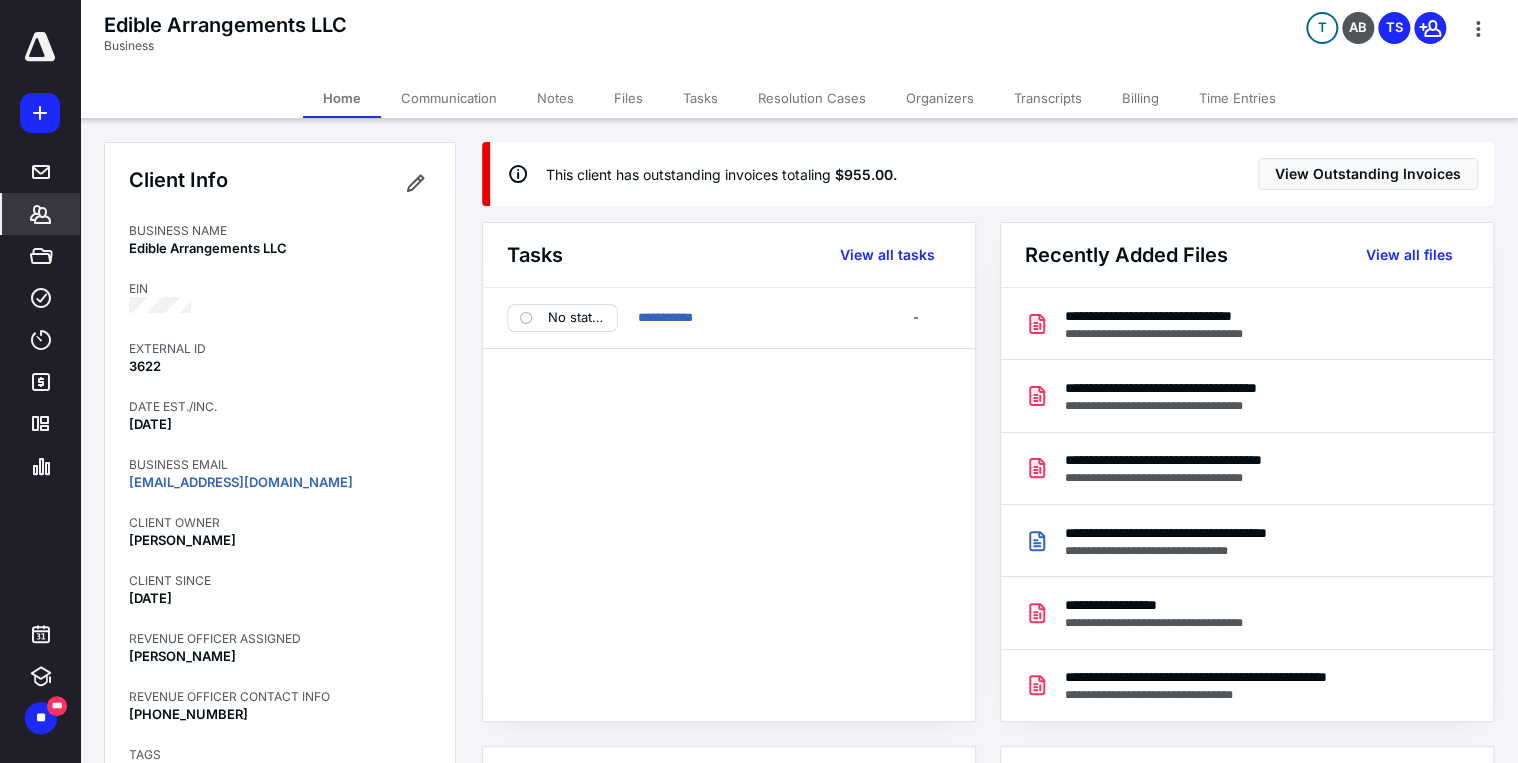 click on "Communication" at bounding box center [449, 98] 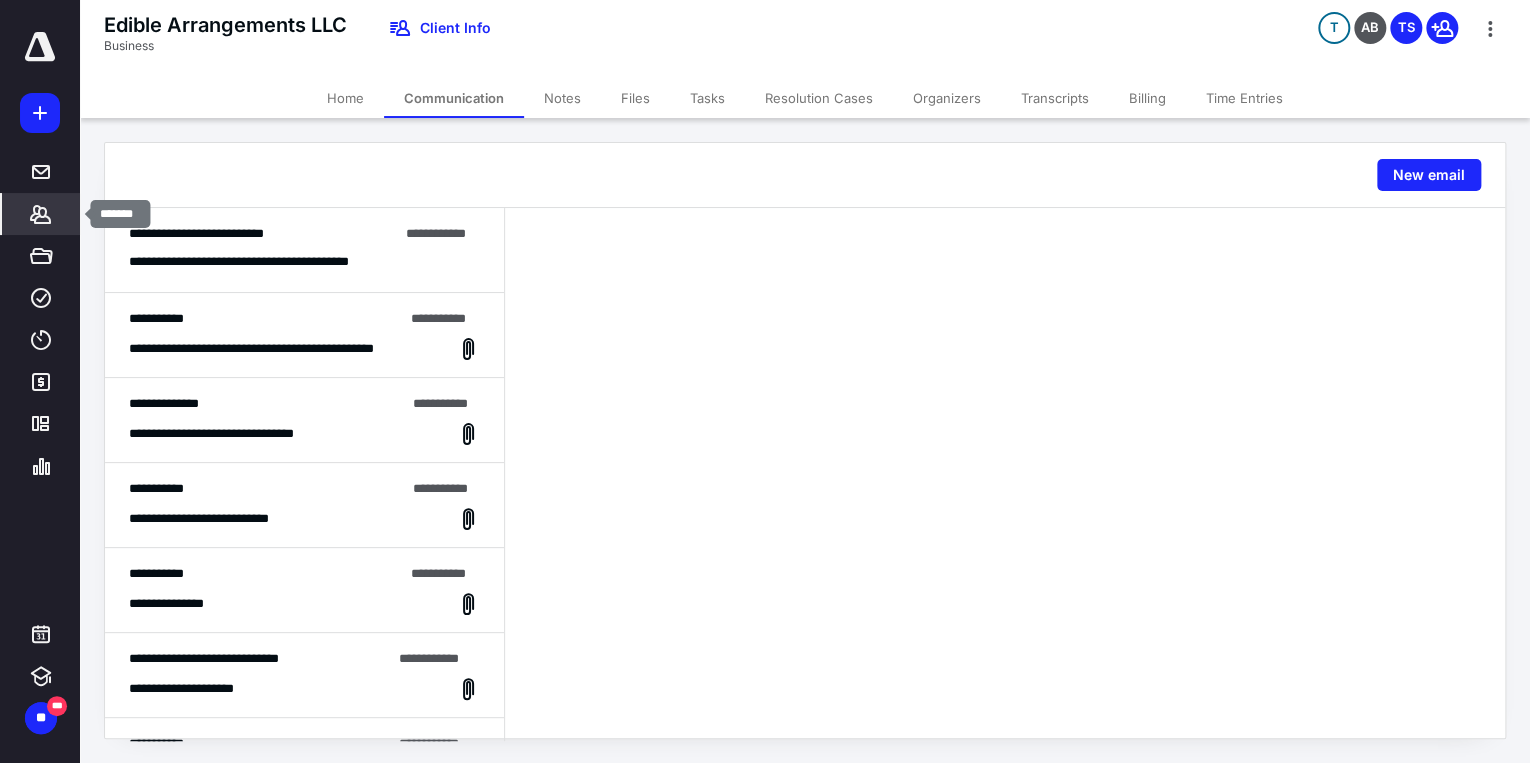 click on "*******" at bounding box center [41, 214] 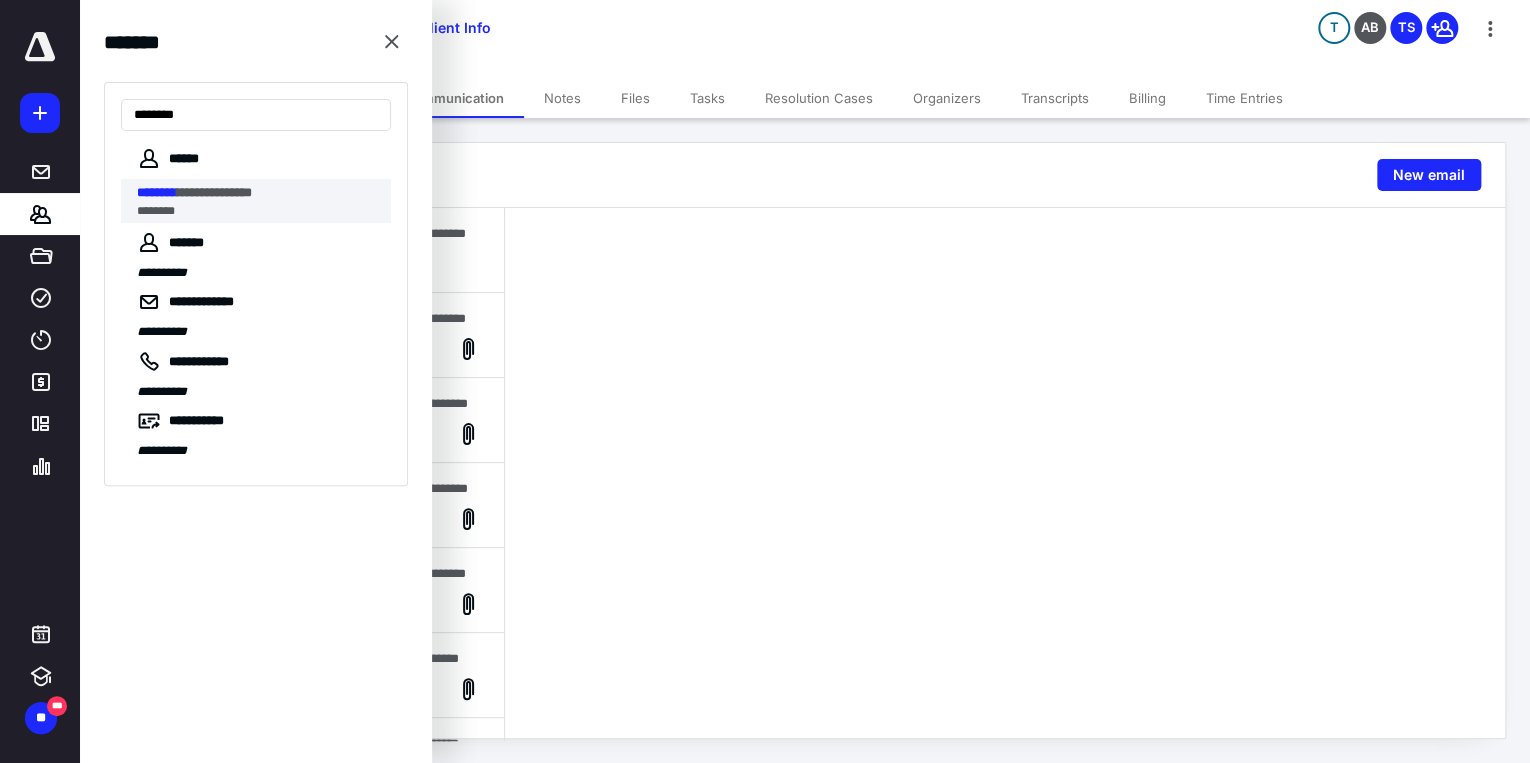 type on "********" 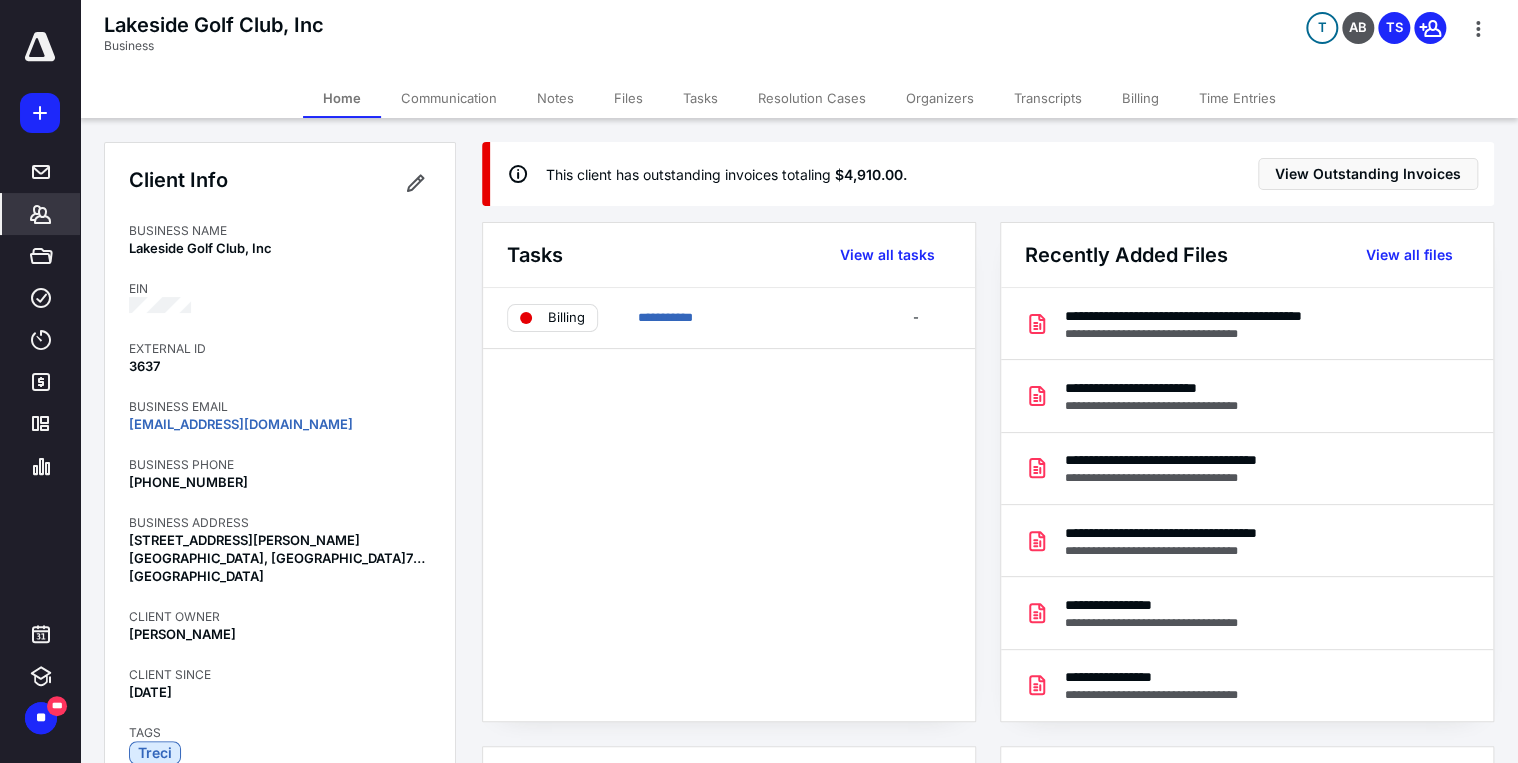 click on "Communication" at bounding box center (449, 98) 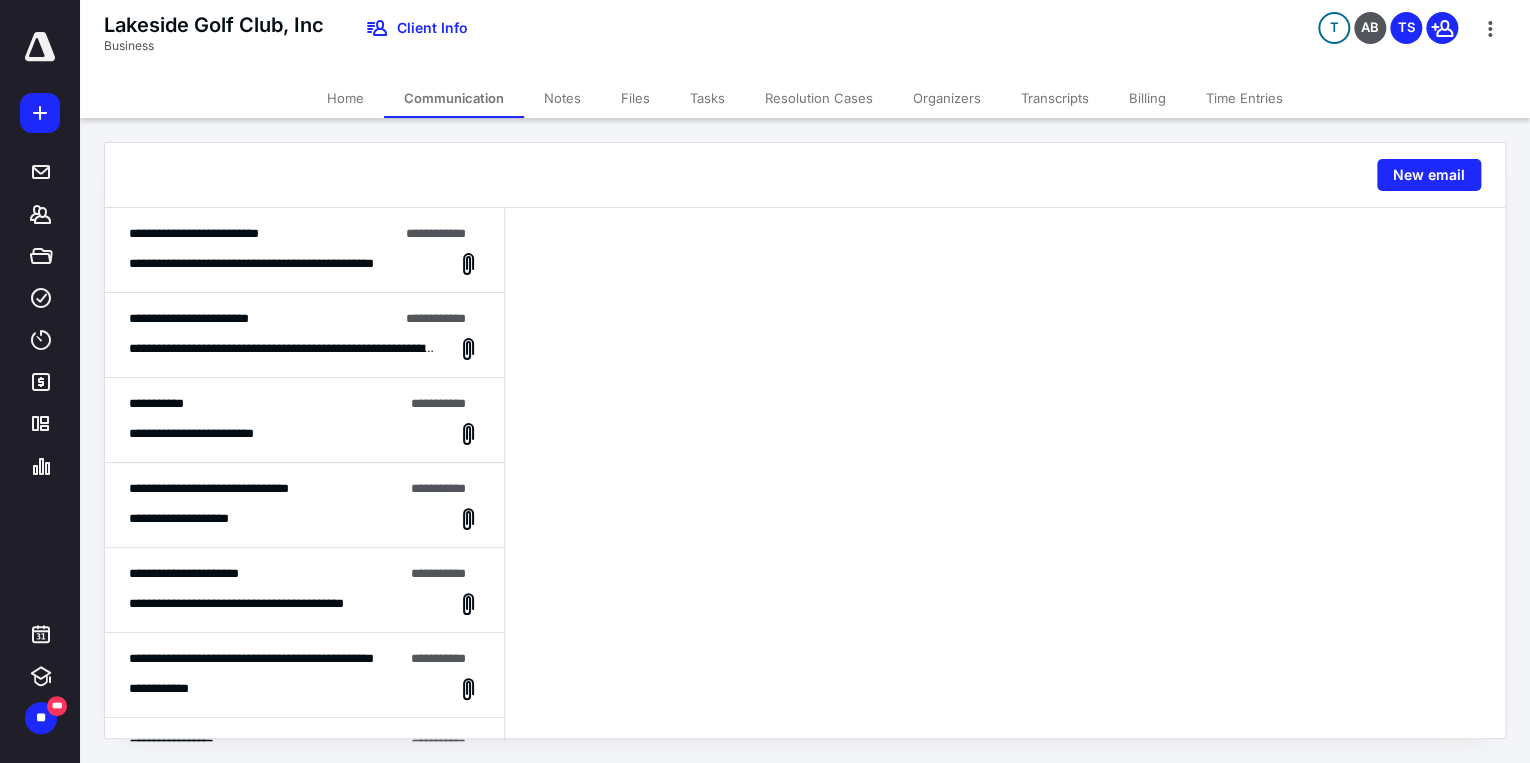 click on "**********" at bounding box center [281, 264] 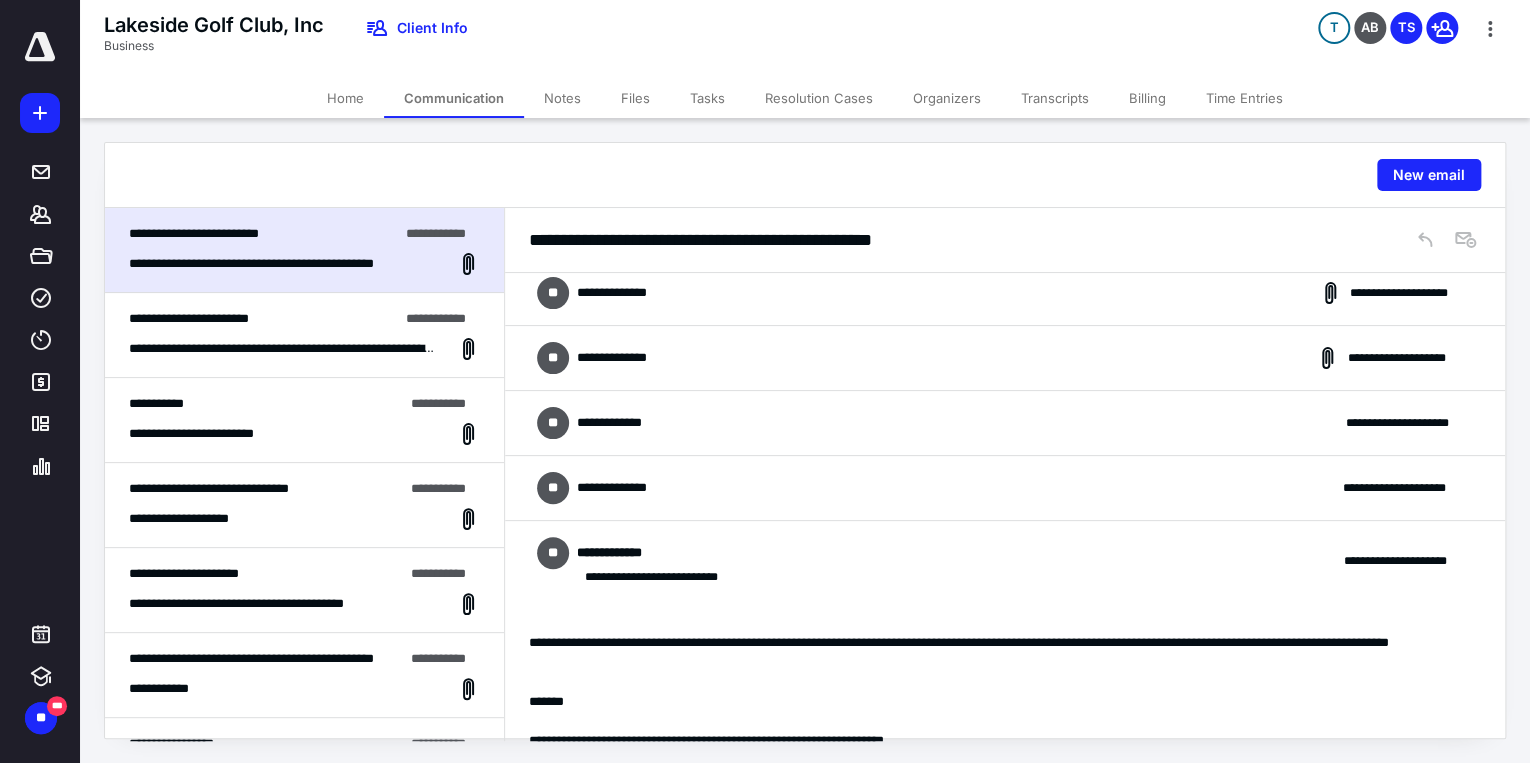 scroll, scrollTop: 0, scrollLeft: 0, axis: both 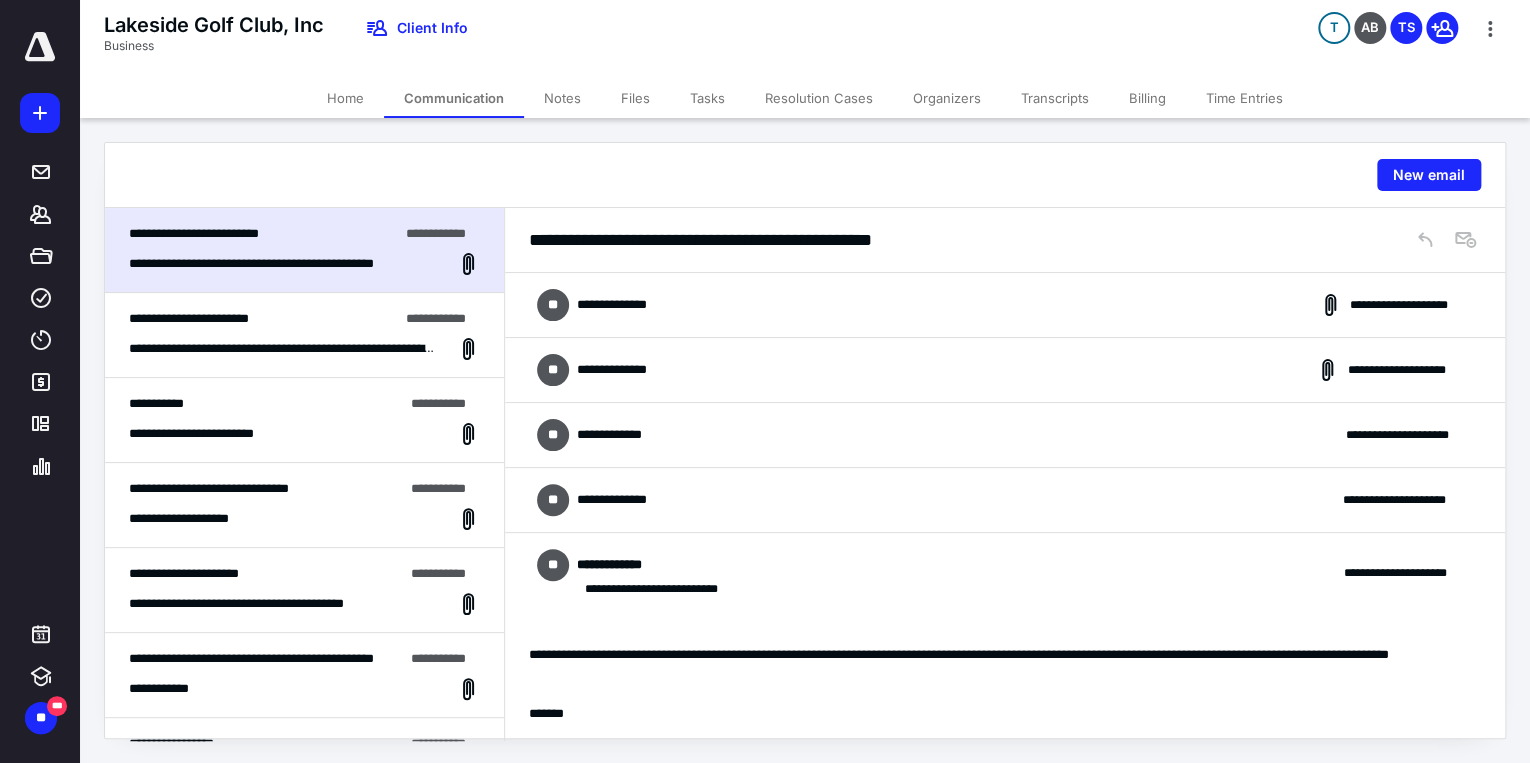 click on "**********" at bounding box center [1005, 370] 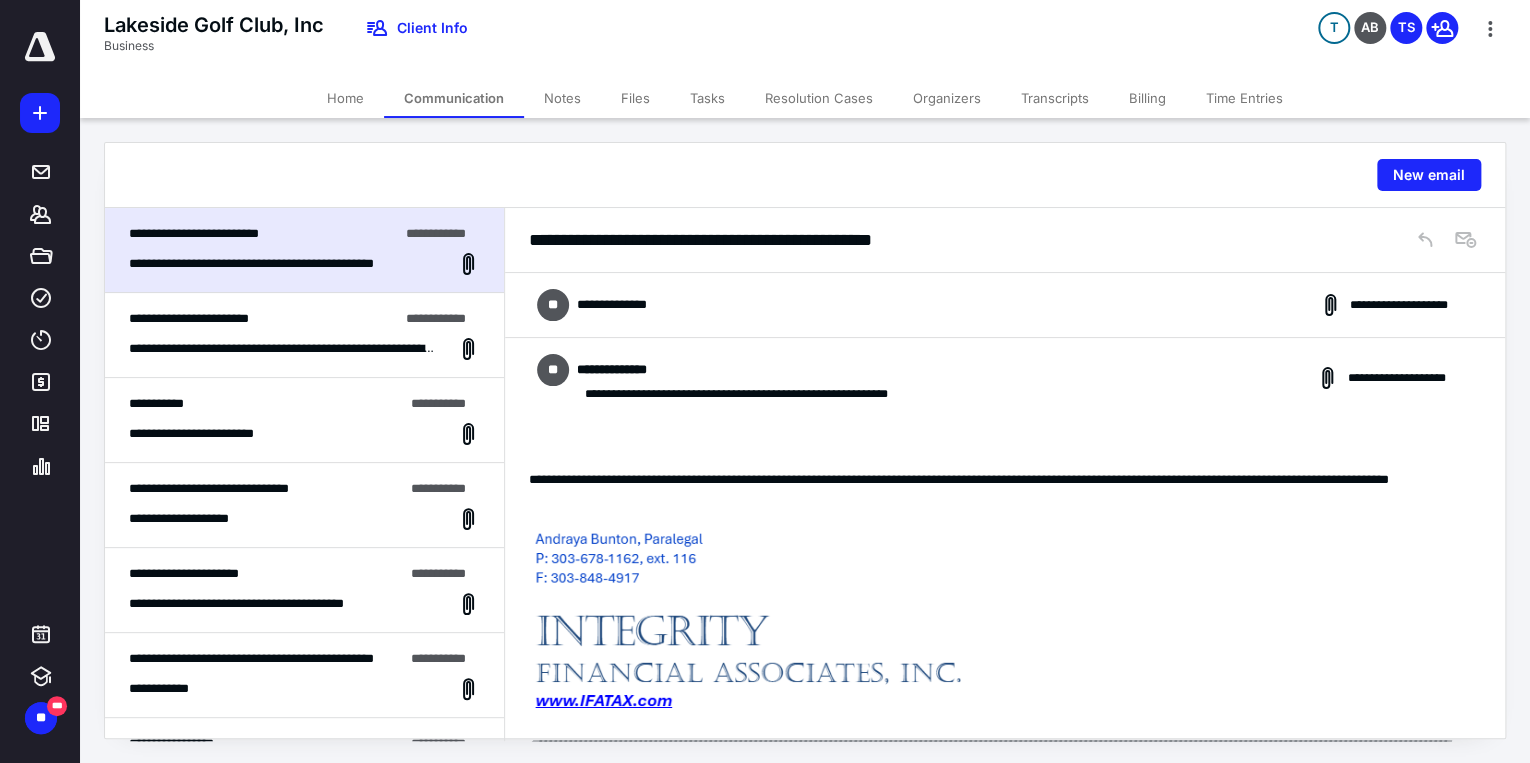 click on "**********" at bounding box center (1005, 305) 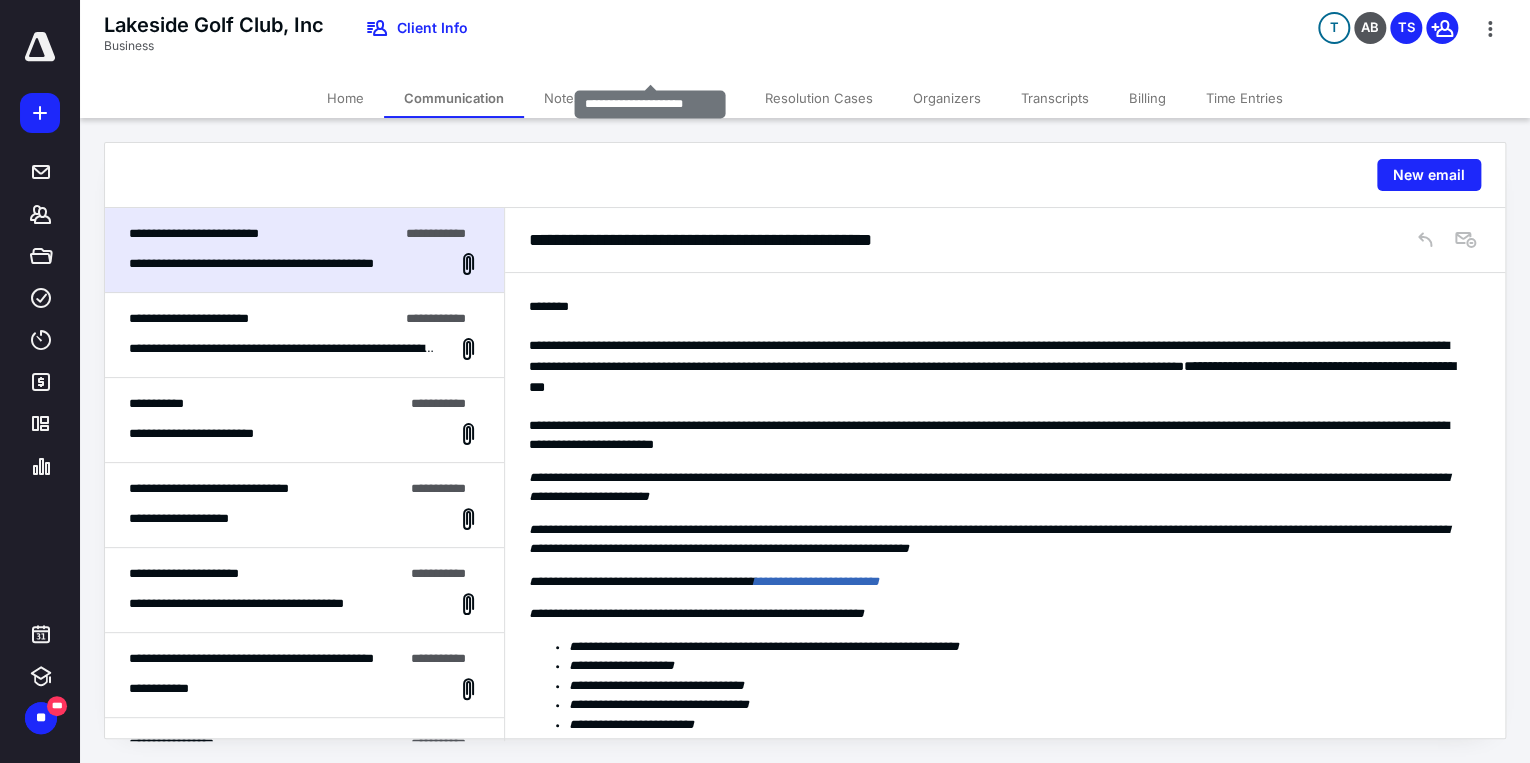 scroll, scrollTop: 320, scrollLeft: 0, axis: vertical 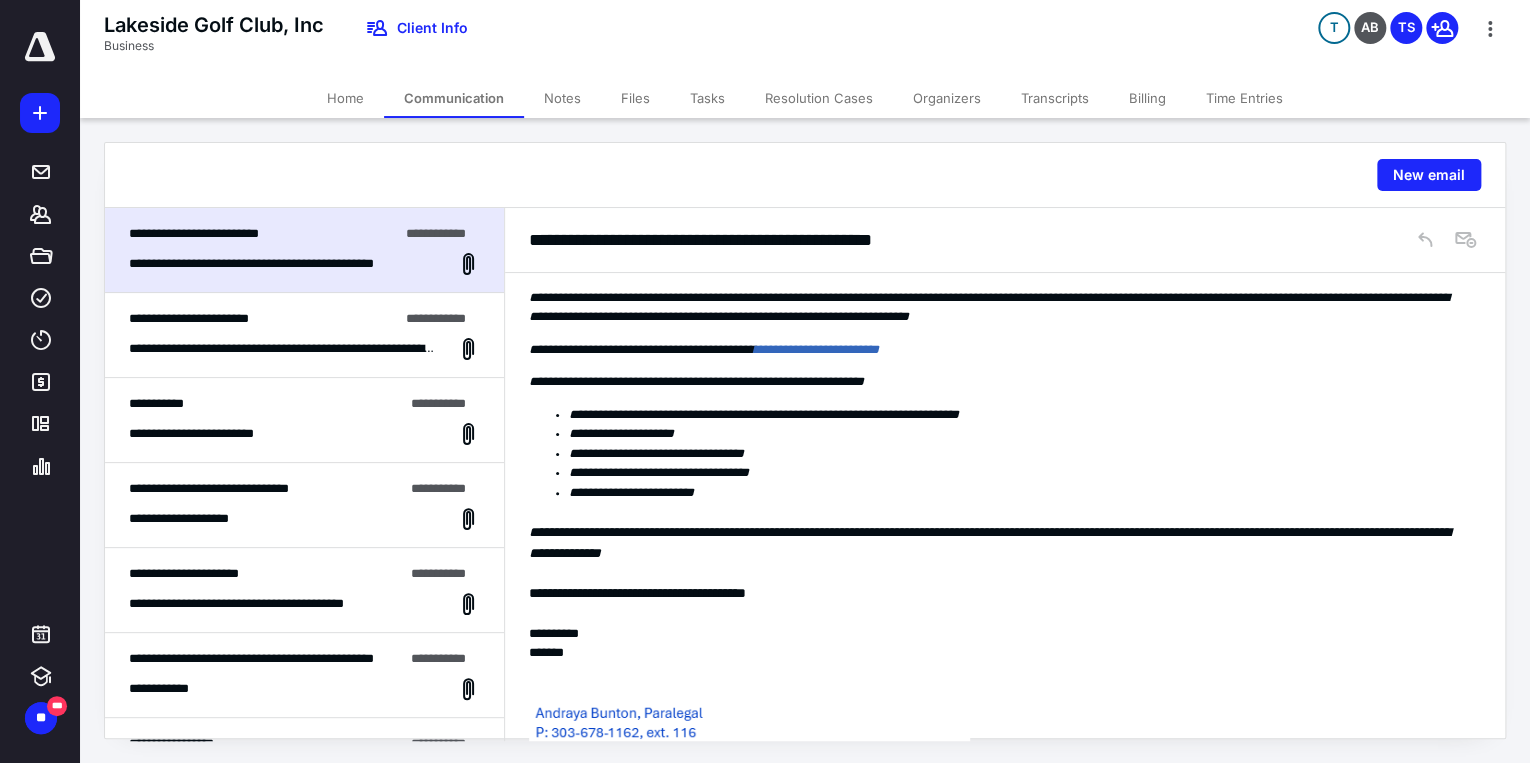 click on "**********" at bounding box center [304, 335] 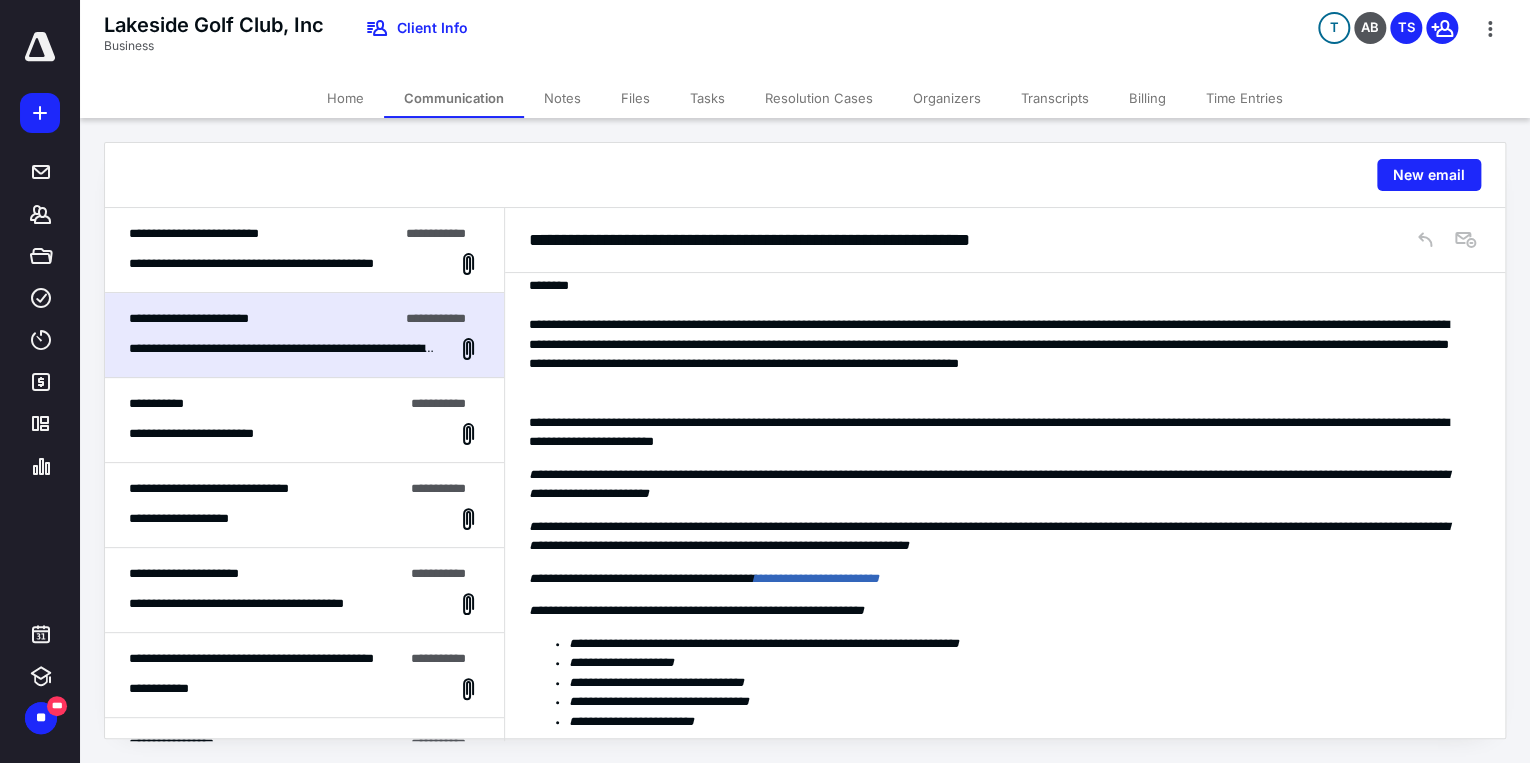 scroll, scrollTop: 0, scrollLeft: 0, axis: both 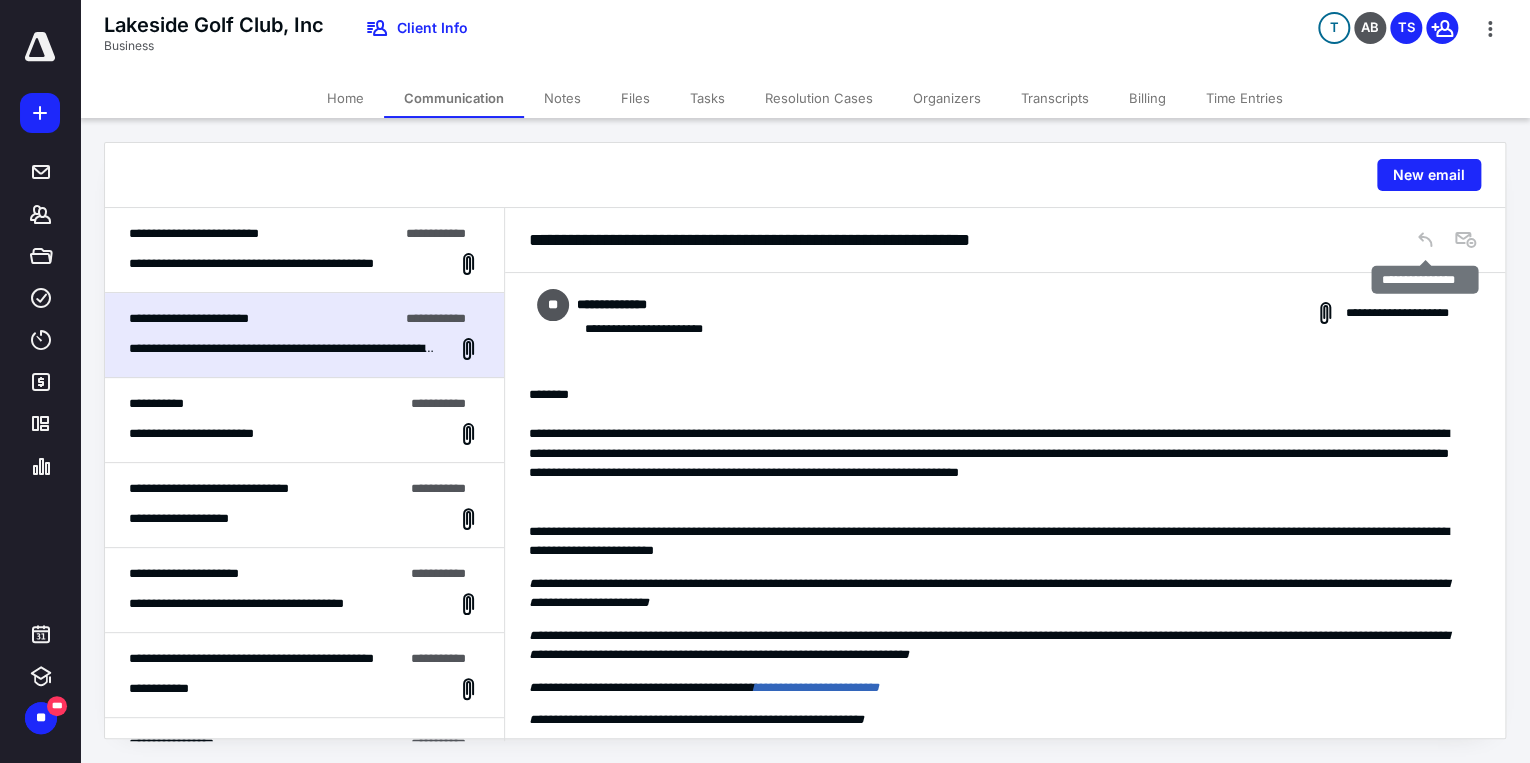 click 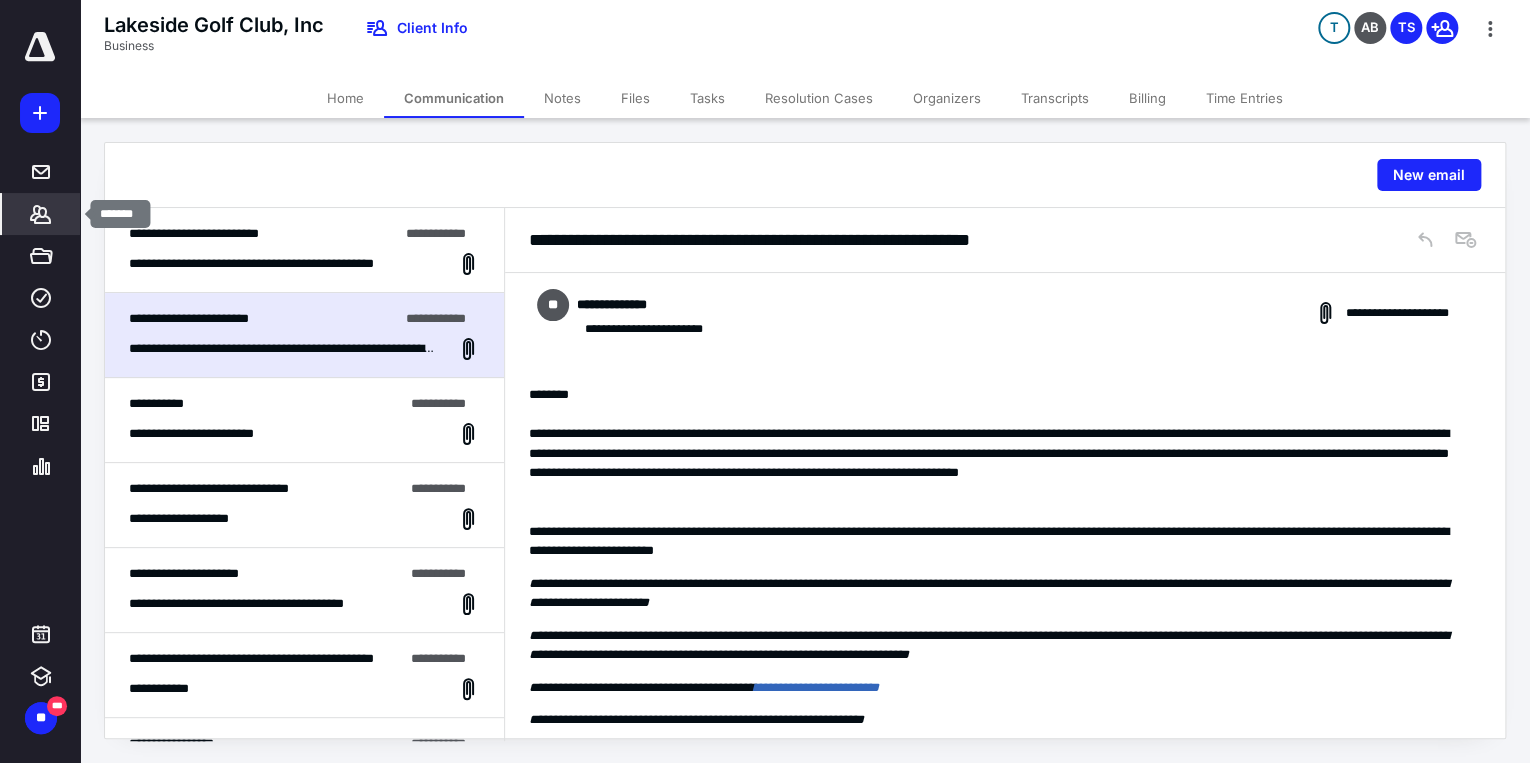 click on "*******" at bounding box center [41, 214] 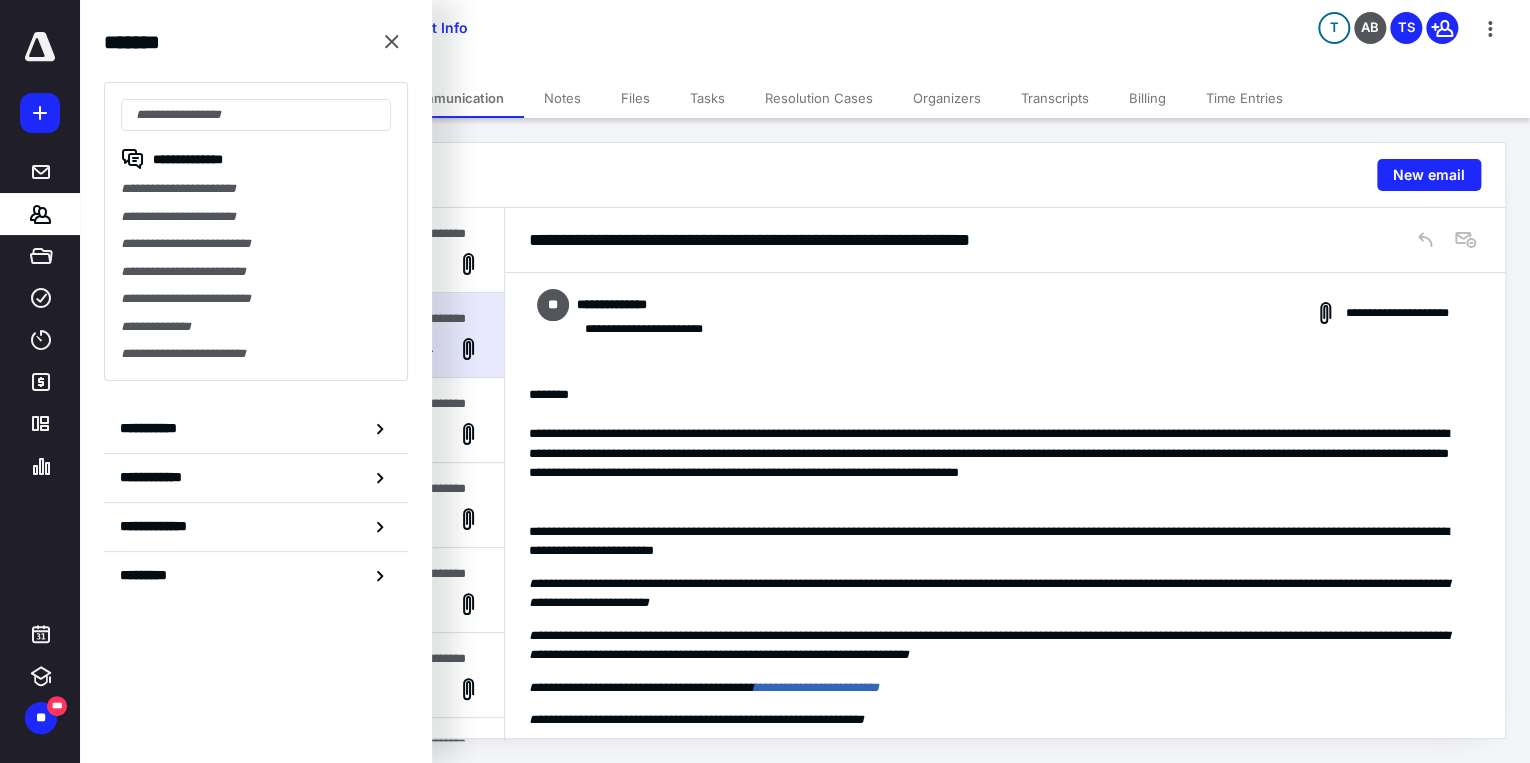 click on "**********" at bounding box center [999, 463] 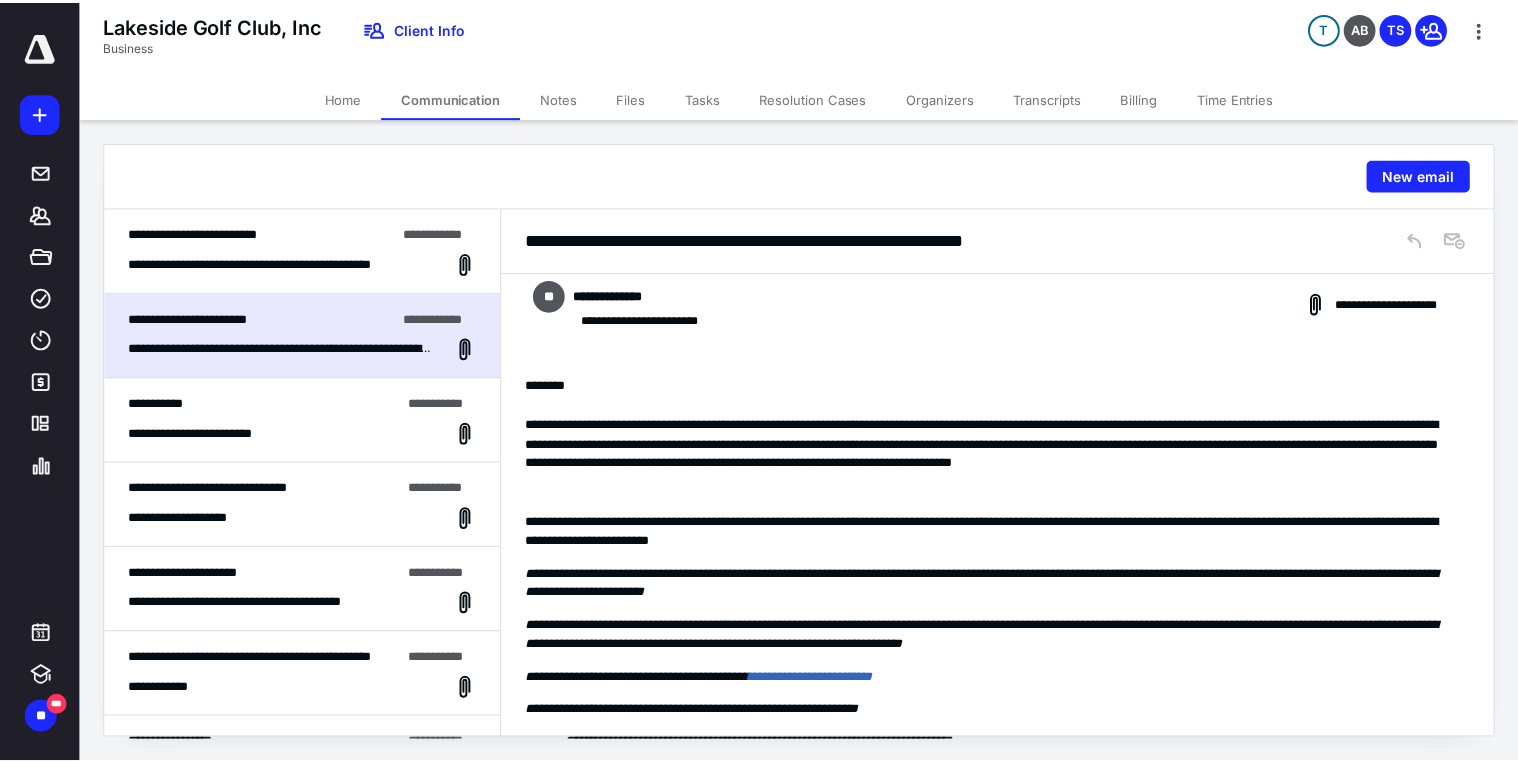 scroll, scrollTop: 0, scrollLeft: 0, axis: both 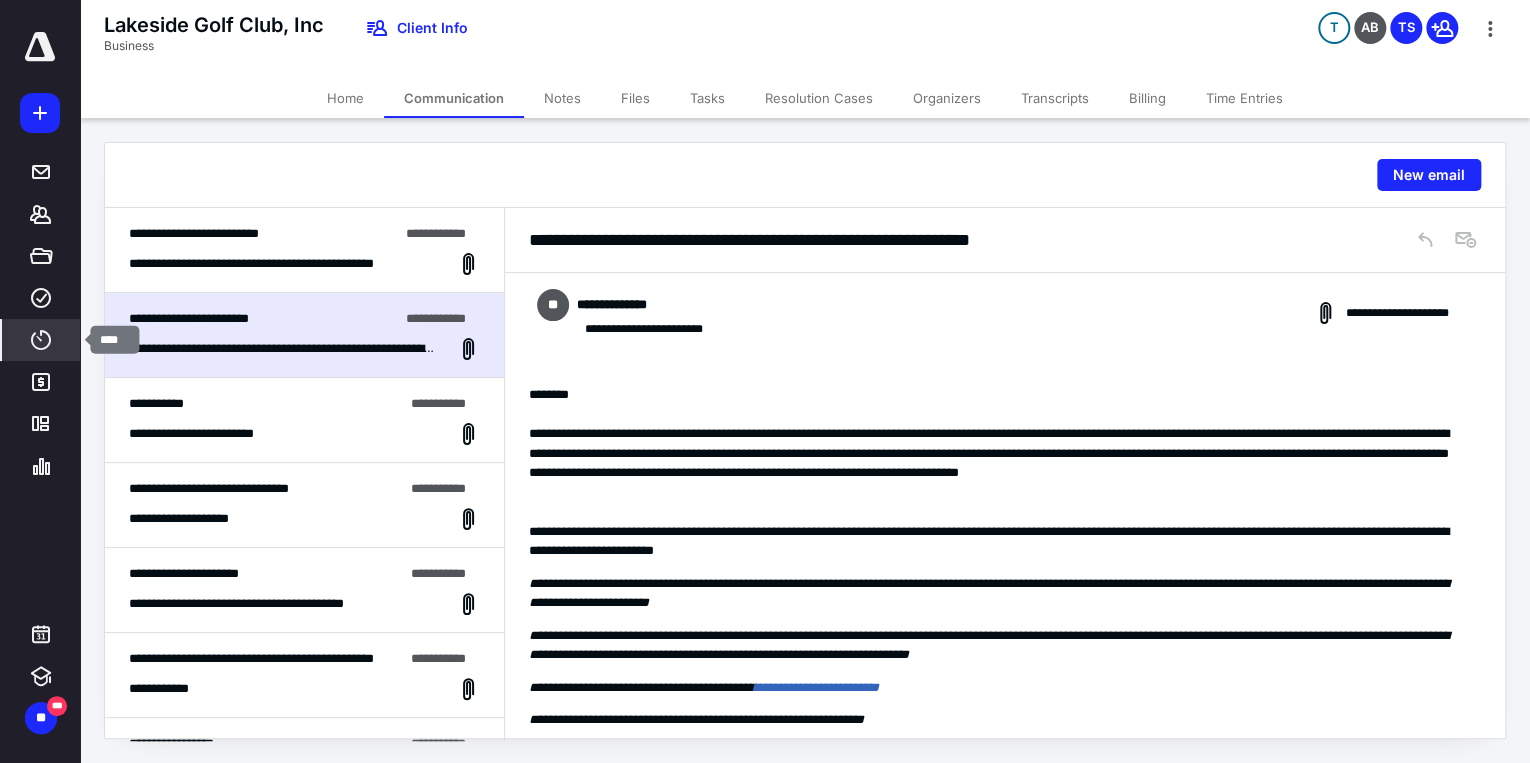 click on "****" at bounding box center (41, 340) 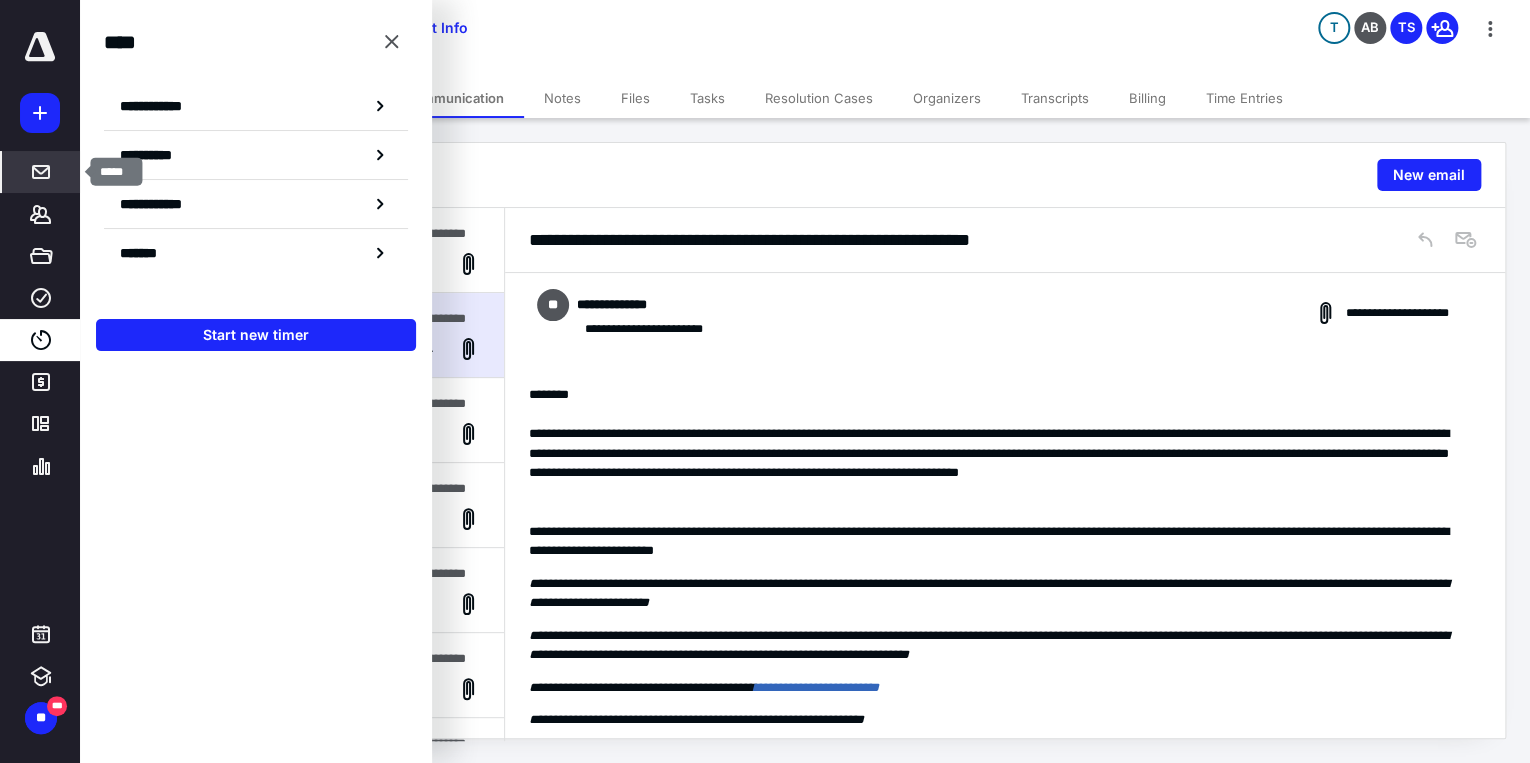 click at bounding box center (41, 172) 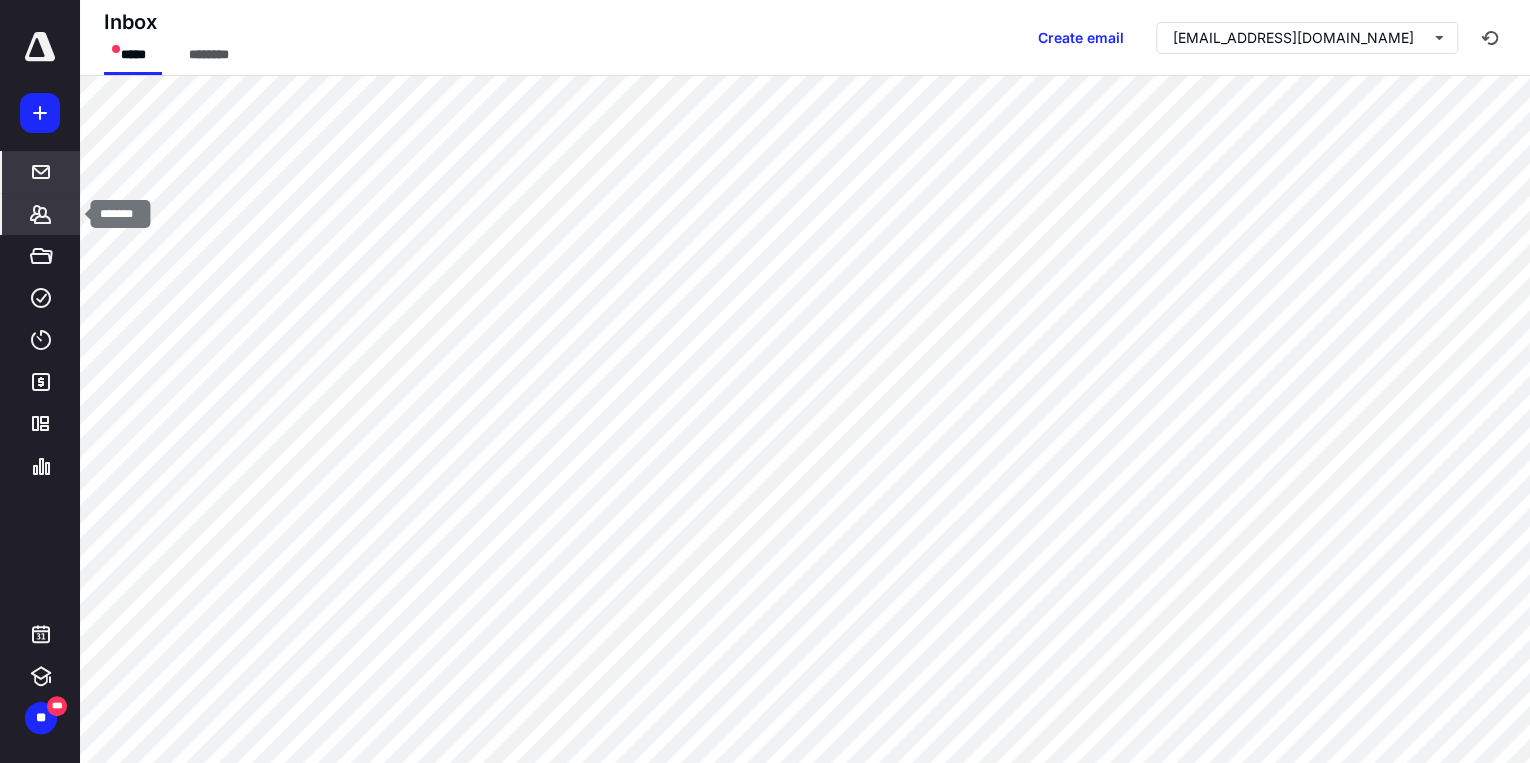 click 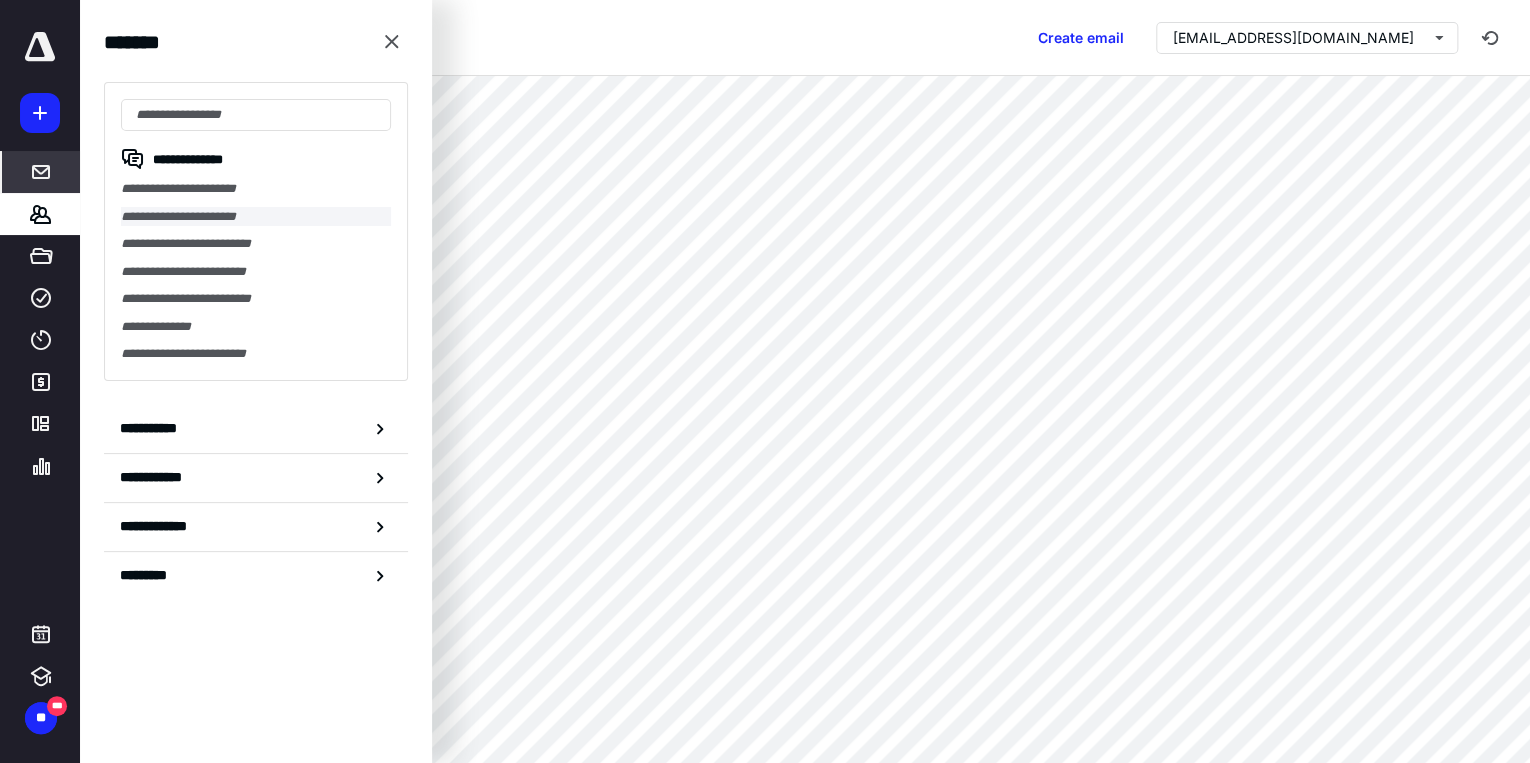 click on "**********" at bounding box center (256, 217) 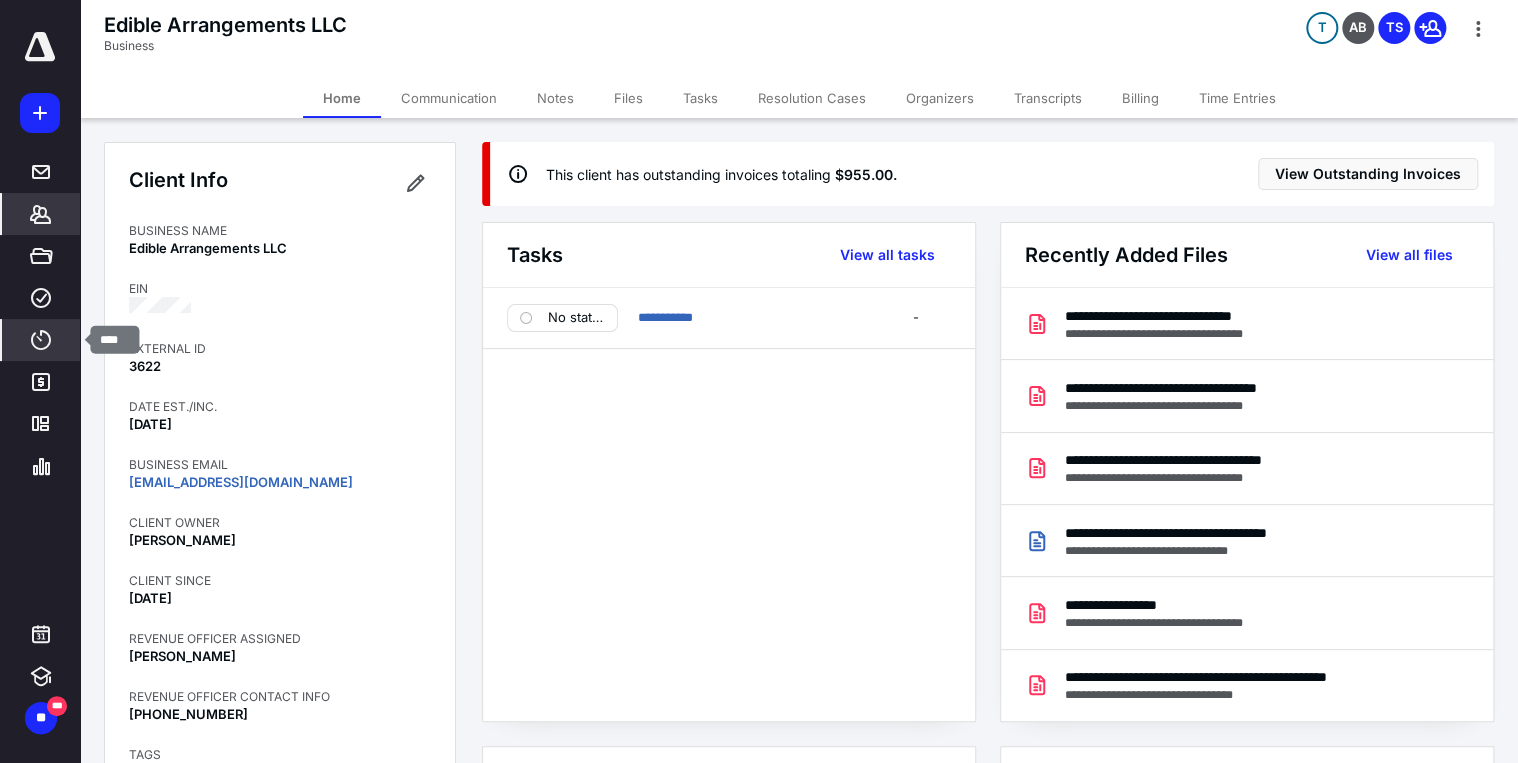 click on "****" at bounding box center [41, 340] 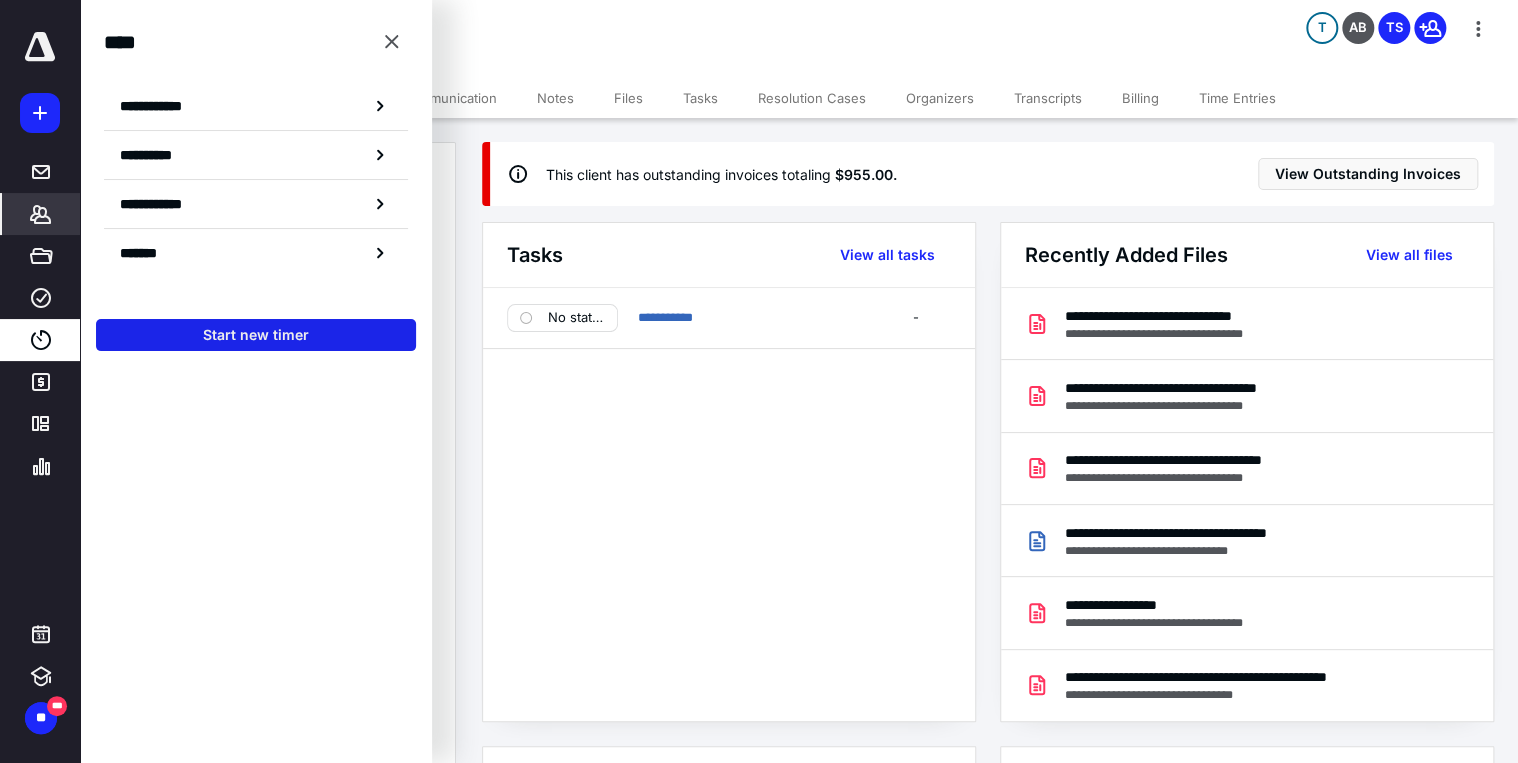 click on "Start new timer" at bounding box center [256, 335] 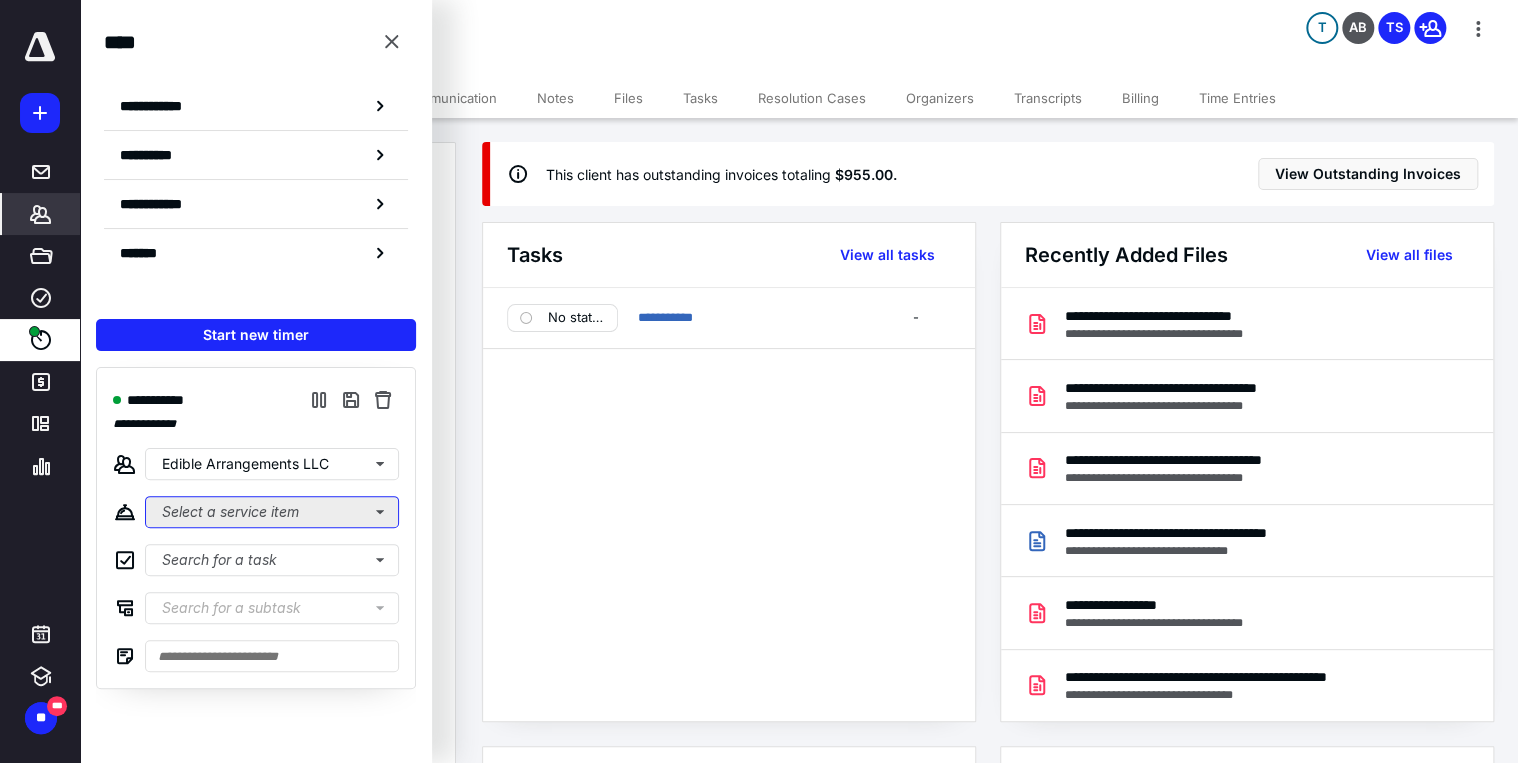 click on "Select a service item" at bounding box center (272, 512) 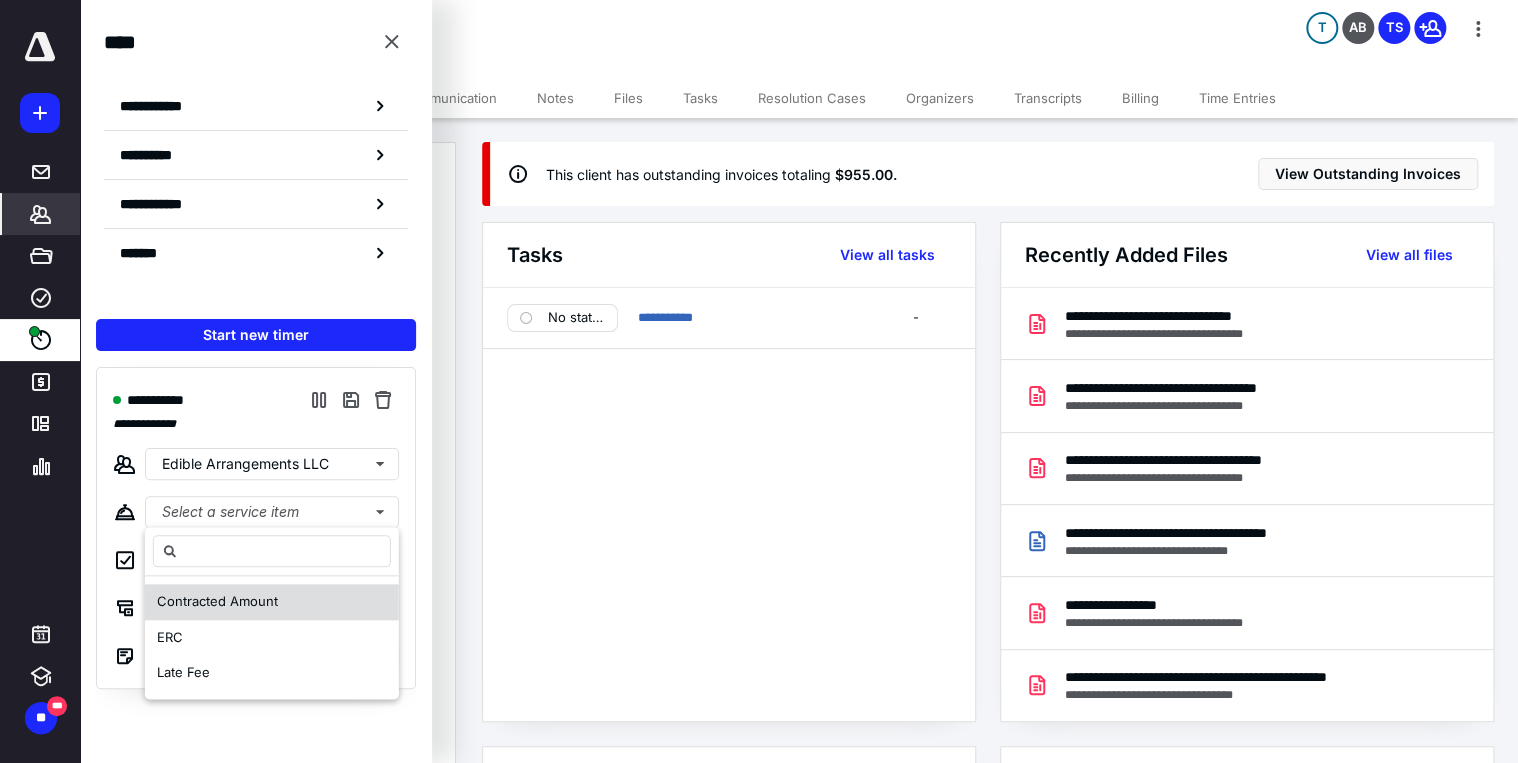 click on "Contracted Amount" at bounding box center [272, 602] 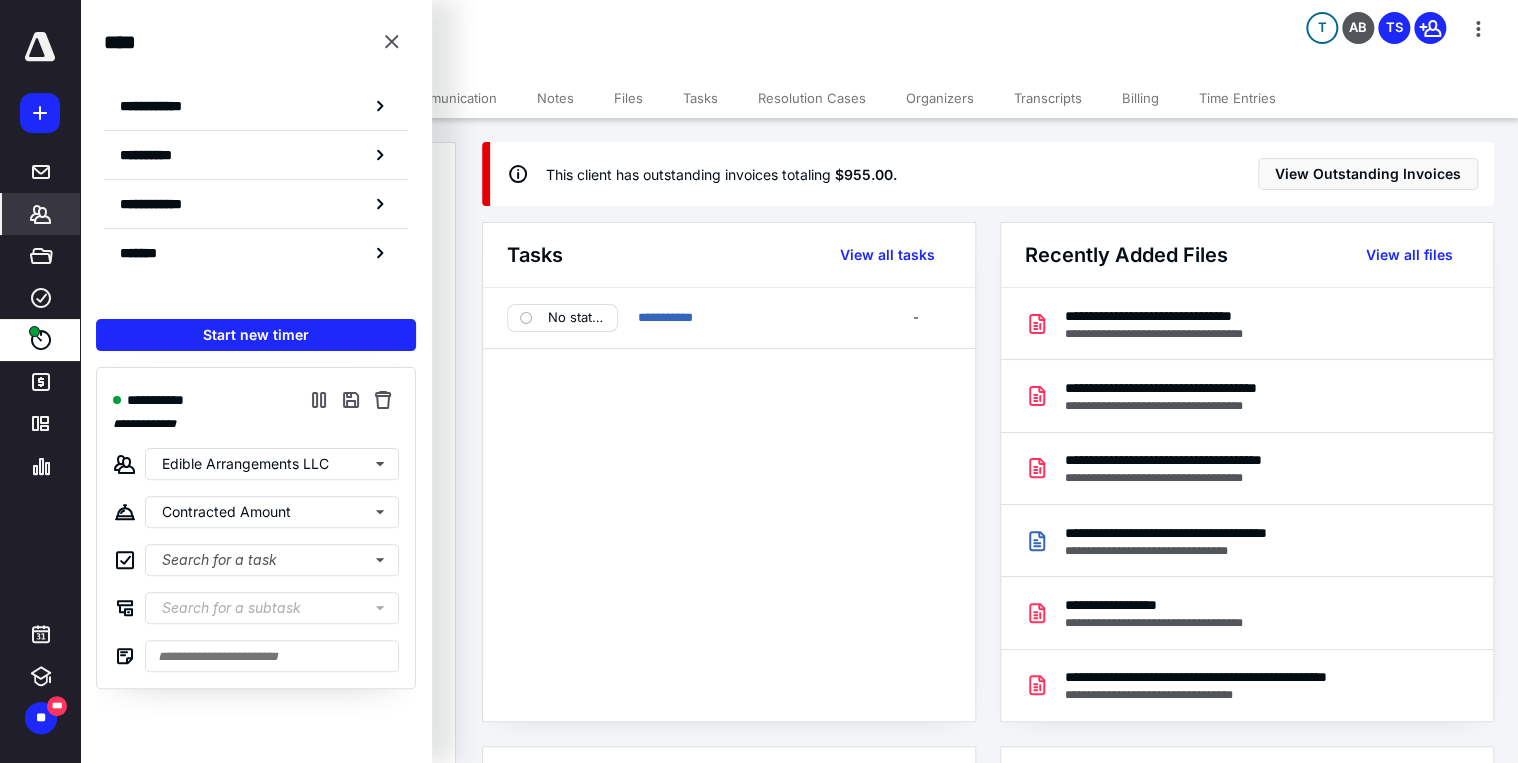 click on "**********" at bounding box center (729, 504) 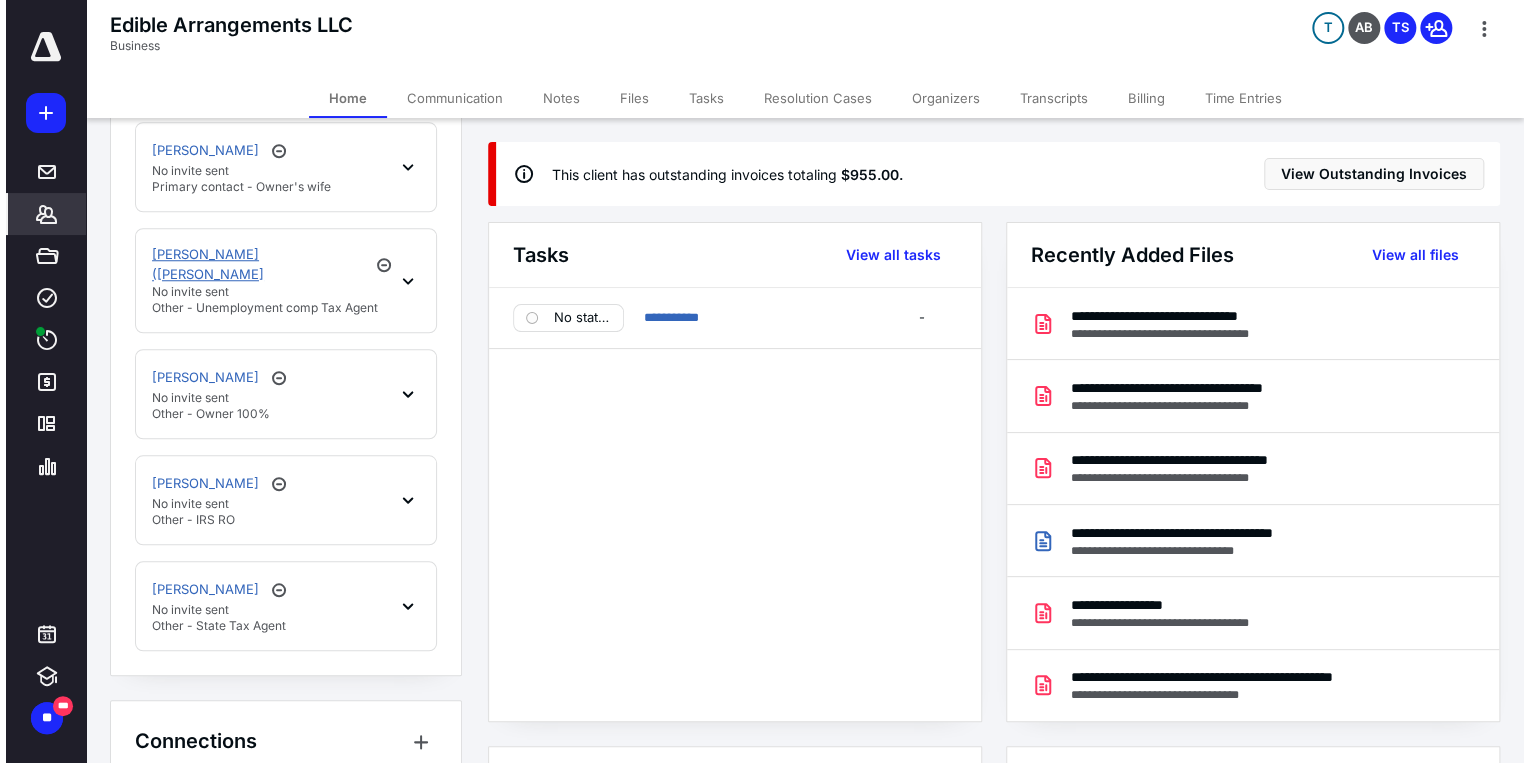 scroll, scrollTop: 800, scrollLeft: 0, axis: vertical 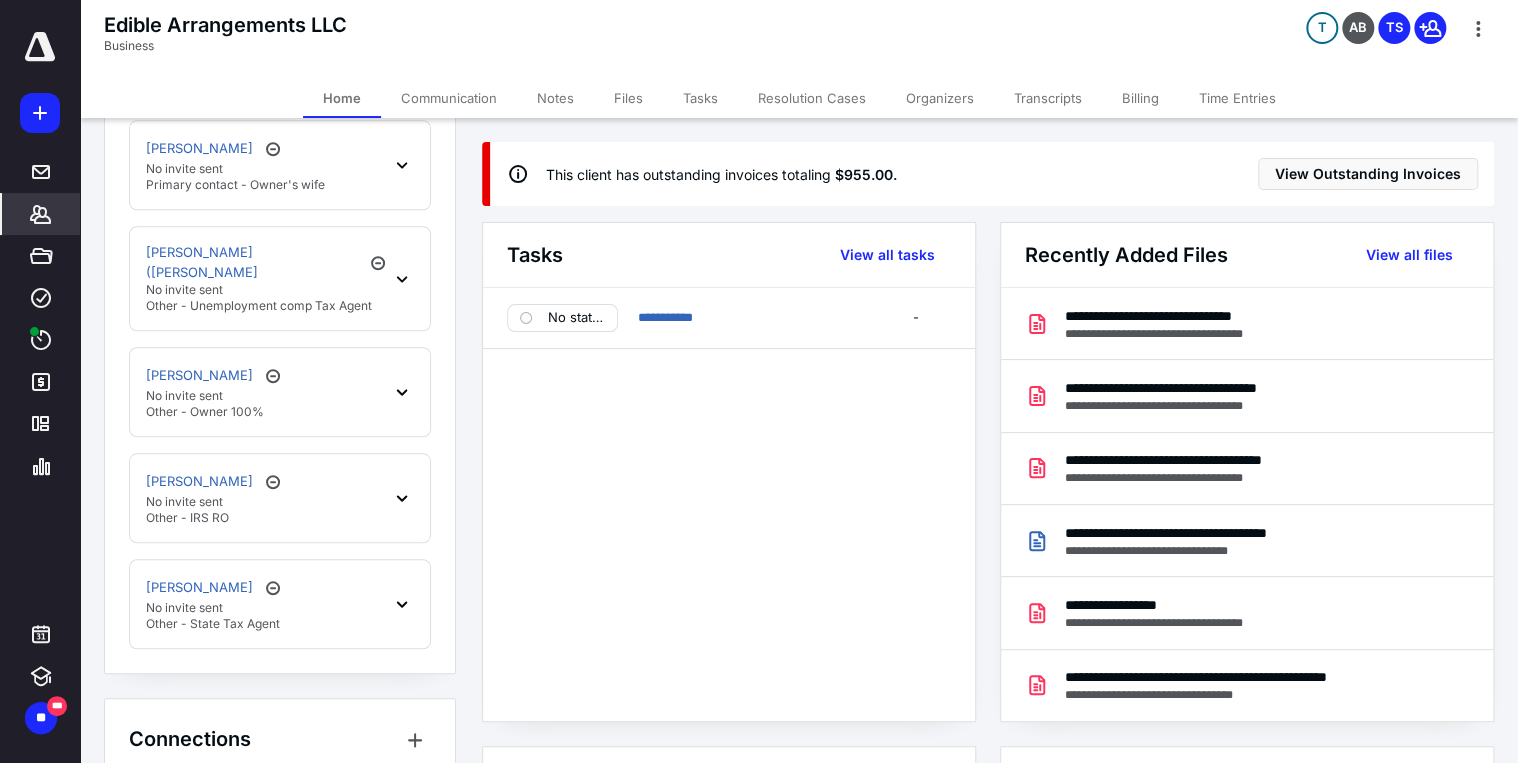 click on "Communication" at bounding box center [449, 98] 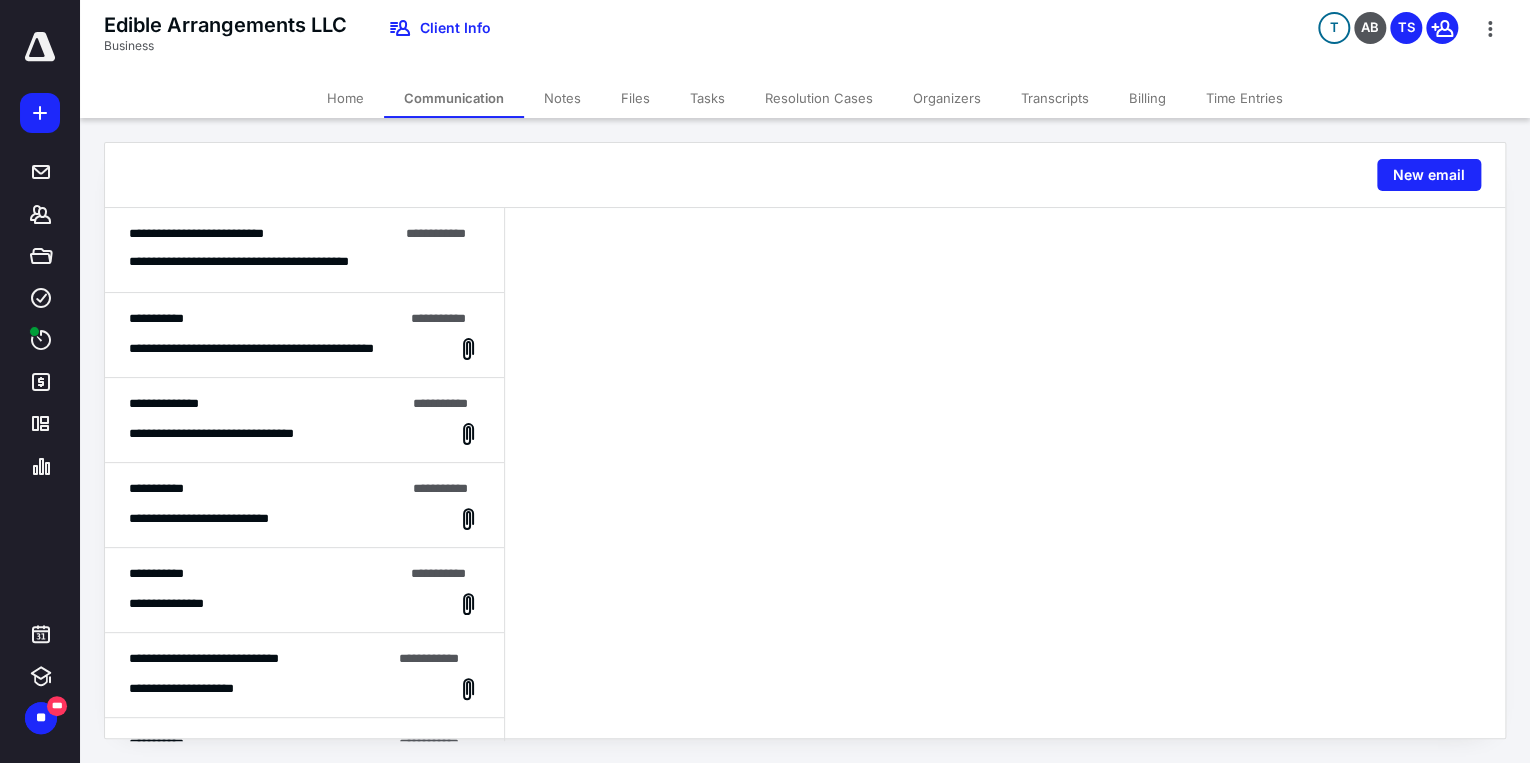 click on "**********" at bounding box center [282, 349] 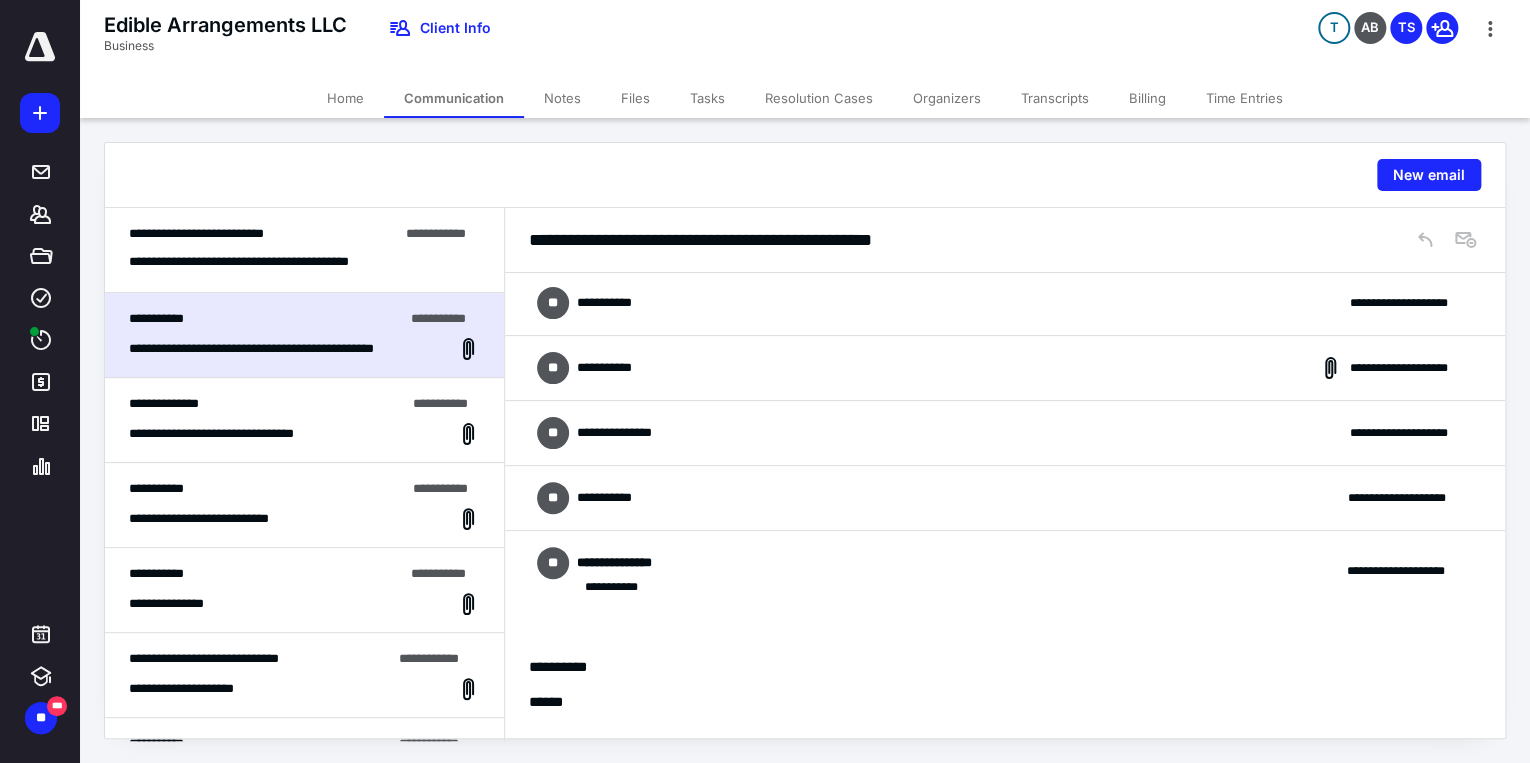 scroll, scrollTop: 0, scrollLeft: 0, axis: both 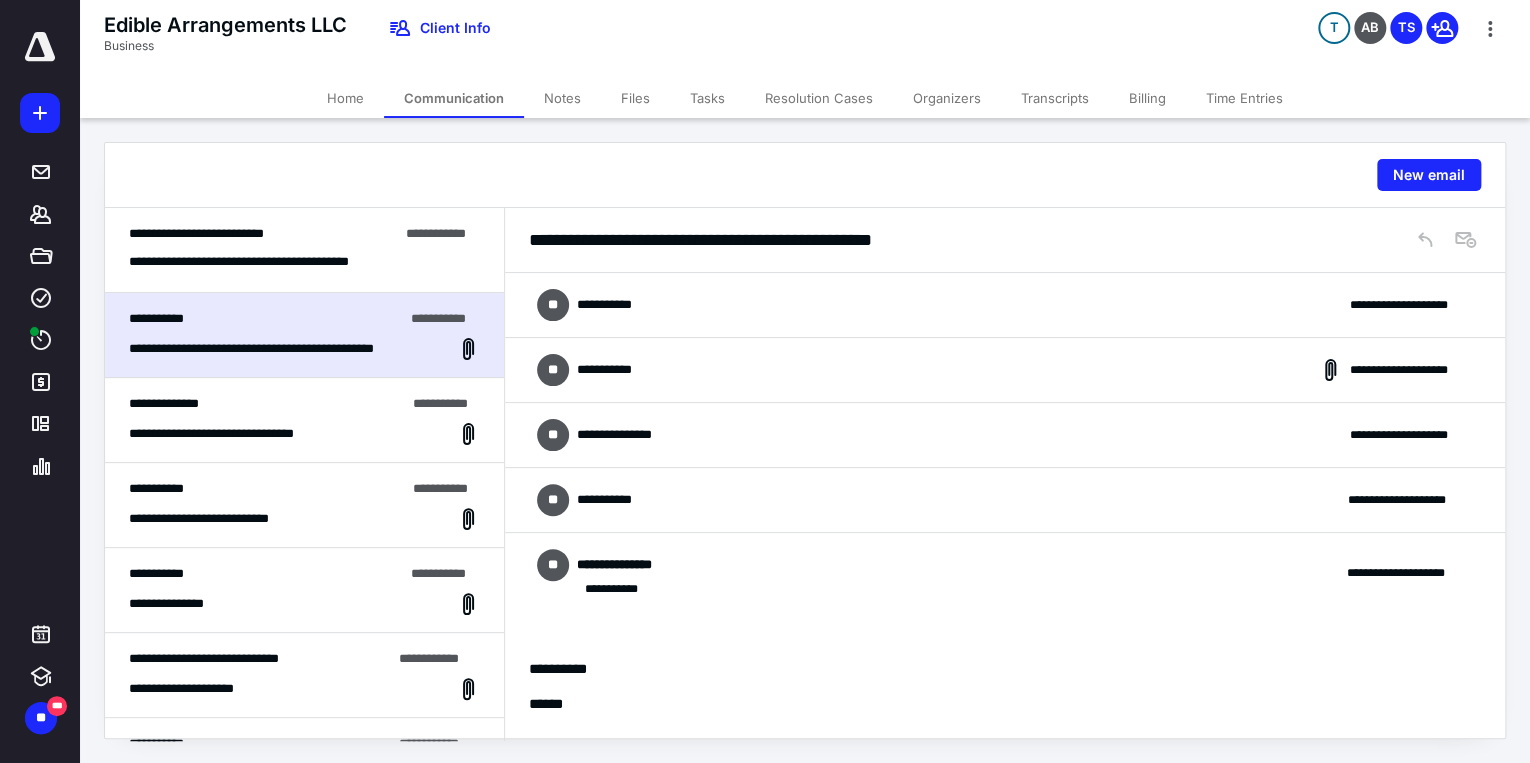 click on "**********" at bounding box center [1005, 435] 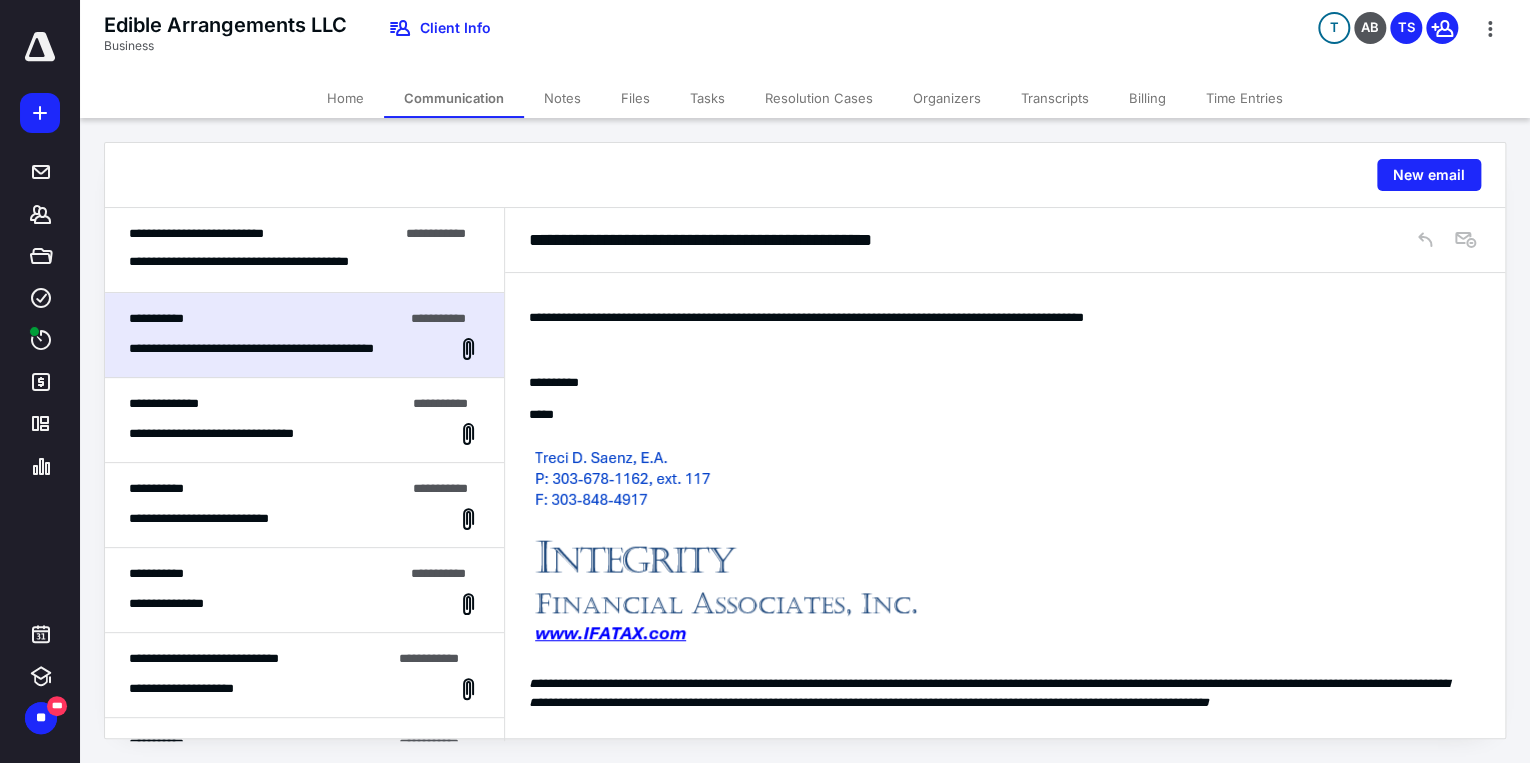 scroll, scrollTop: 2160, scrollLeft: 0, axis: vertical 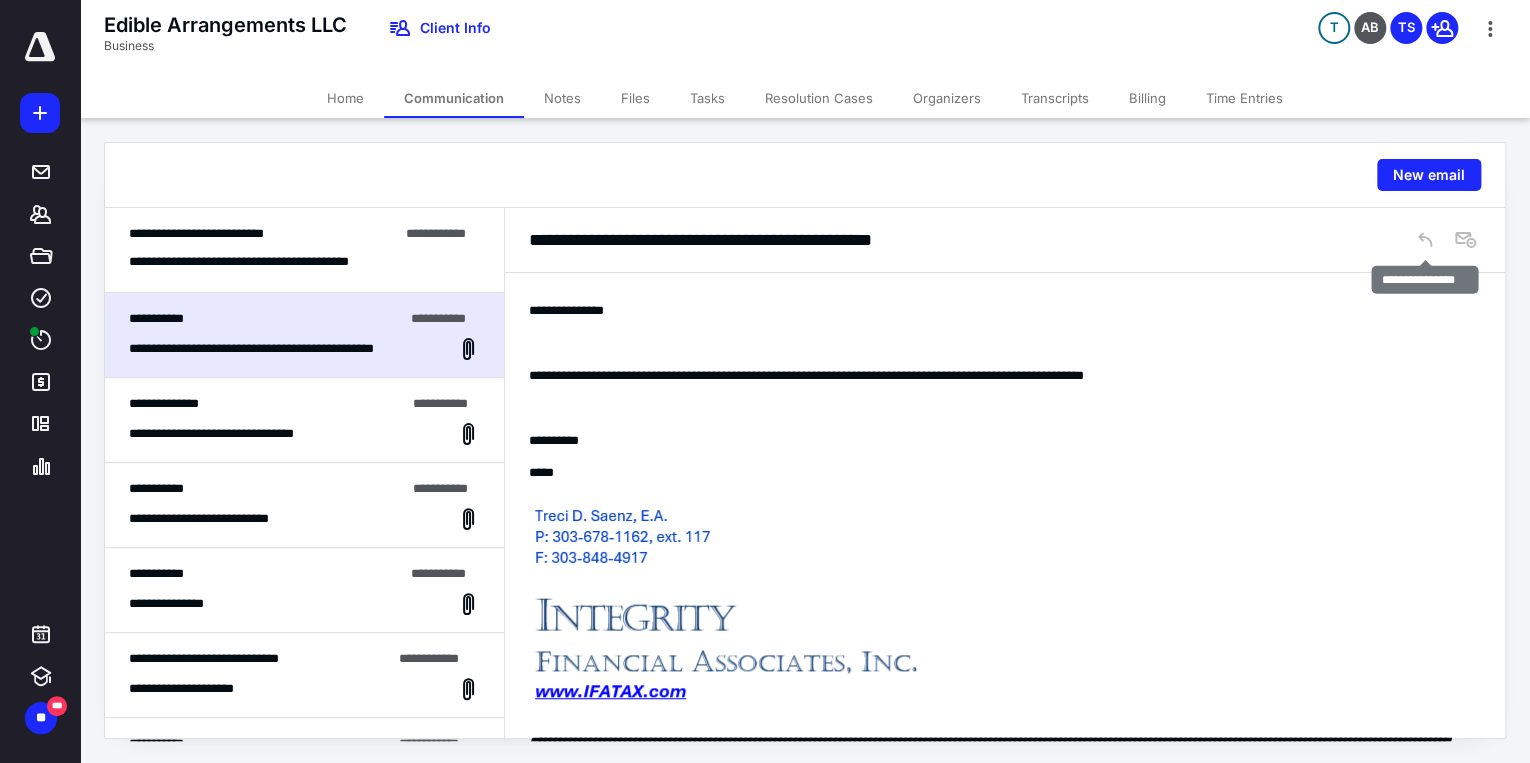 click 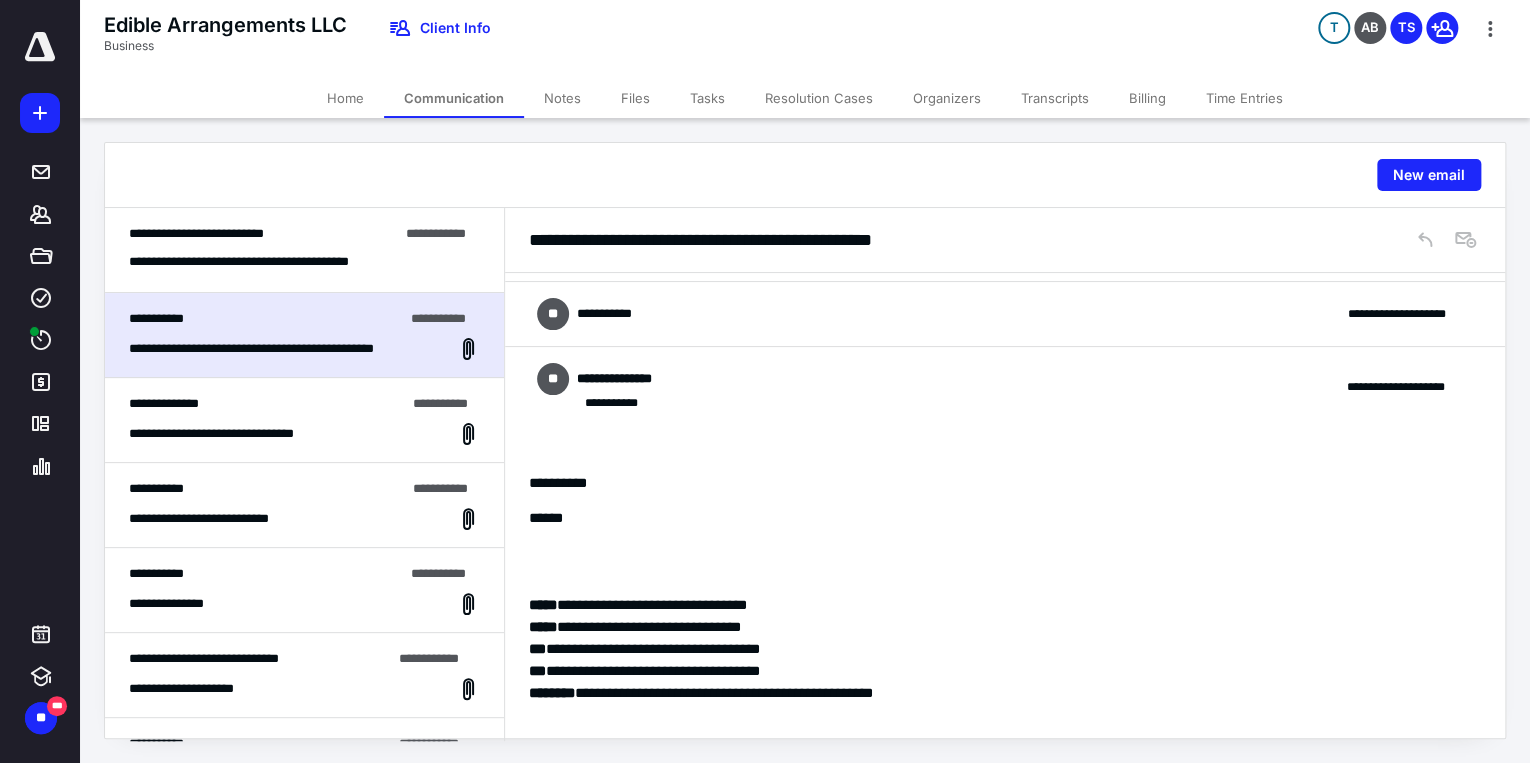 scroll, scrollTop: 1680, scrollLeft: 0, axis: vertical 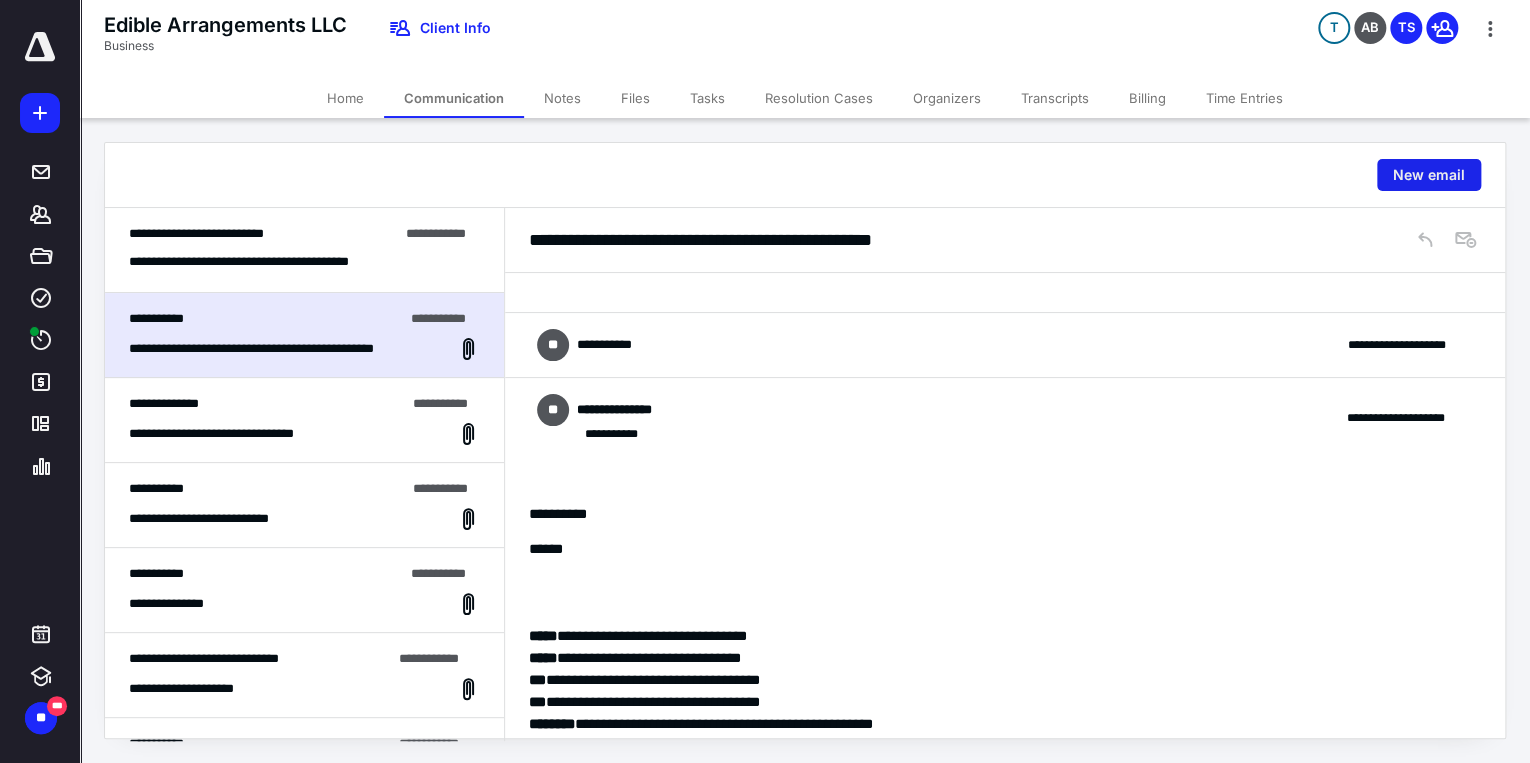 click on "New email" at bounding box center (1429, 175) 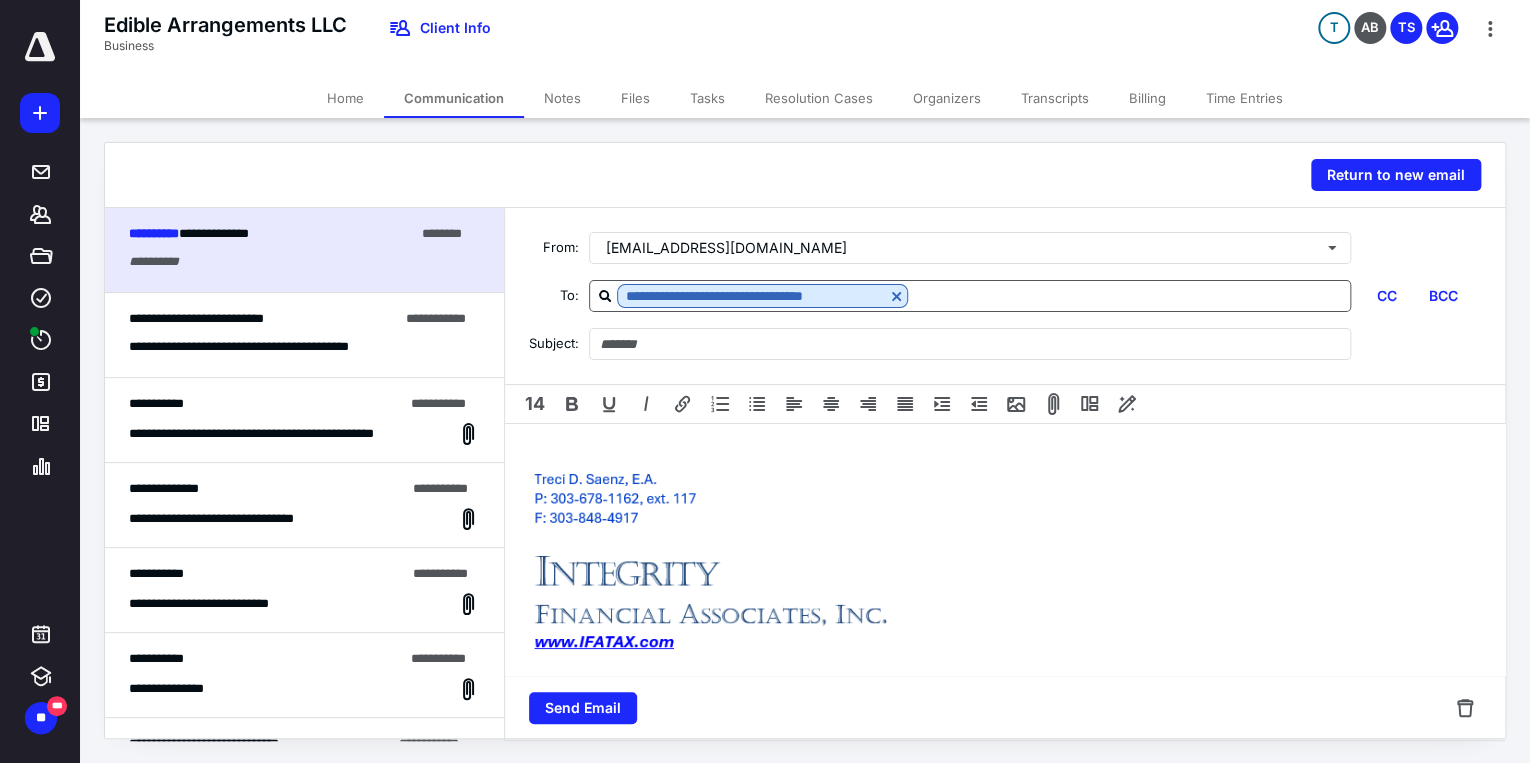 click at bounding box center [1128, 295] 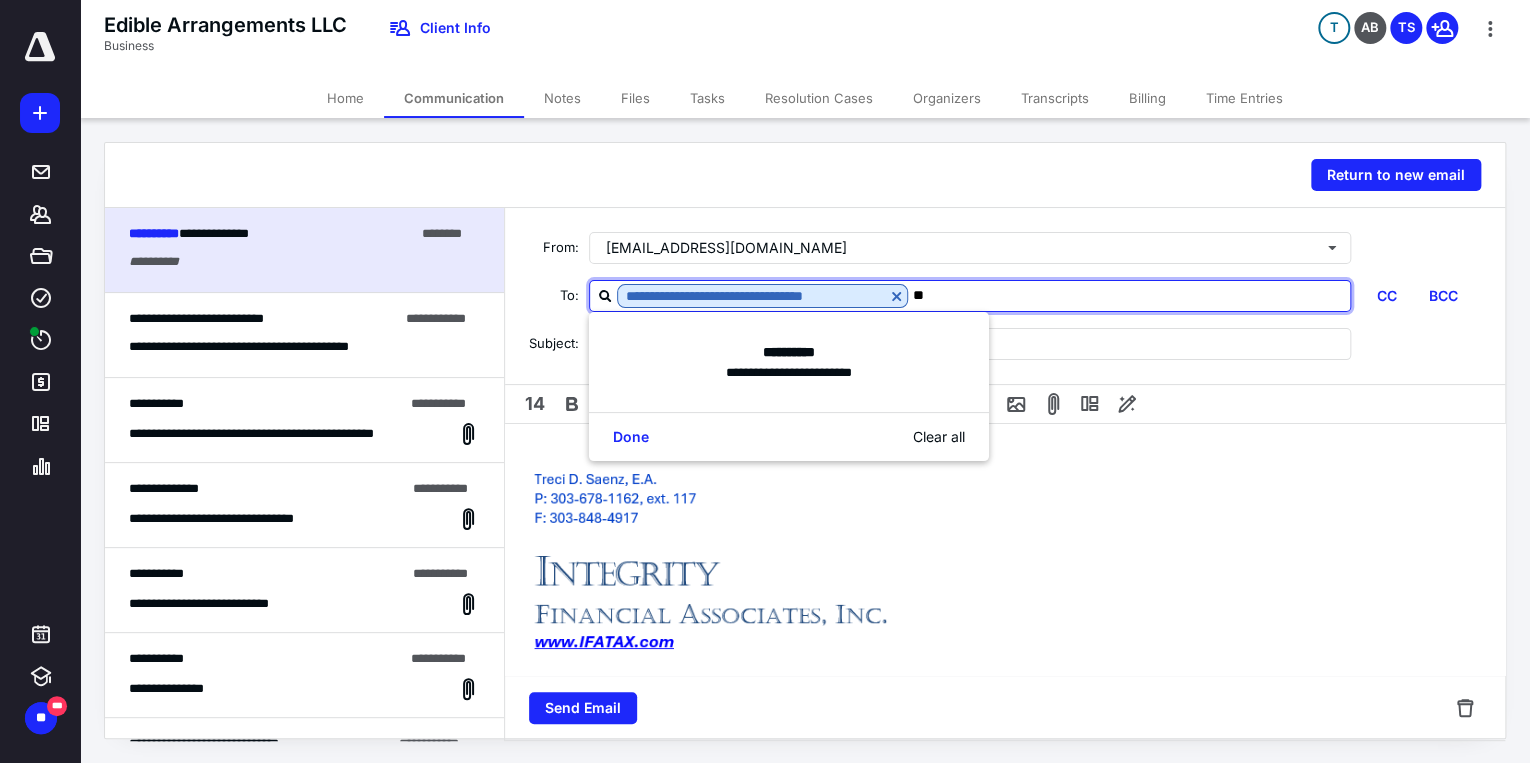 type on "*" 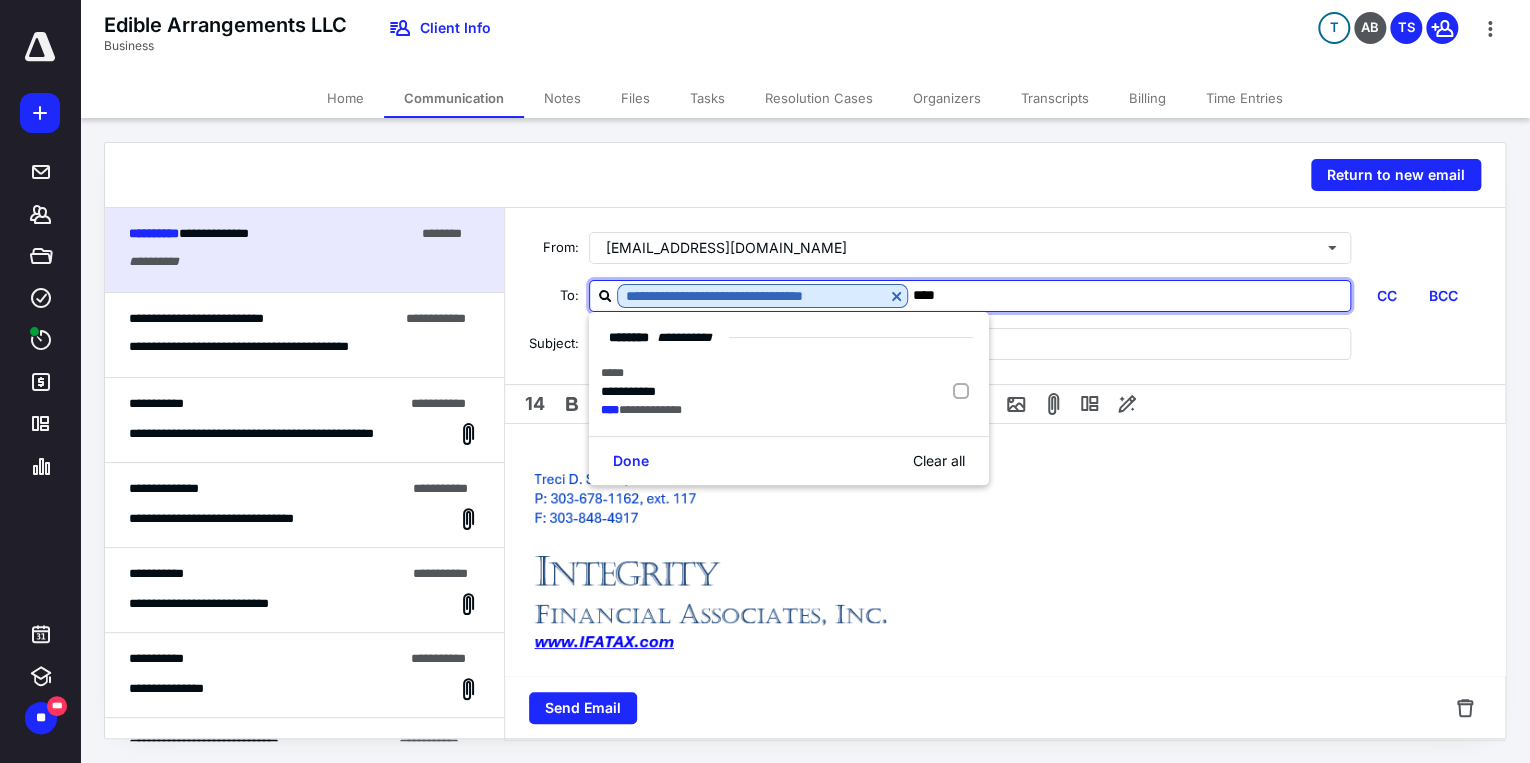type on "*****" 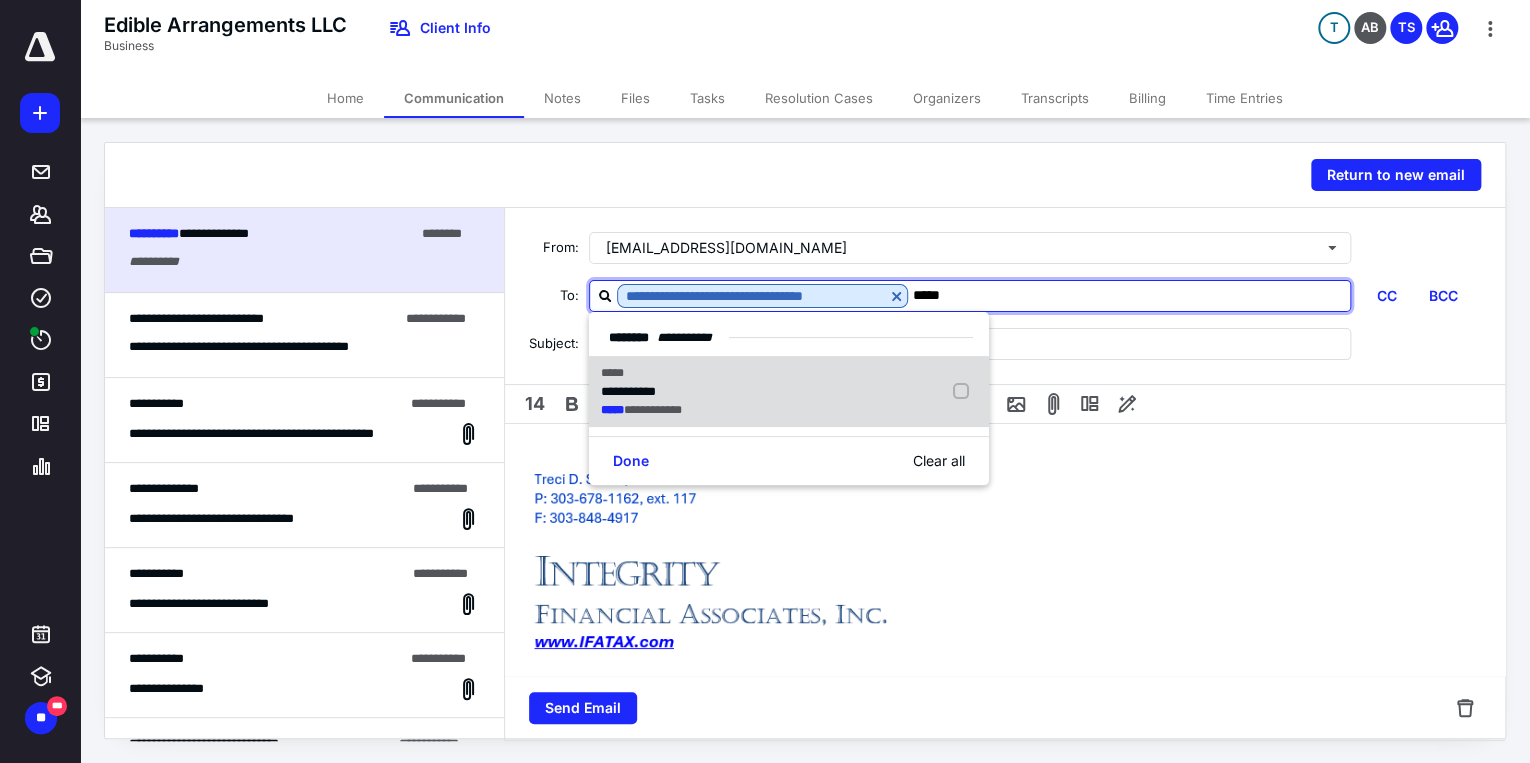 click on "**********" at bounding box center (789, 392) 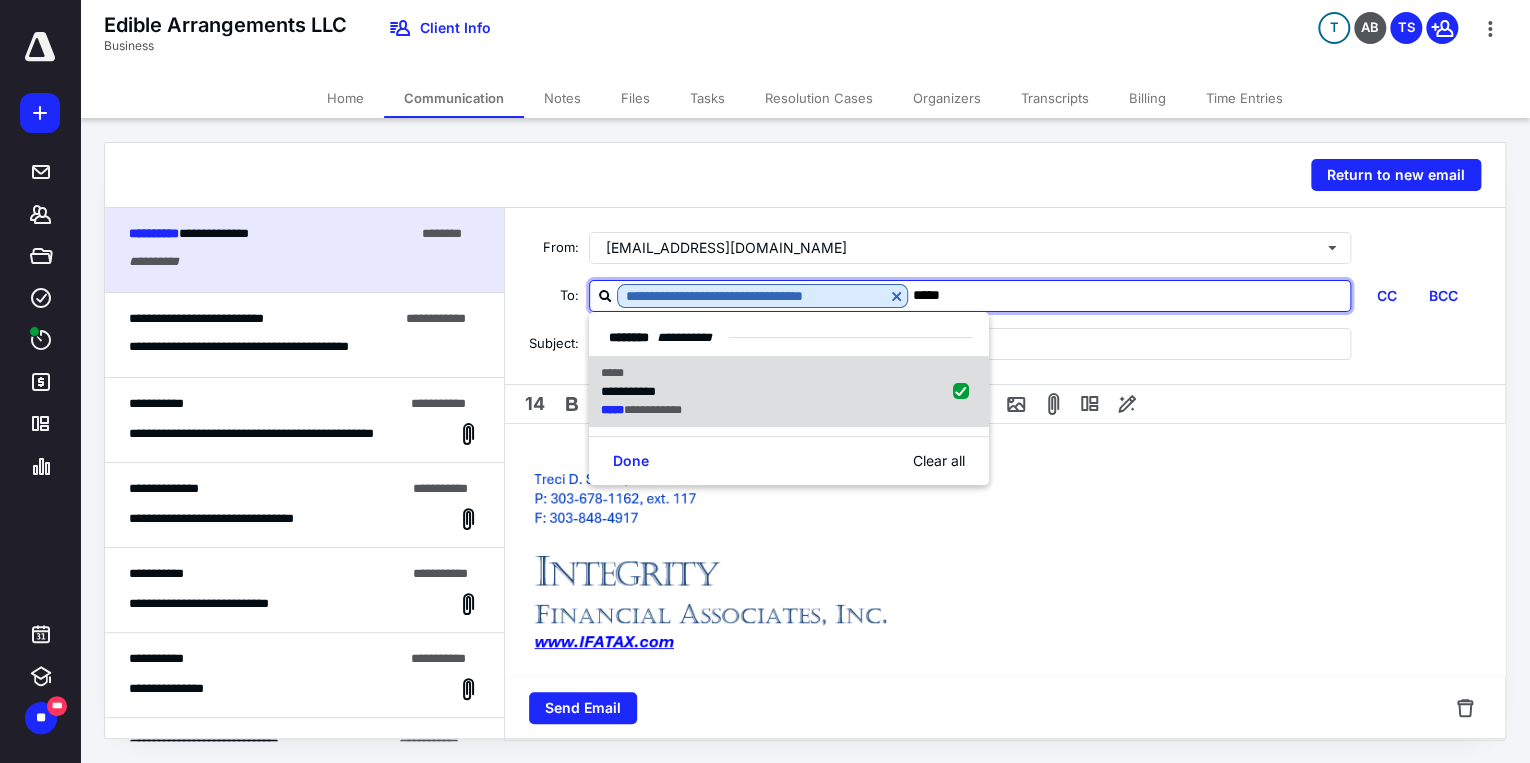 checkbox on "true" 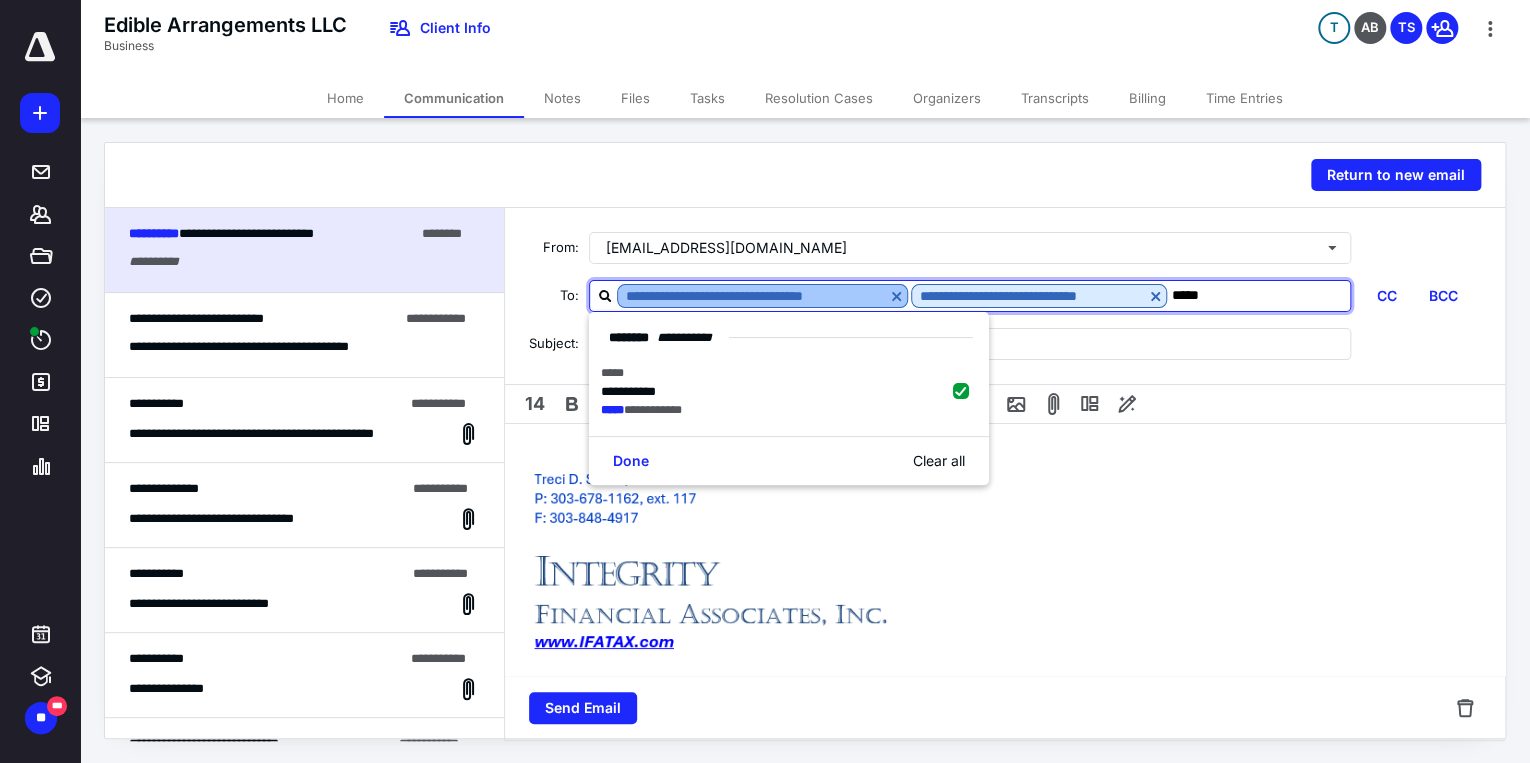 type on "*****" 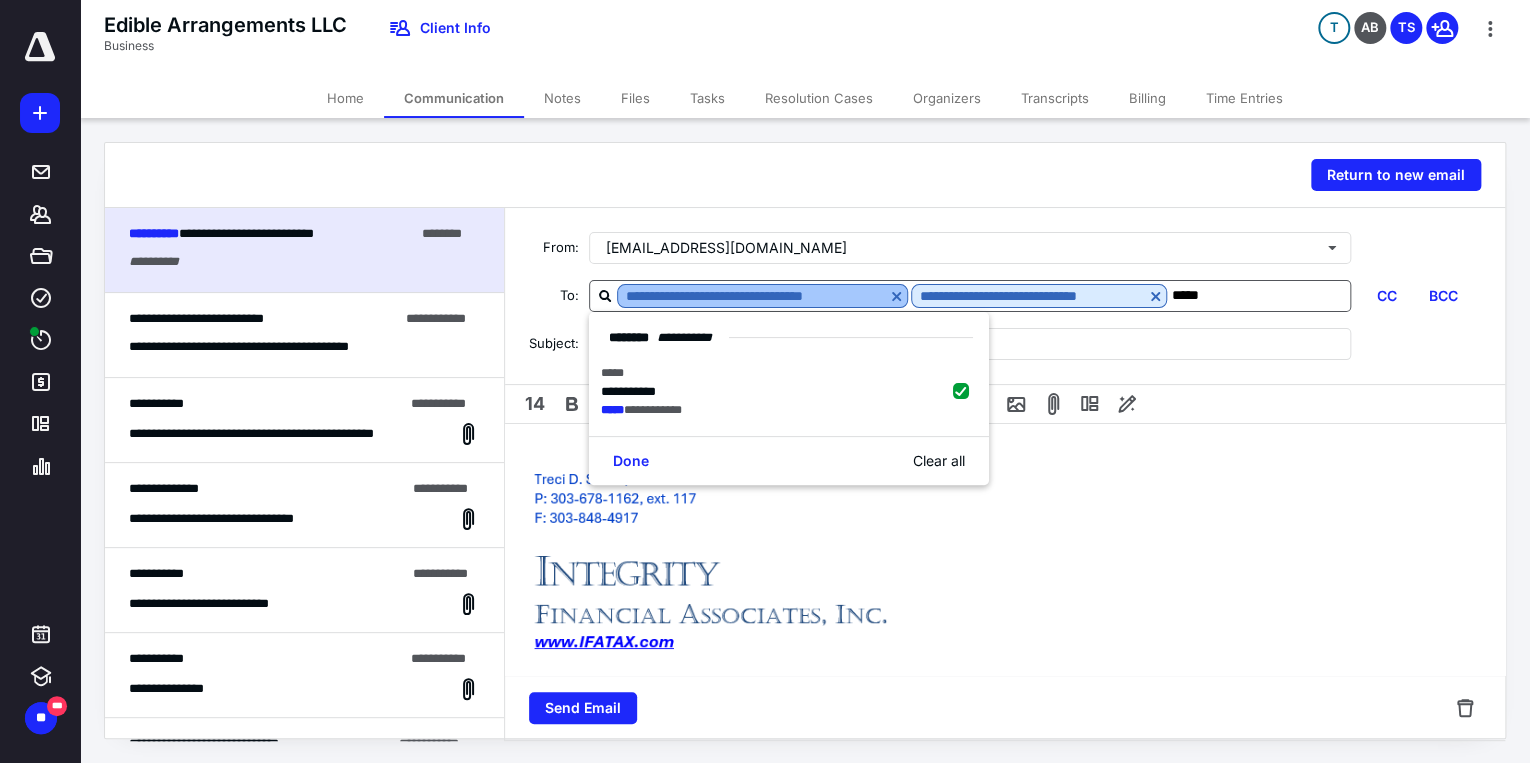 click at bounding box center (896, 296) 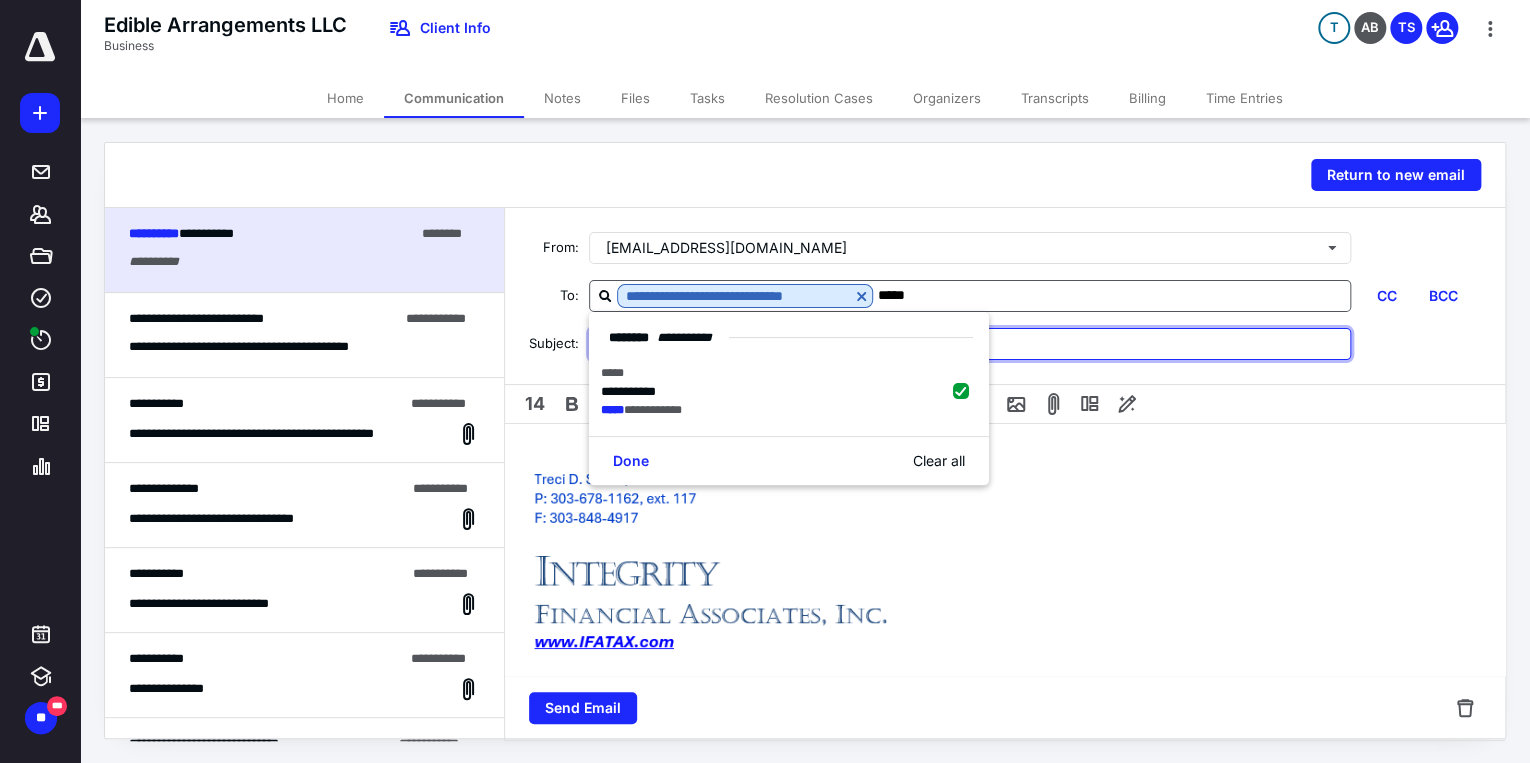 click at bounding box center [970, 344] 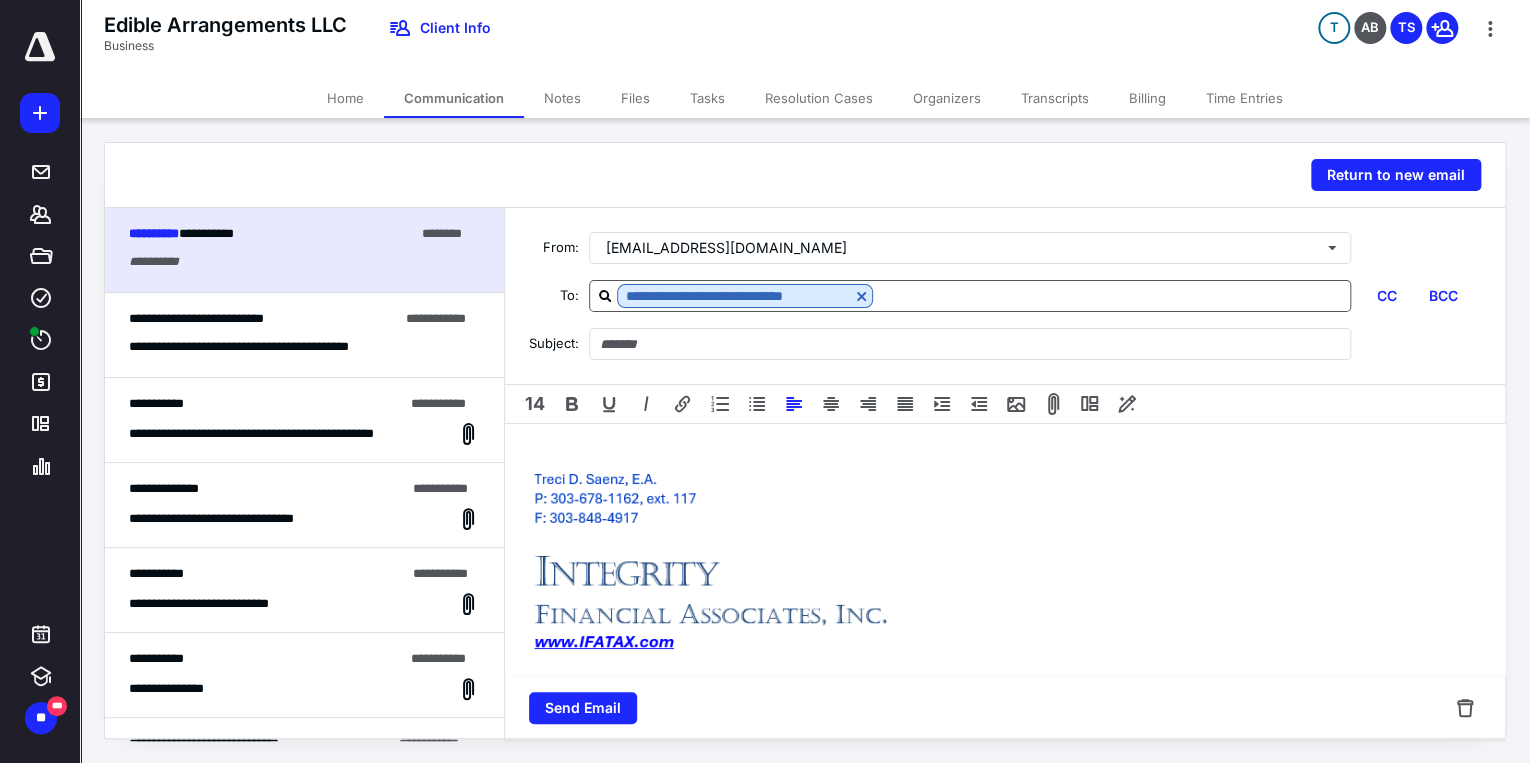 click on "**********" at bounding box center [1005, 589] 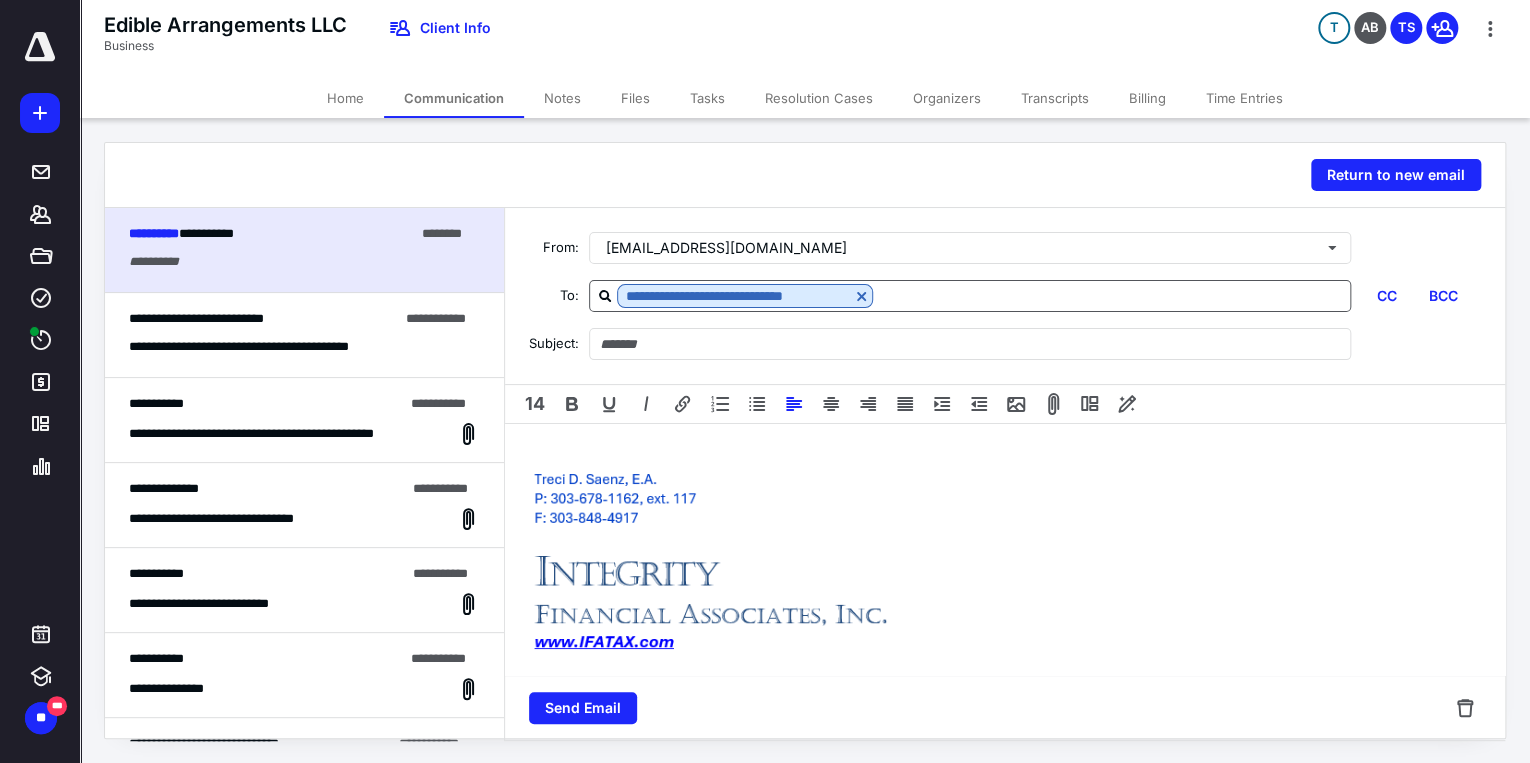 type 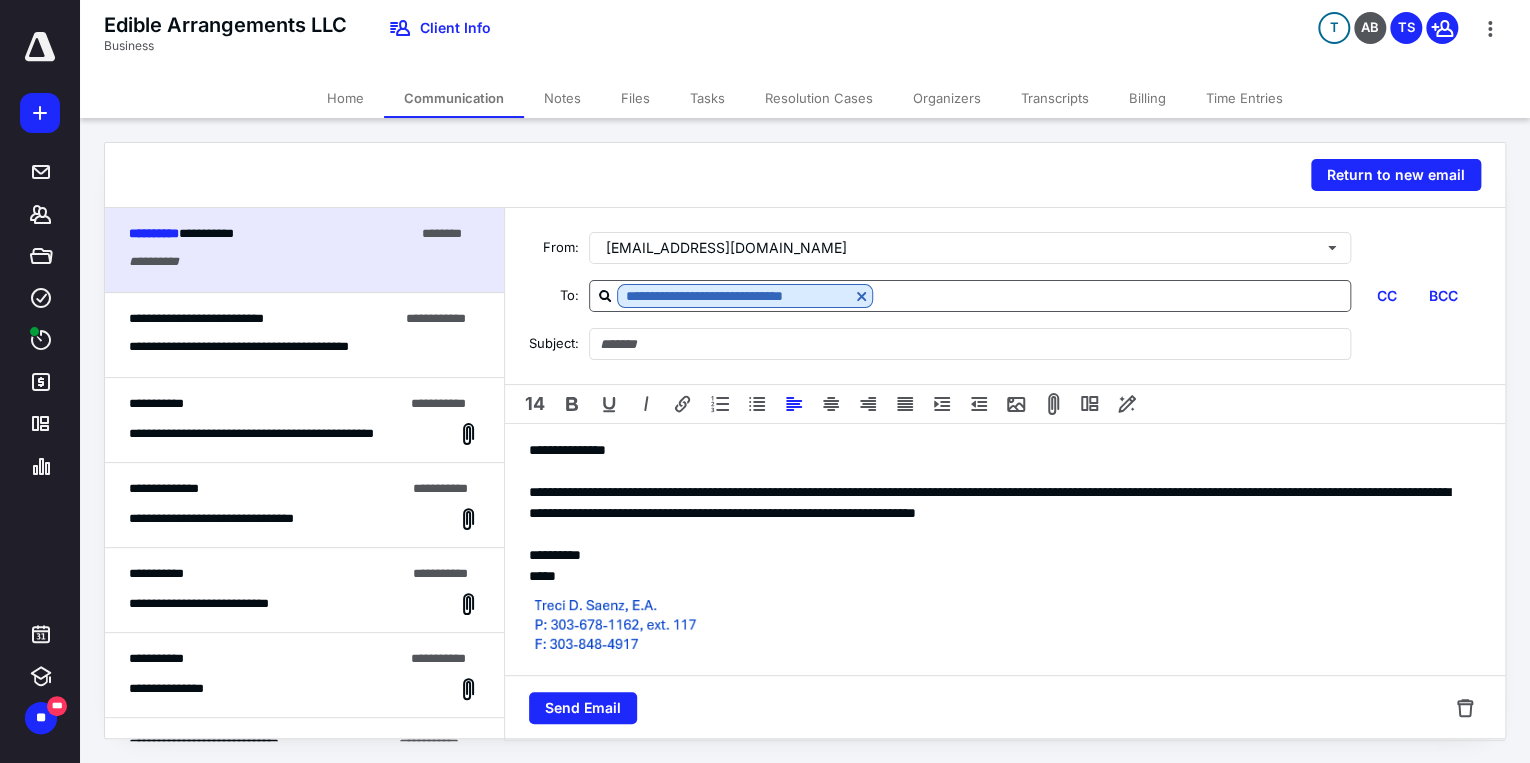 click on "**********" at bounding box center [999, 718] 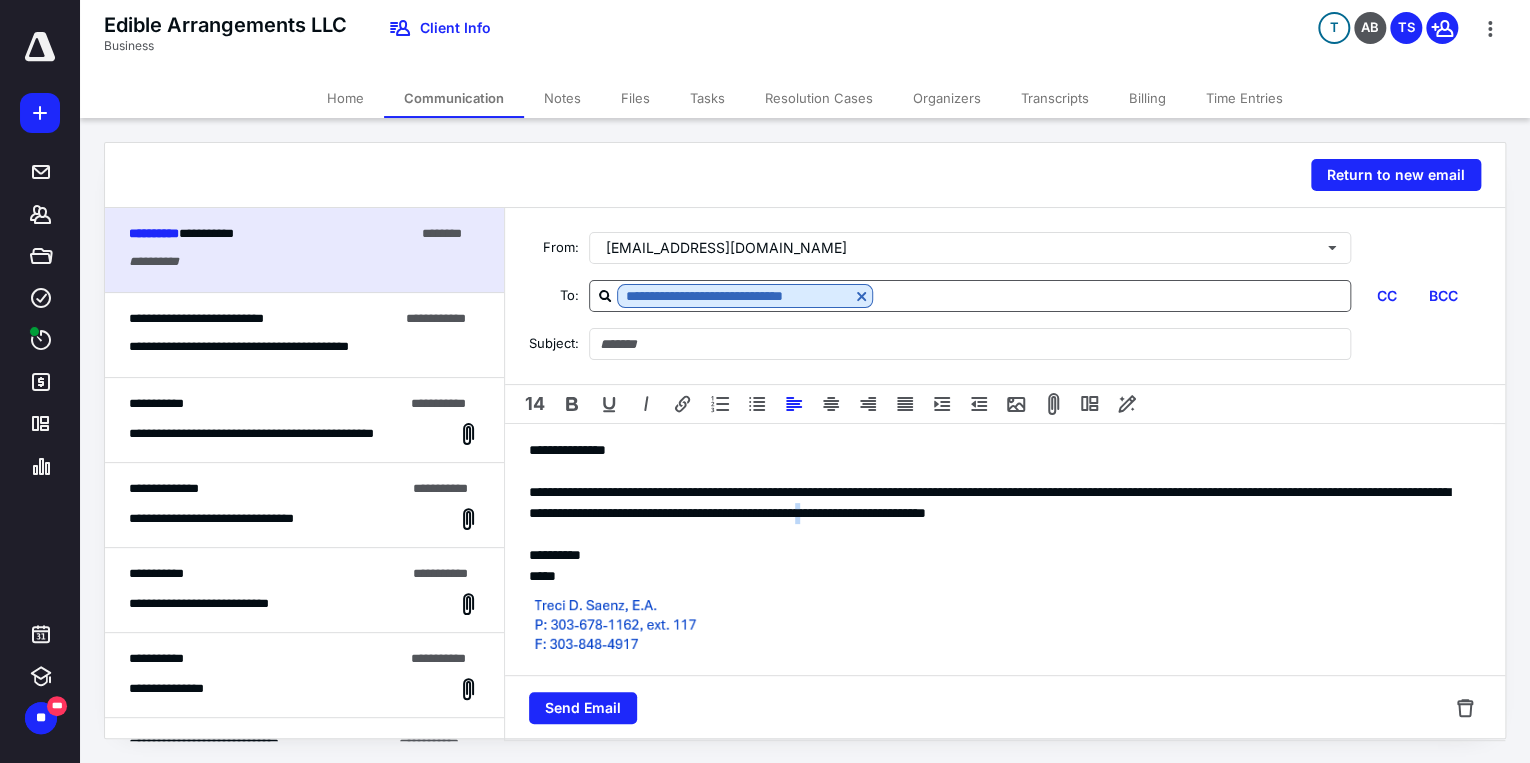 drag, startPoint x: 1181, startPoint y: 487, endPoint x: 1182, endPoint y: 508, distance: 21.023796 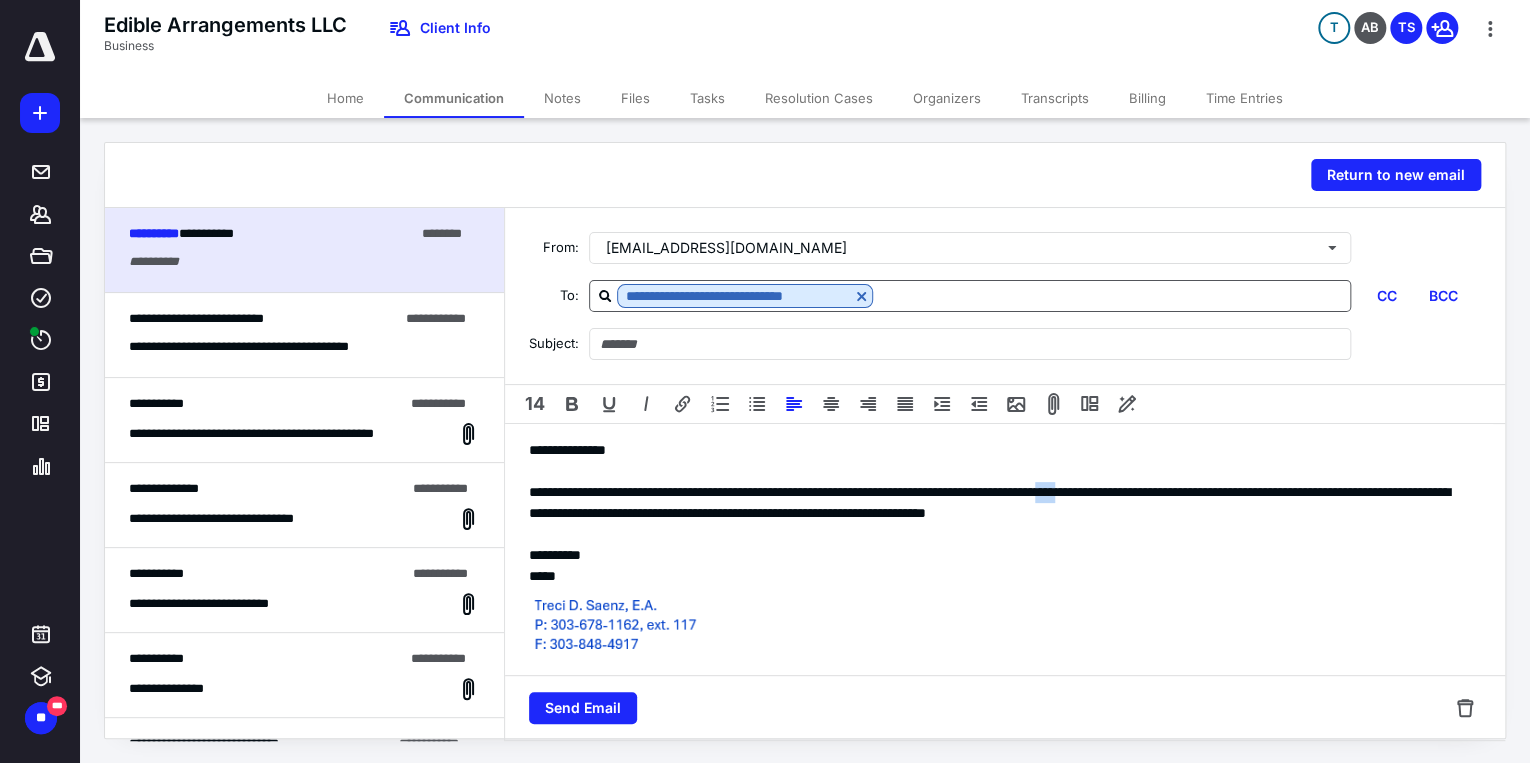drag, startPoint x: 1204, startPoint y: 491, endPoint x: 1232, endPoint y: 490, distance: 28.01785 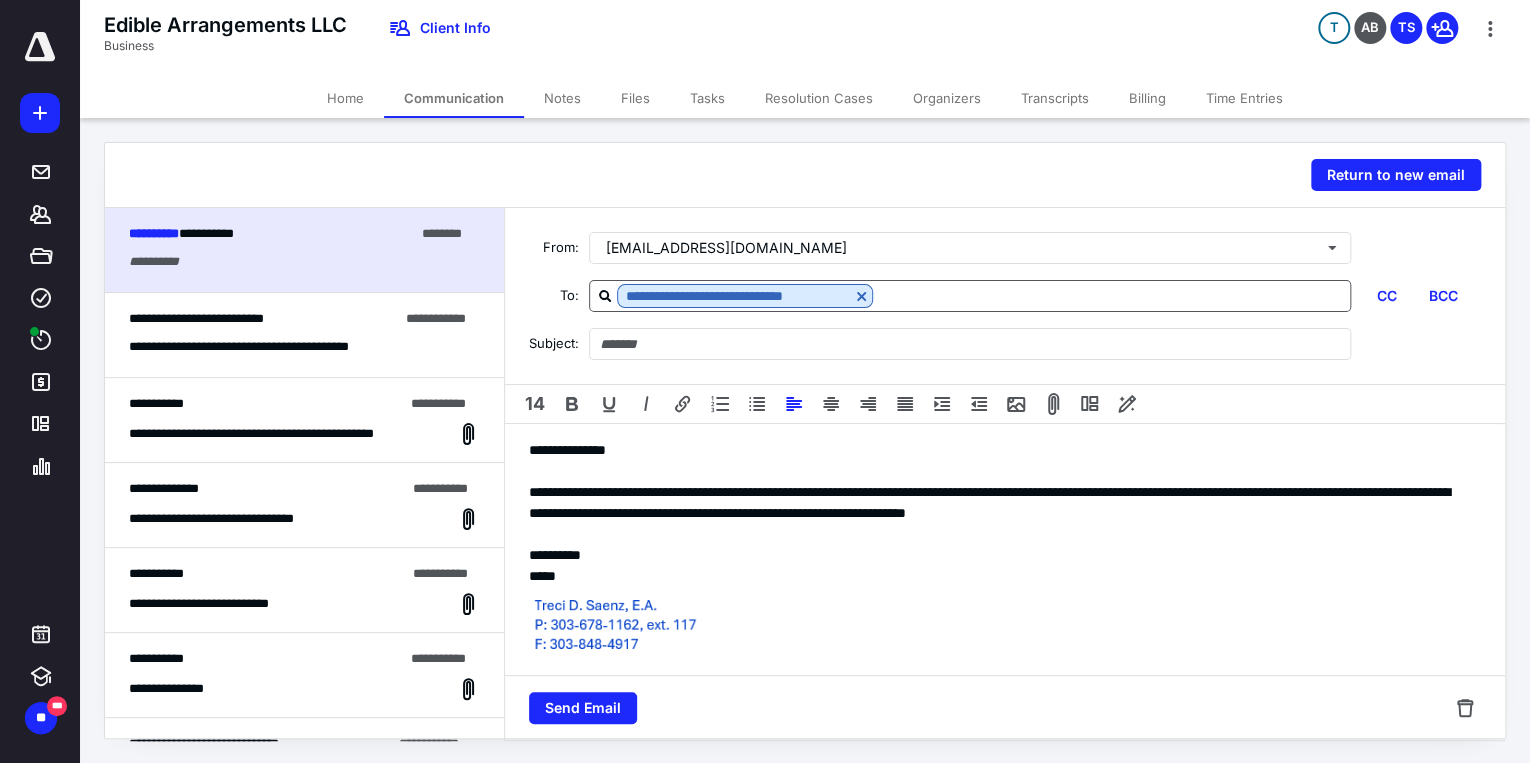 click at bounding box center (999, 534) 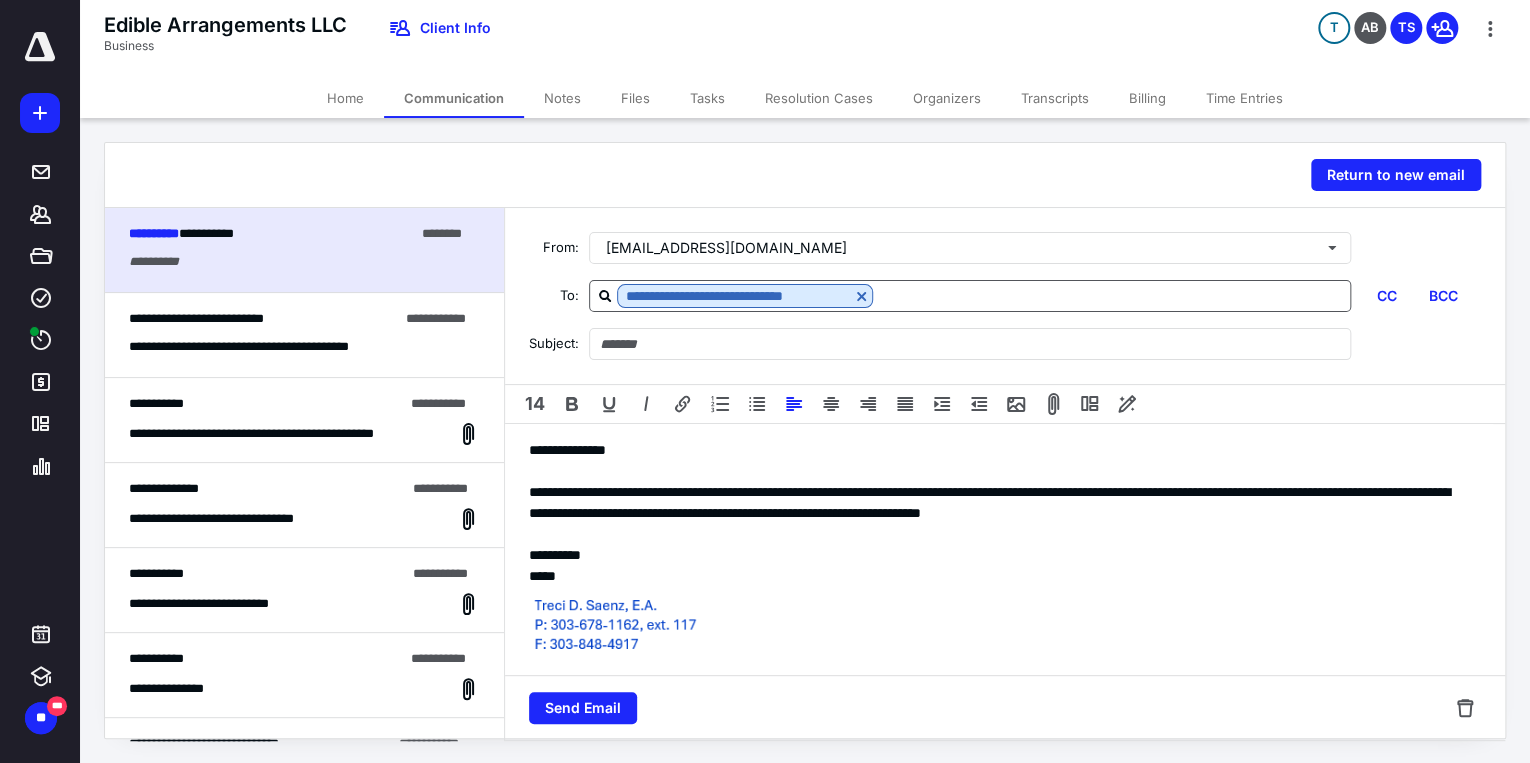 click on "**********" at bounding box center (999, 503) 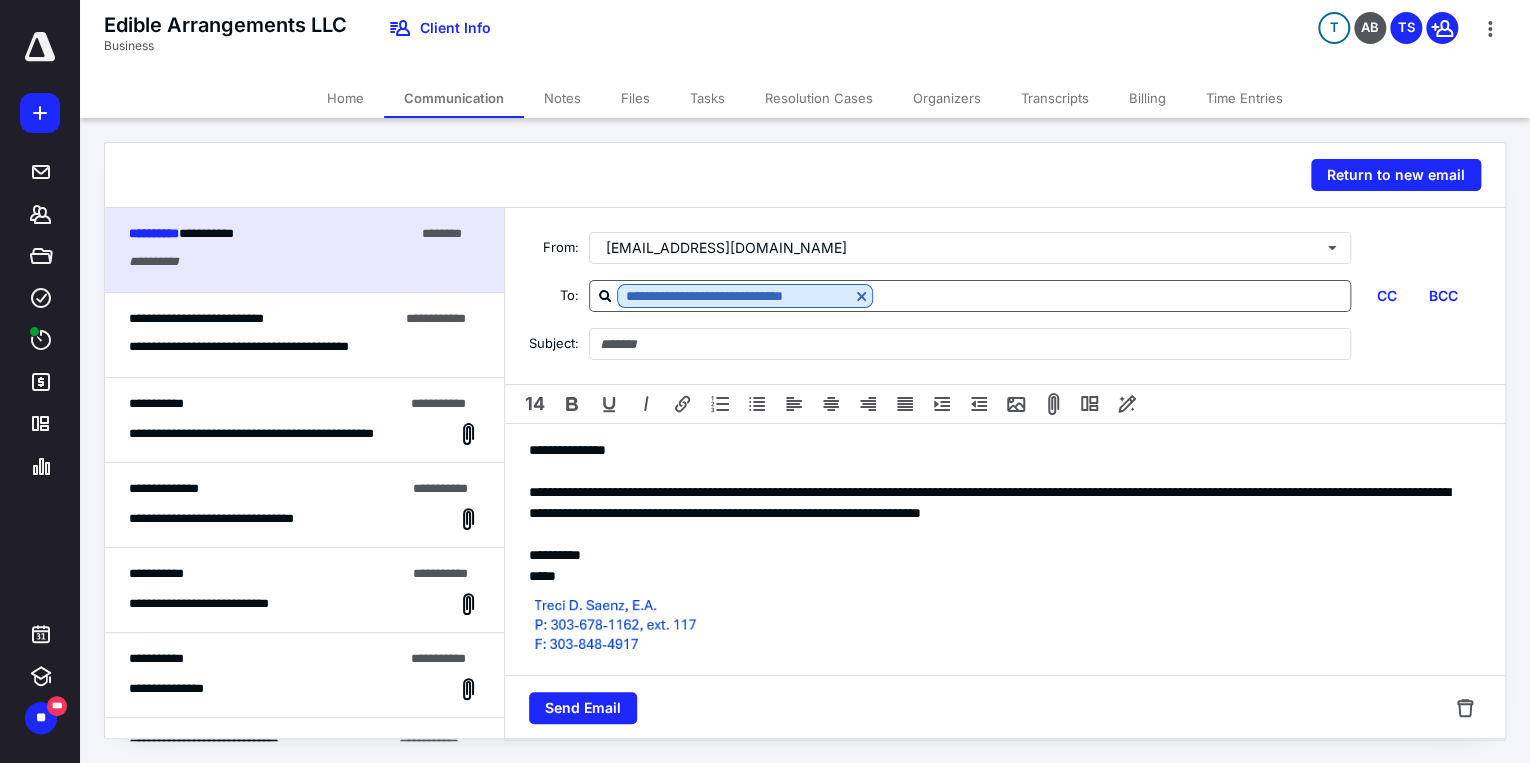 click on "**********" at bounding box center (999, 503) 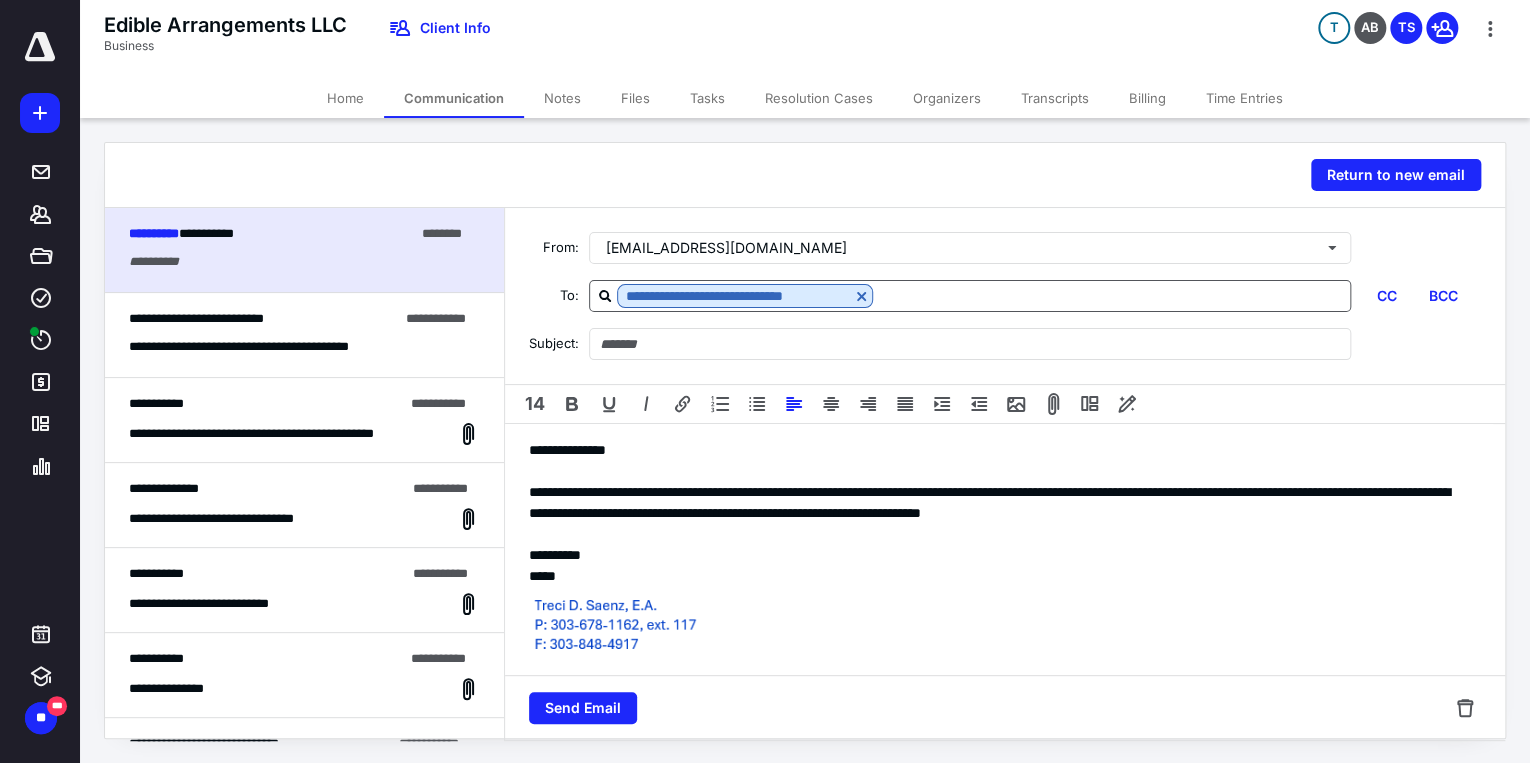 click on "**********" at bounding box center [999, 503] 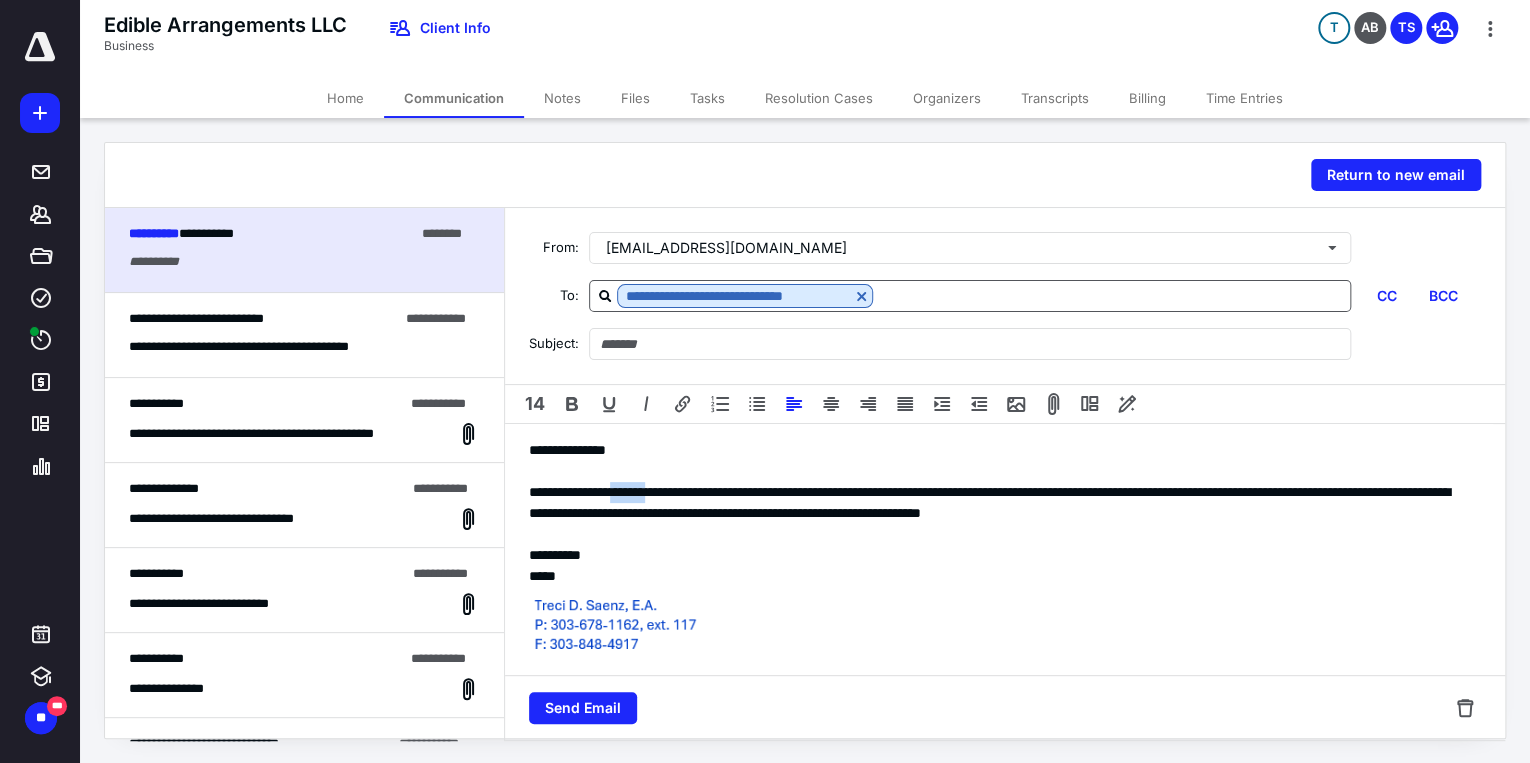 drag, startPoint x: 634, startPoint y: 492, endPoint x: 679, endPoint y: 491, distance: 45.01111 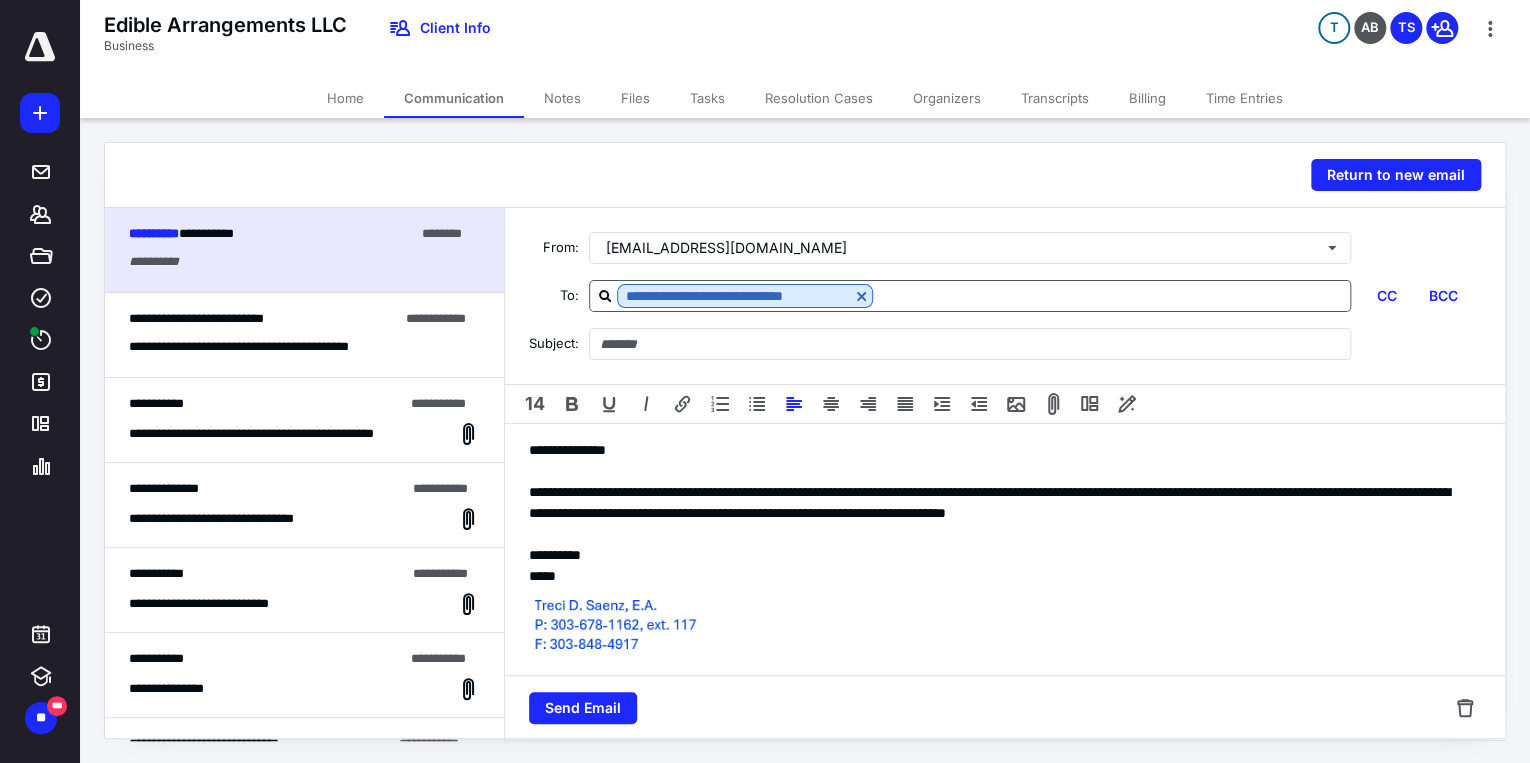 click on "**********" at bounding box center [999, 503] 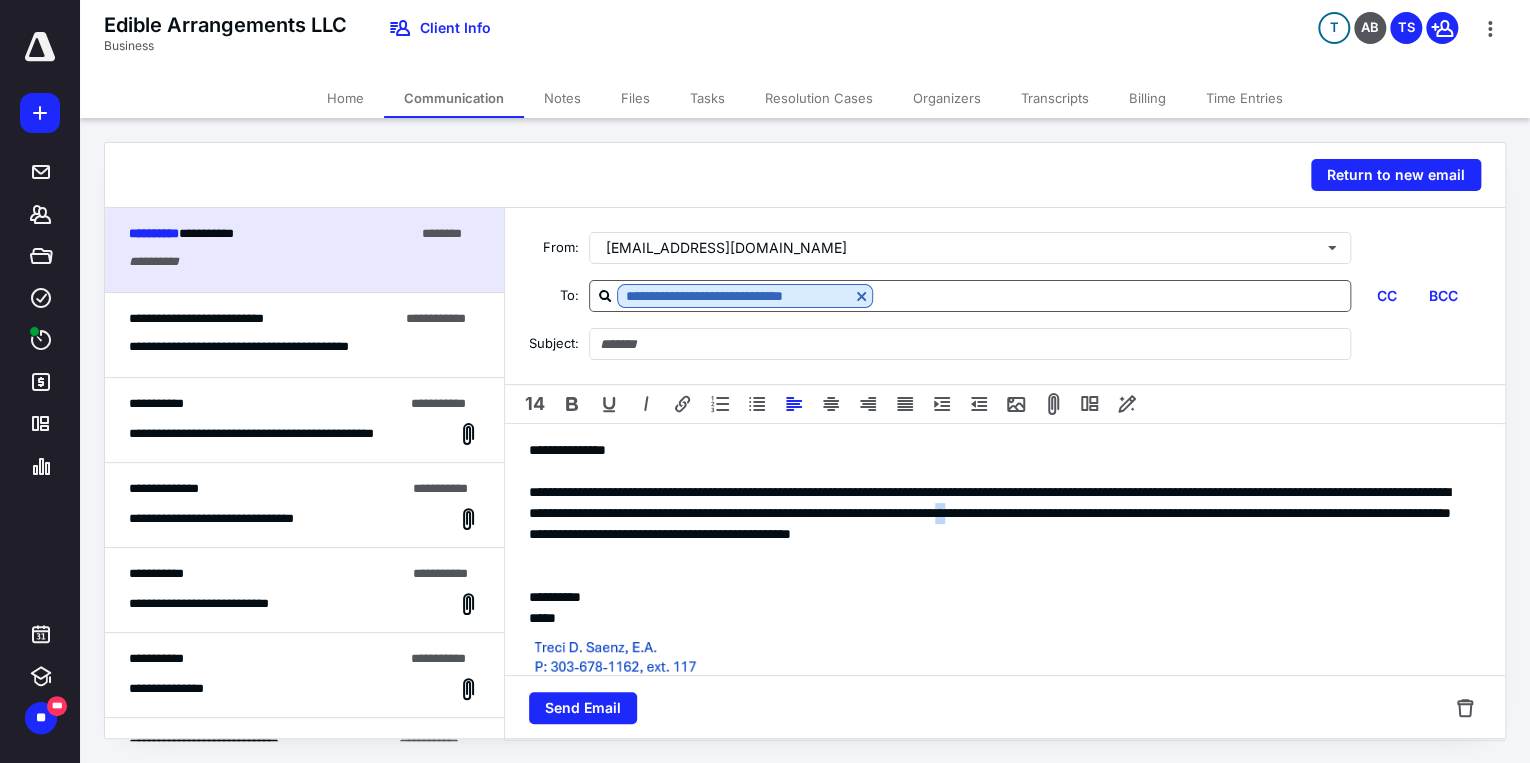 drag, startPoint x: 1416, startPoint y: 512, endPoint x: 1431, endPoint y: 516, distance: 15.524175 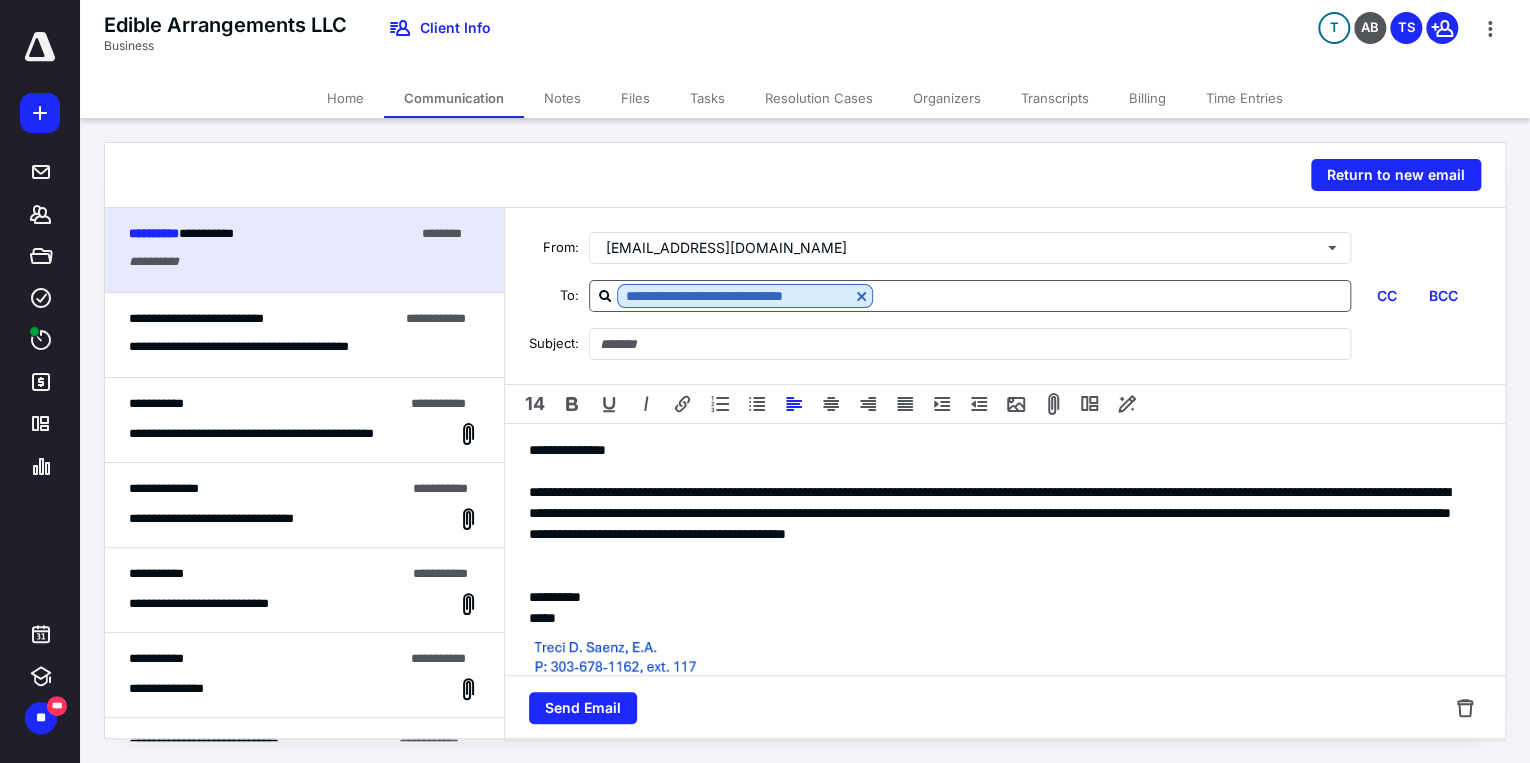 click on "**********" at bounding box center (999, 524) 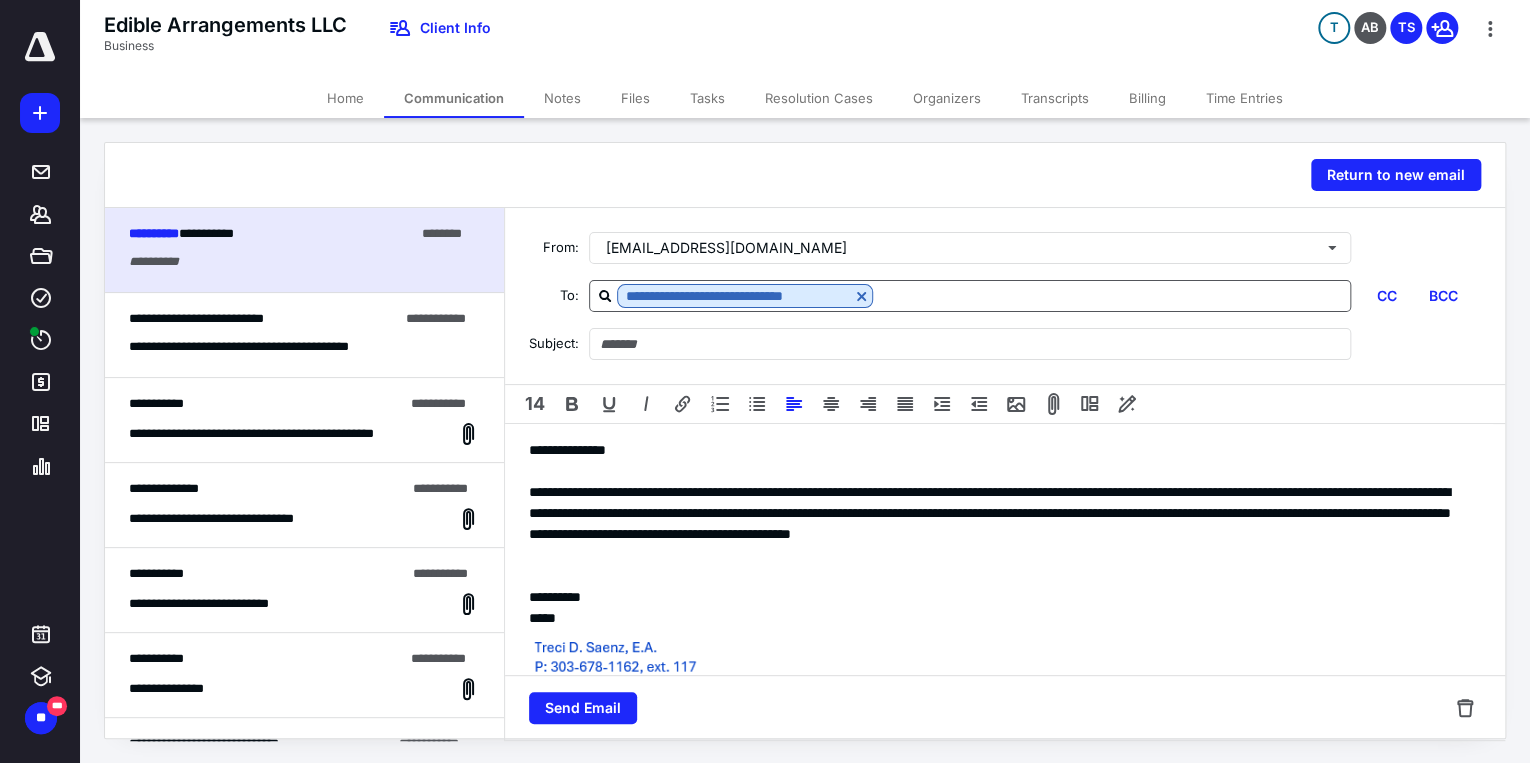 click on "**********" at bounding box center (999, 524) 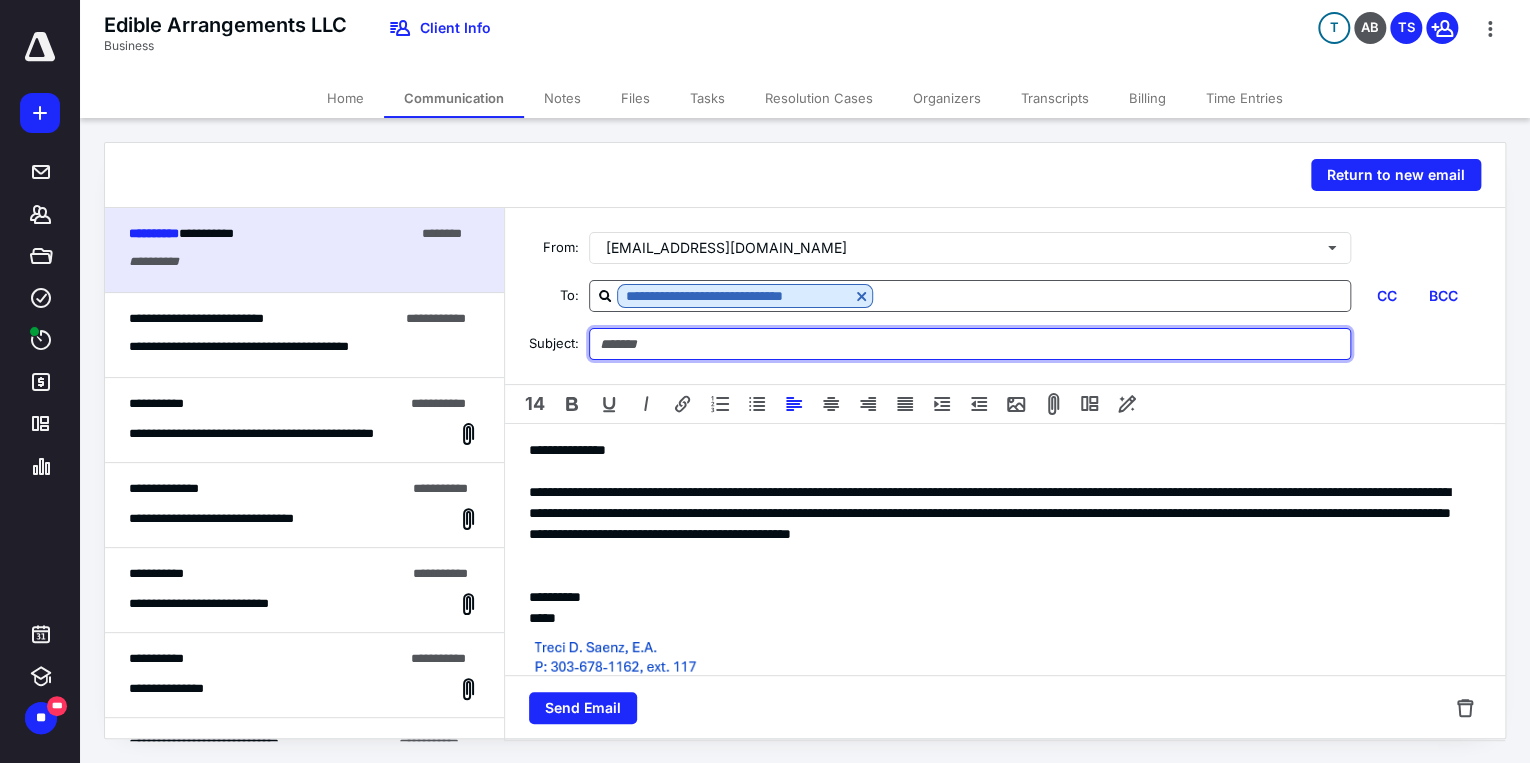 click at bounding box center (970, 344) 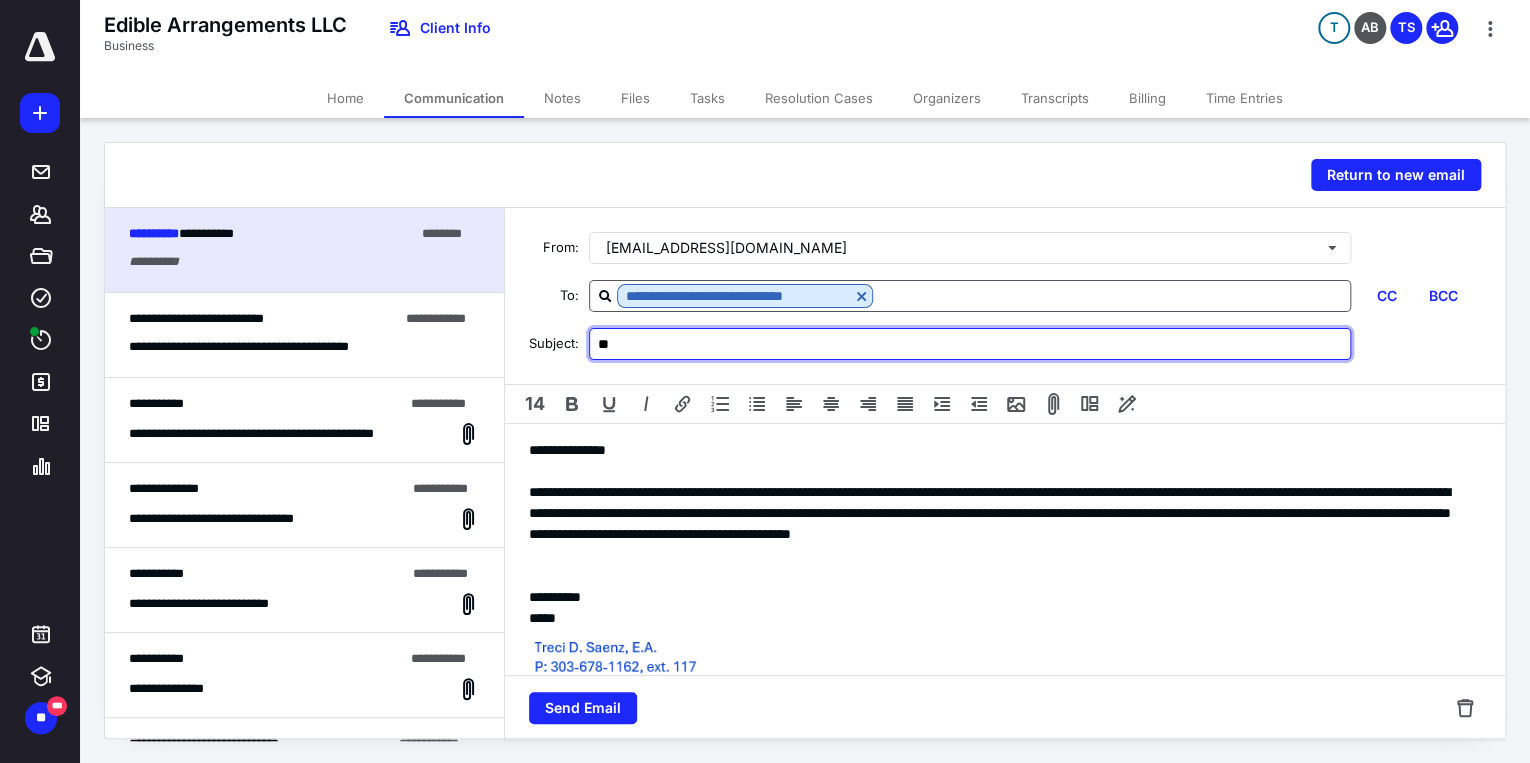 type on "*" 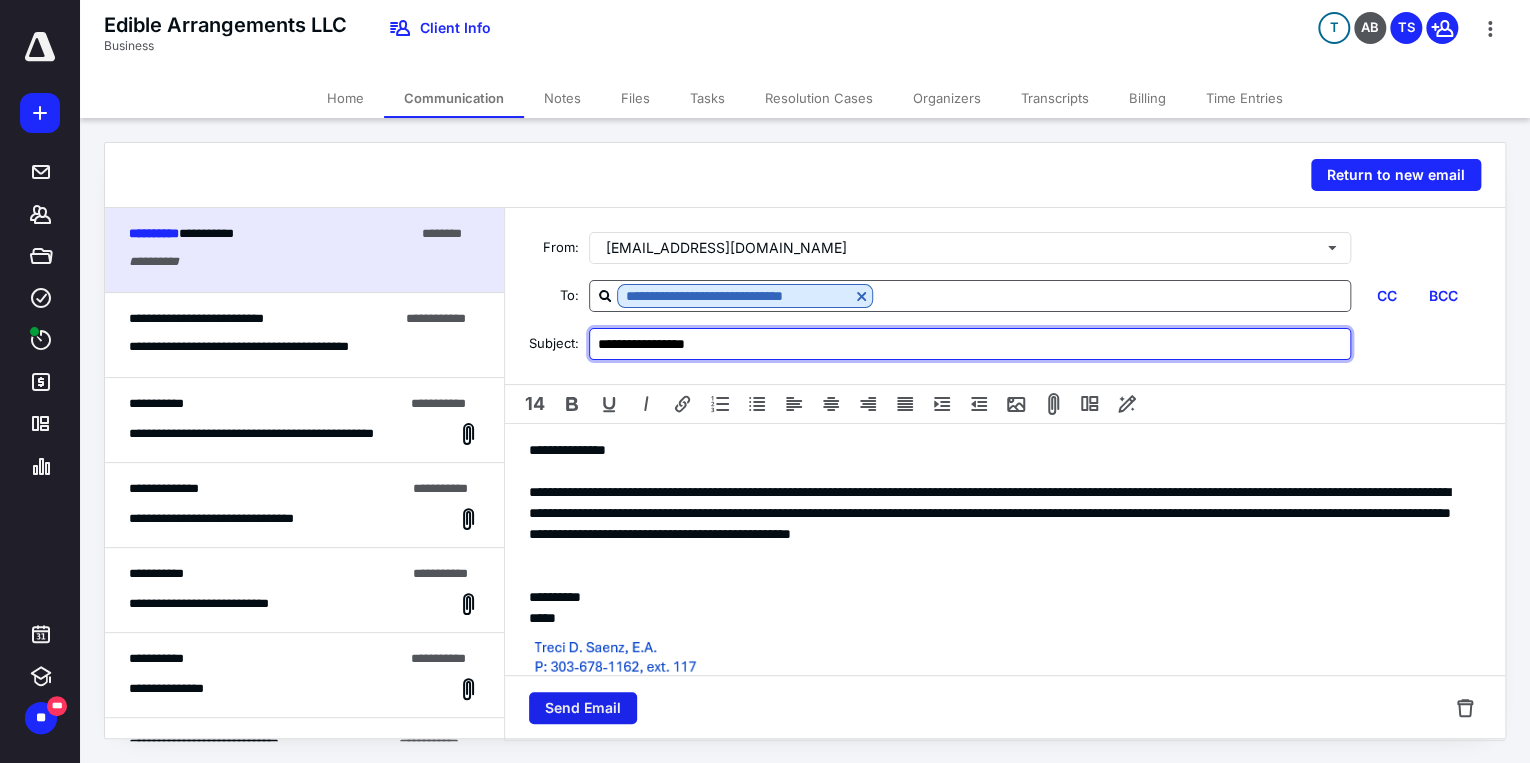 type on "**********" 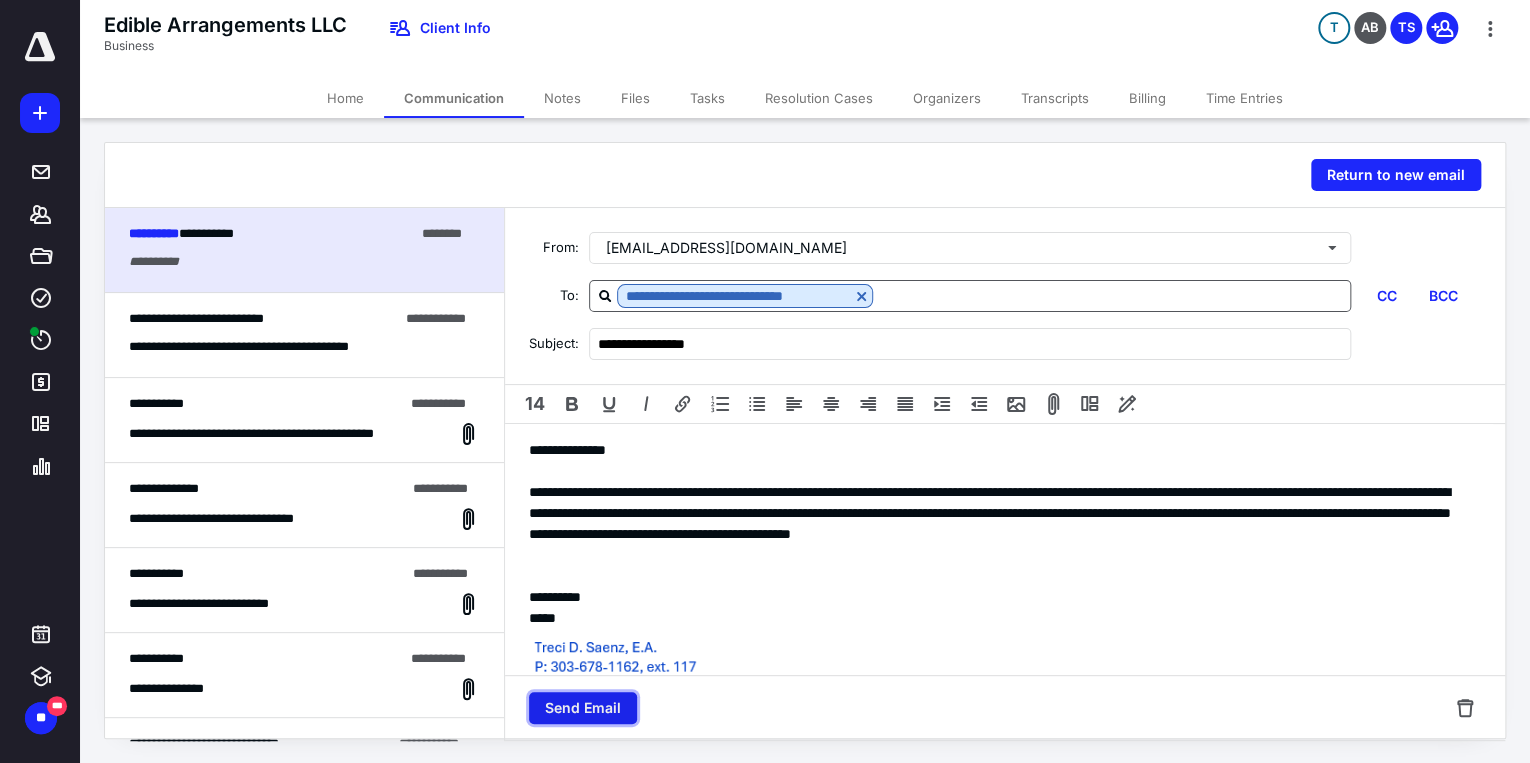 click on "Send Email" at bounding box center (583, 708) 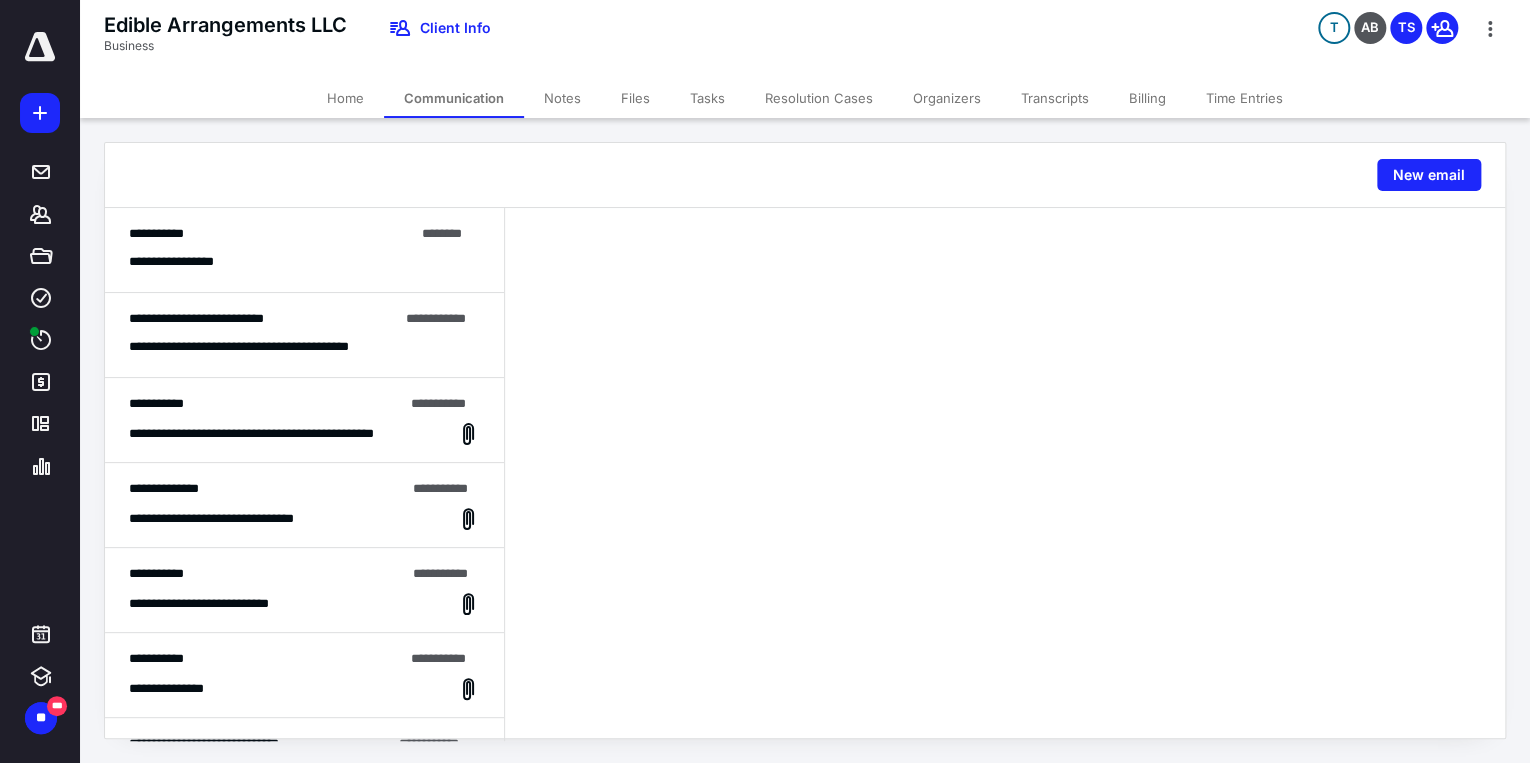 click on "Communication" at bounding box center (454, 98) 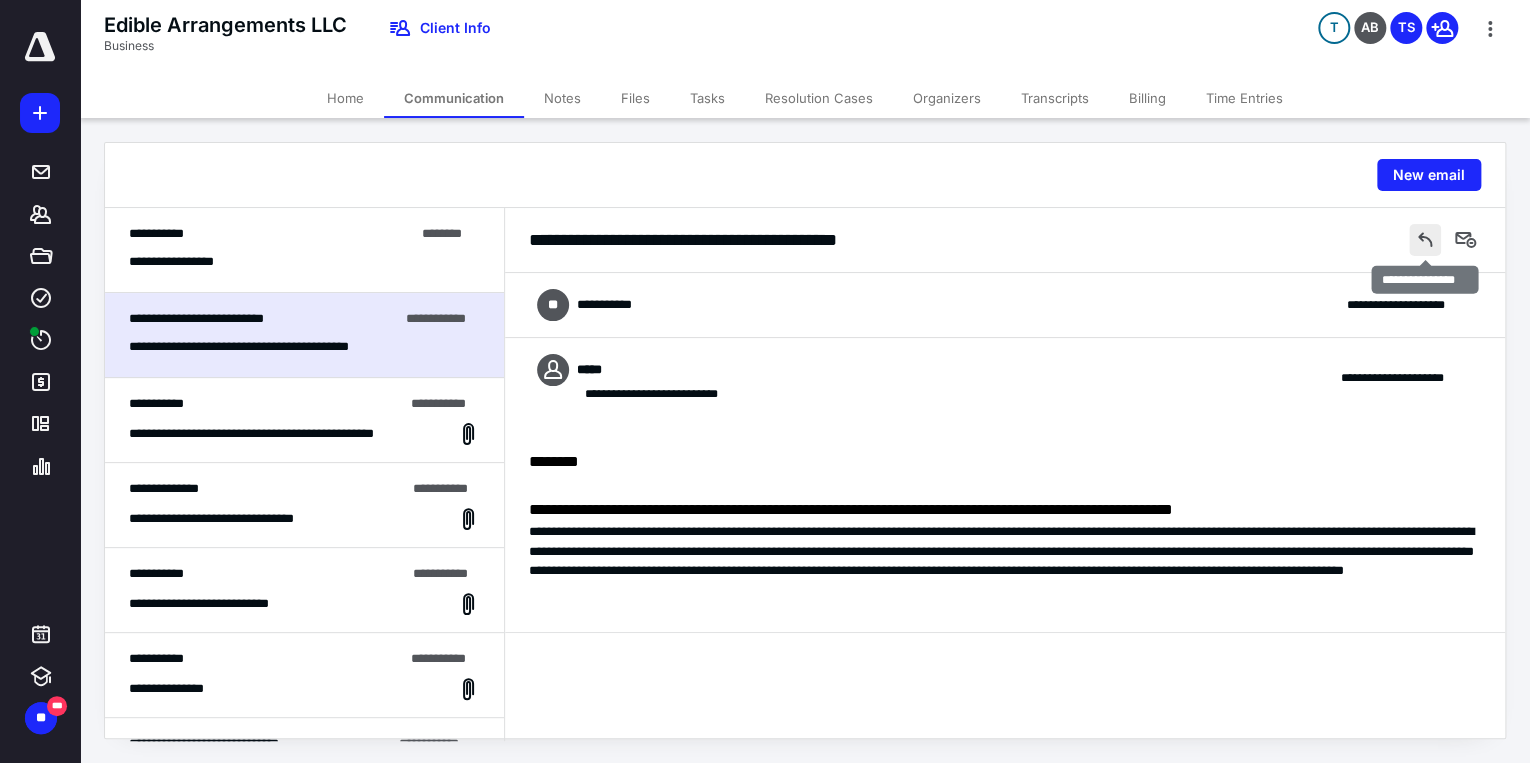 click at bounding box center (1425, 240) 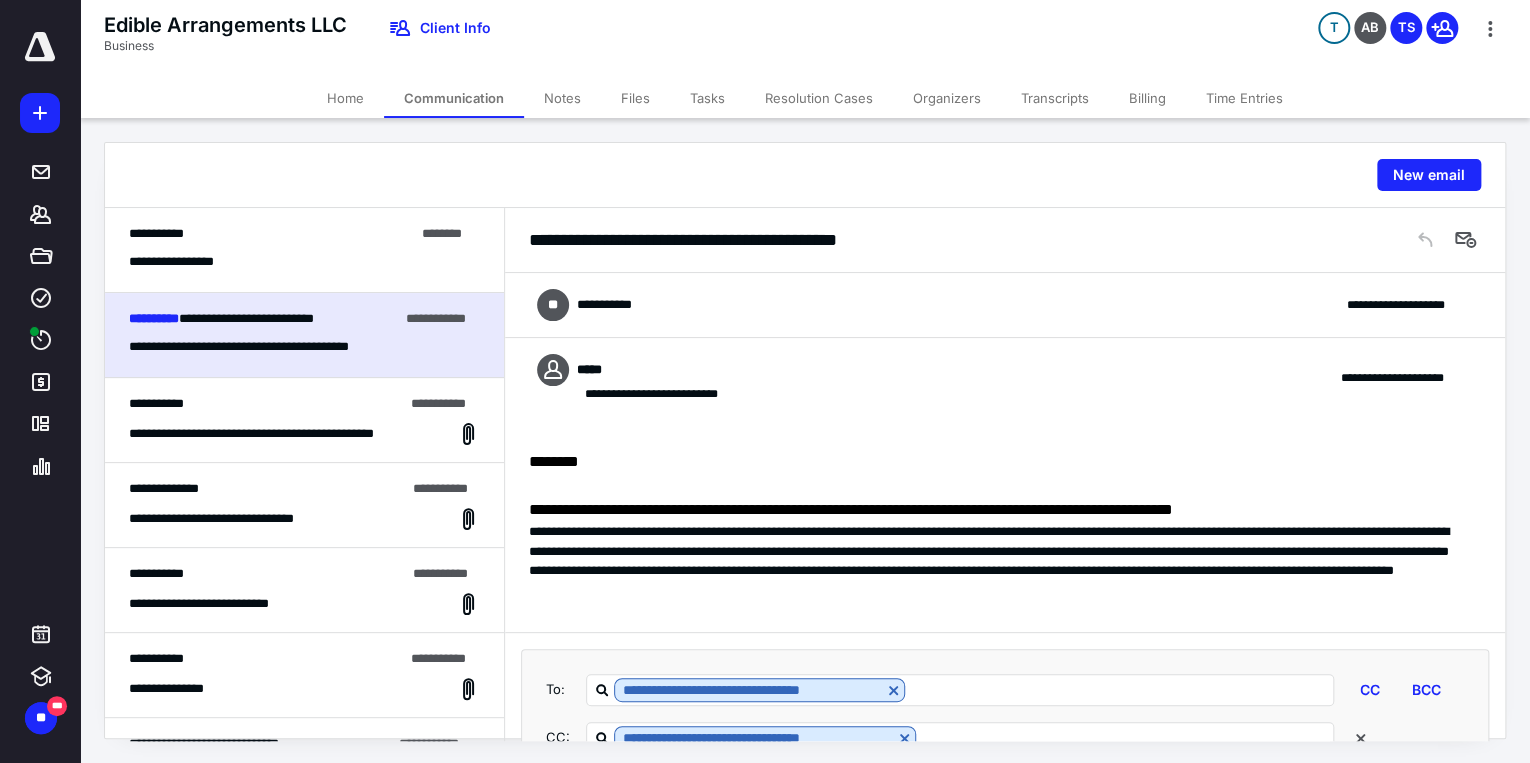 scroll, scrollTop: 376, scrollLeft: 0, axis: vertical 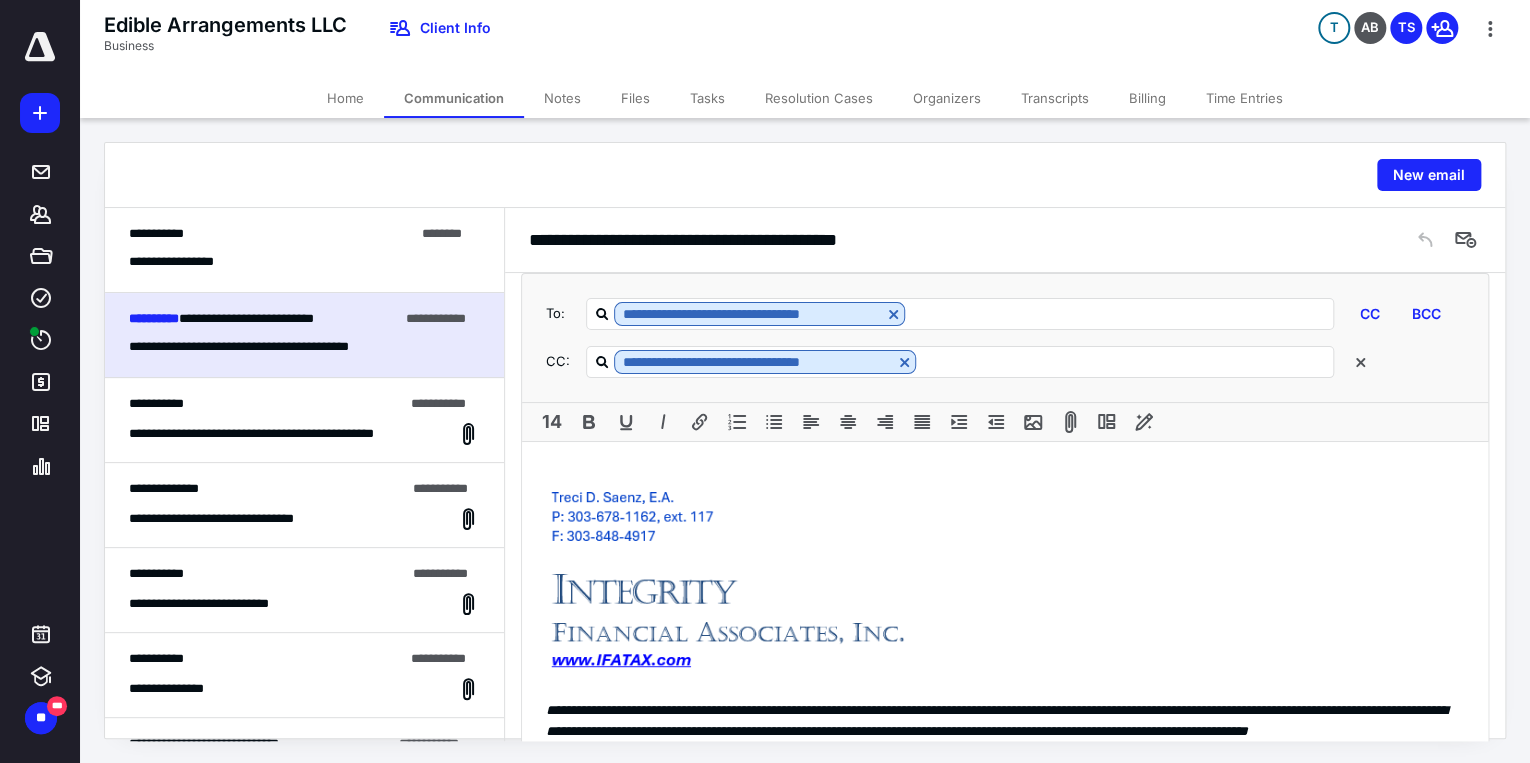 click on "**********" at bounding box center (1005, 607) 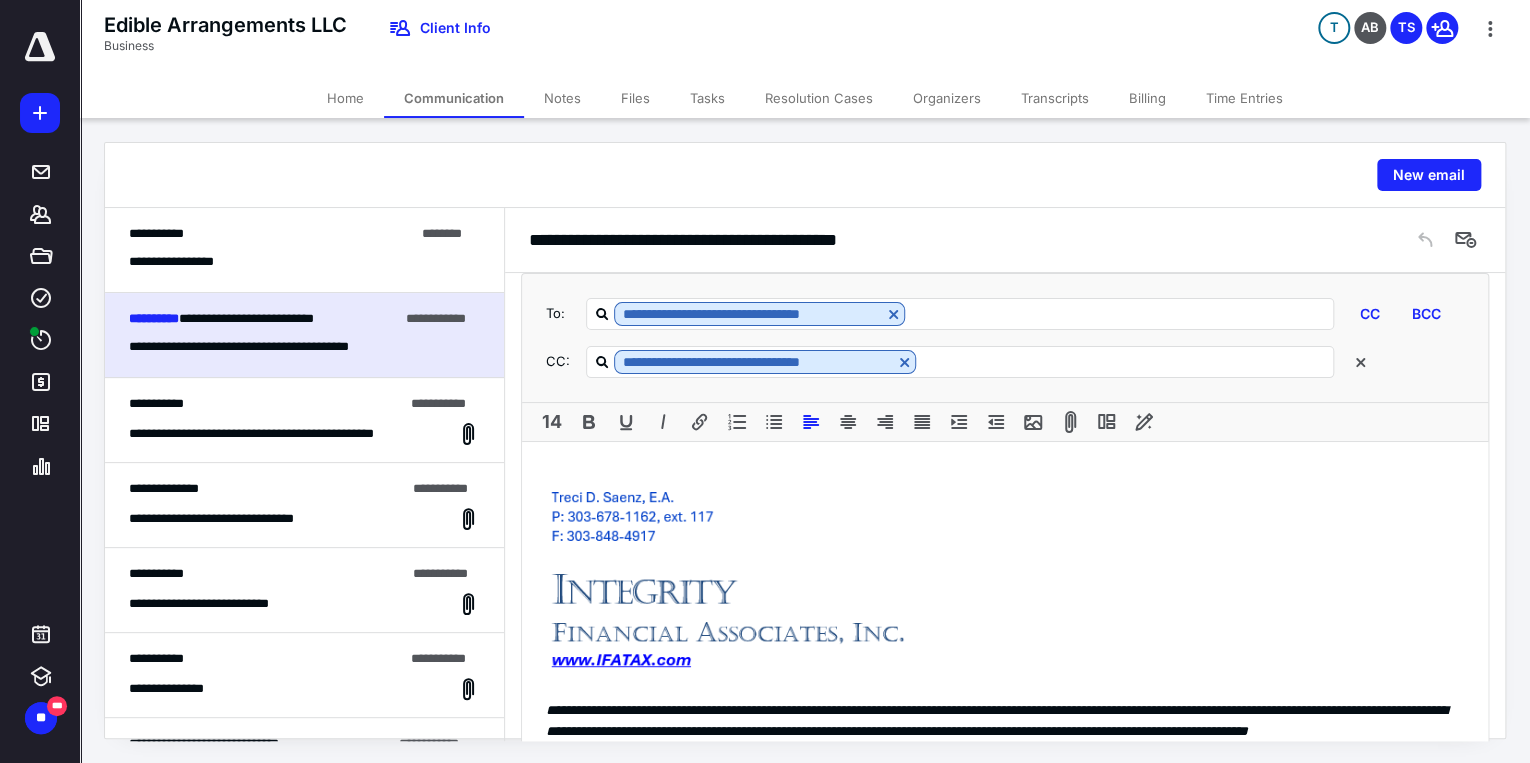 type 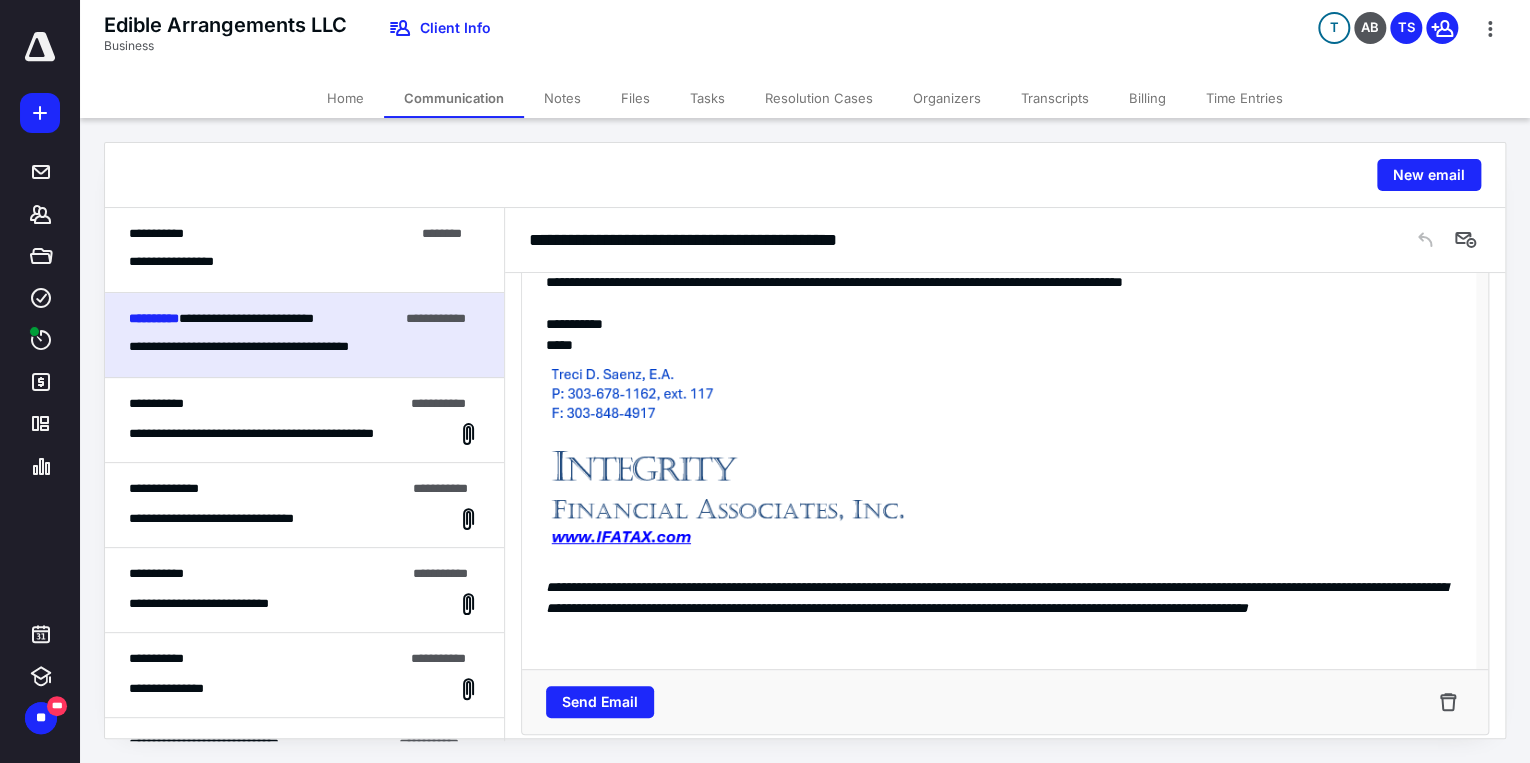 scroll, scrollTop: 612, scrollLeft: 0, axis: vertical 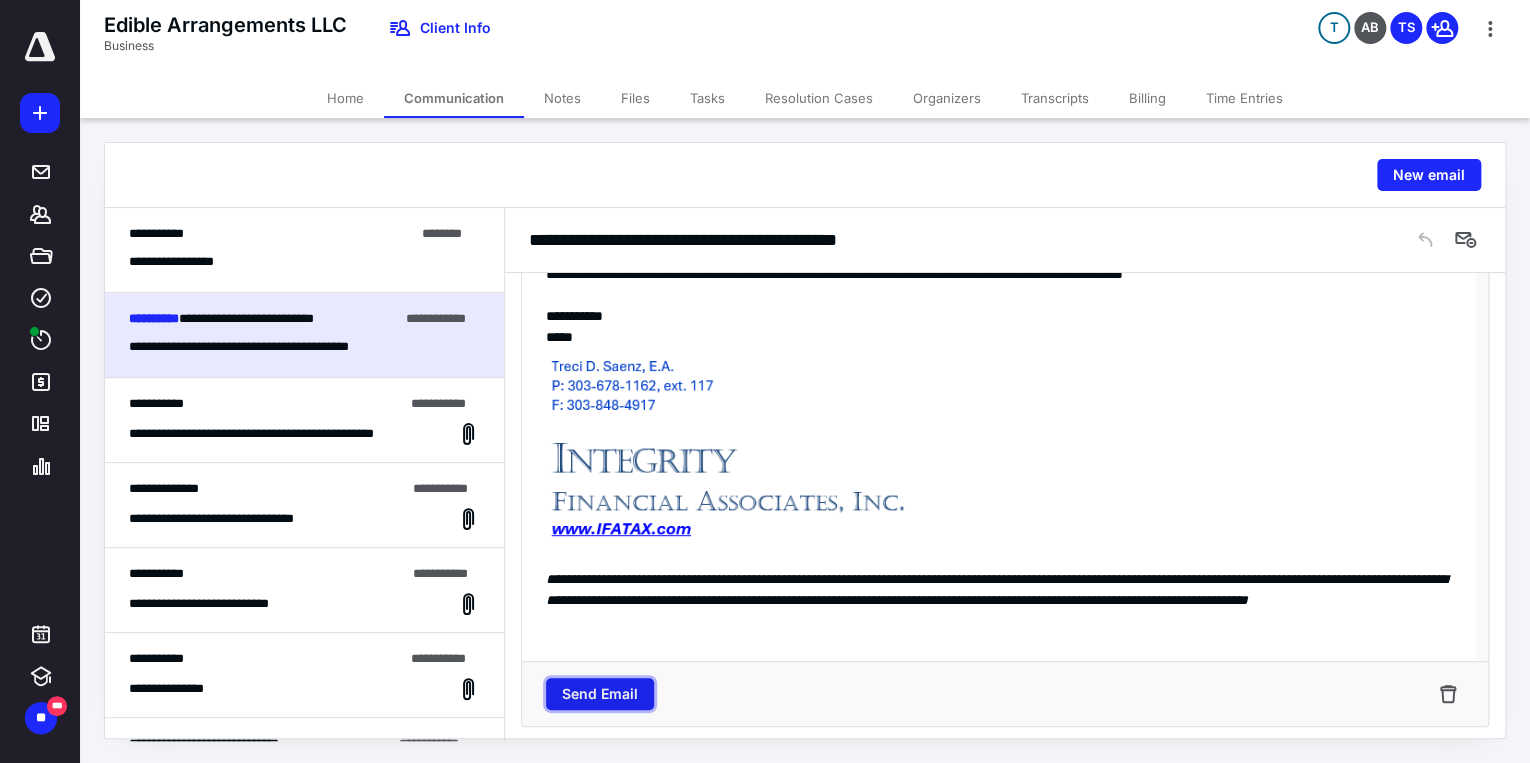 click on "Send Email" at bounding box center [600, 694] 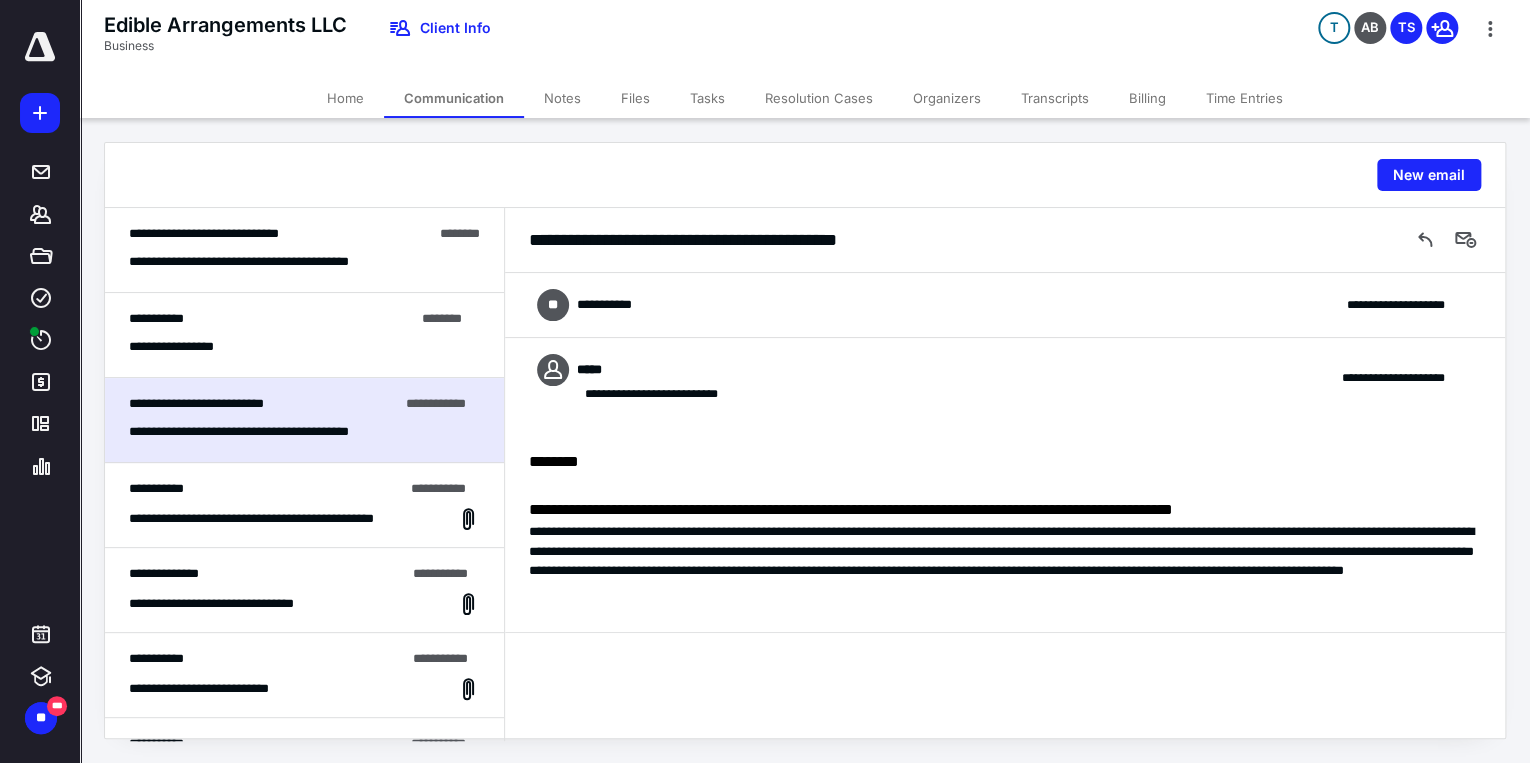 scroll, scrollTop: 0, scrollLeft: 0, axis: both 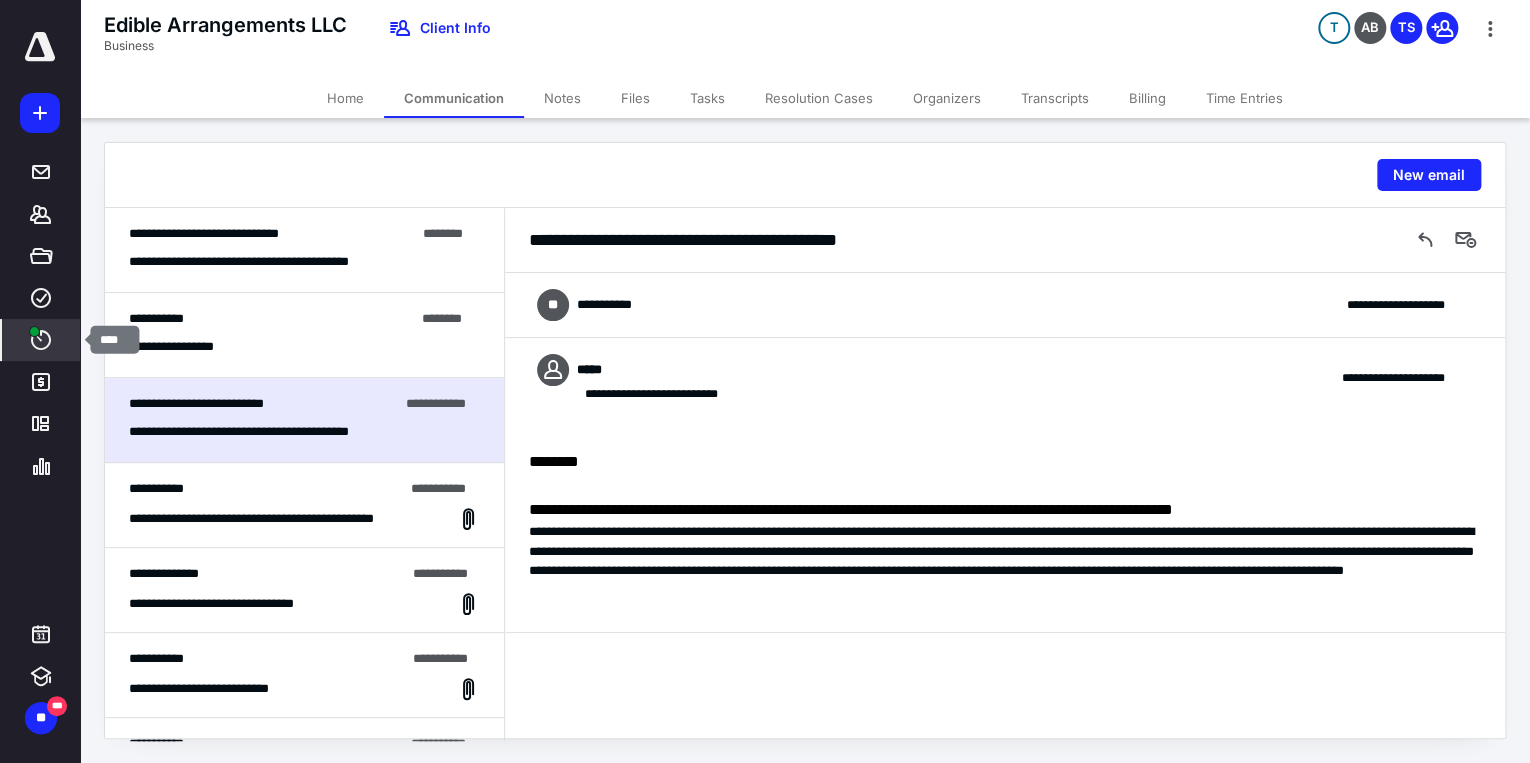 click on "****" at bounding box center (41, 340) 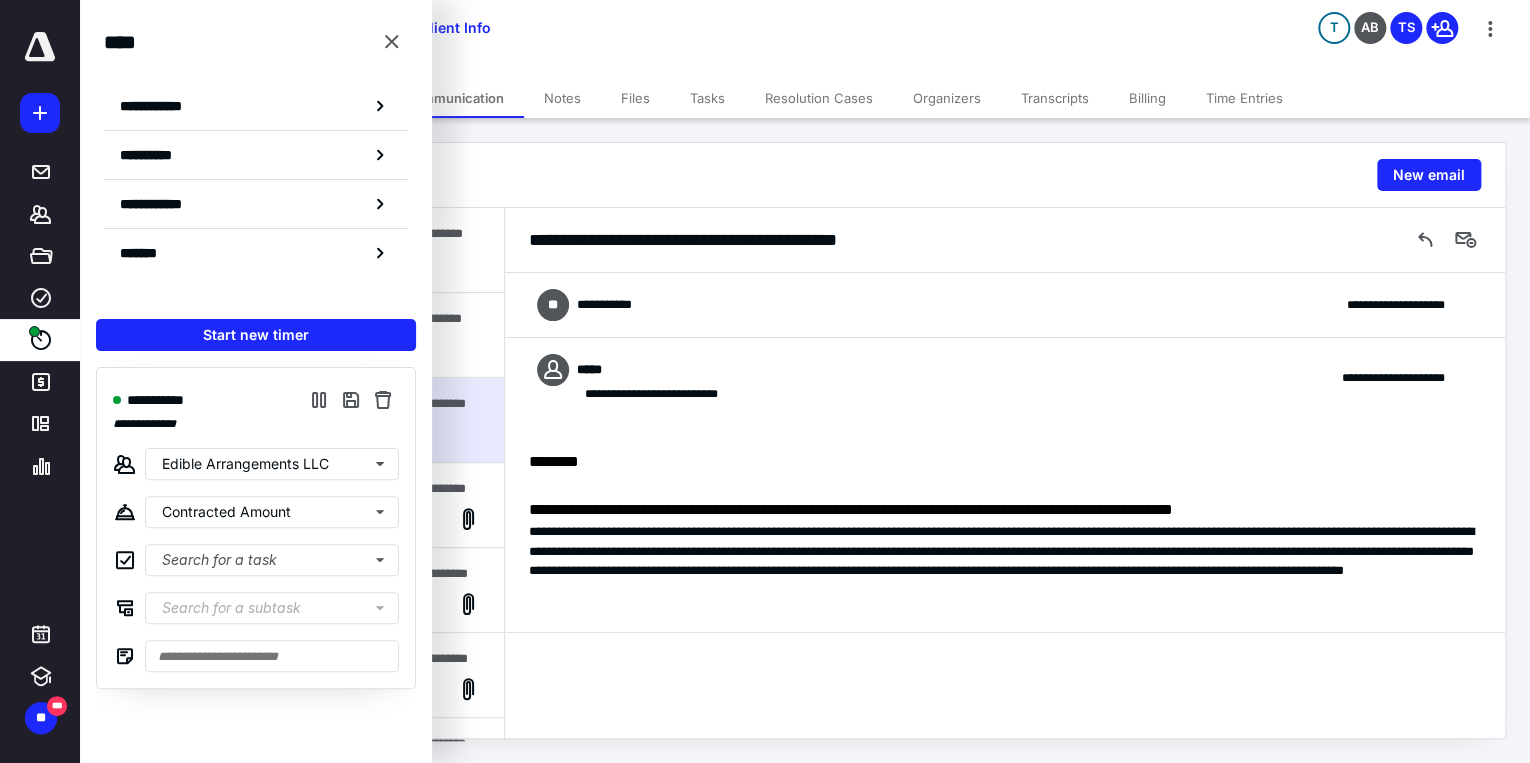 click on "Tasks" at bounding box center [707, 98] 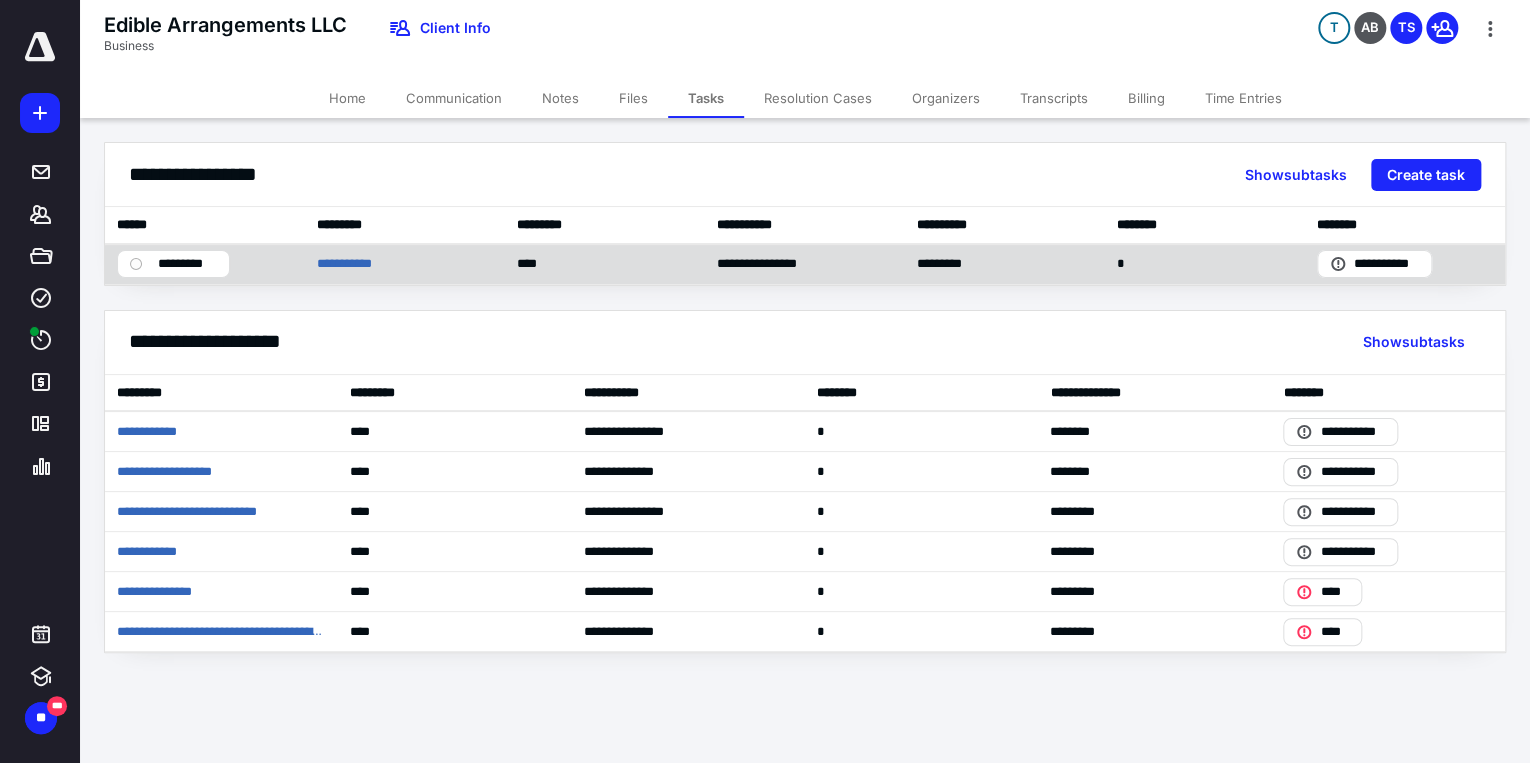 click on "*********" at bounding box center (187, 264) 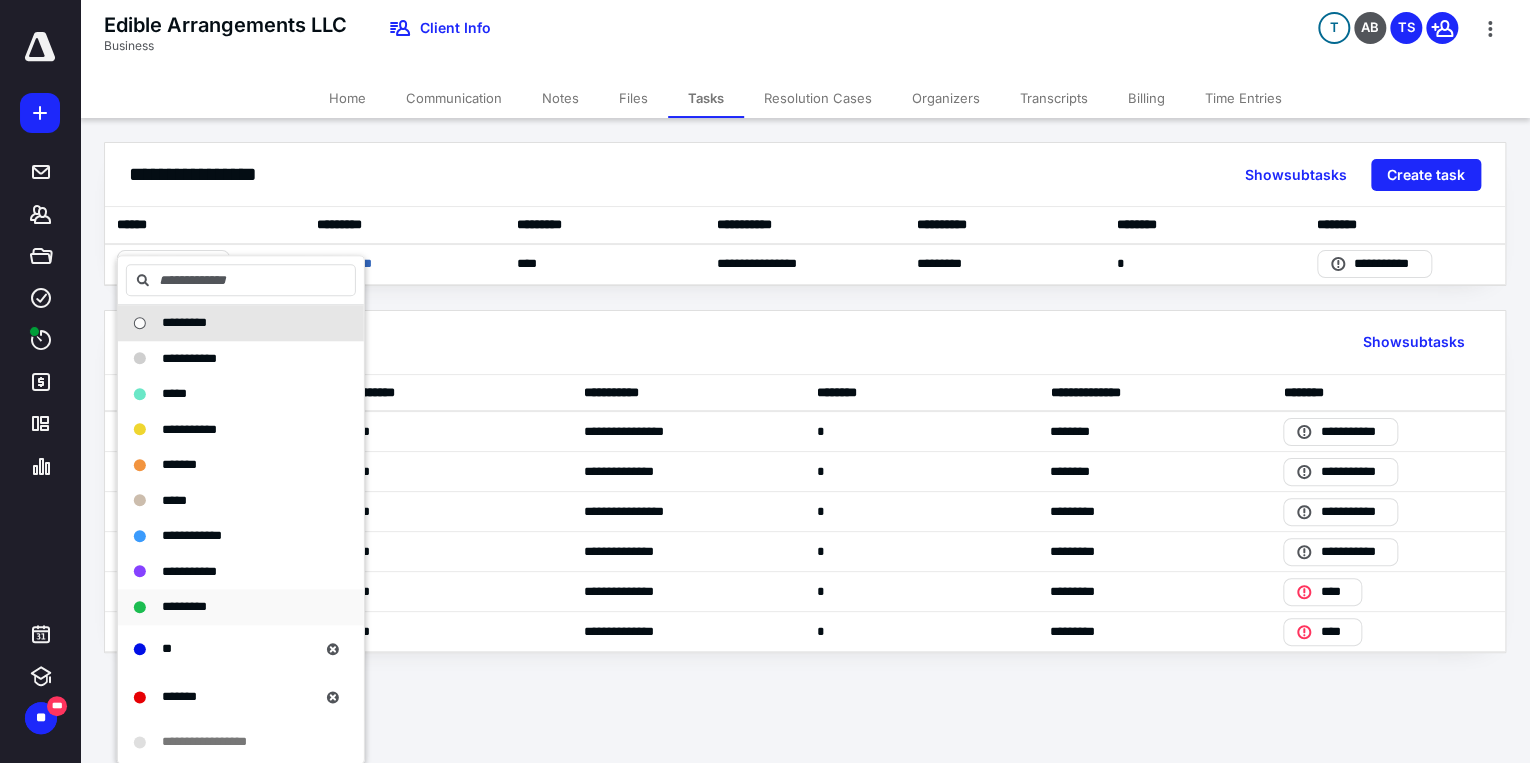 click on "*********" at bounding box center (184, 607) 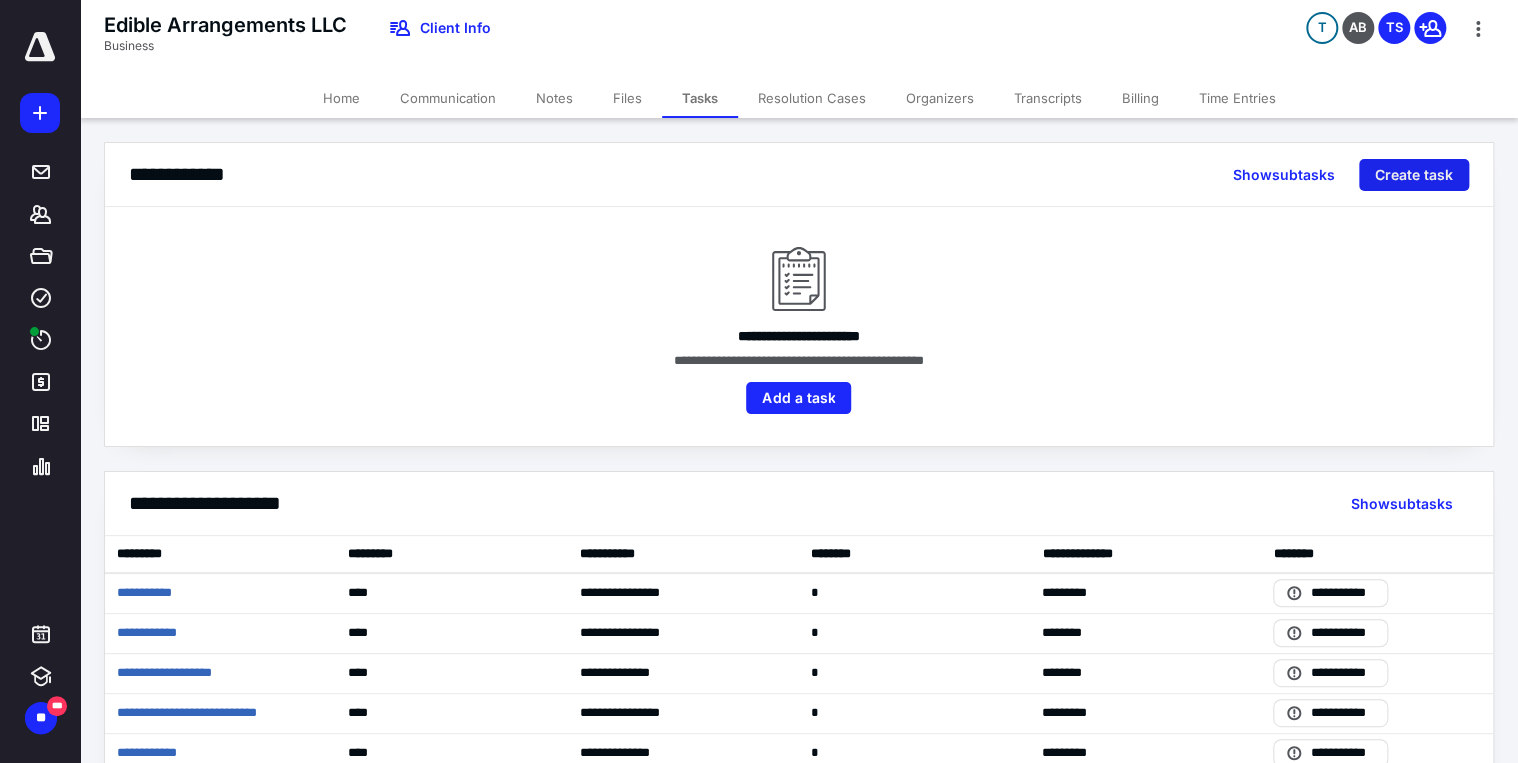 click on "Create task" at bounding box center (1414, 175) 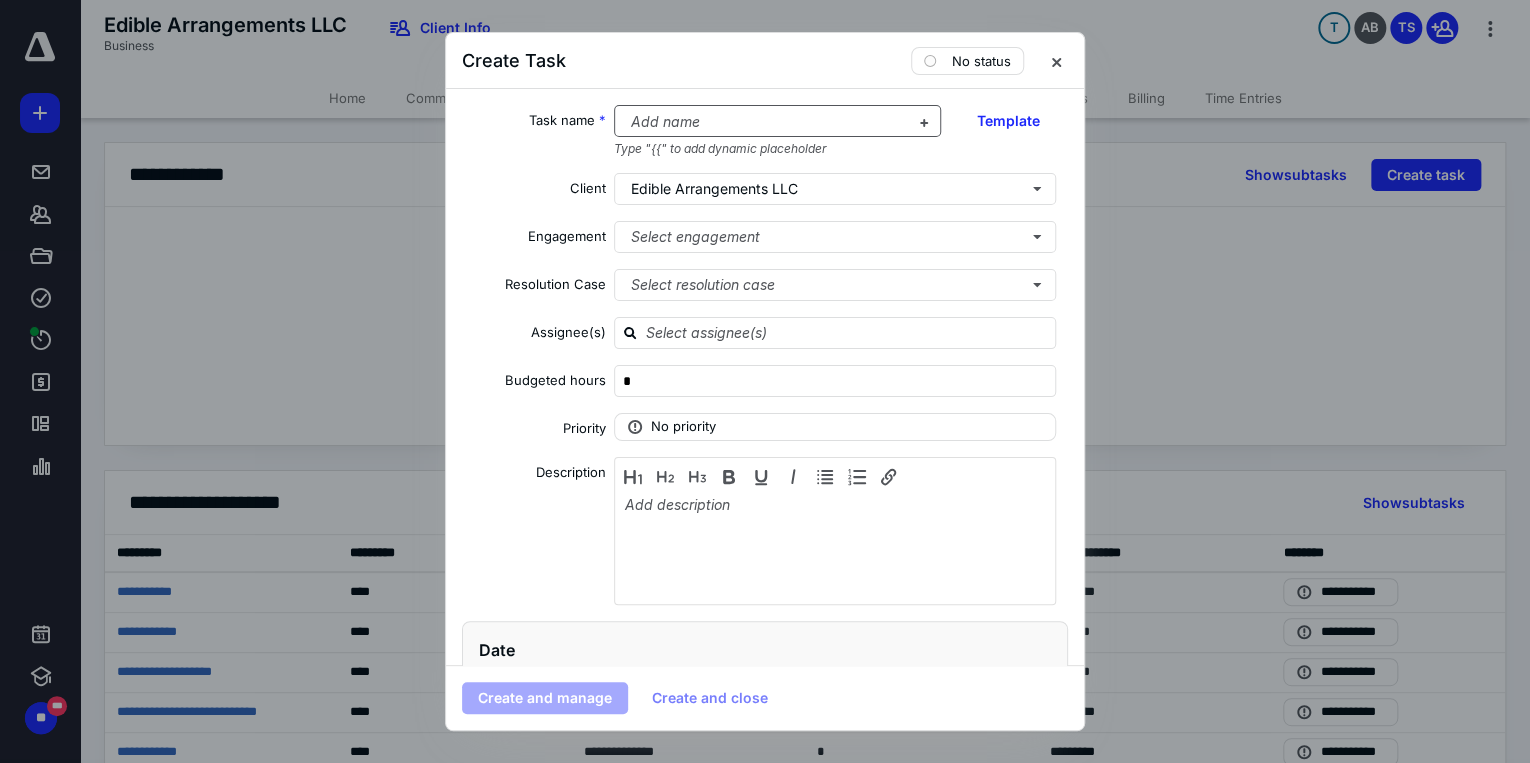 click at bounding box center [766, 122] 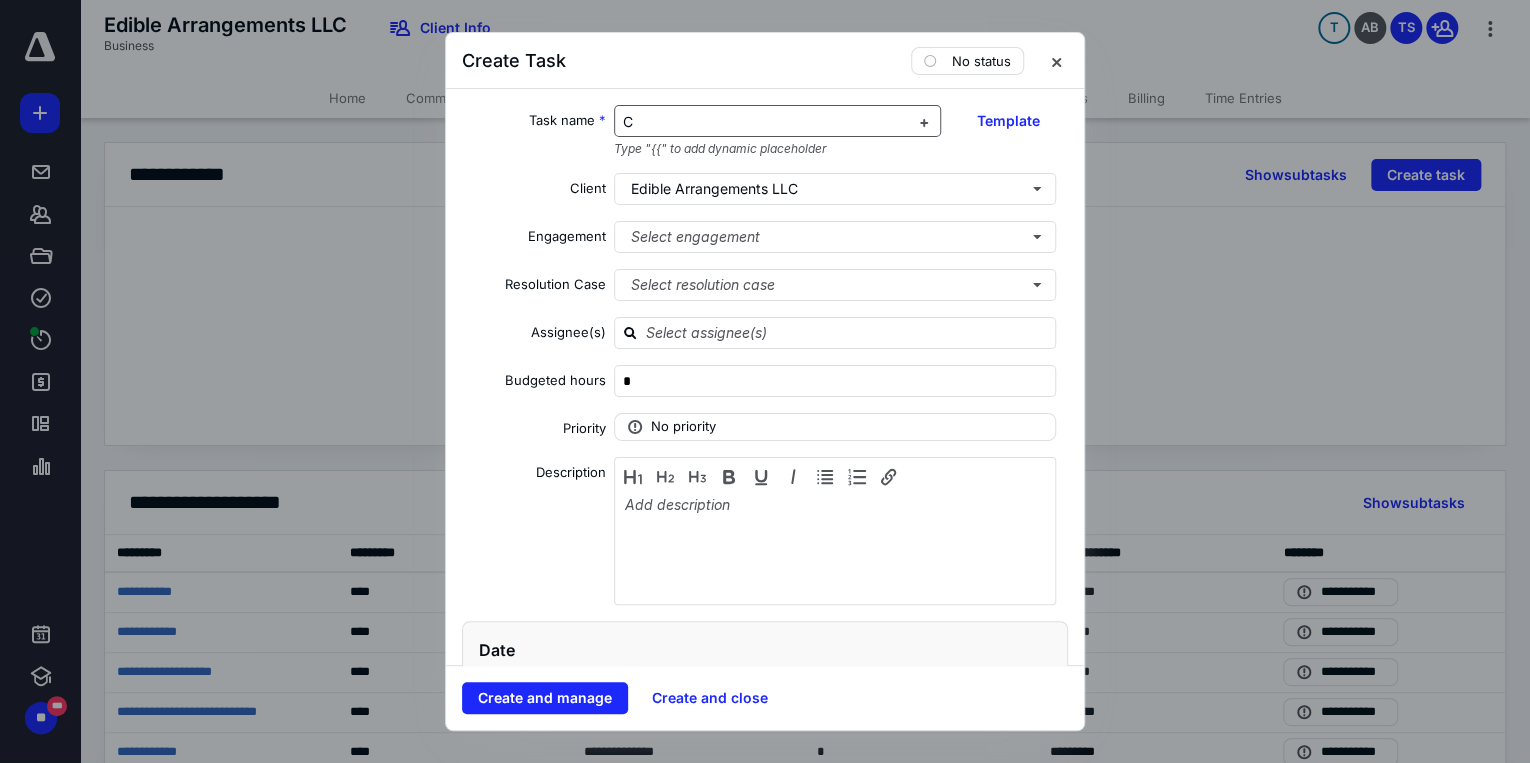 type 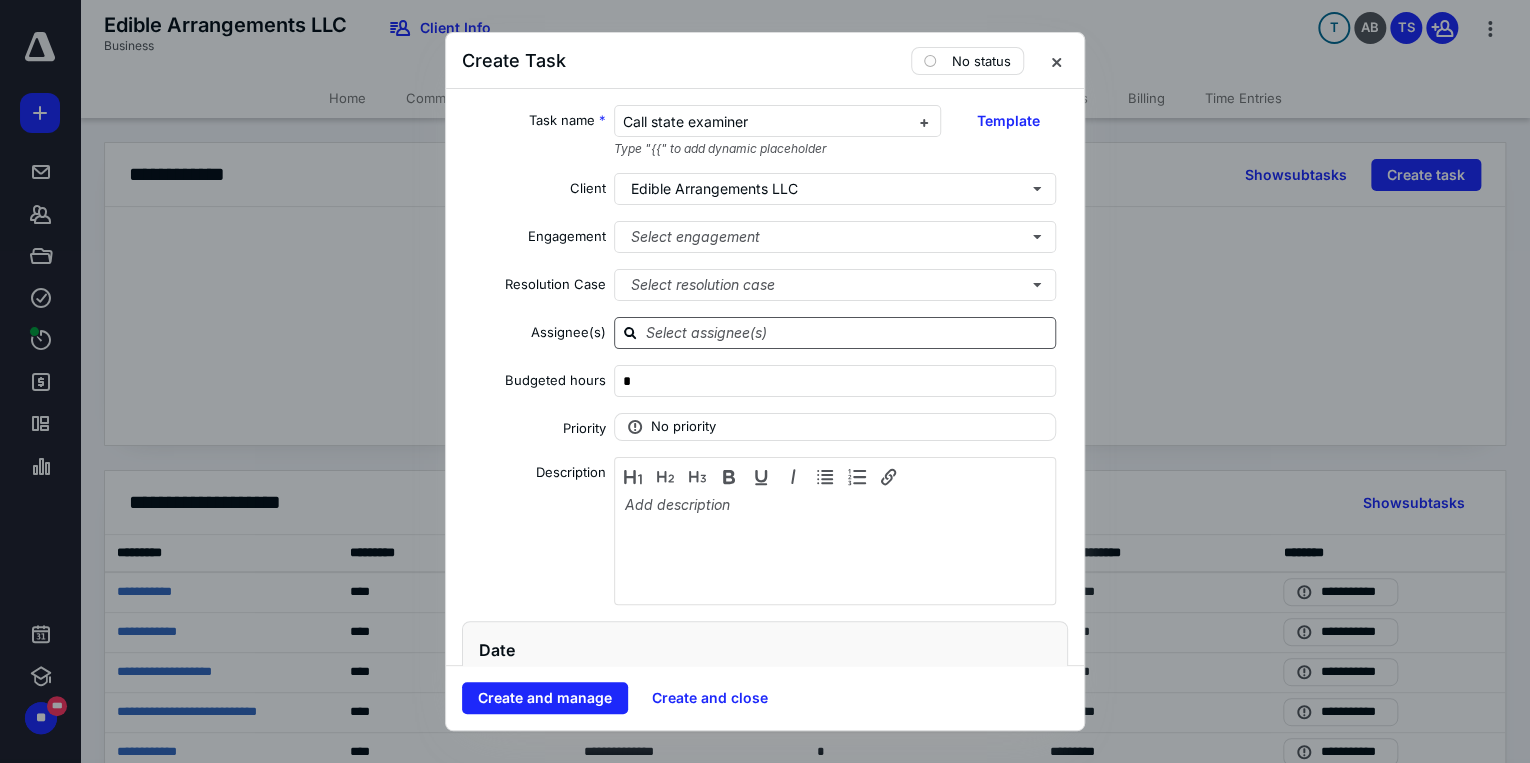 click at bounding box center (847, 332) 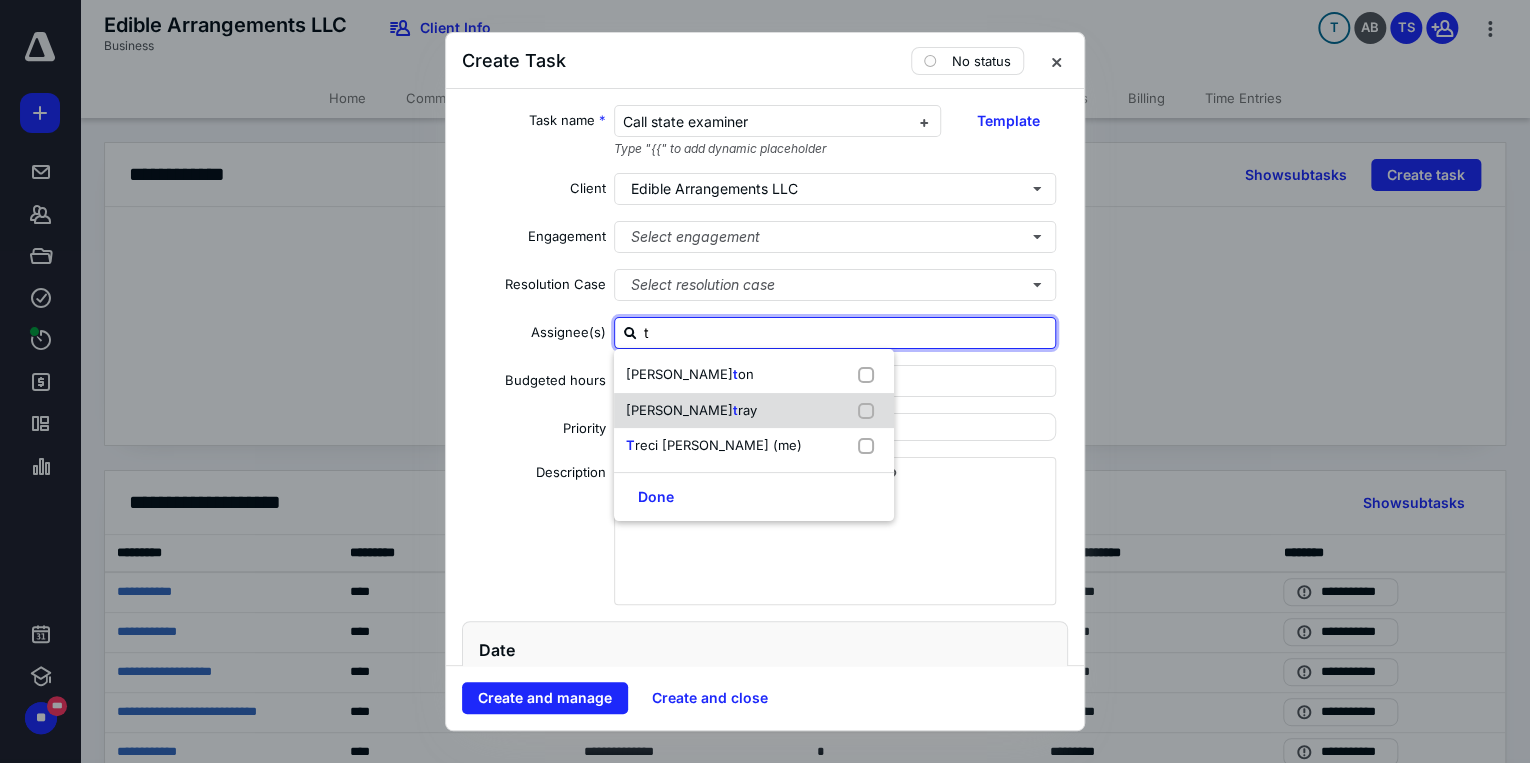 type on "tr" 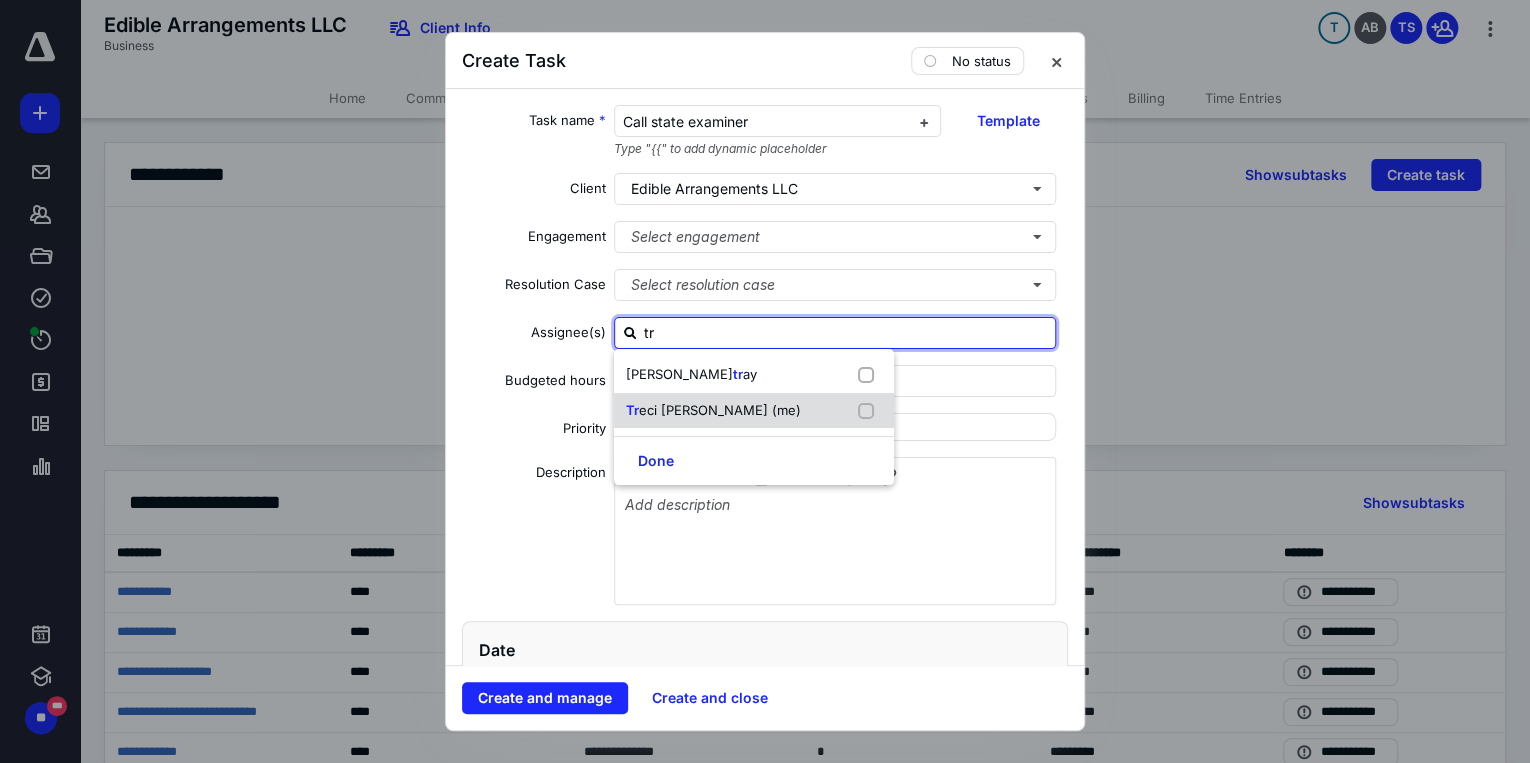 click at bounding box center [870, 411] 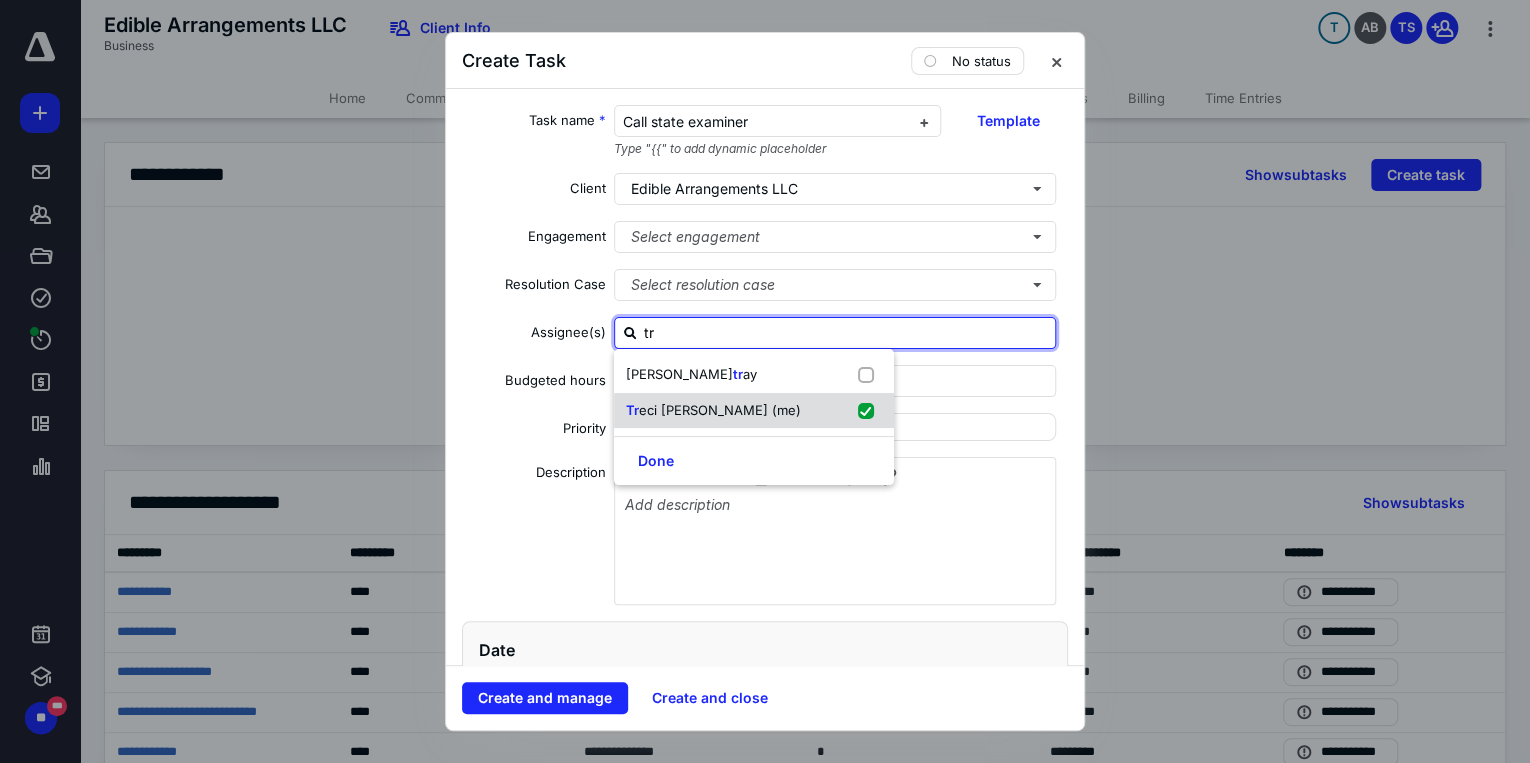 checkbox on "true" 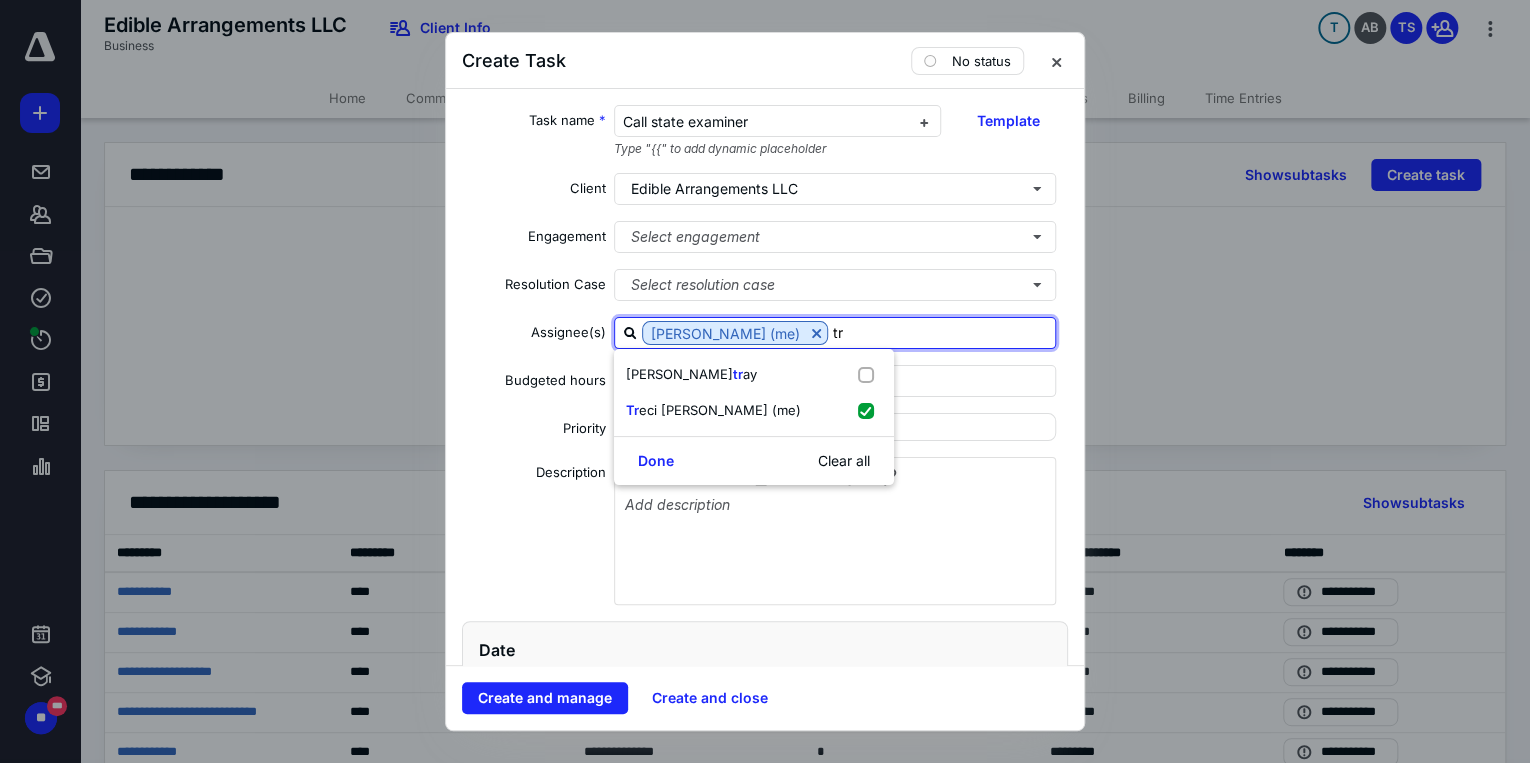 type on "tr" 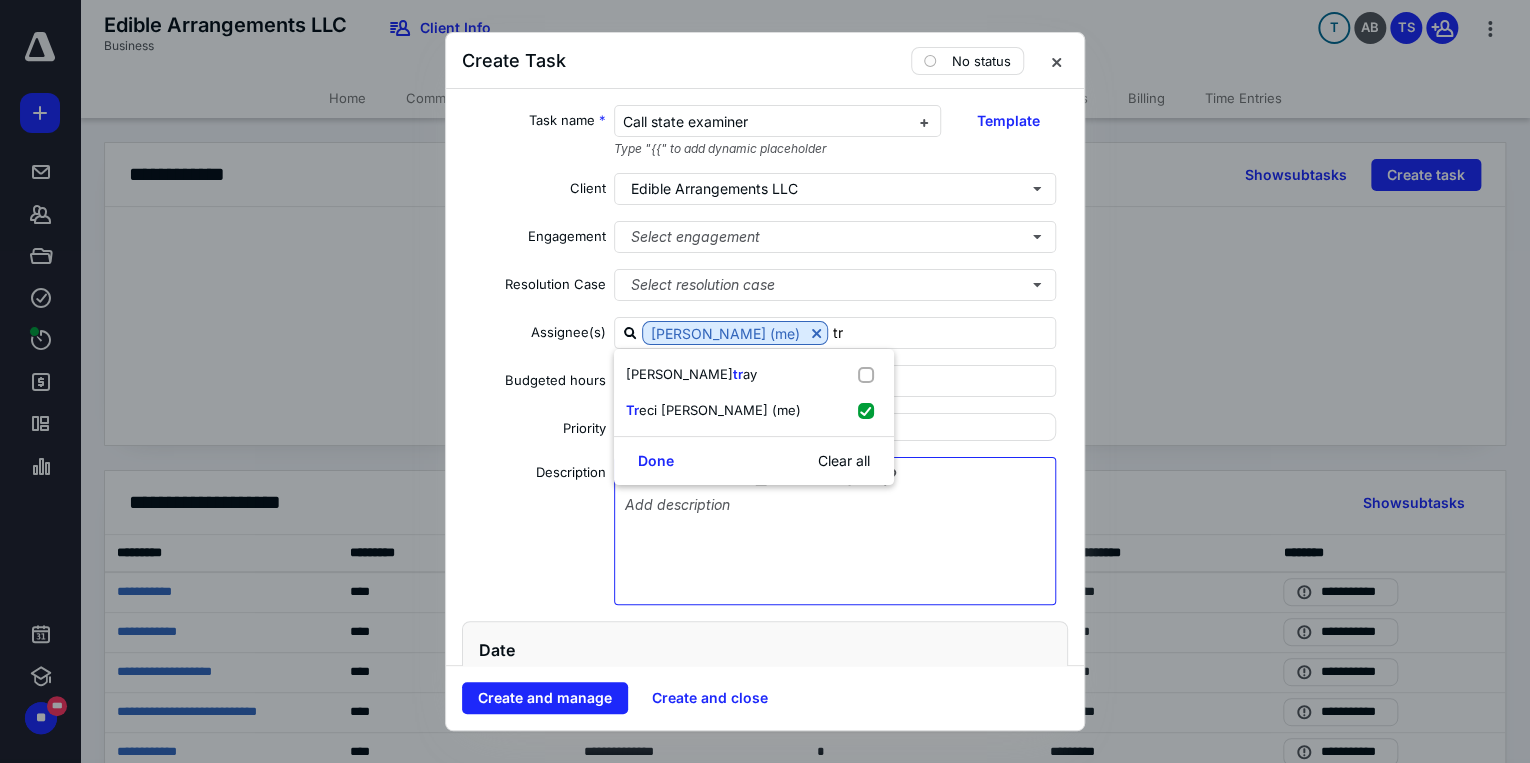 click at bounding box center [835, 546] 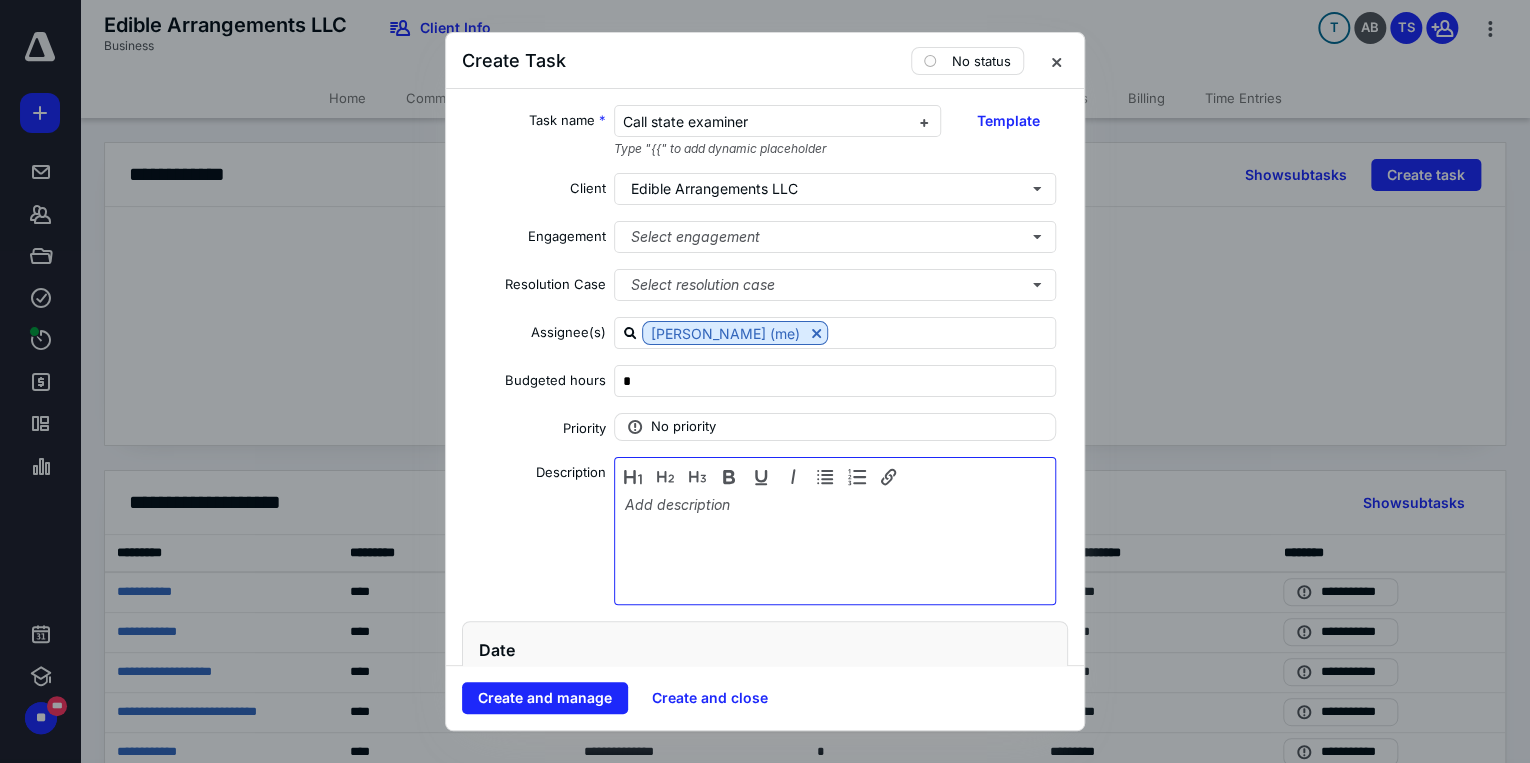 type 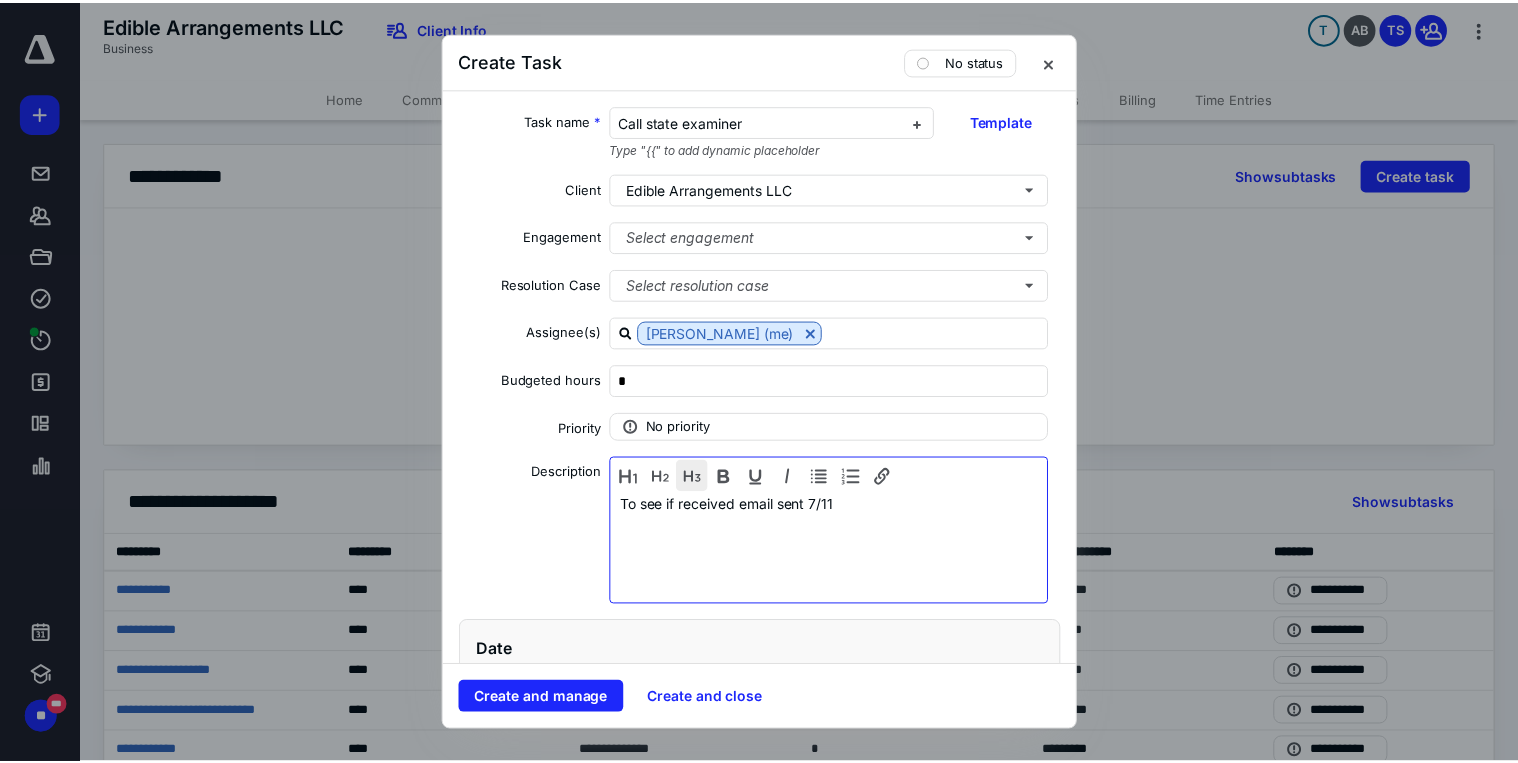 scroll, scrollTop: 240, scrollLeft: 0, axis: vertical 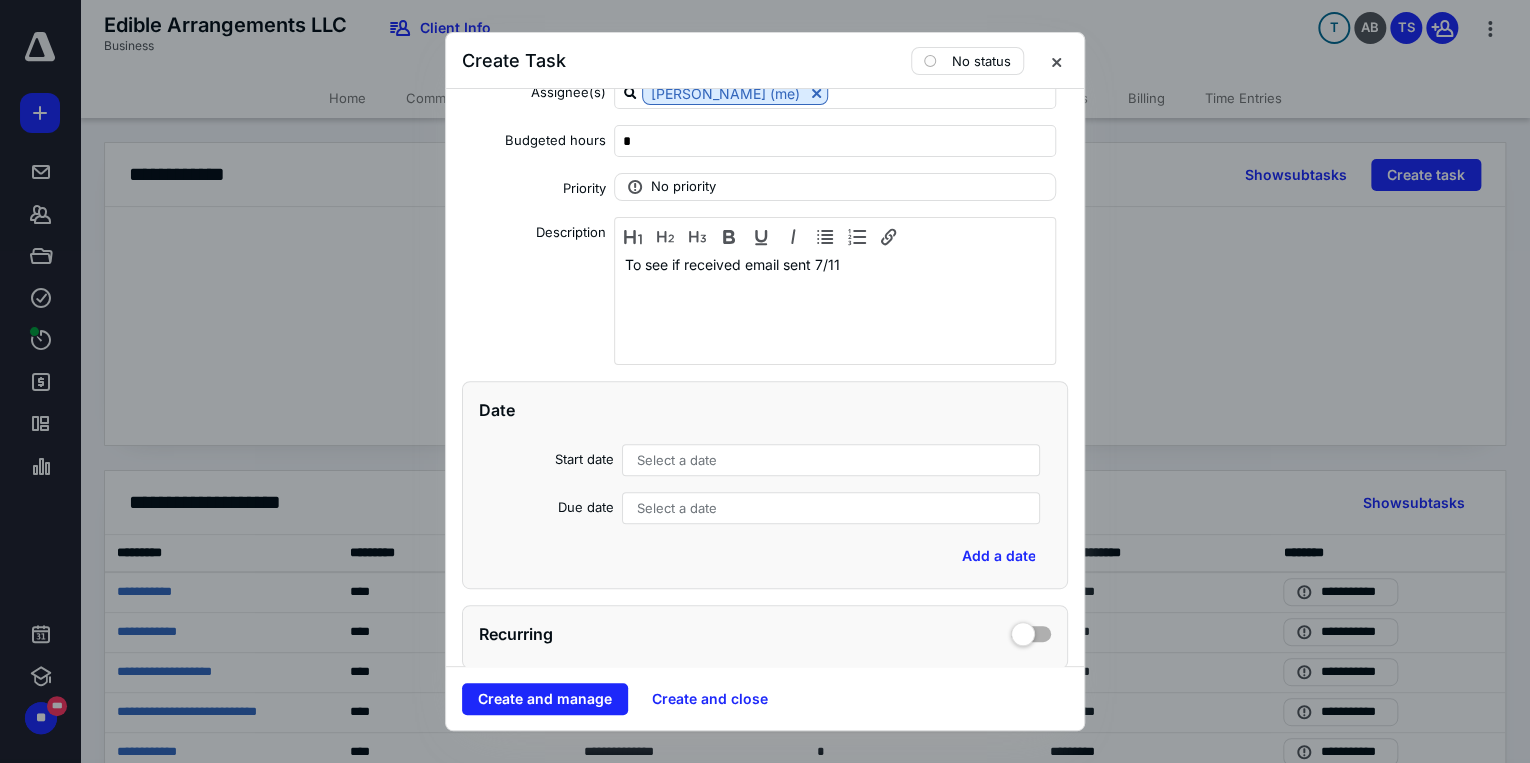 click on "Select a date" at bounding box center [677, 460] 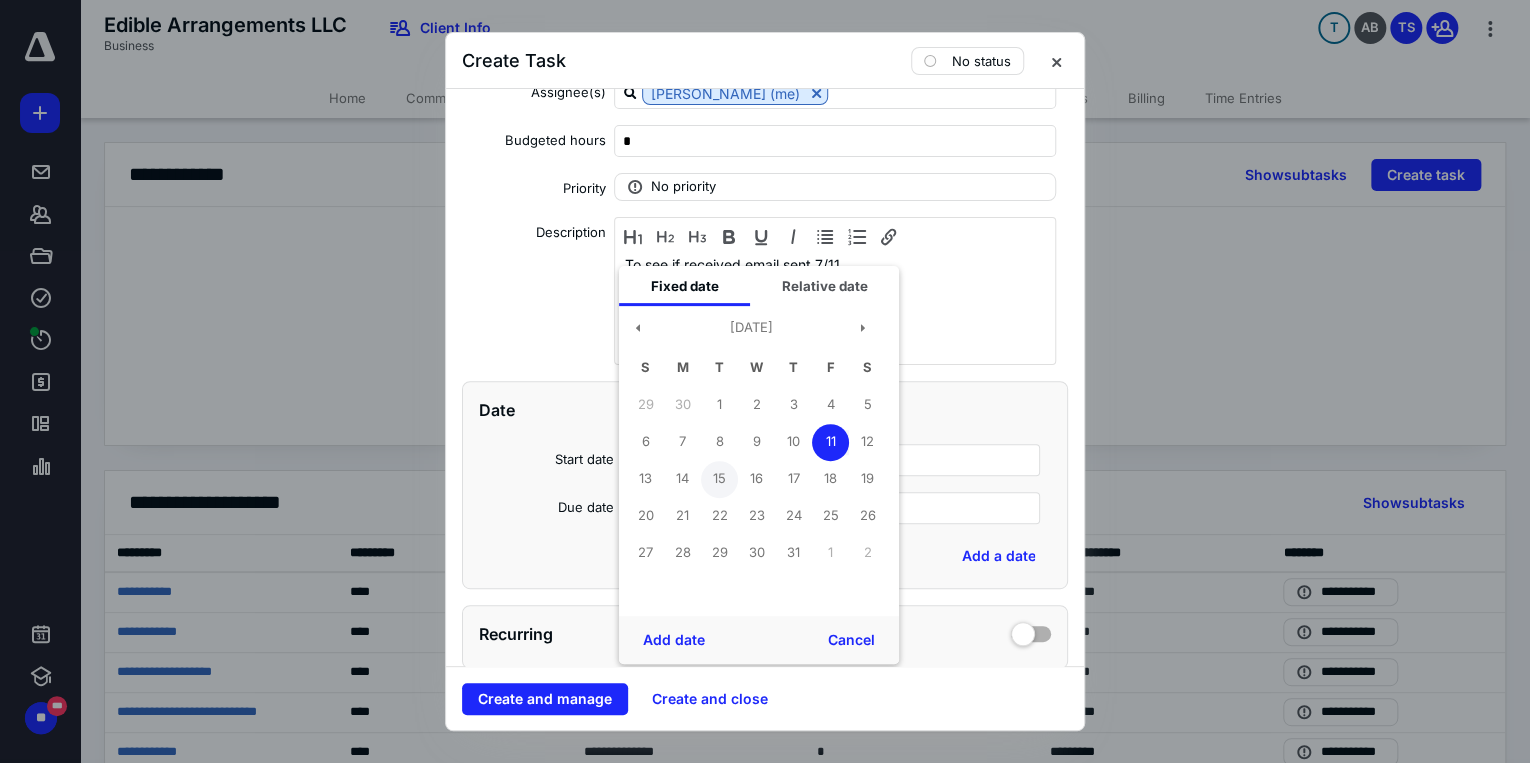click on "15" at bounding box center [719, 479] 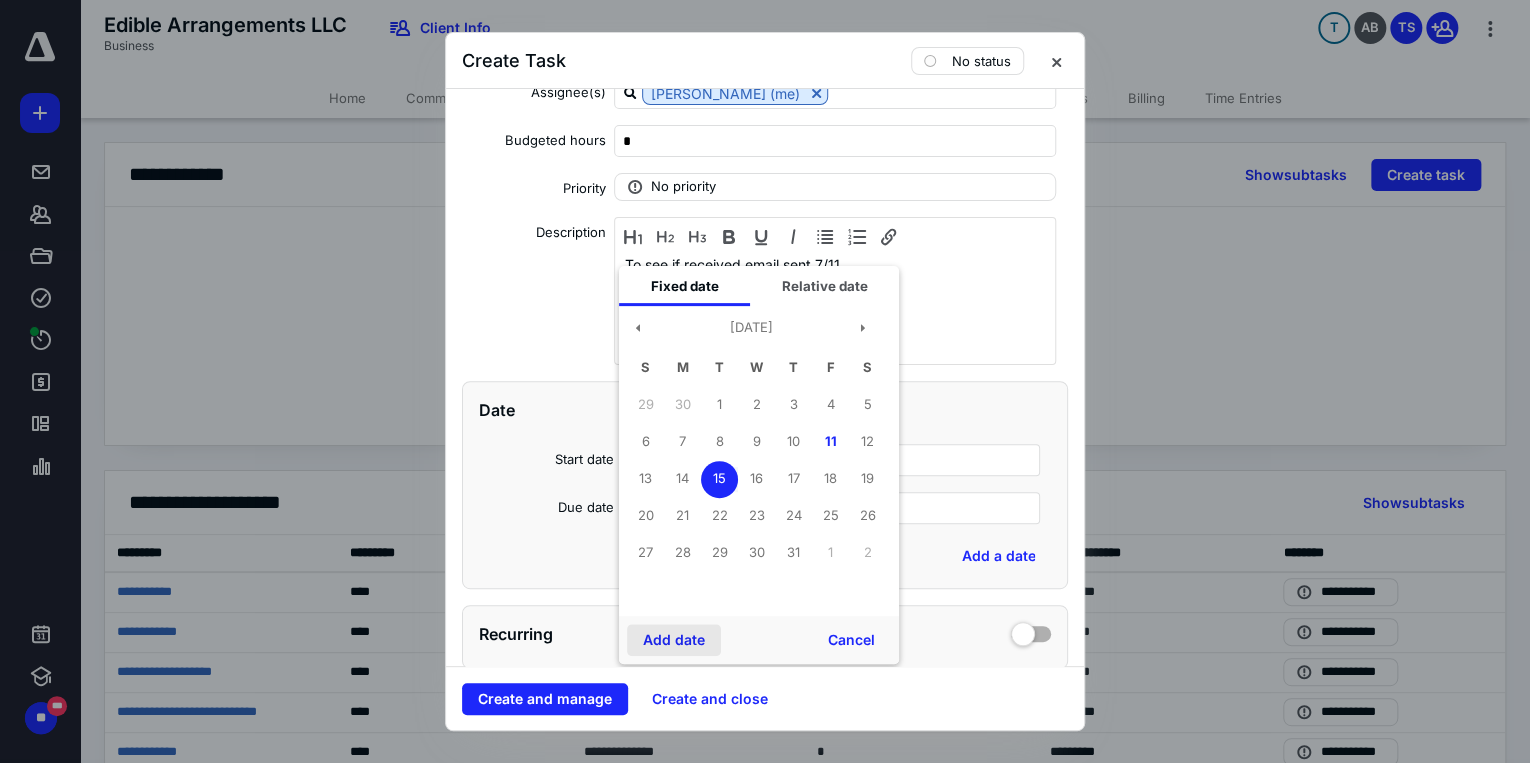 click on "Add date" at bounding box center [674, 640] 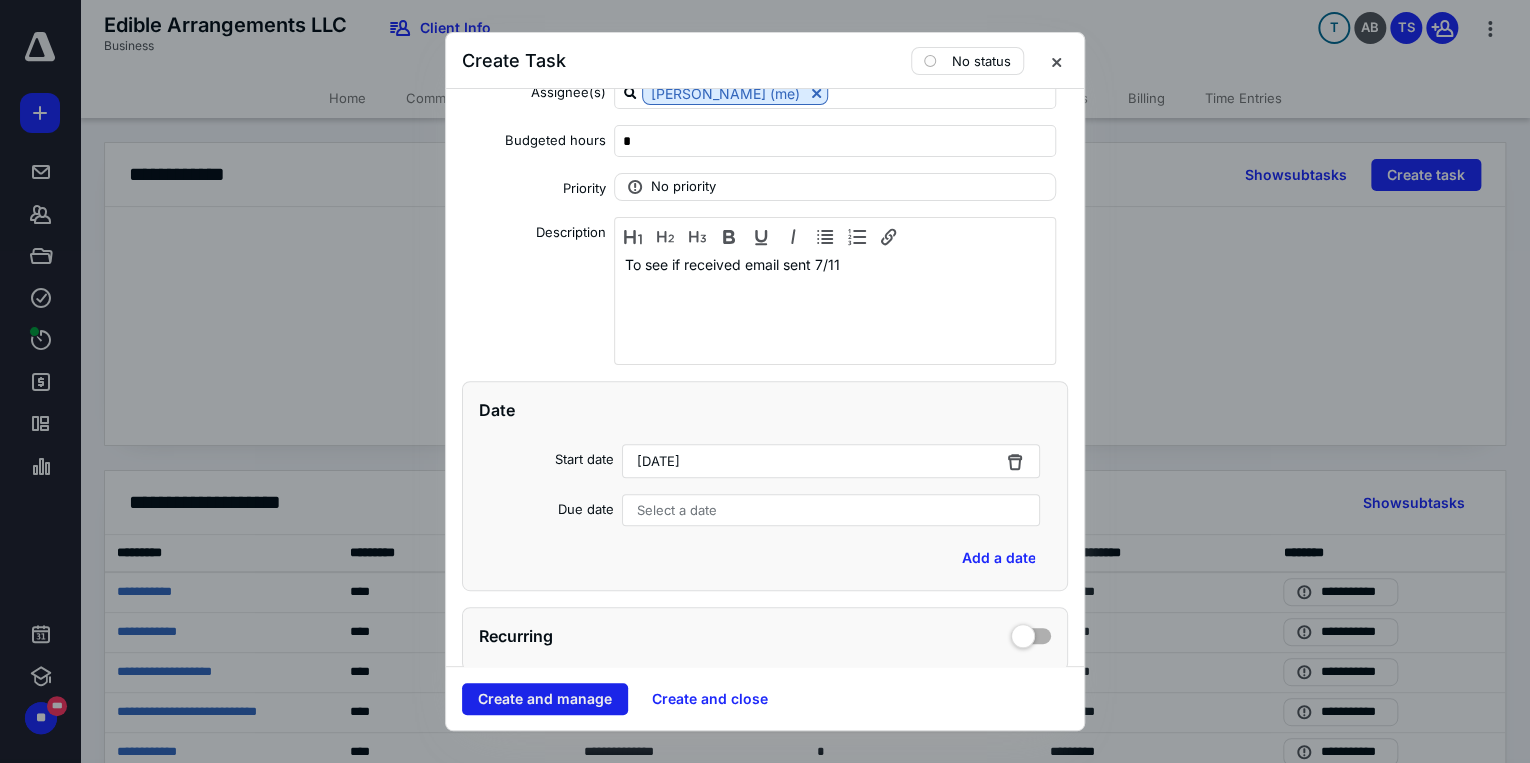 click on "Create and manage" at bounding box center (545, 699) 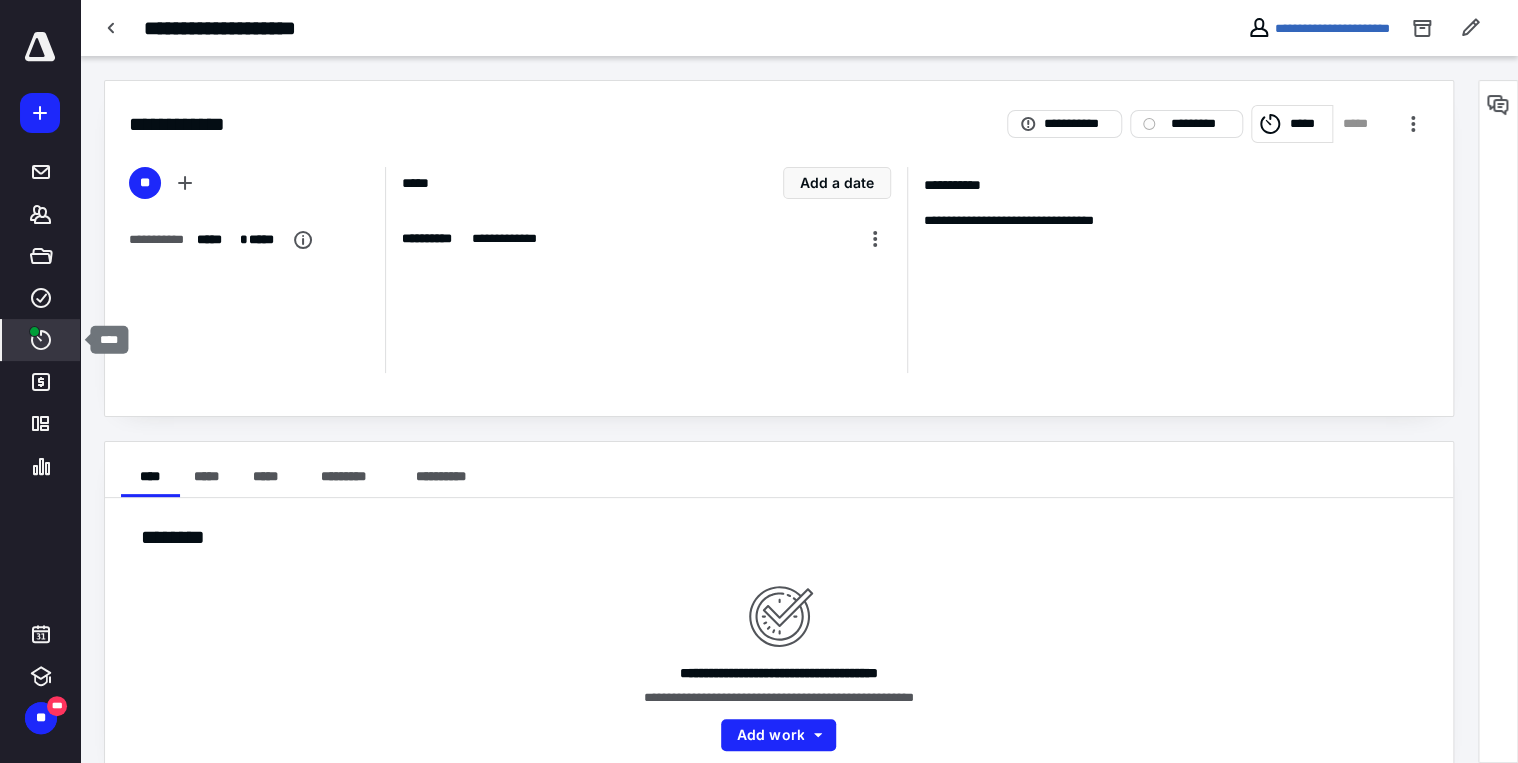 click on "****" at bounding box center [41, 340] 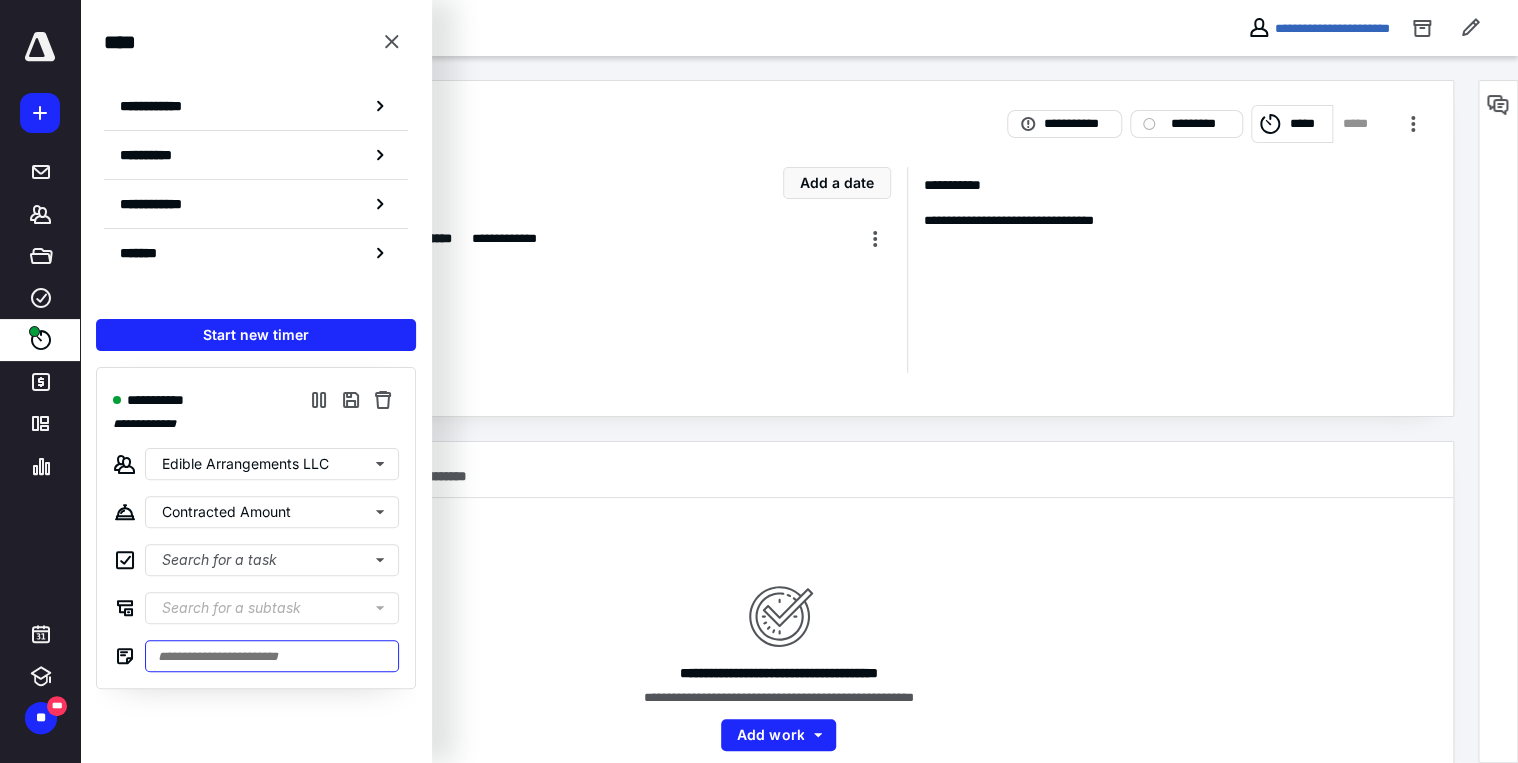 click at bounding box center (272, 656) 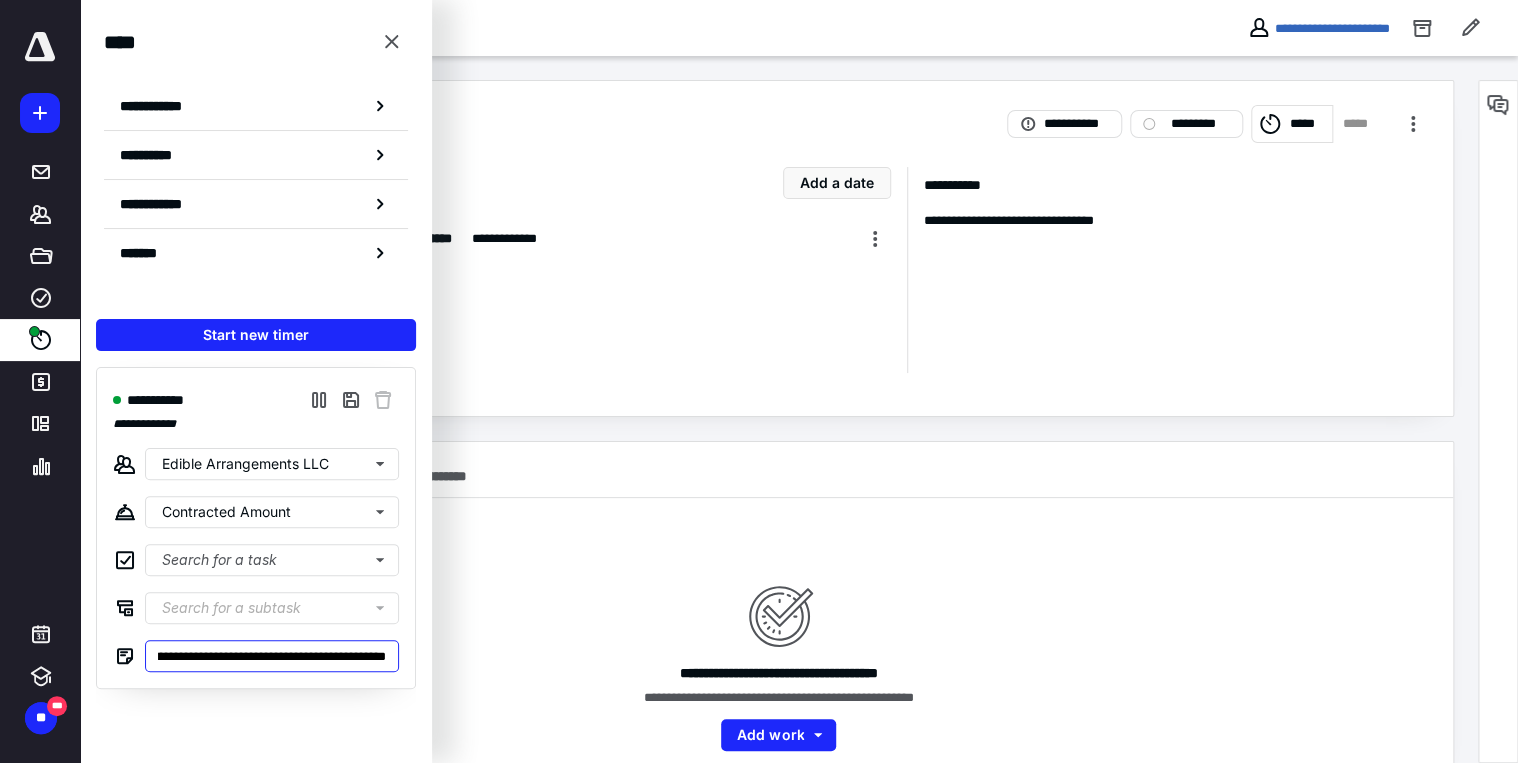 scroll, scrollTop: 0, scrollLeft: 568, axis: horizontal 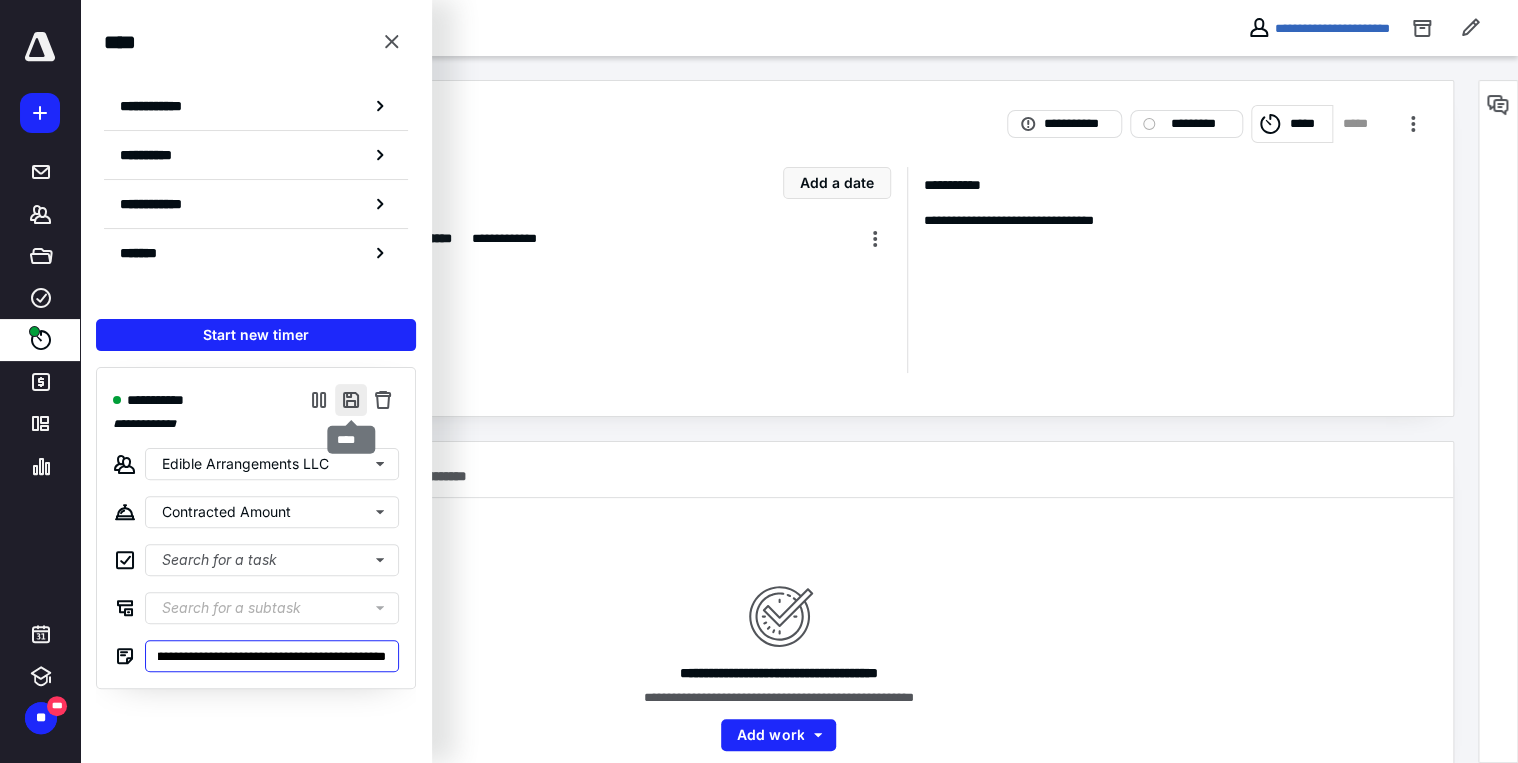 type on "**********" 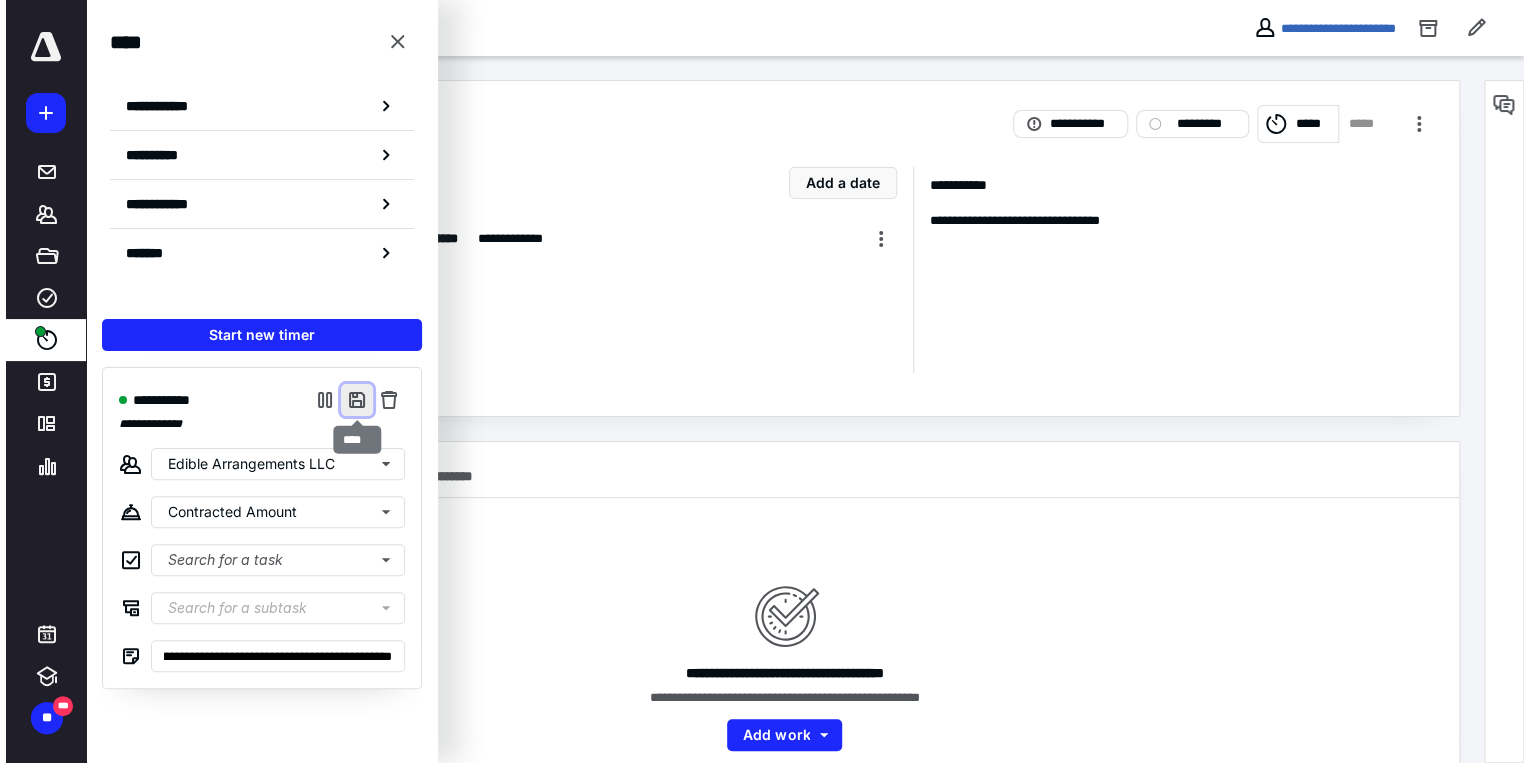 scroll, scrollTop: 0, scrollLeft: 0, axis: both 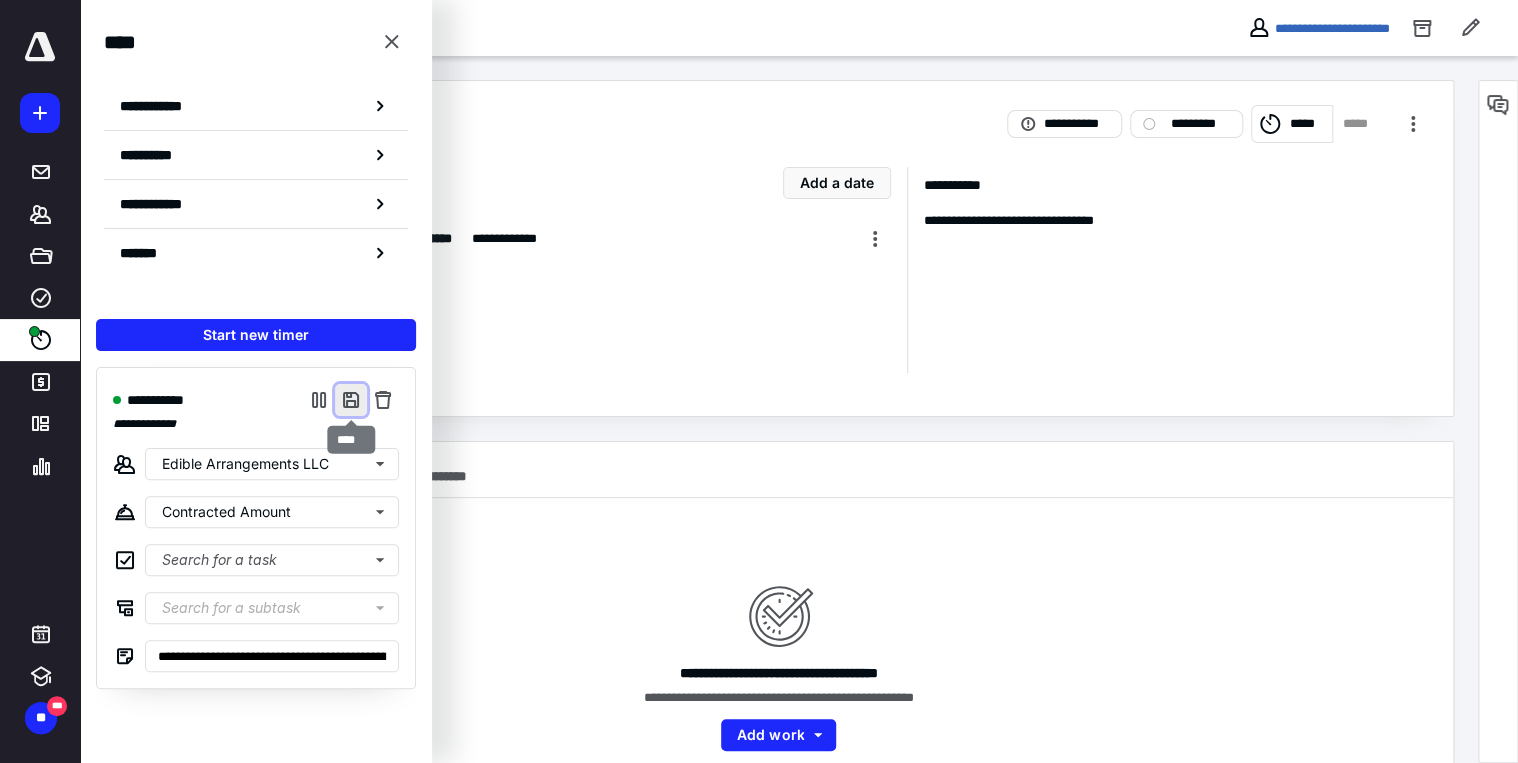 click at bounding box center (351, 400) 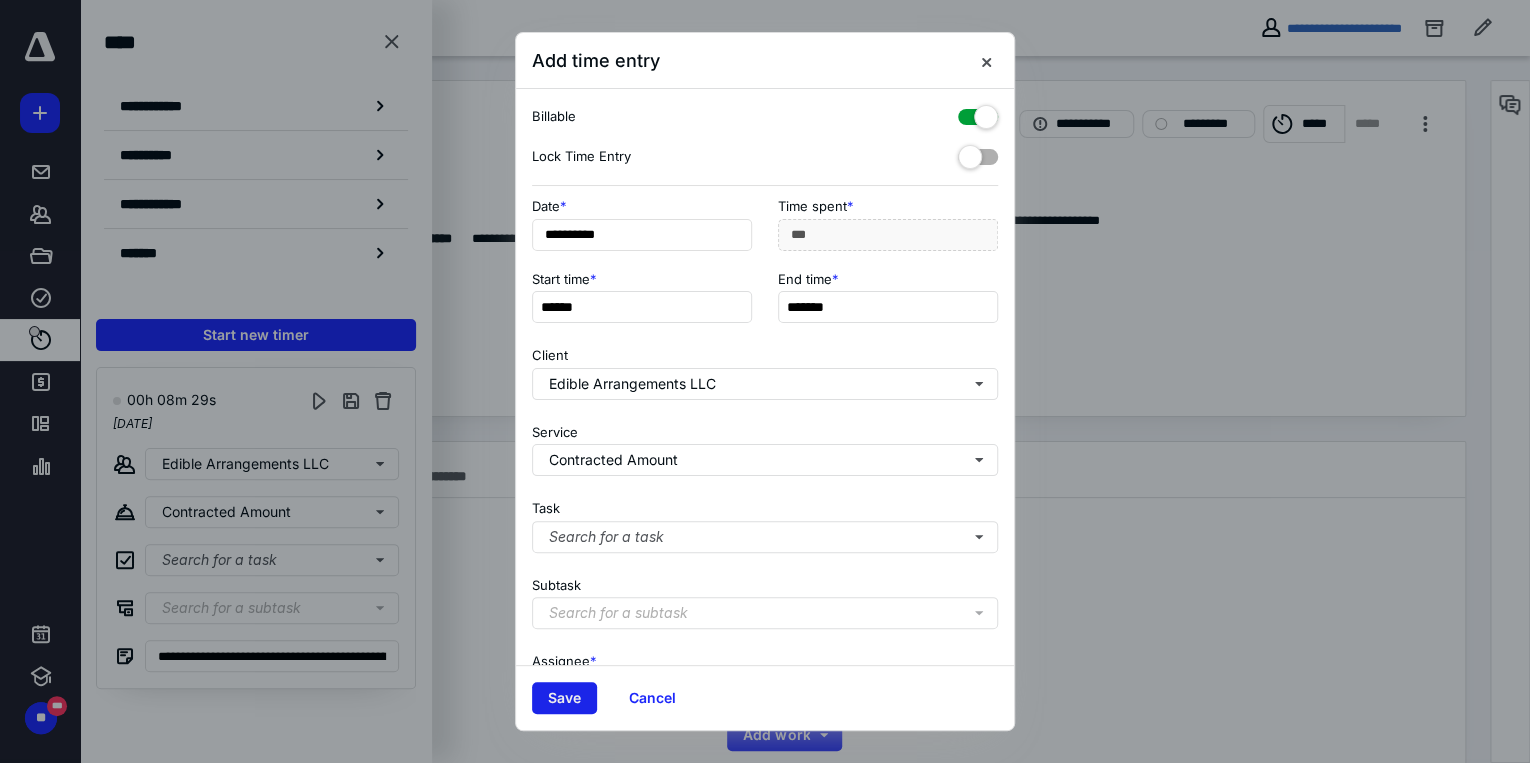 click on "Save" at bounding box center (564, 698) 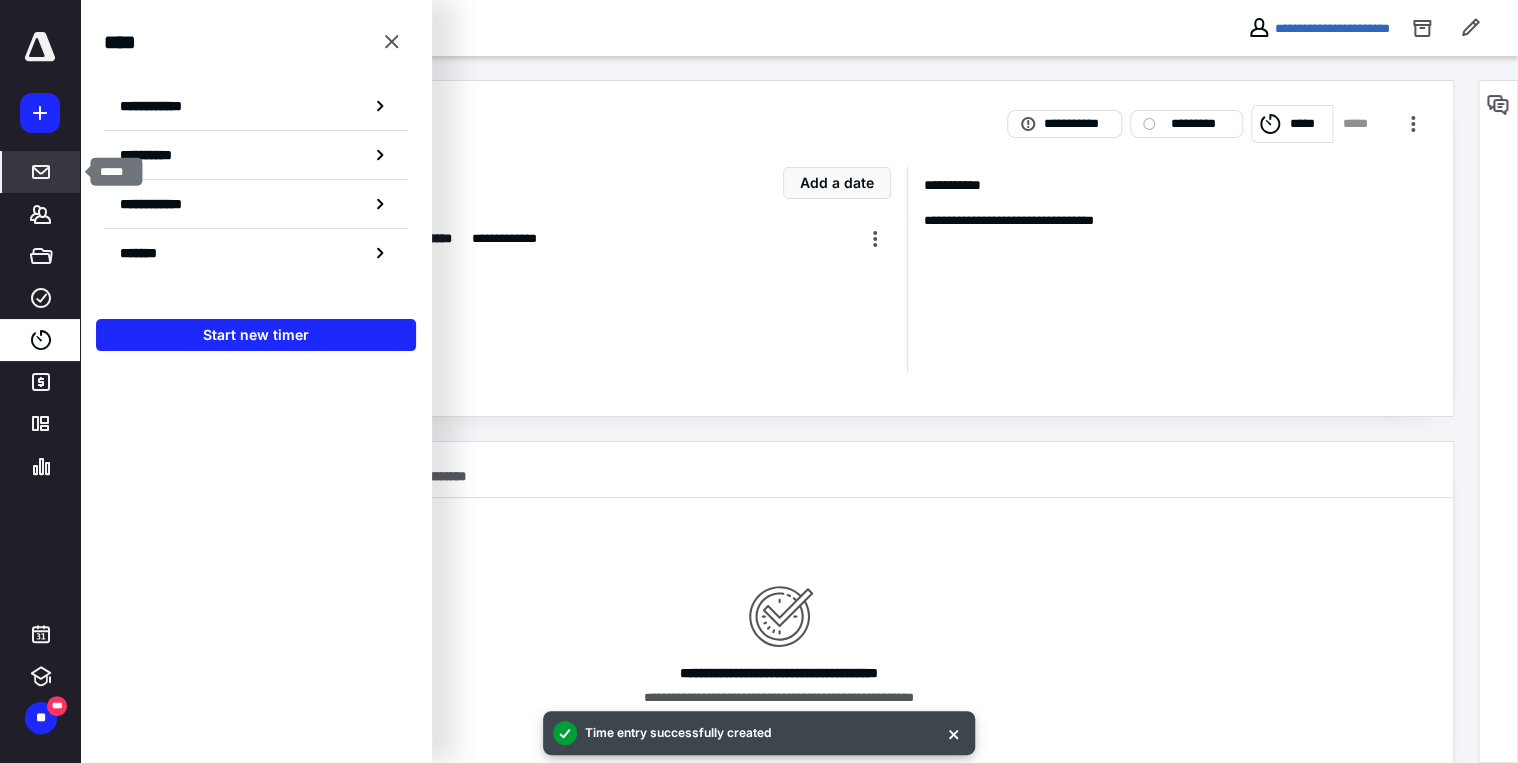 click 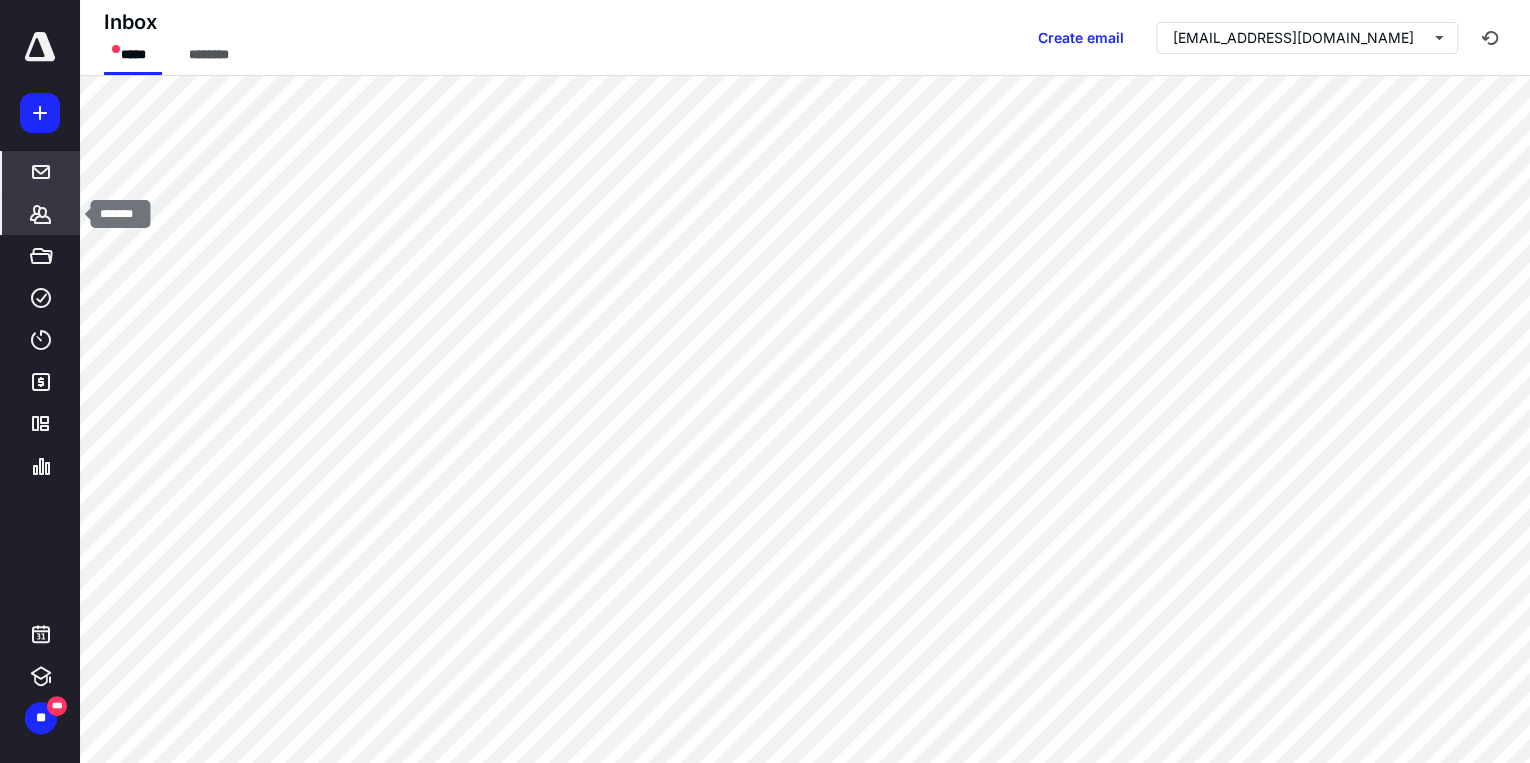 click on "*******" at bounding box center [41, 214] 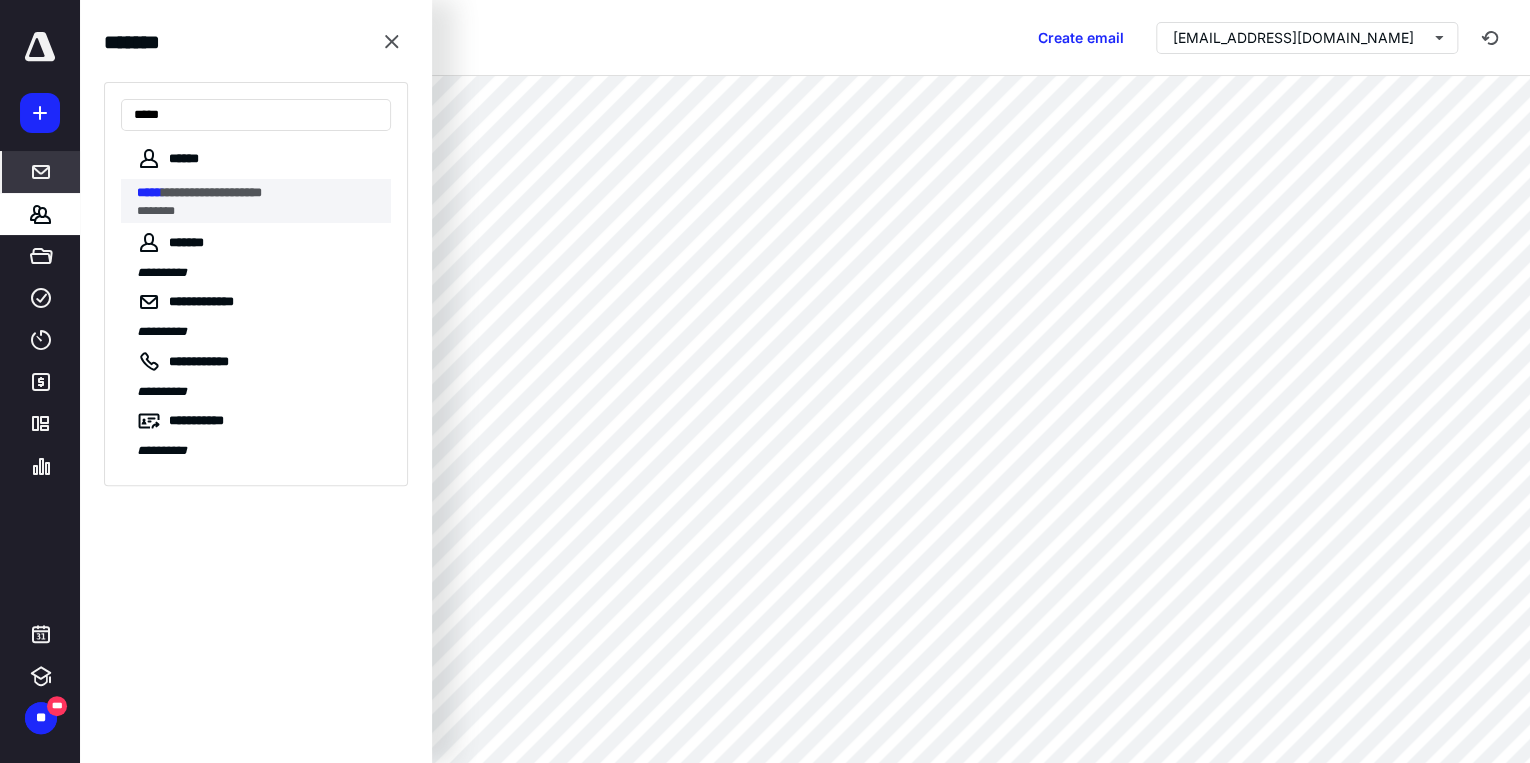 type on "*****" 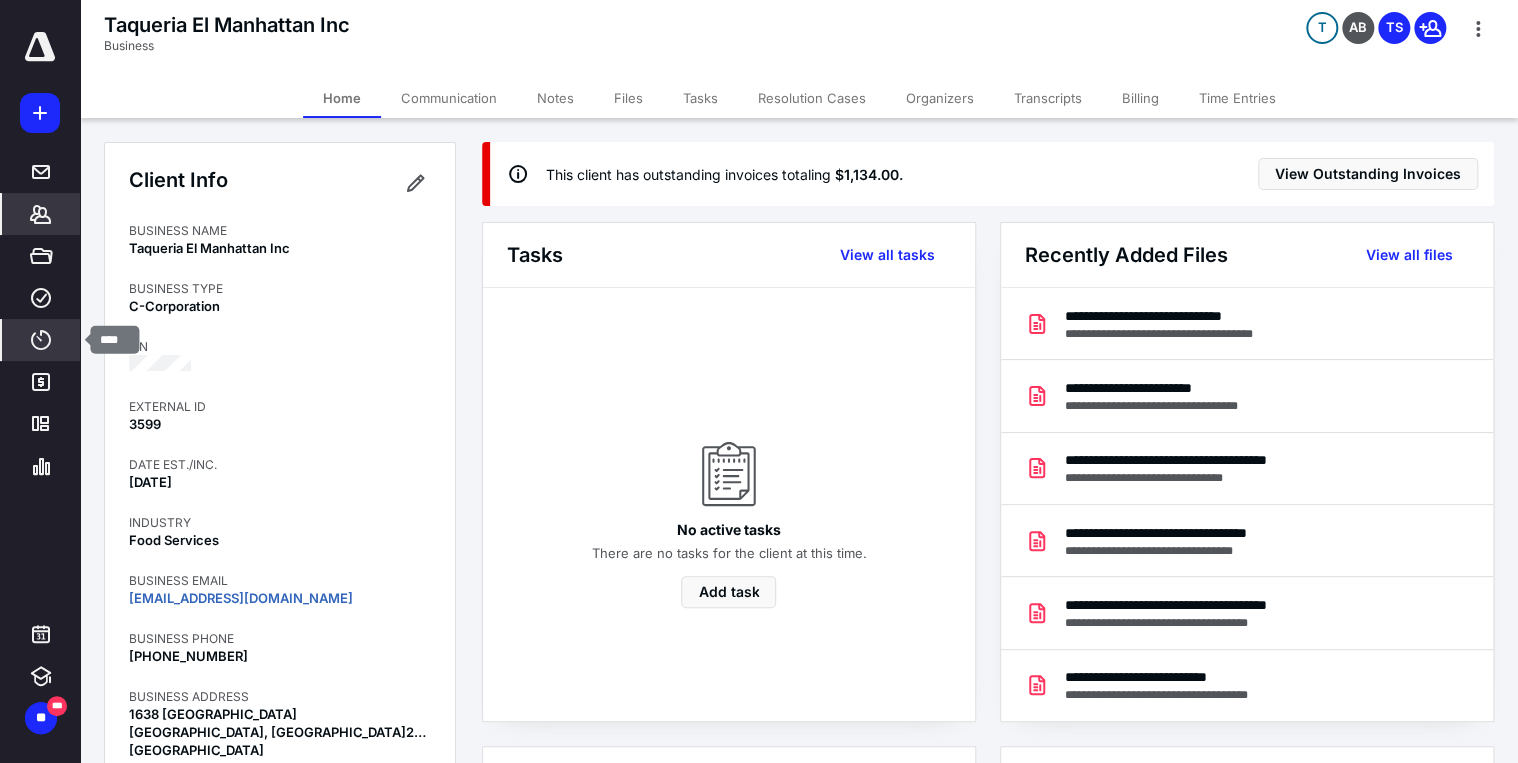 click 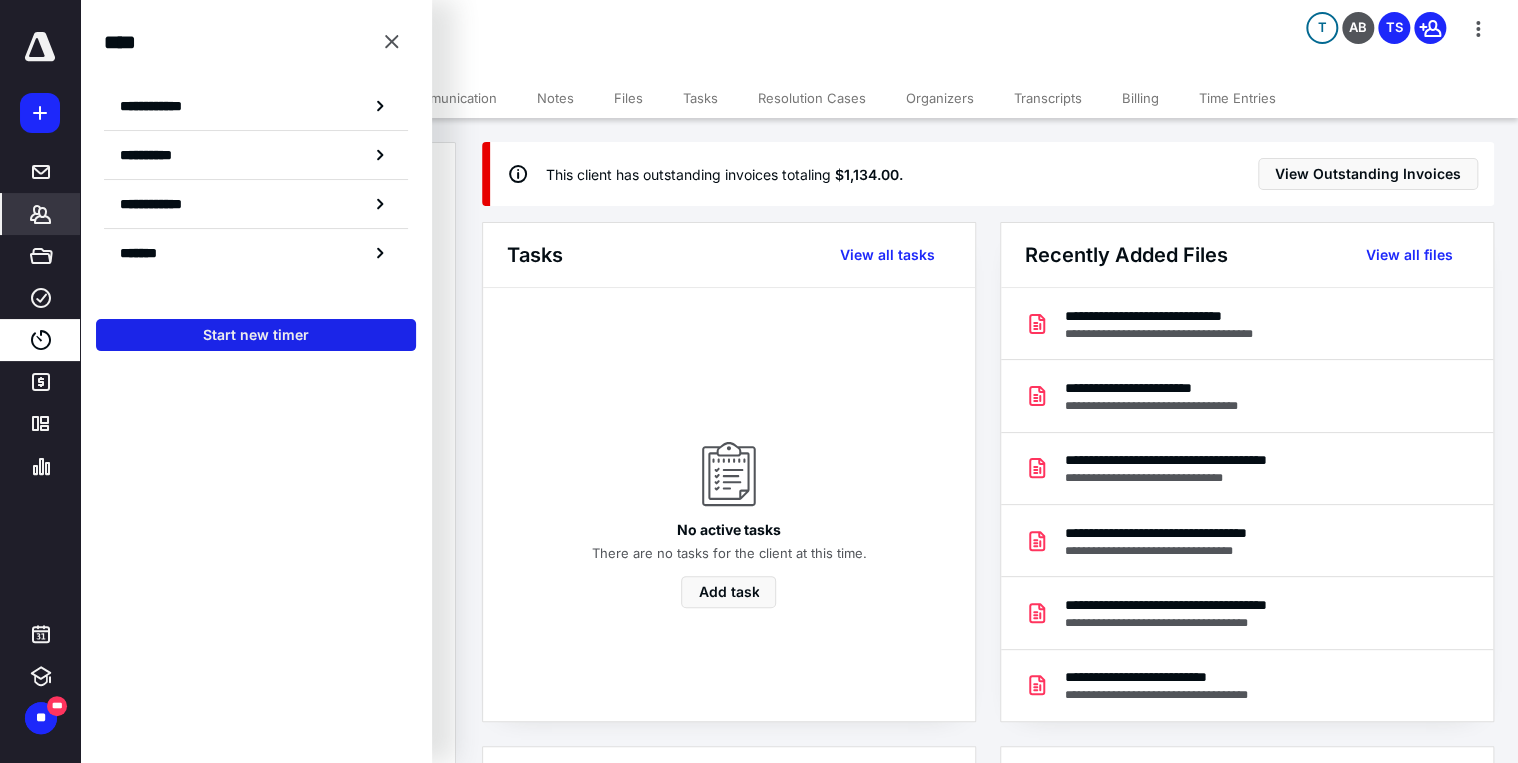 click on "Start new timer" at bounding box center (256, 335) 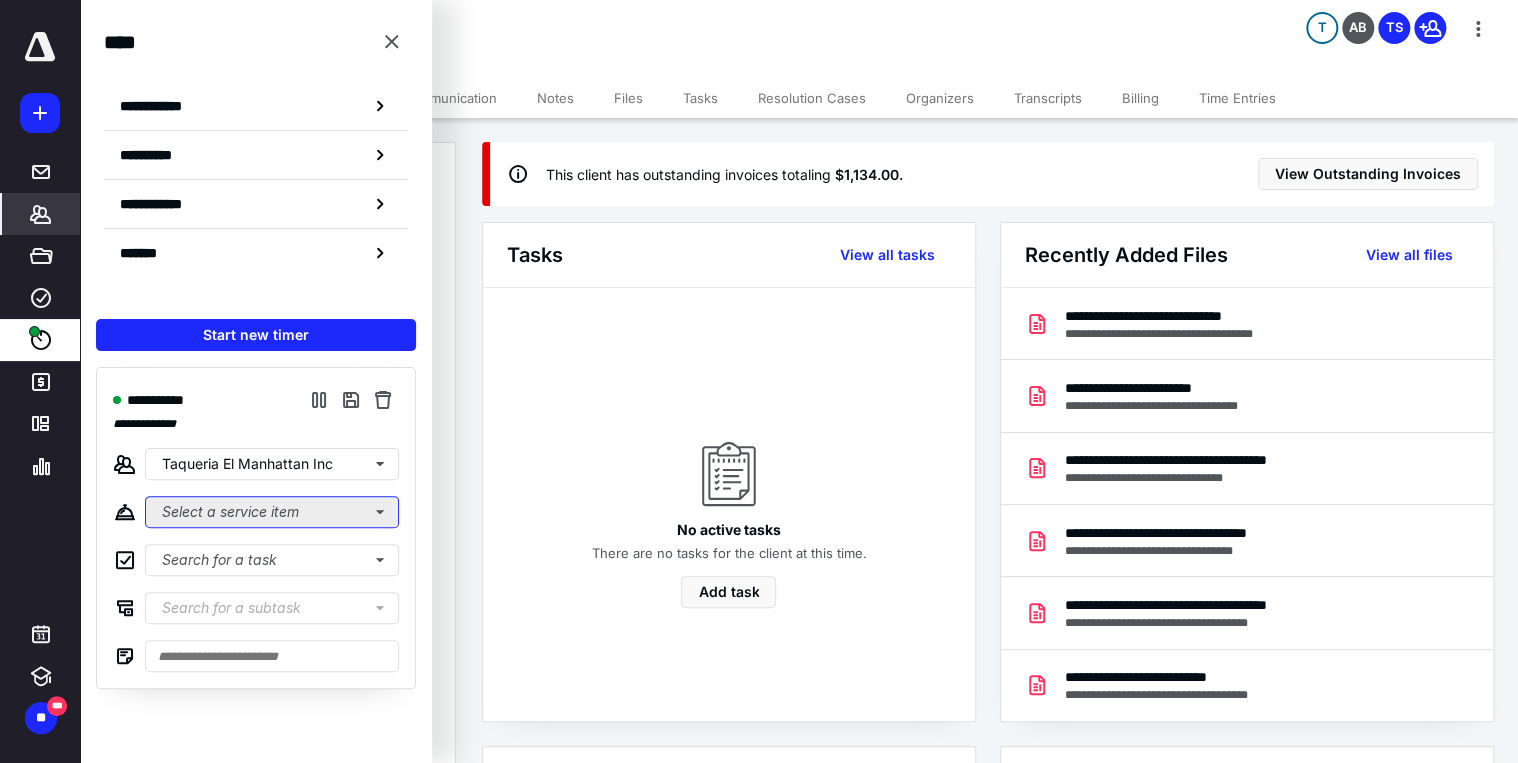 click on "Select a service item" at bounding box center [272, 512] 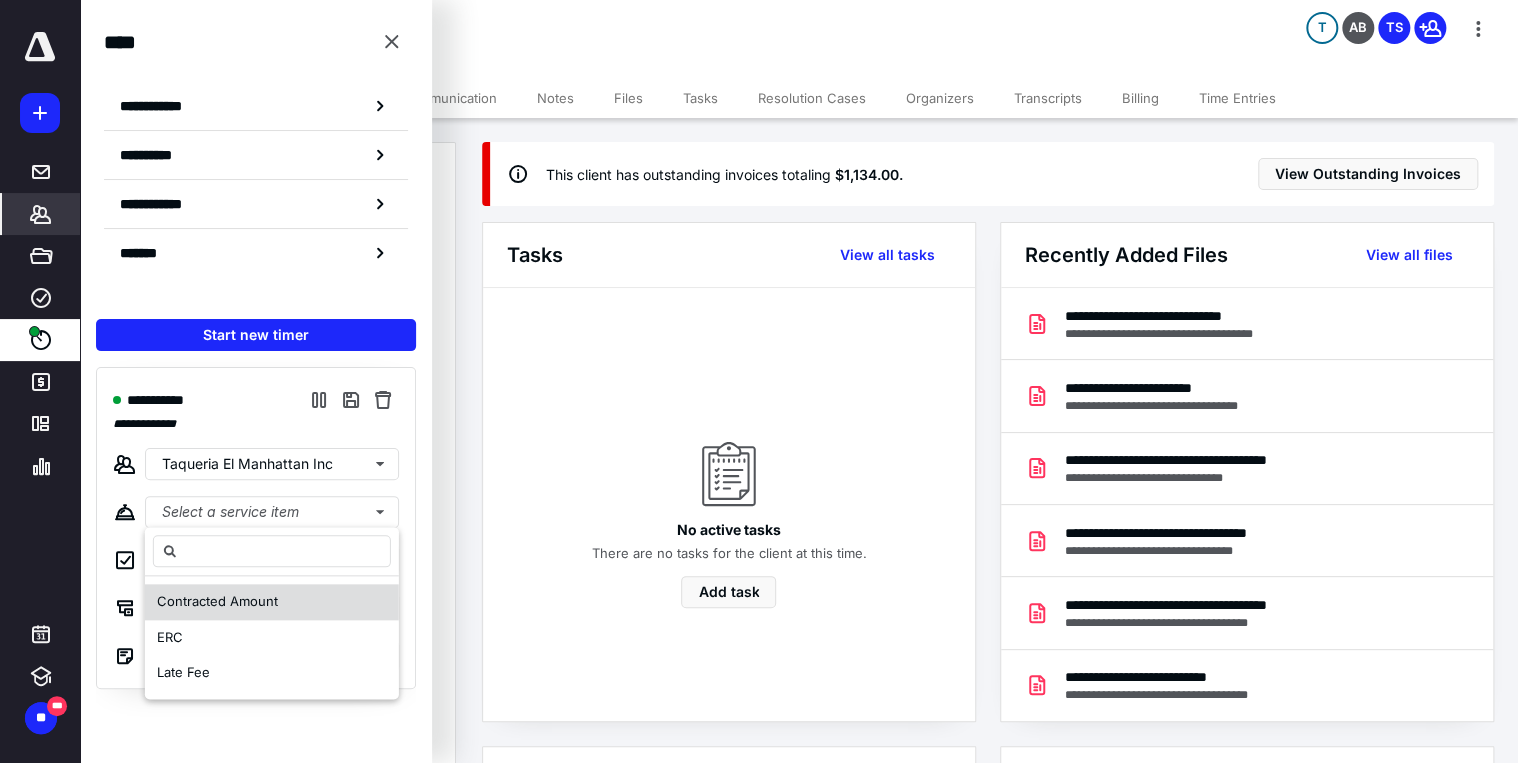 click on "Contracted Amount" at bounding box center (217, 601) 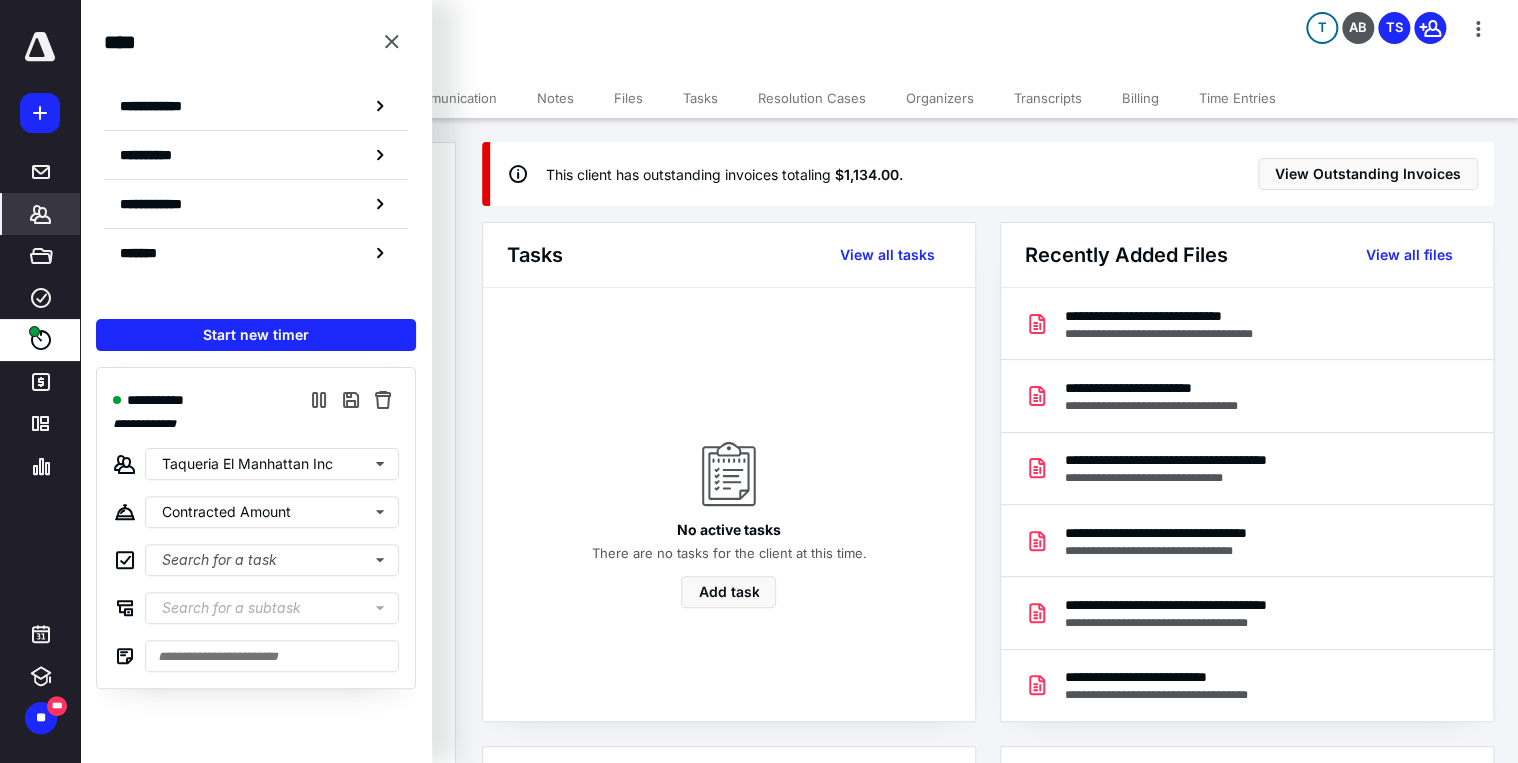 click on "Notes" at bounding box center [555, 98] 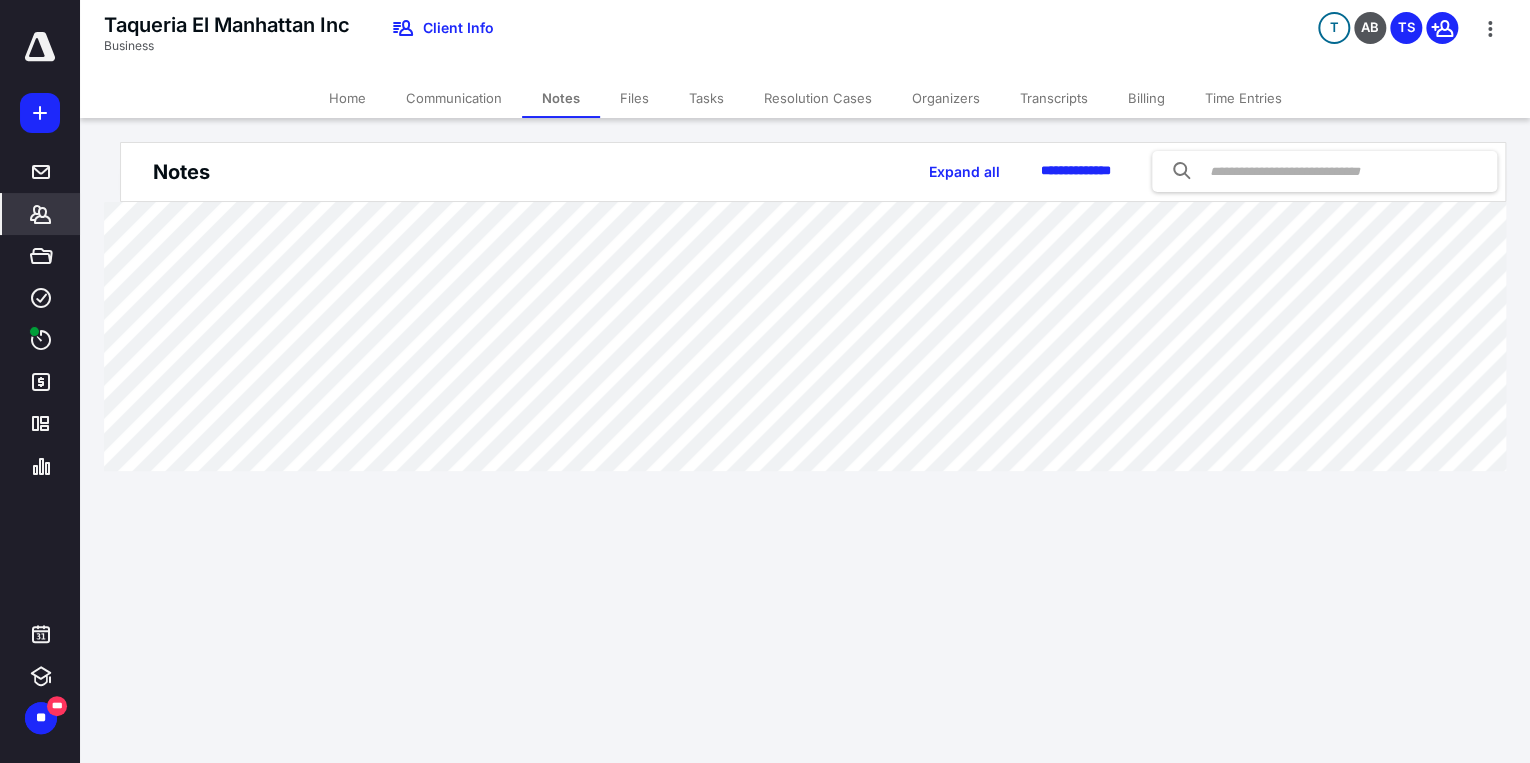 click on "Communication" at bounding box center [454, 98] 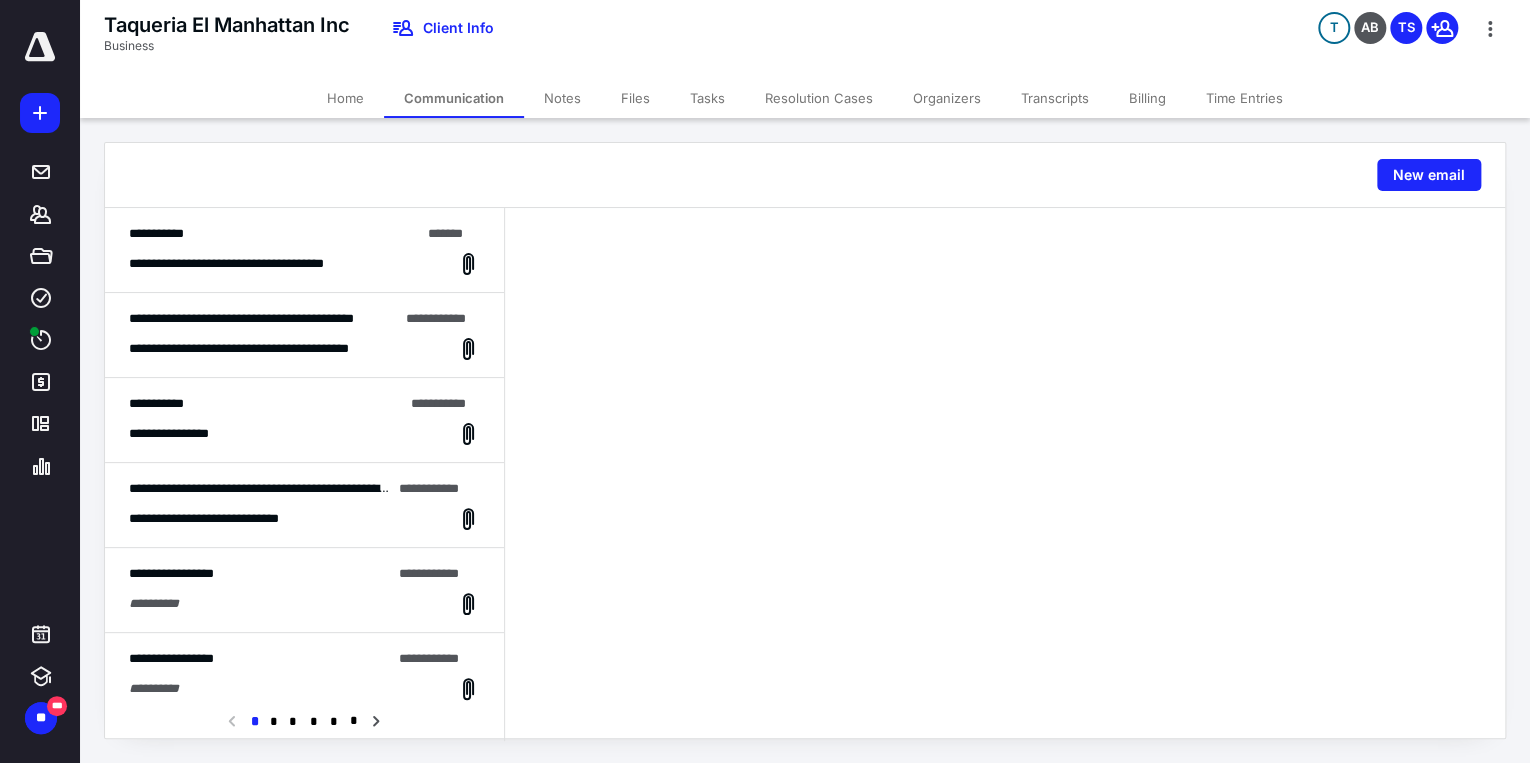 click on "Files" at bounding box center (635, 98) 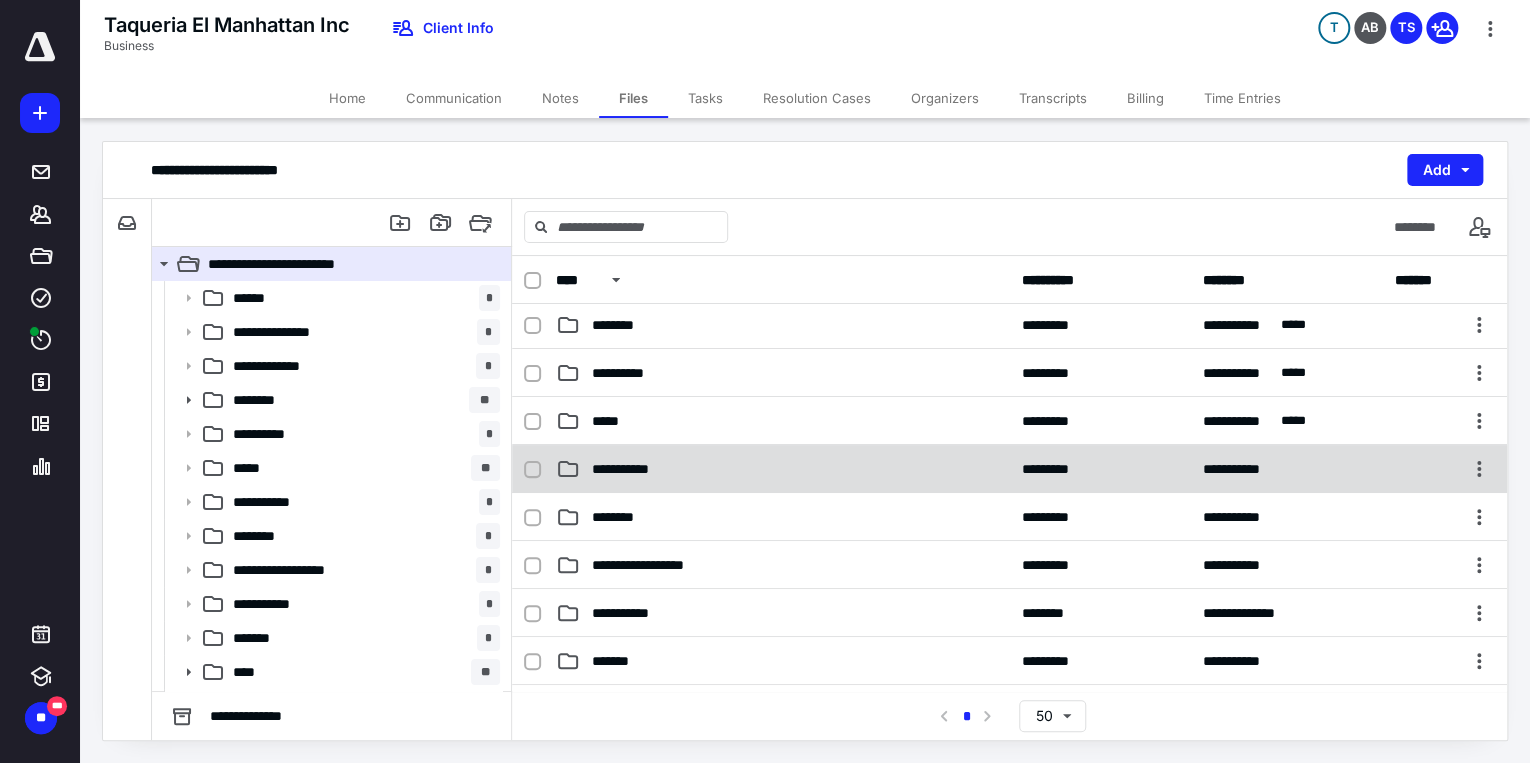 scroll, scrollTop: 160, scrollLeft: 0, axis: vertical 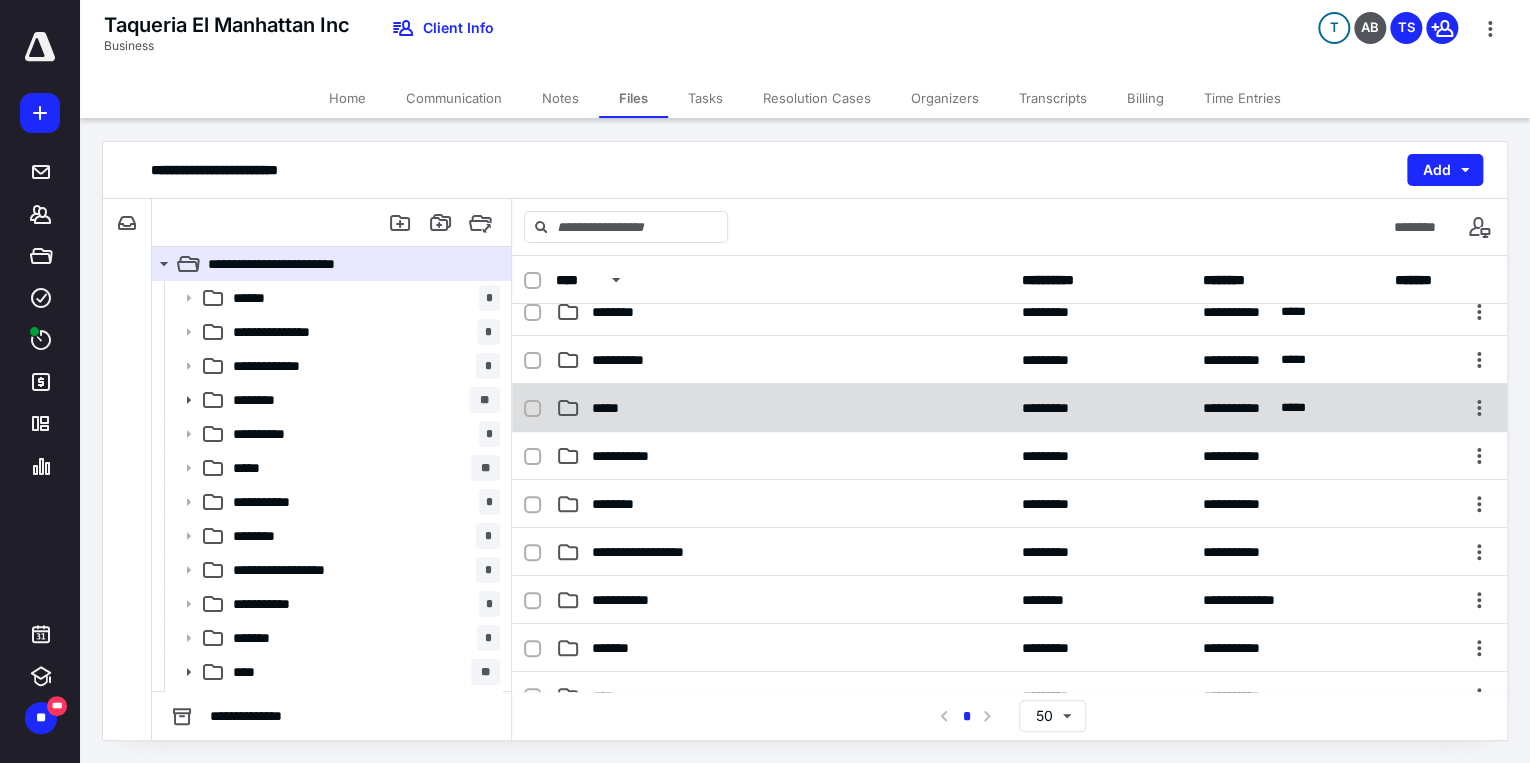 click on "*****" at bounding box center (783, 408) 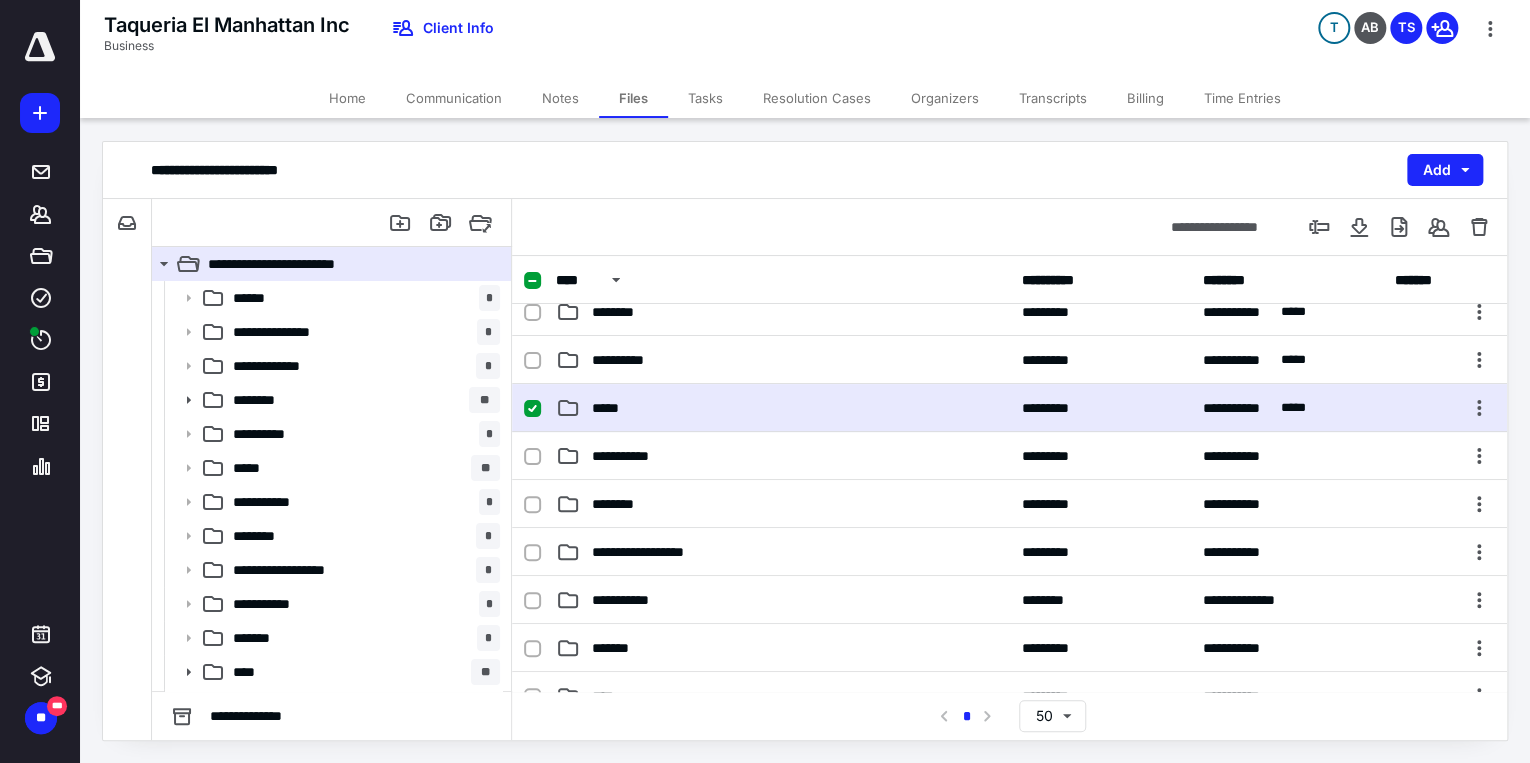 click on "*****" at bounding box center [783, 408] 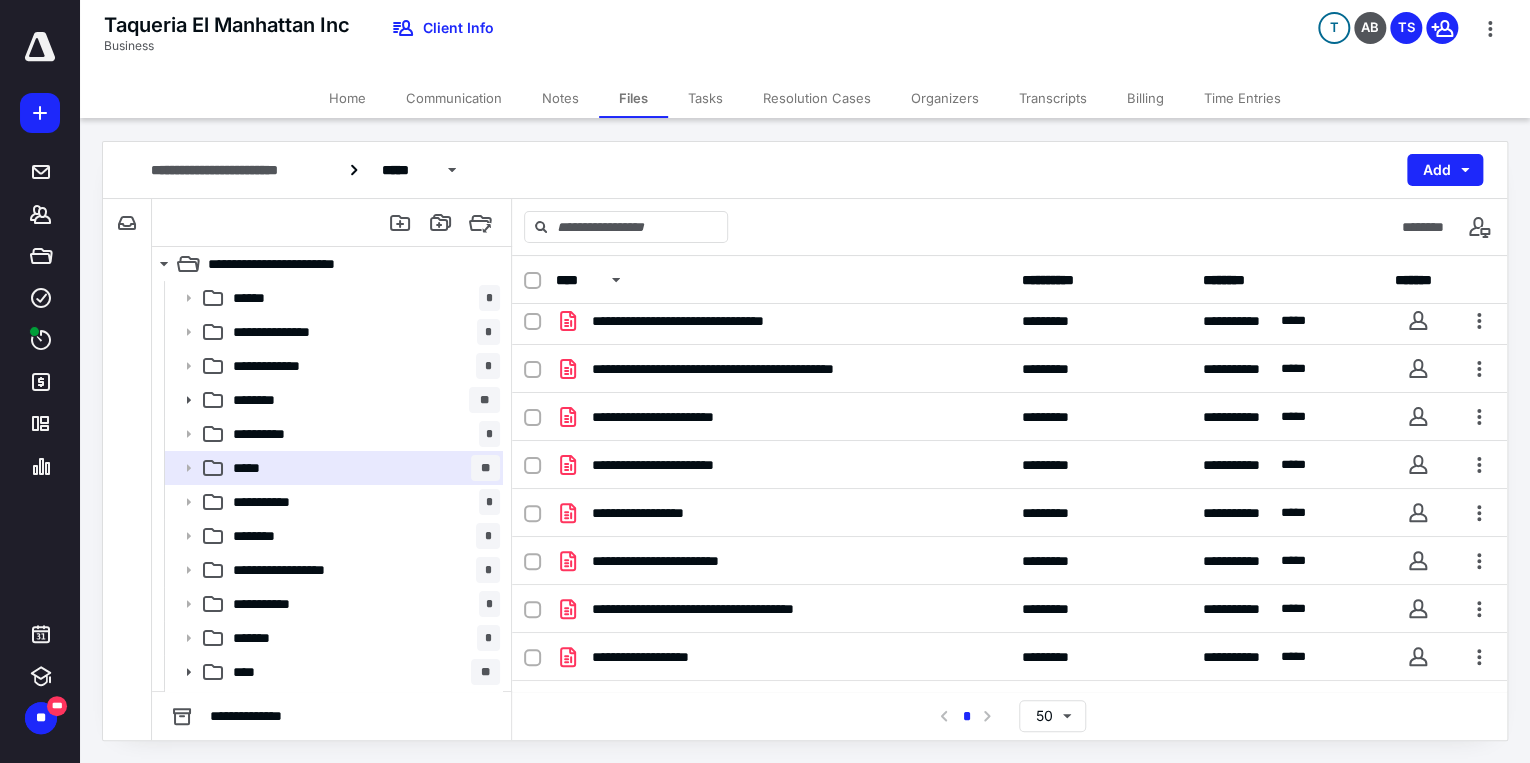 scroll, scrollTop: 320, scrollLeft: 0, axis: vertical 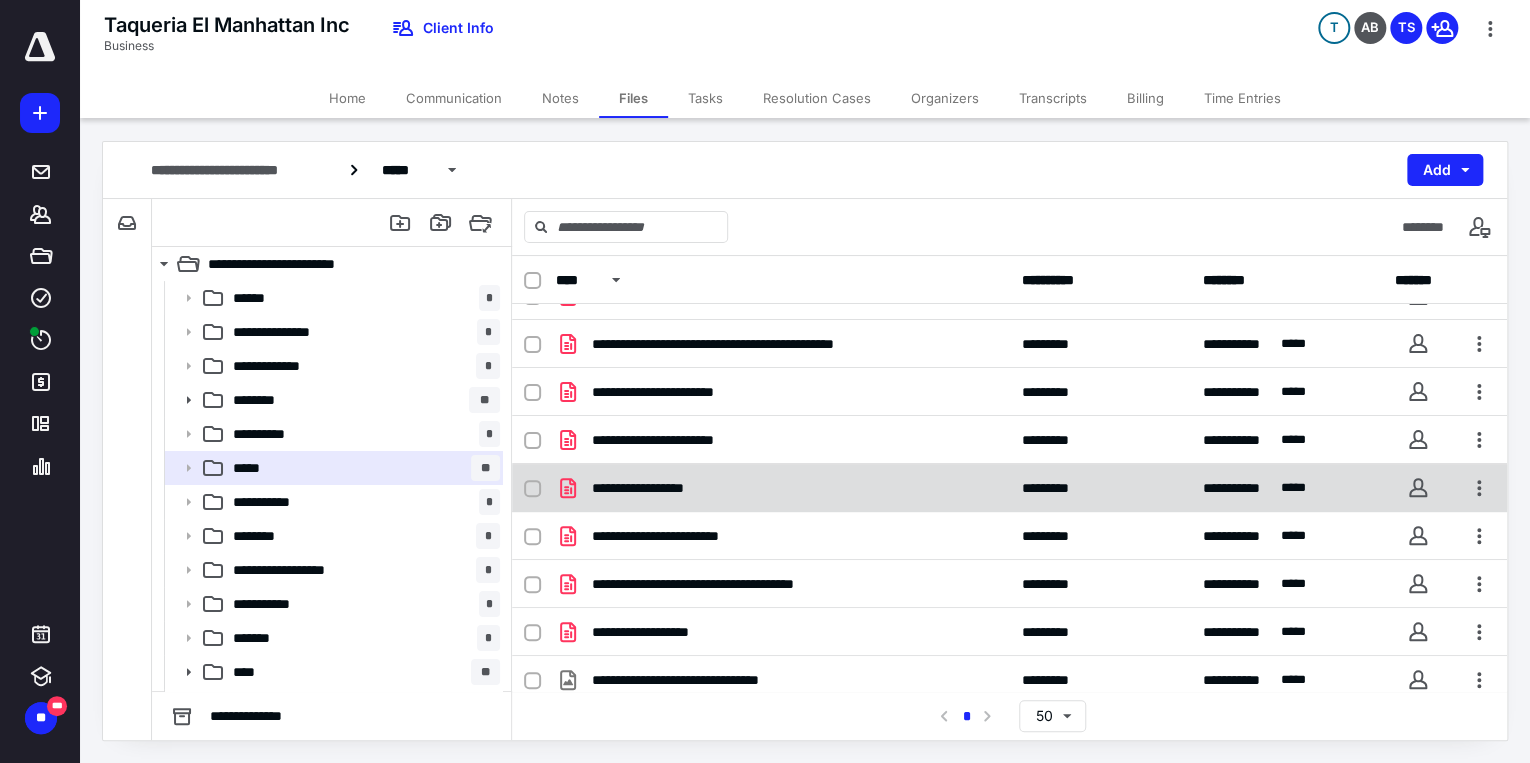 click on "**********" at bounding box center [659, 488] 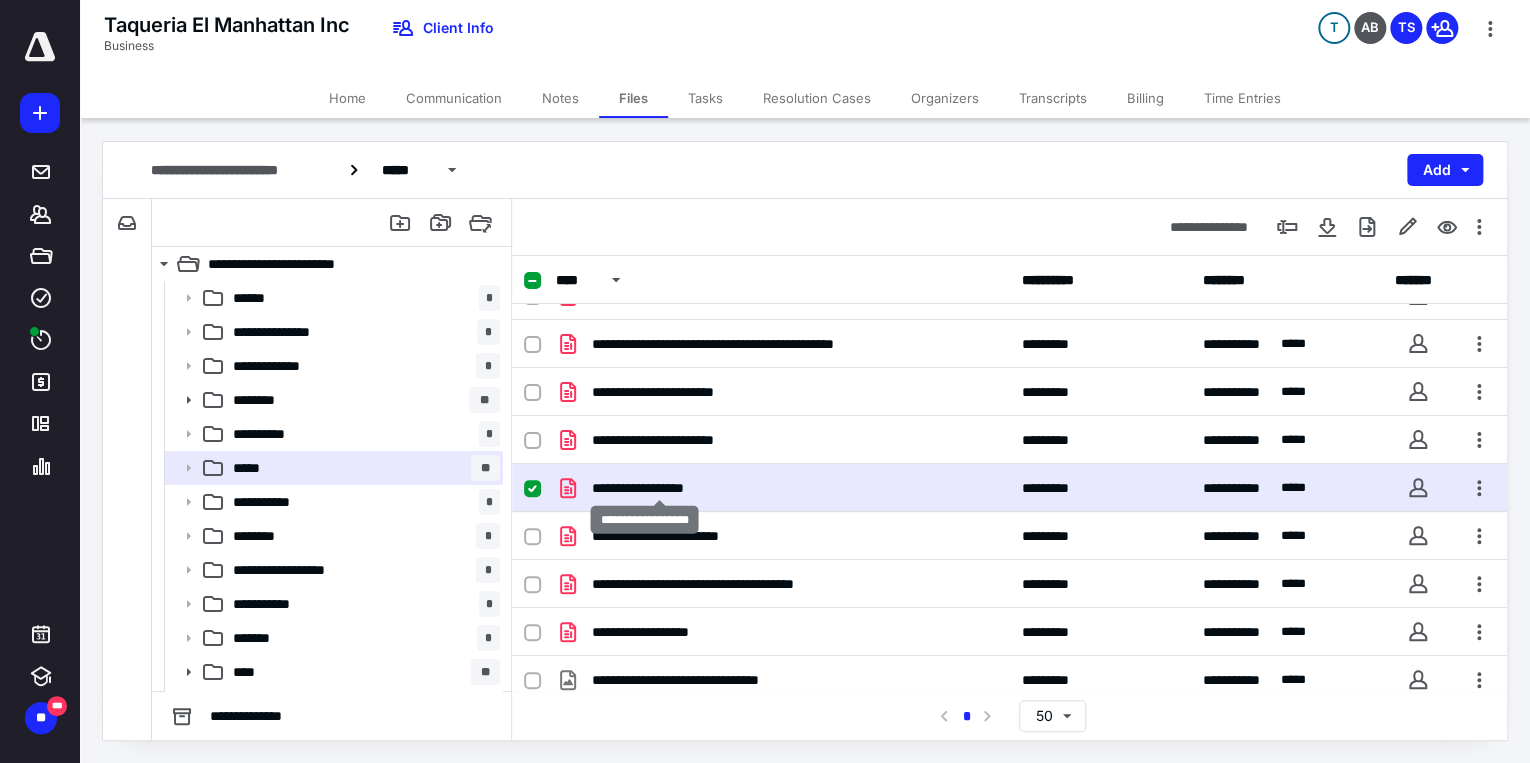checkbox on "true" 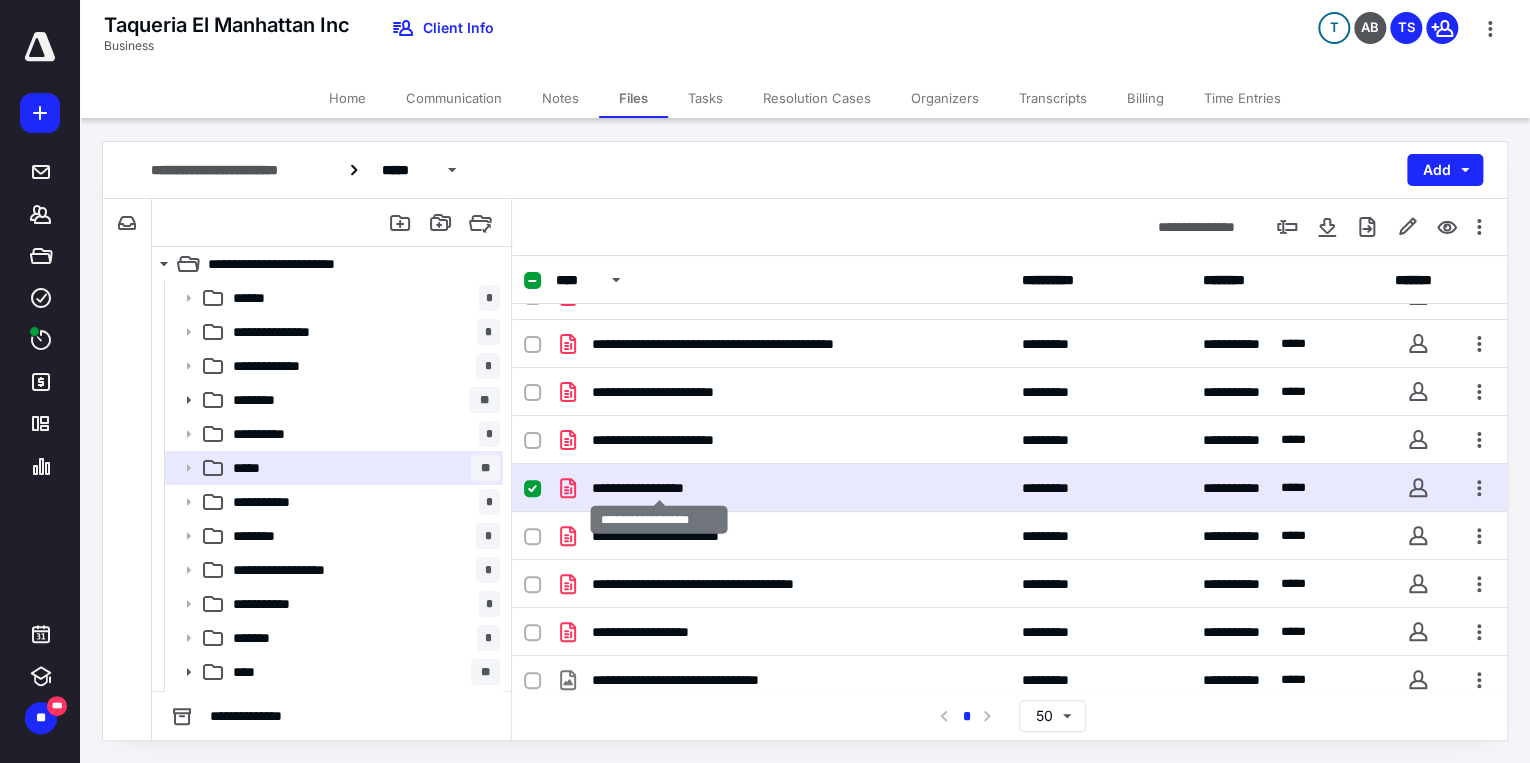 click on "**********" at bounding box center [659, 488] 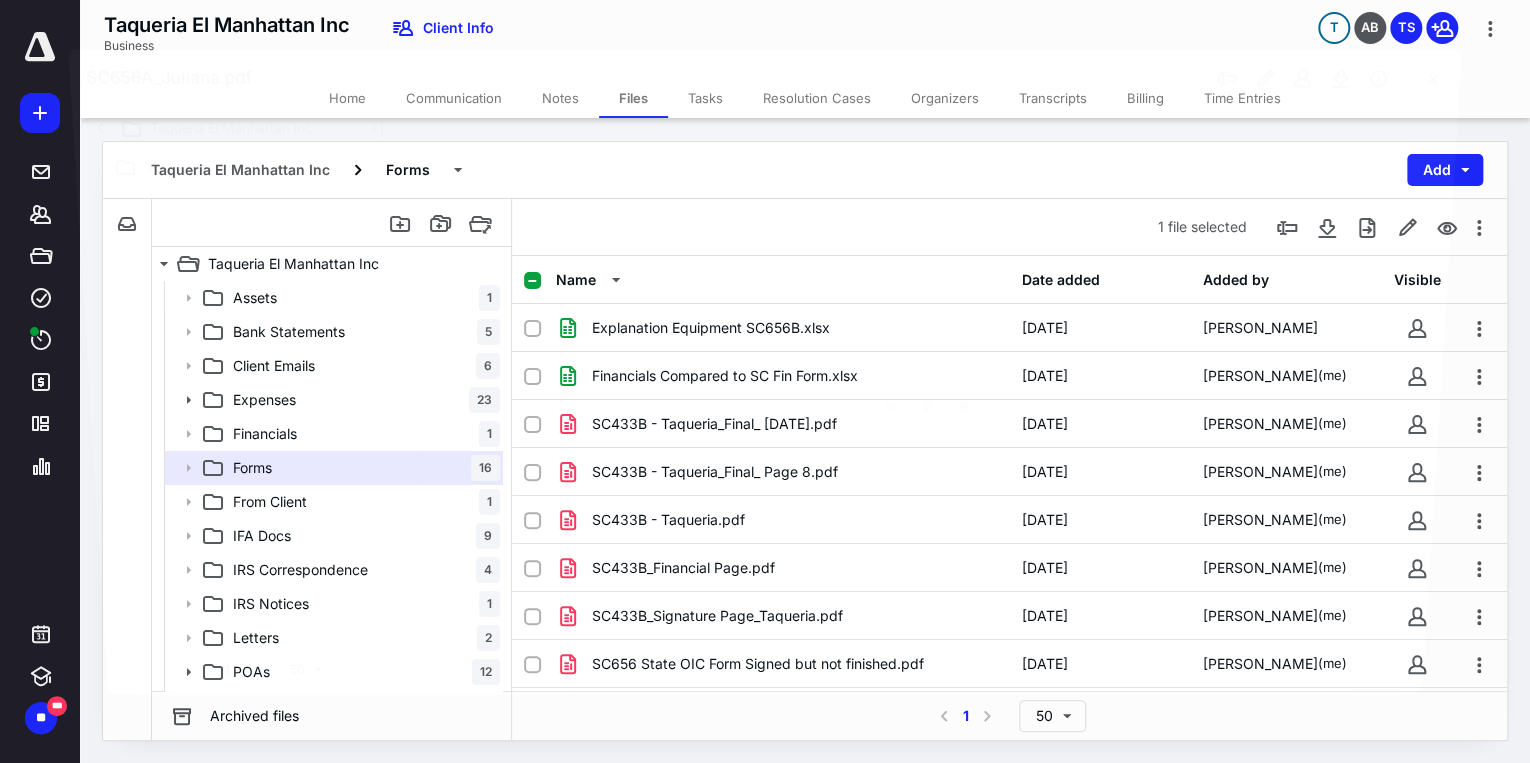 scroll, scrollTop: 320, scrollLeft: 0, axis: vertical 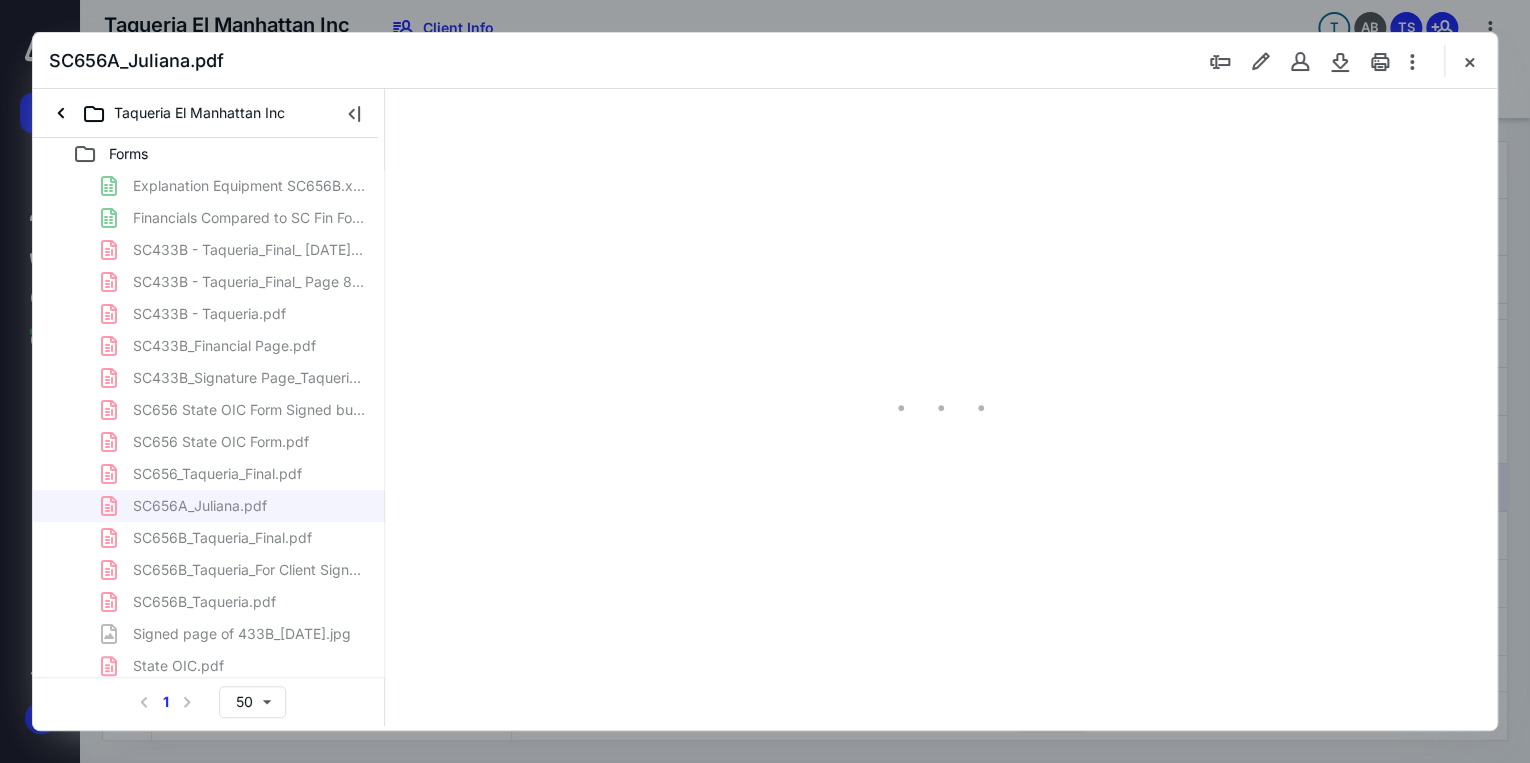 type on "71" 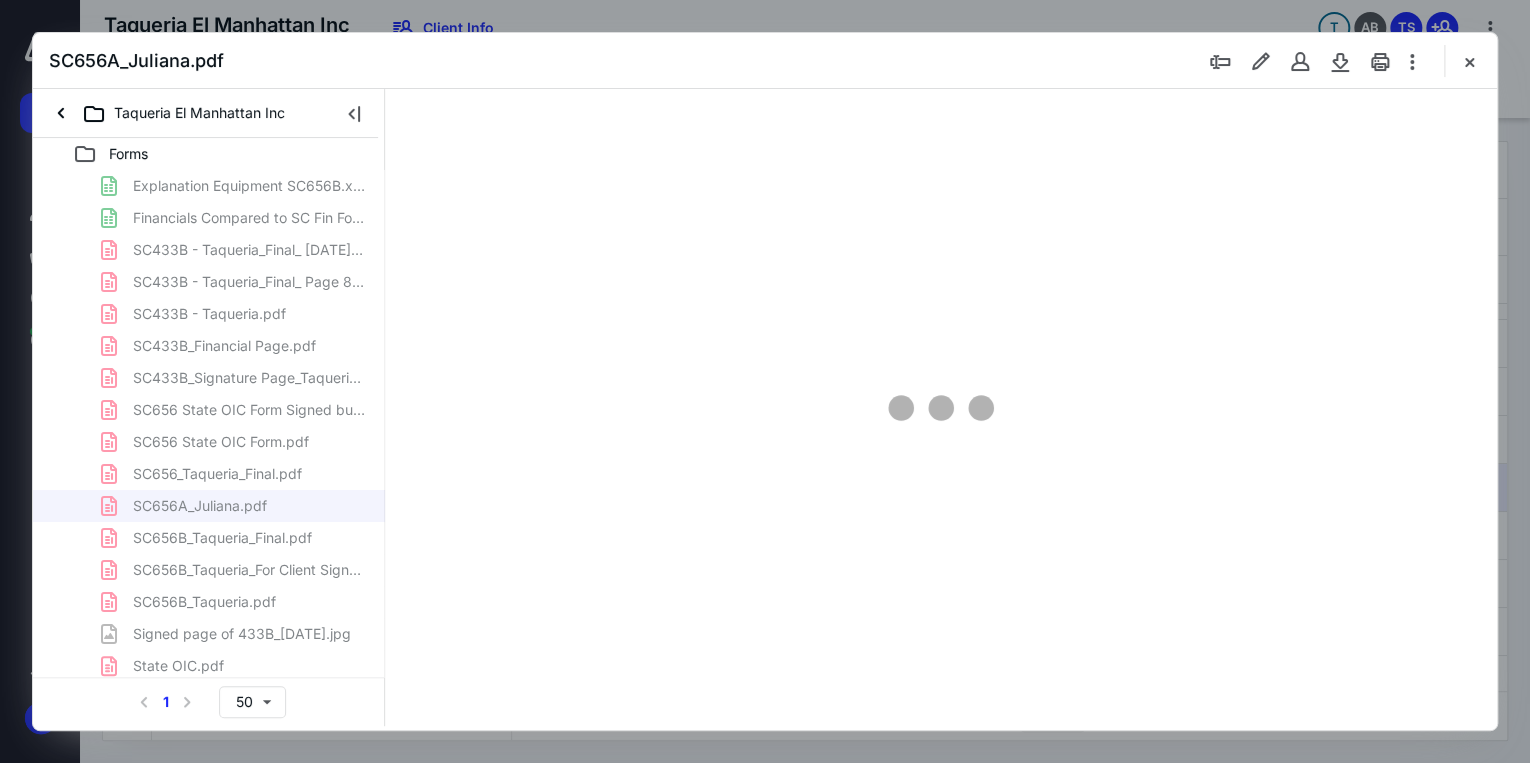 scroll, scrollTop: 79, scrollLeft: 0, axis: vertical 